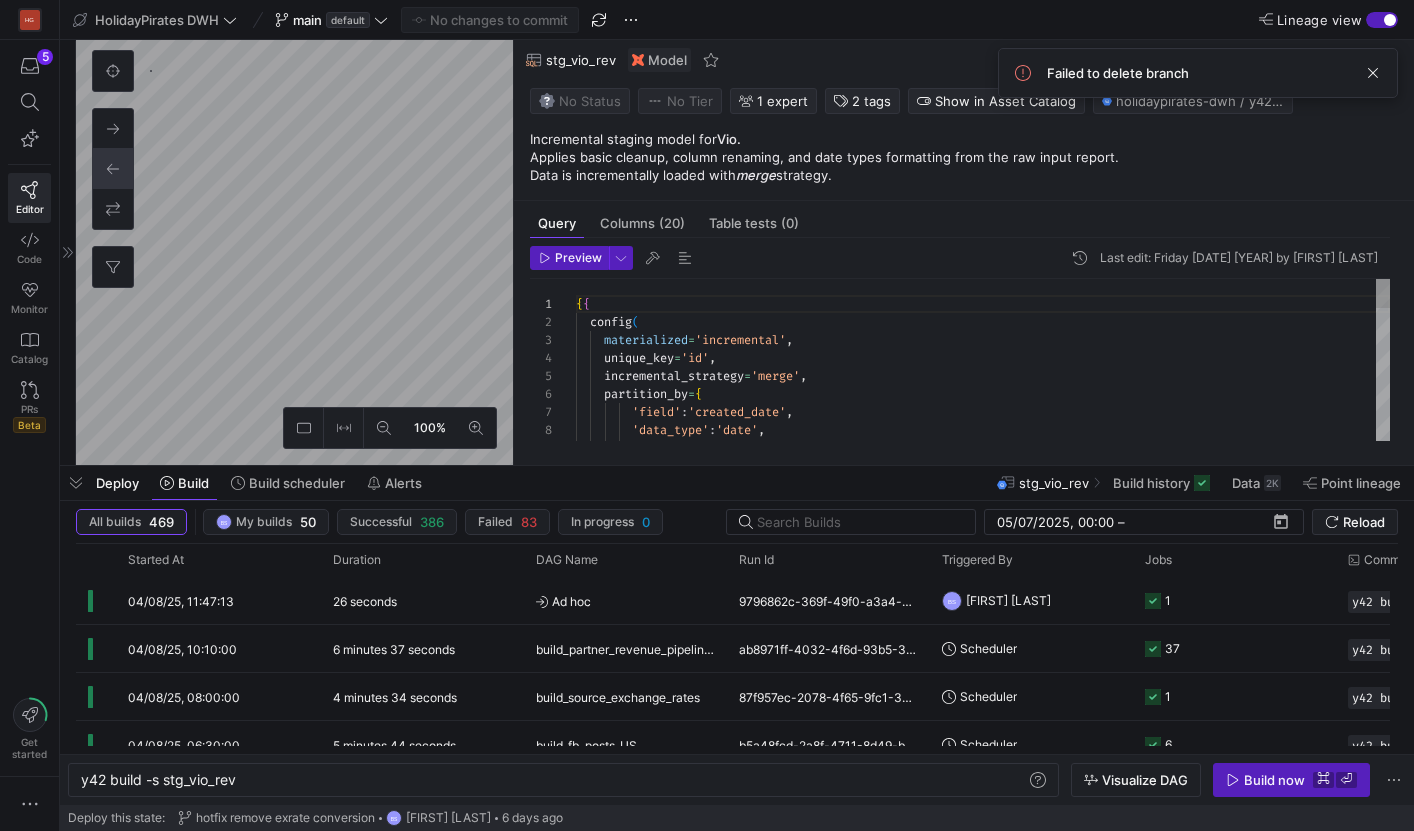 scroll, scrollTop: 0, scrollLeft: 0, axis: both 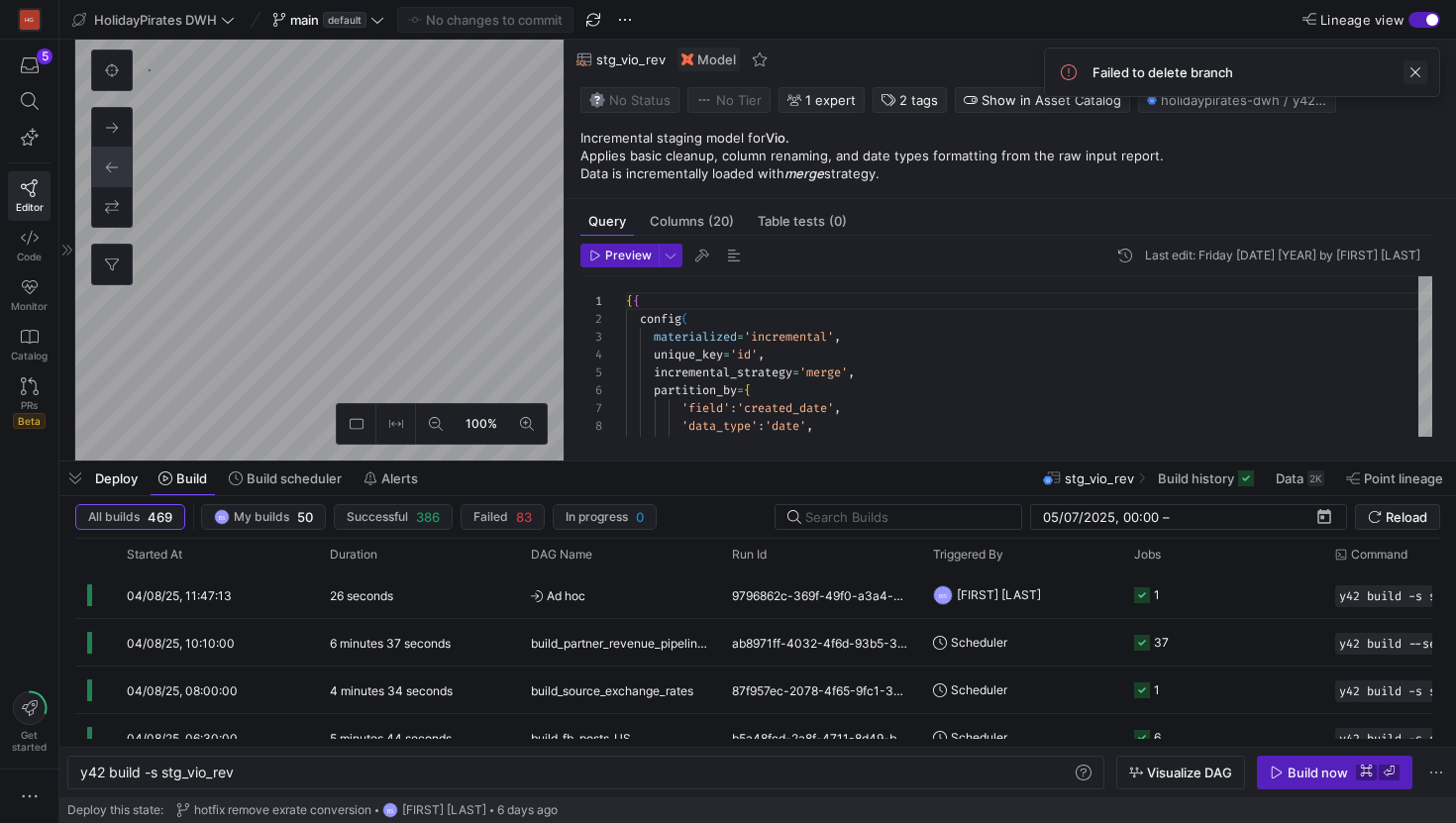 click 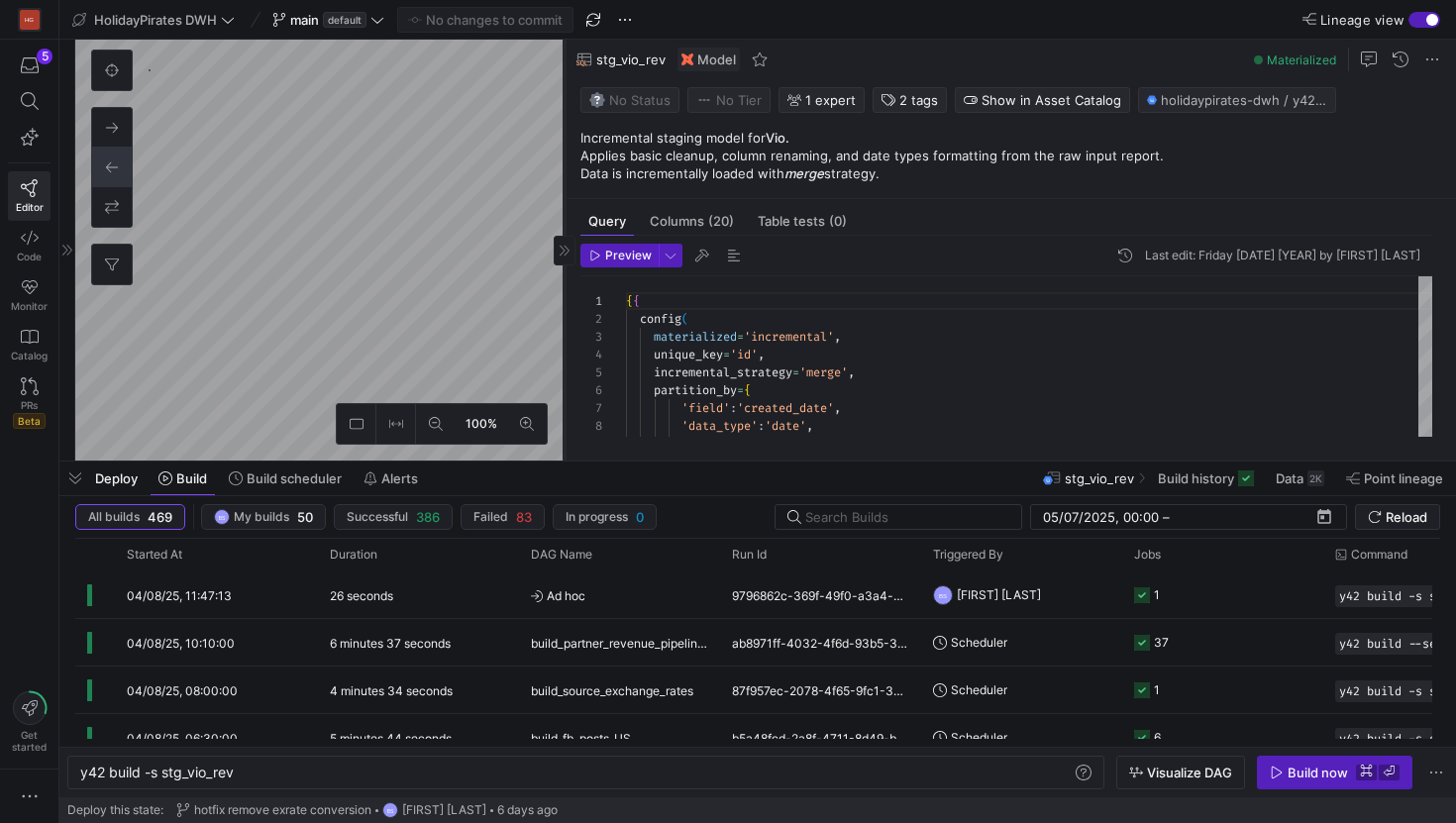 click 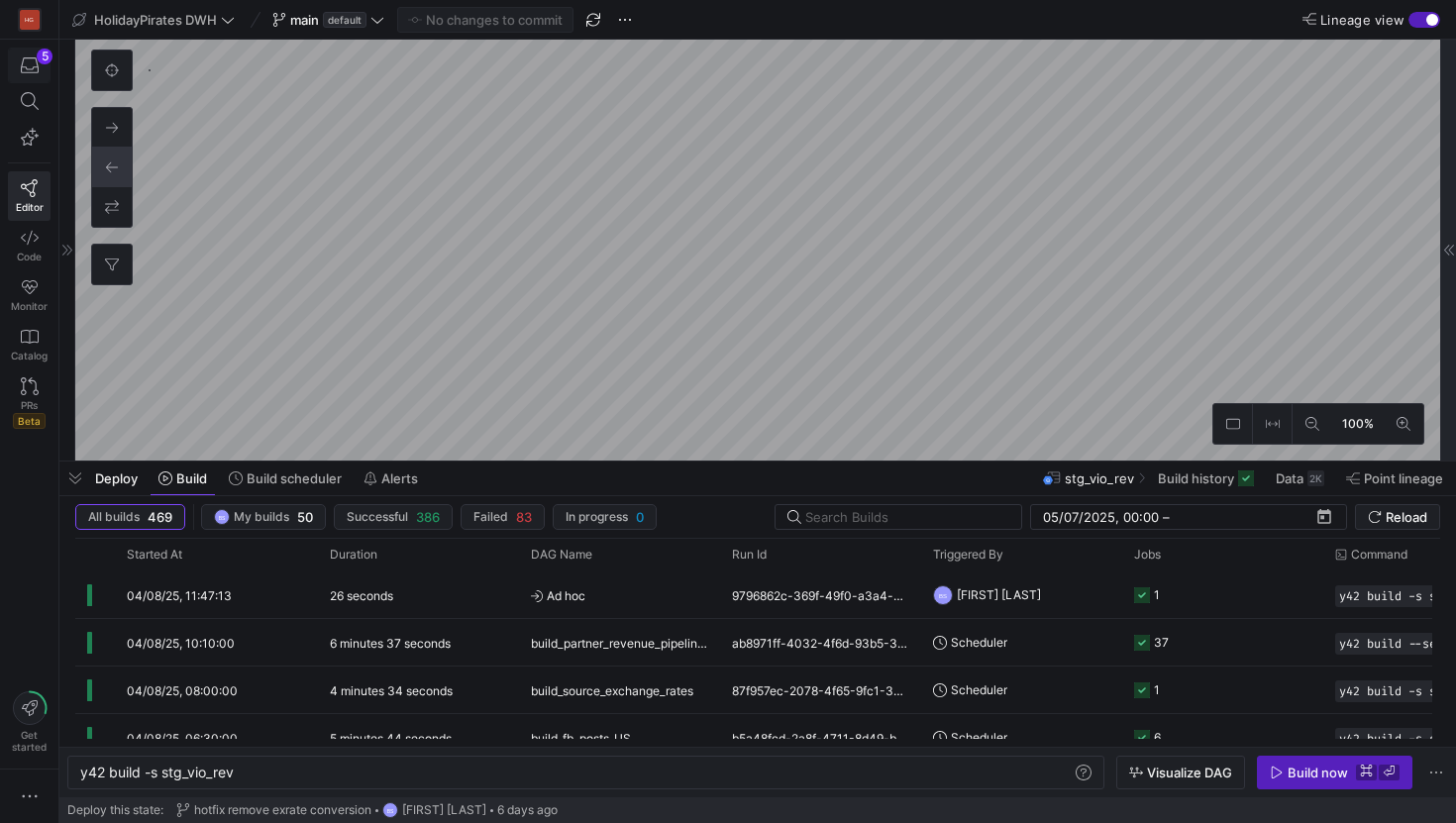 click at bounding box center (29, 65) 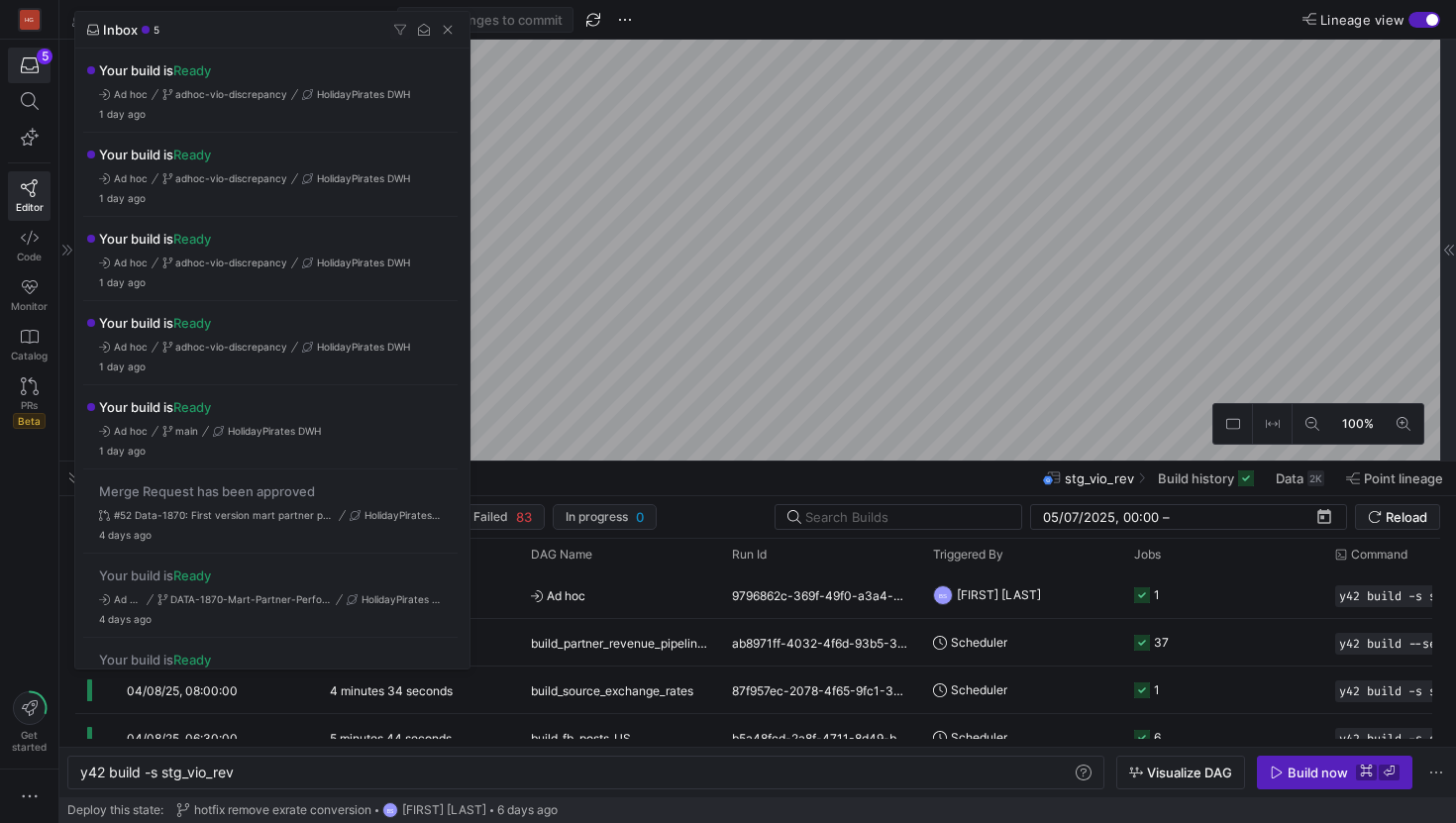click on "Inbox 5" at bounding box center (272, 30) 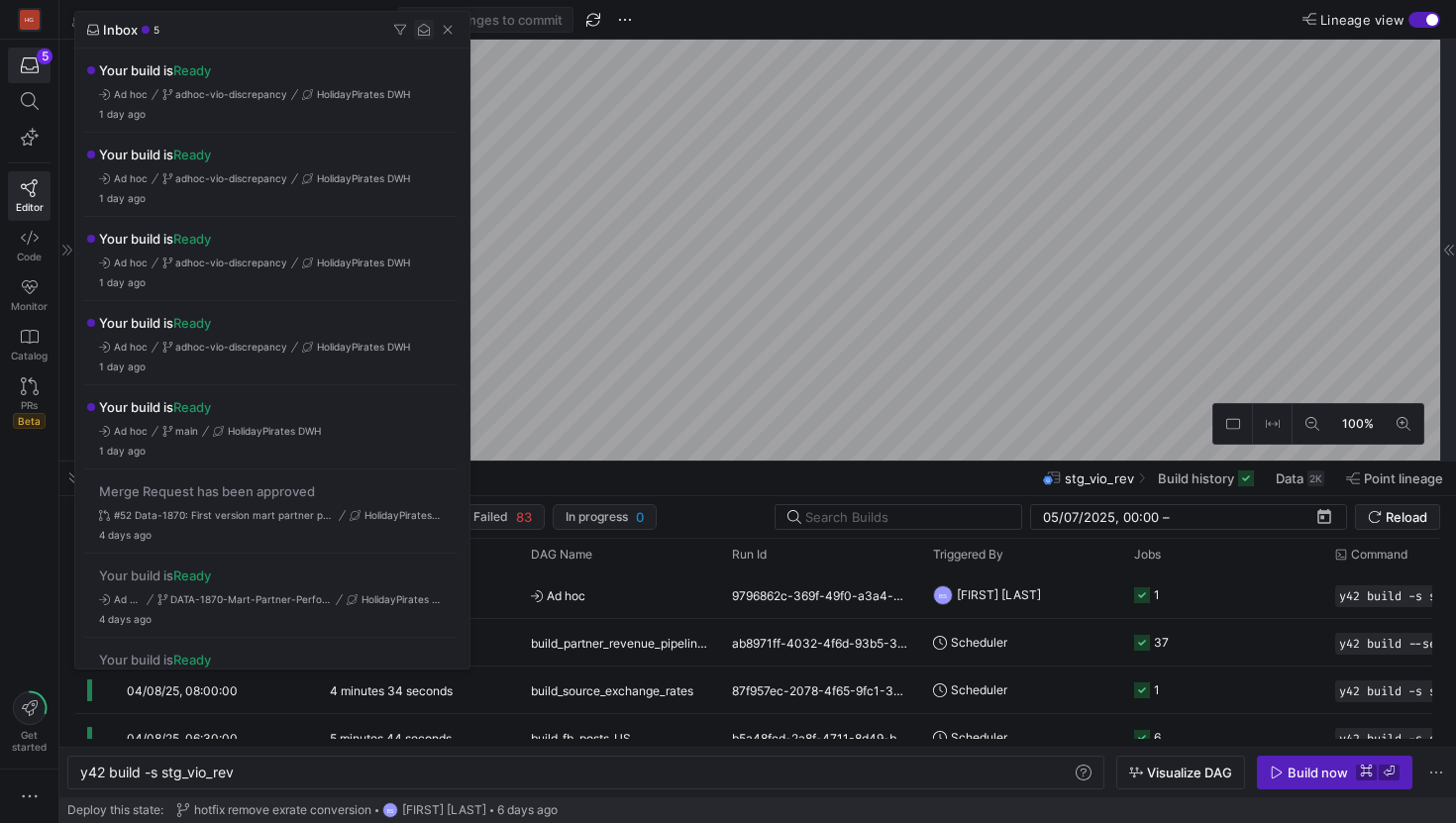 click at bounding box center [424, 30] 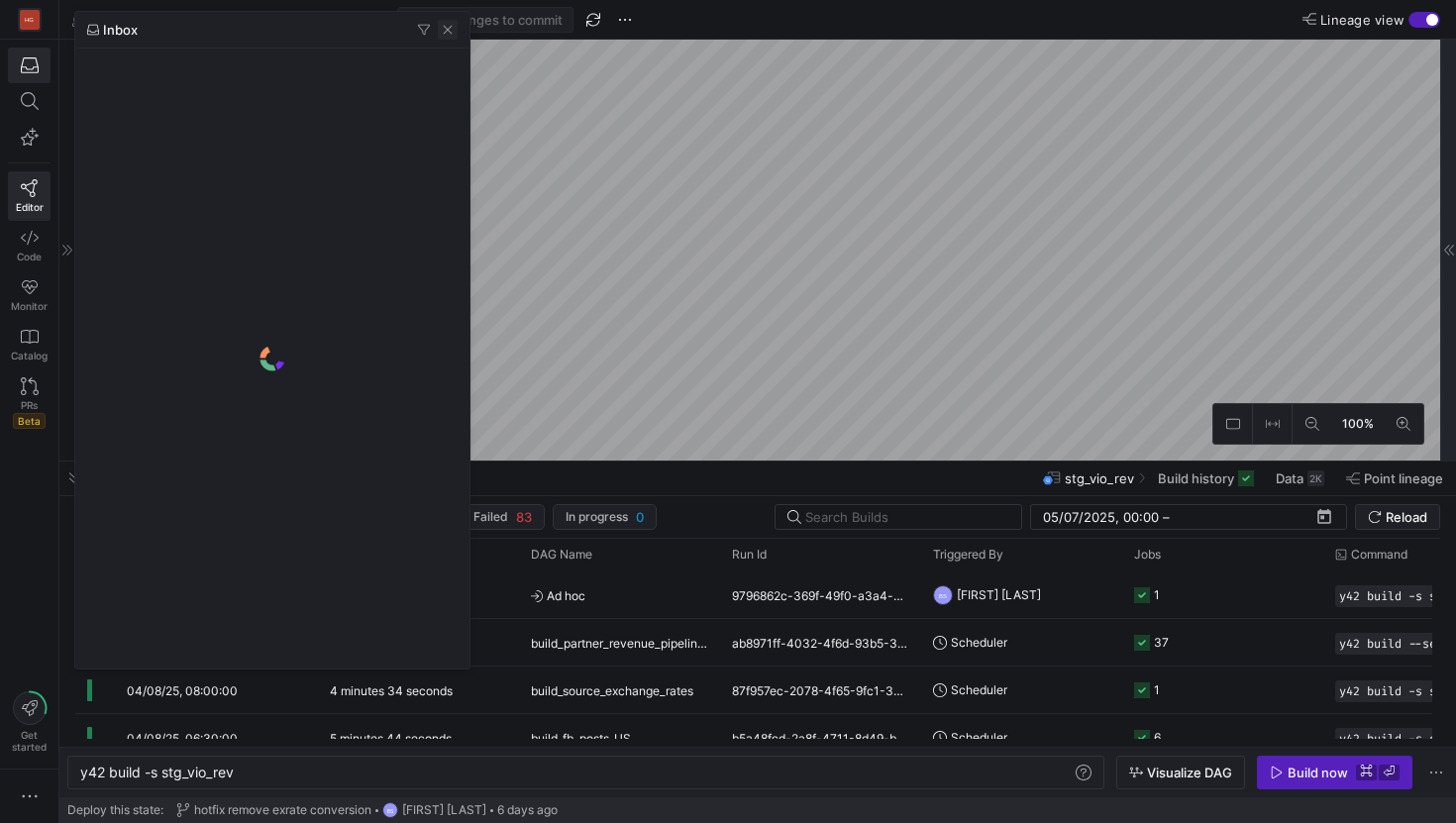 click at bounding box center [448, 30] 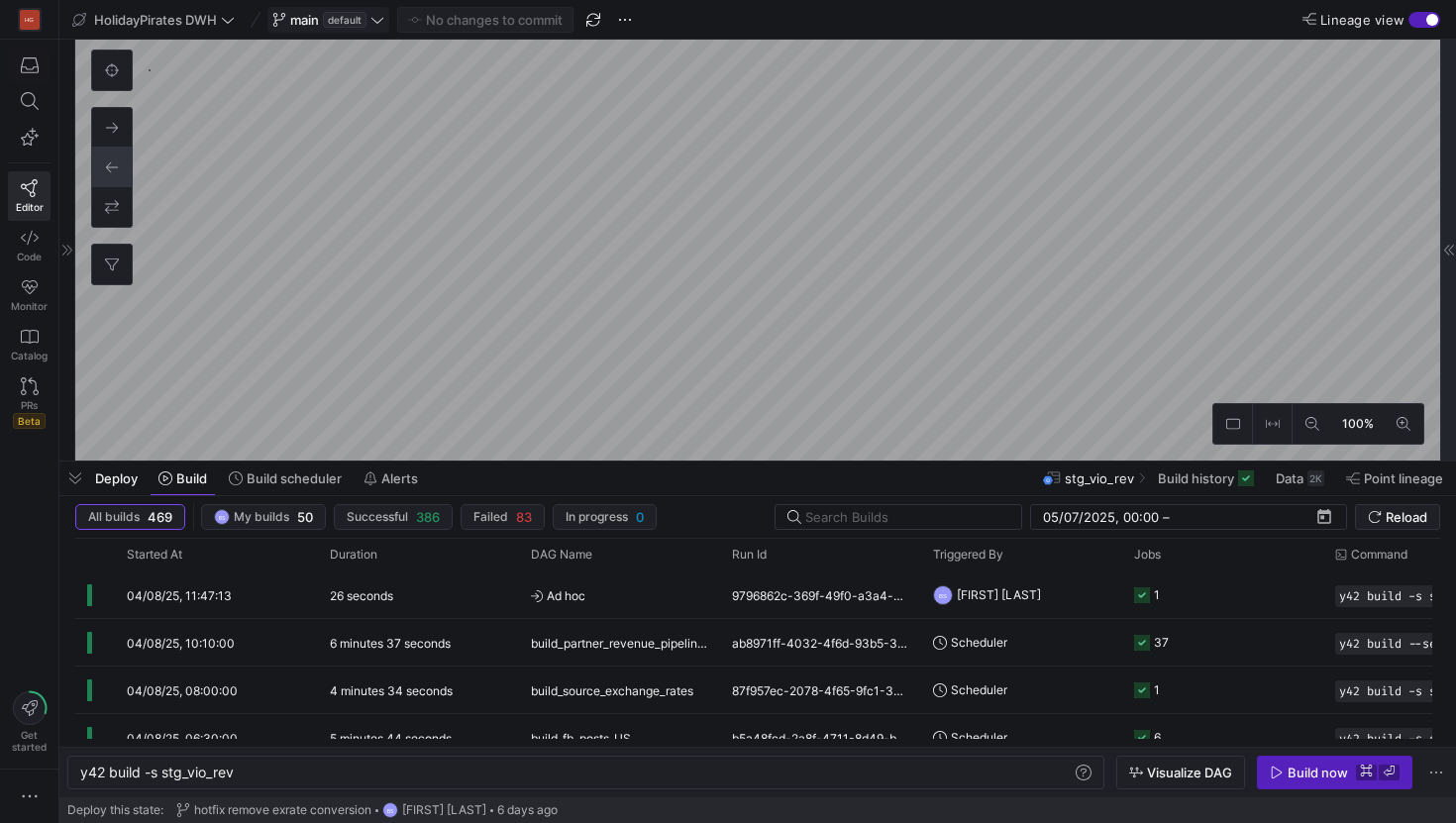 click on "default" 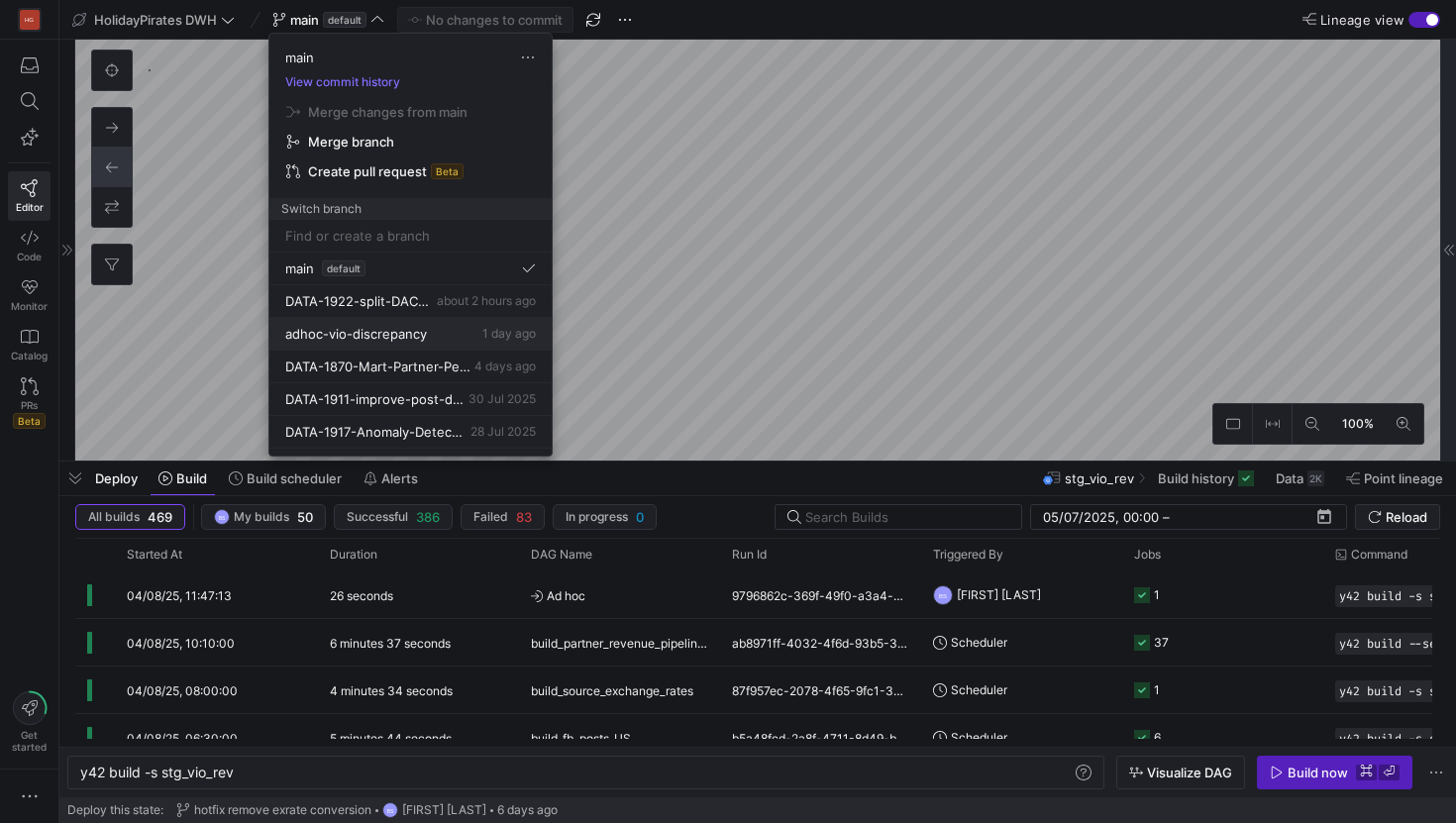 click on "adhoc-vio-discrepancy 1 day ago" at bounding box center [410, 334] 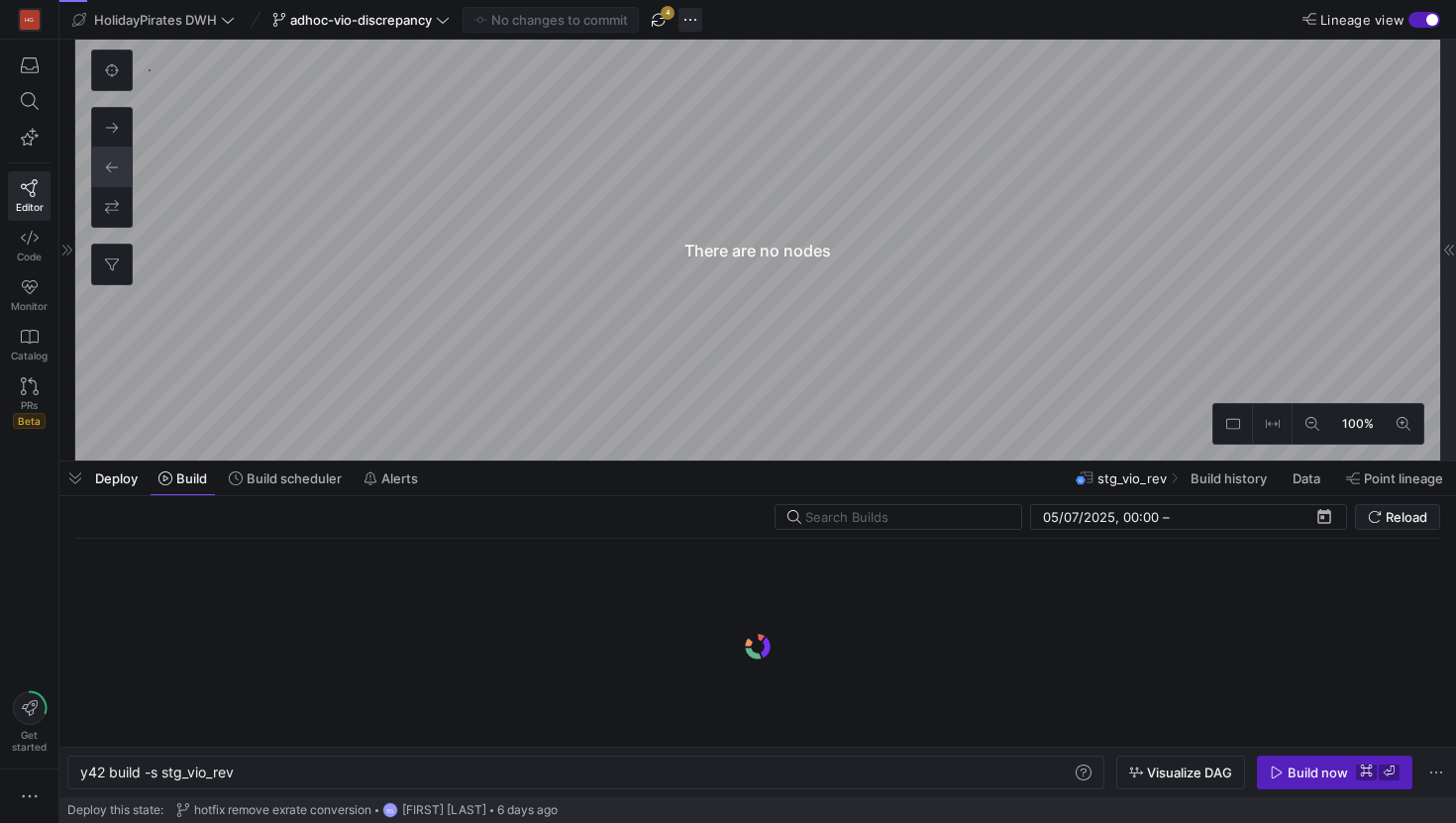 click 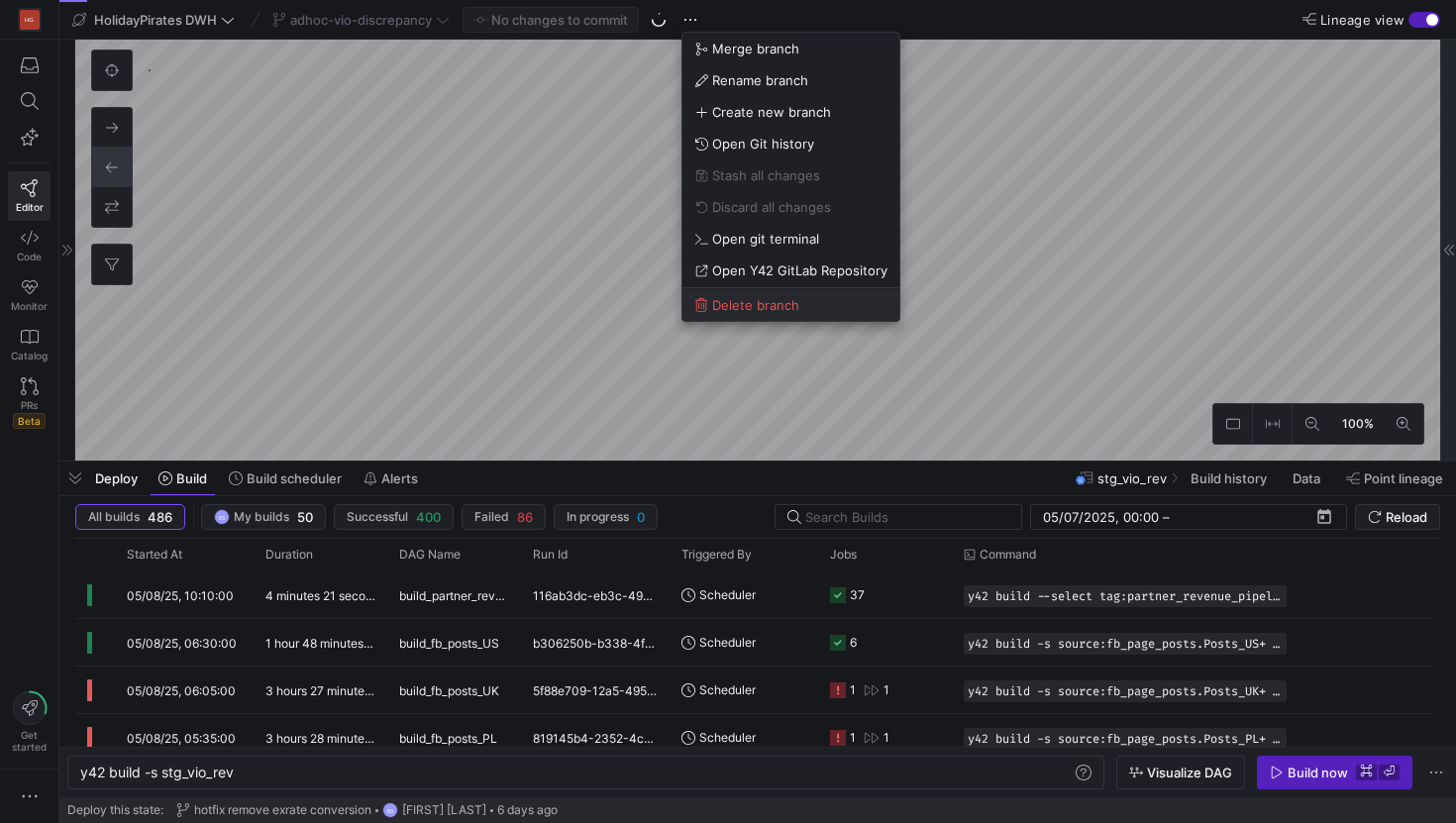click on "Delete branch" at bounding box center (756, 305) 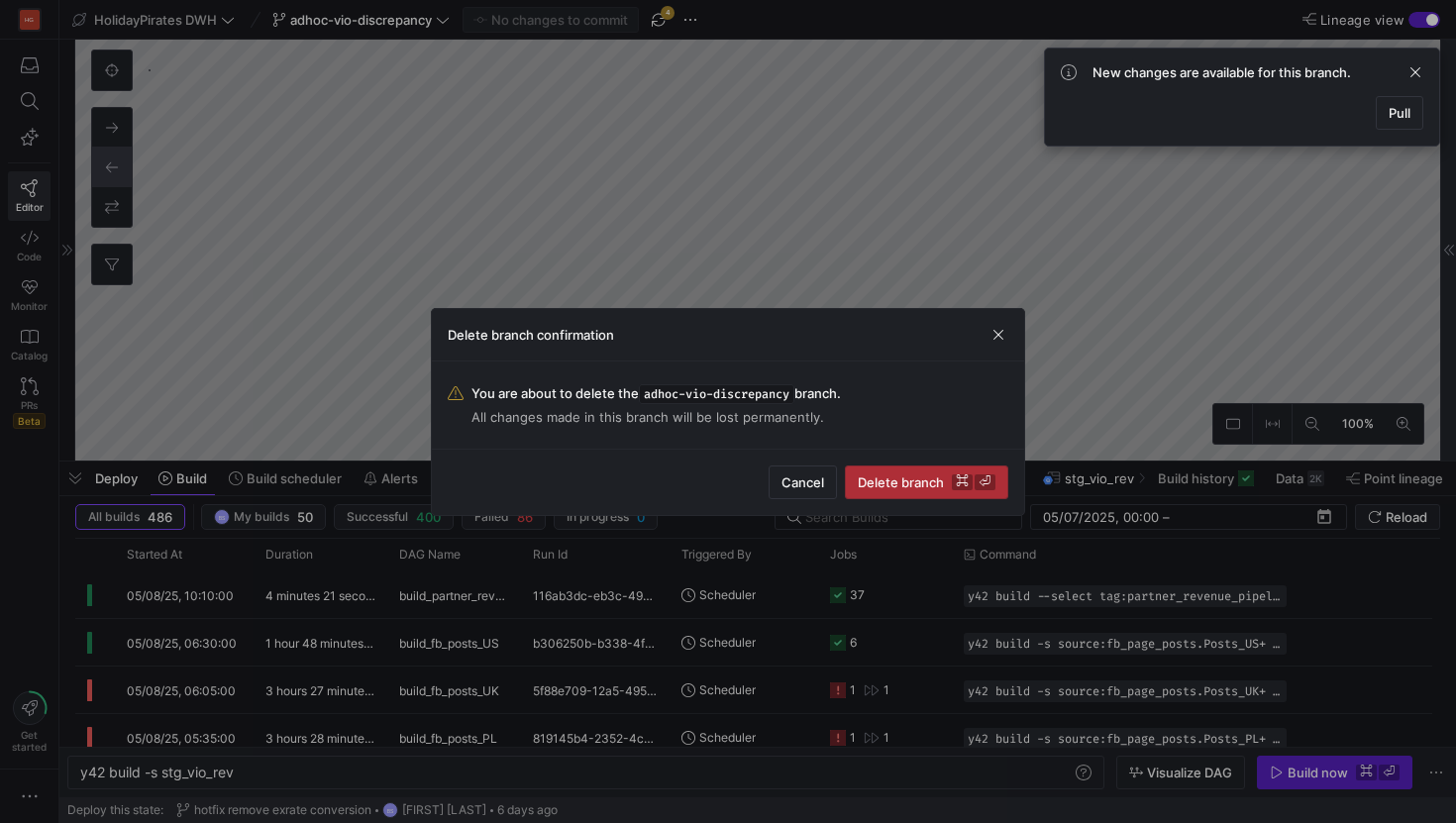 click on "Delete branch  ⌘ ⏎" at bounding box center (926, 482) 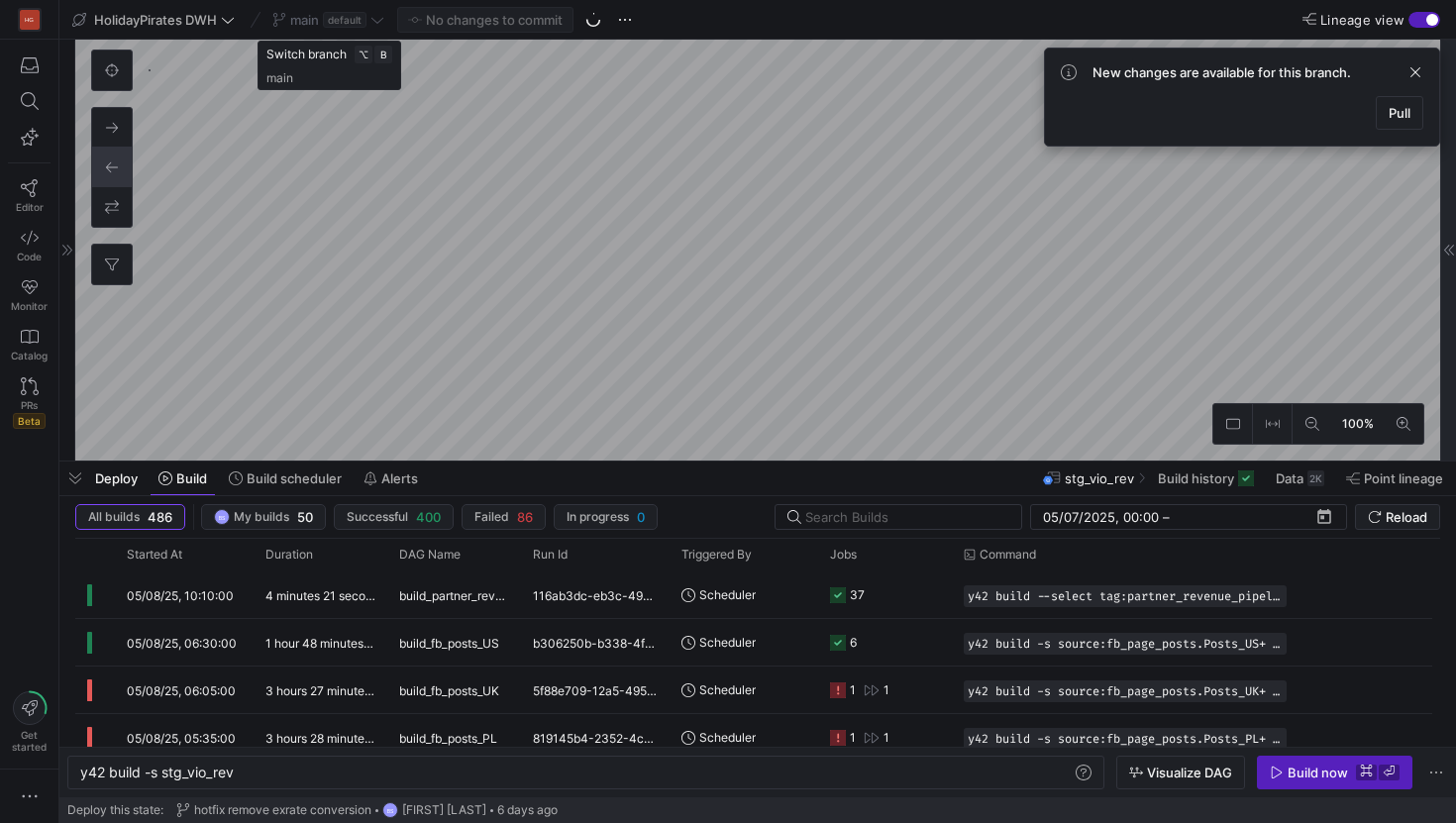 click on "main   default" 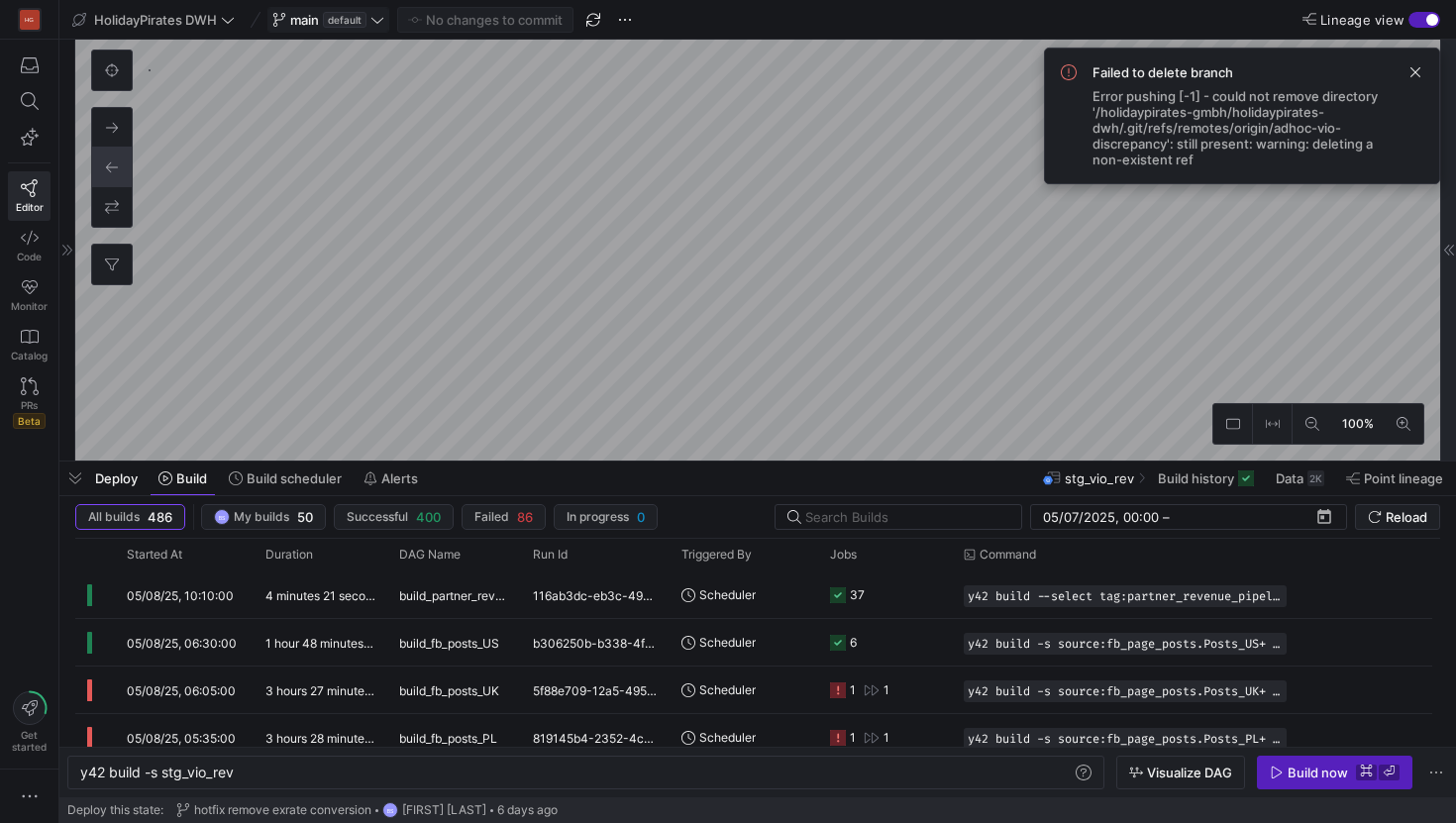 click on "main   default" 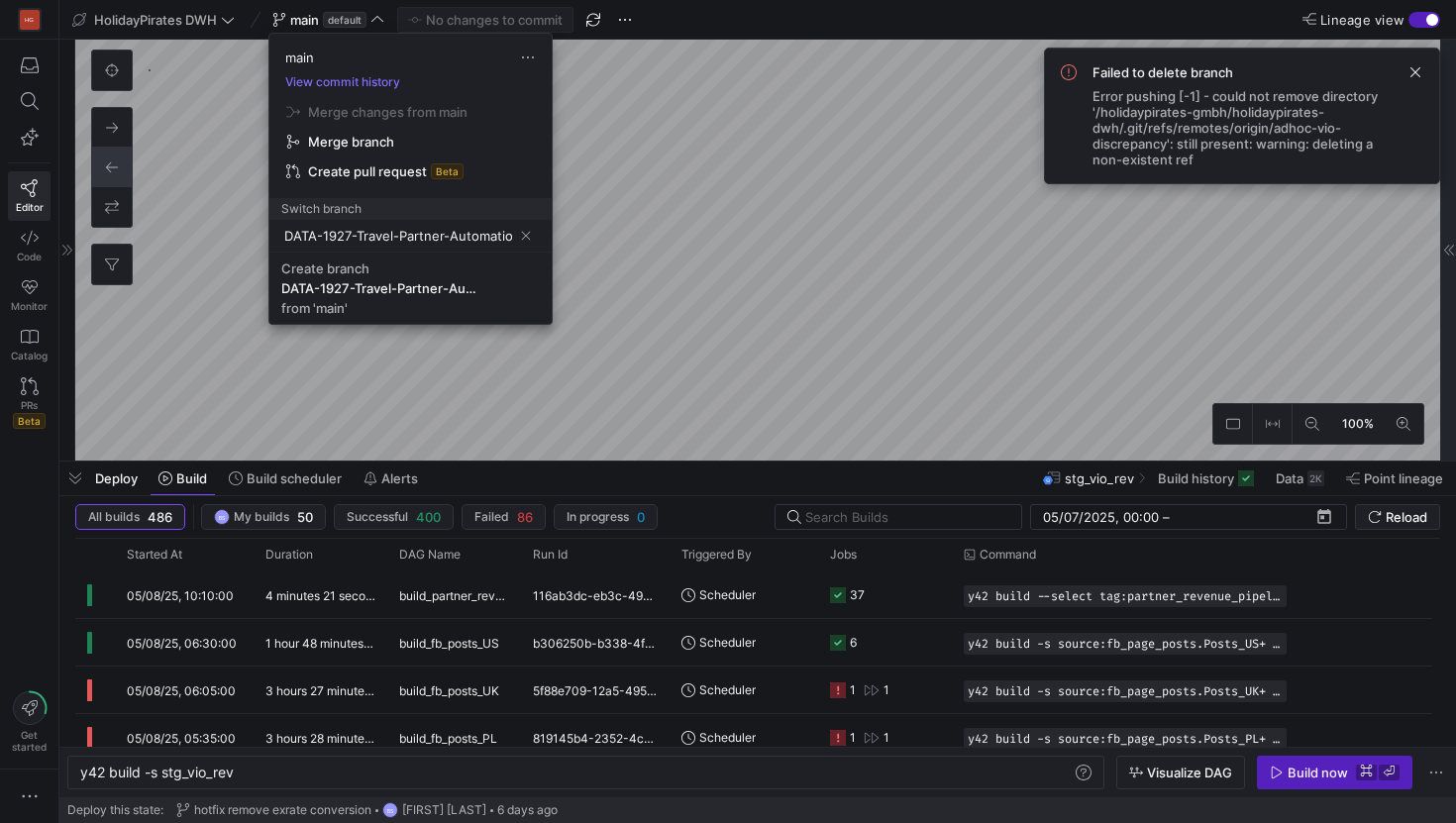 scroll, scrollTop: 0, scrollLeft: 8, axis: horizontal 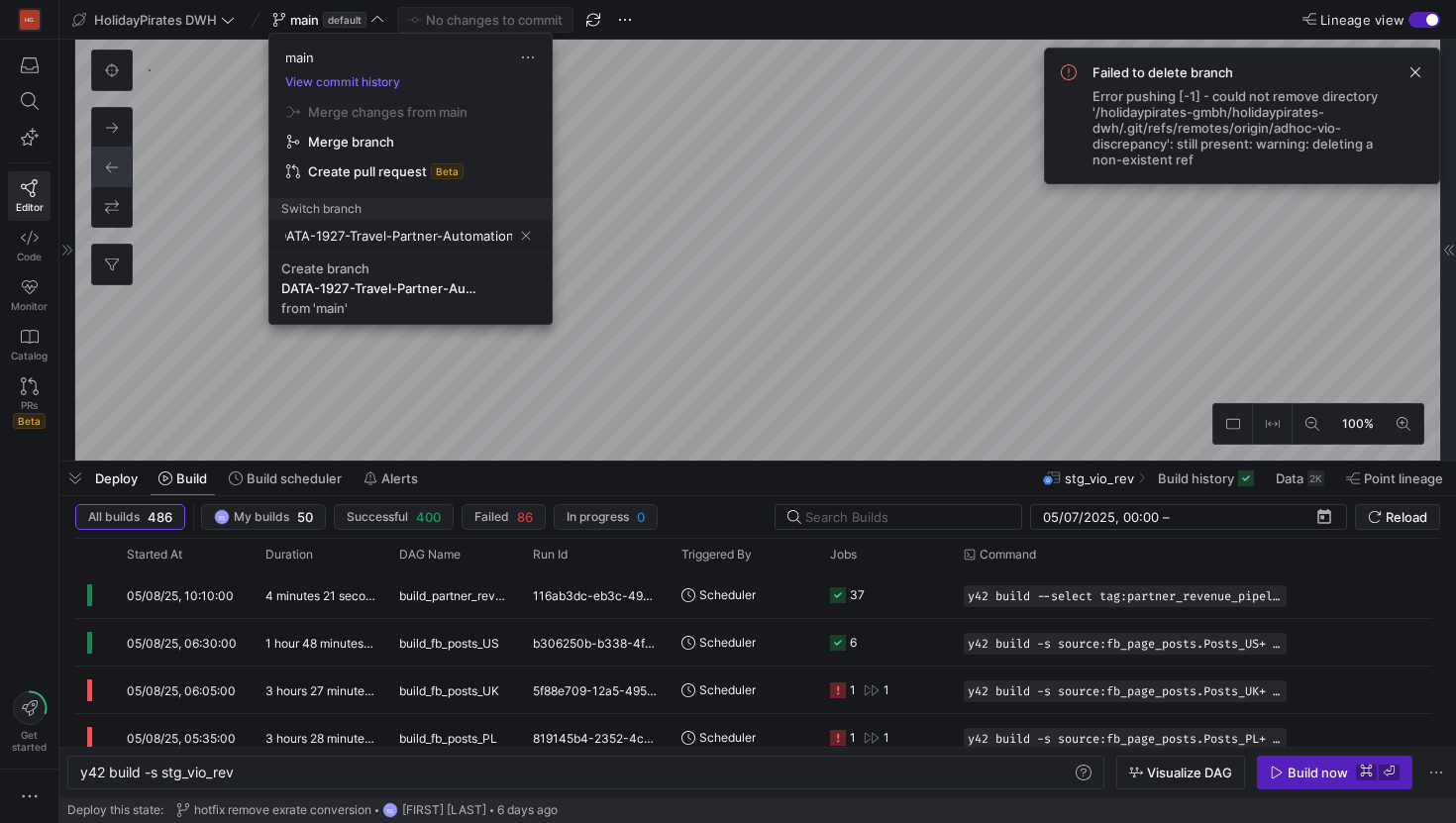 type on "DATA-1927-Travel-Partner-Automation" 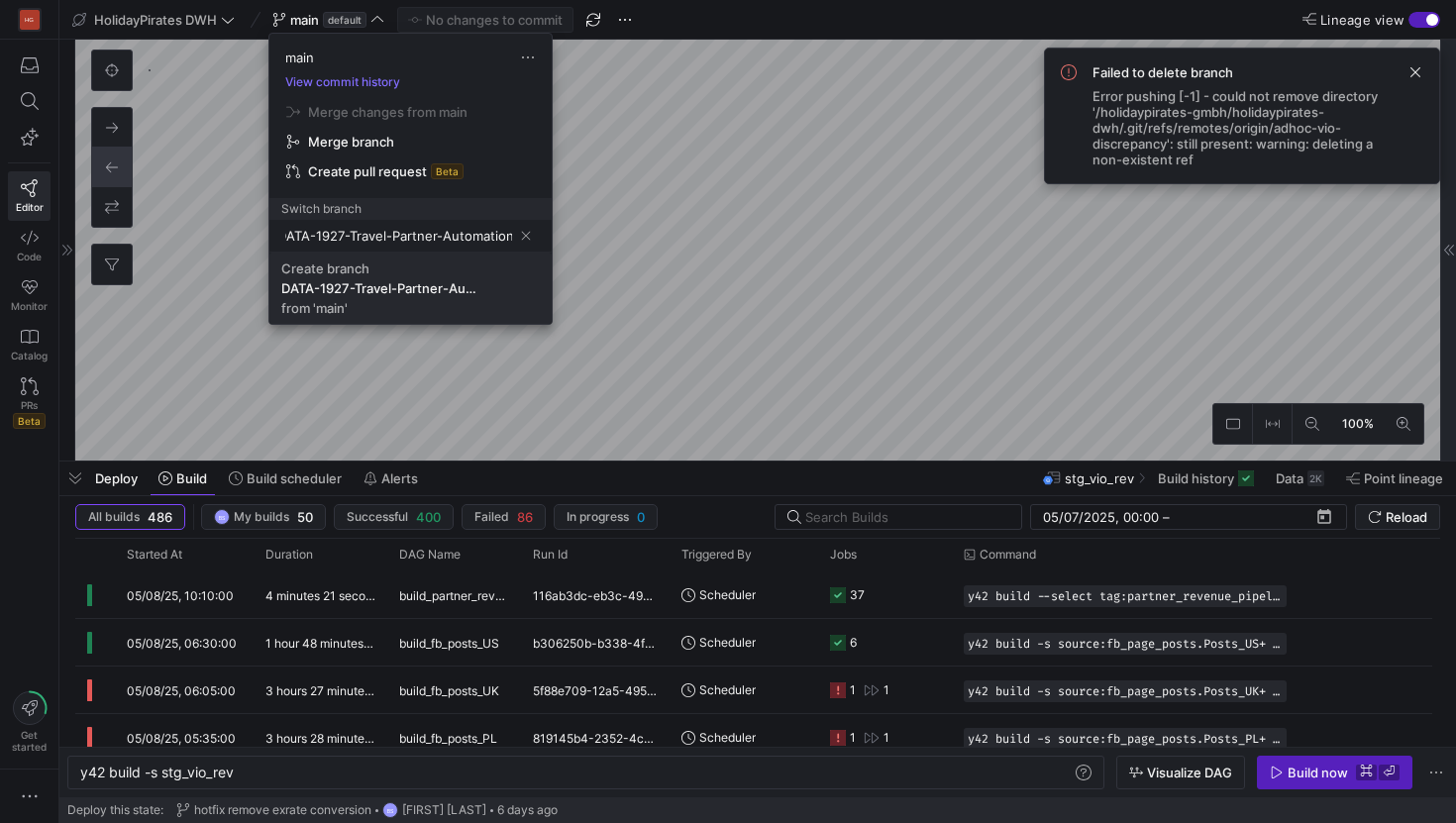 click on "DATA-1927-Travel-Partner-Automation" at bounding box center [380, 288] 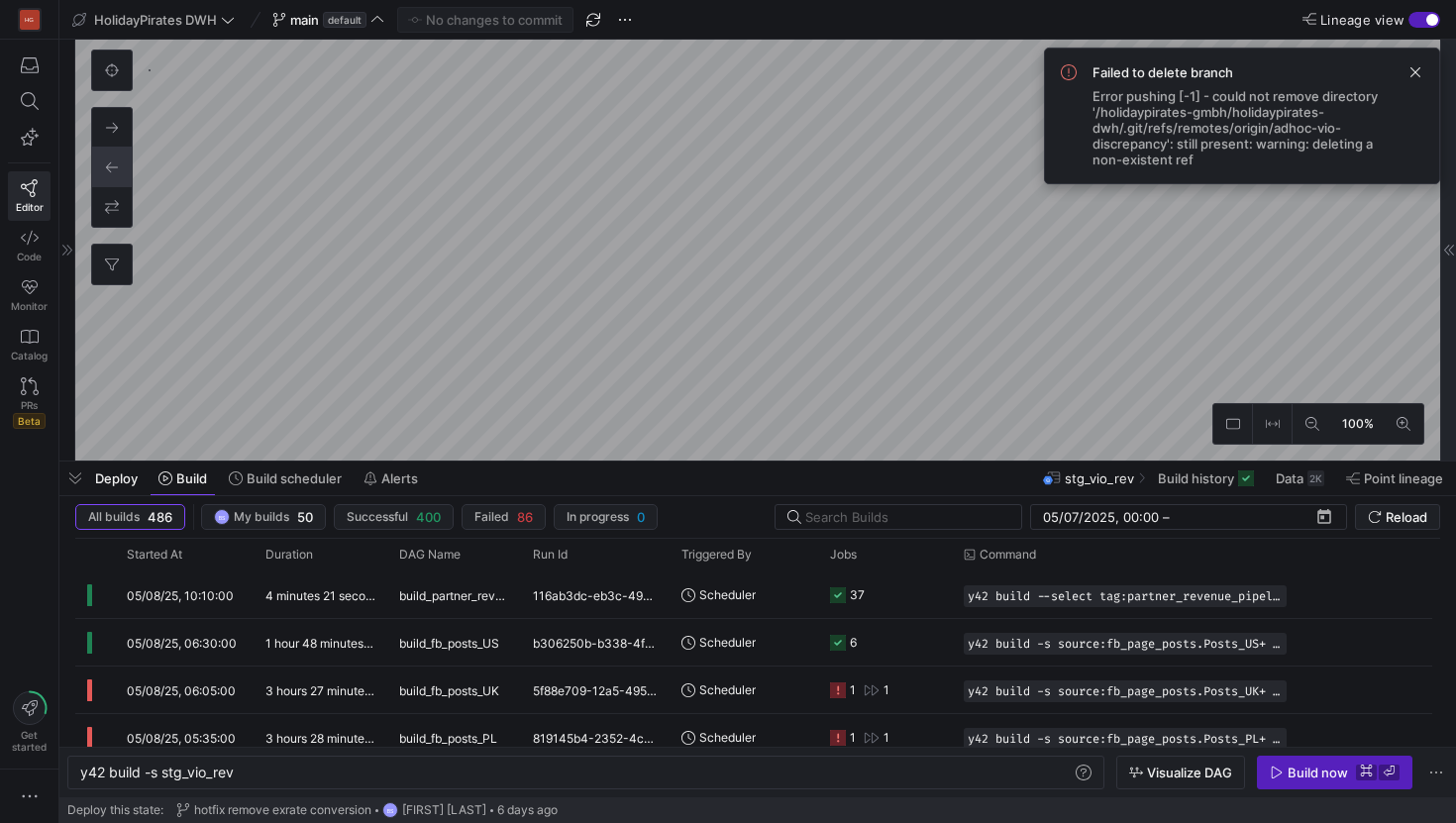 type 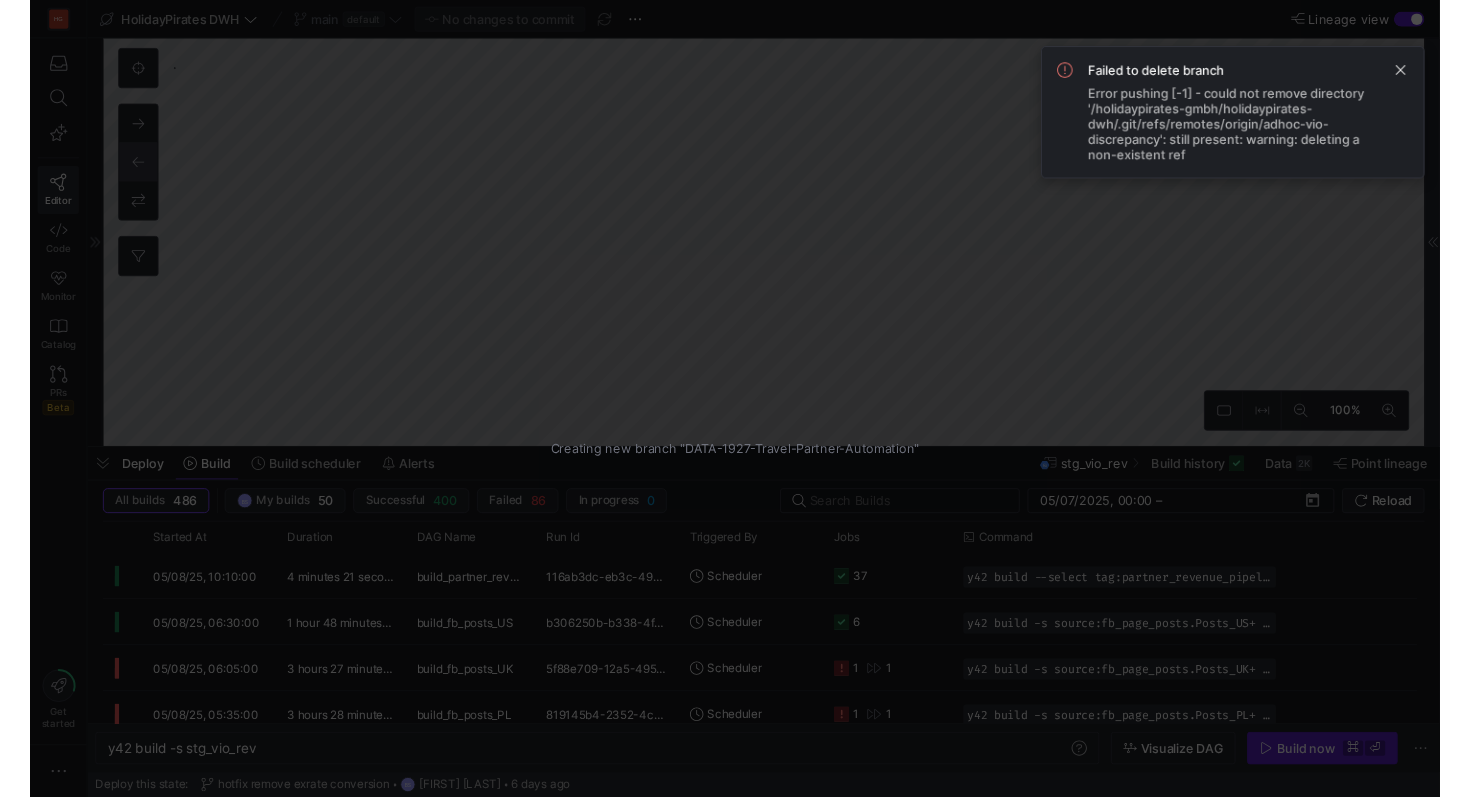 scroll, scrollTop: 0, scrollLeft: 0, axis: both 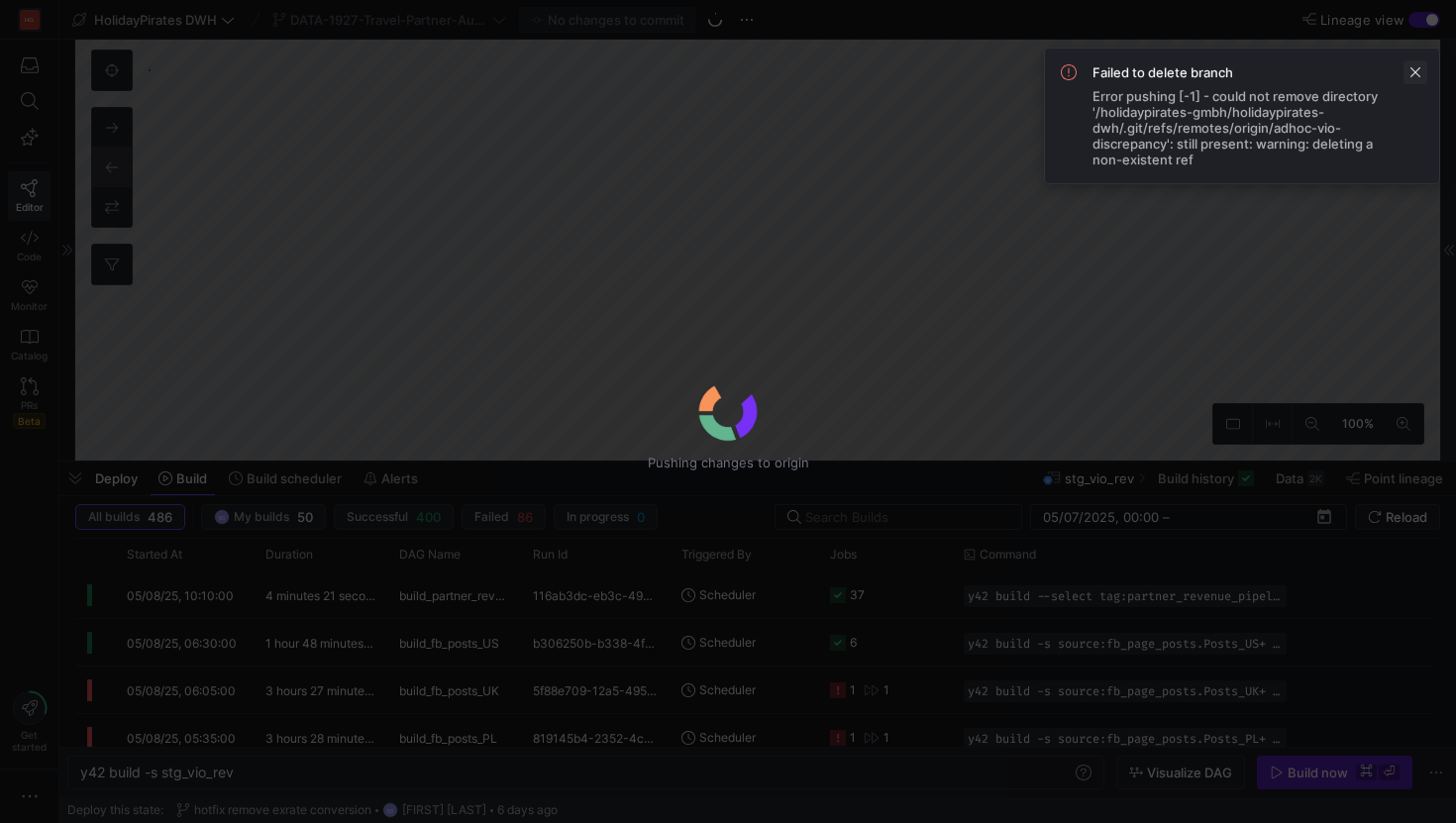 click 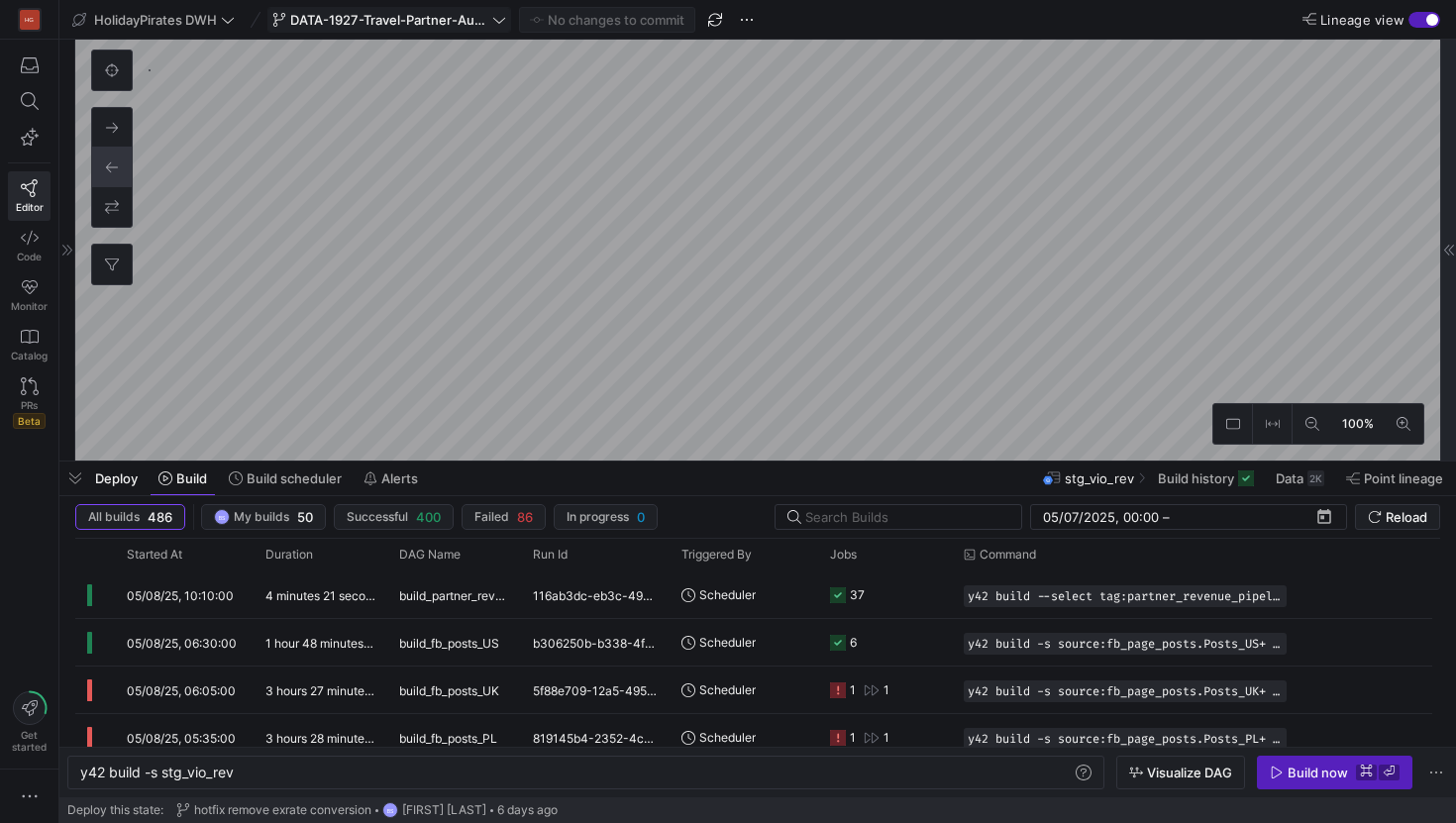 click on "DATA-1927-Travel-Partner-Automation" 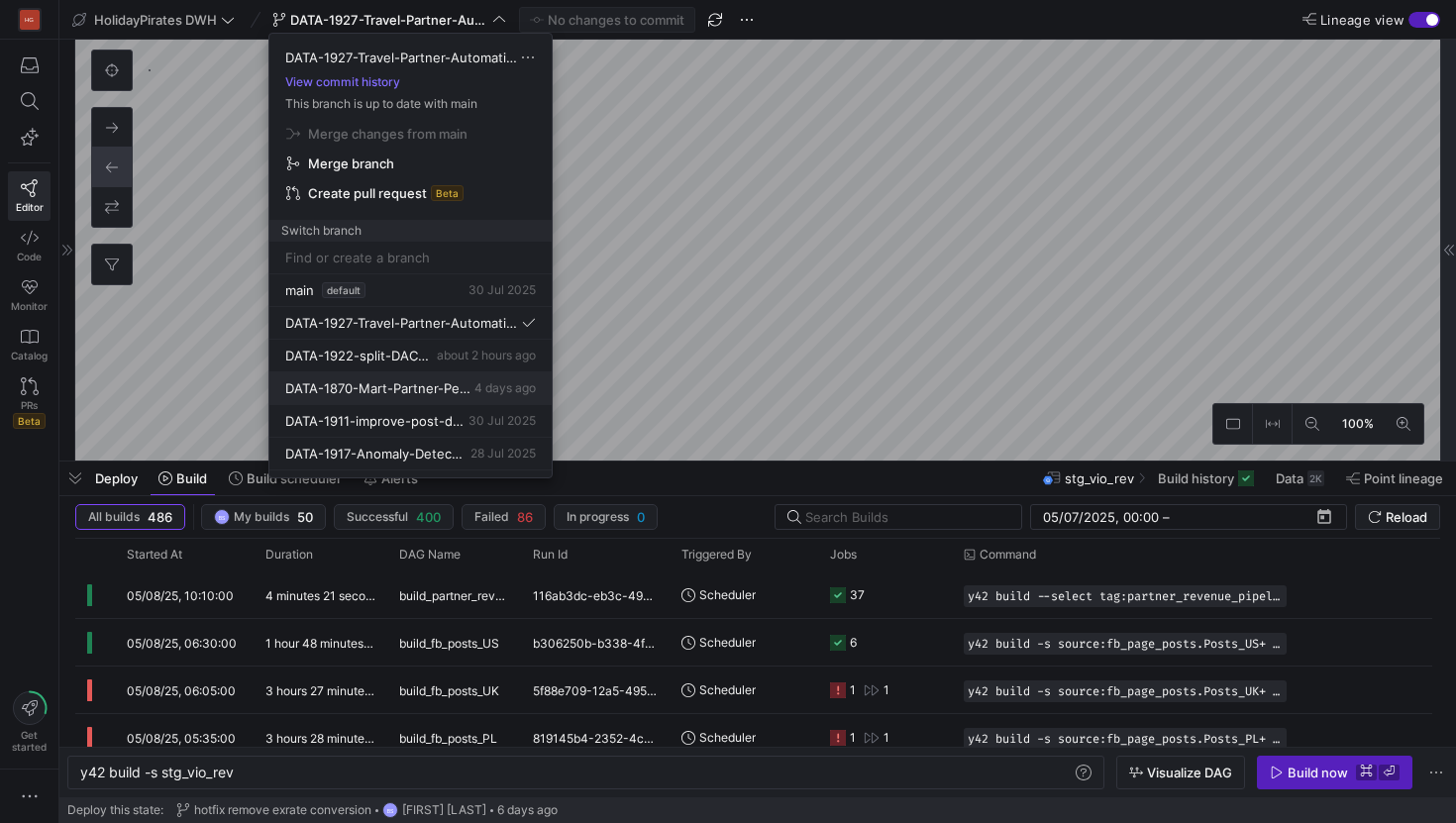 click on "DATA-1870-Mart-Partner-Performance" at bounding box center (377, 388) 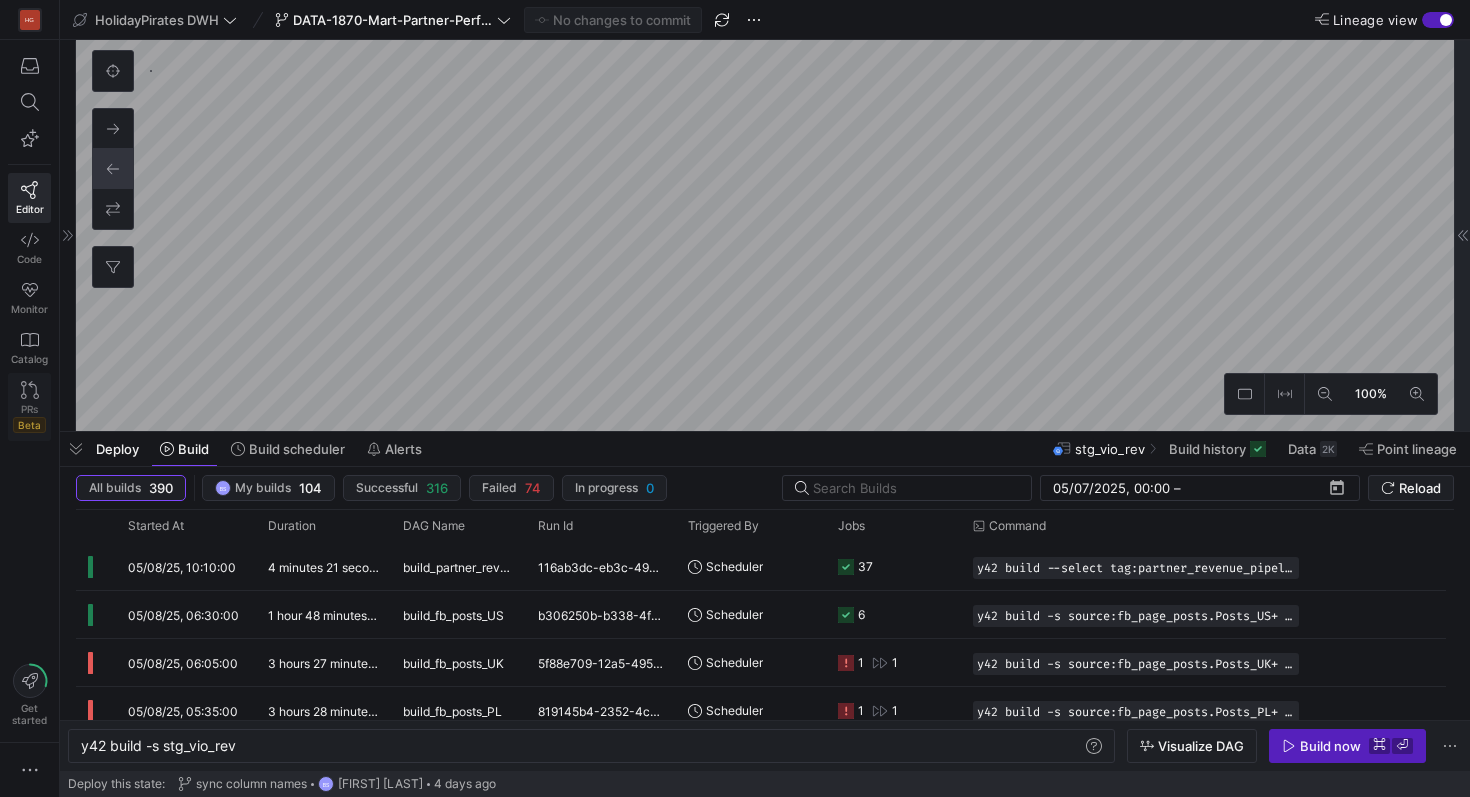 click 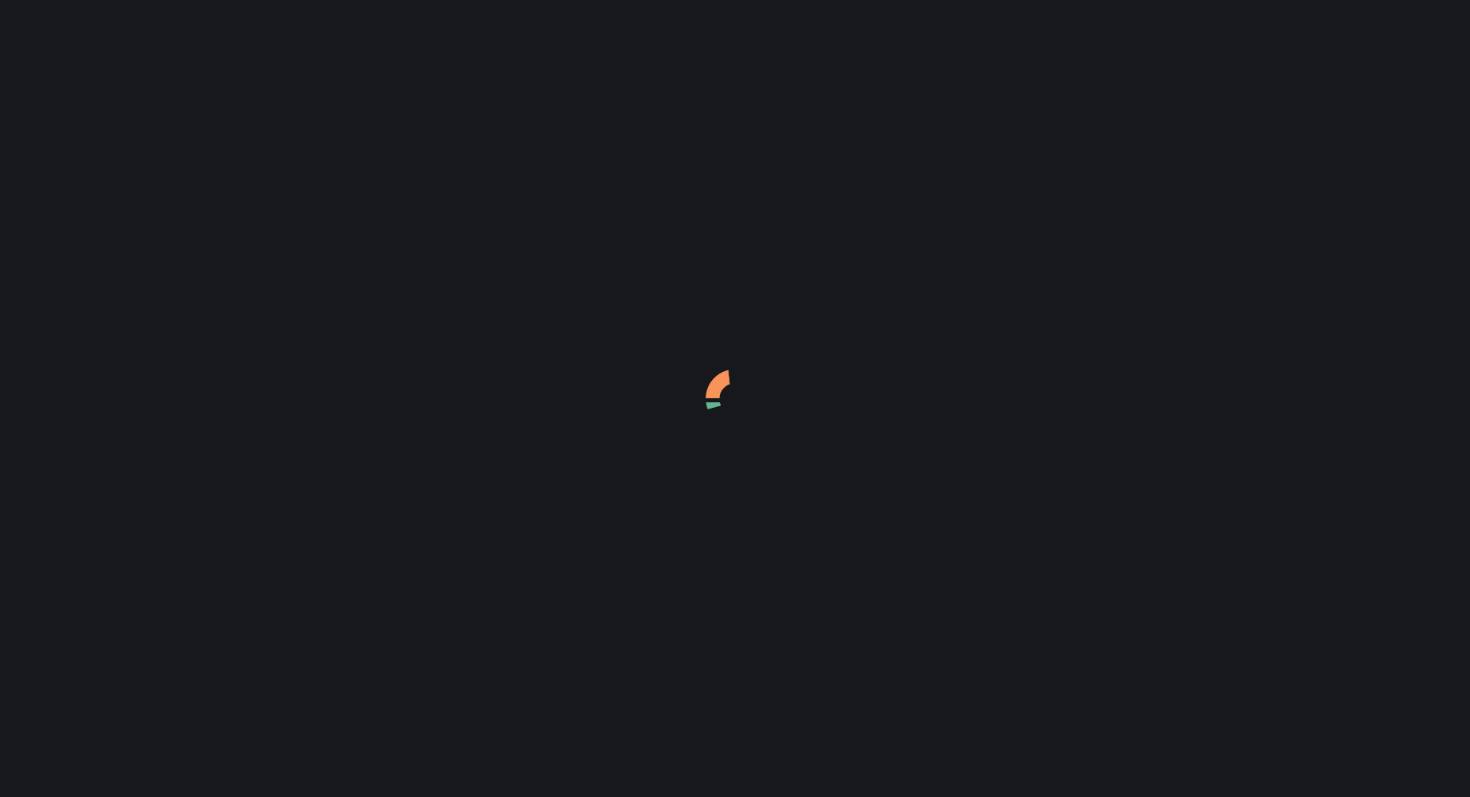 scroll, scrollTop: 0, scrollLeft: 0, axis: both 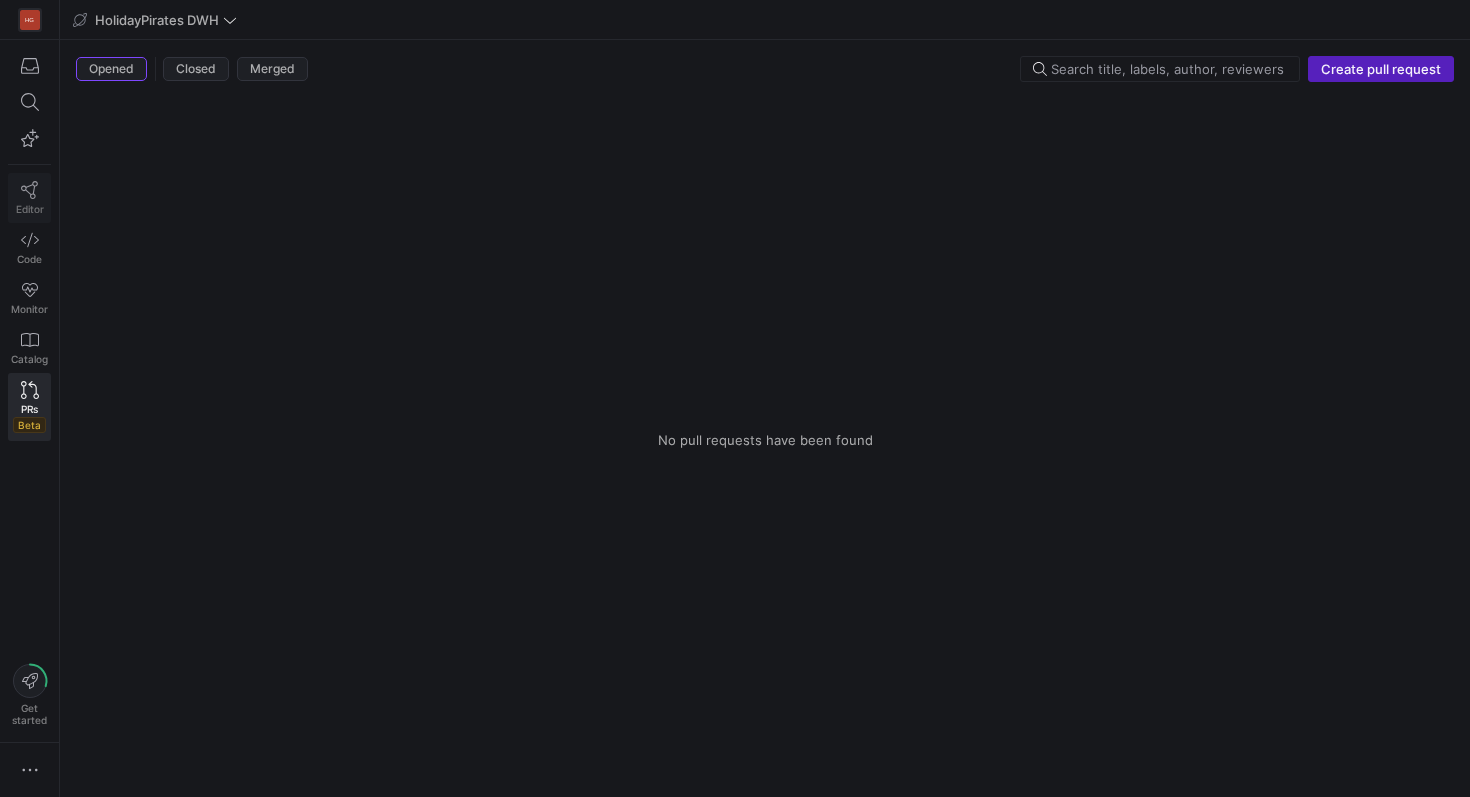 click 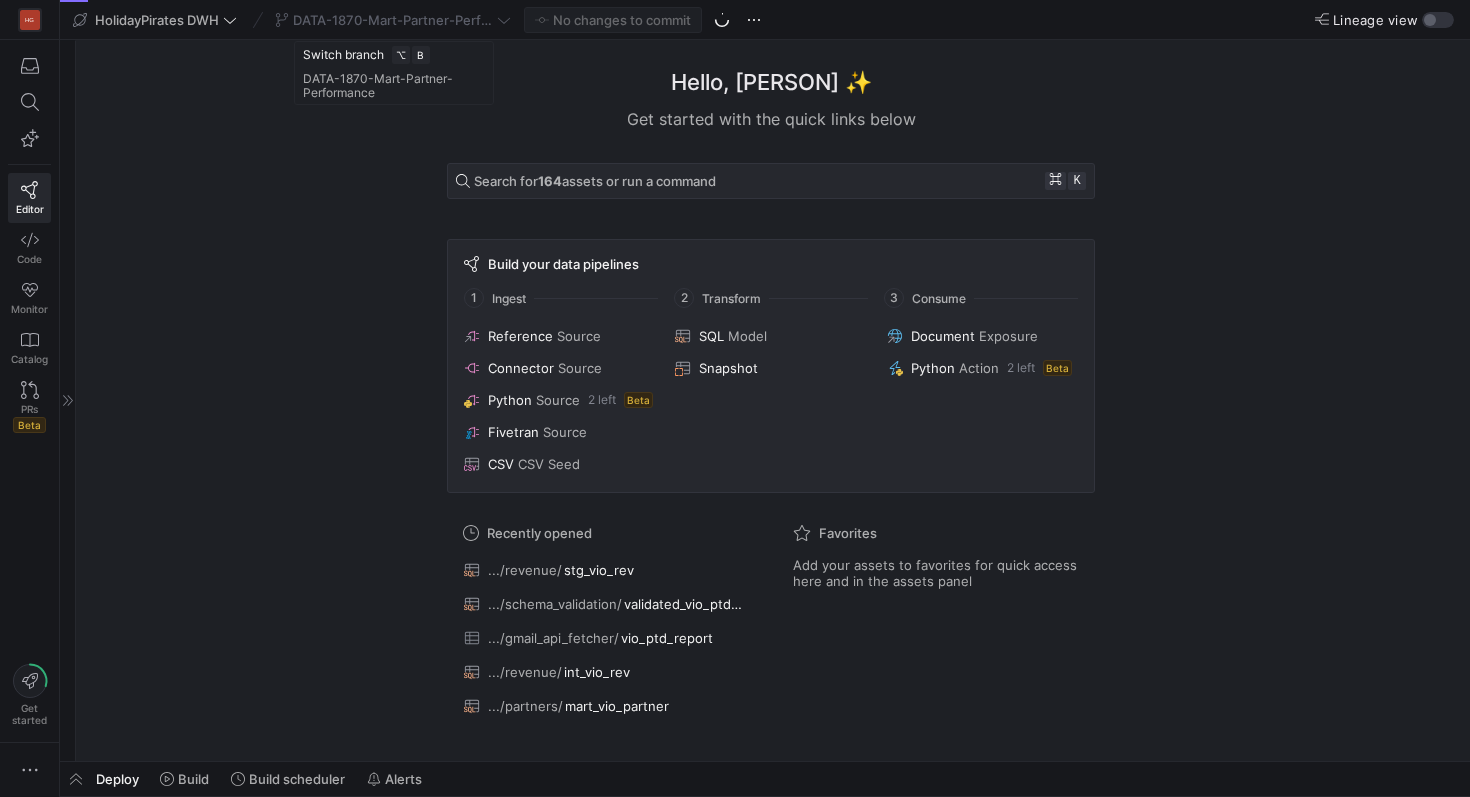 click on "DATA-1870-Mart-Partner-Performance" 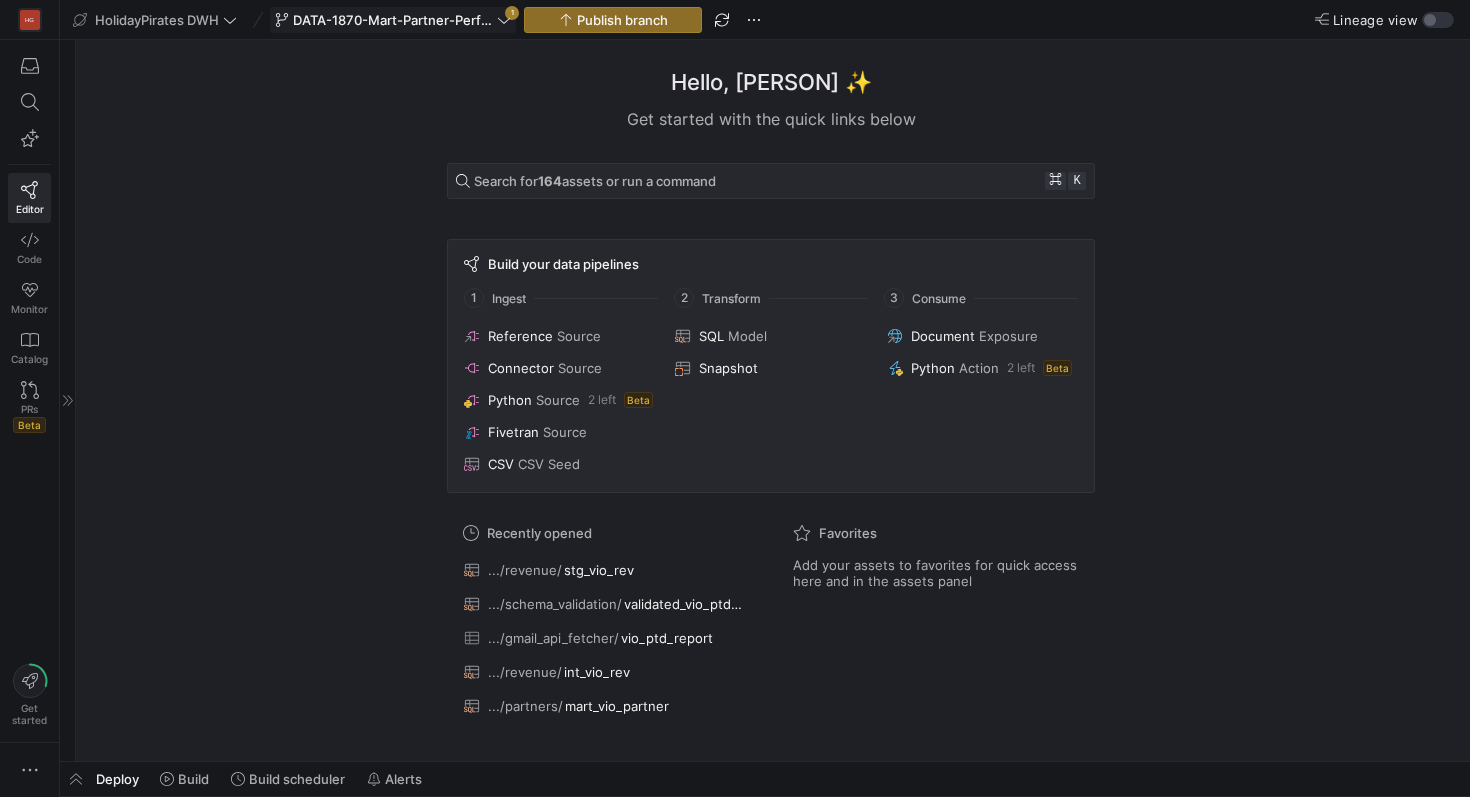 click 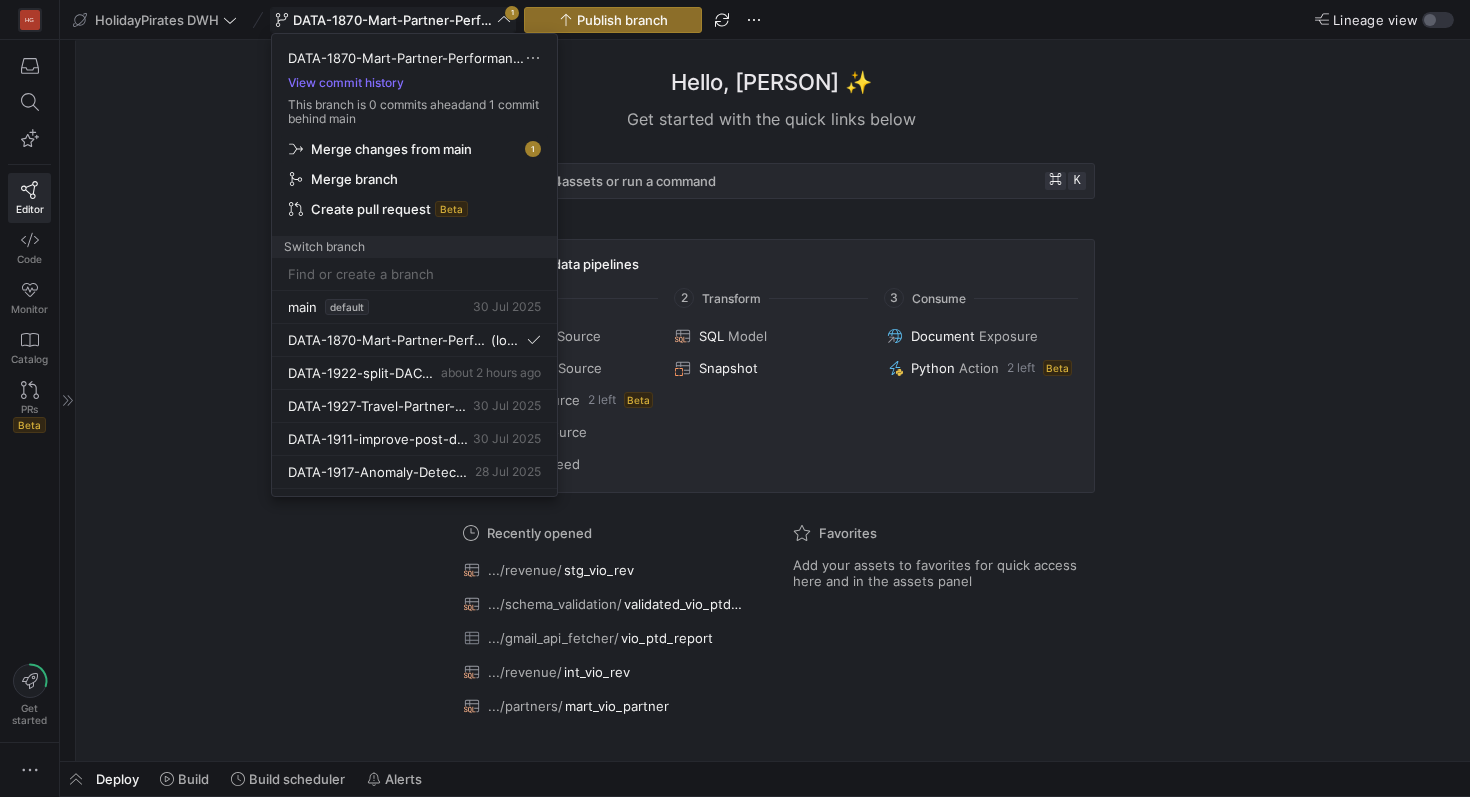 click on "Merge changes from main" at bounding box center (391, 149) 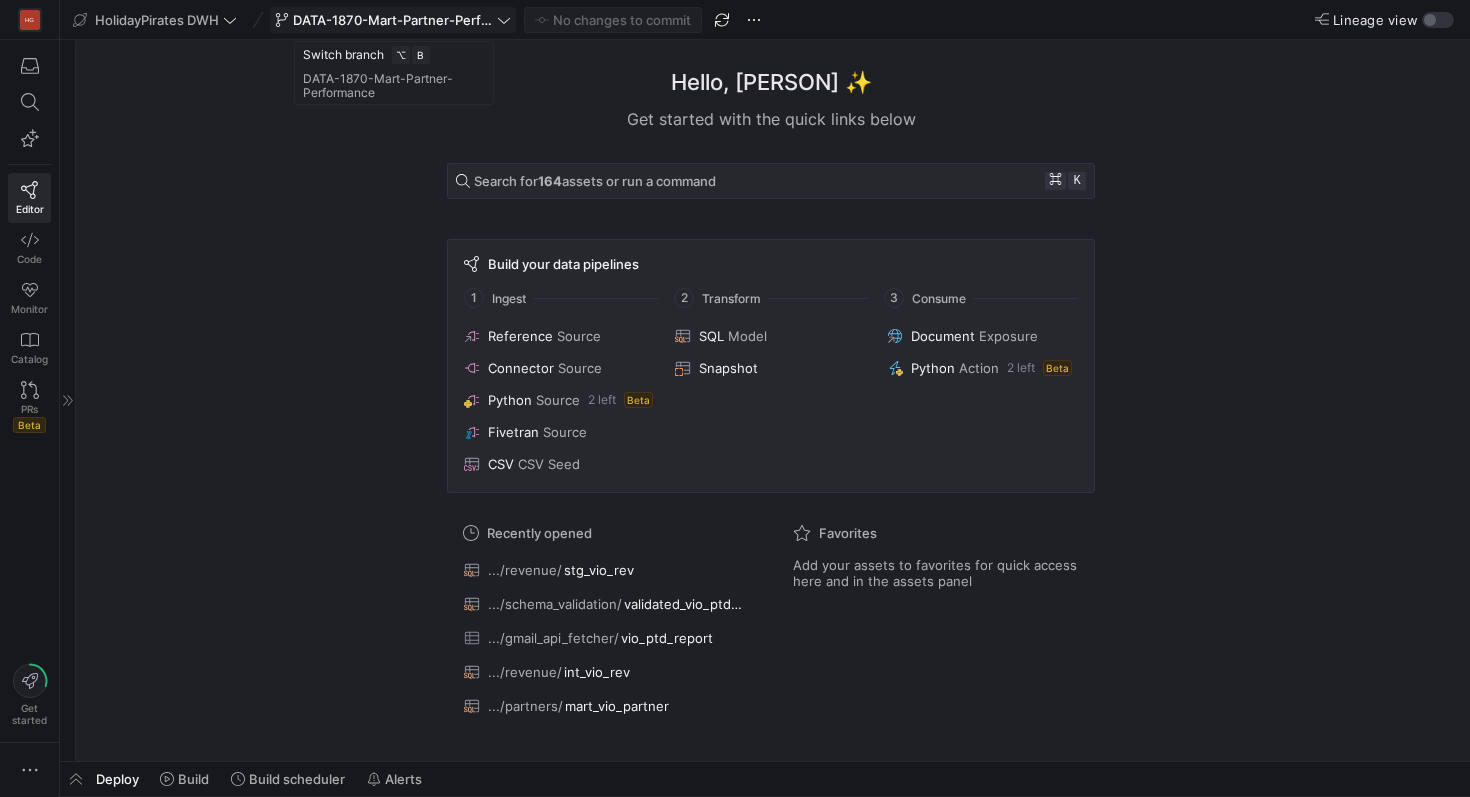 click on "DATA-1870-Mart-Partner-Performance" 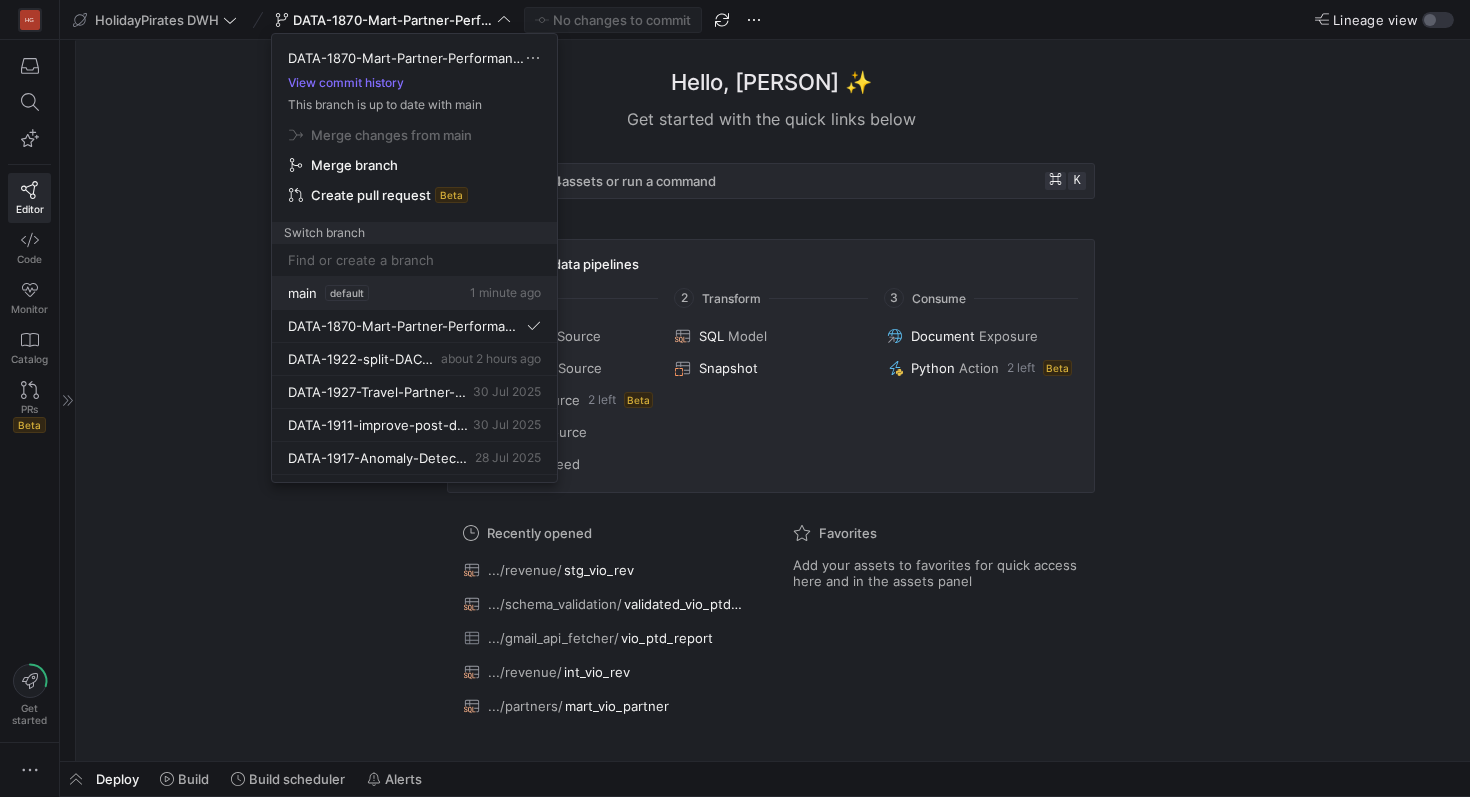 click on "main  default
1 minute ago" at bounding box center [414, 293] 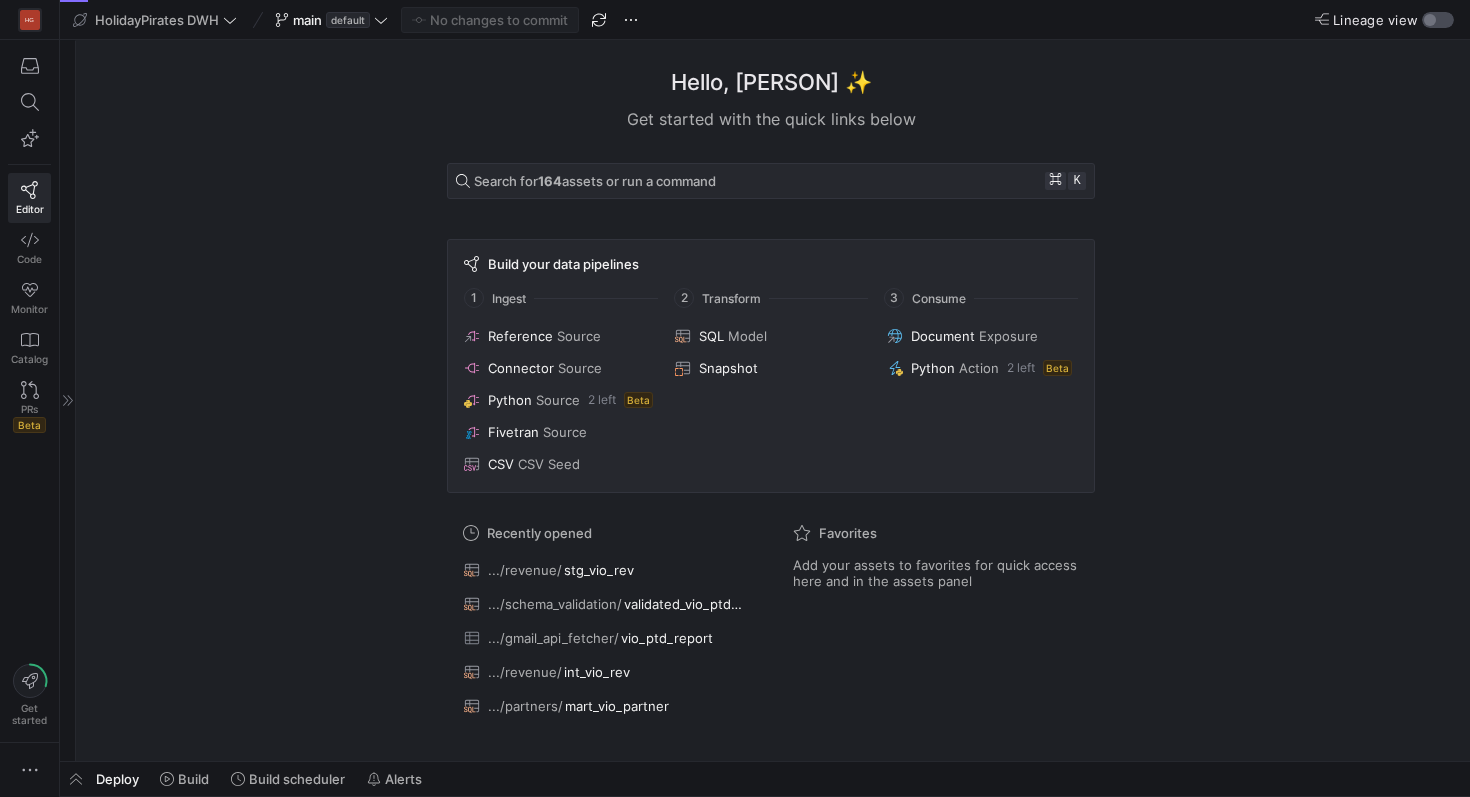 click at bounding box center [1438, 20] 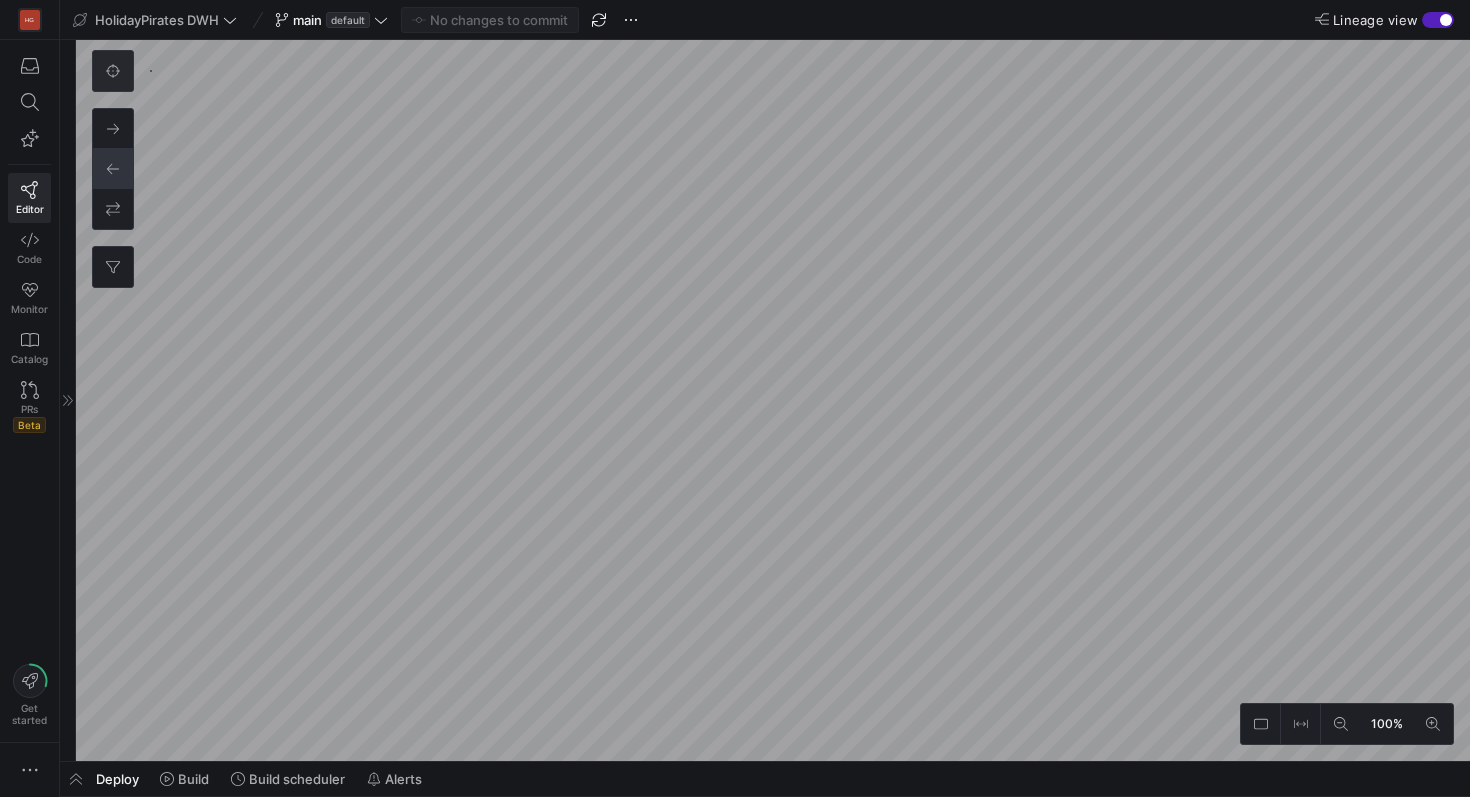 click 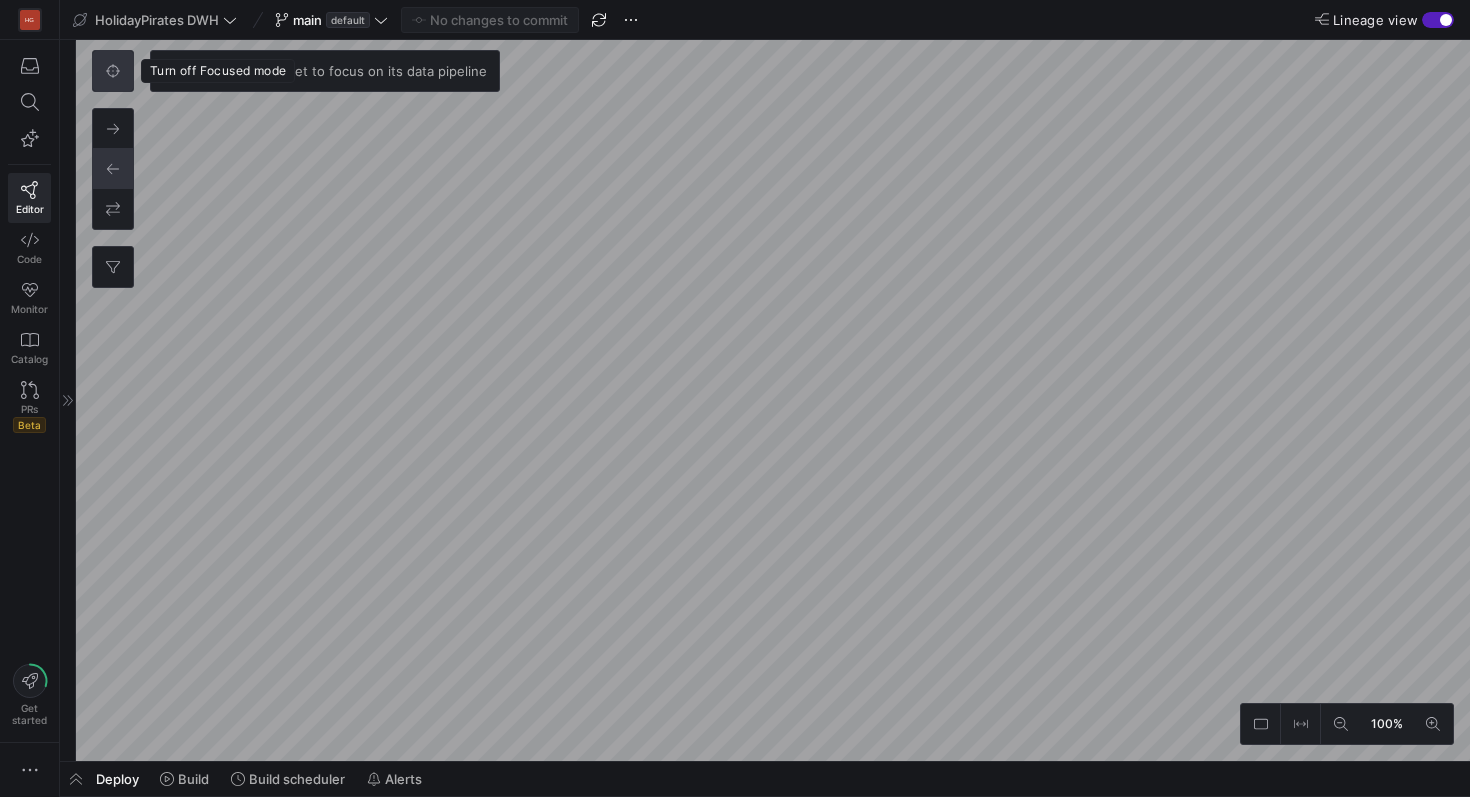 click 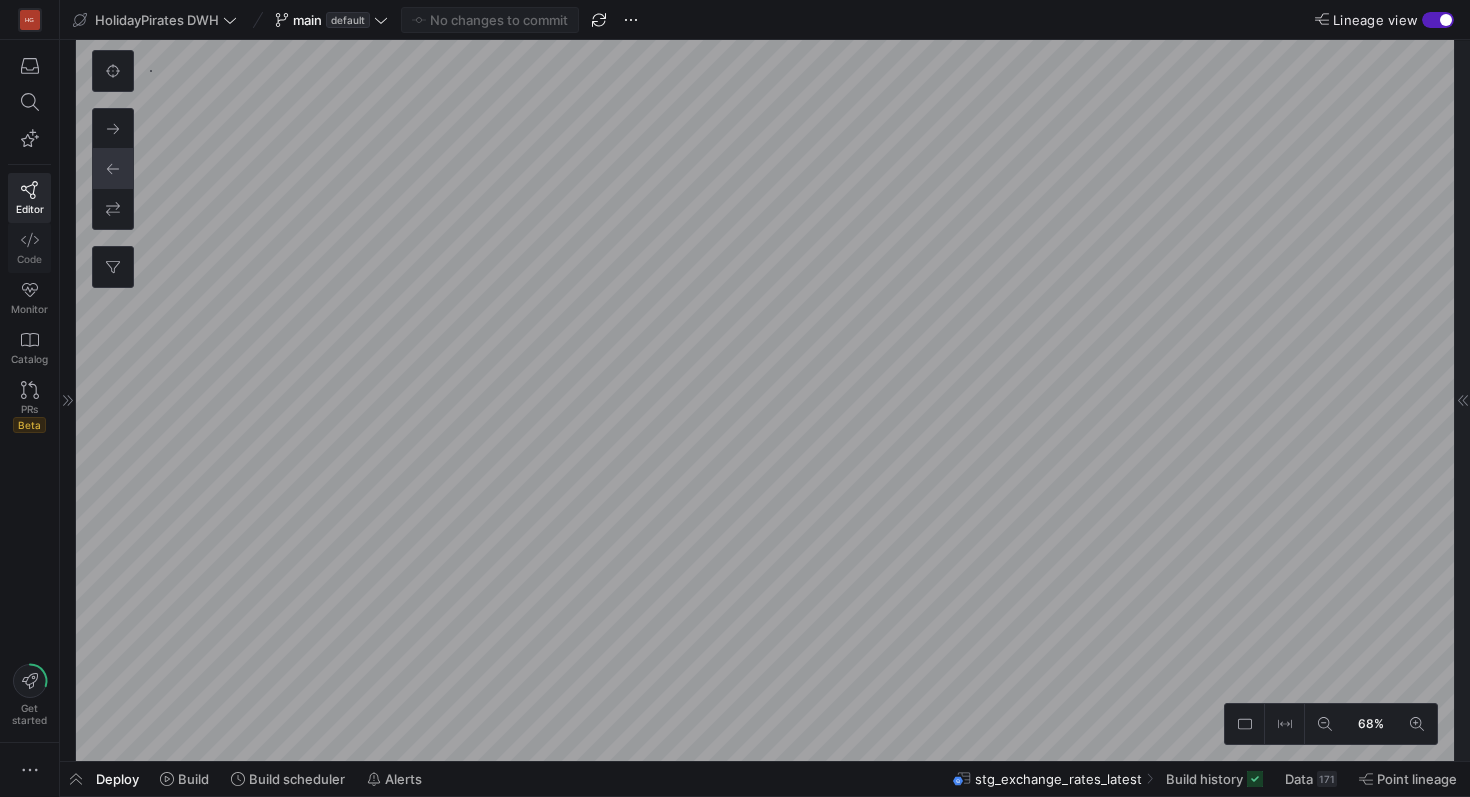 click on "Code" 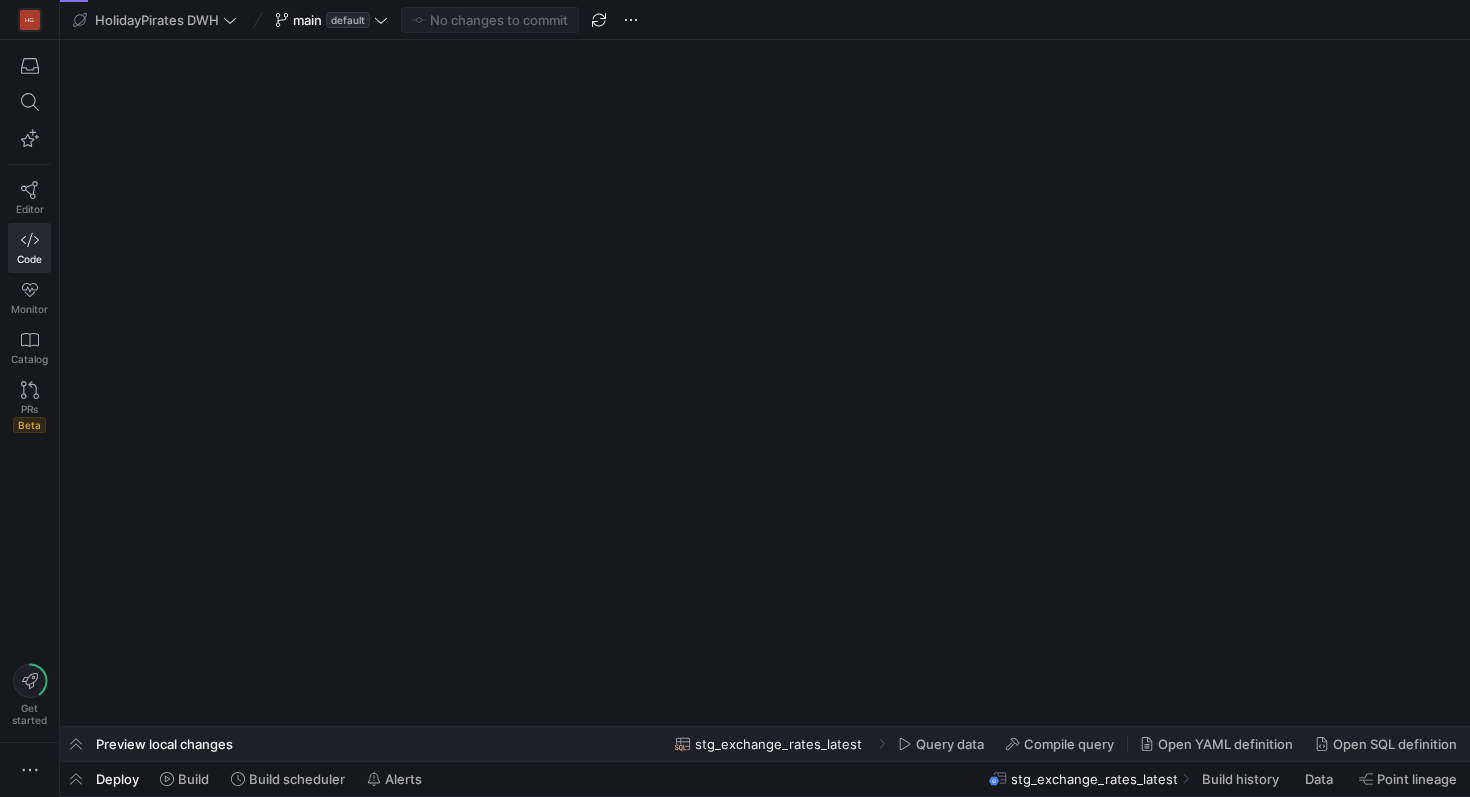 scroll, scrollTop: 0, scrollLeft: 0, axis: both 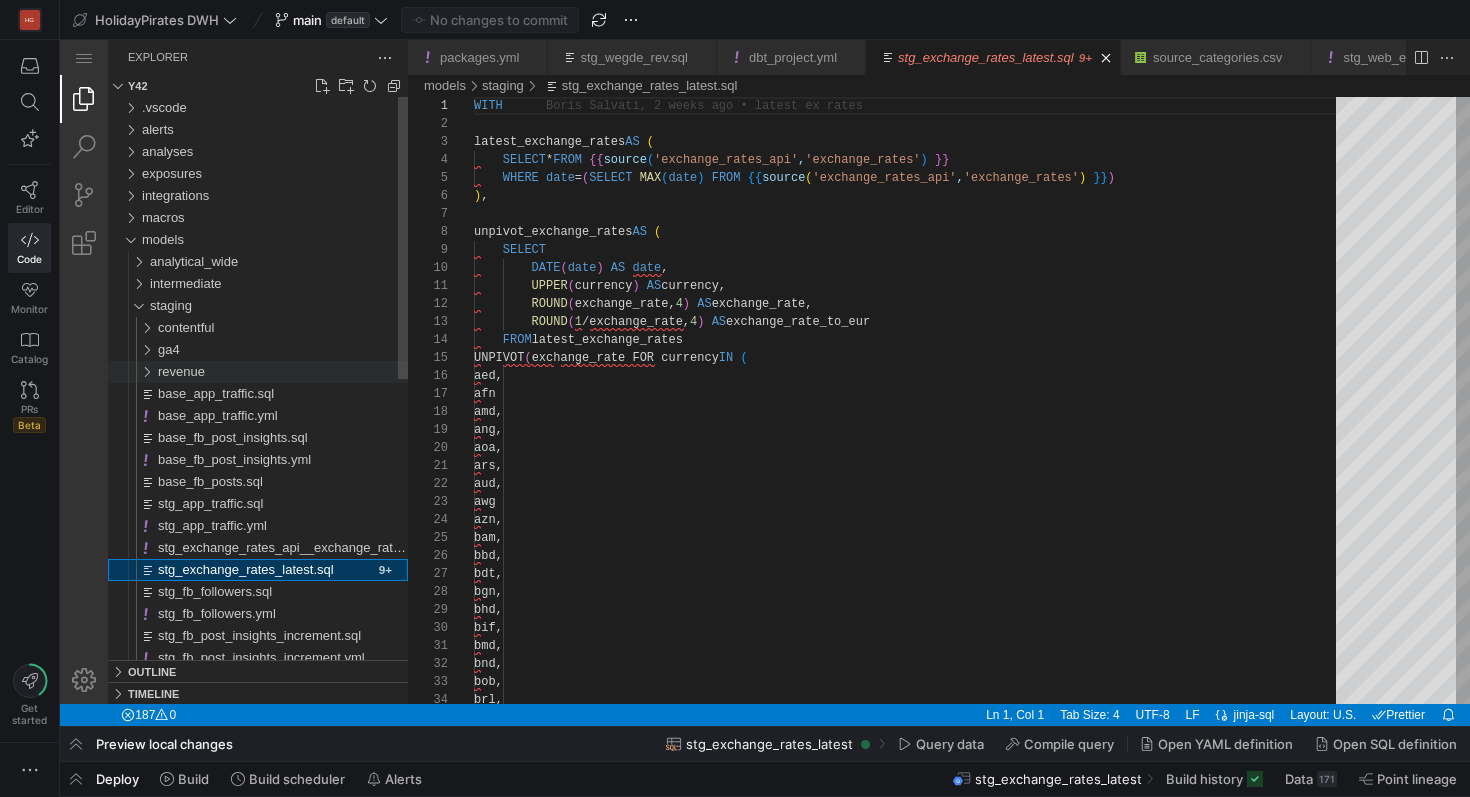 click at bounding box center (138, 372) 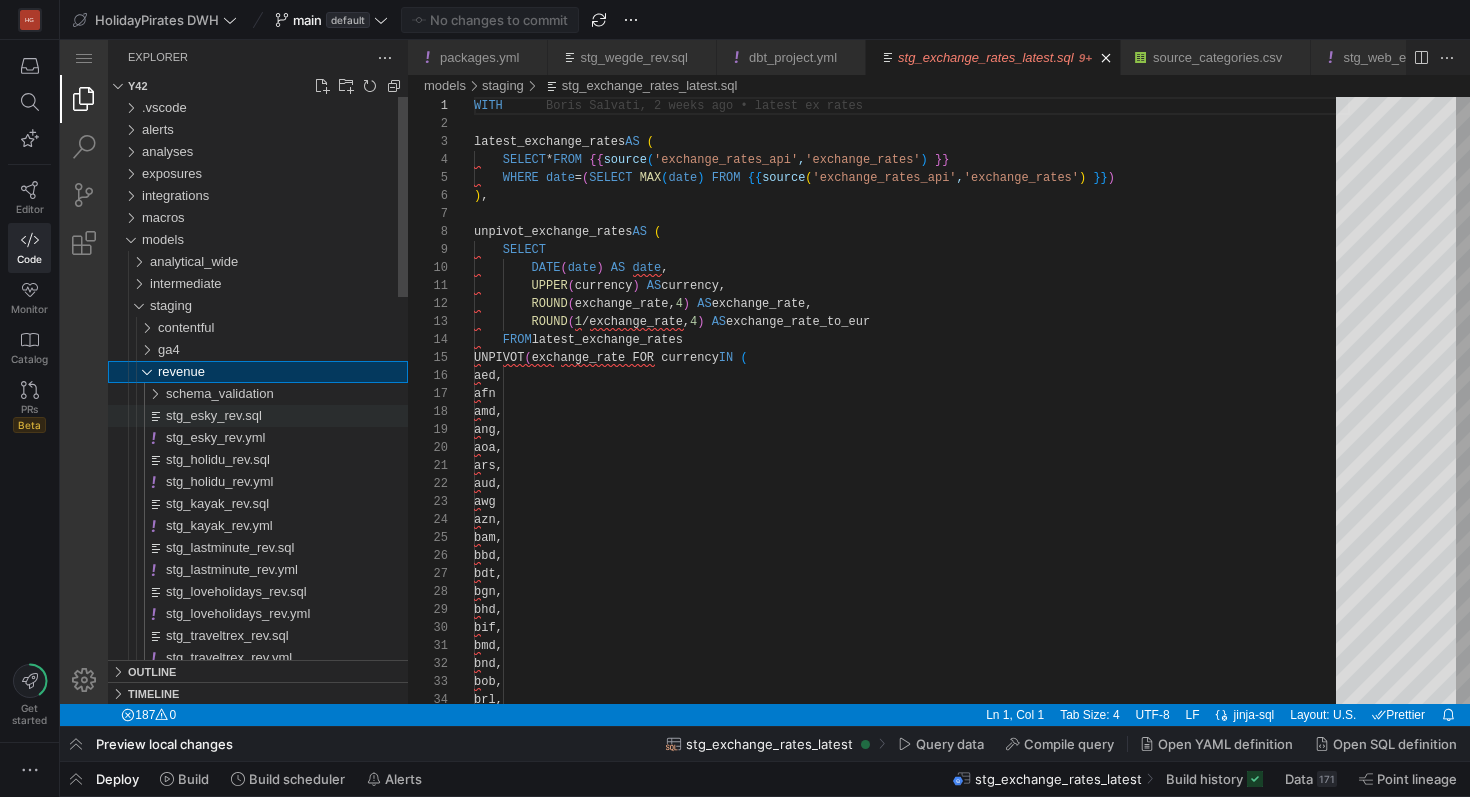 click on "stg_esky_rev.sql" at bounding box center [214, 415] 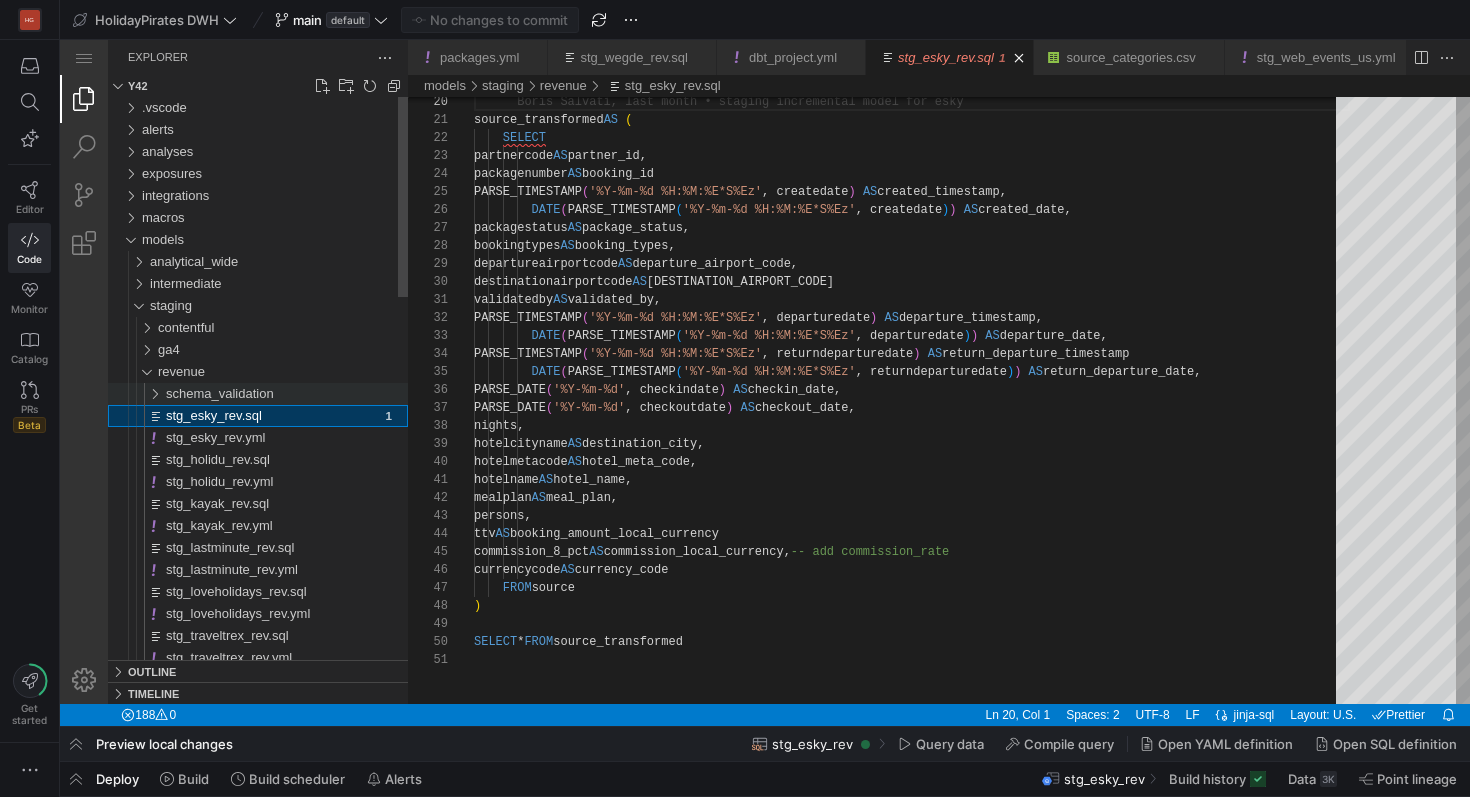 click at bounding box center (142, 394) 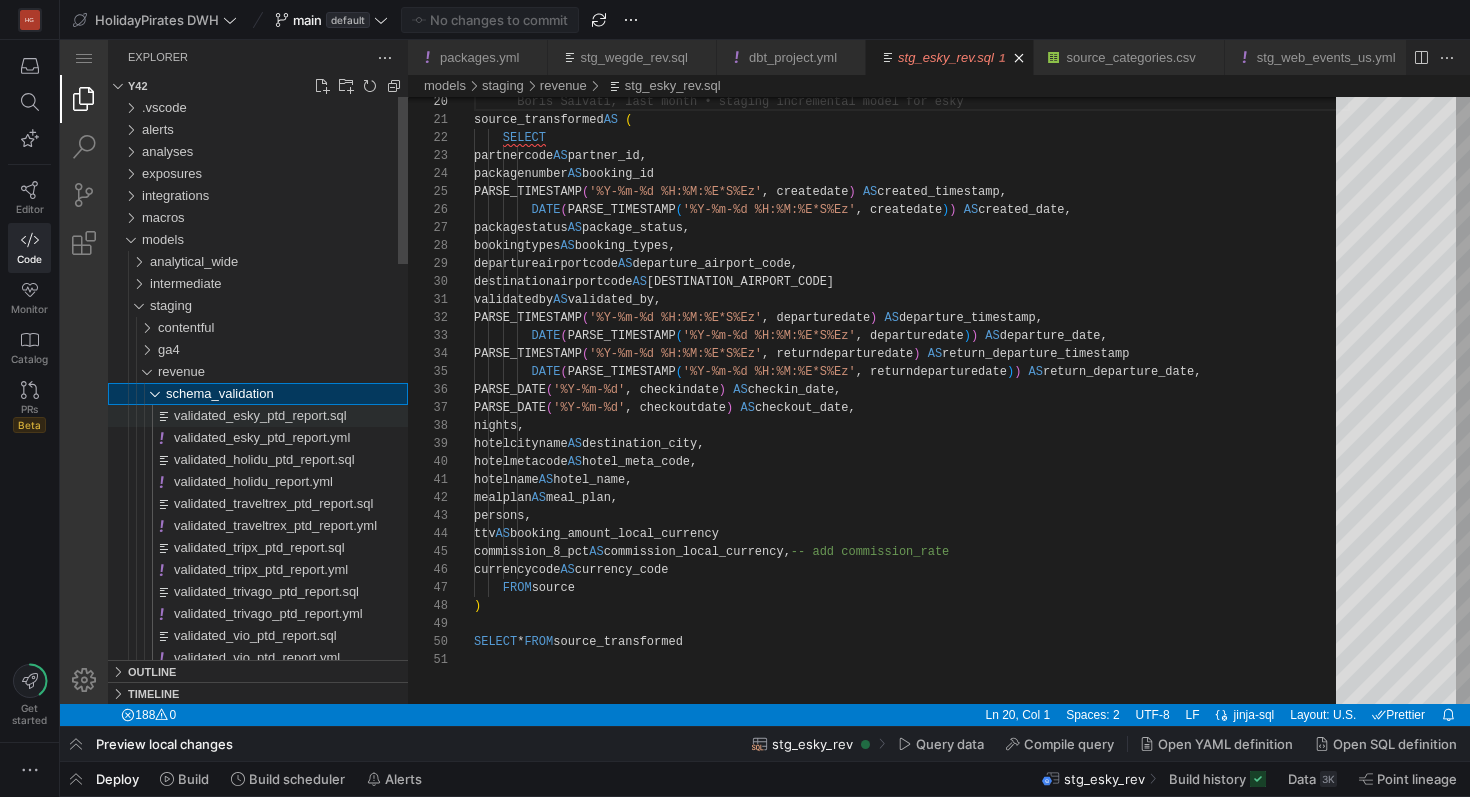 click on "validated_esky_ptd_report.sql" at bounding box center [260, 415] 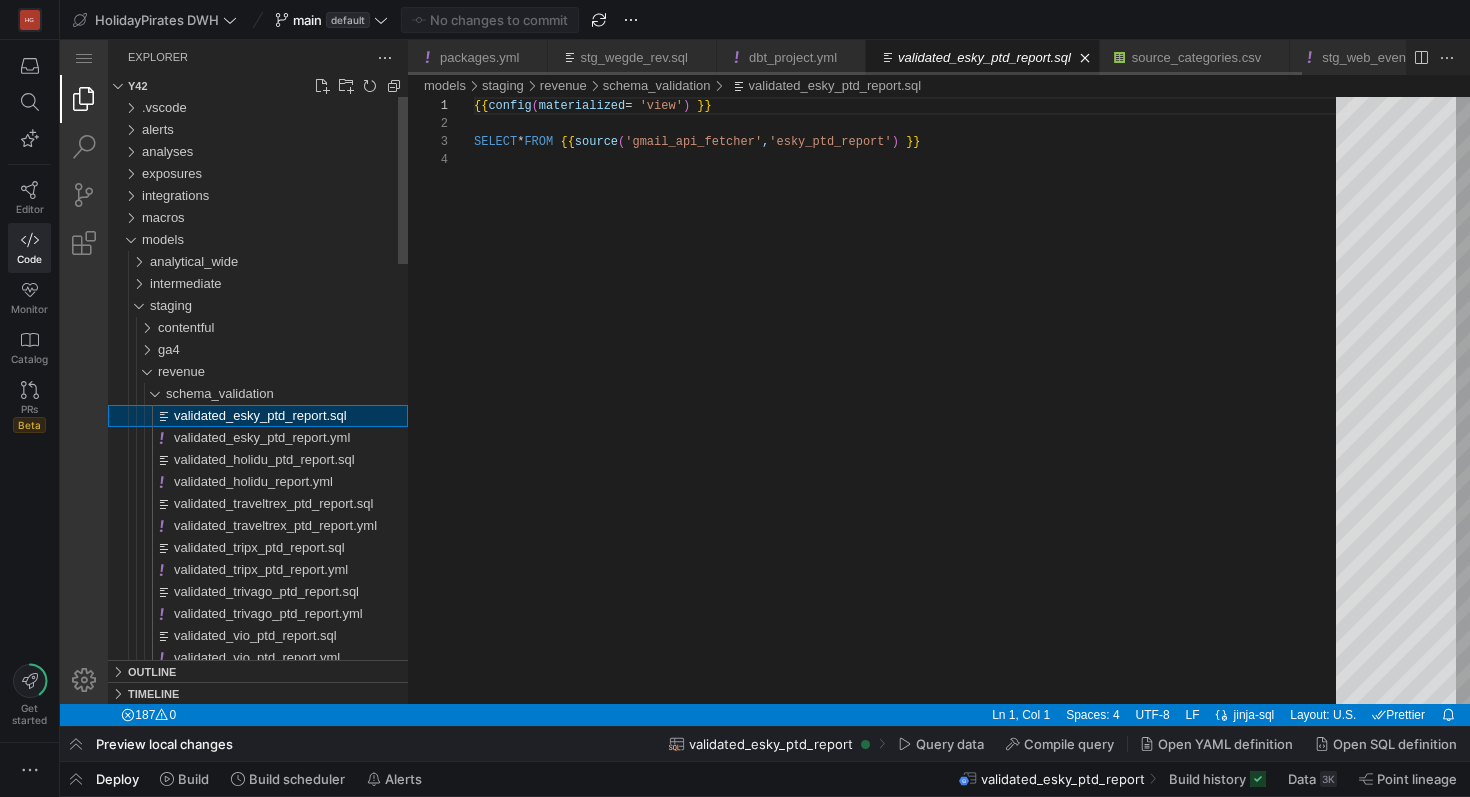 scroll, scrollTop: 54, scrollLeft: 0, axis: vertical 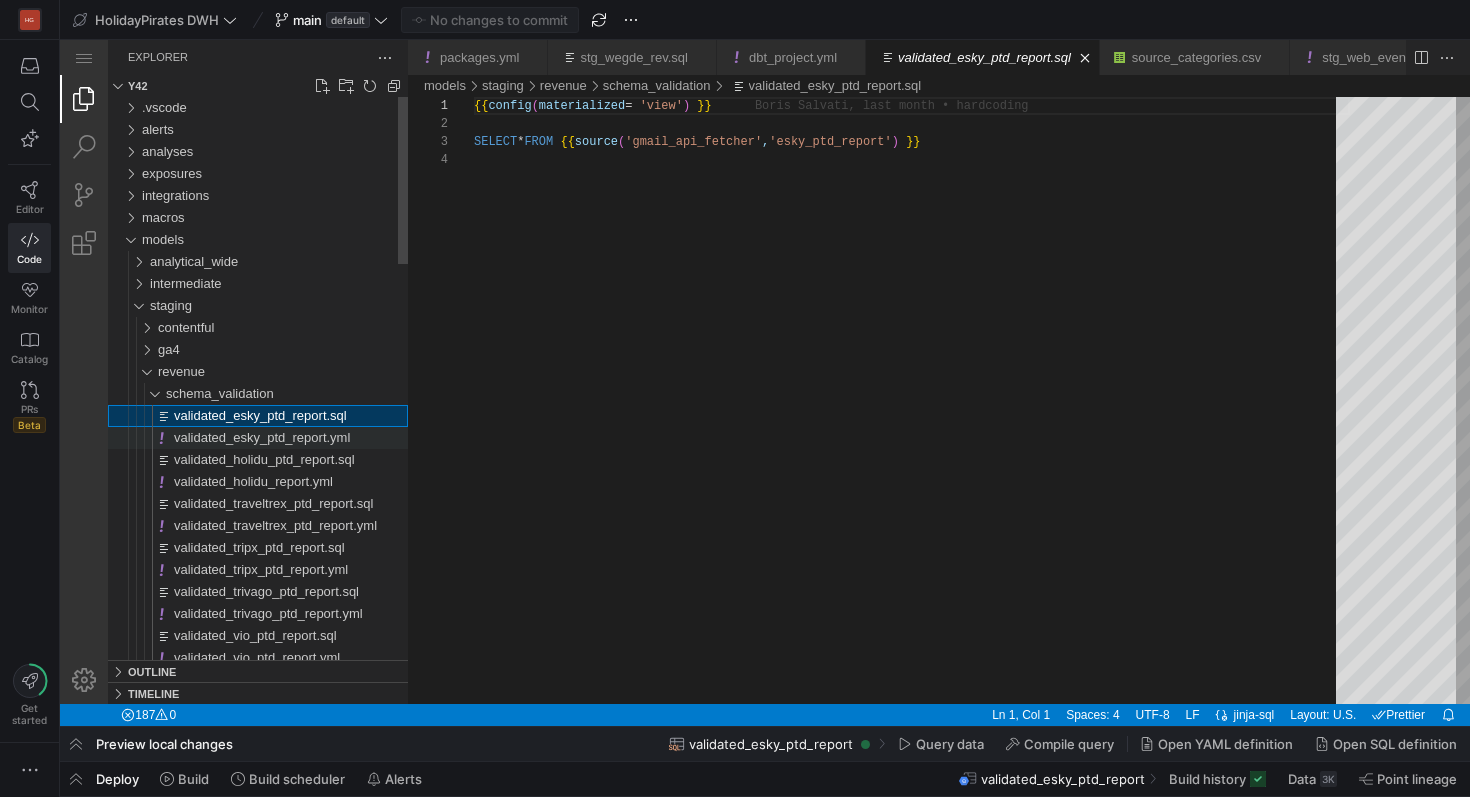 click on "validated_esky_ptd_report.yml" at bounding box center [262, 437] 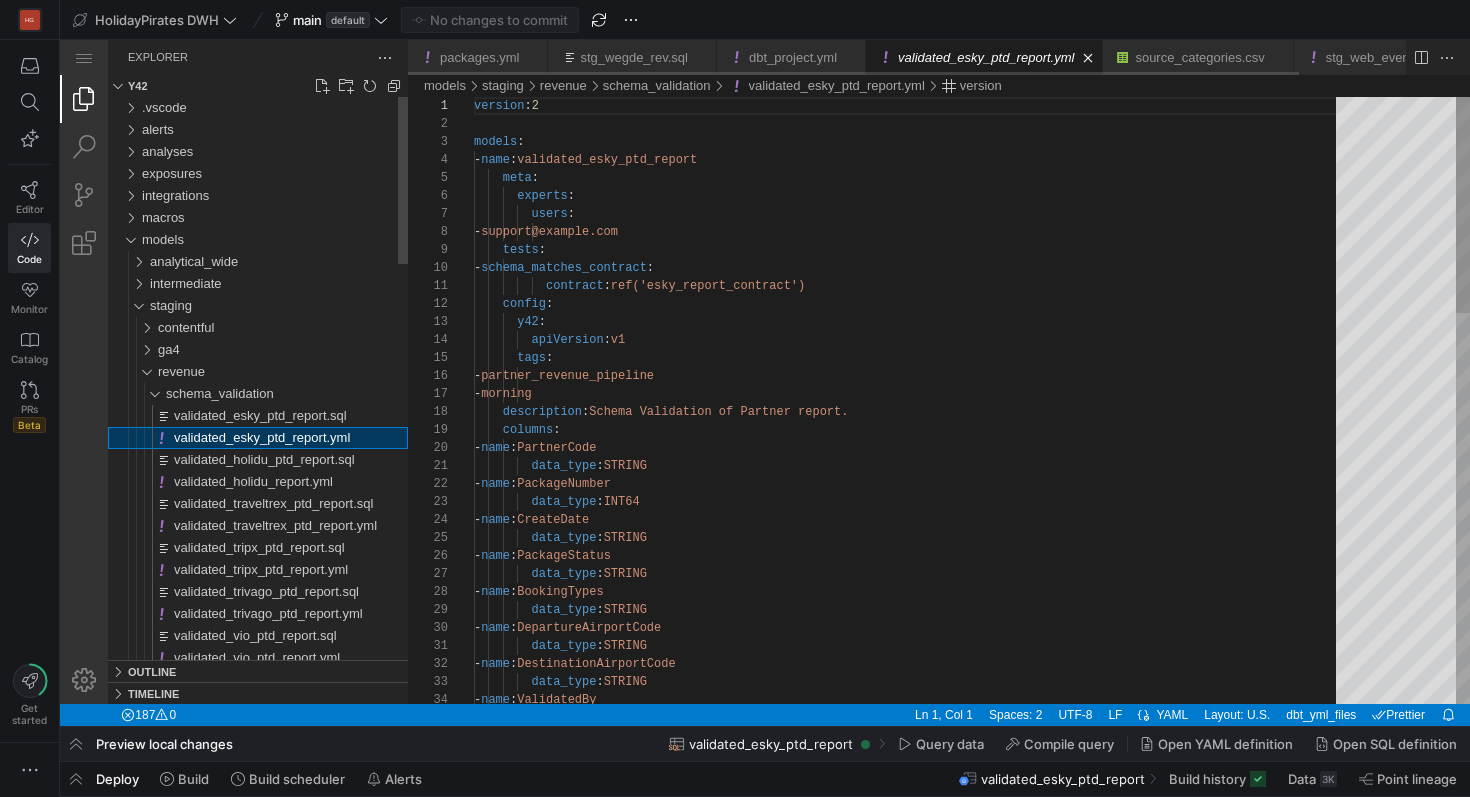 scroll, scrollTop: 180, scrollLeft: 0, axis: vertical 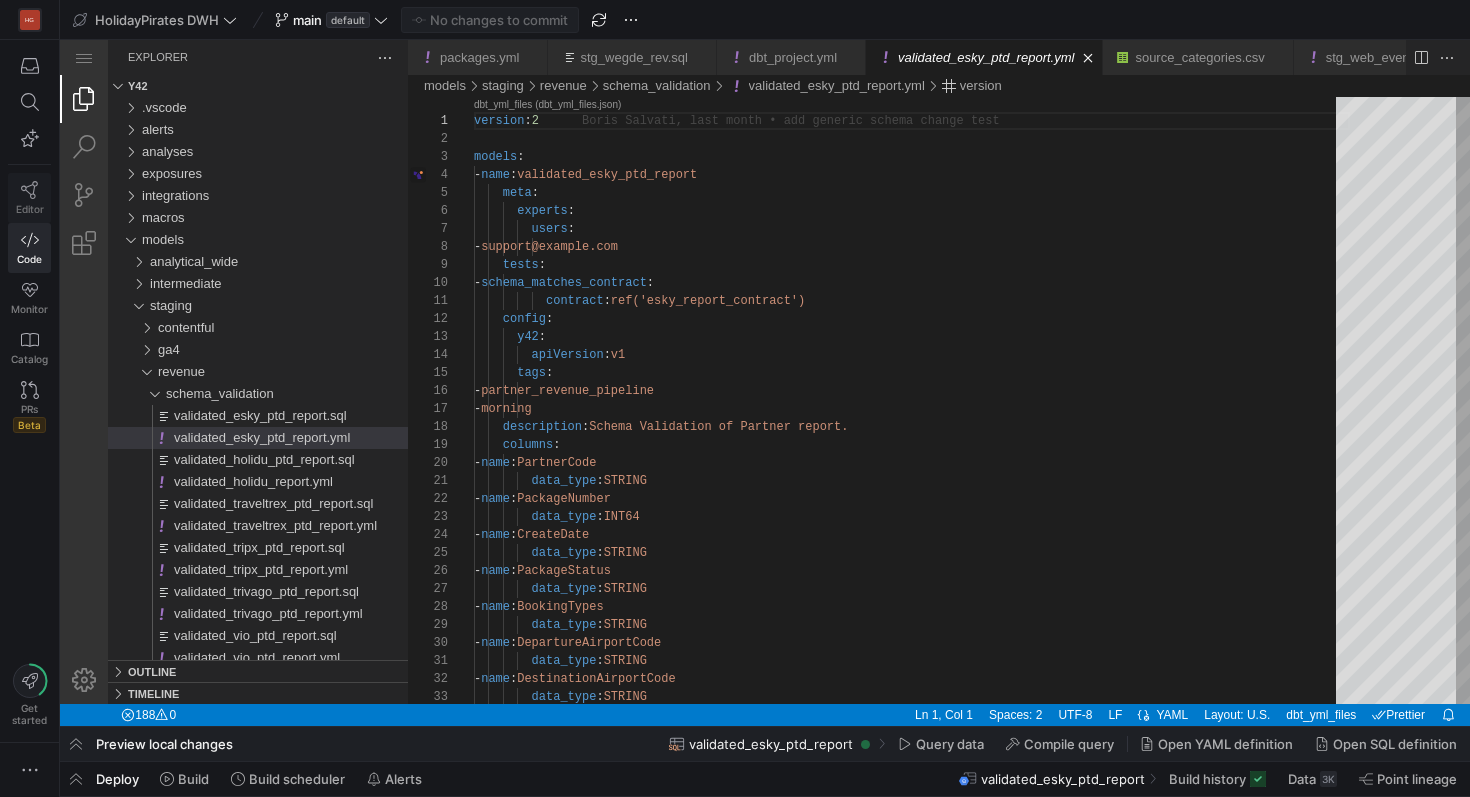 click 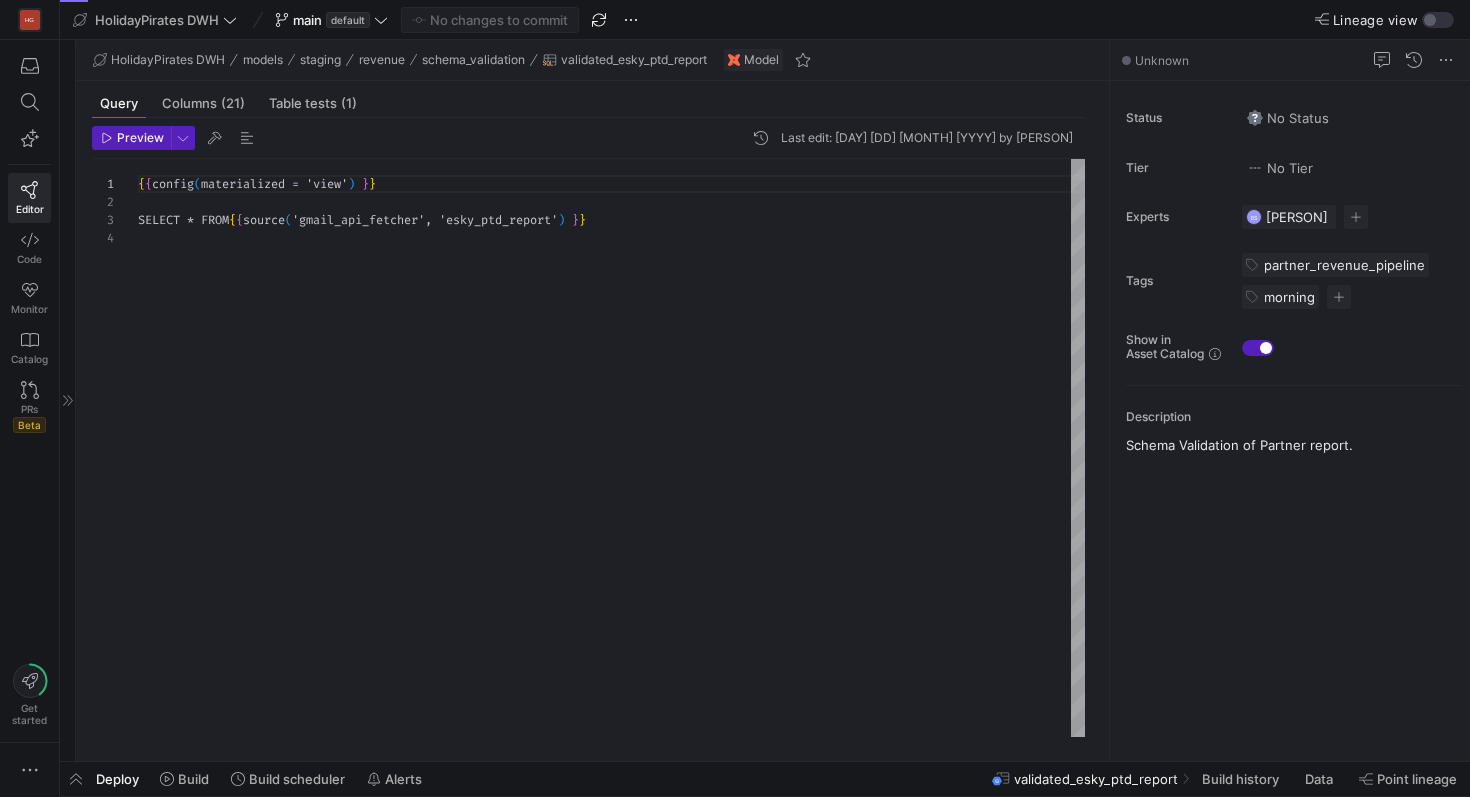 scroll, scrollTop: 54, scrollLeft: 0, axis: vertical 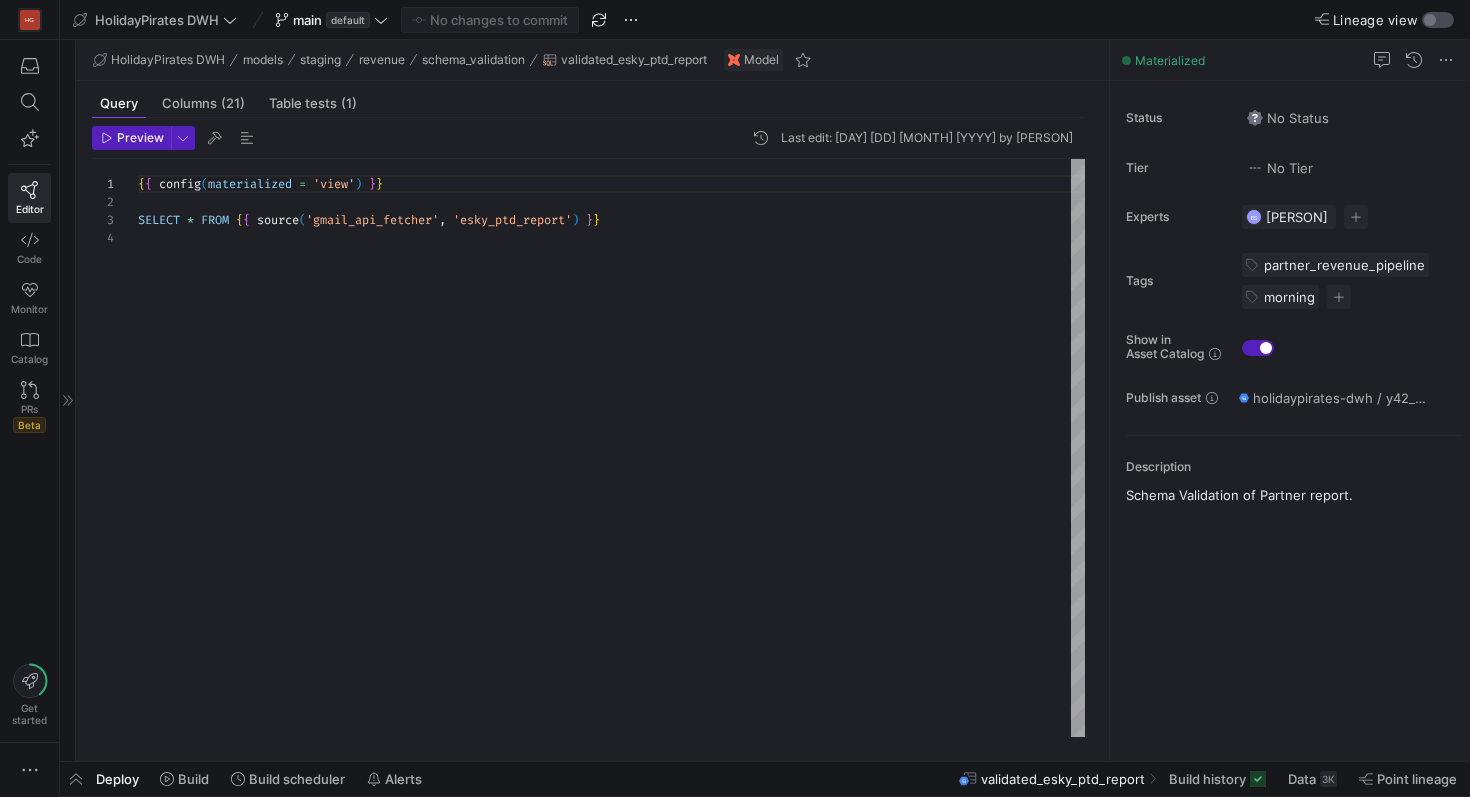click at bounding box center [1438, 20] 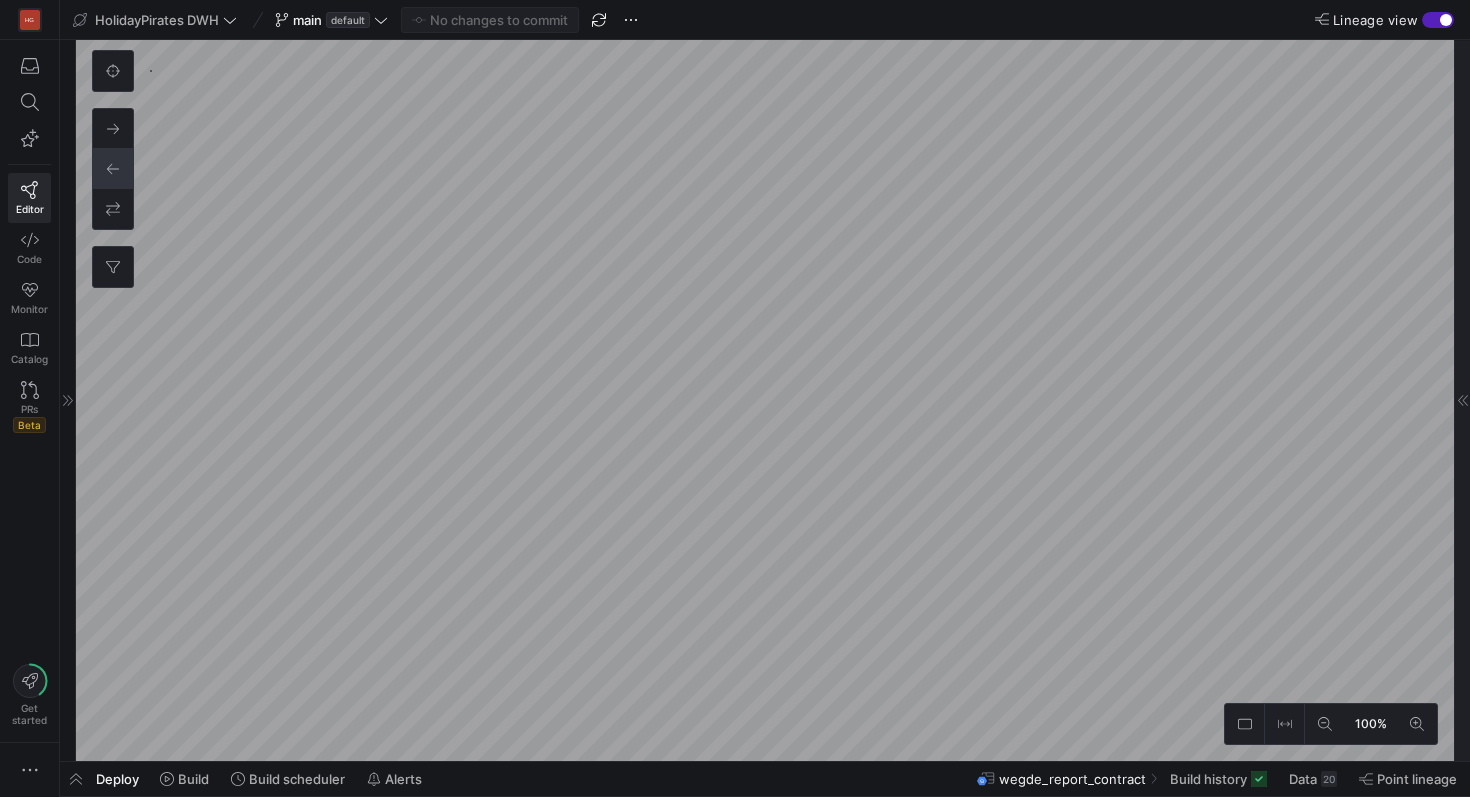 scroll, scrollTop: 856, scrollLeft: 0, axis: vertical 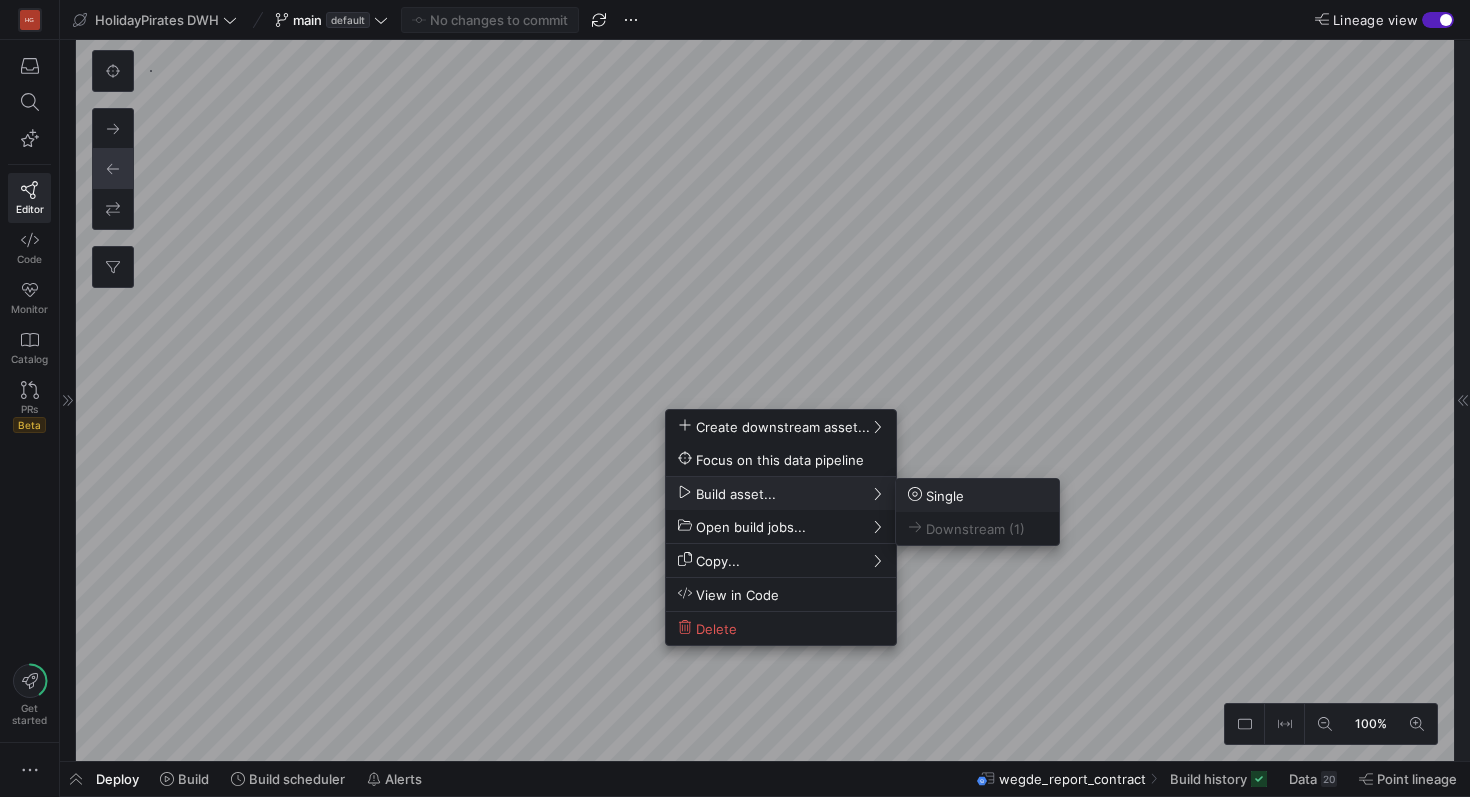 click on "Single" at bounding box center [936, 495] 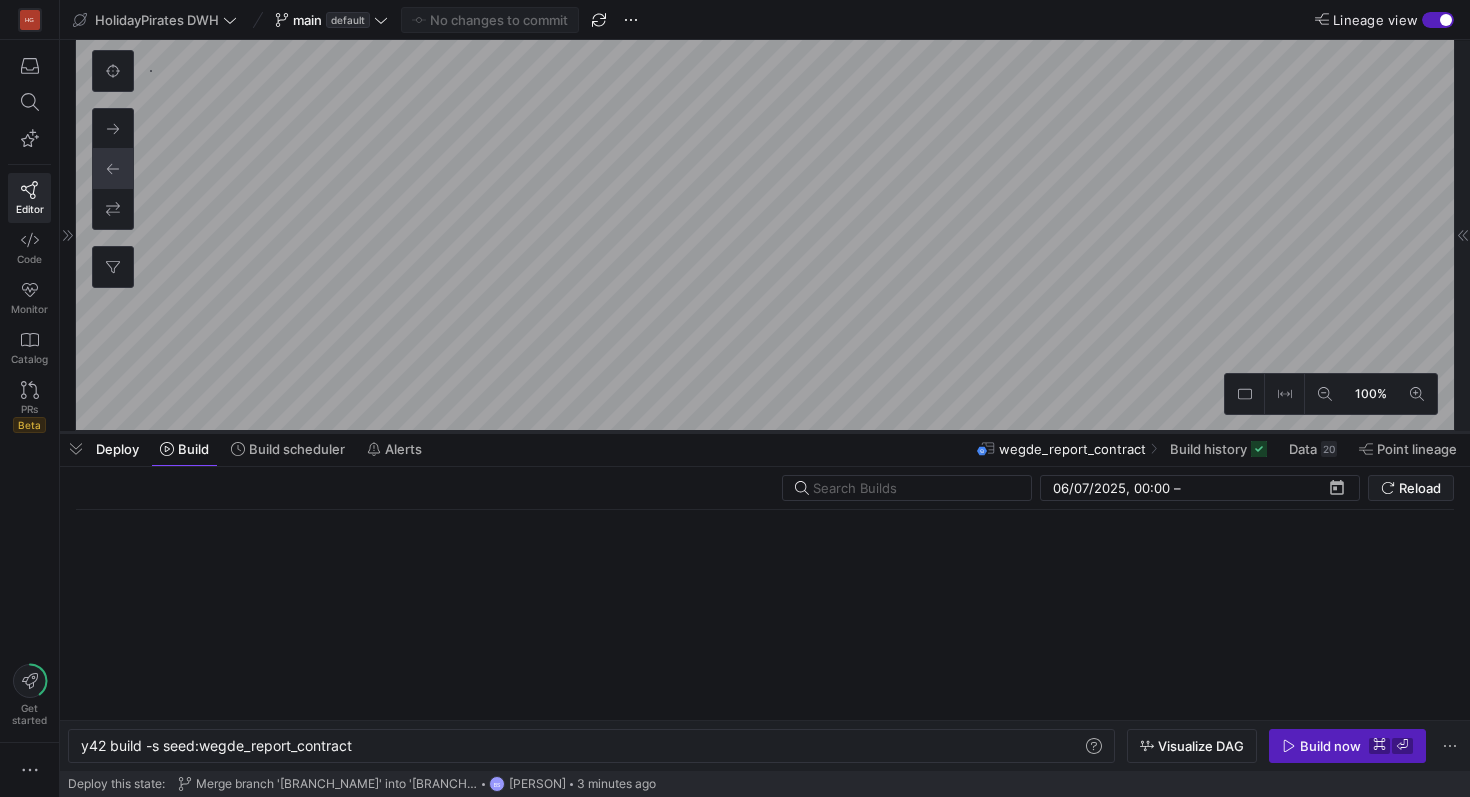scroll, scrollTop: 0, scrollLeft: 272, axis: horizontal 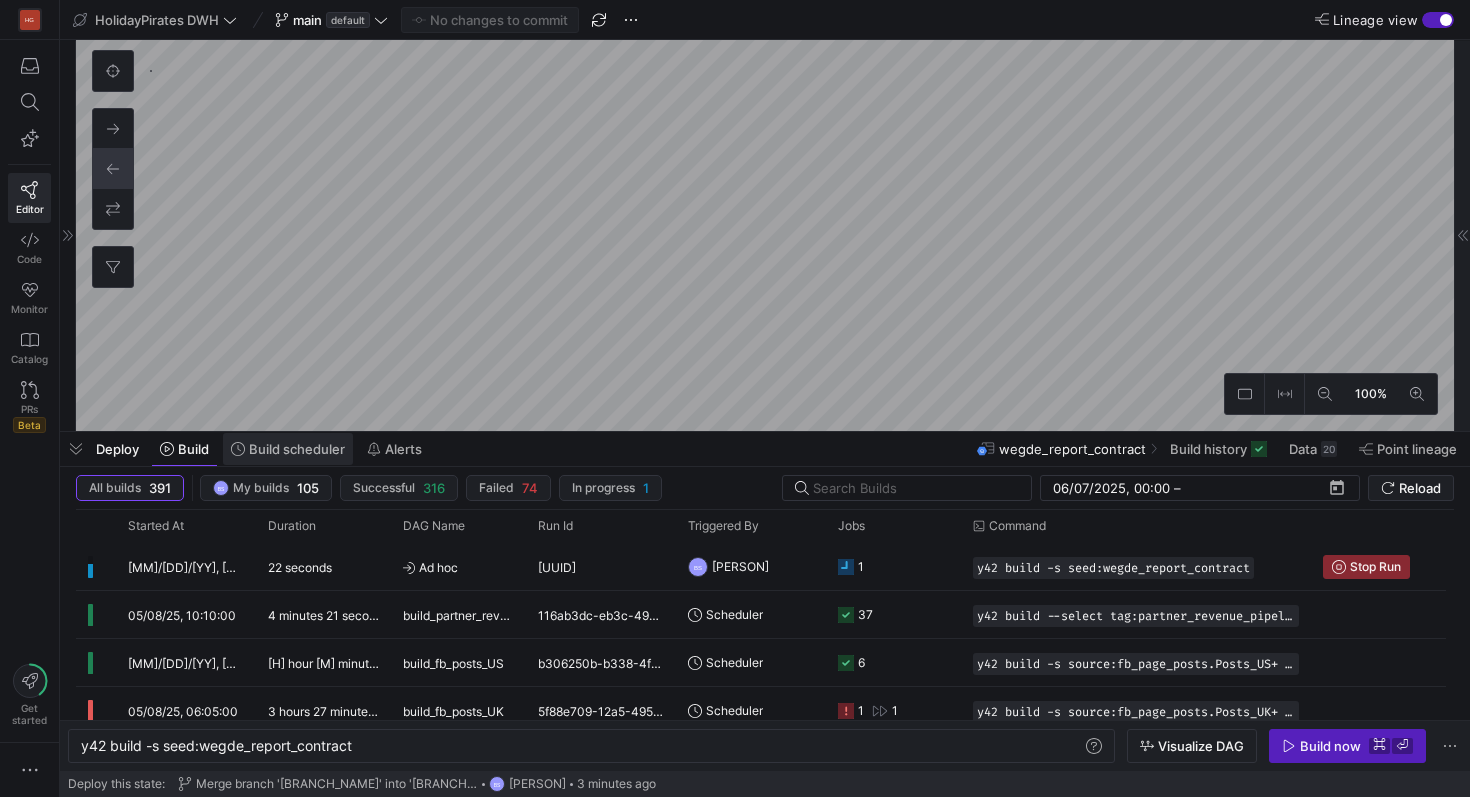 click 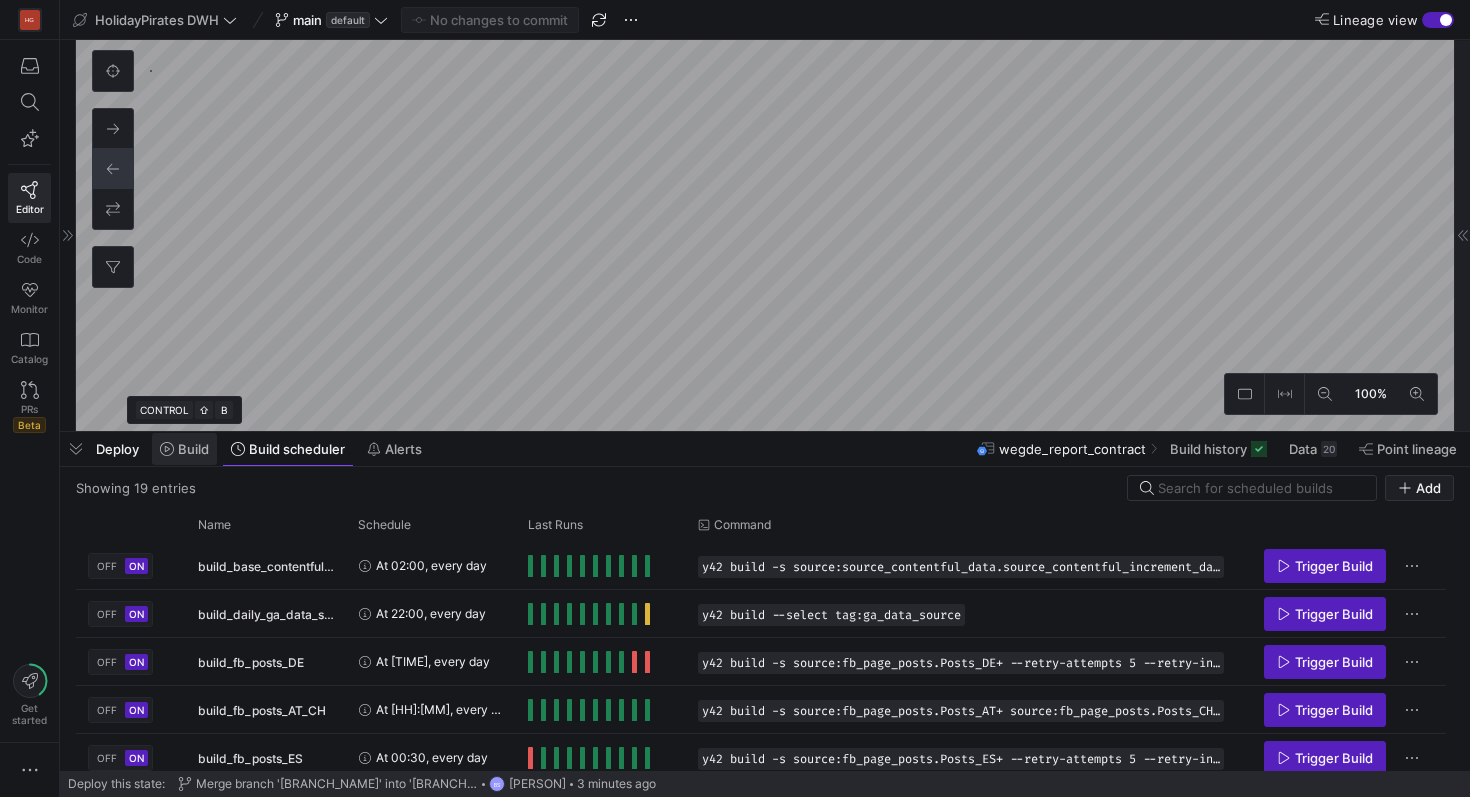 click on "Build" 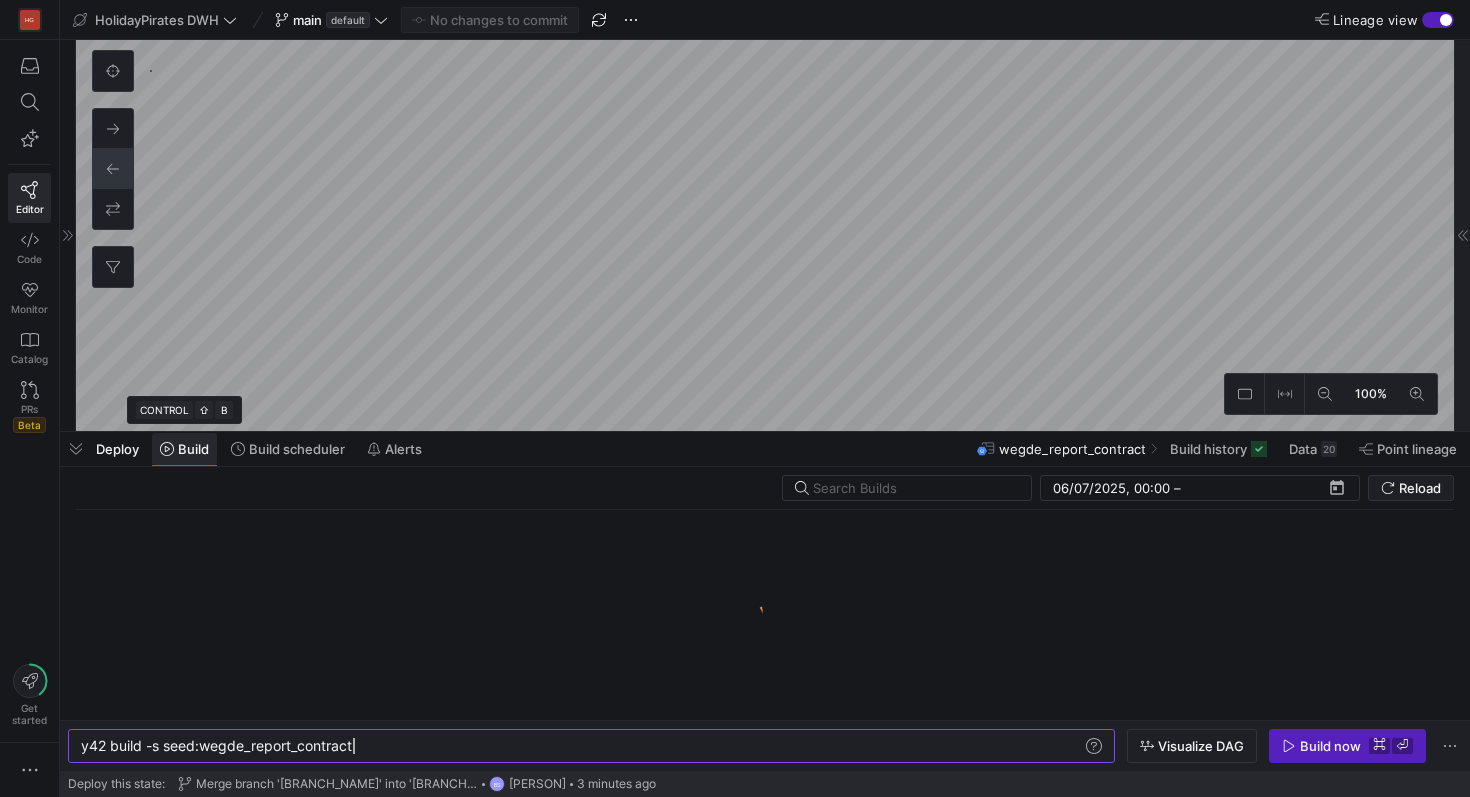 scroll, scrollTop: 0, scrollLeft: 272, axis: horizontal 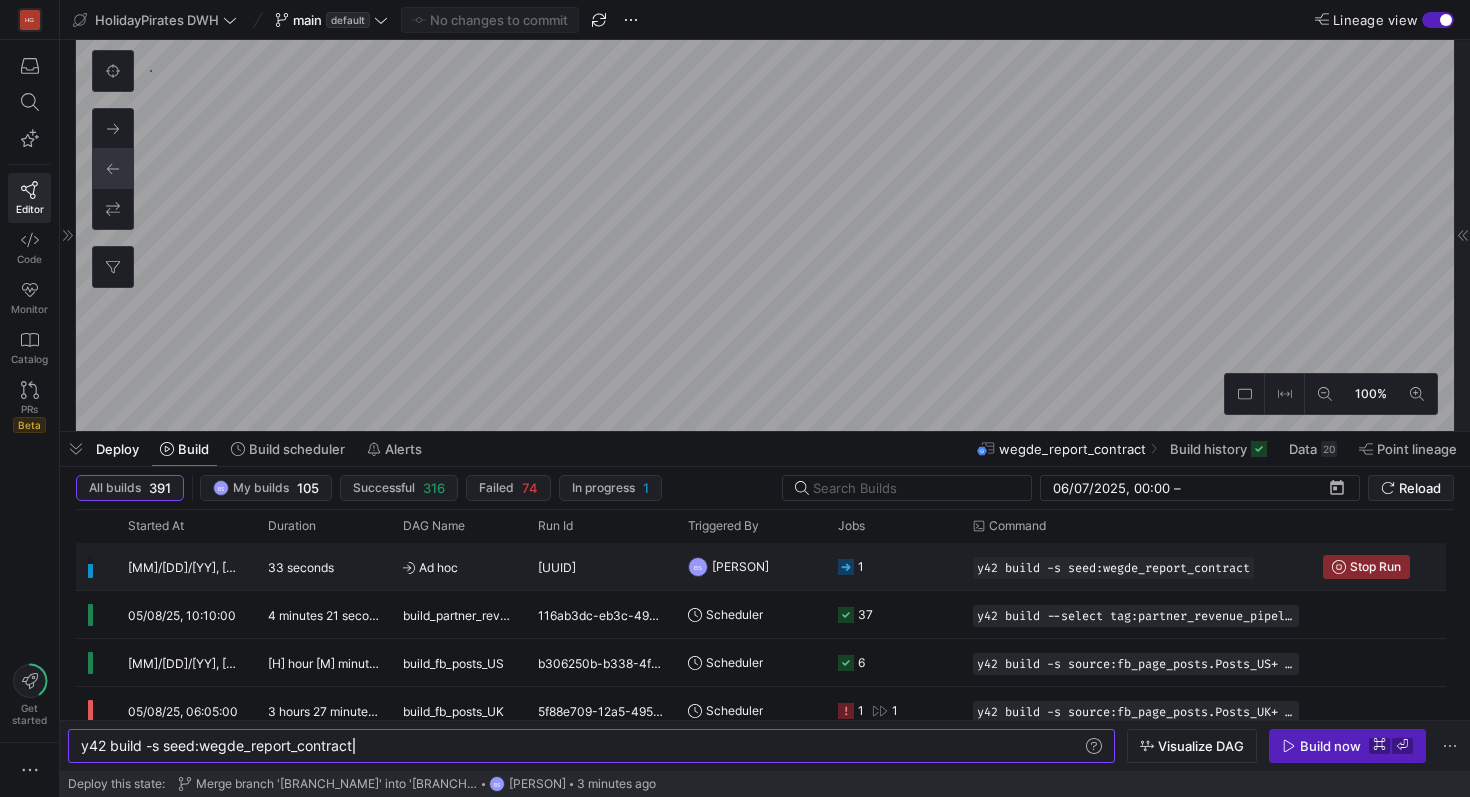click on "Ad hoc" 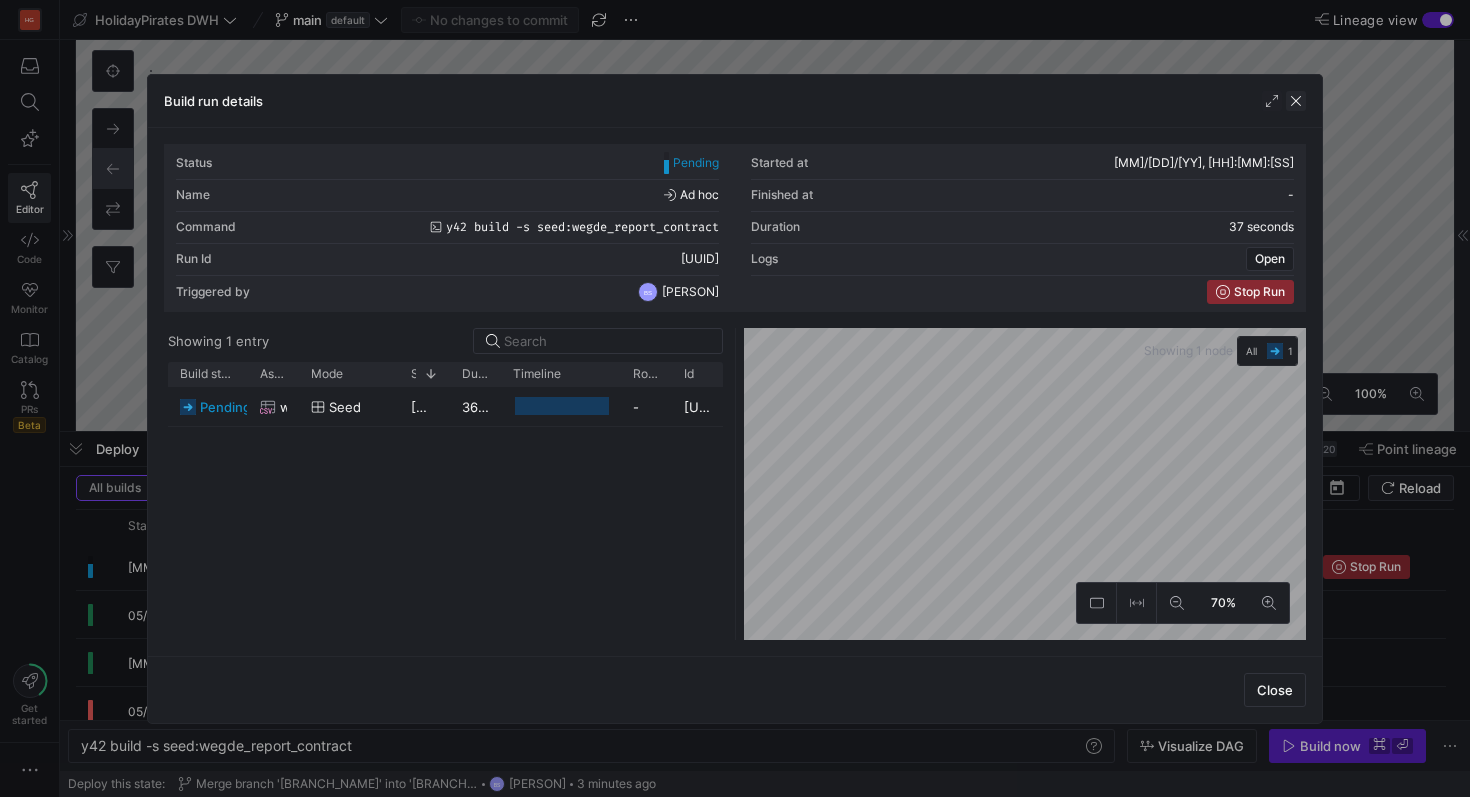 click 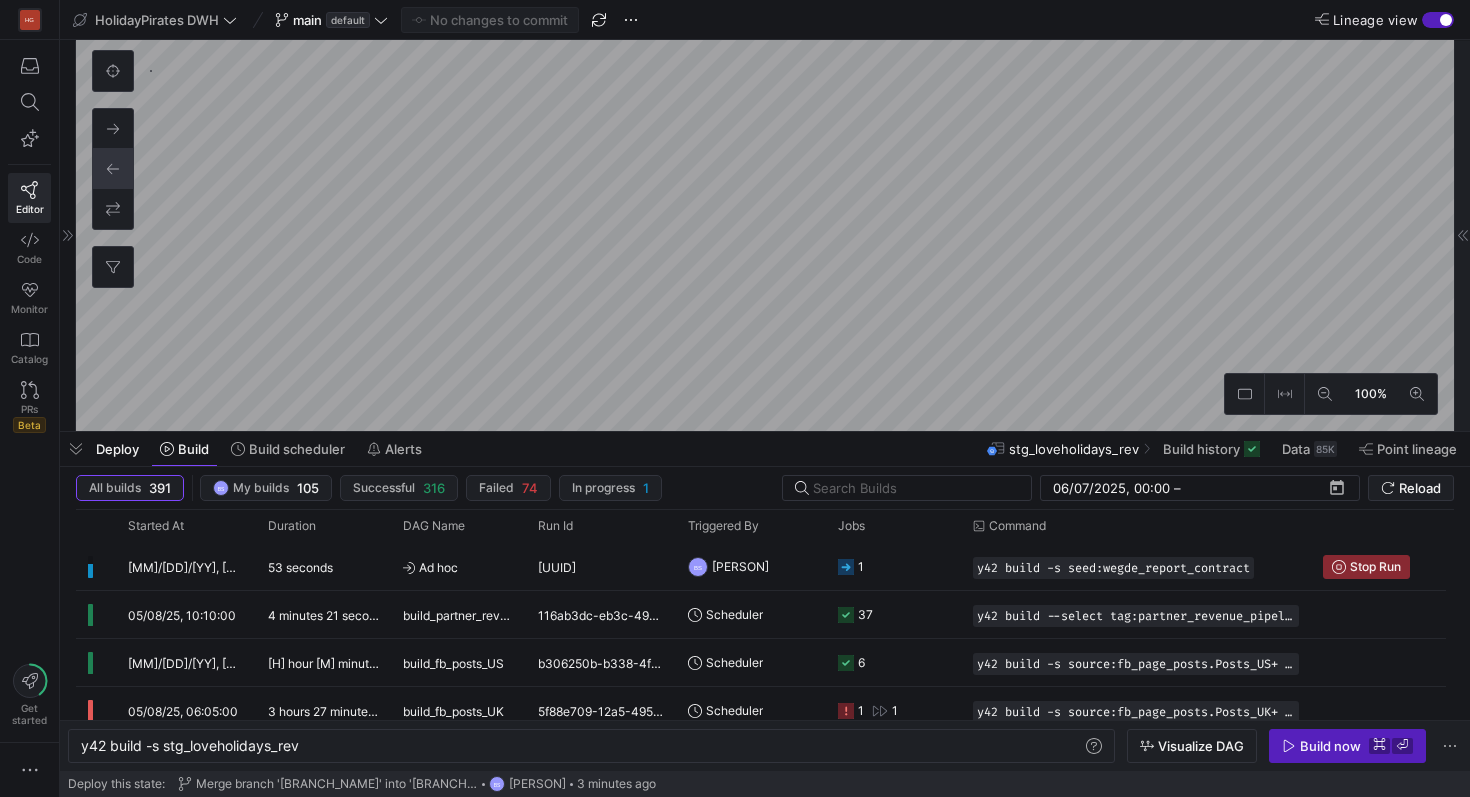 scroll, scrollTop: 0, scrollLeft: 0, axis: both 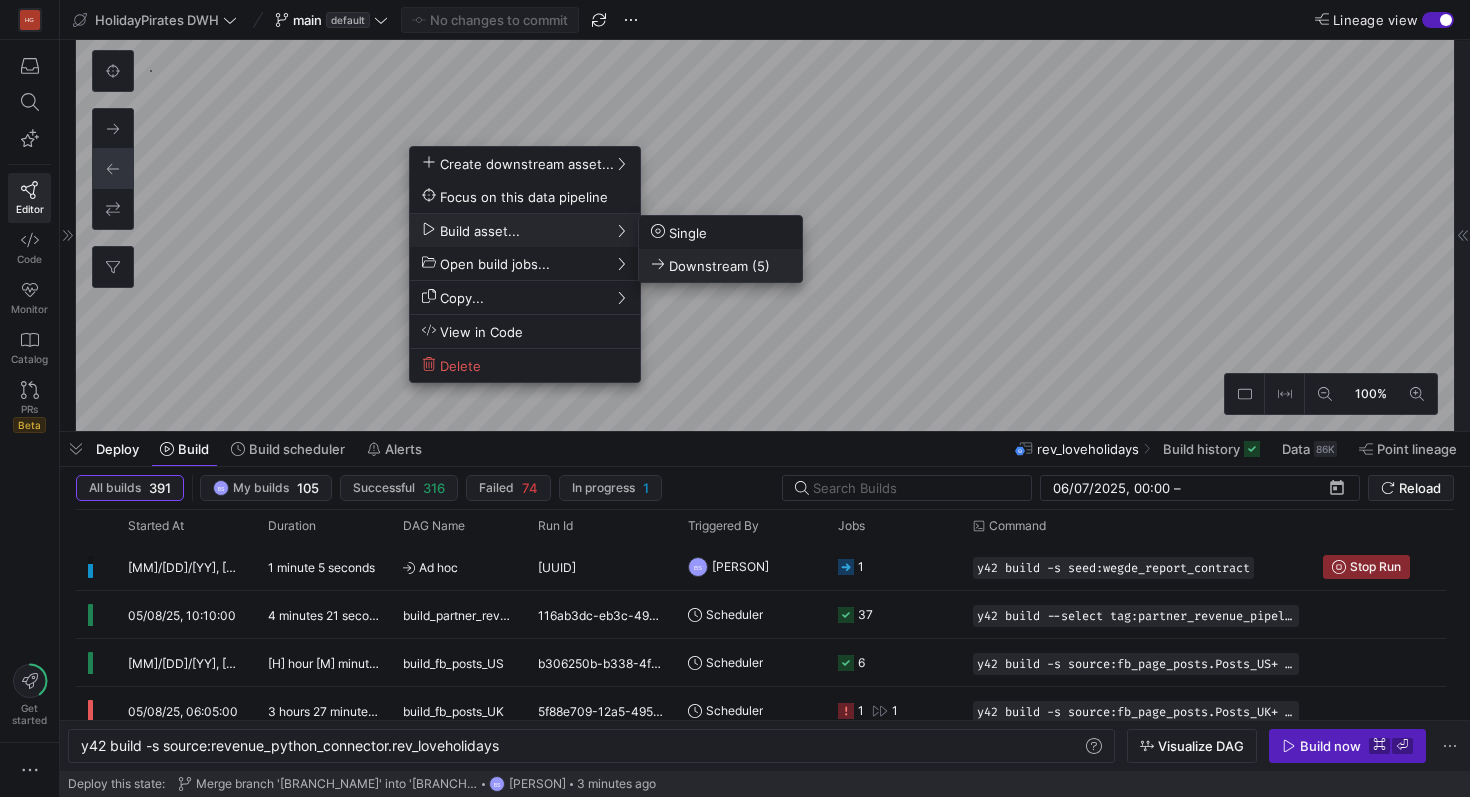 click on "Downstream (5)" at bounding box center [710, 265] 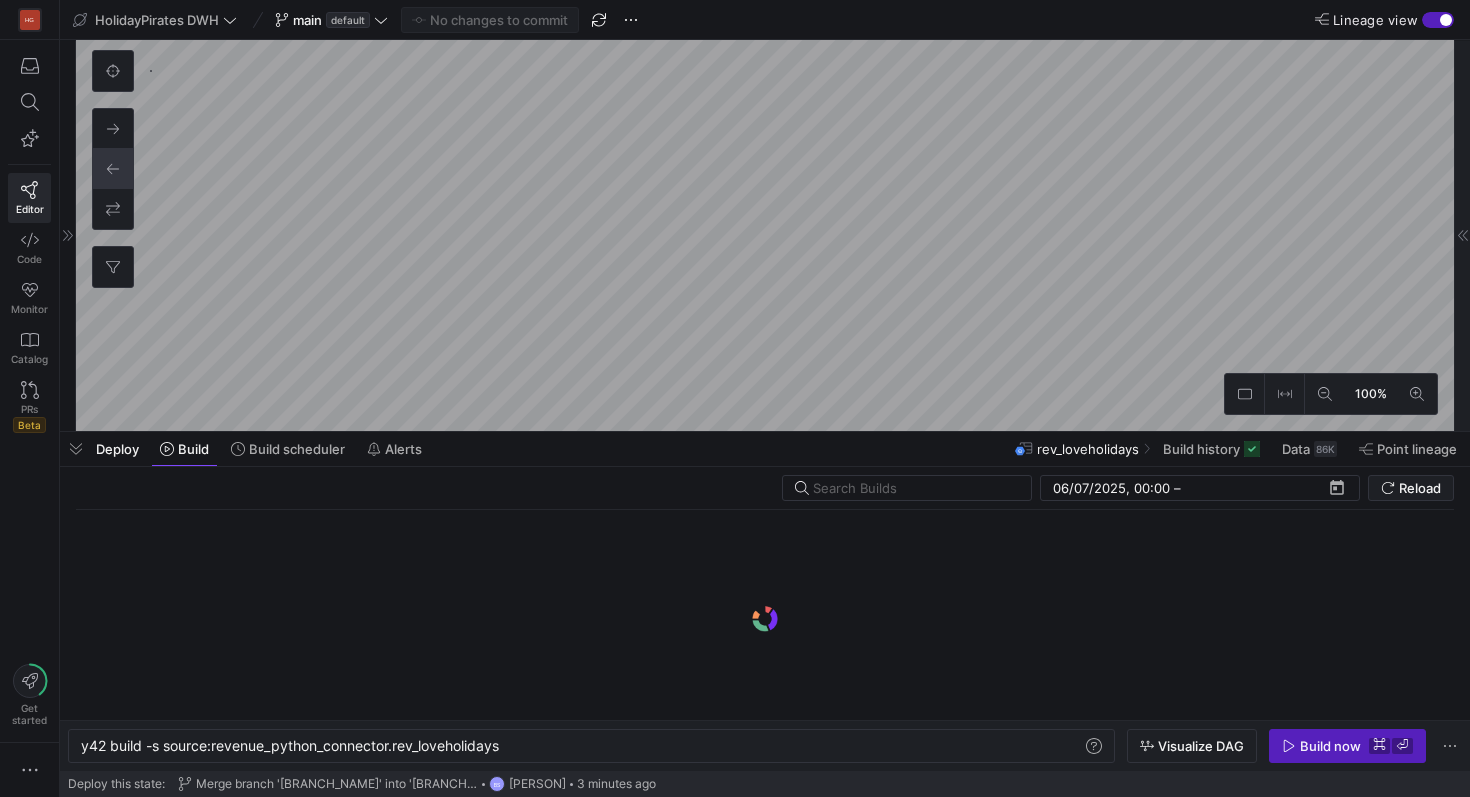 type on "y42 build -s source:revenue_python_connector.rev_lastminute" 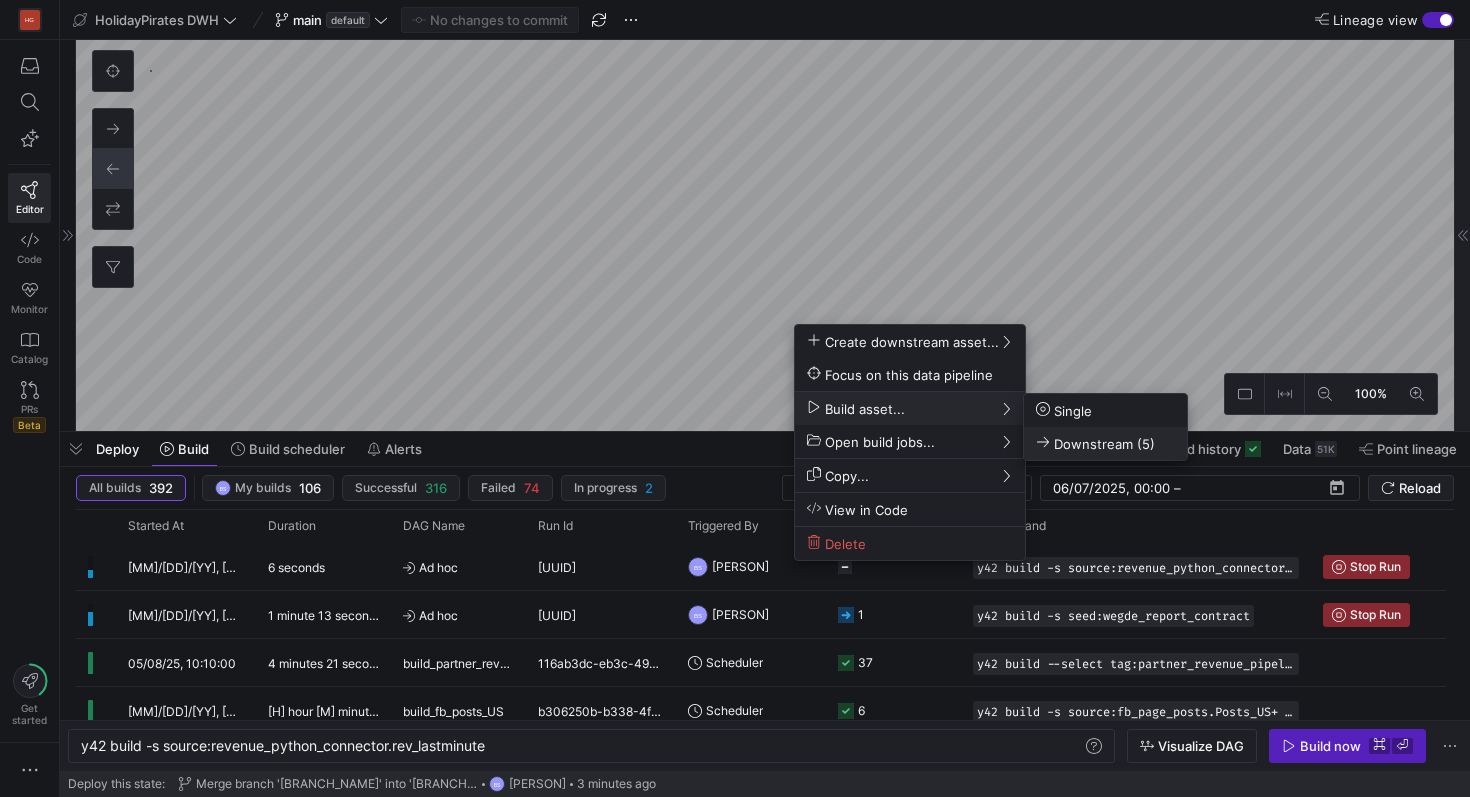 click 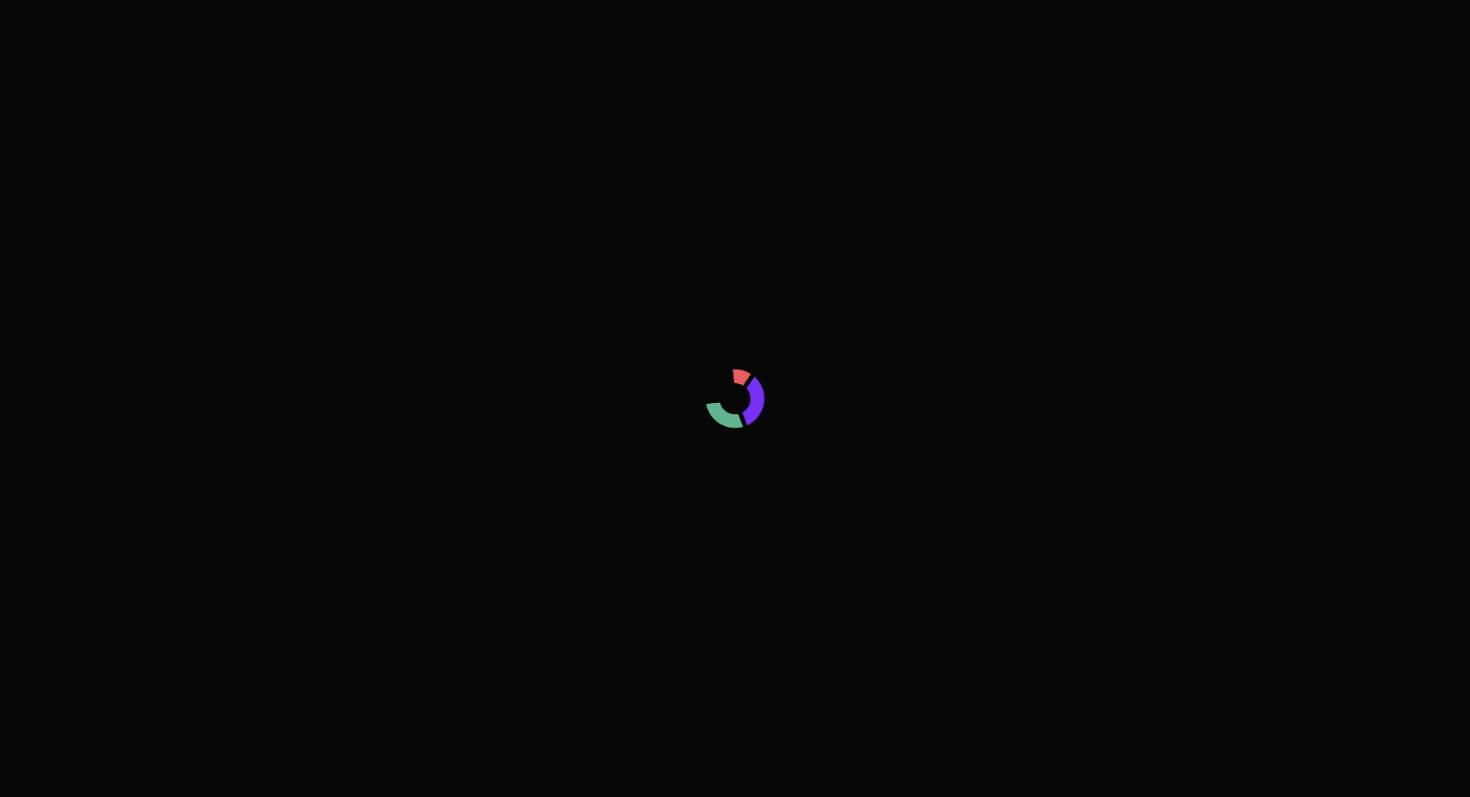 scroll, scrollTop: 0, scrollLeft: 0, axis: both 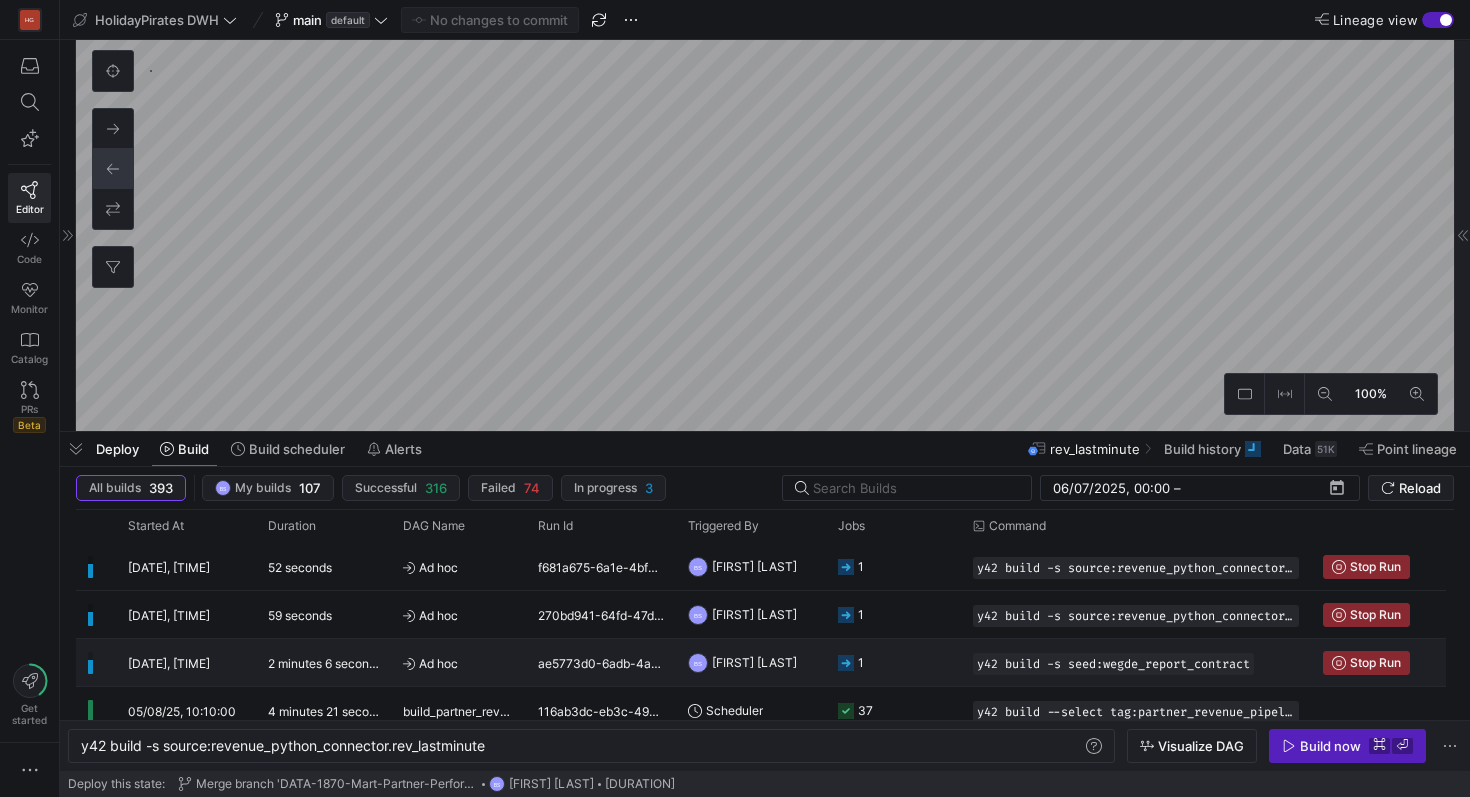 click on "2 minutes 6 seconds" 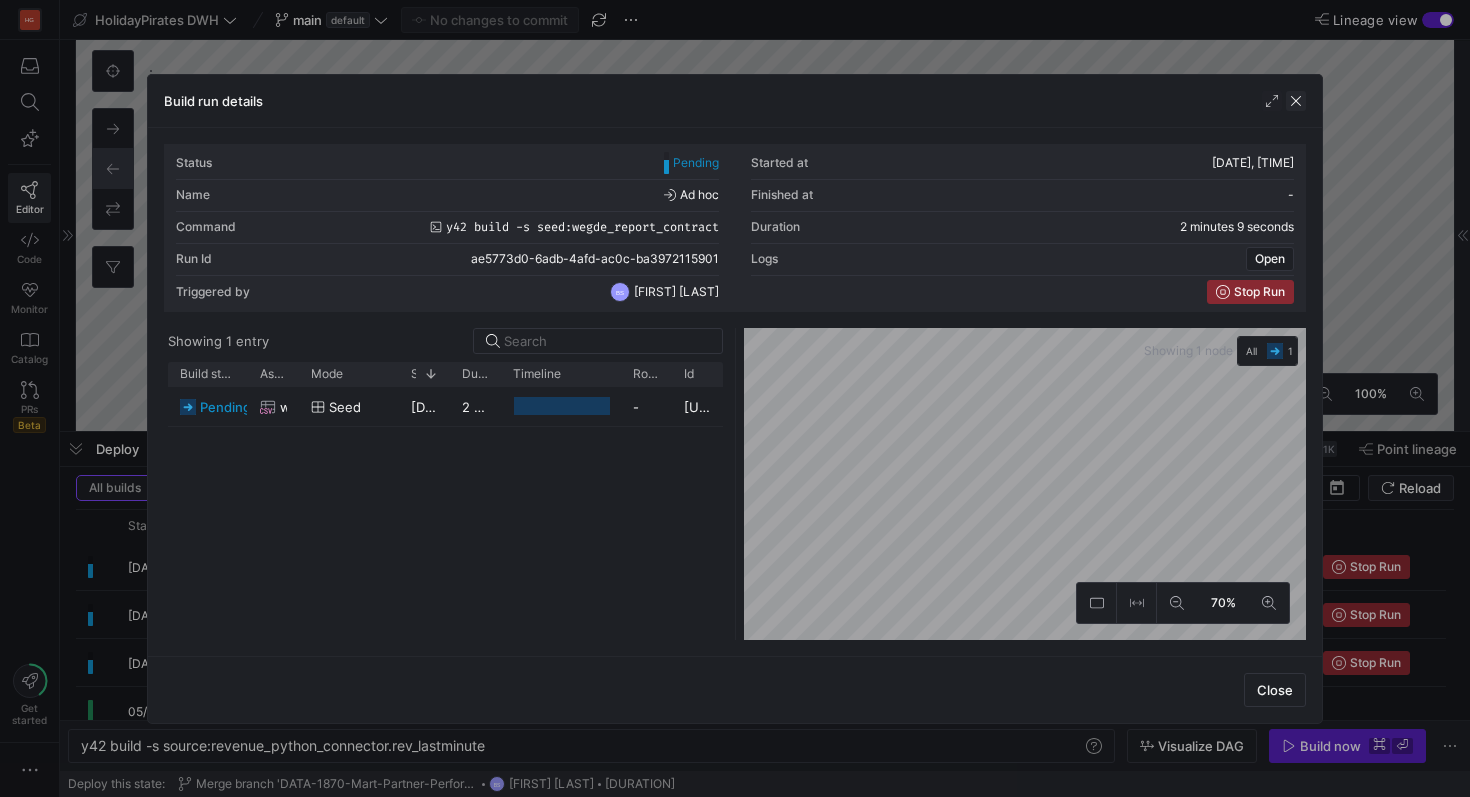 click 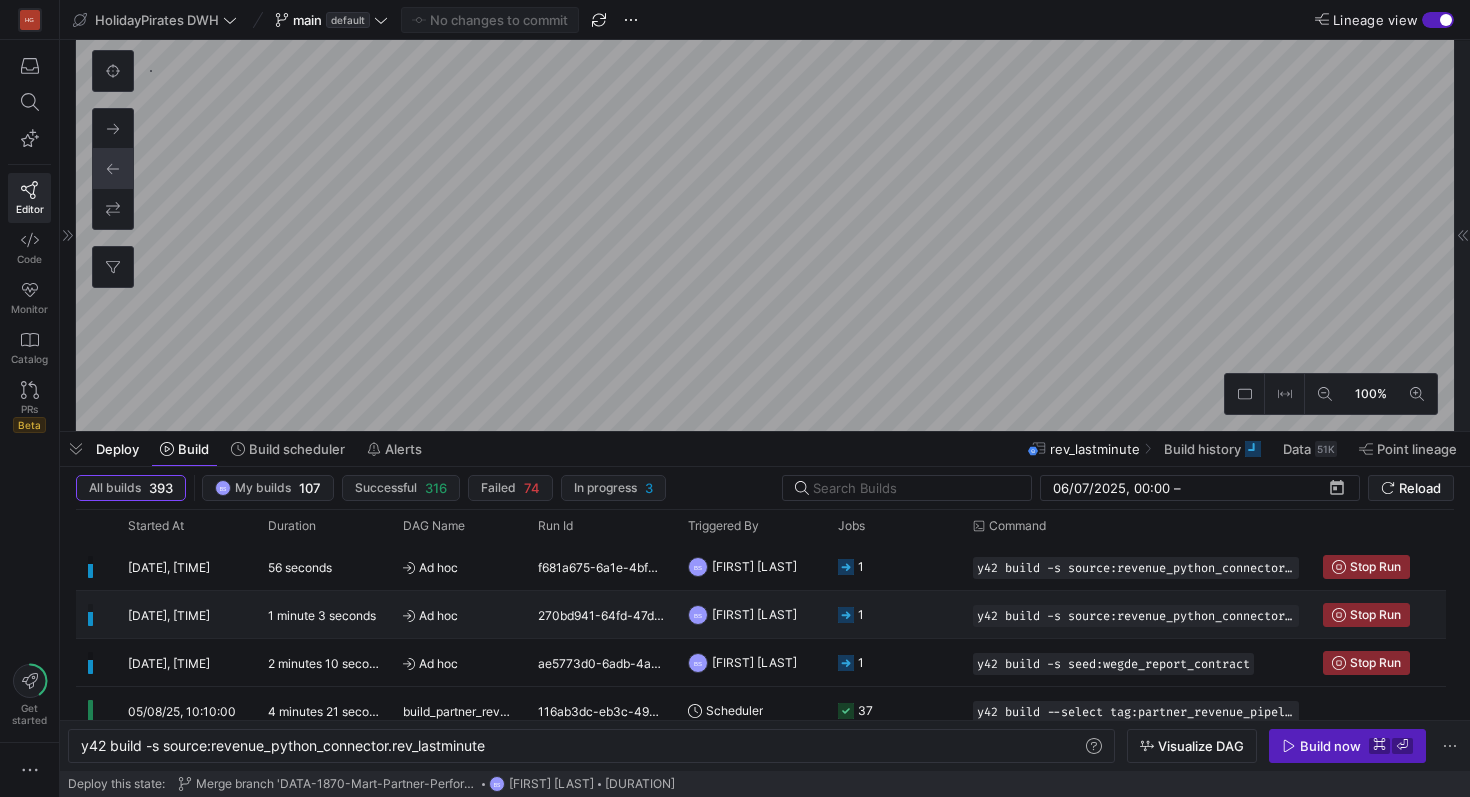 click on "1 minute 3 seconds" 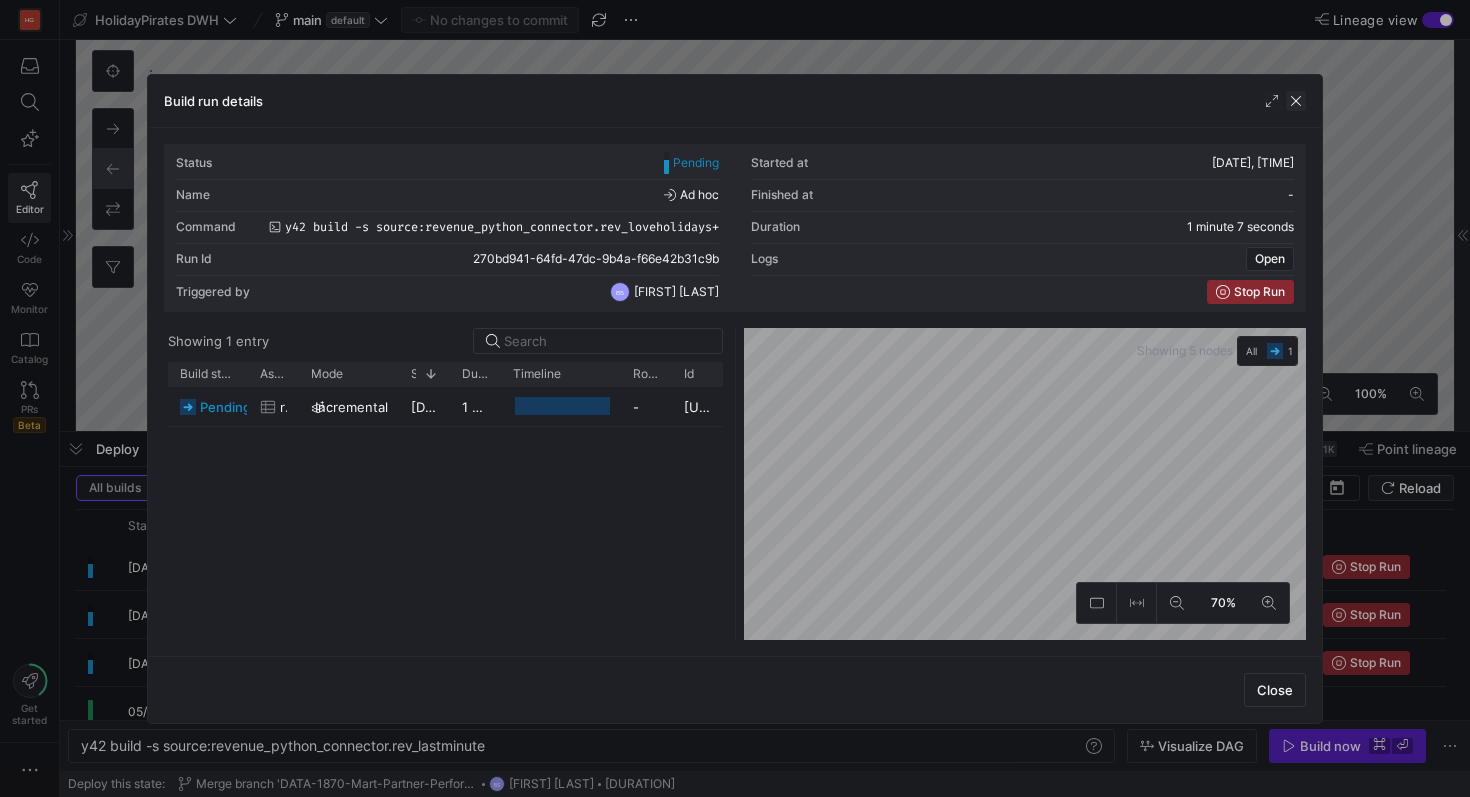 click 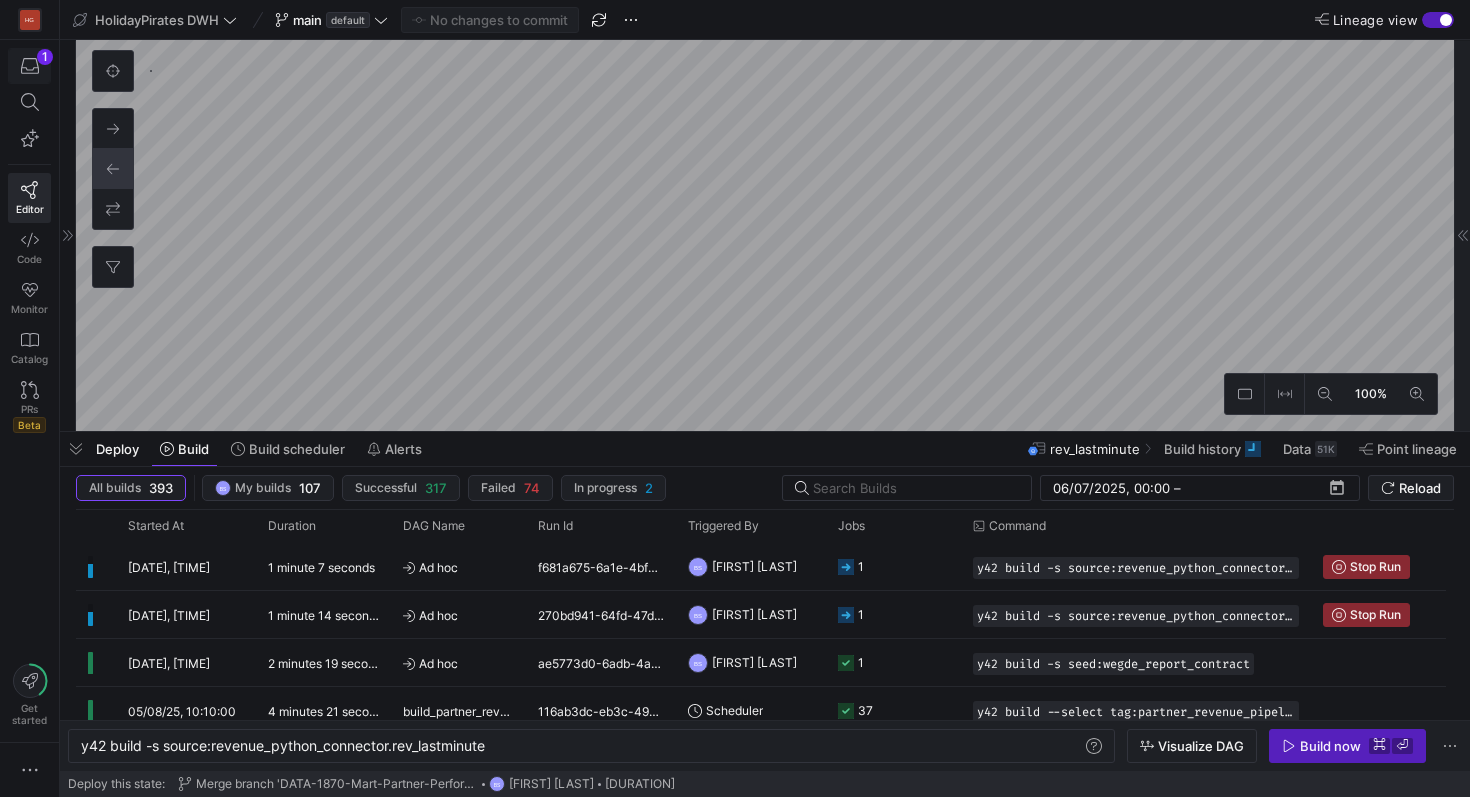 click at bounding box center (29, 66) 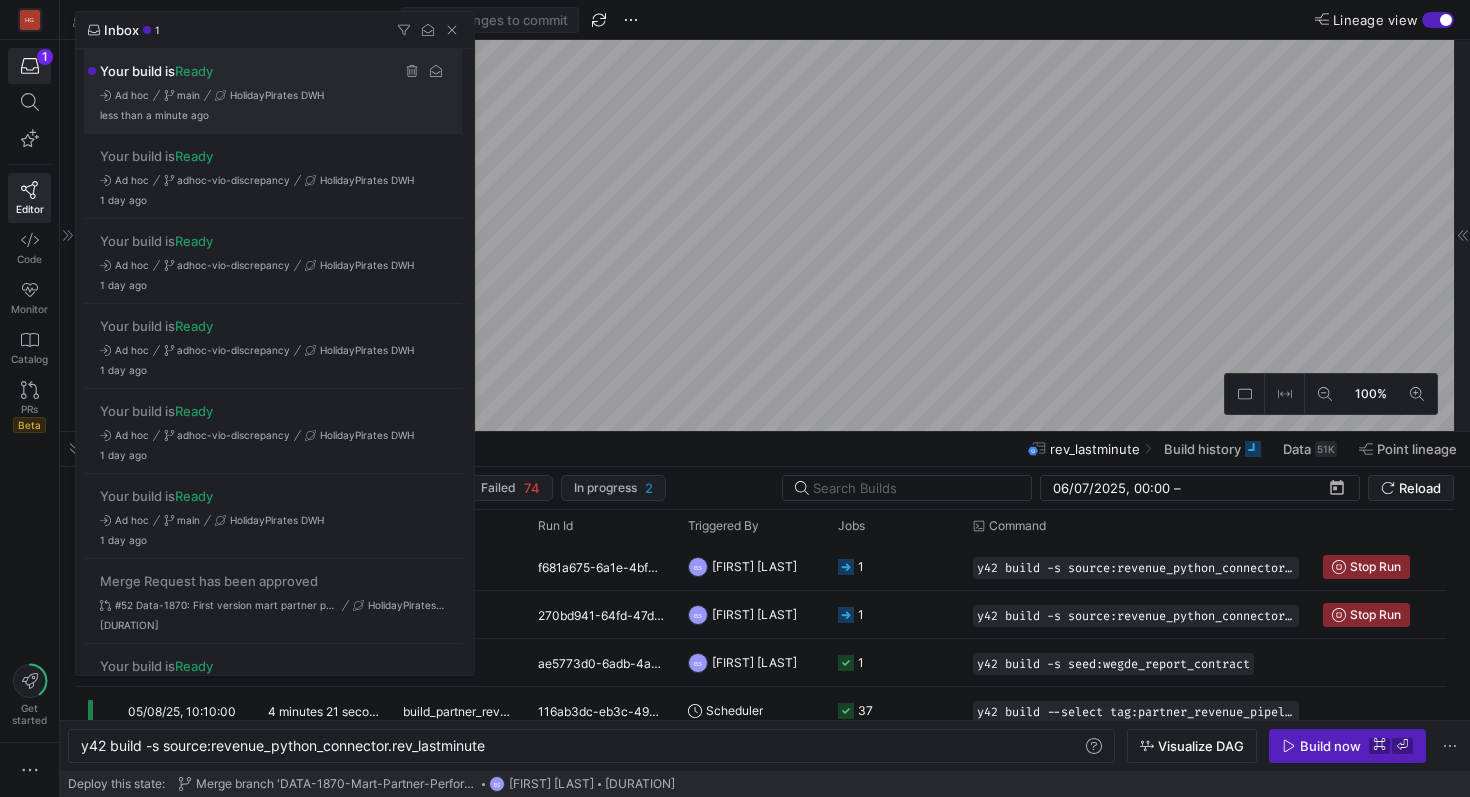 click on "Your build is  Ready Ad hoc main HolidayPirates DWH  less than a minute ago" at bounding box center (273, 91) 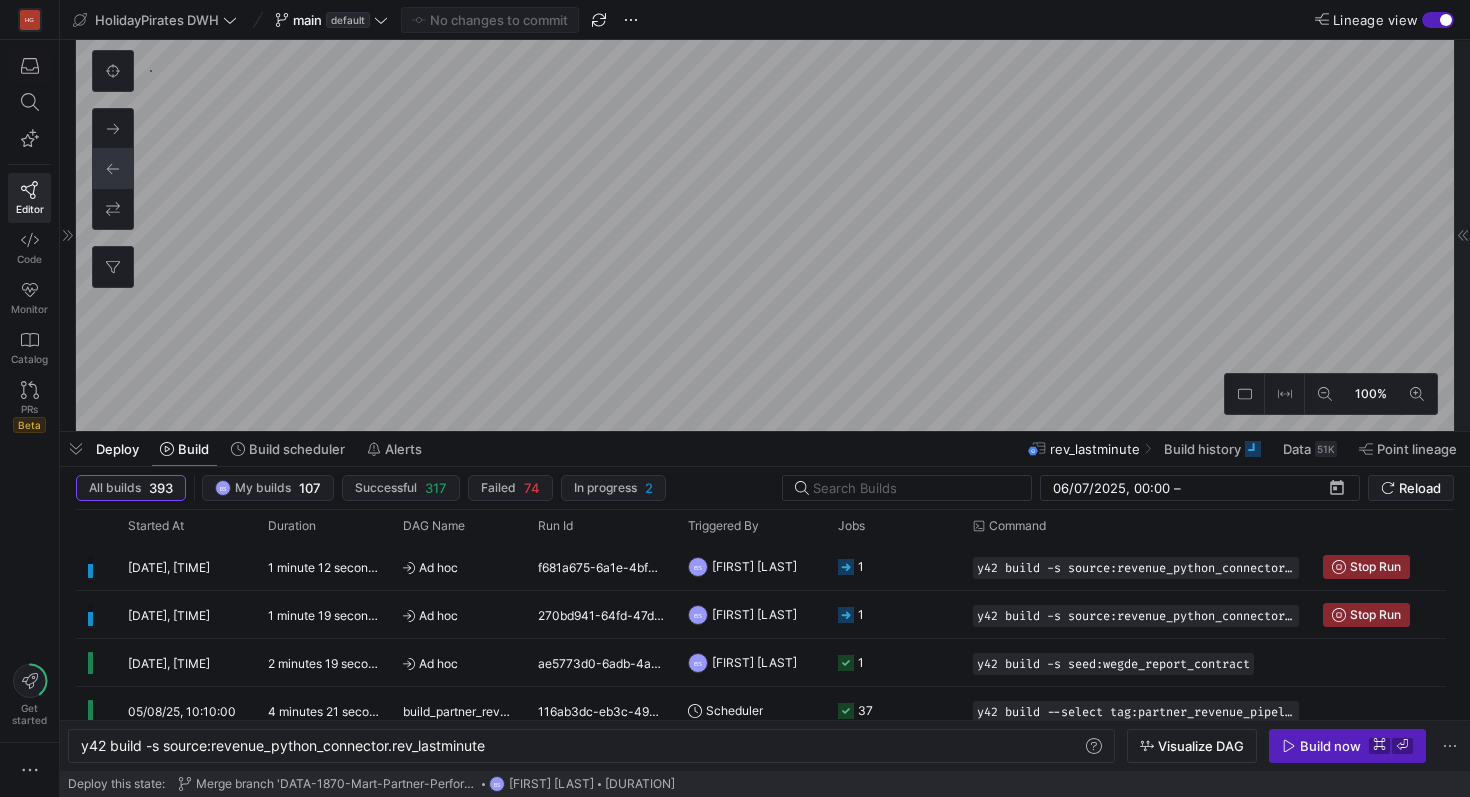 scroll, scrollTop: 0, scrollLeft: 0, axis: both 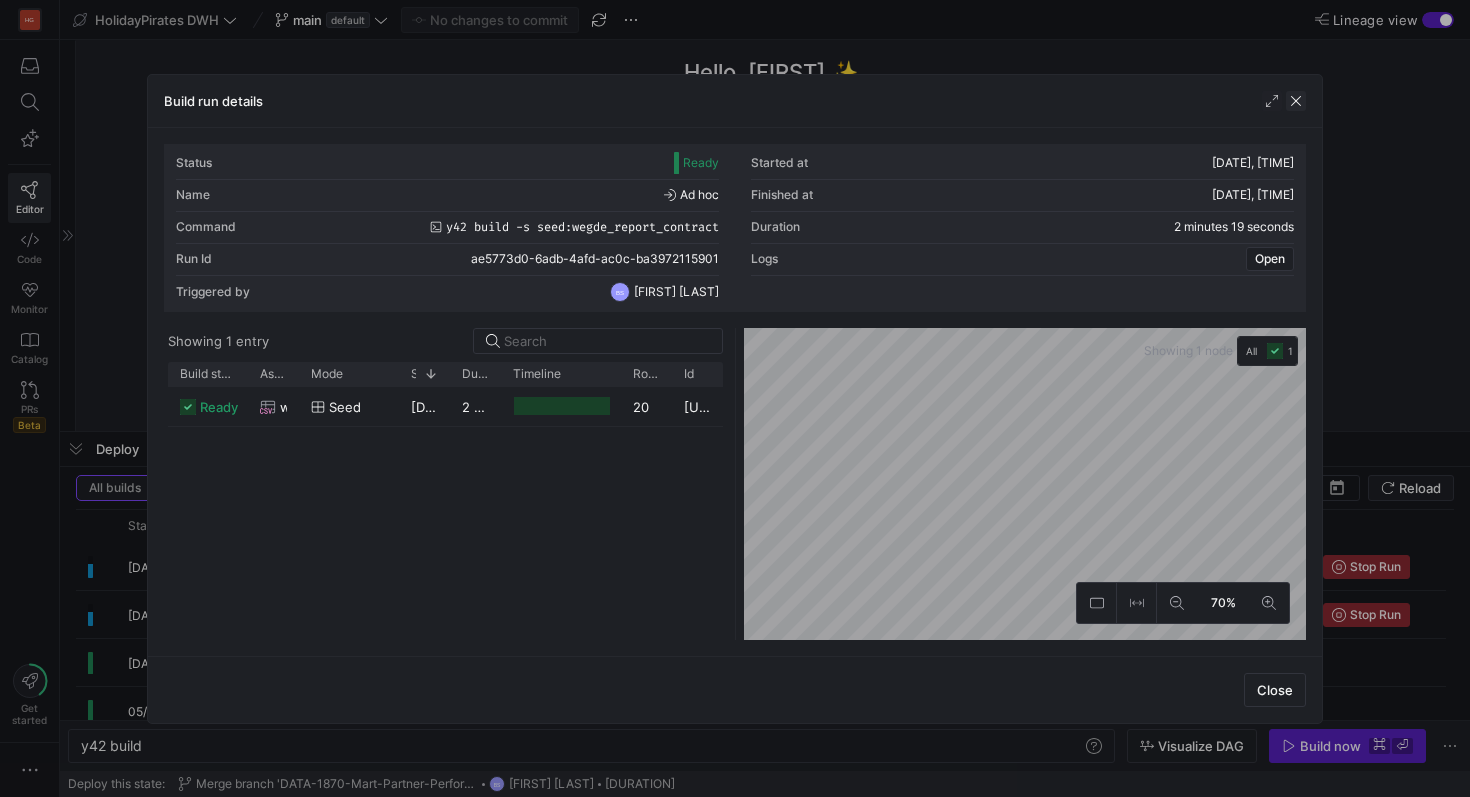 click 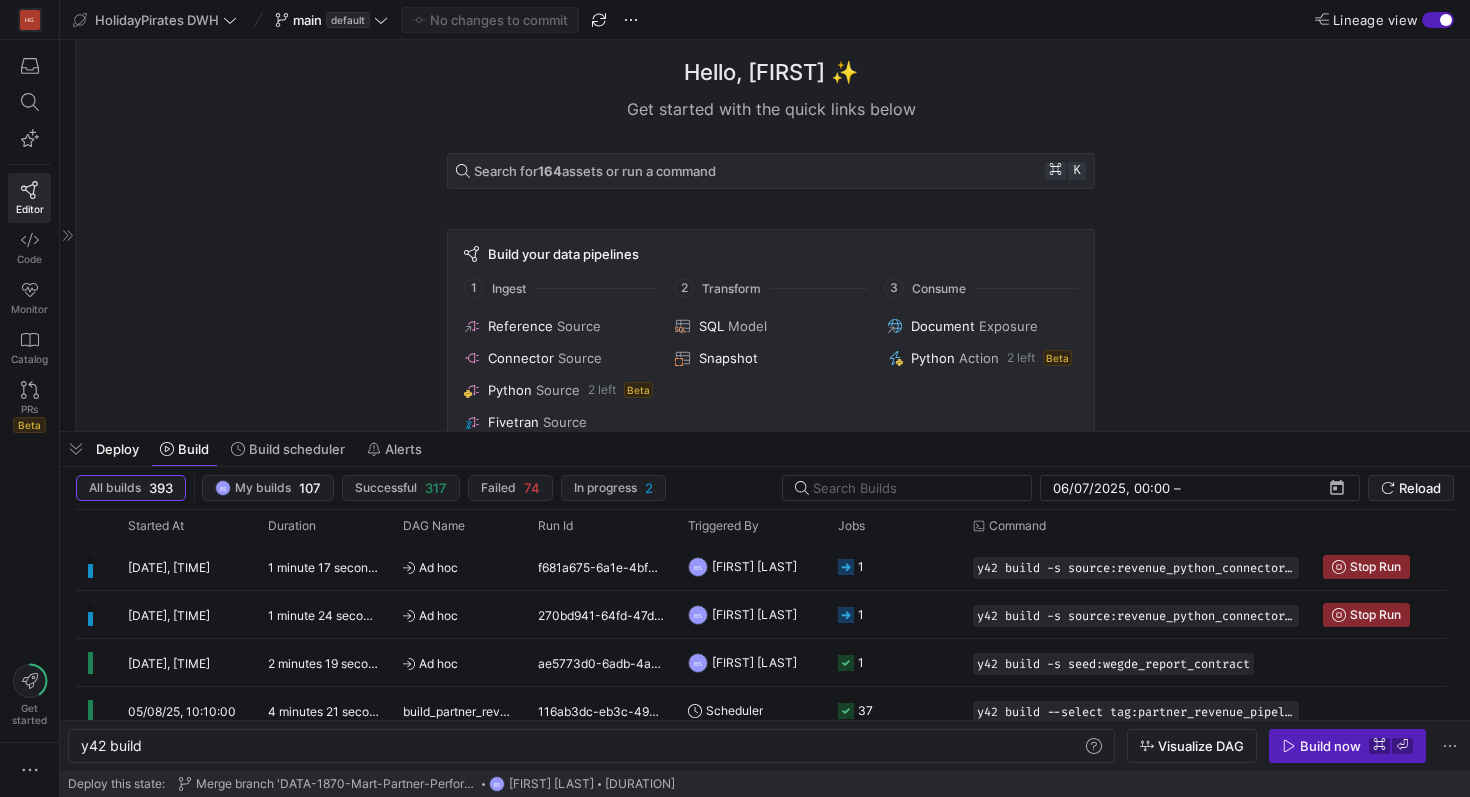 click at bounding box center (1438, 20) 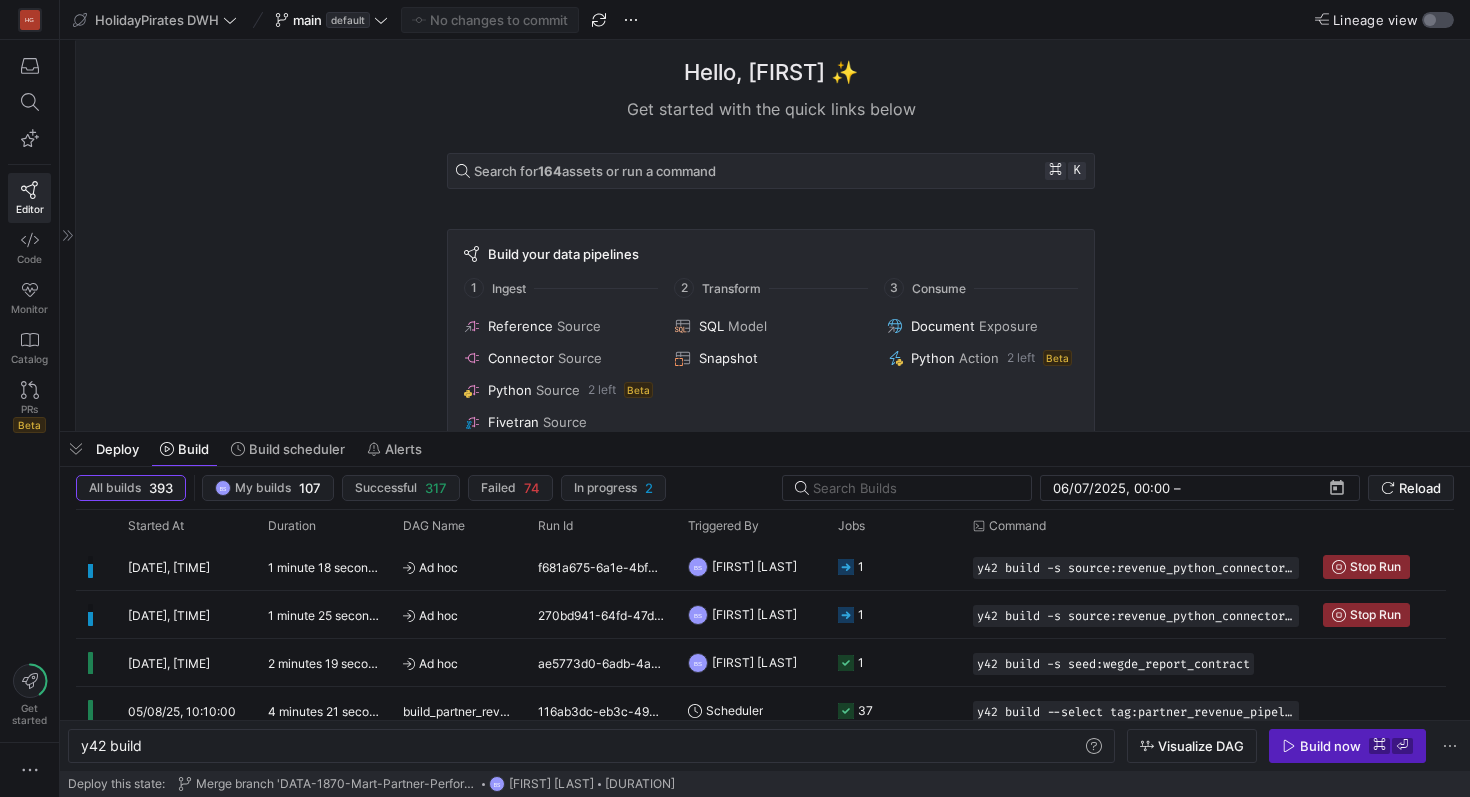 click at bounding box center [1430, 20] 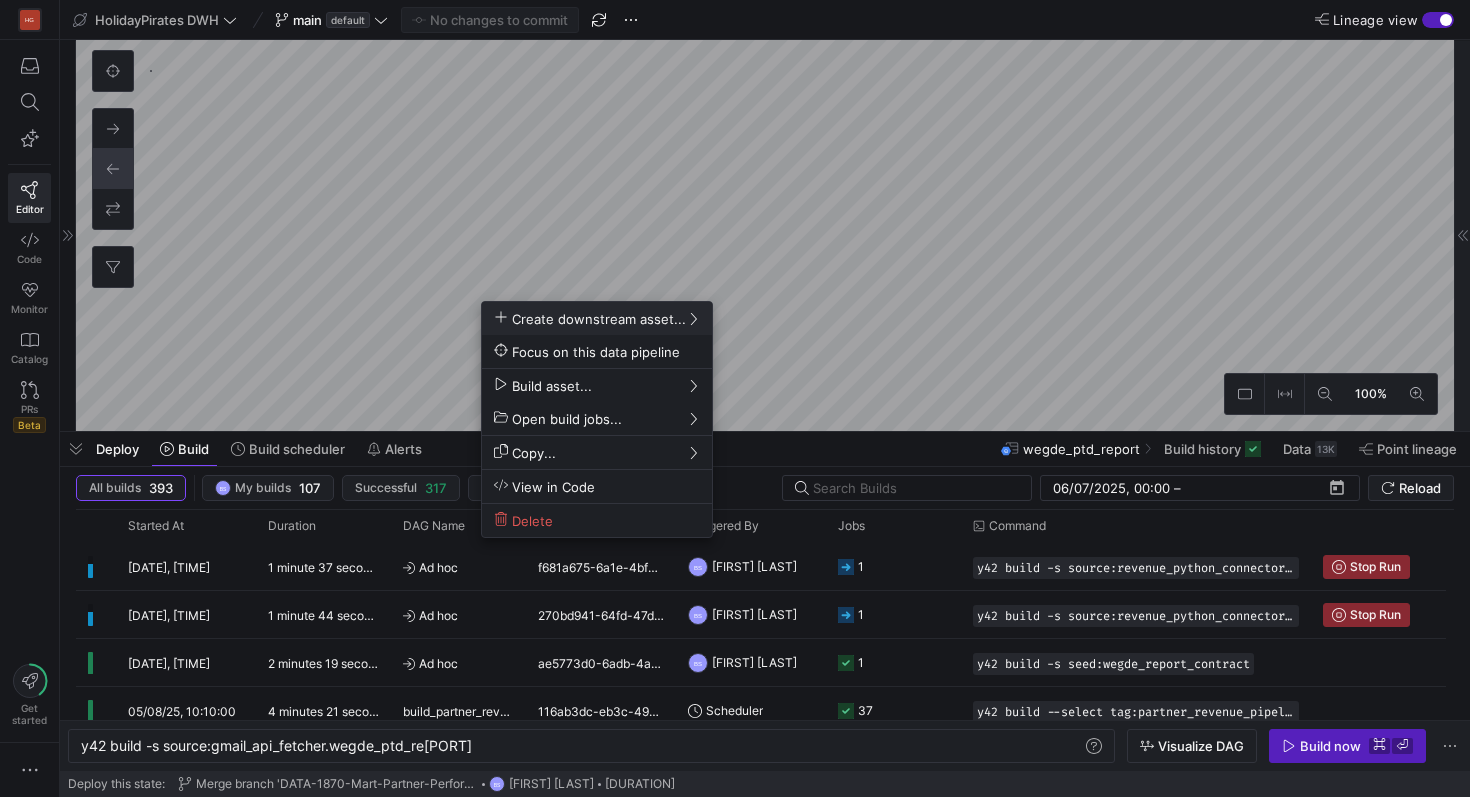 scroll, scrollTop: 1186, scrollLeft: 0, axis: vertical 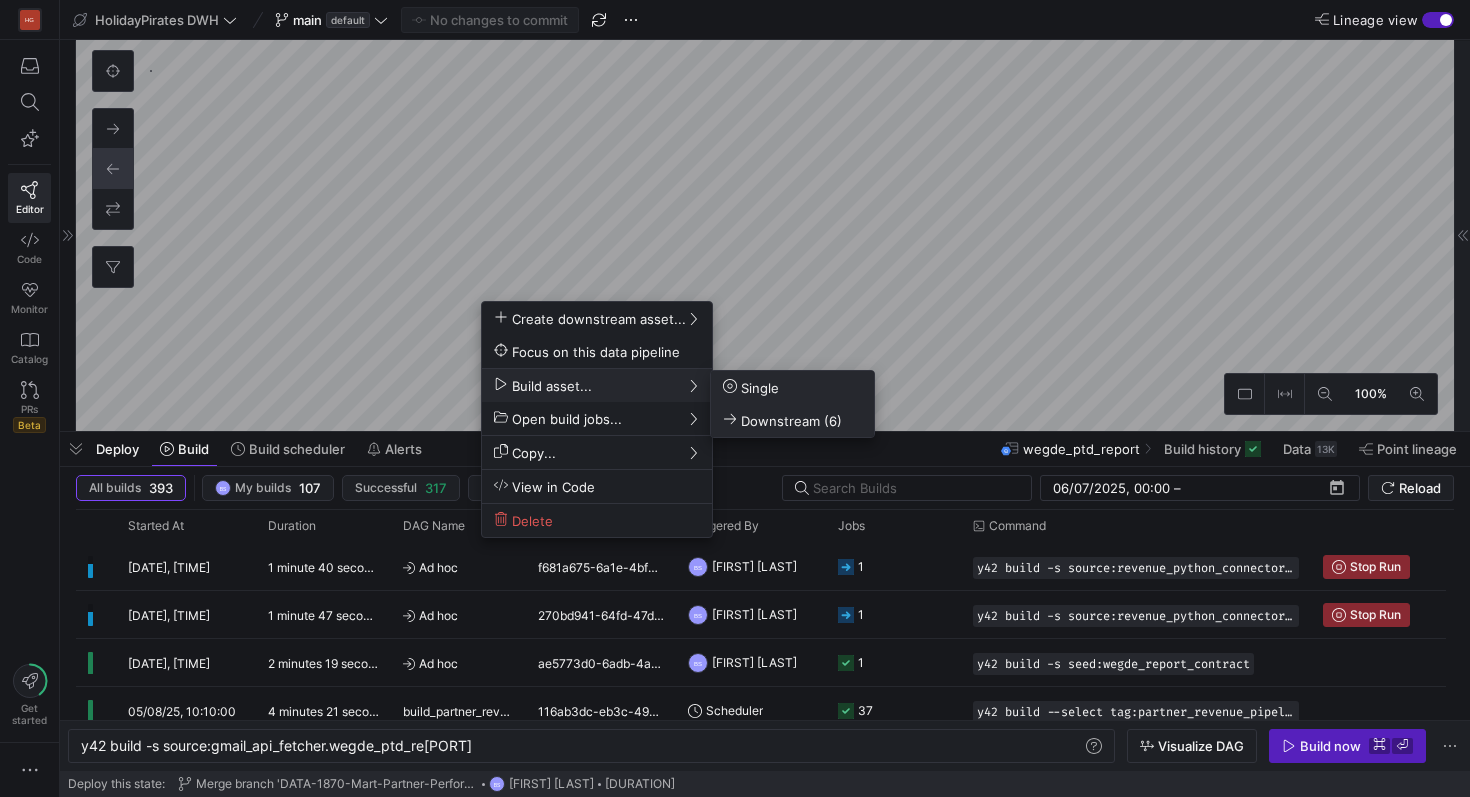 click on "Downstream (6)" at bounding box center [782, 420] 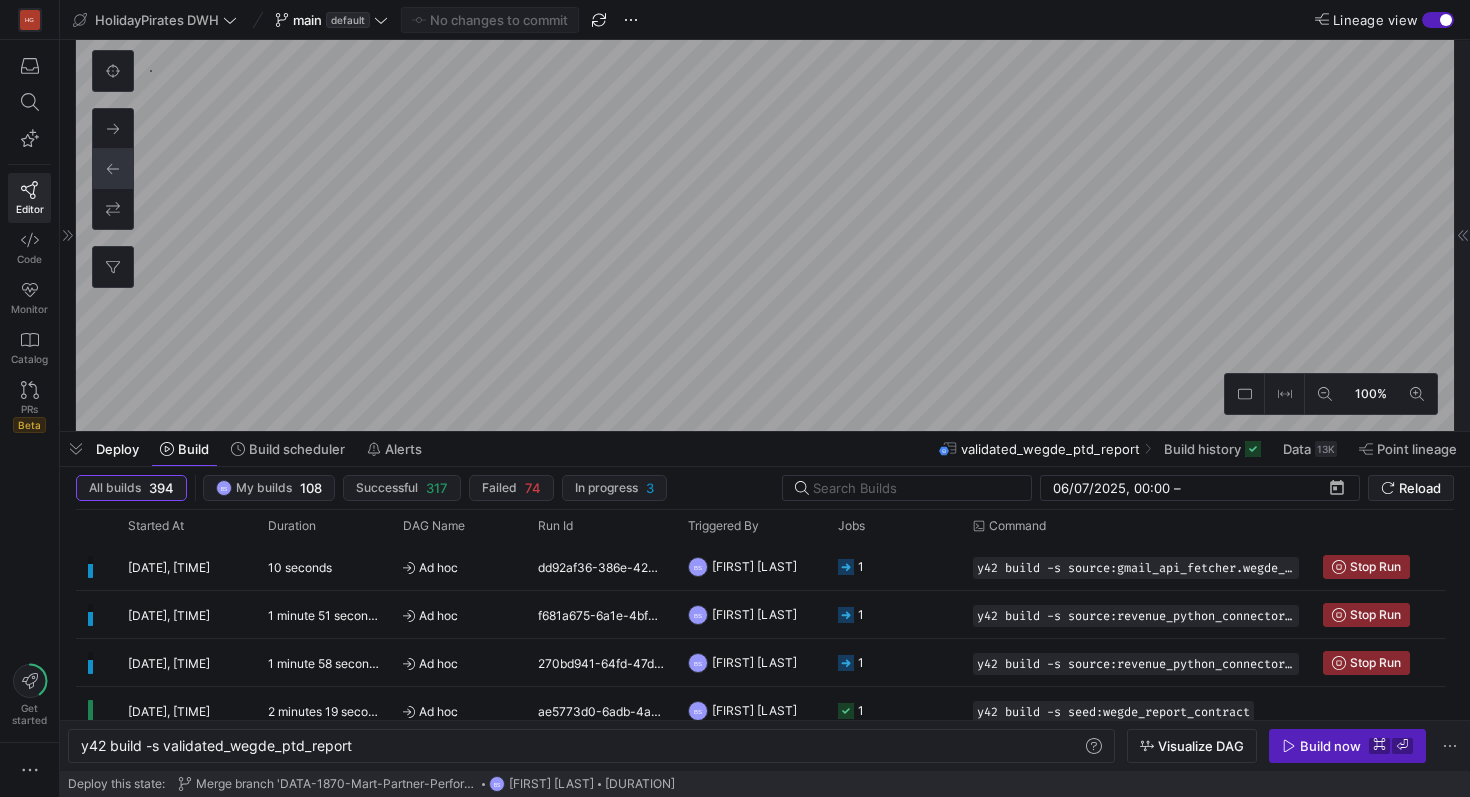 type on "y42 build -s validated_wegde_ptd_report" 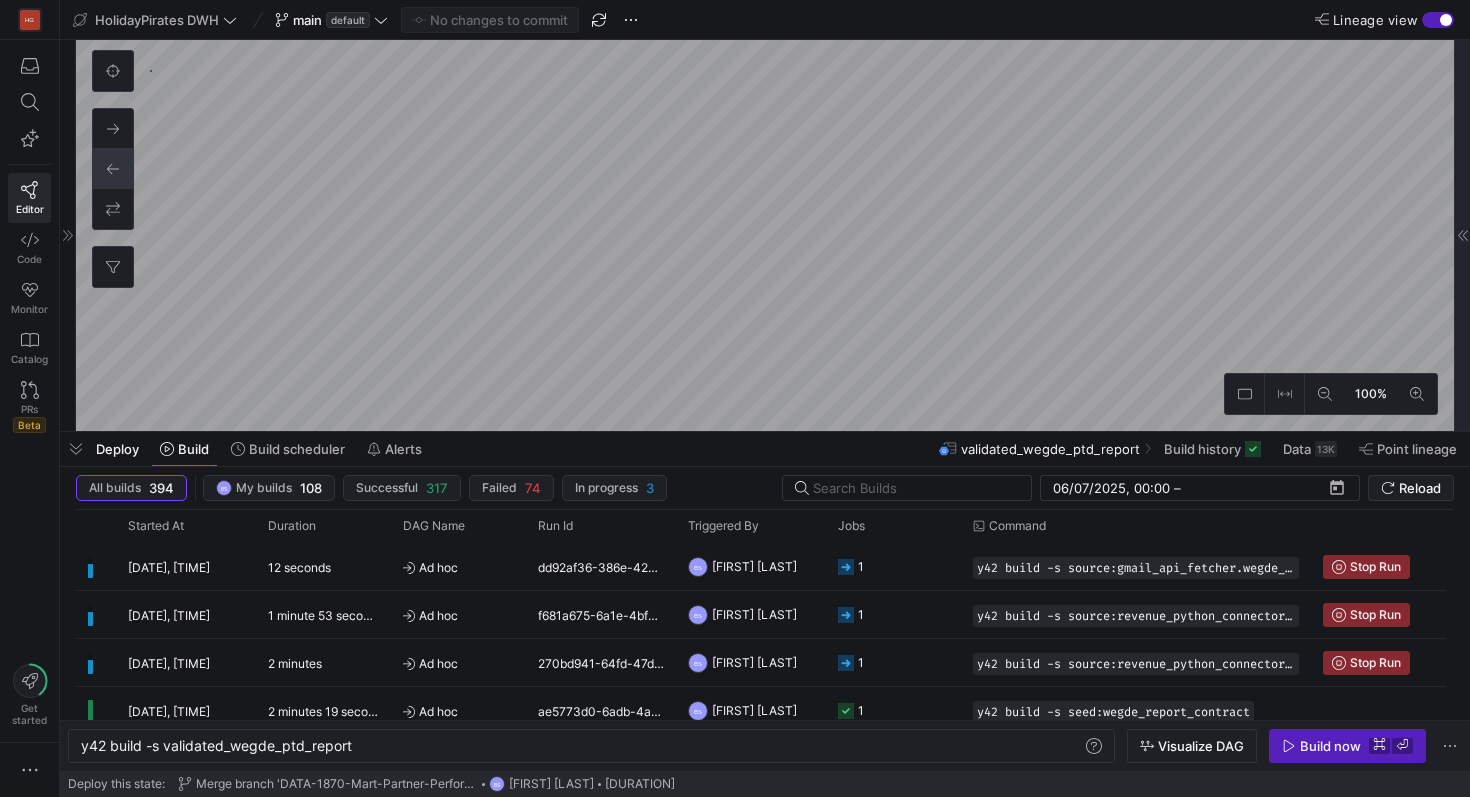 click 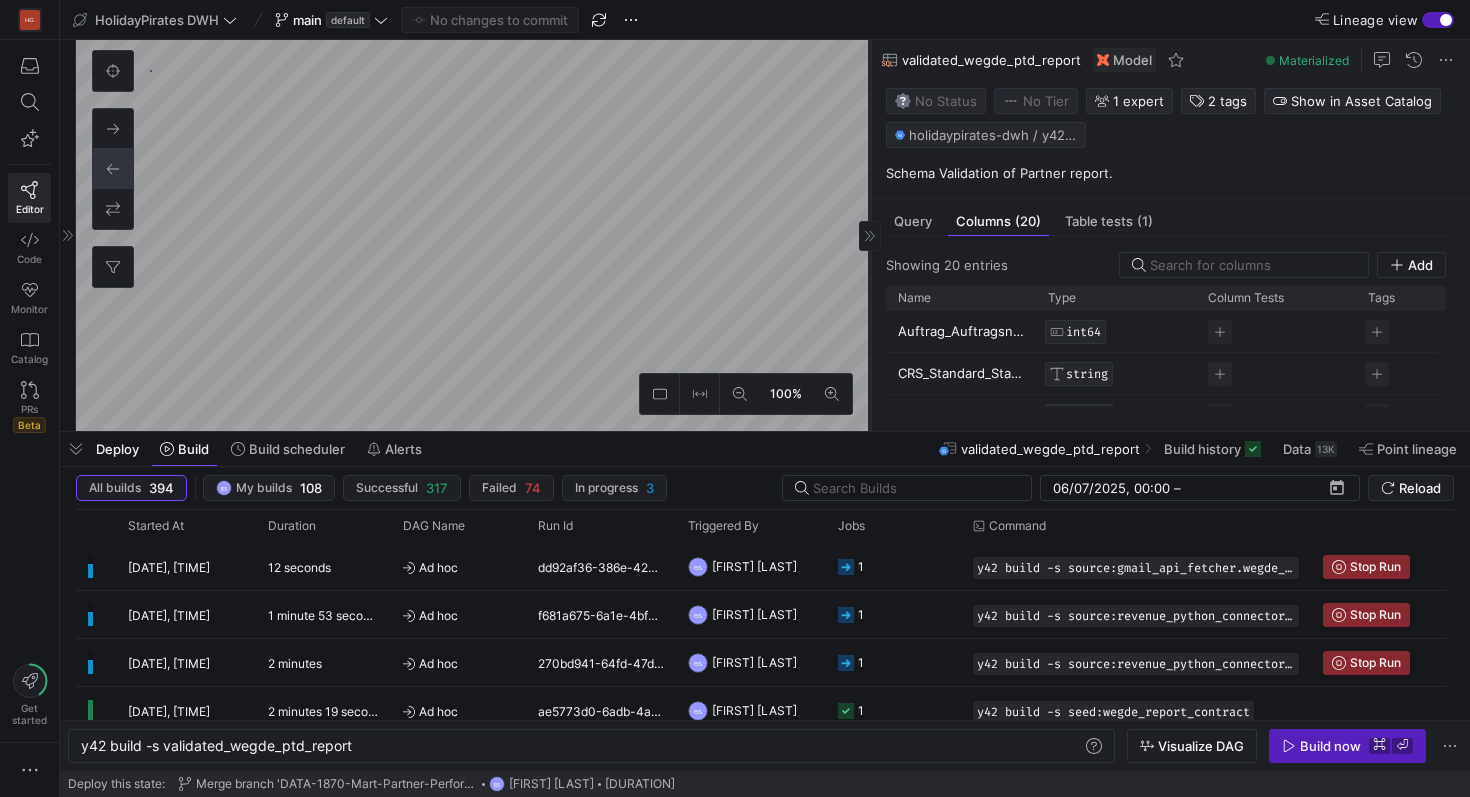 scroll, scrollTop: 0, scrollLeft: 0, axis: both 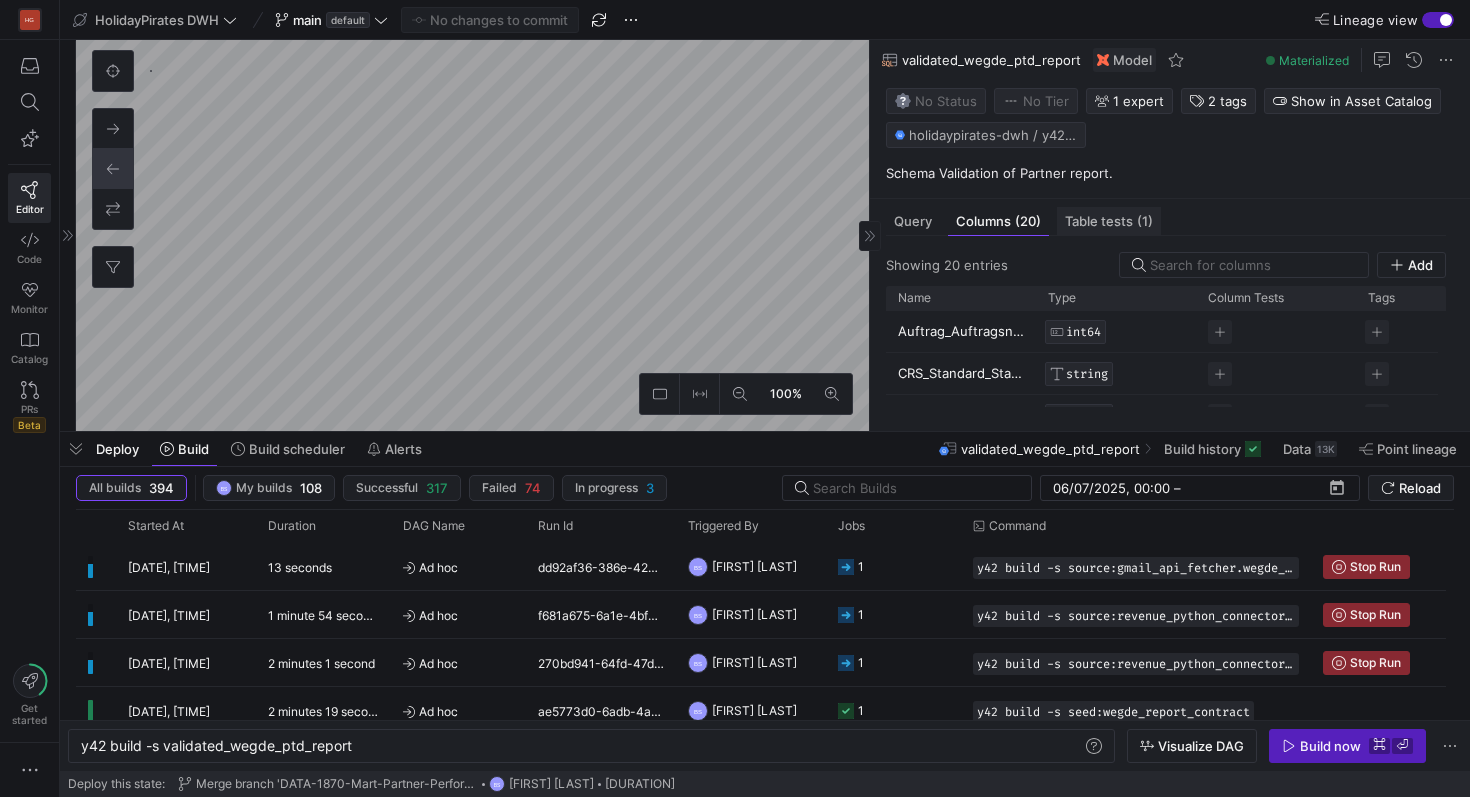 click on "Table tests  (1)" at bounding box center (1109, 221) 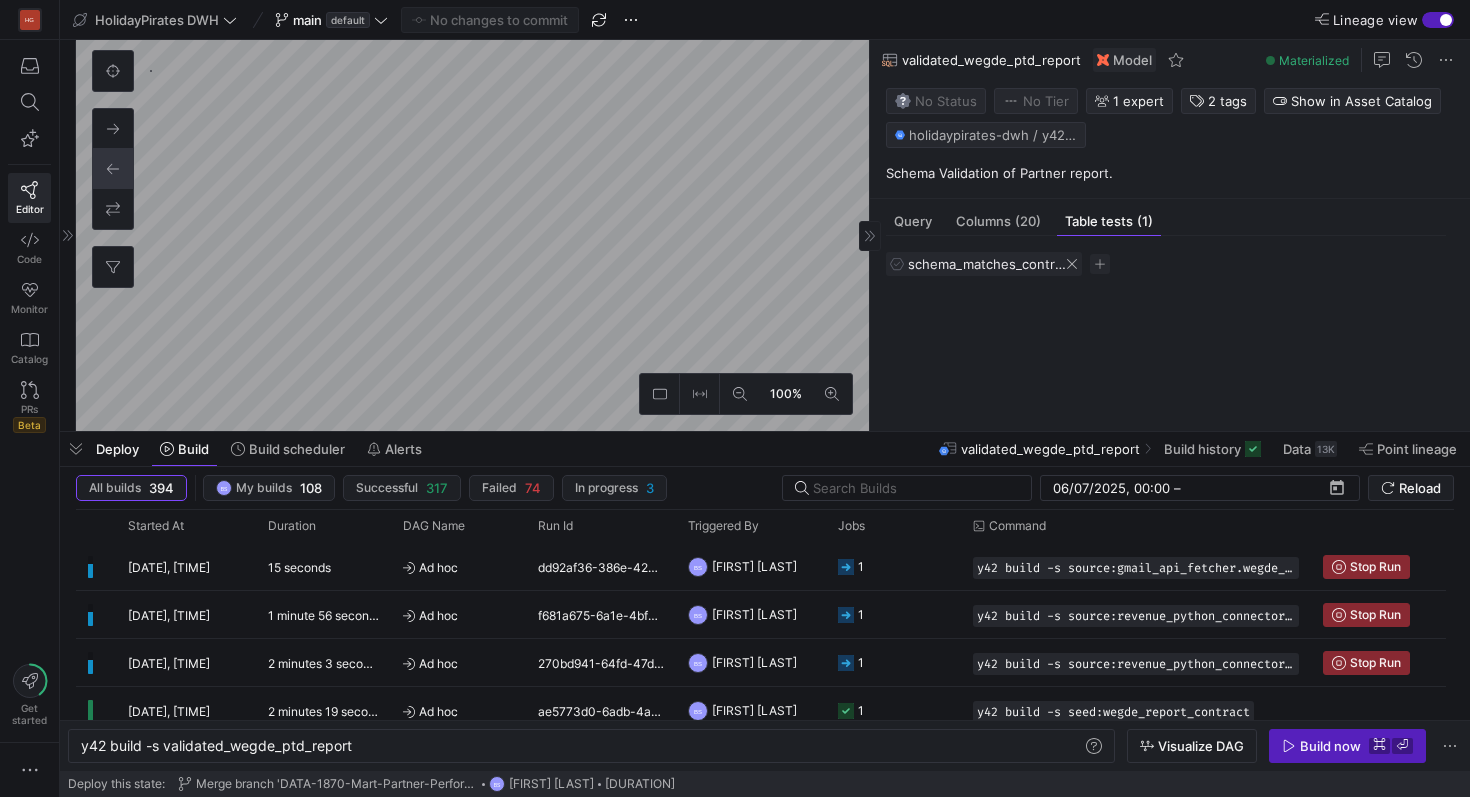 click on "schema_matches_contract" at bounding box center (991, 264) 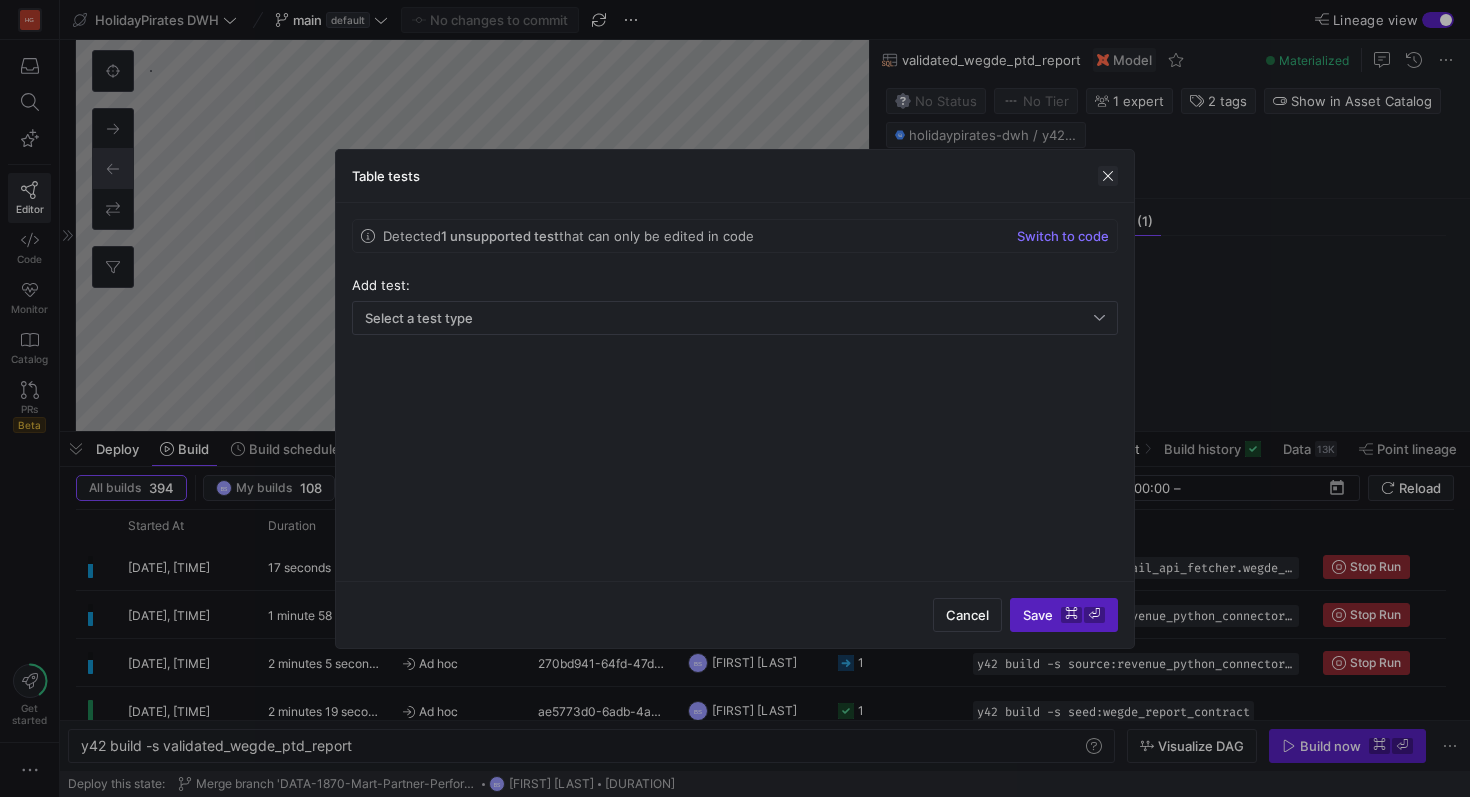 click at bounding box center [1108, 176] 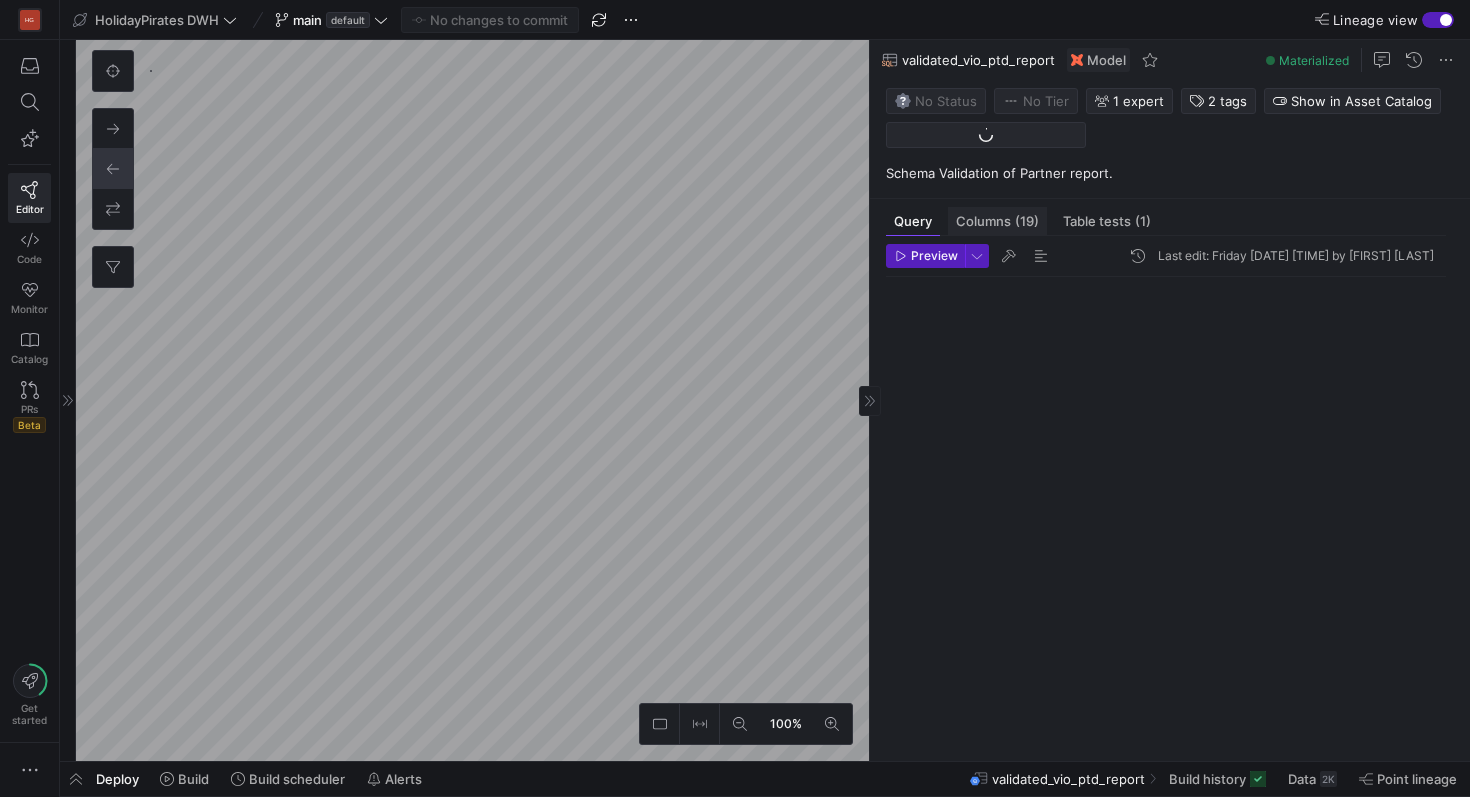 scroll, scrollTop: 336, scrollLeft: 0, axis: vertical 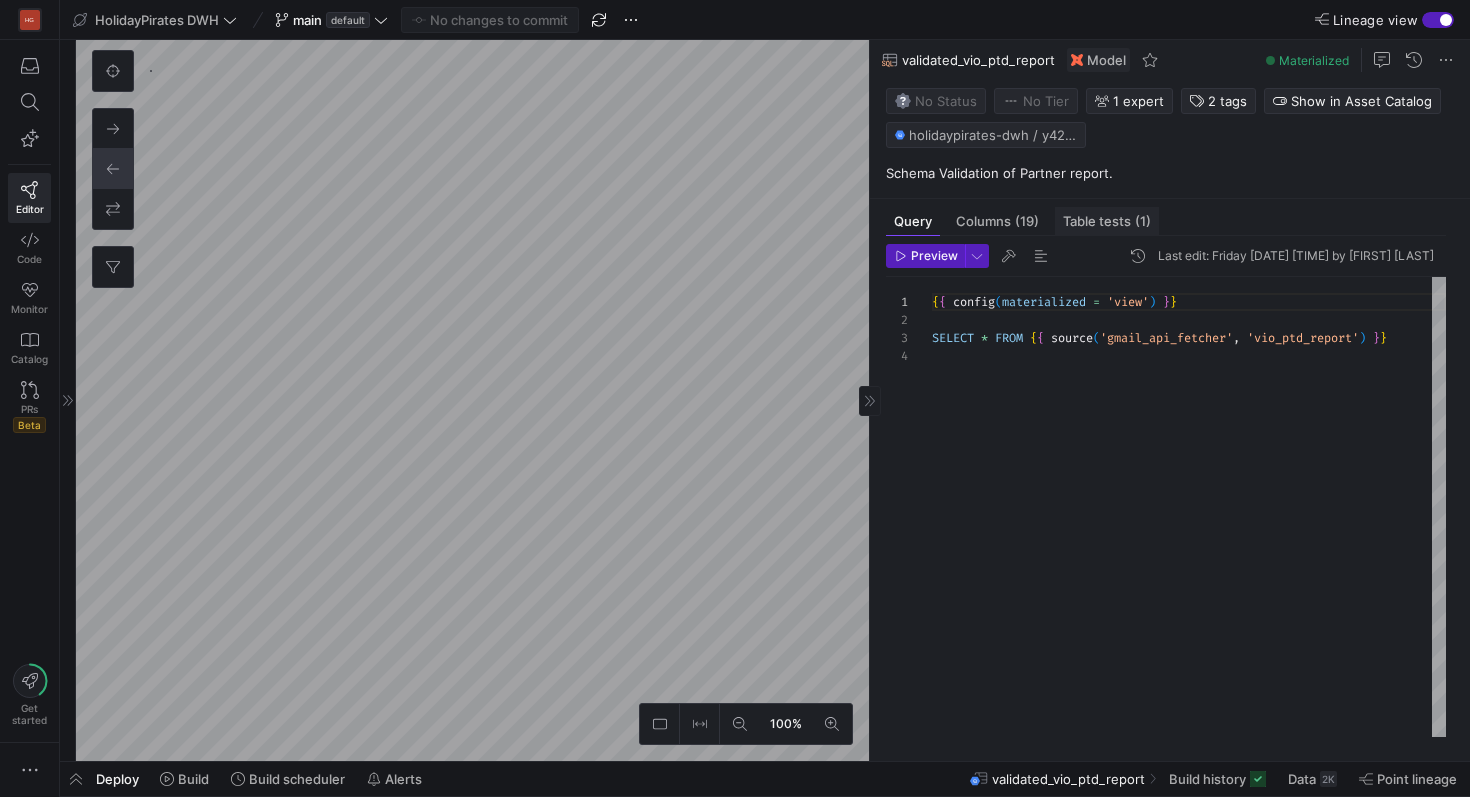 click on "Table tests  (1)" at bounding box center [1107, 221] 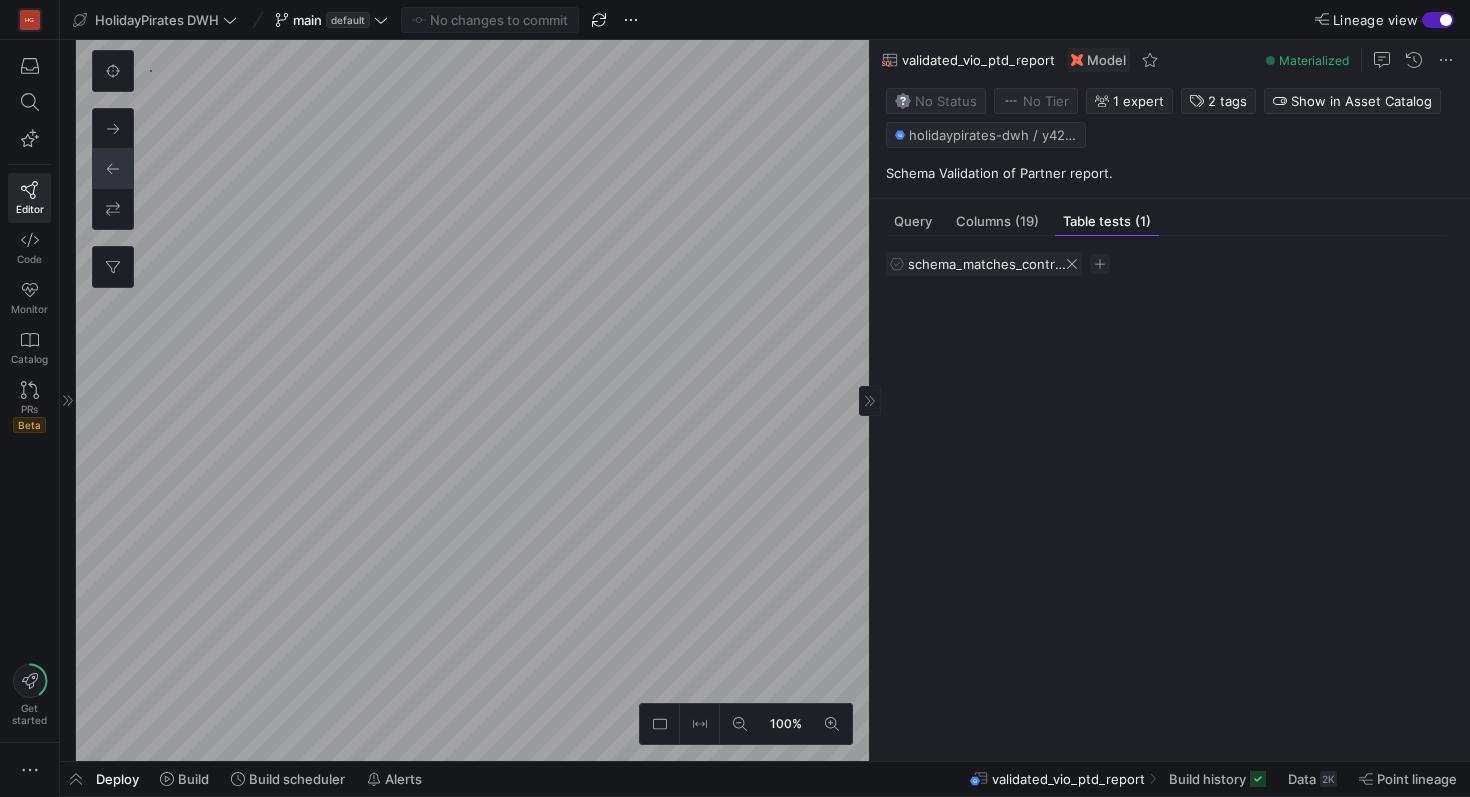 click on "schema_matches_contract" at bounding box center (991, 264) 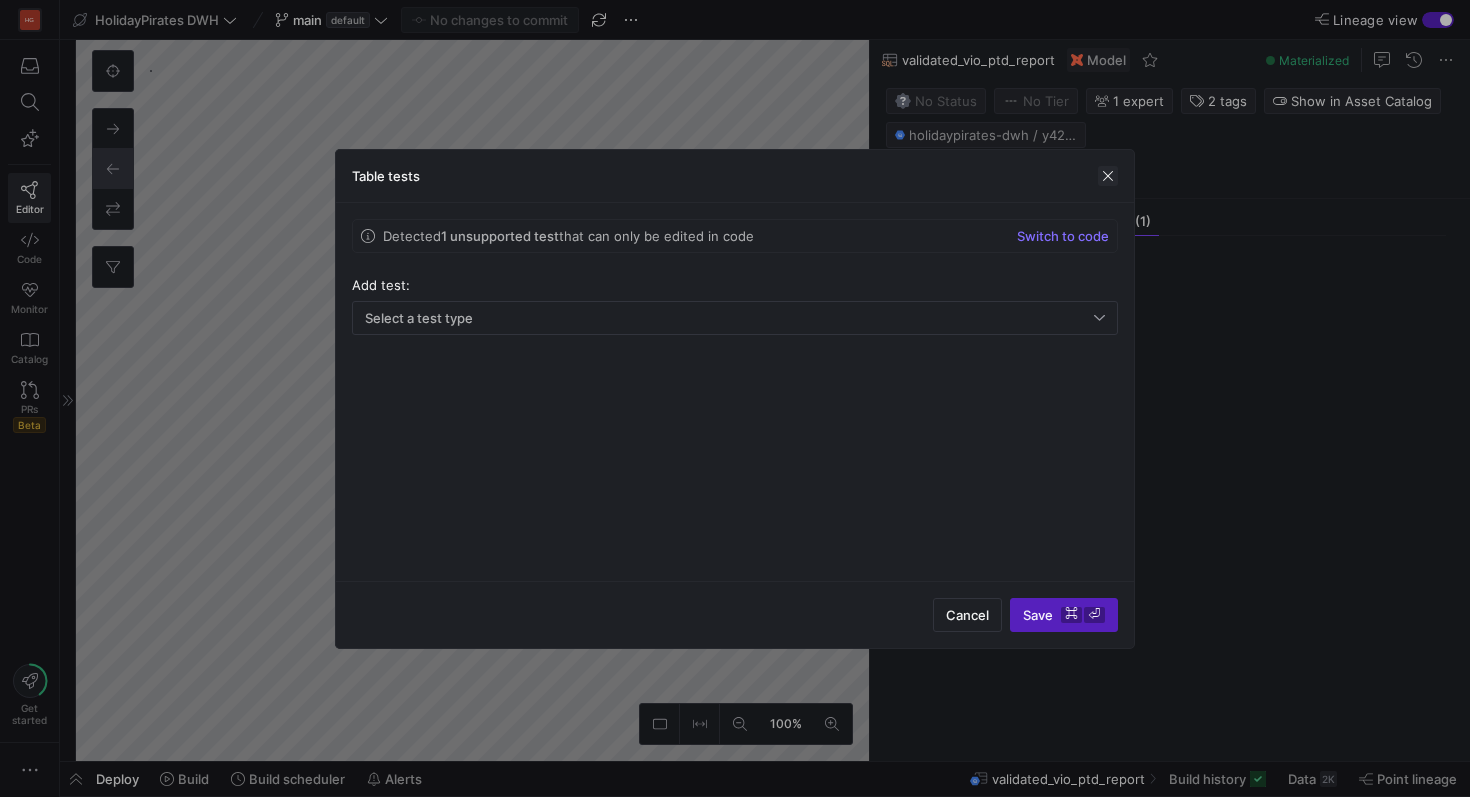 click at bounding box center (1108, 176) 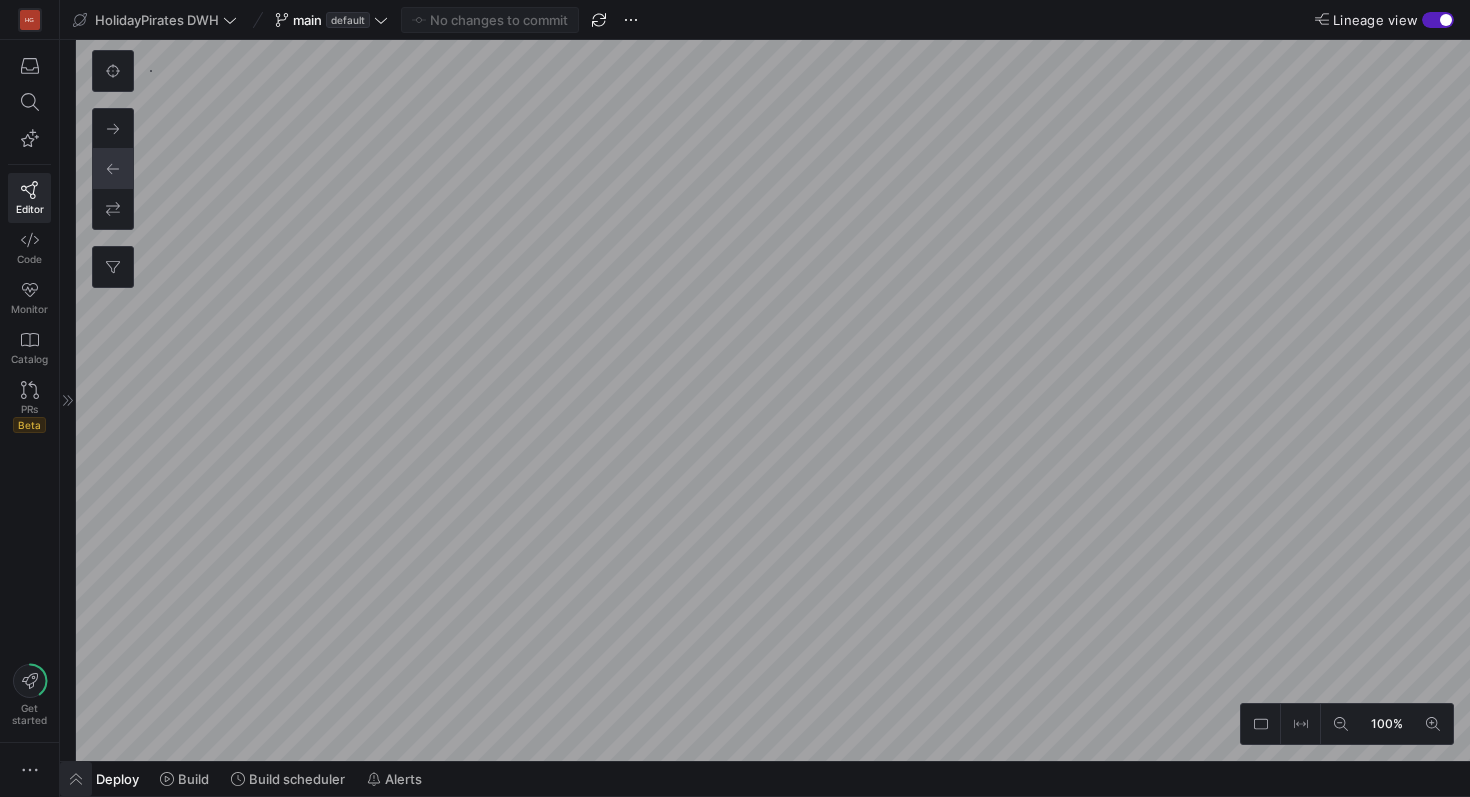 click 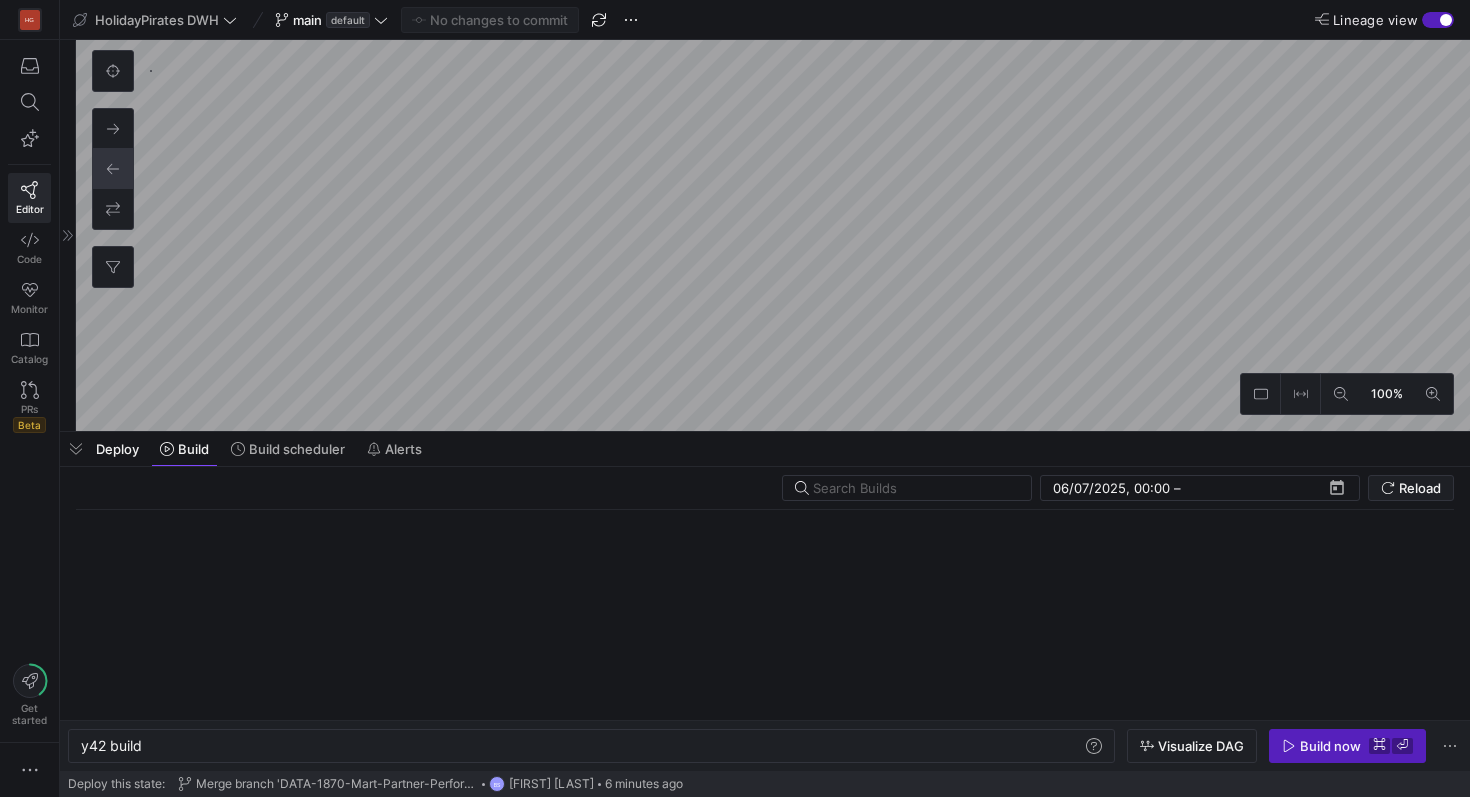 scroll, scrollTop: 0, scrollLeft: 60, axis: horizontal 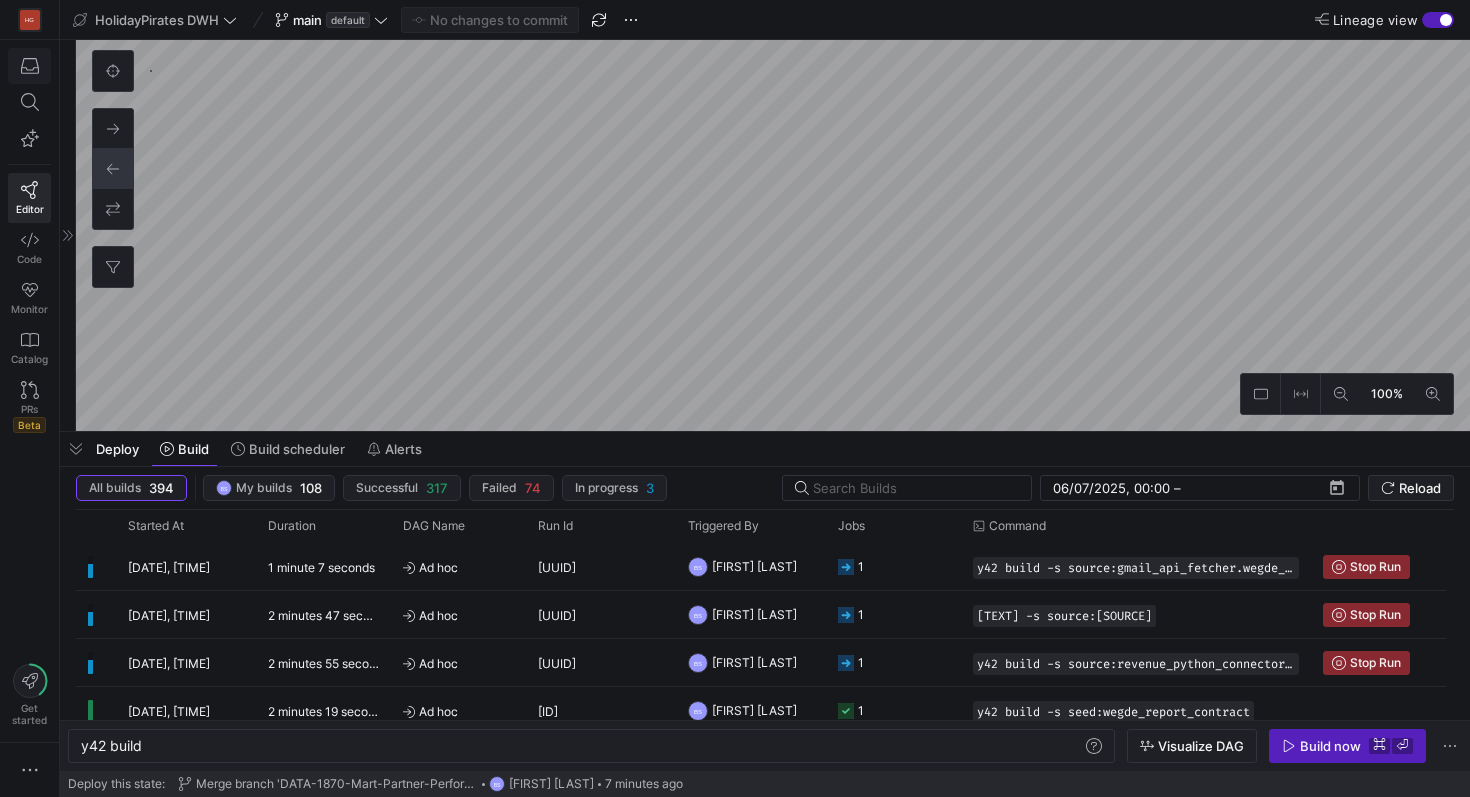 click at bounding box center (29, 66) 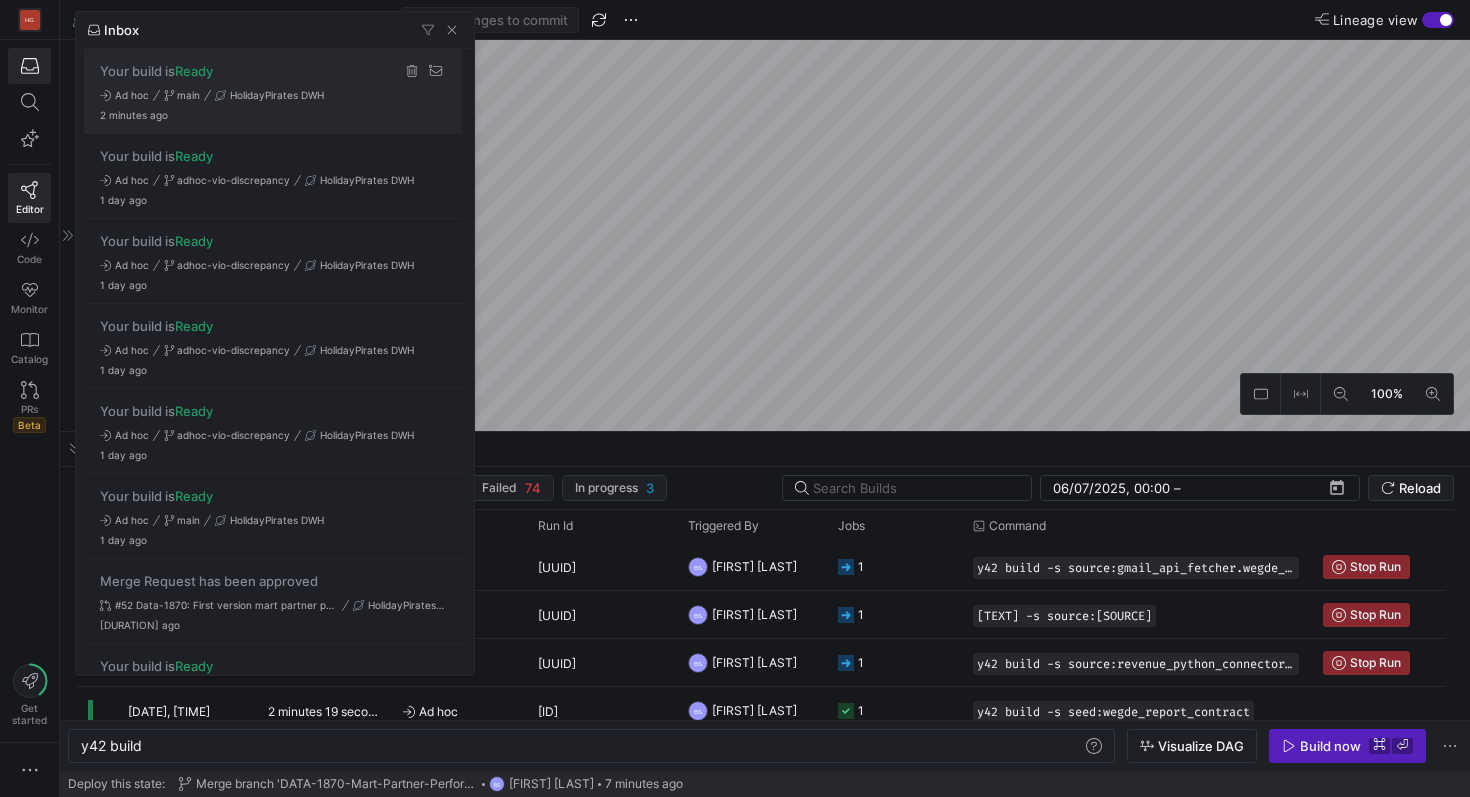 click on "Your build is  Ready Ad hoc main HolidayPirates DWH  [DURATION] ago" at bounding box center (273, 91) 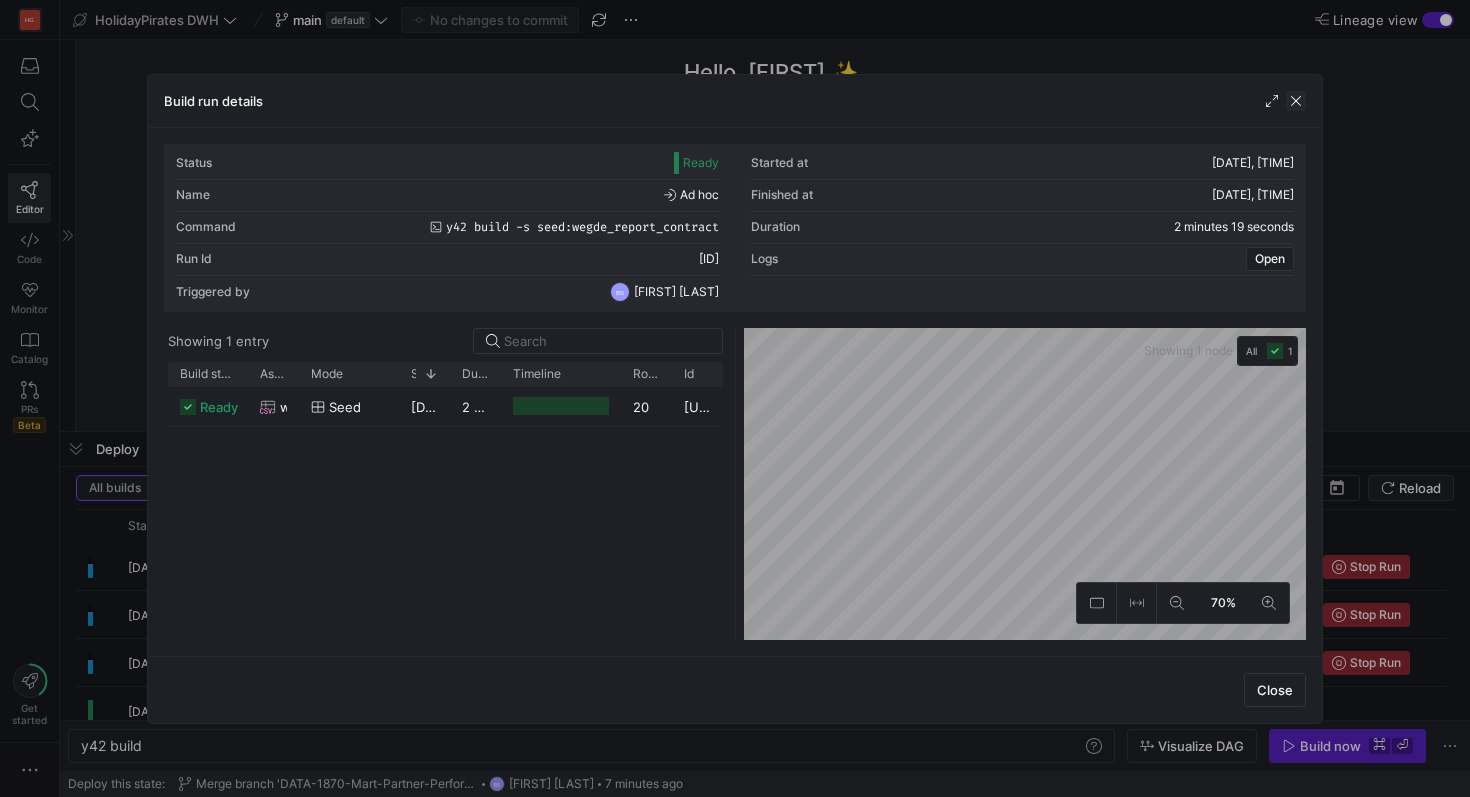 click 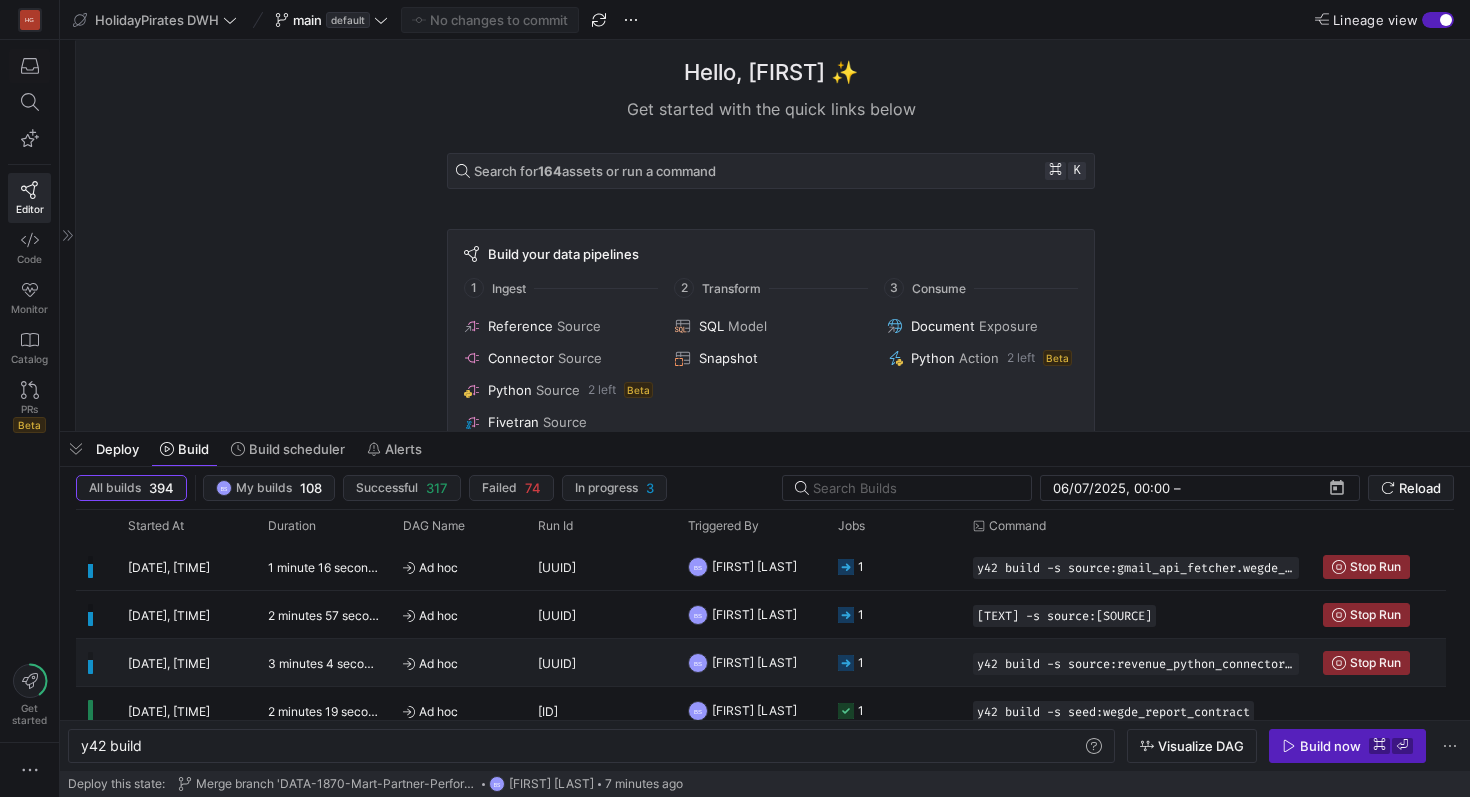click on "Ad hoc" 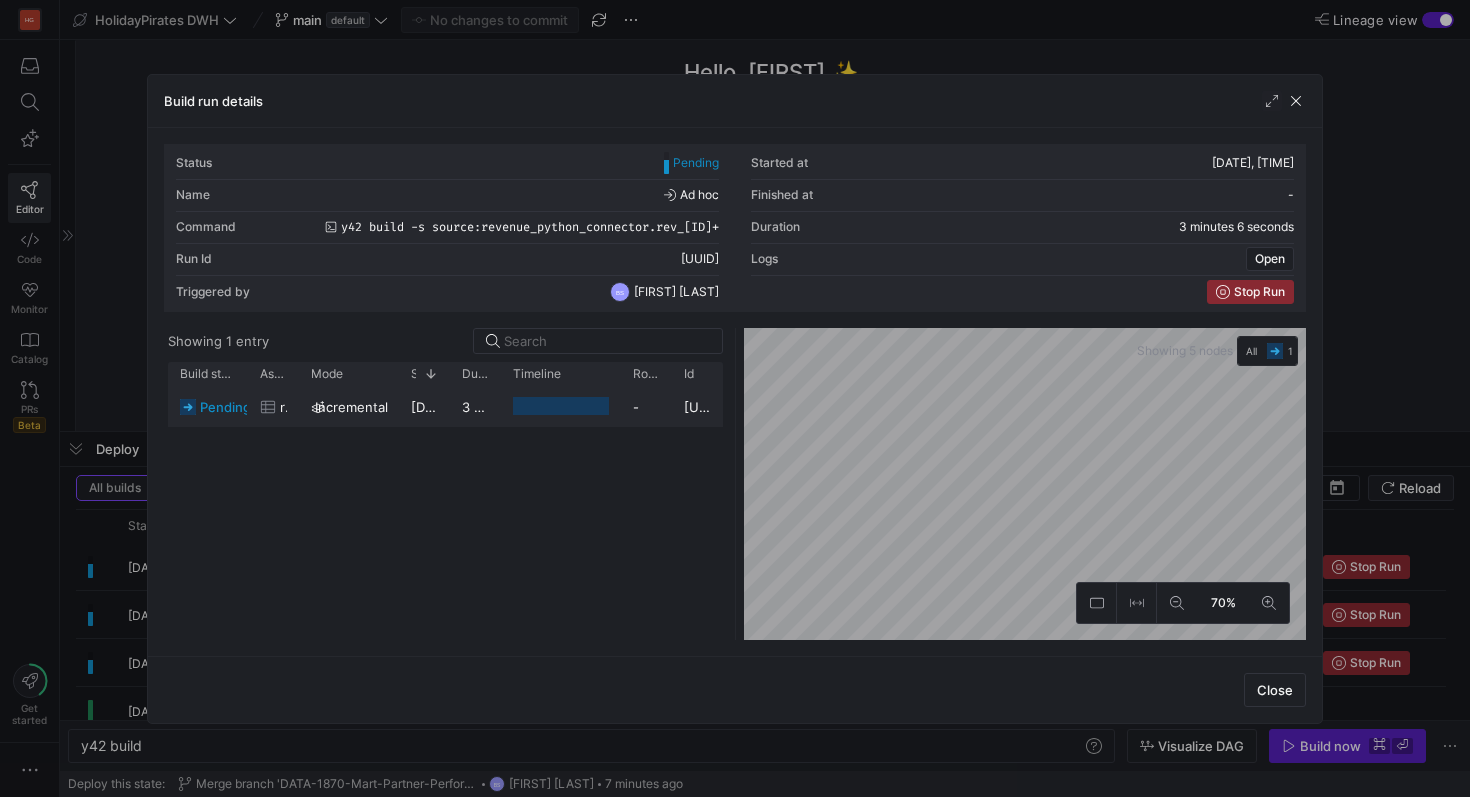 click on "[DATE], [TIME]" 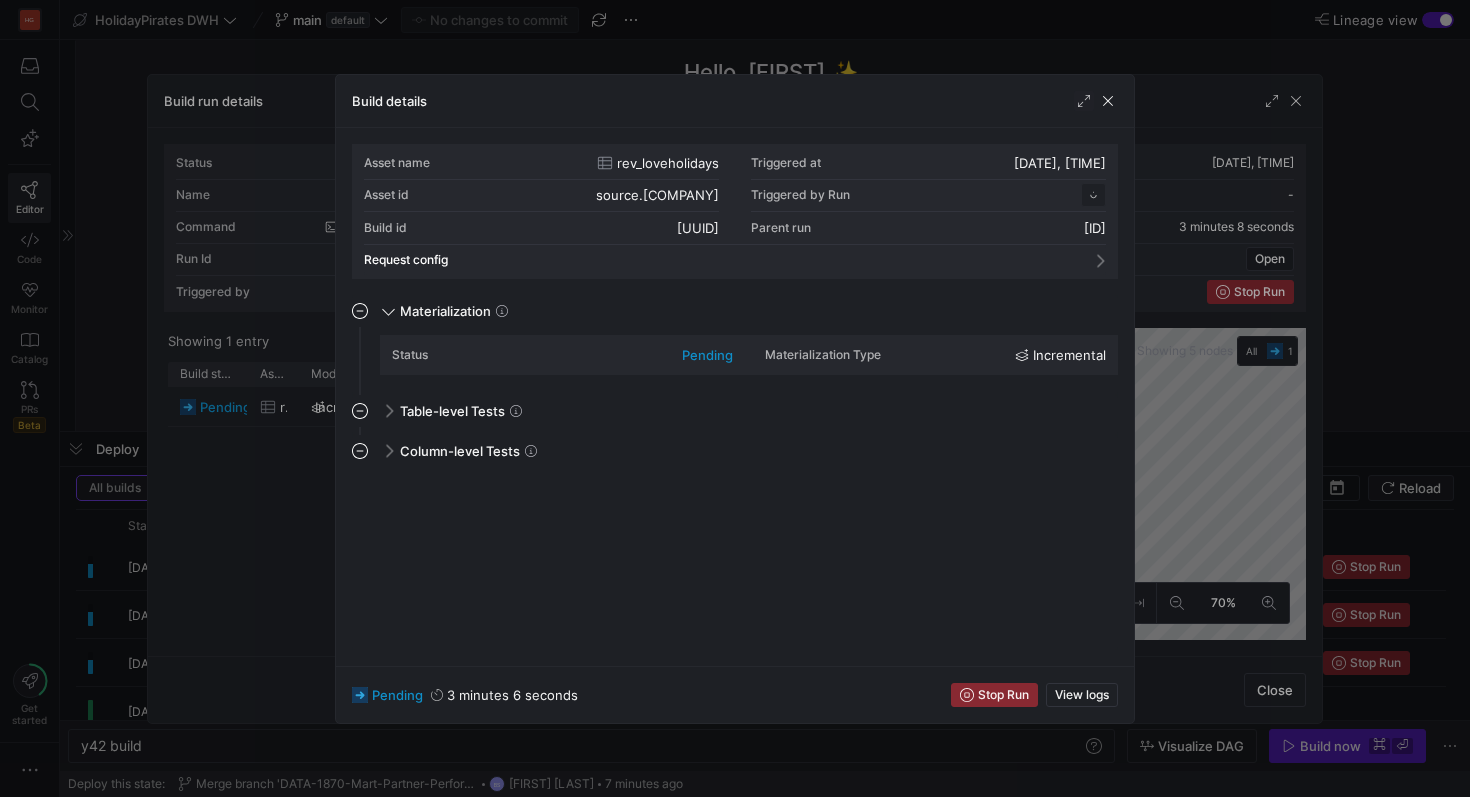 scroll, scrollTop: 180, scrollLeft: 0, axis: vertical 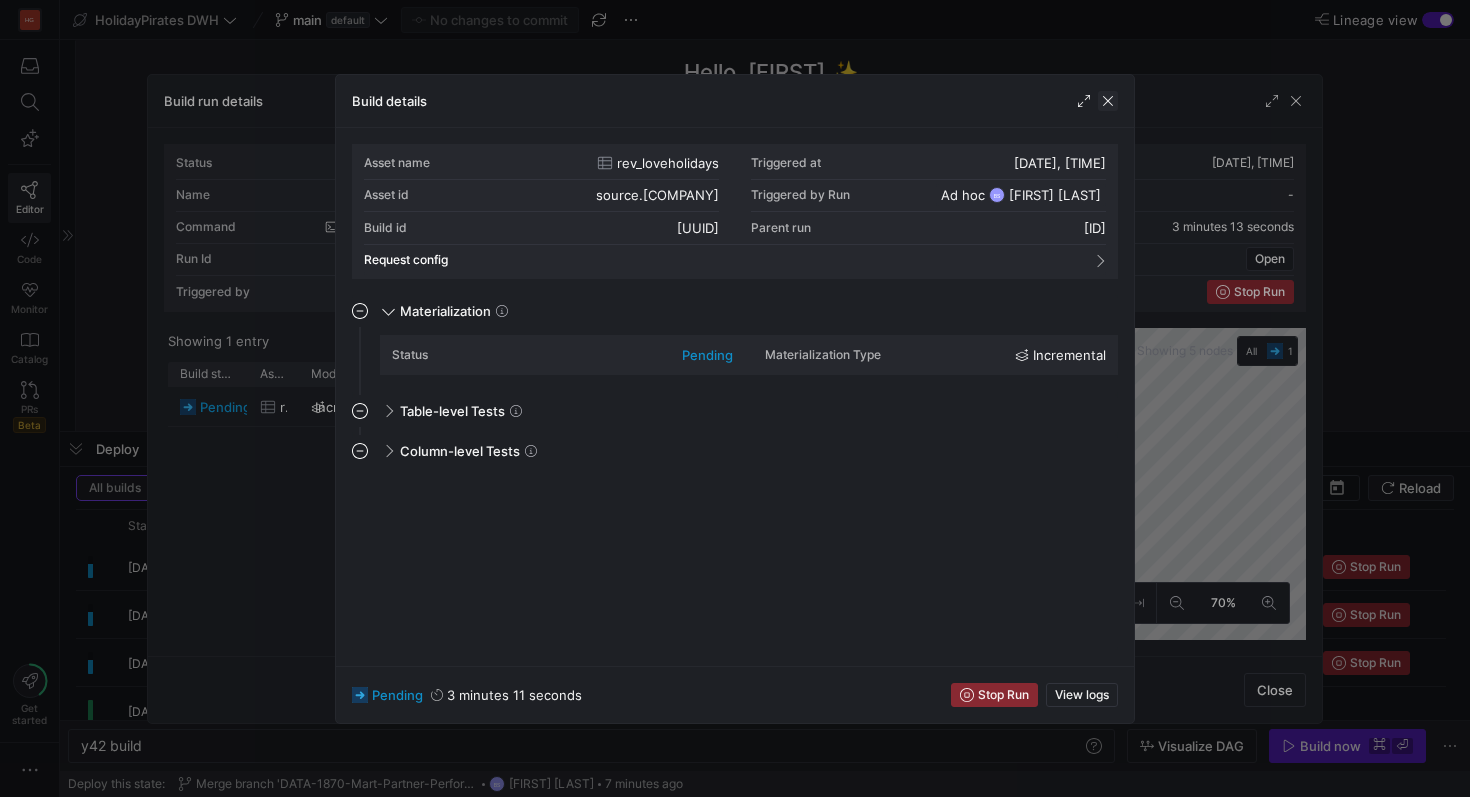 click 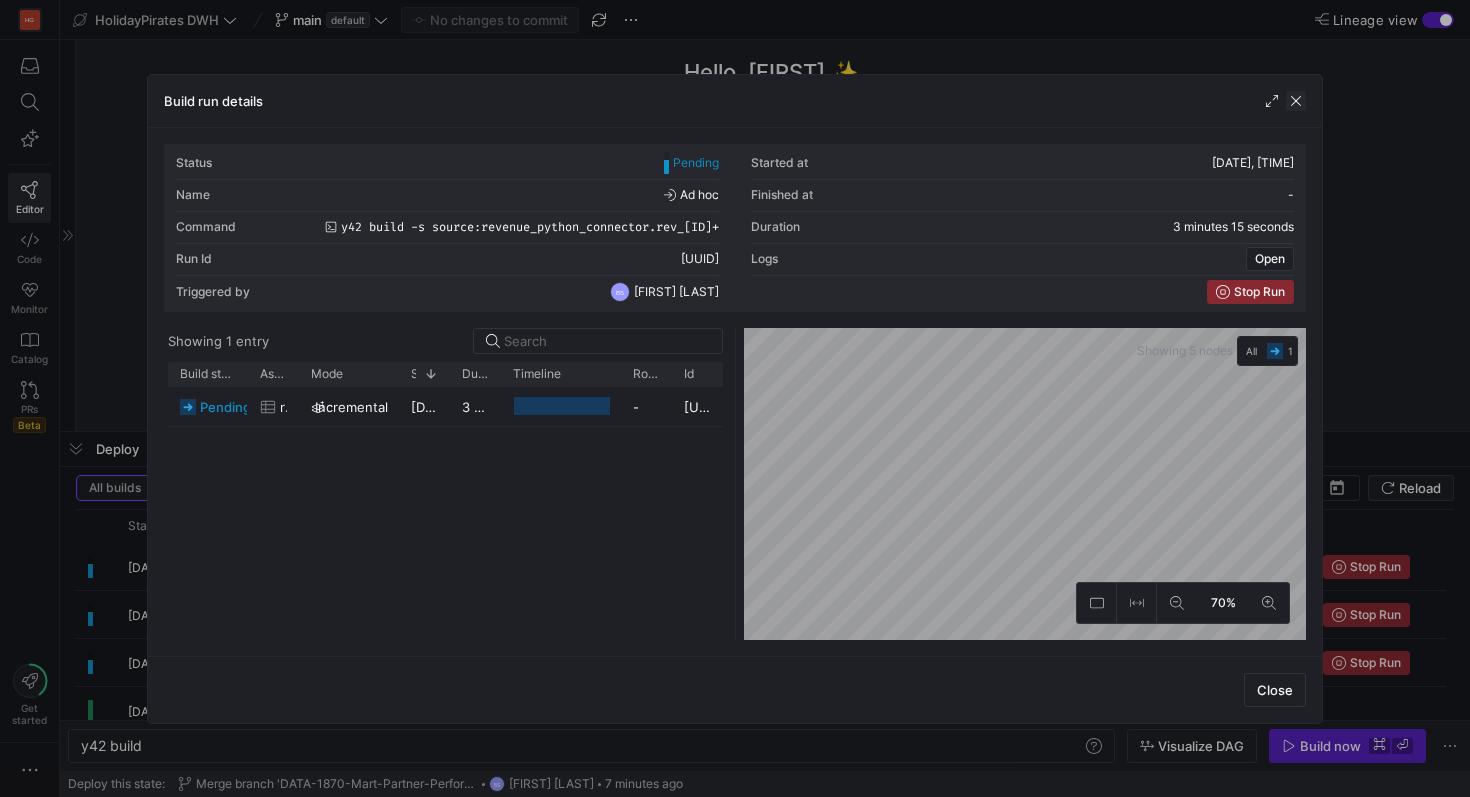 click 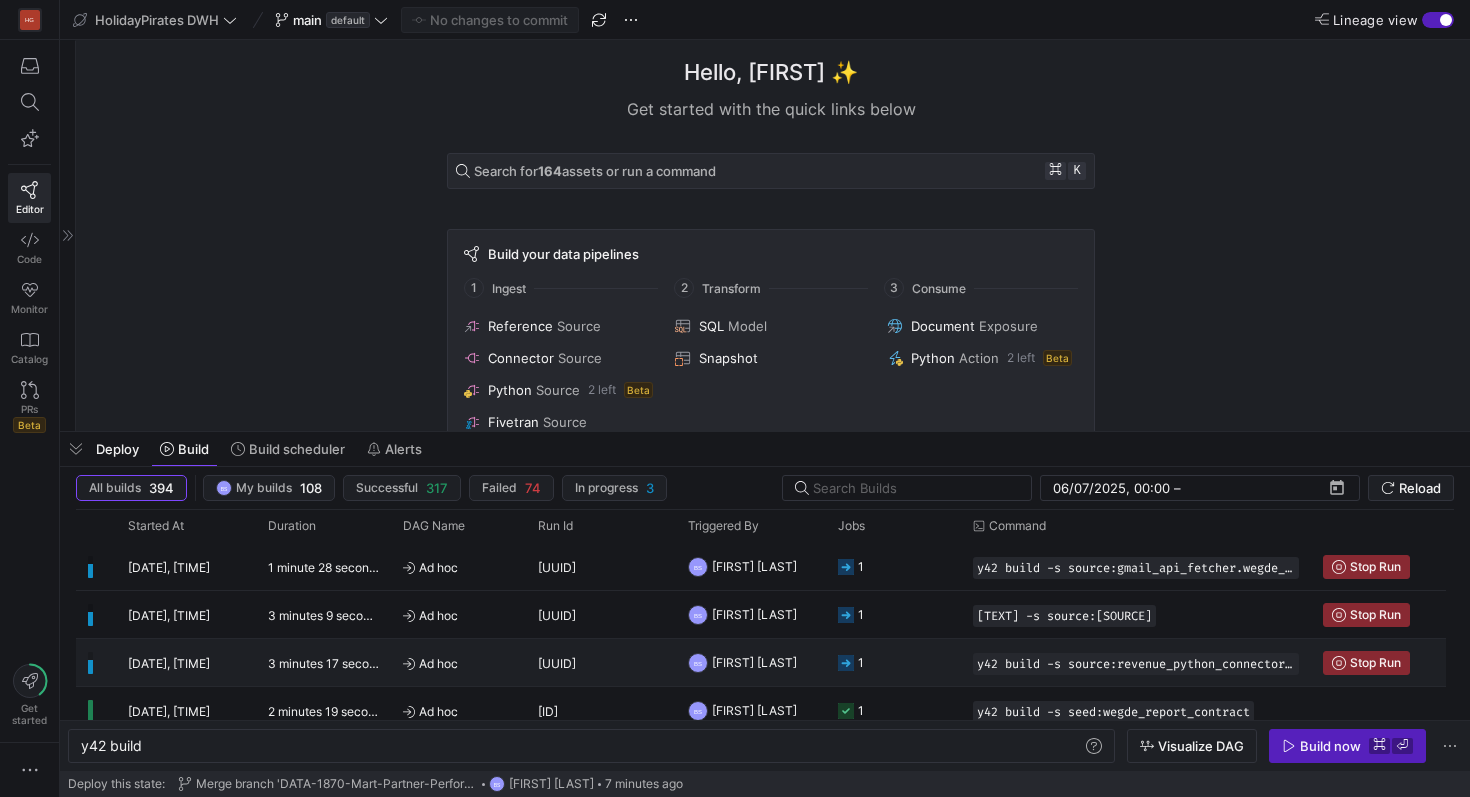scroll, scrollTop: 57, scrollLeft: 0, axis: vertical 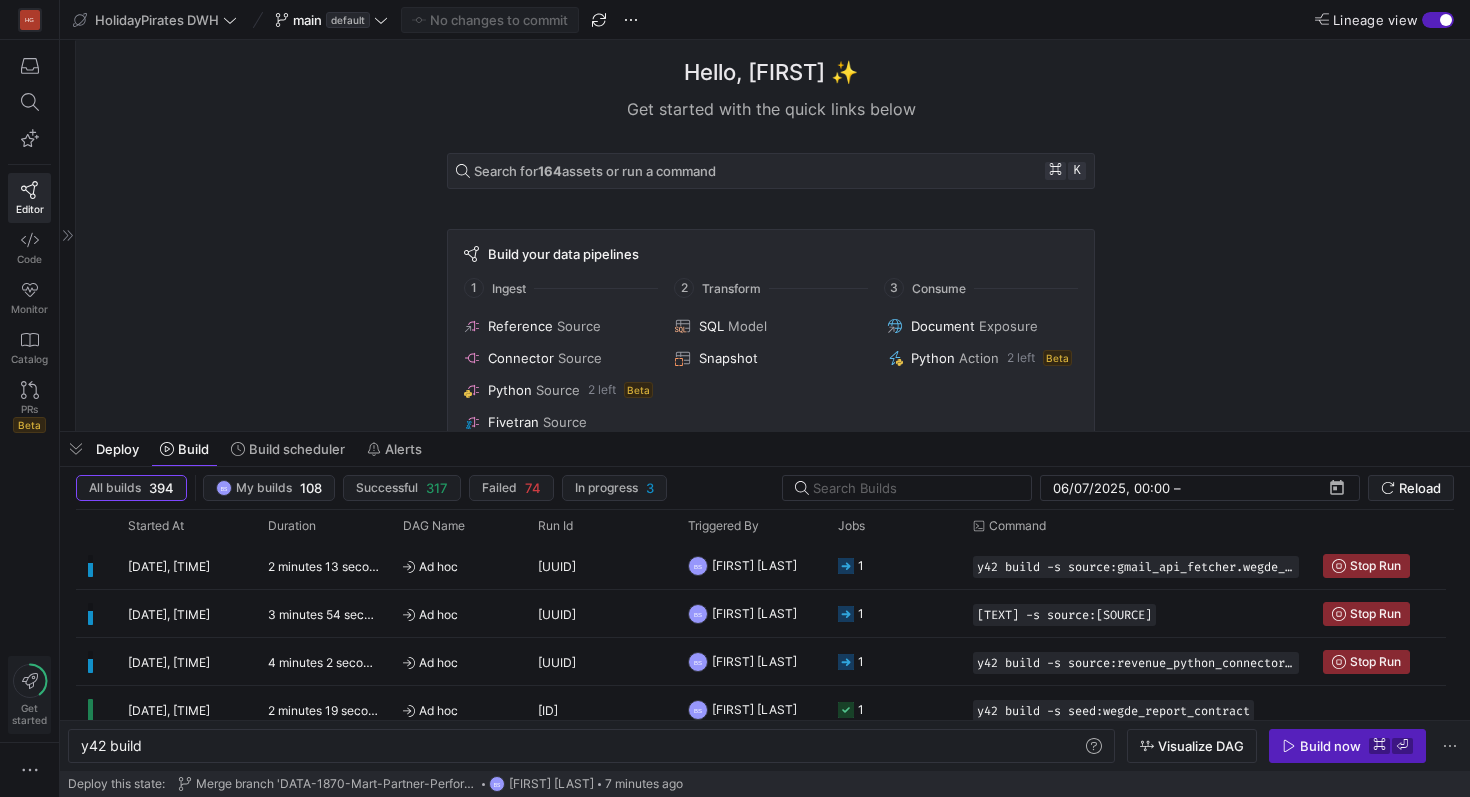 click 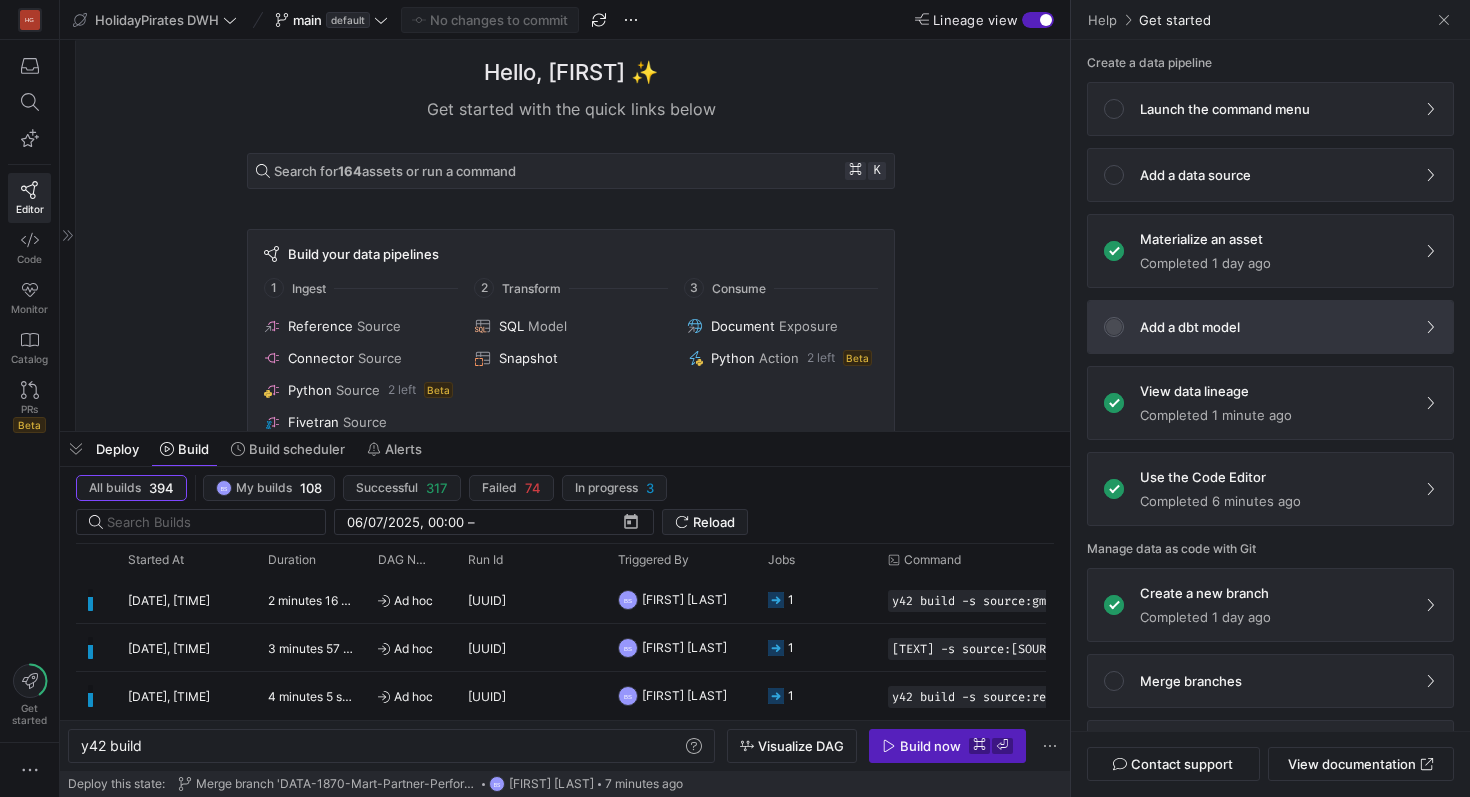 click at bounding box center [1112, 325] 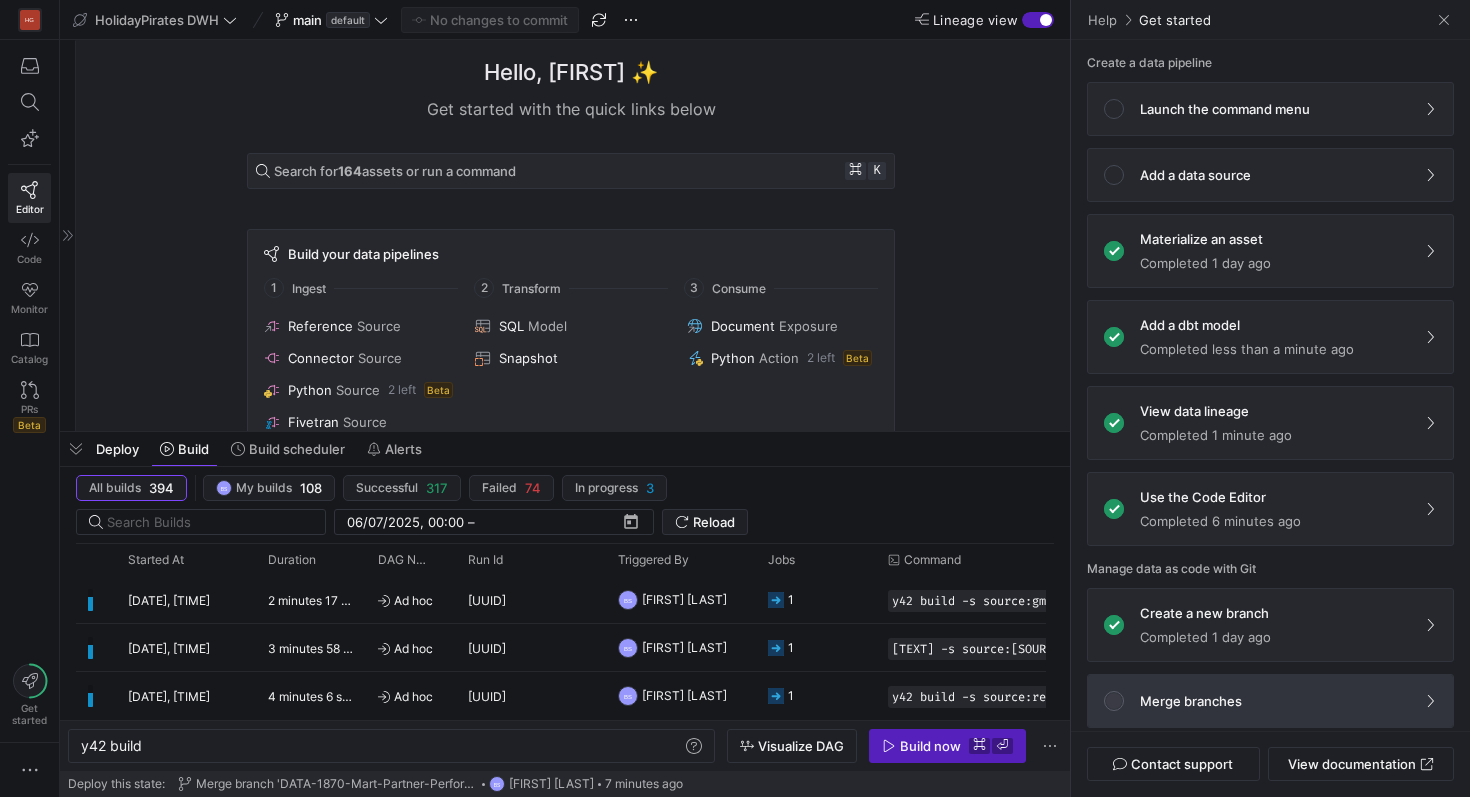click at bounding box center (1114, 701) 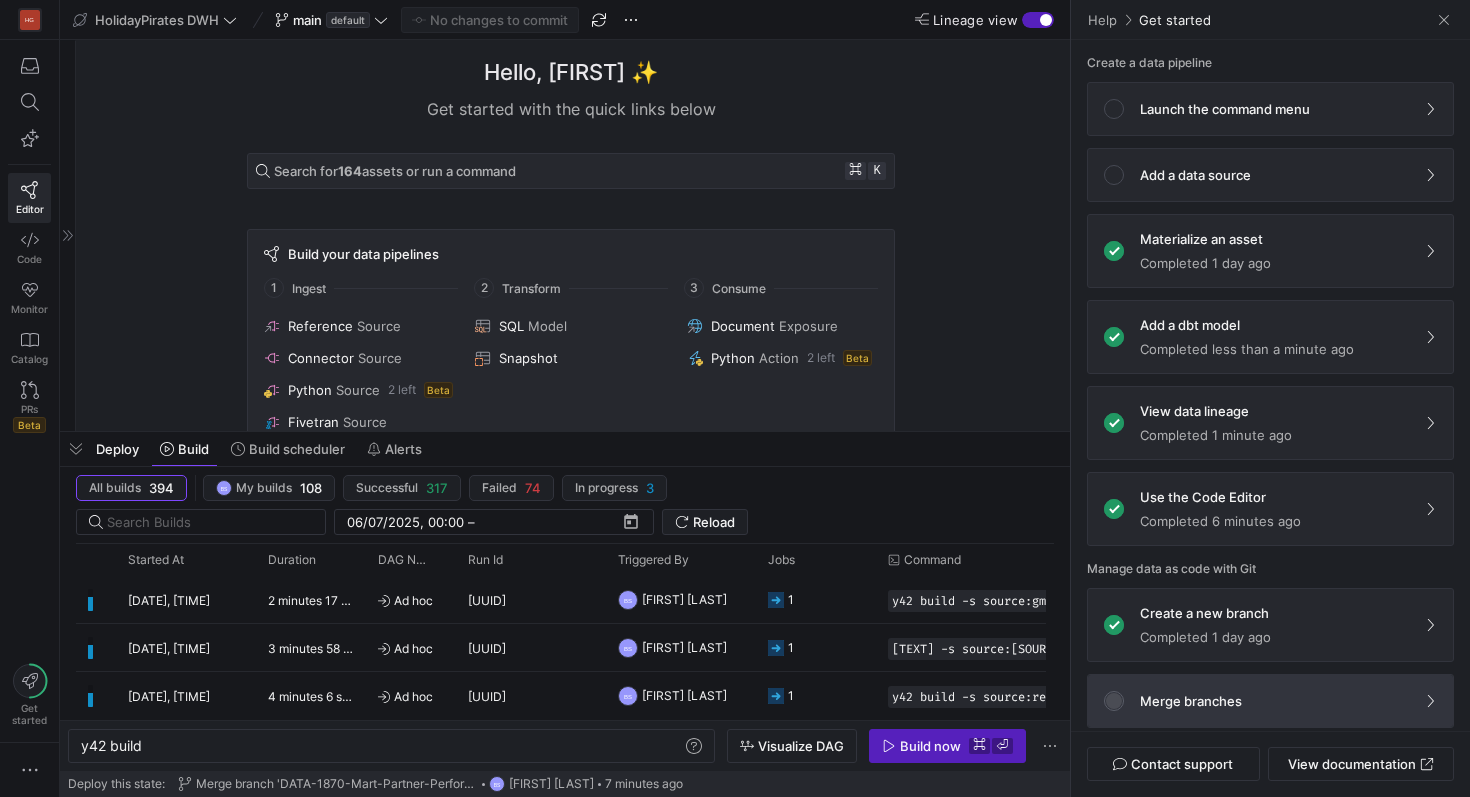 radio on "true" 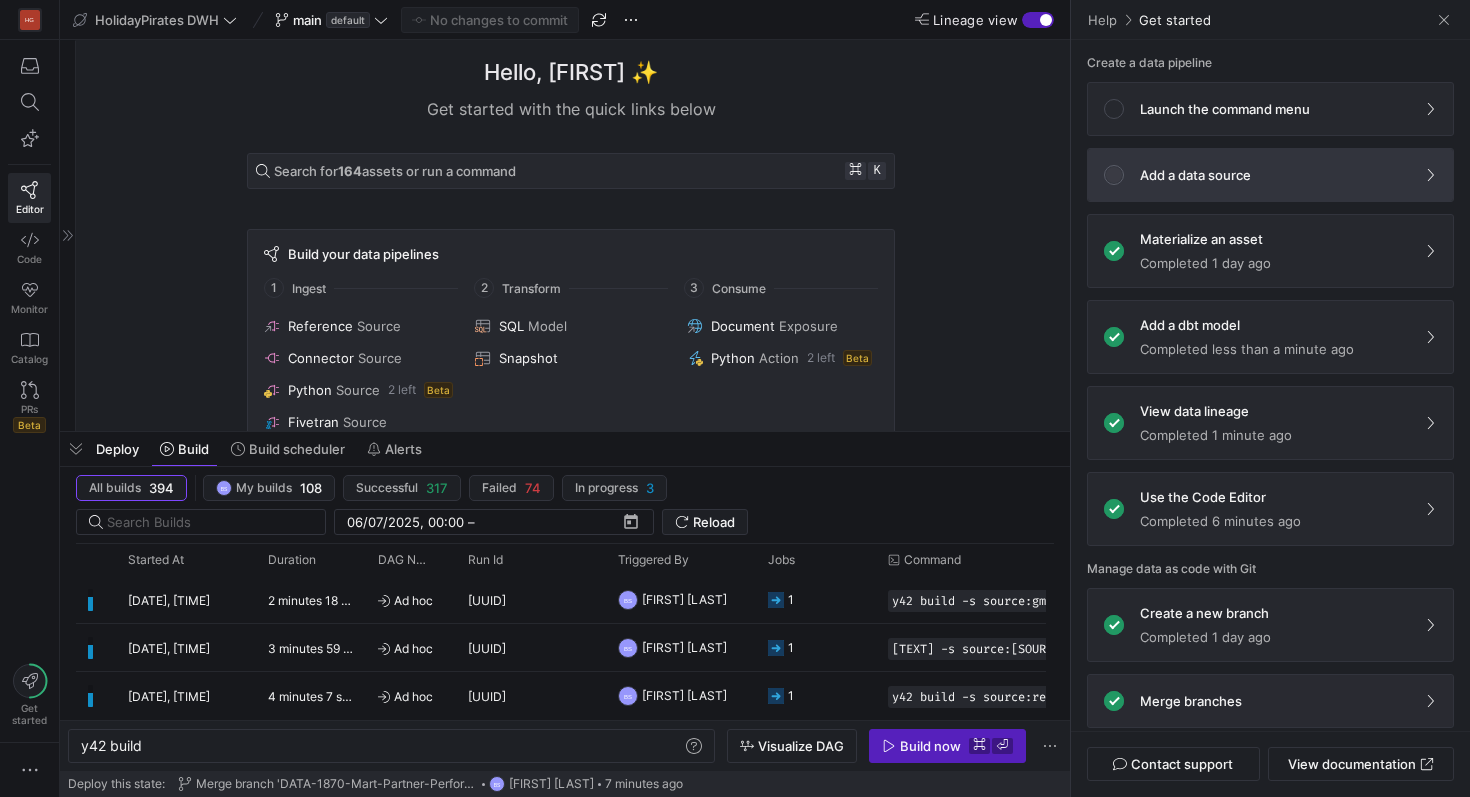 click at bounding box center (1114, 175) 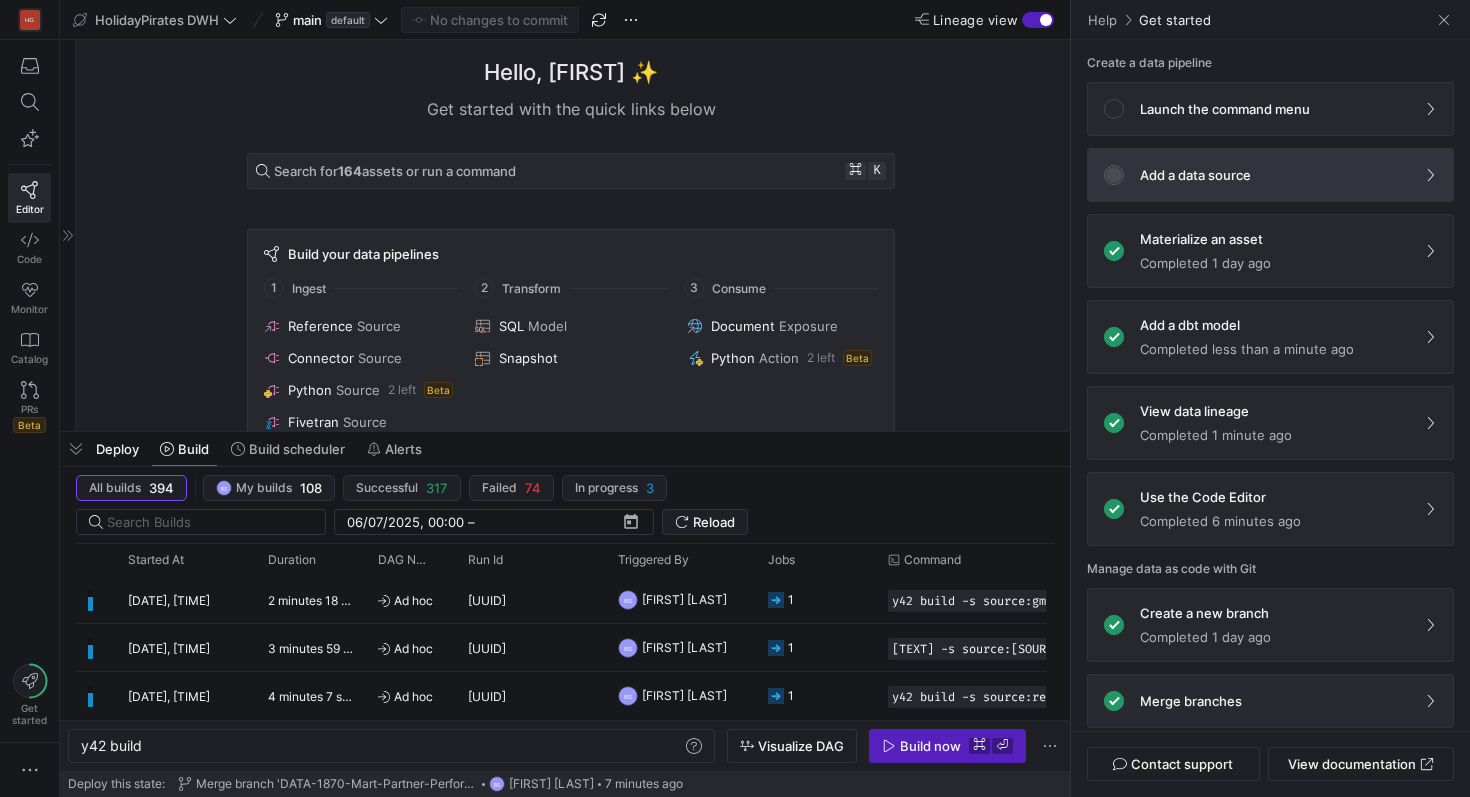 radio on "true" 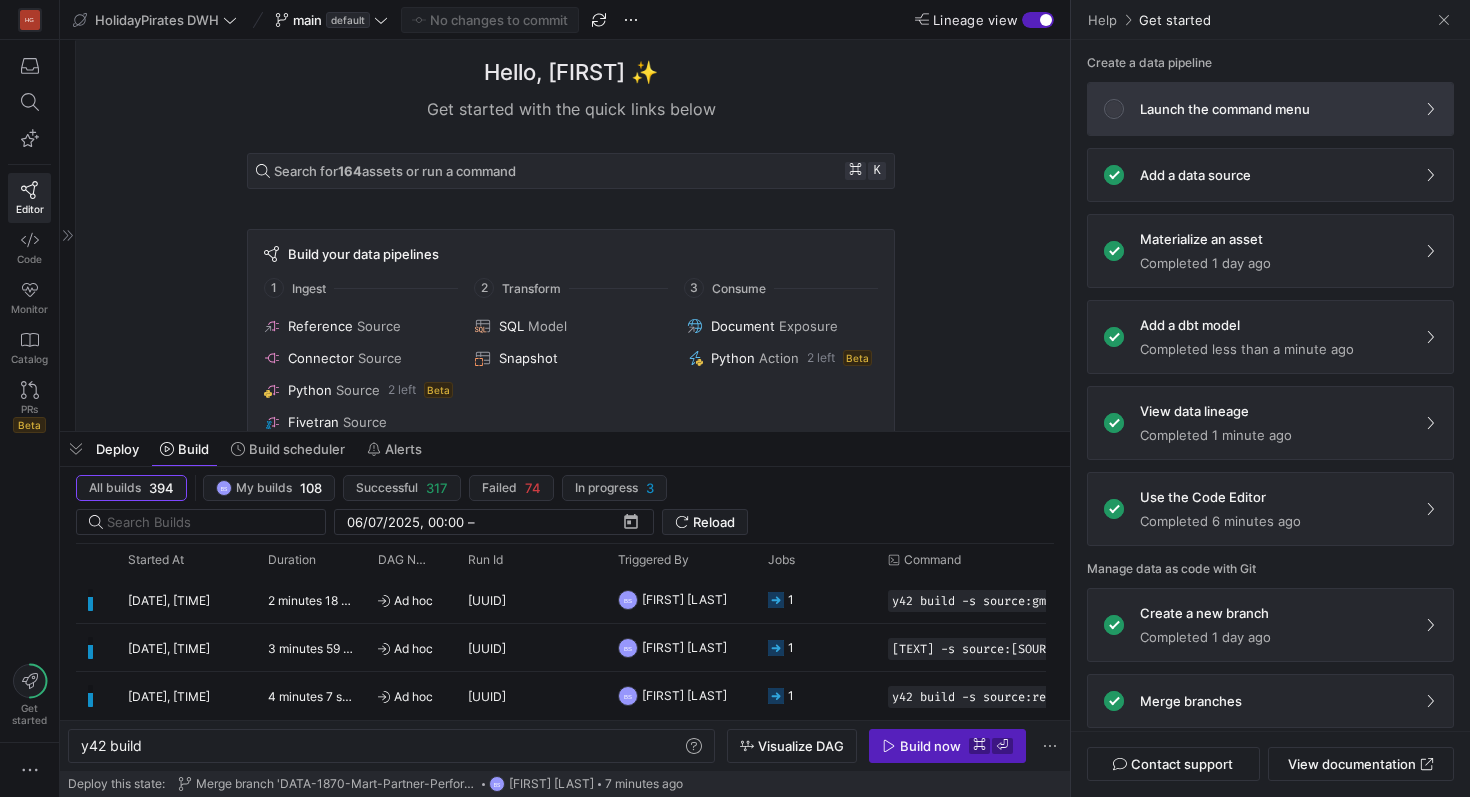 click at bounding box center [1114, 109] 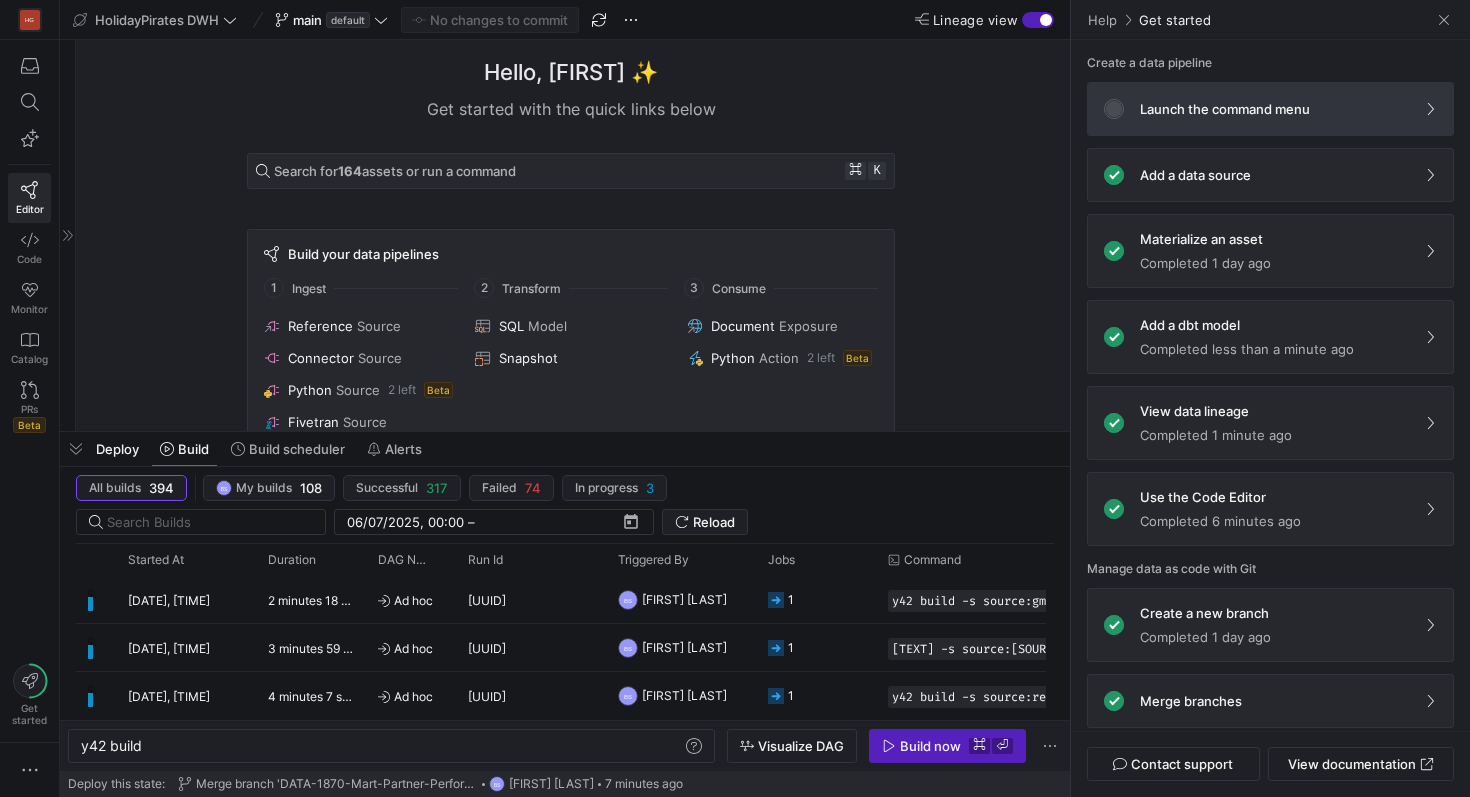 radio on "true" 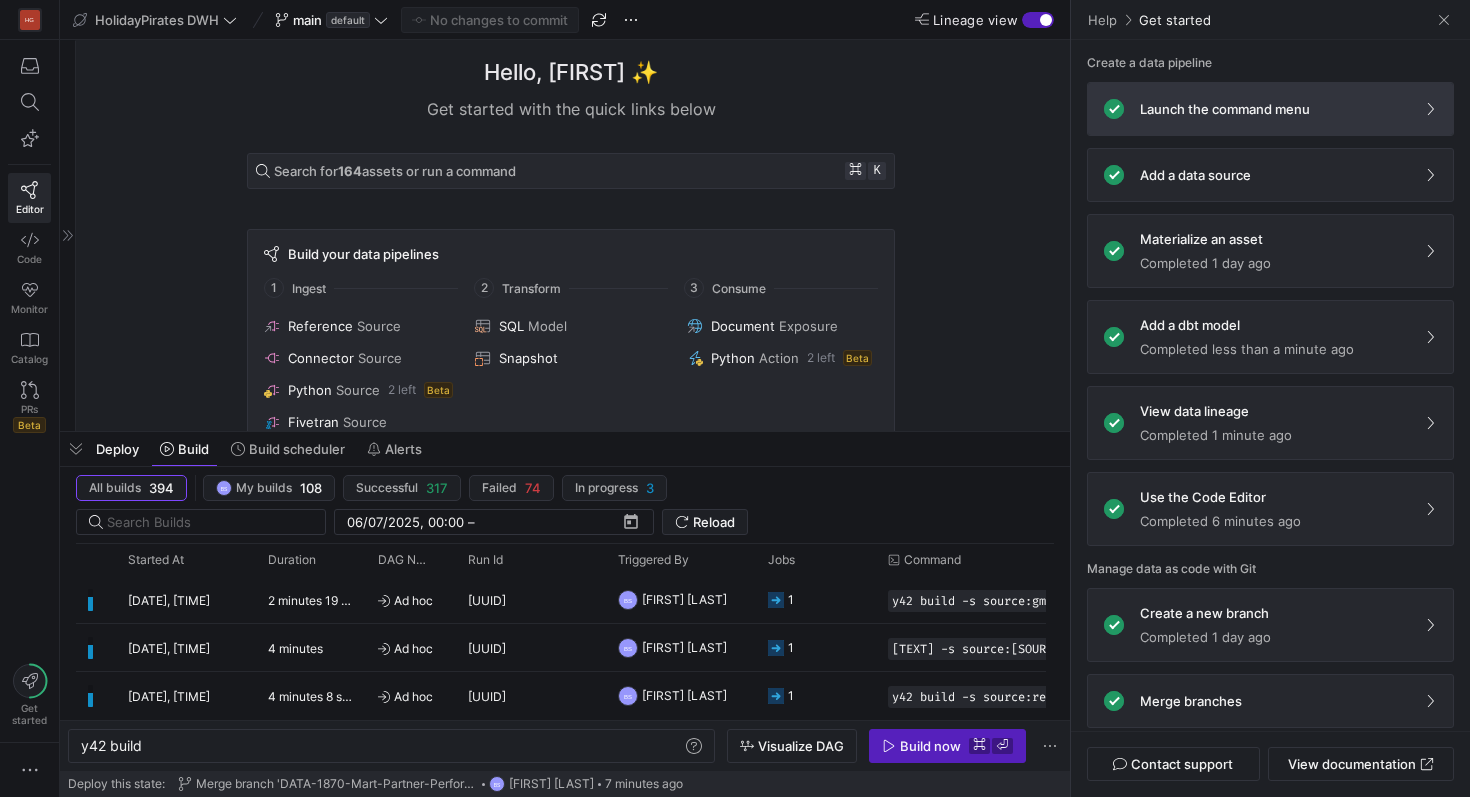 scroll, scrollTop: 187, scrollLeft: 0, axis: vertical 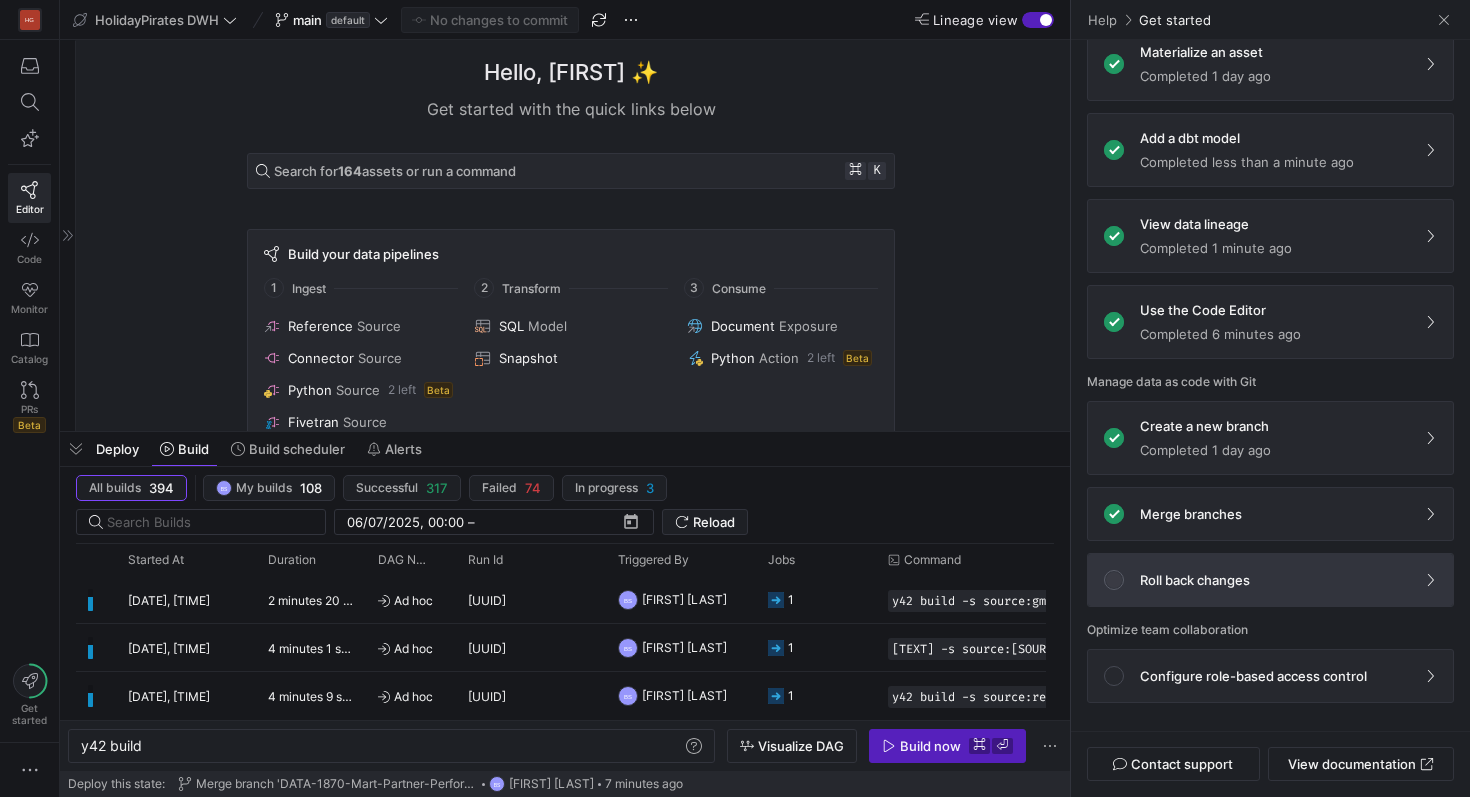 click at bounding box center [1114, 580] 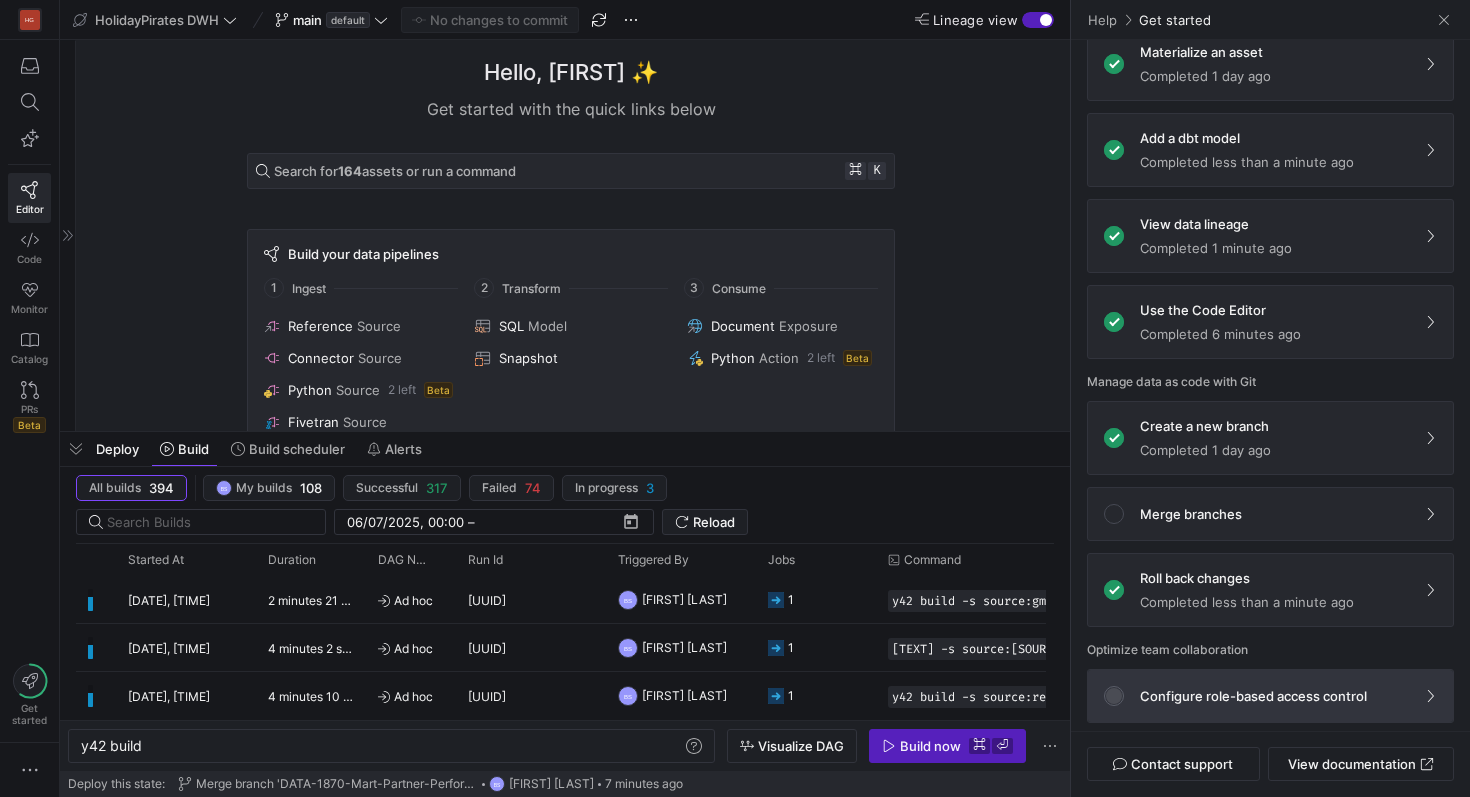 click at bounding box center (1112, 694) 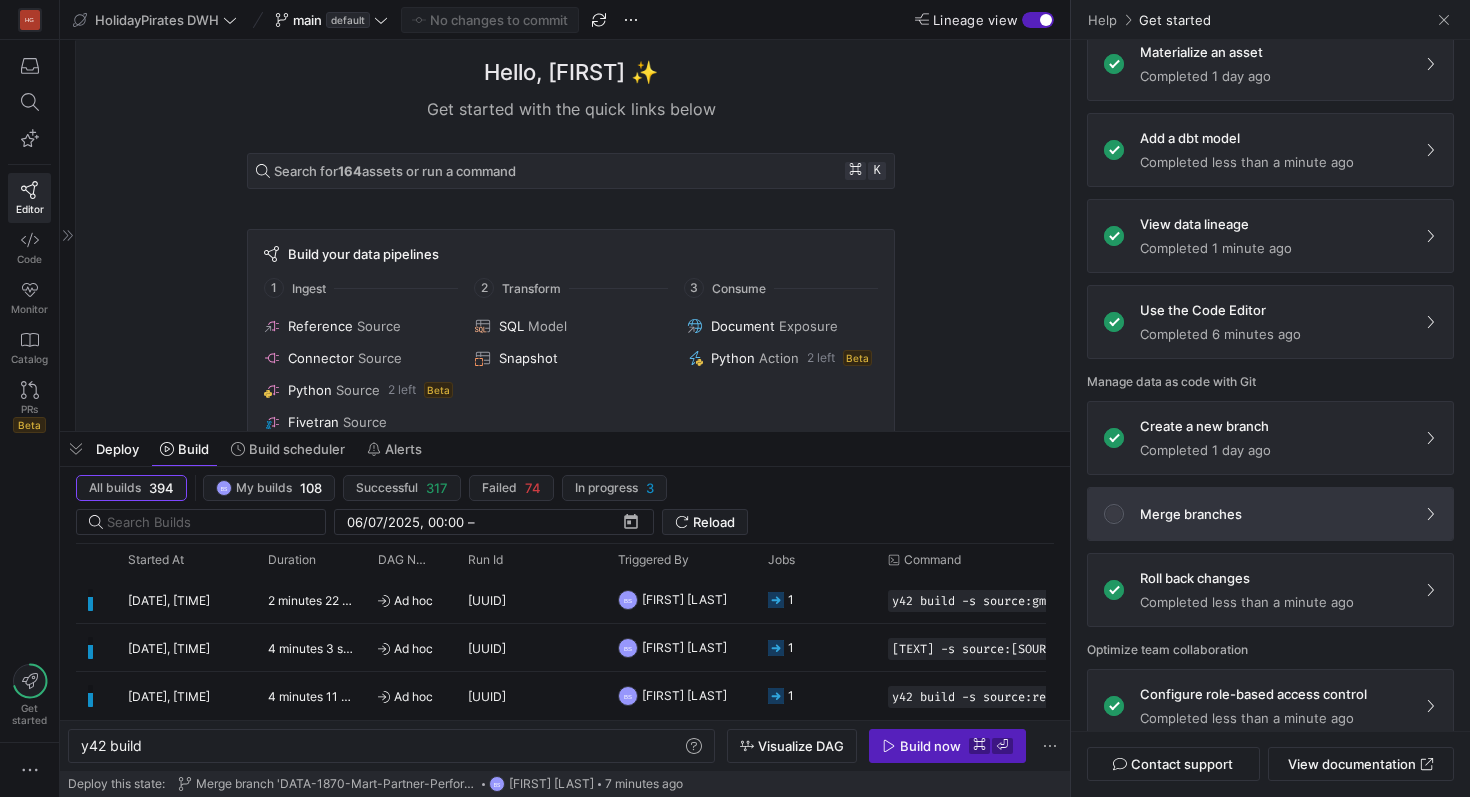 click at bounding box center [1114, 514] 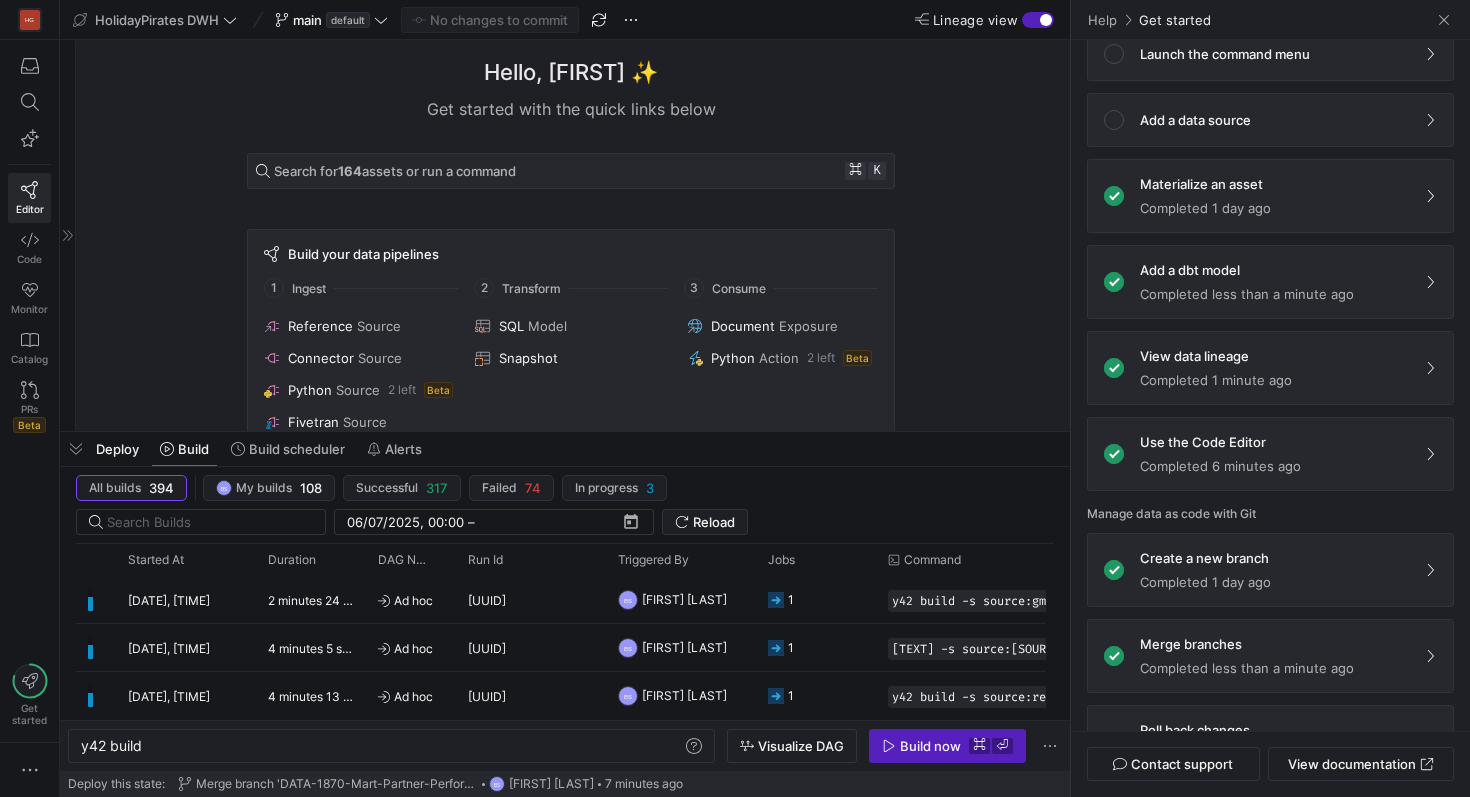 scroll, scrollTop: 0, scrollLeft: 0, axis: both 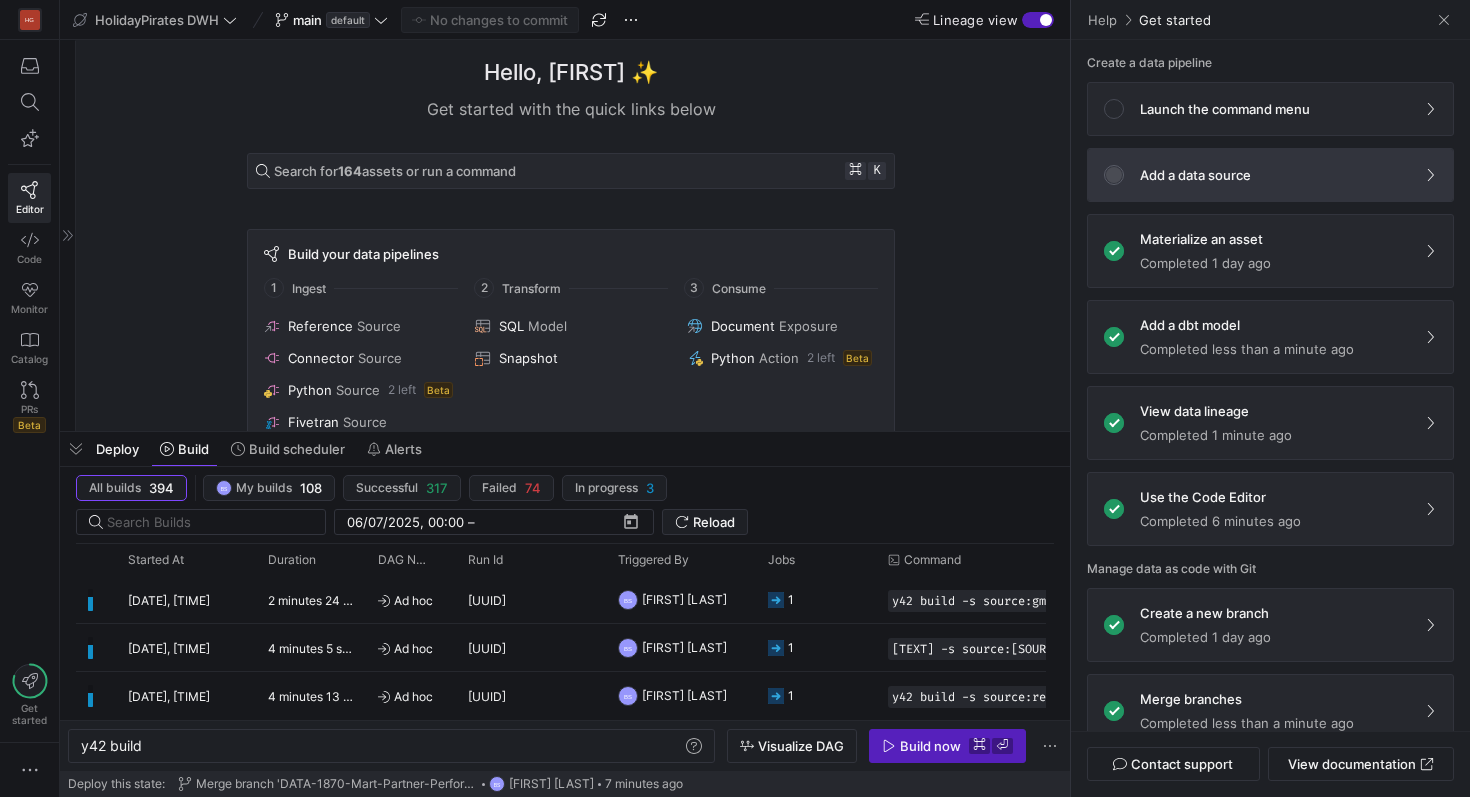 click at bounding box center [1112, 173] 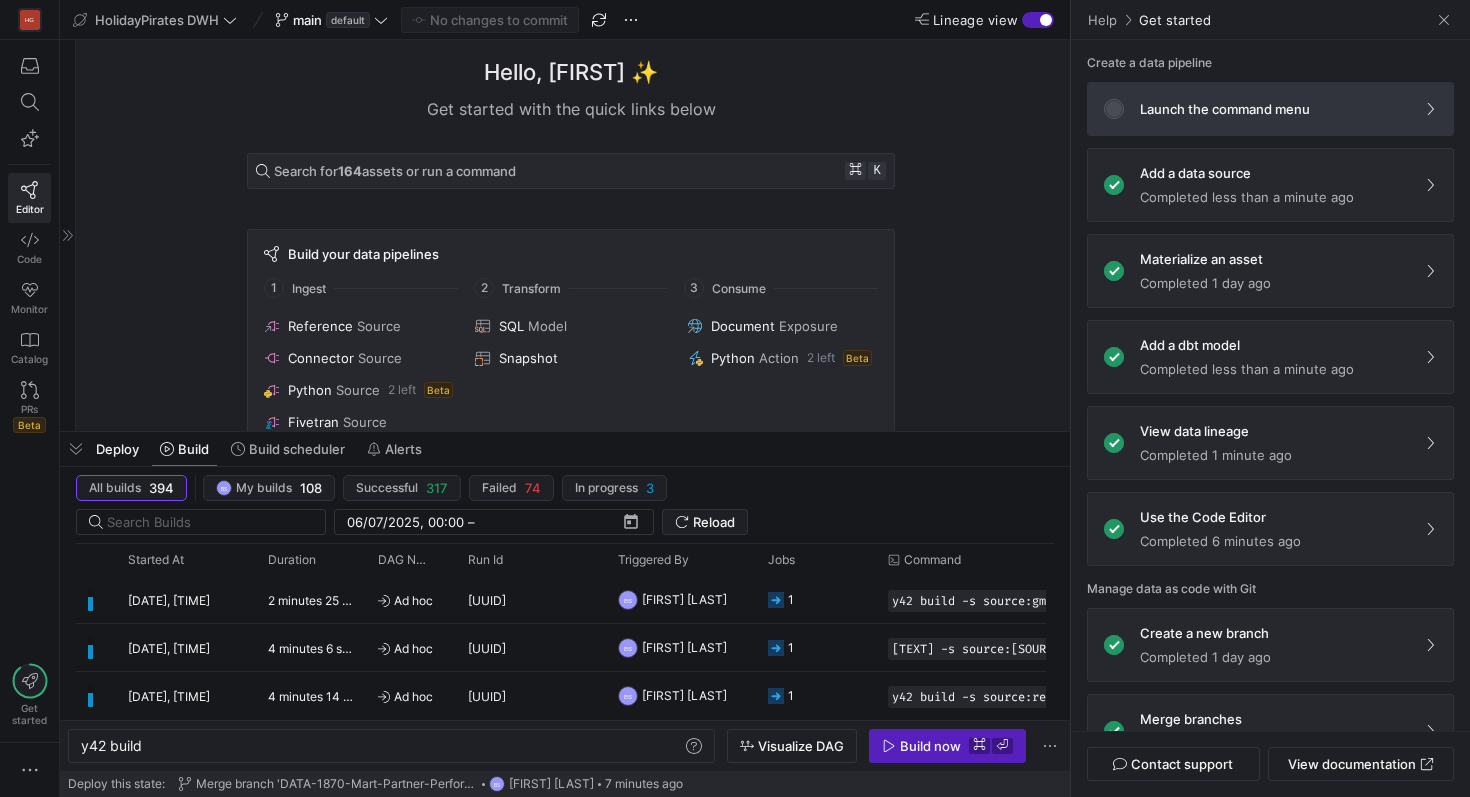 click at bounding box center (1112, 107) 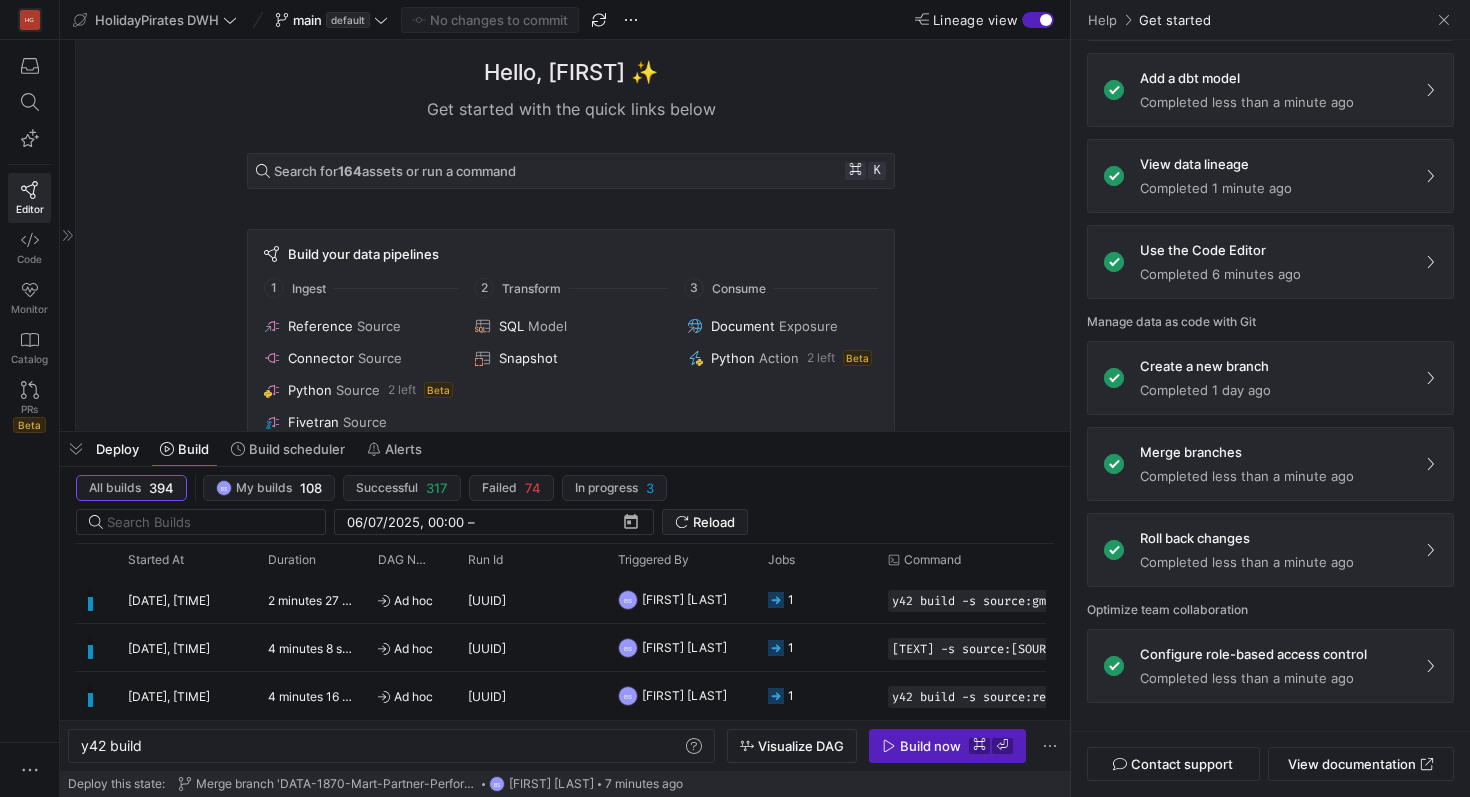 scroll, scrollTop: 0, scrollLeft: 0, axis: both 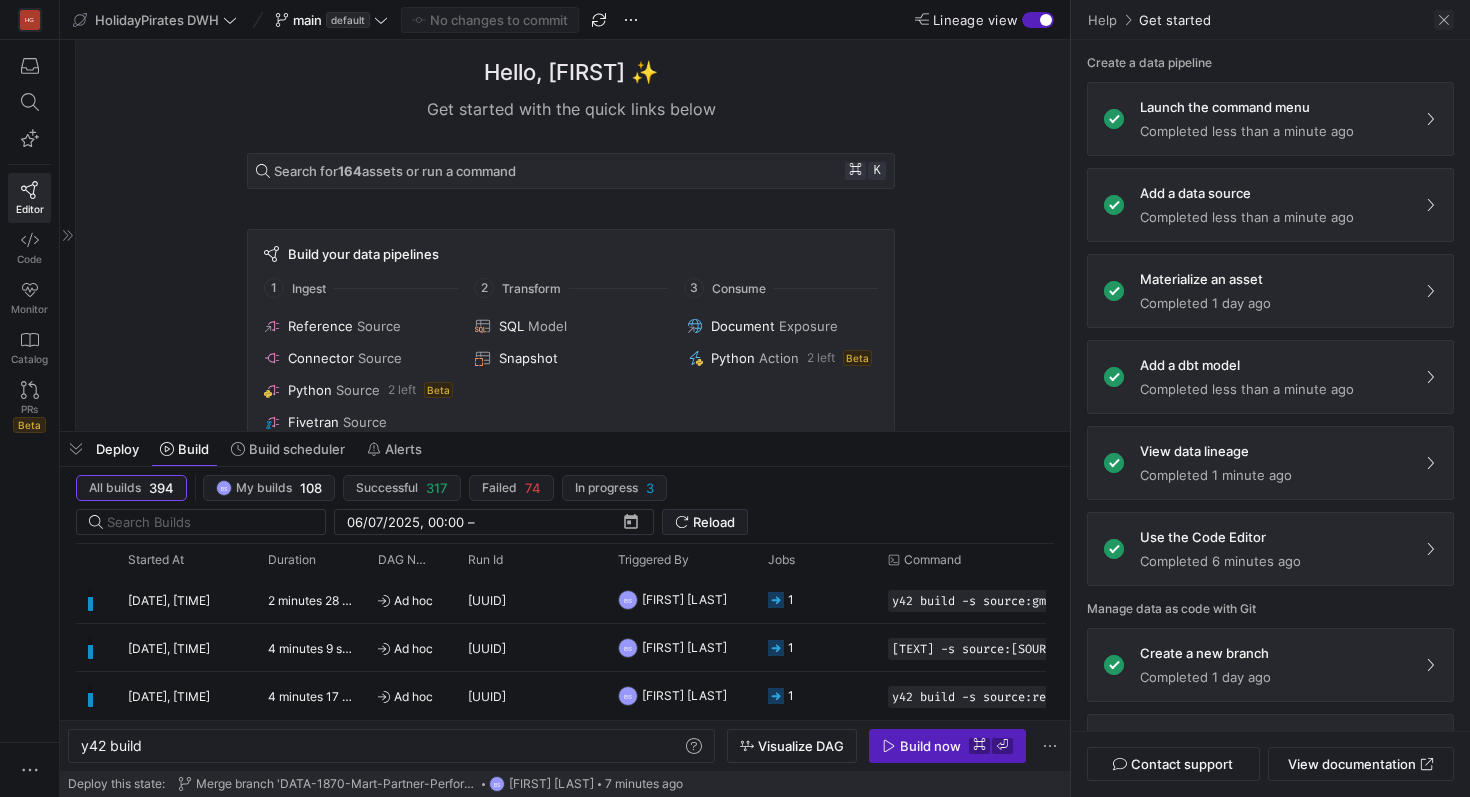 click 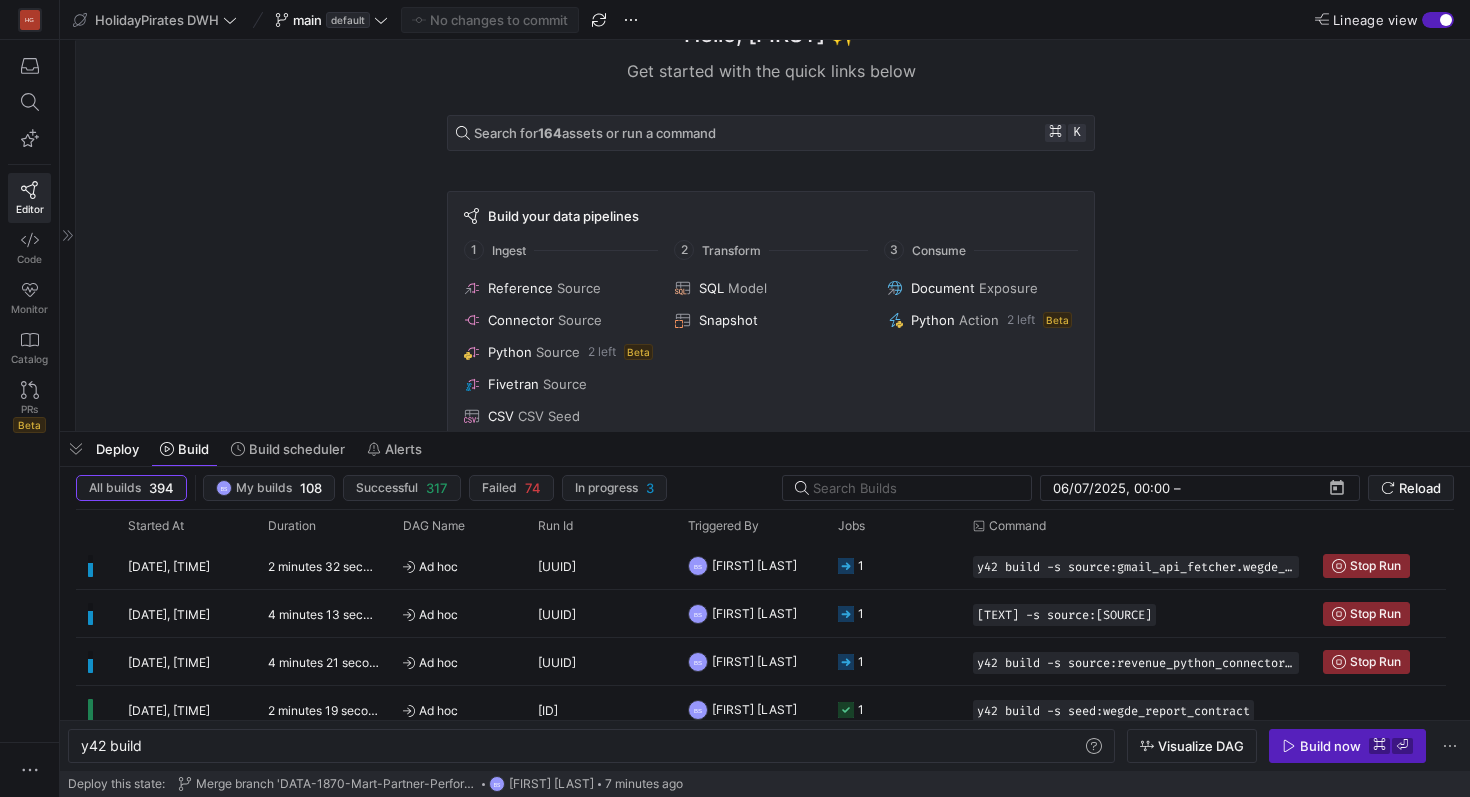 scroll, scrollTop: 42, scrollLeft: 0, axis: vertical 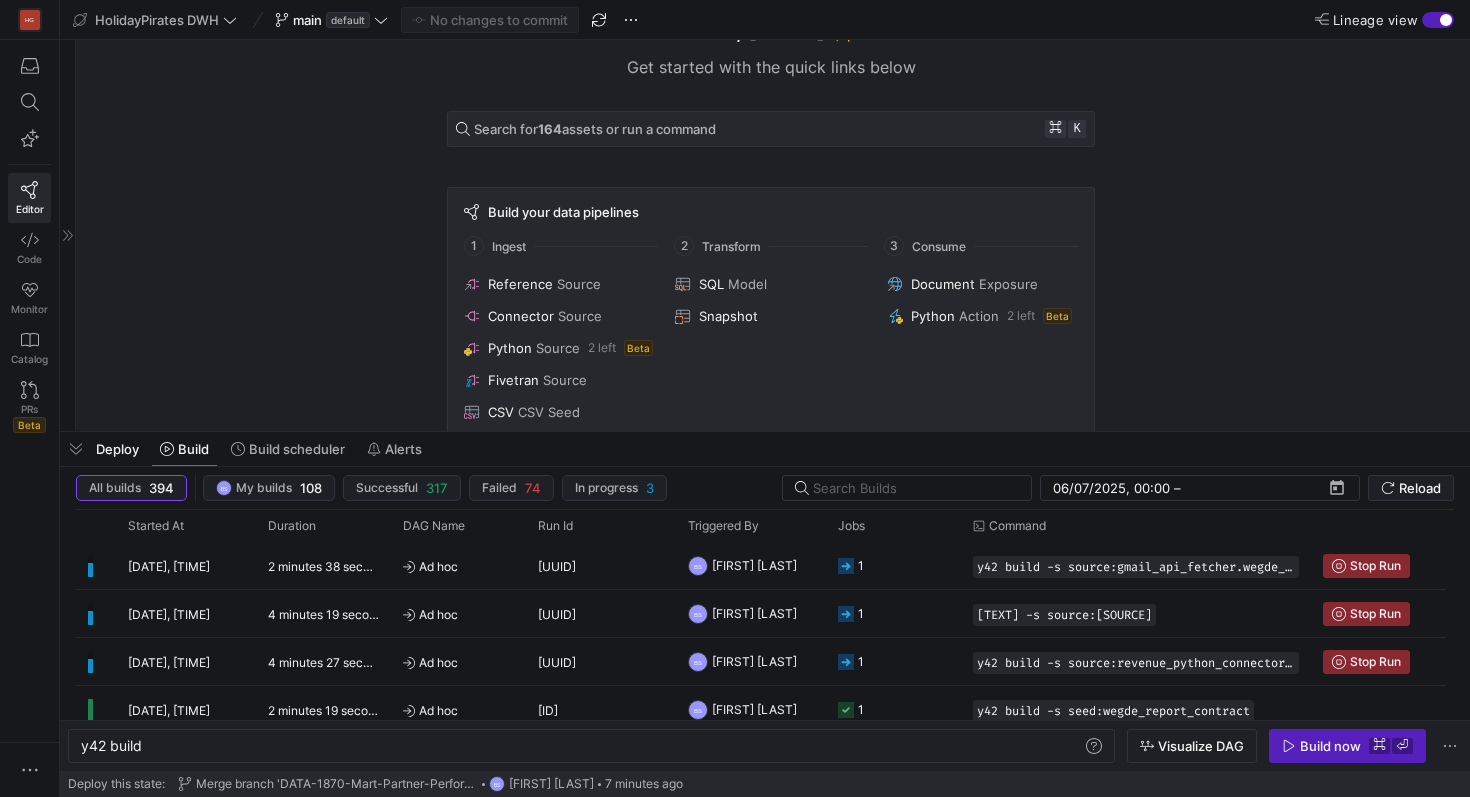 click at bounding box center [1438, 20] 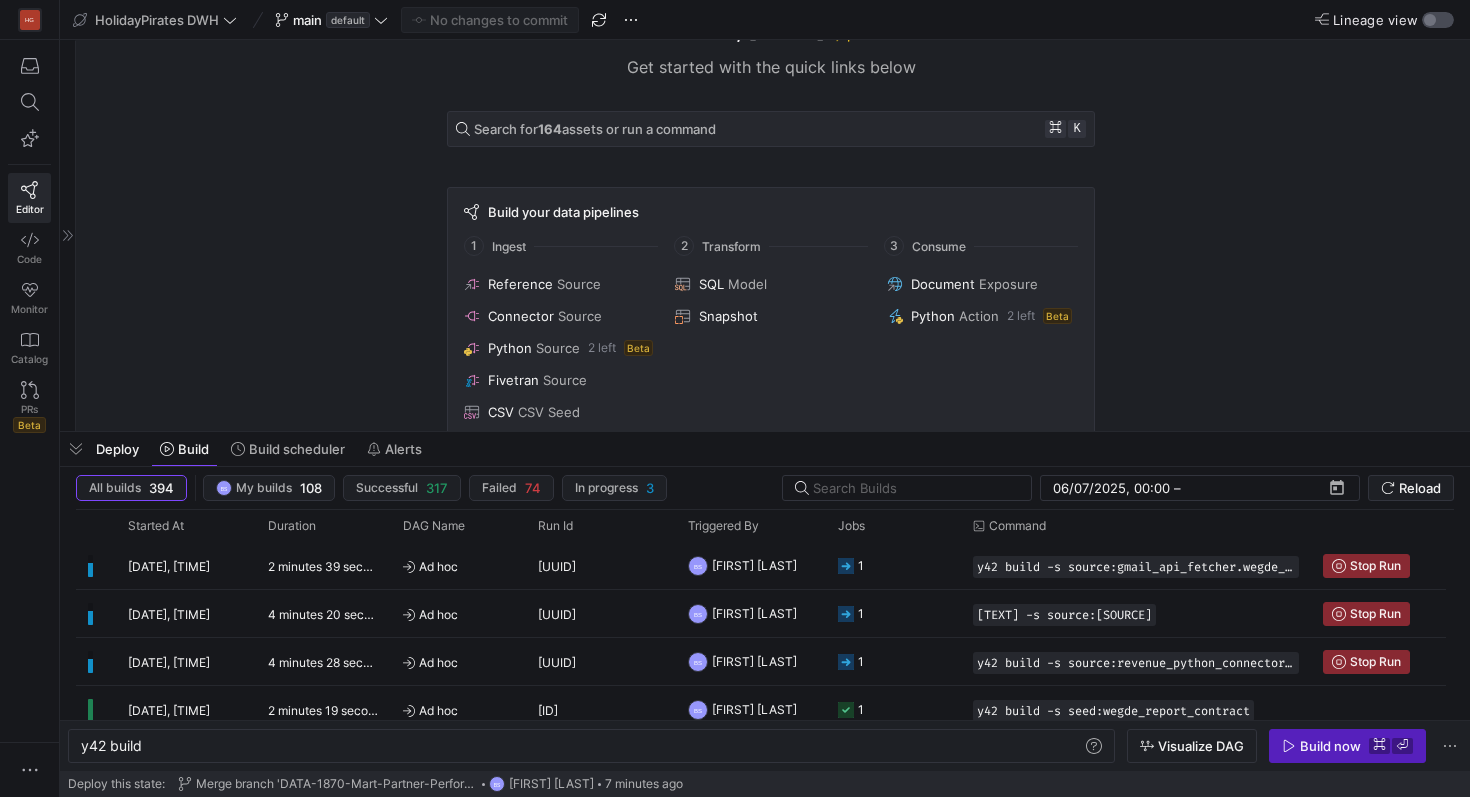 click at bounding box center [1438, 20] 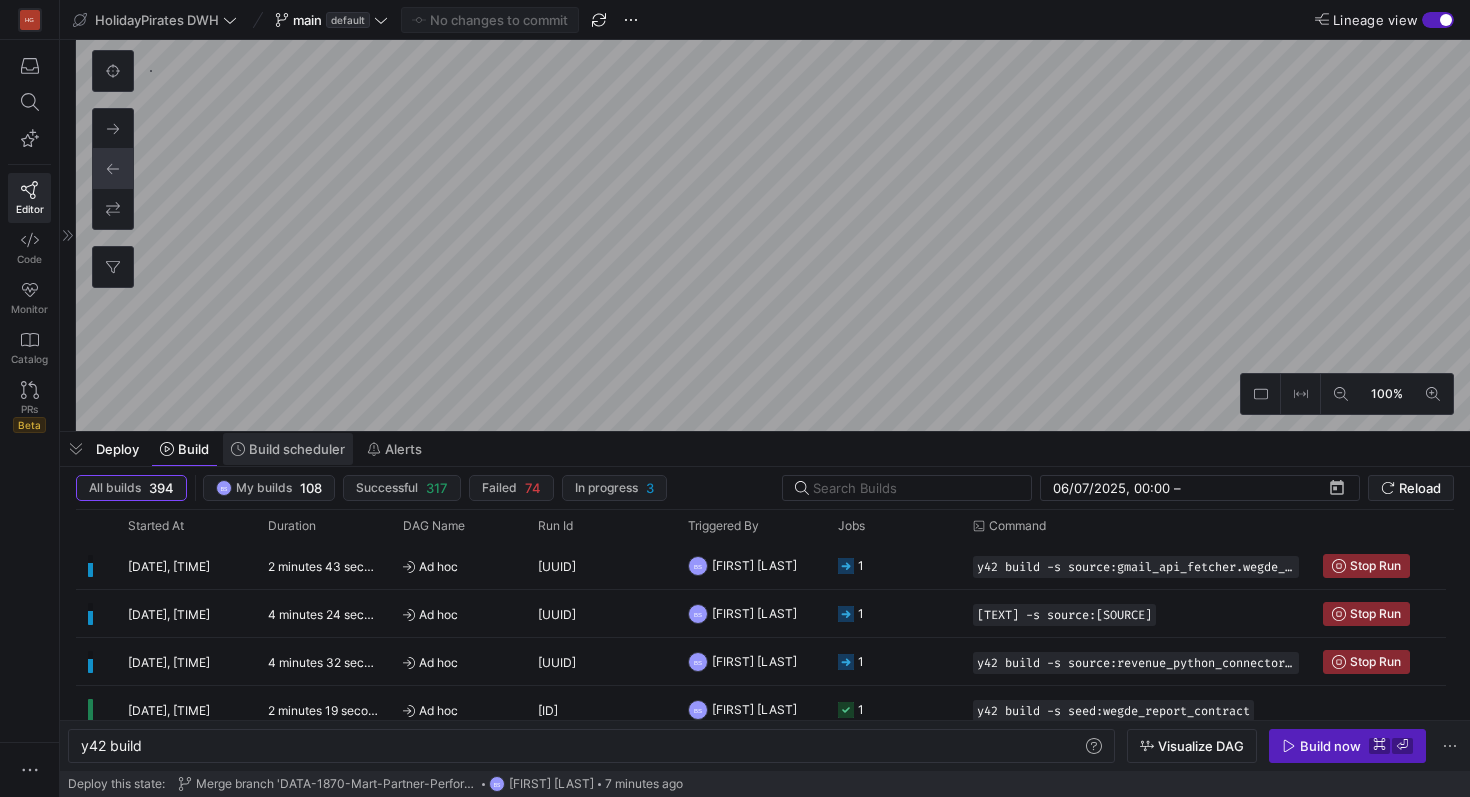 click on "Build scheduler" 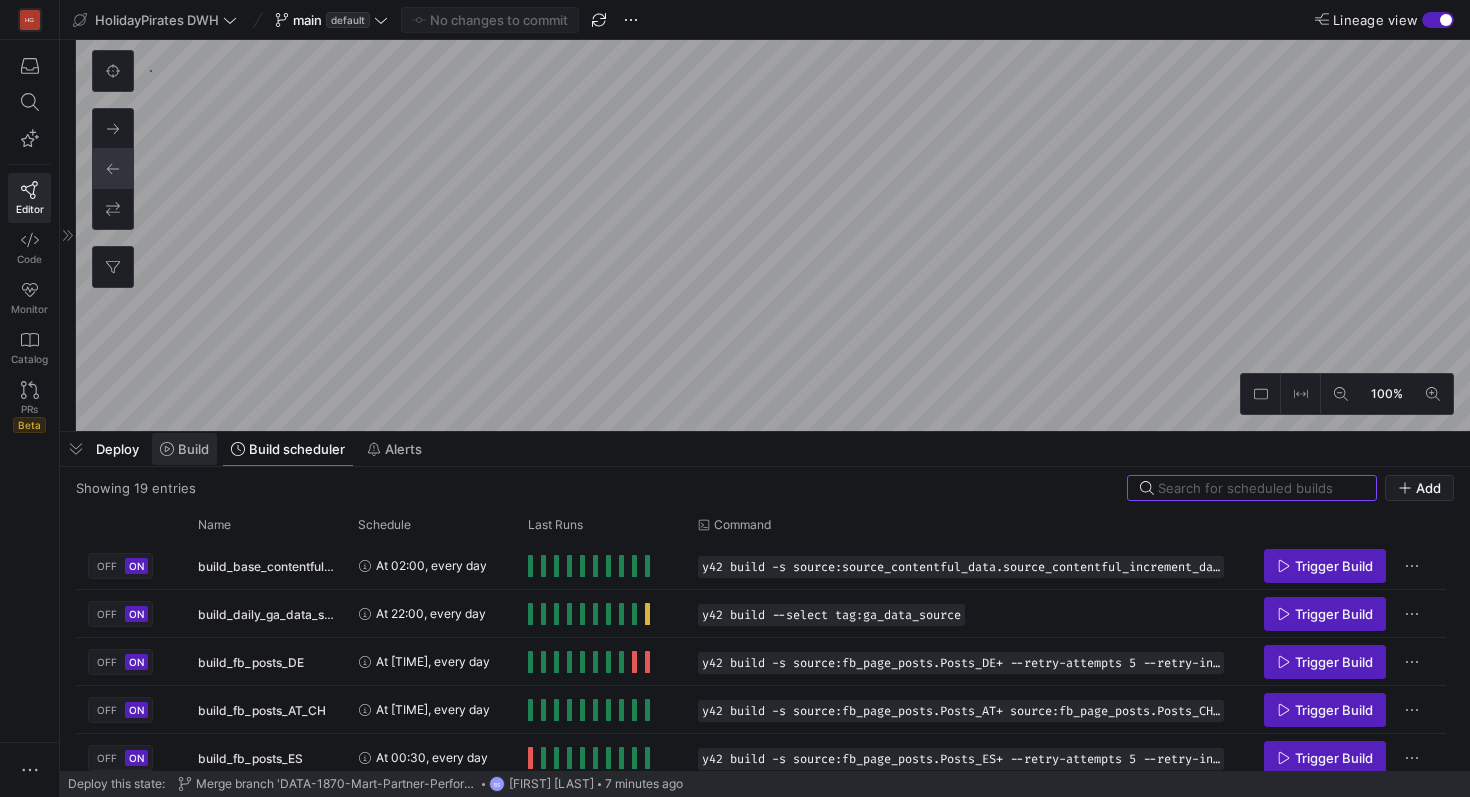 click 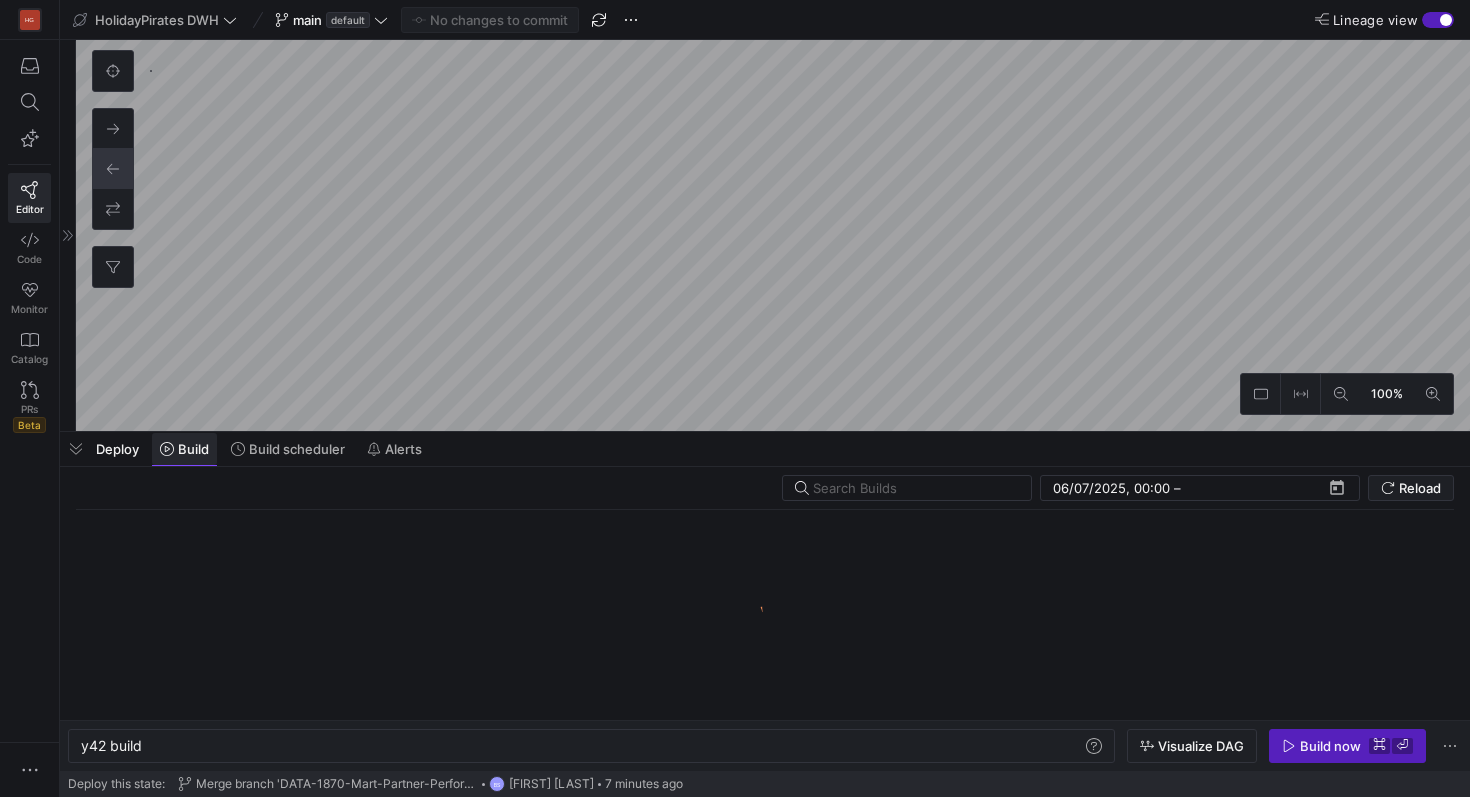 scroll, scrollTop: 0, scrollLeft: 60, axis: horizontal 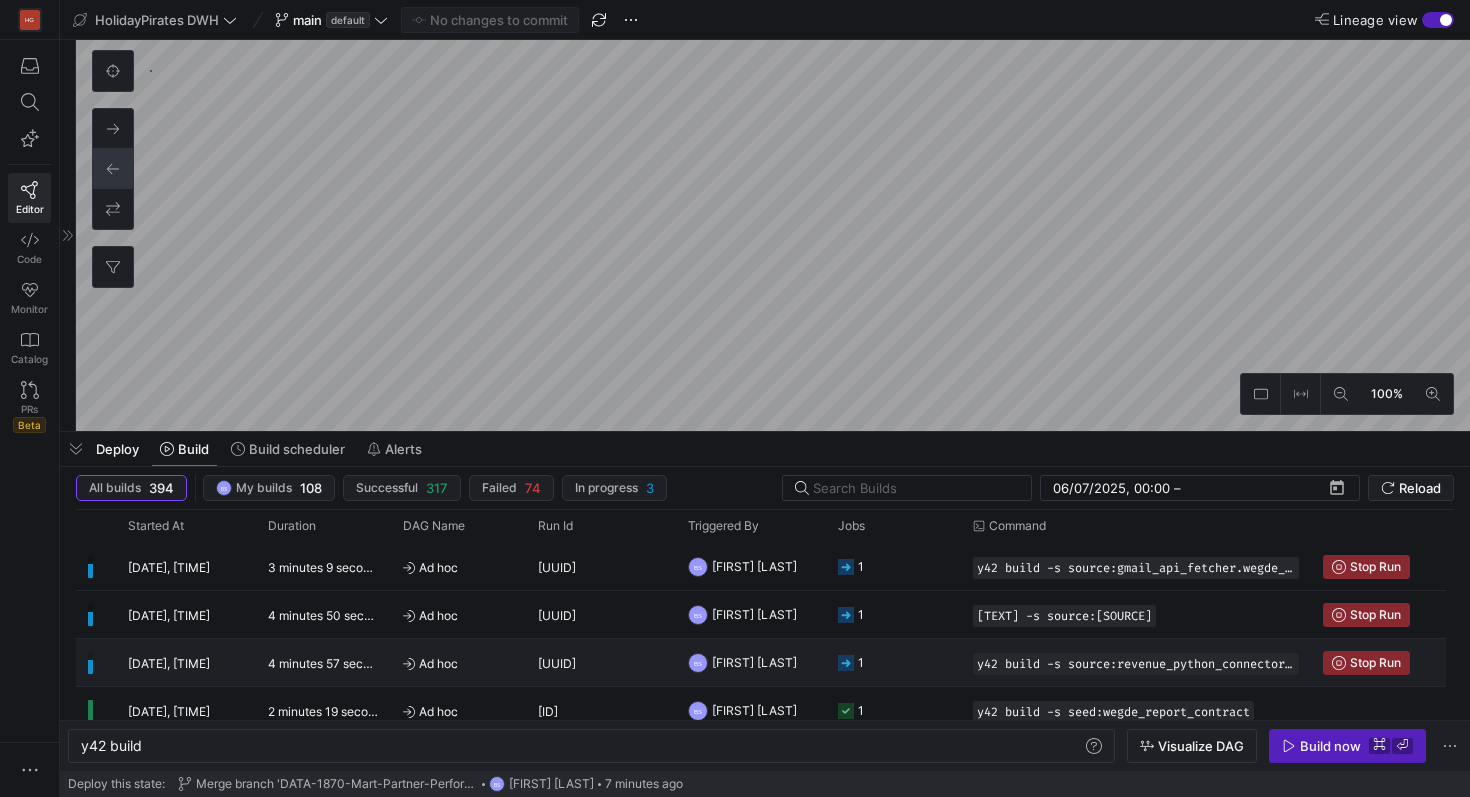 click on "4 minutes 57 seconds" 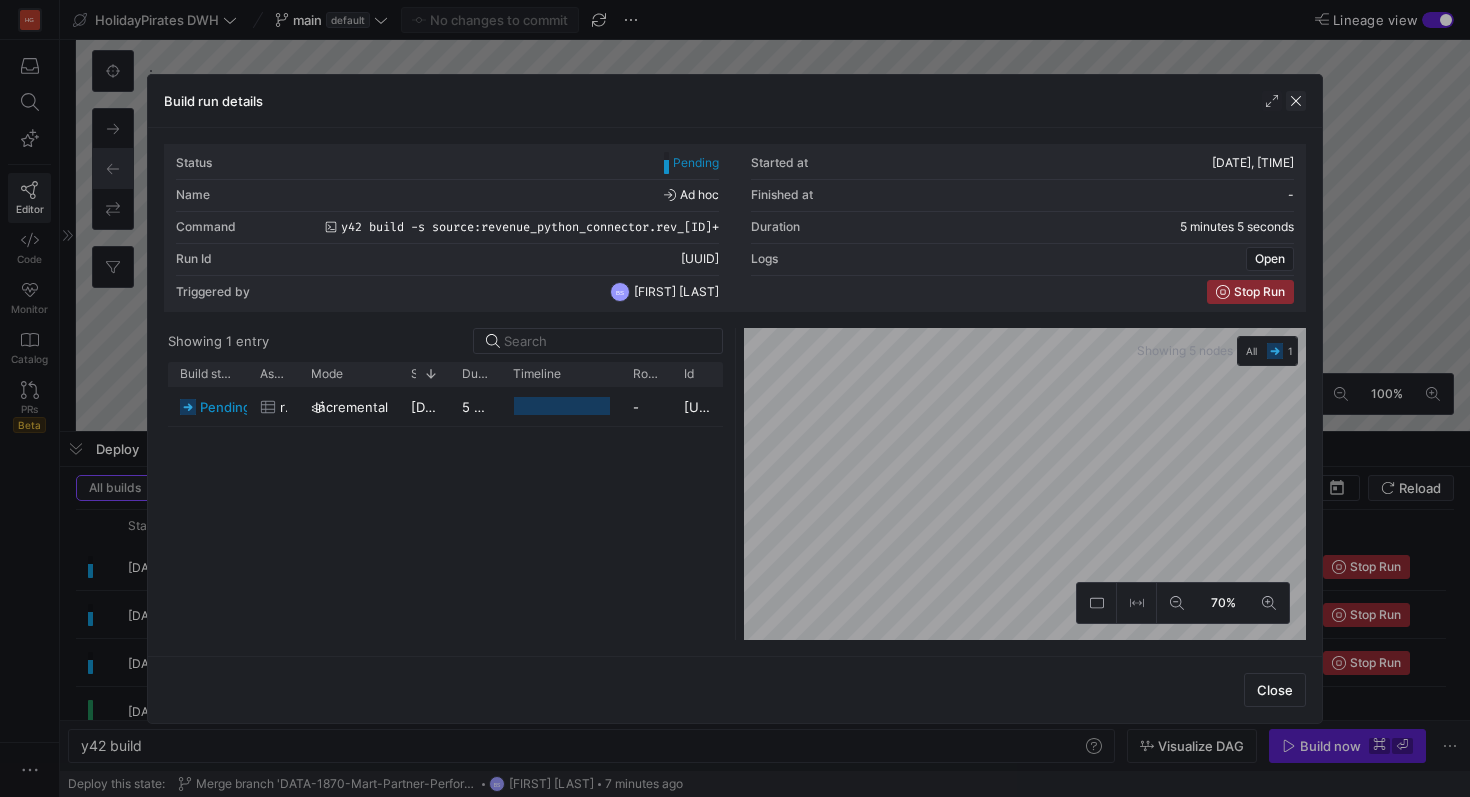 click 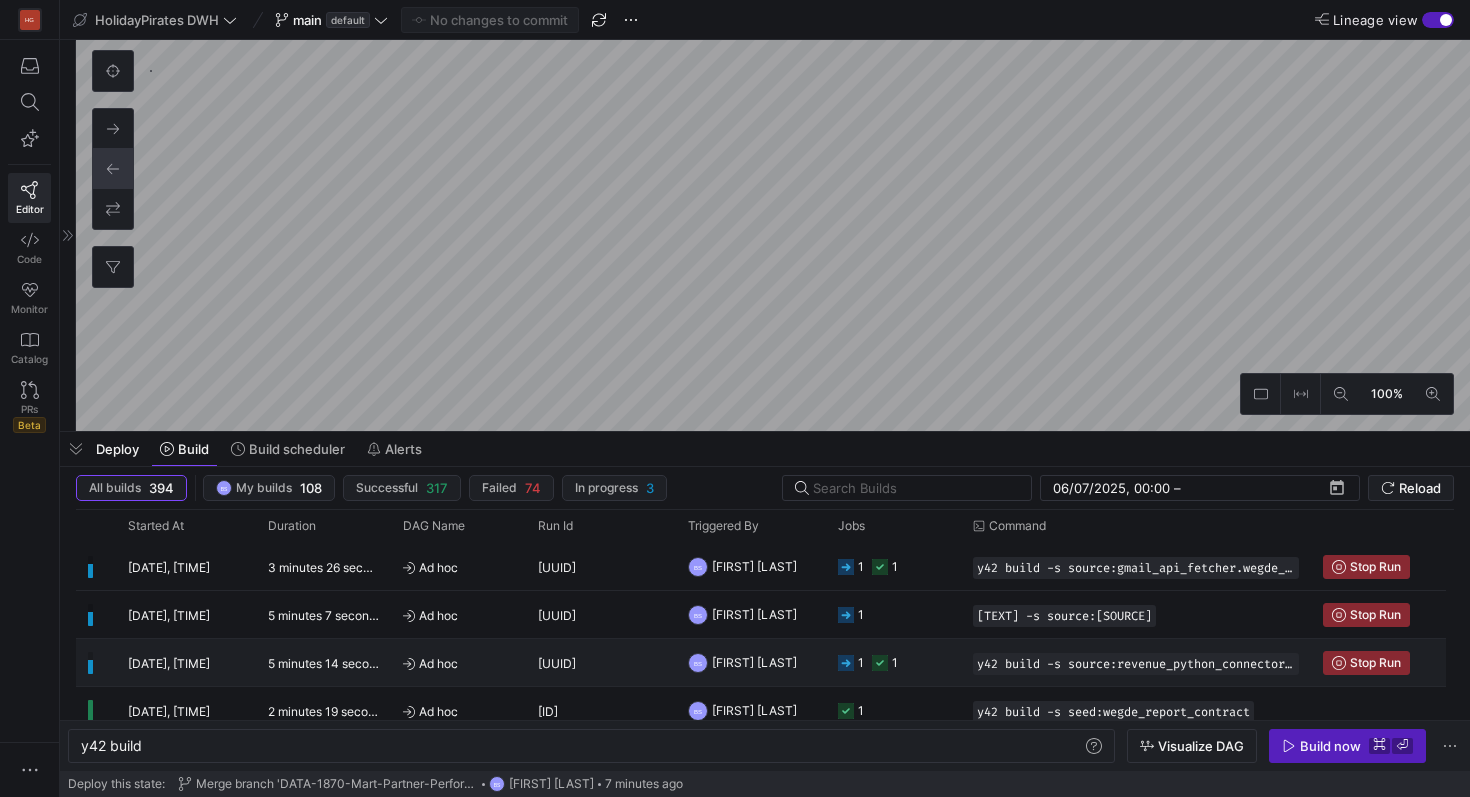 click on "BS  Boris Salvati" 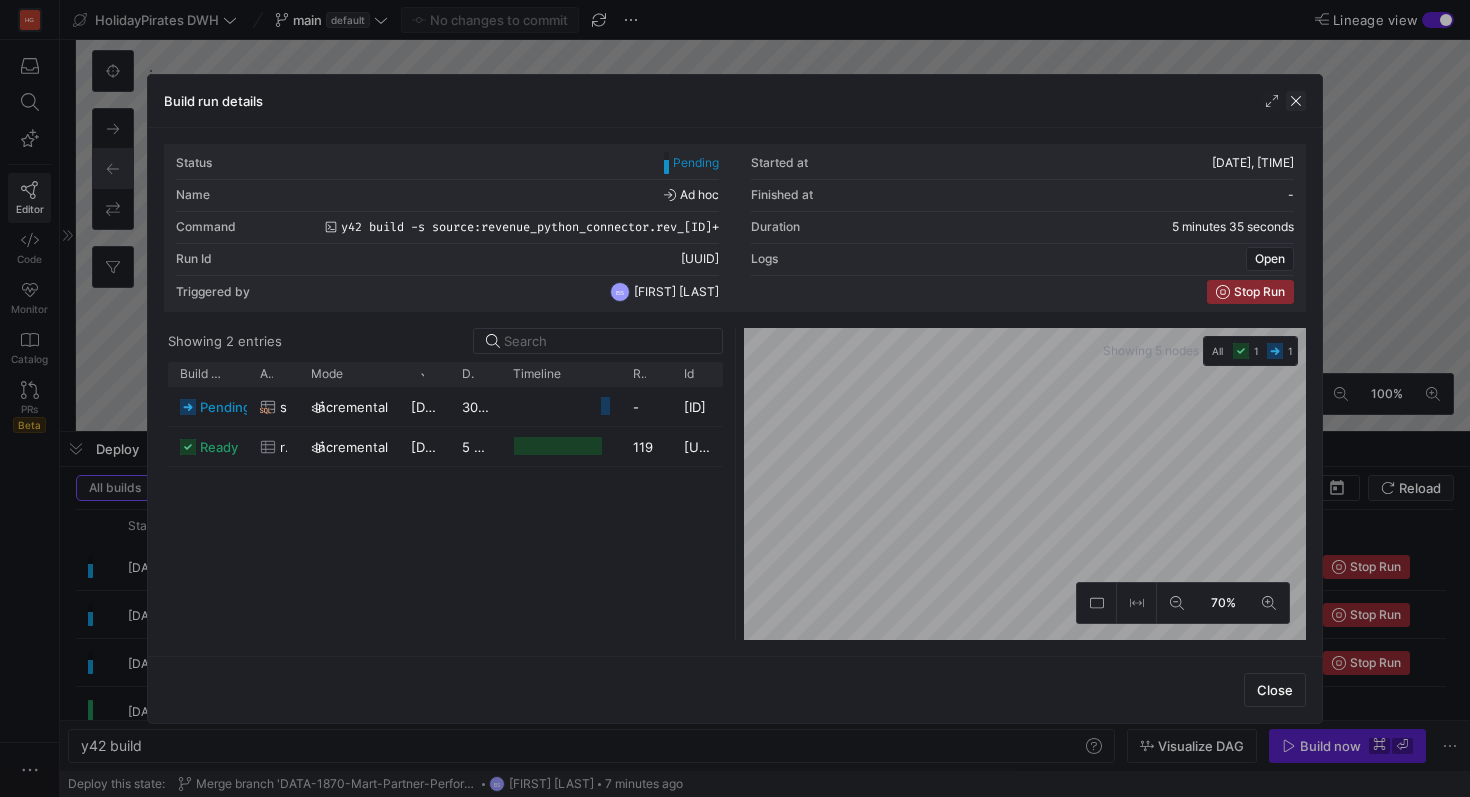 click 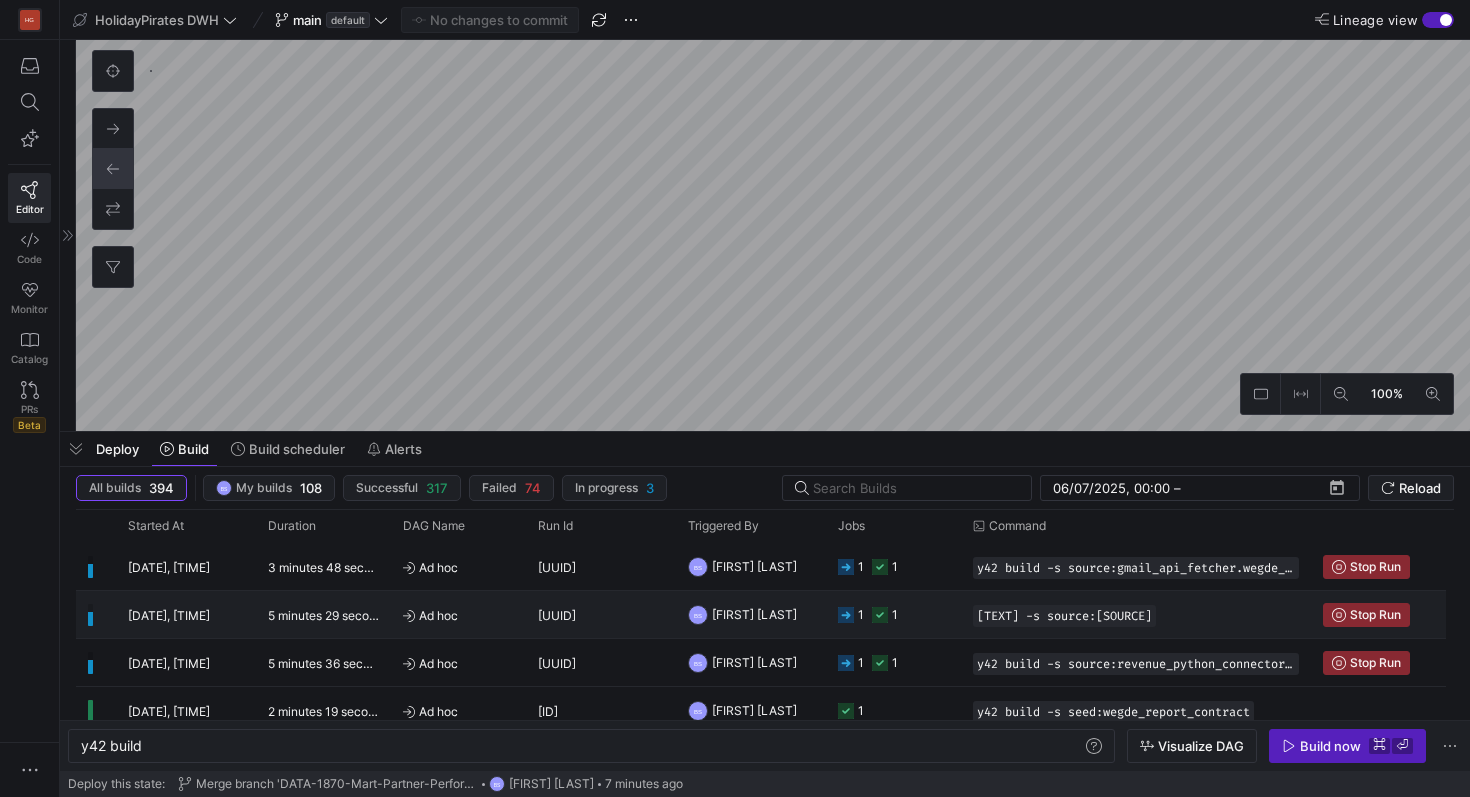 click on "f681a675-6a1e-4bfc-85ce-21ebe3f0beff" 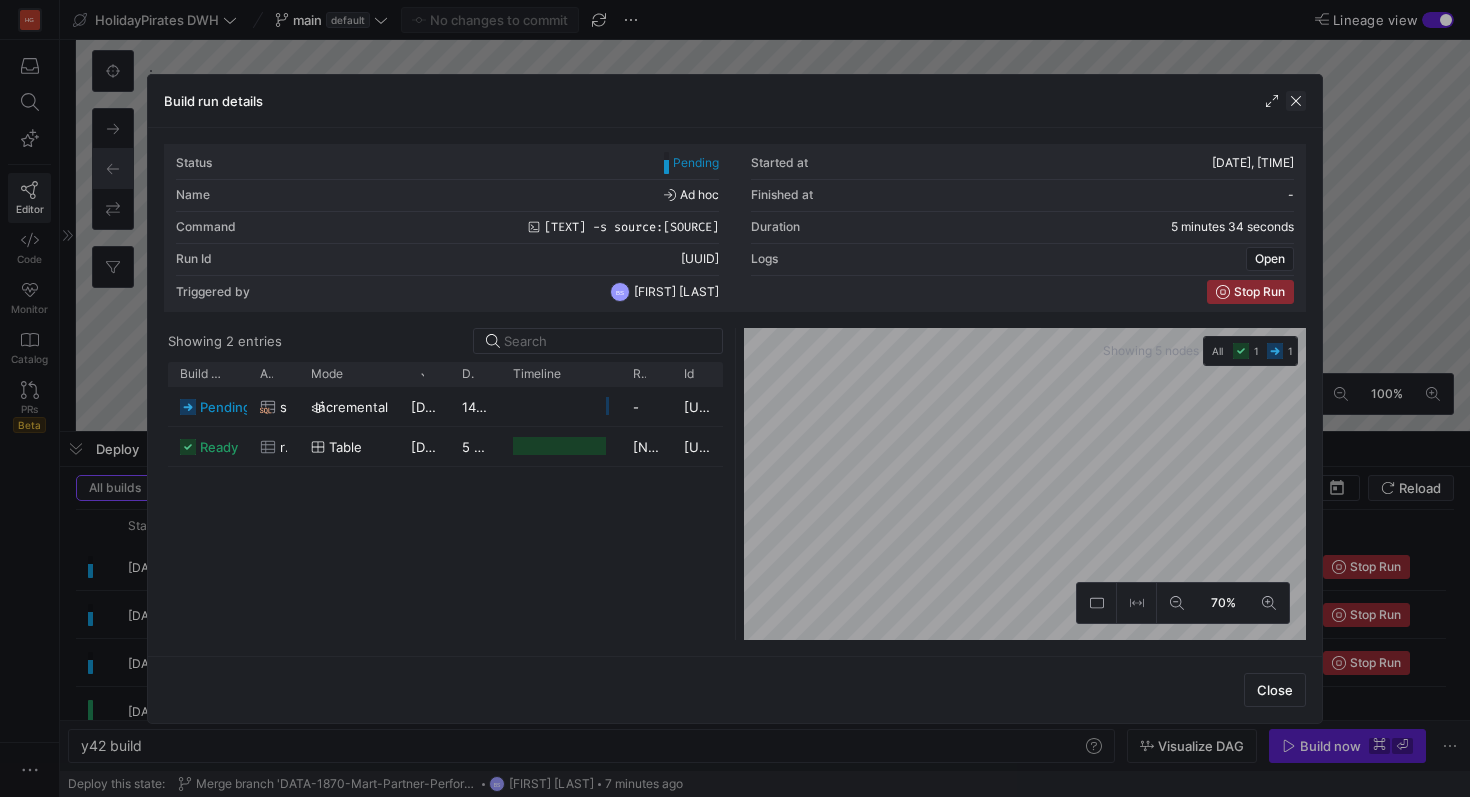 click 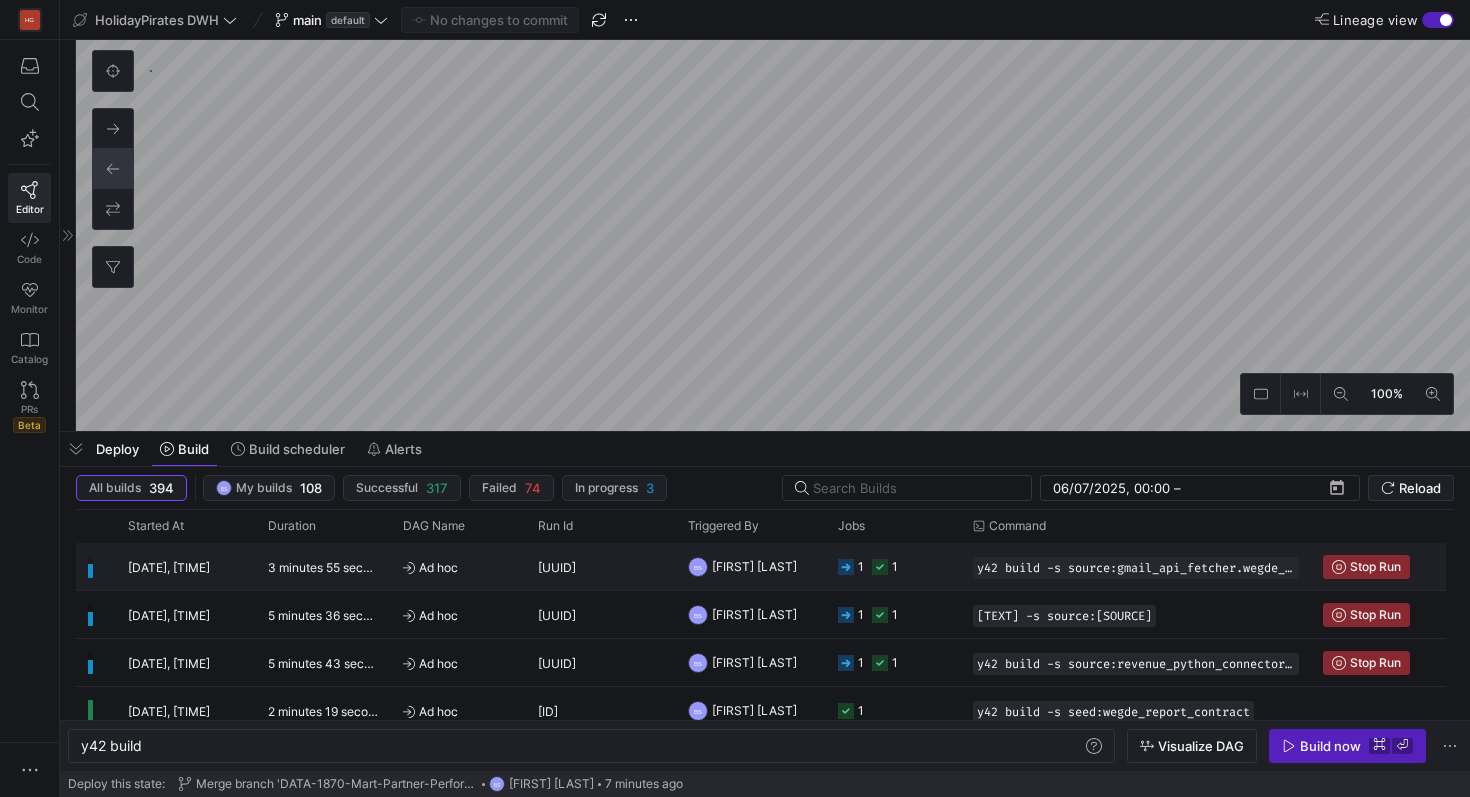 click on "Ad hoc" 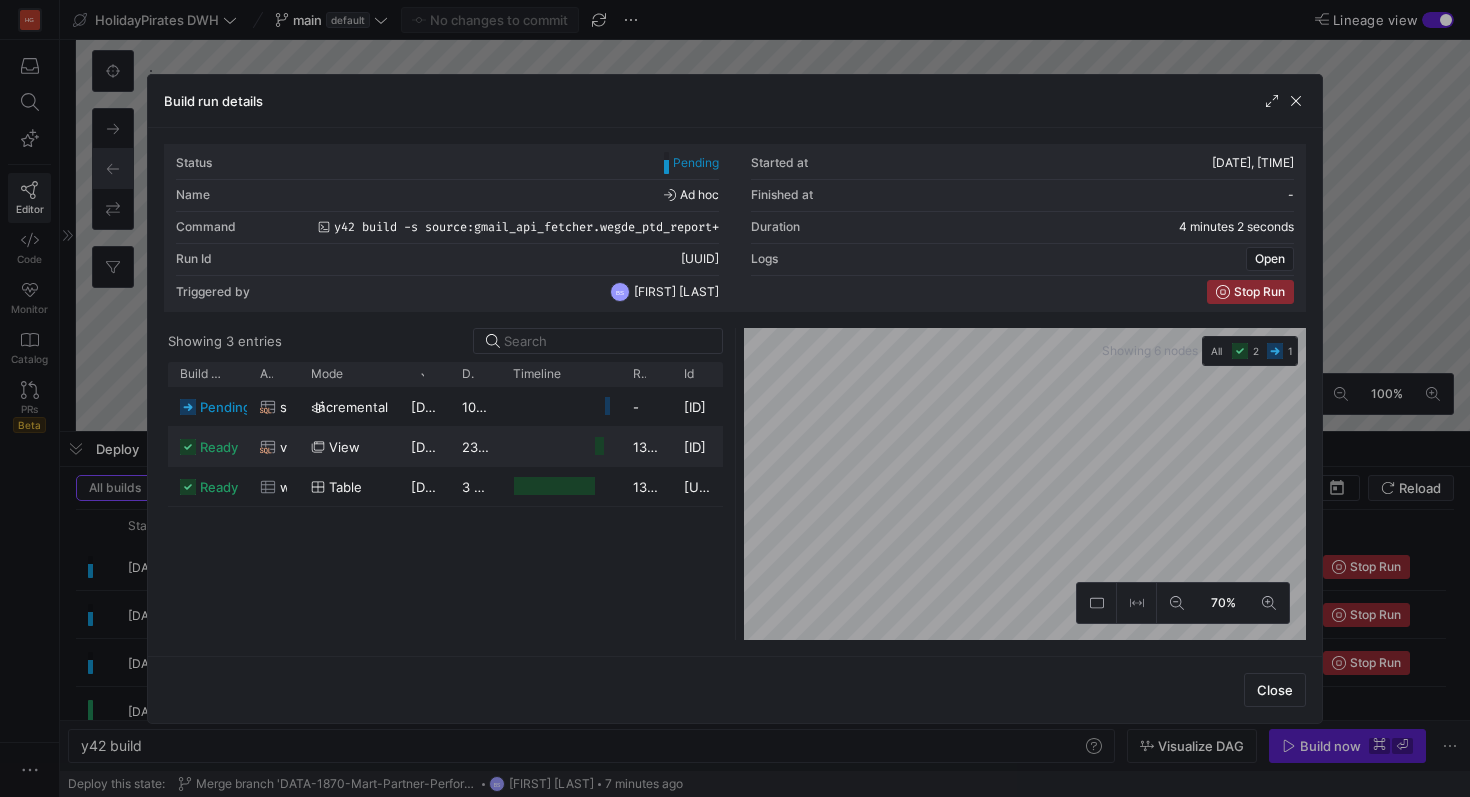 click on "view" 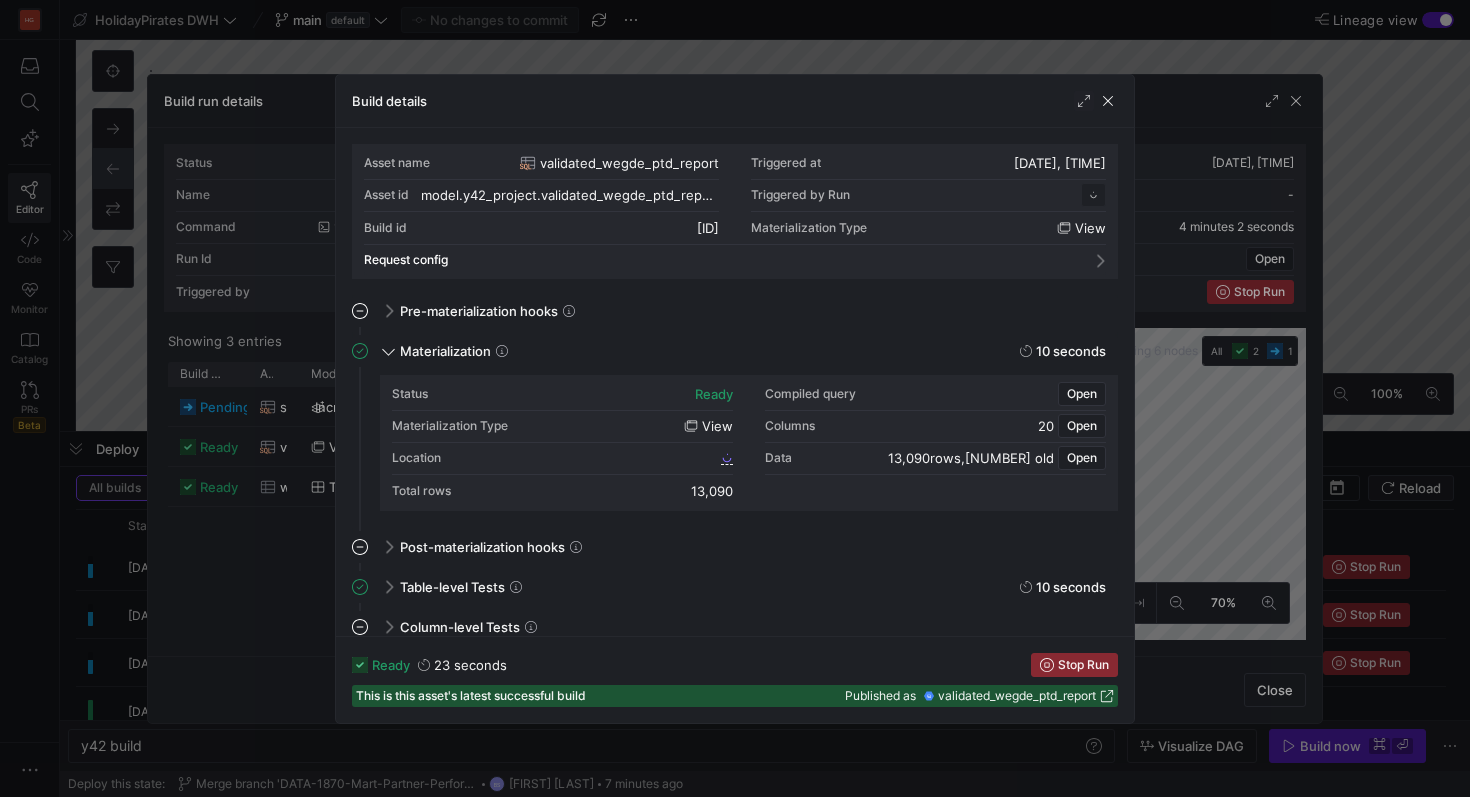 scroll, scrollTop: 180, scrollLeft: 0, axis: vertical 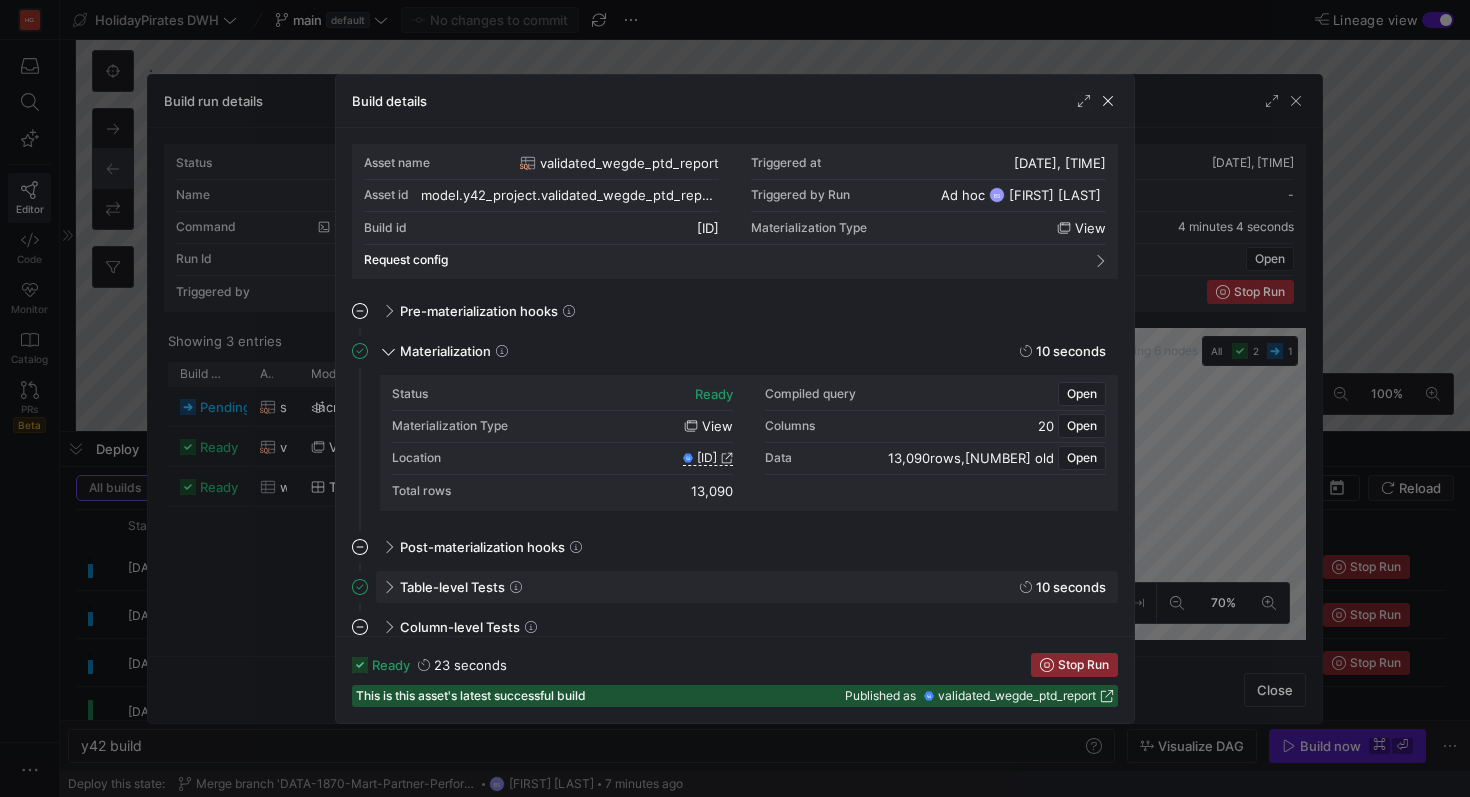click at bounding box center [387, 586] 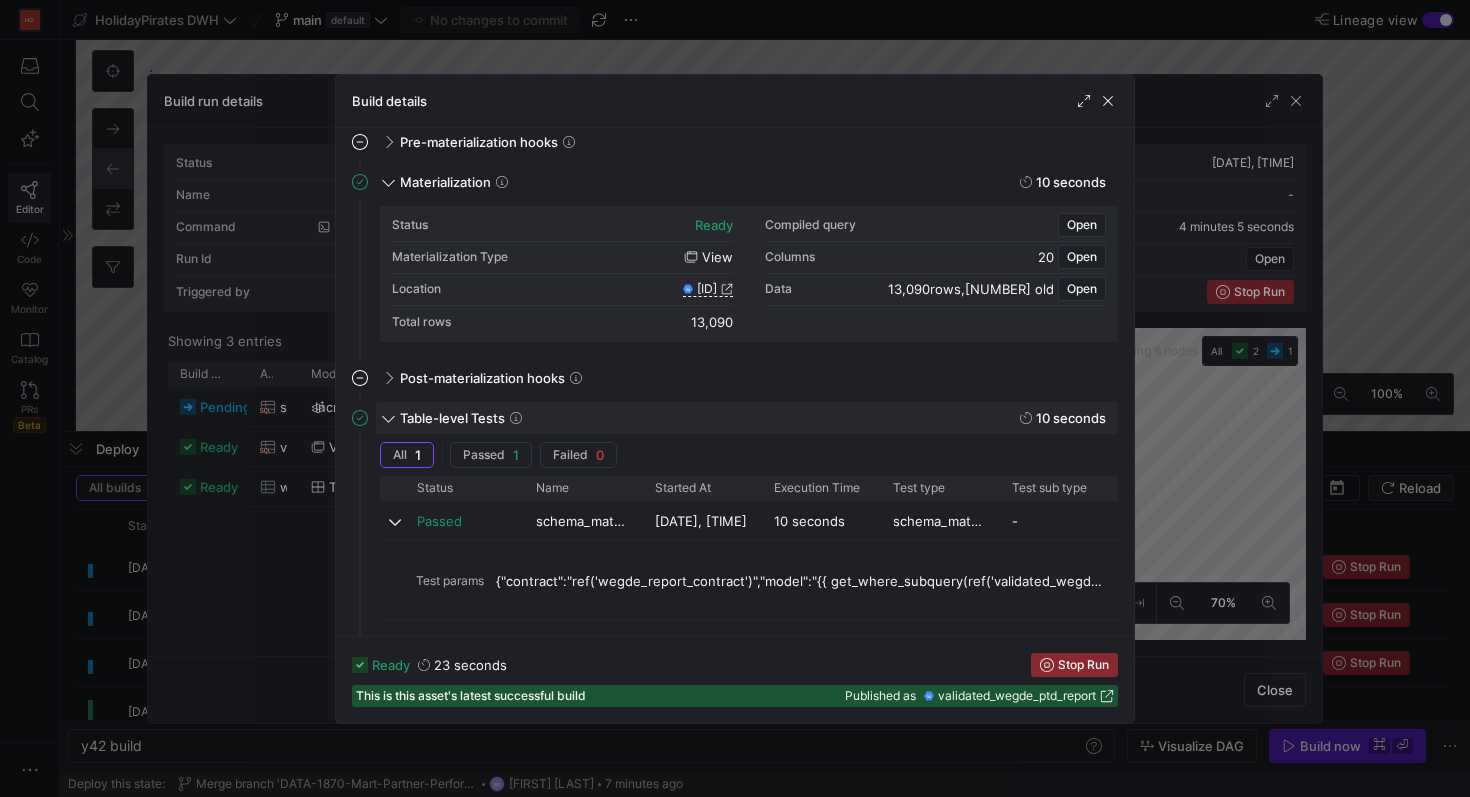 scroll, scrollTop: 167, scrollLeft: 0, axis: vertical 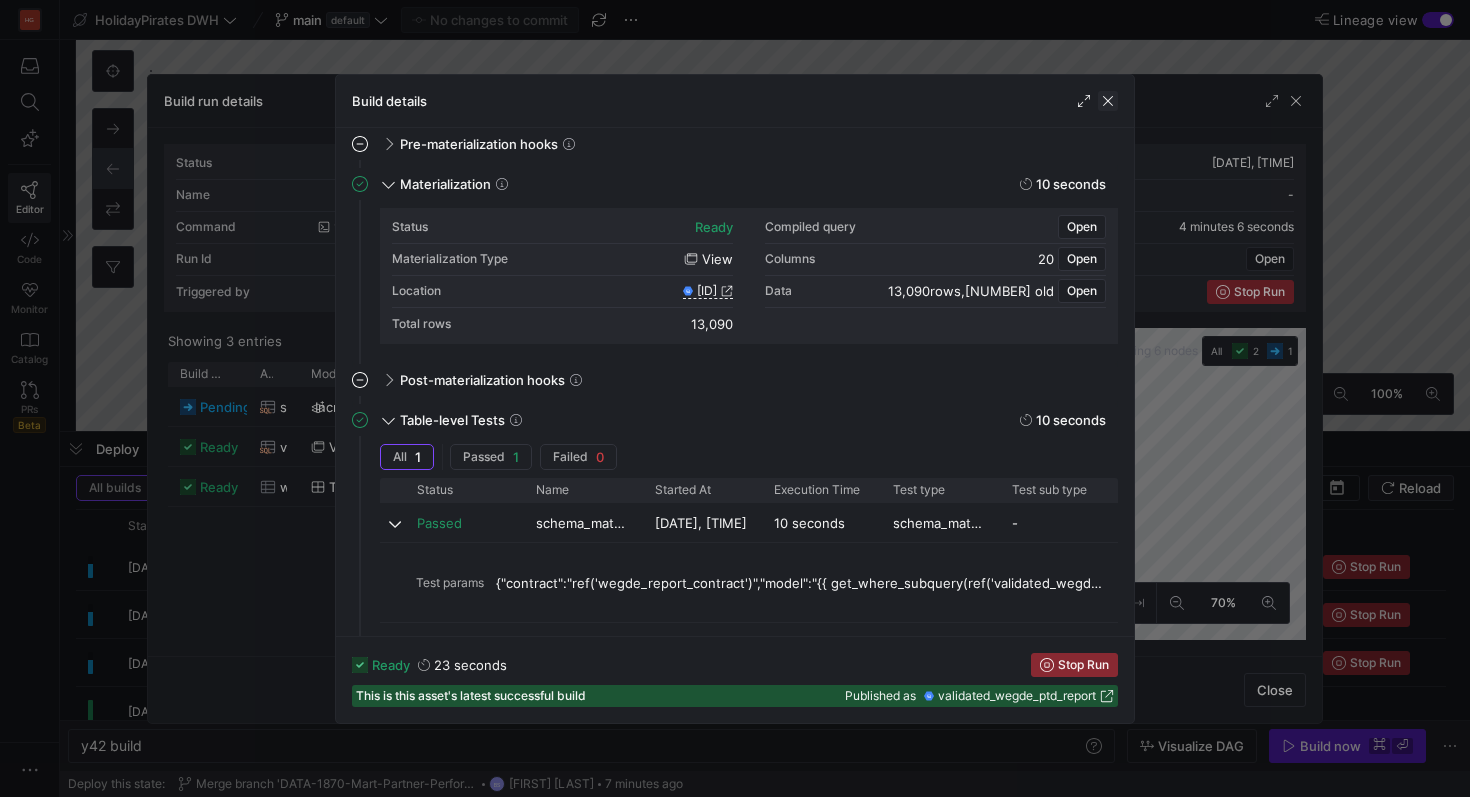 click 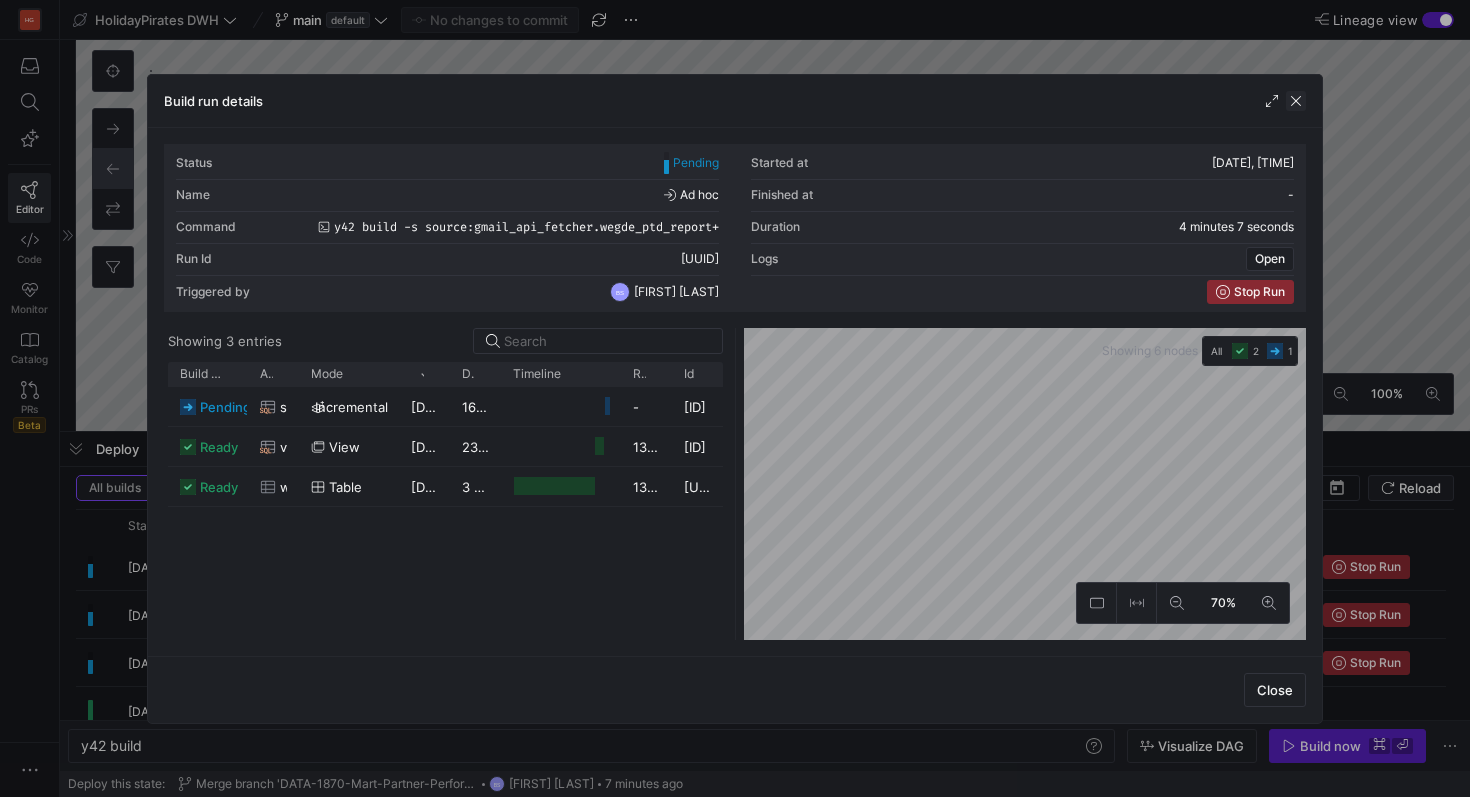 click 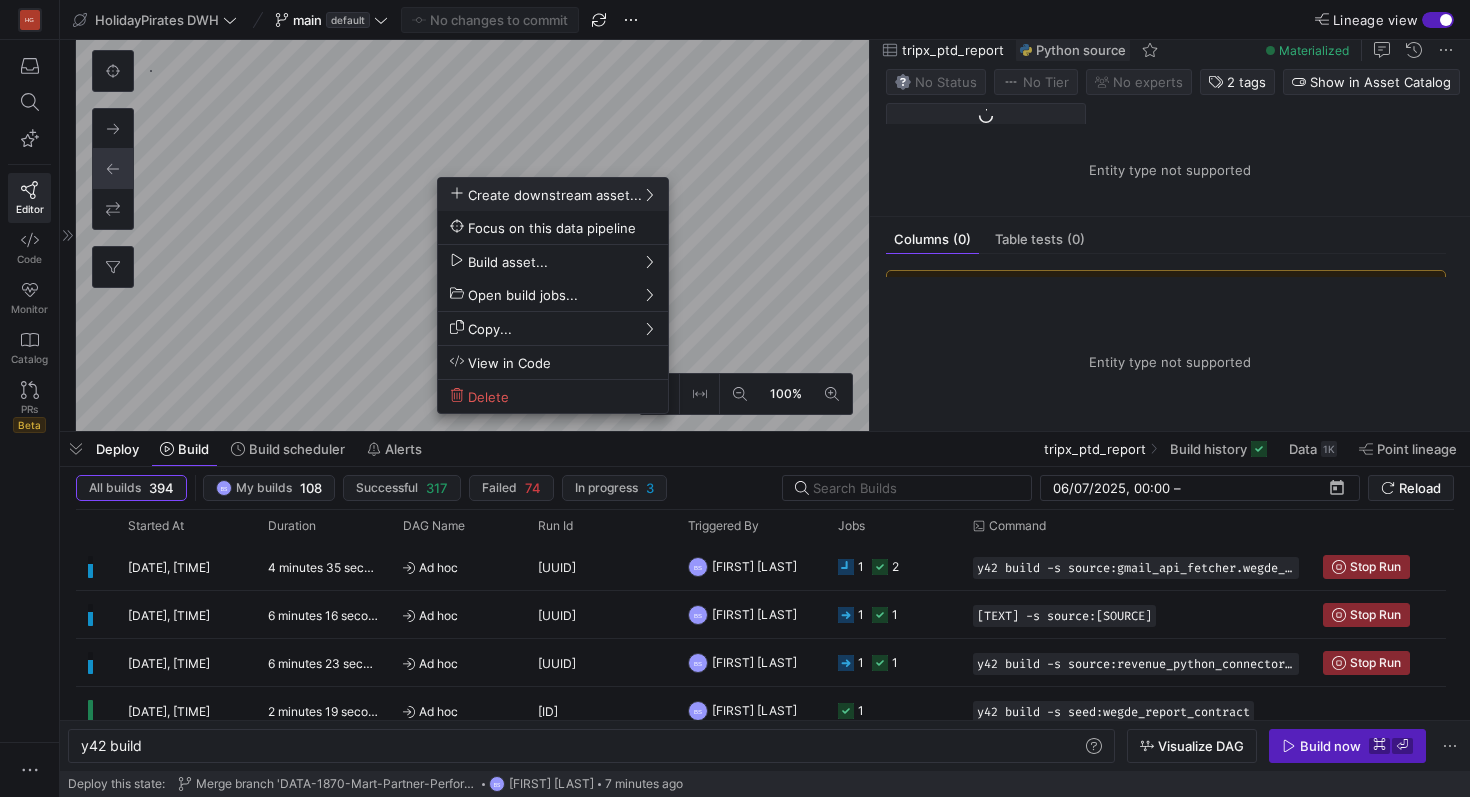 type on "y42 build -s source:gmail_api_fetcher.tripx_ptd_report" 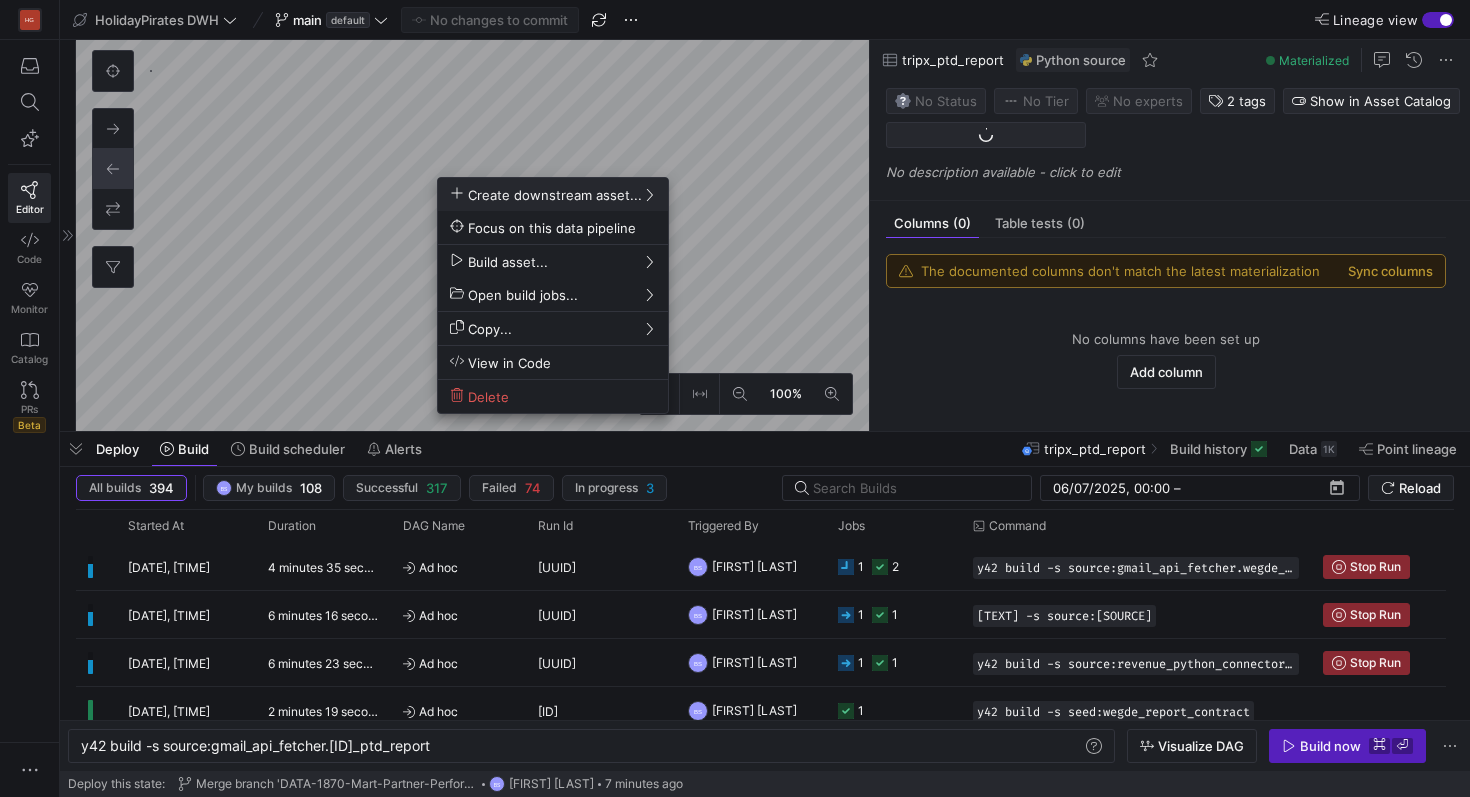 scroll, scrollTop: 0, scrollLeft: 0, axis: both 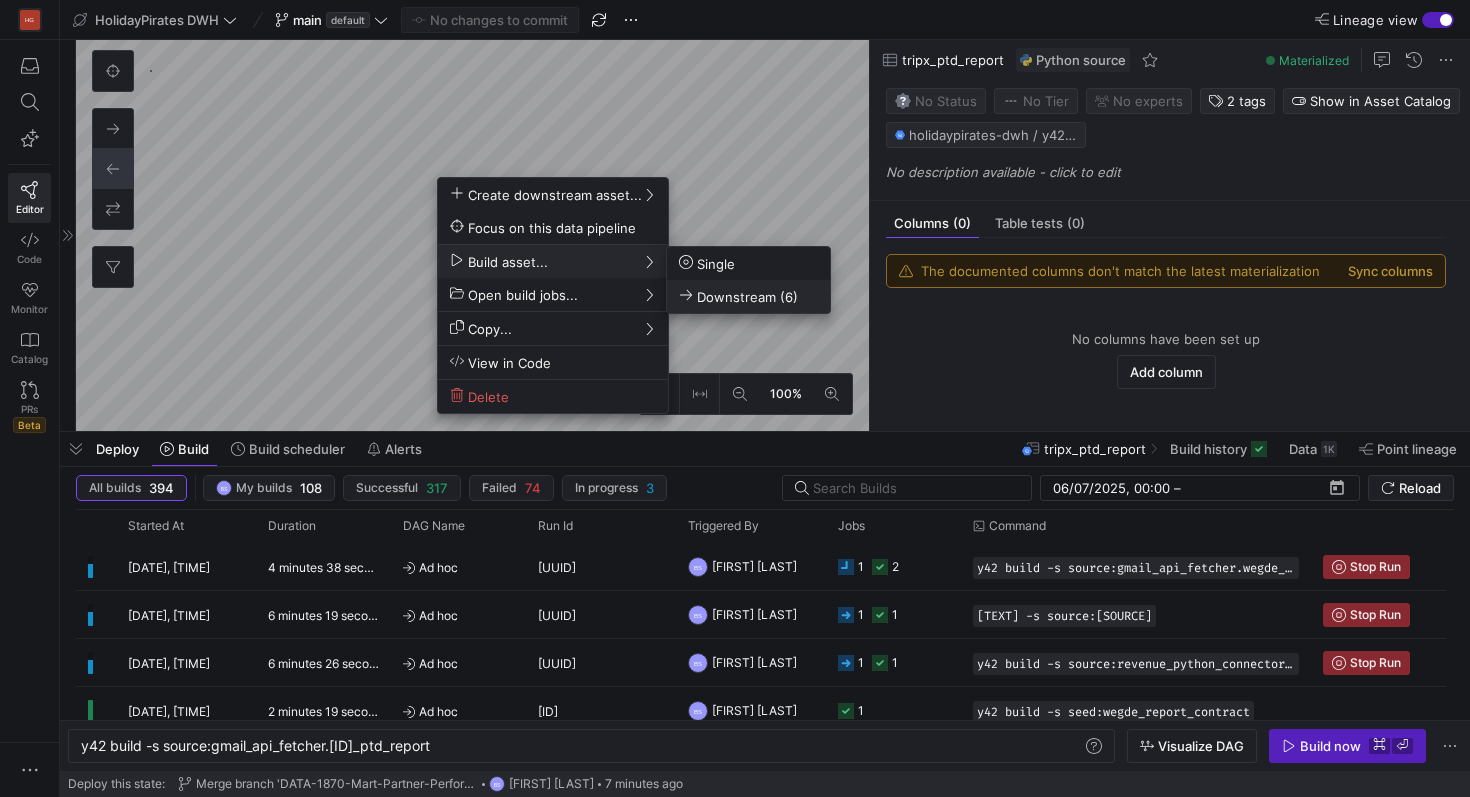 click on "Downstream (6)" at bounding box center [738, 296] 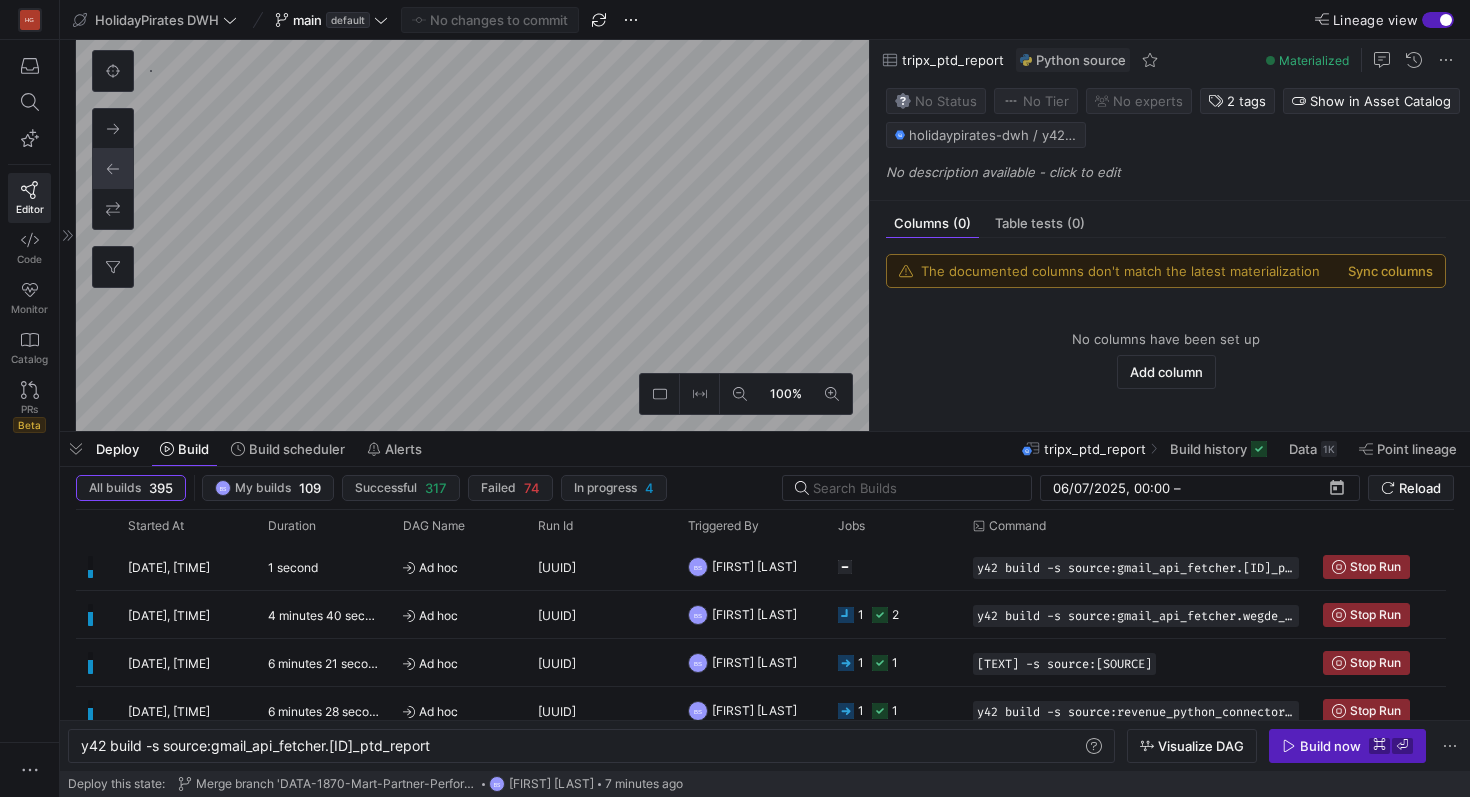 click 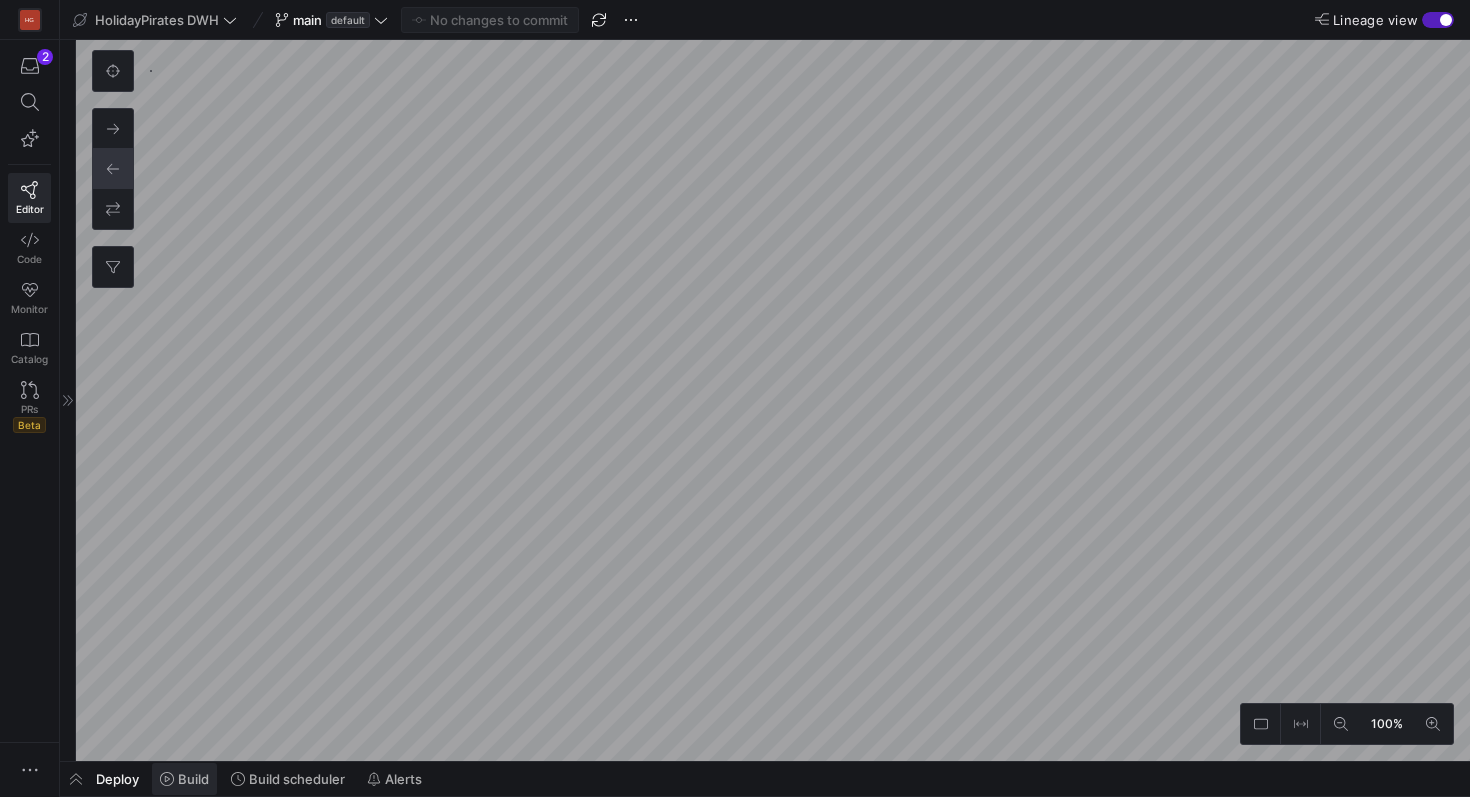 click 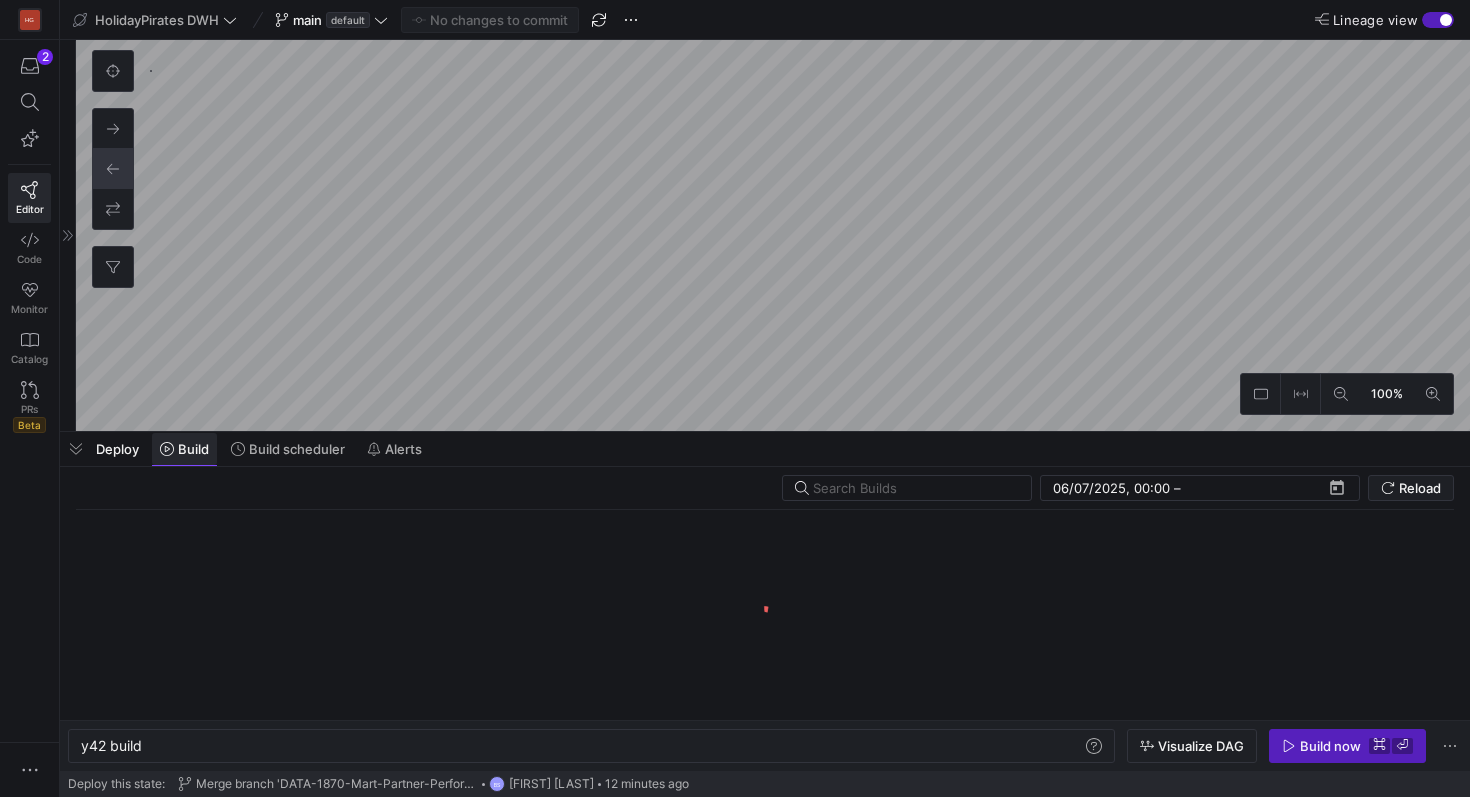 scroll, scrollTop: 0, scrollLeft: 60, axis: horizontal 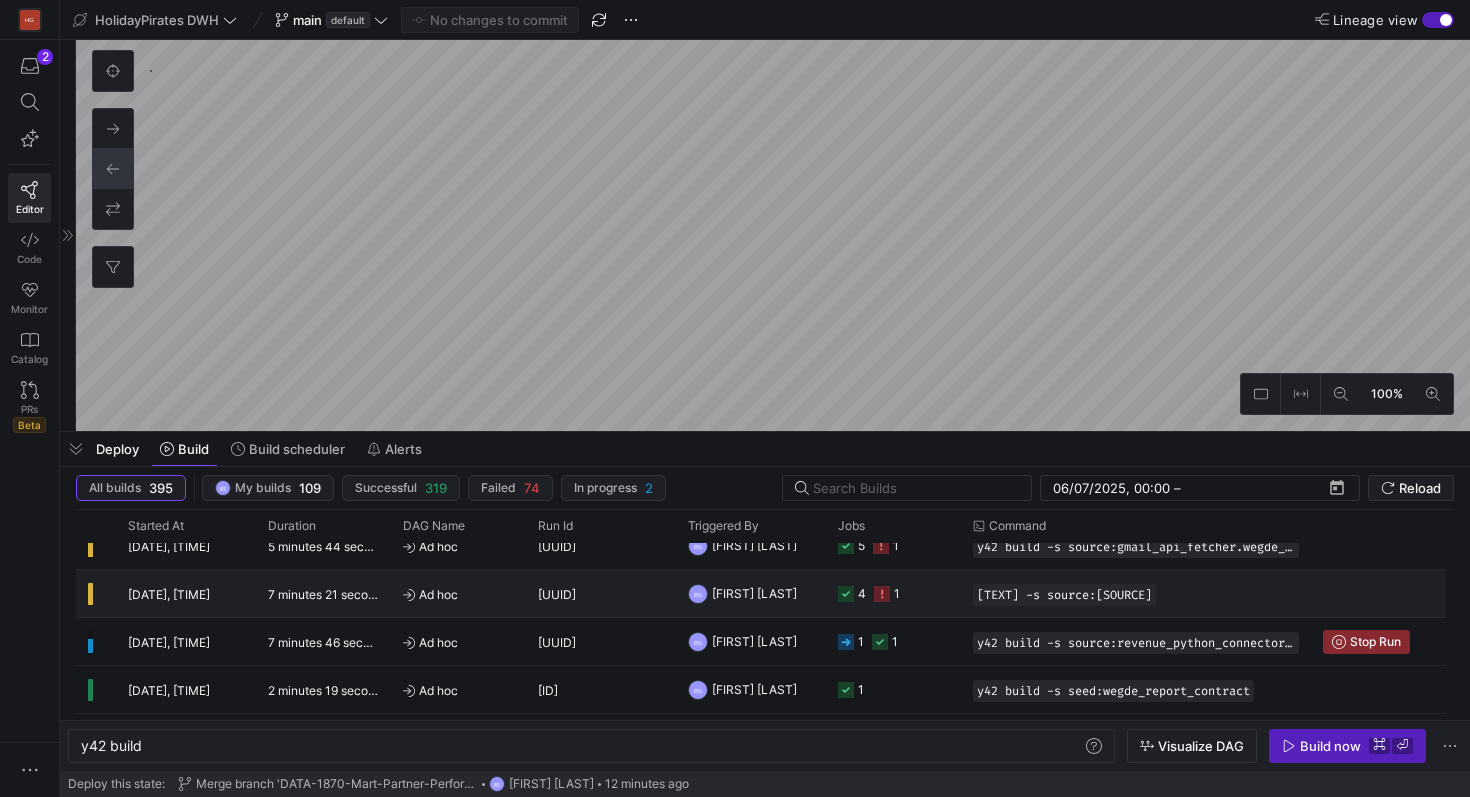 click on "05/08/25, 15:26:33" 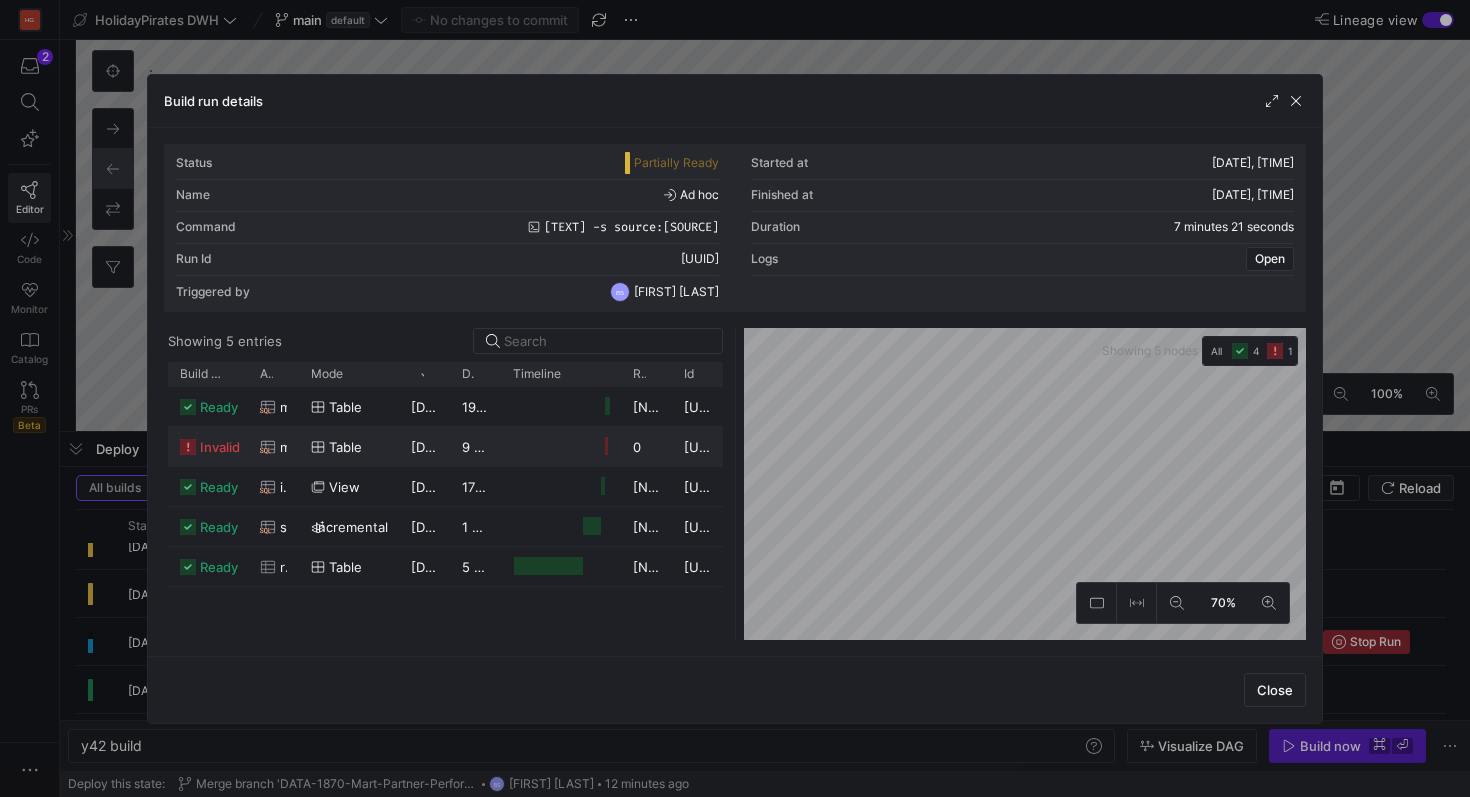 click on "table" 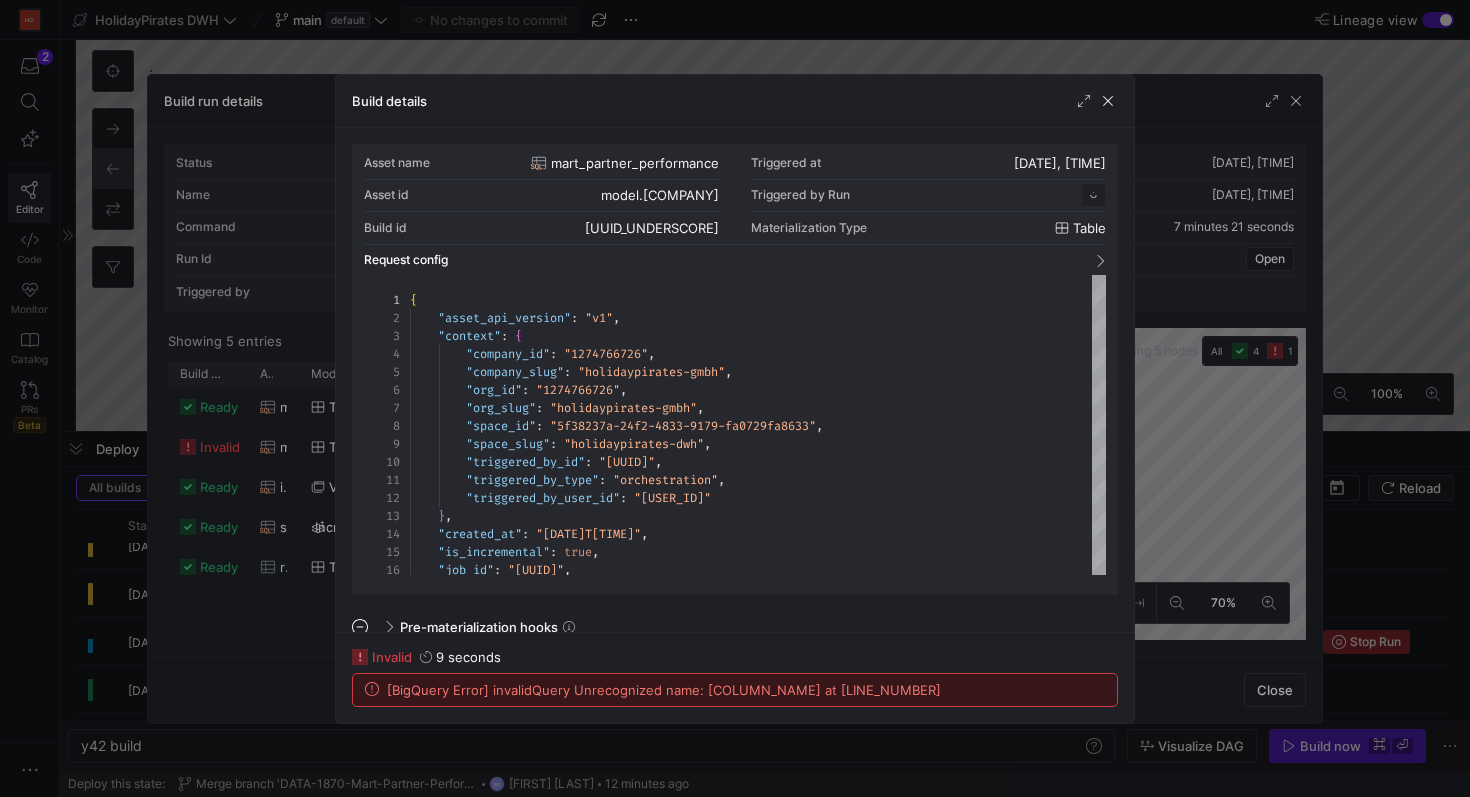 scroll, scrollTop: 180, scrollLeft: 0, axis: vertical 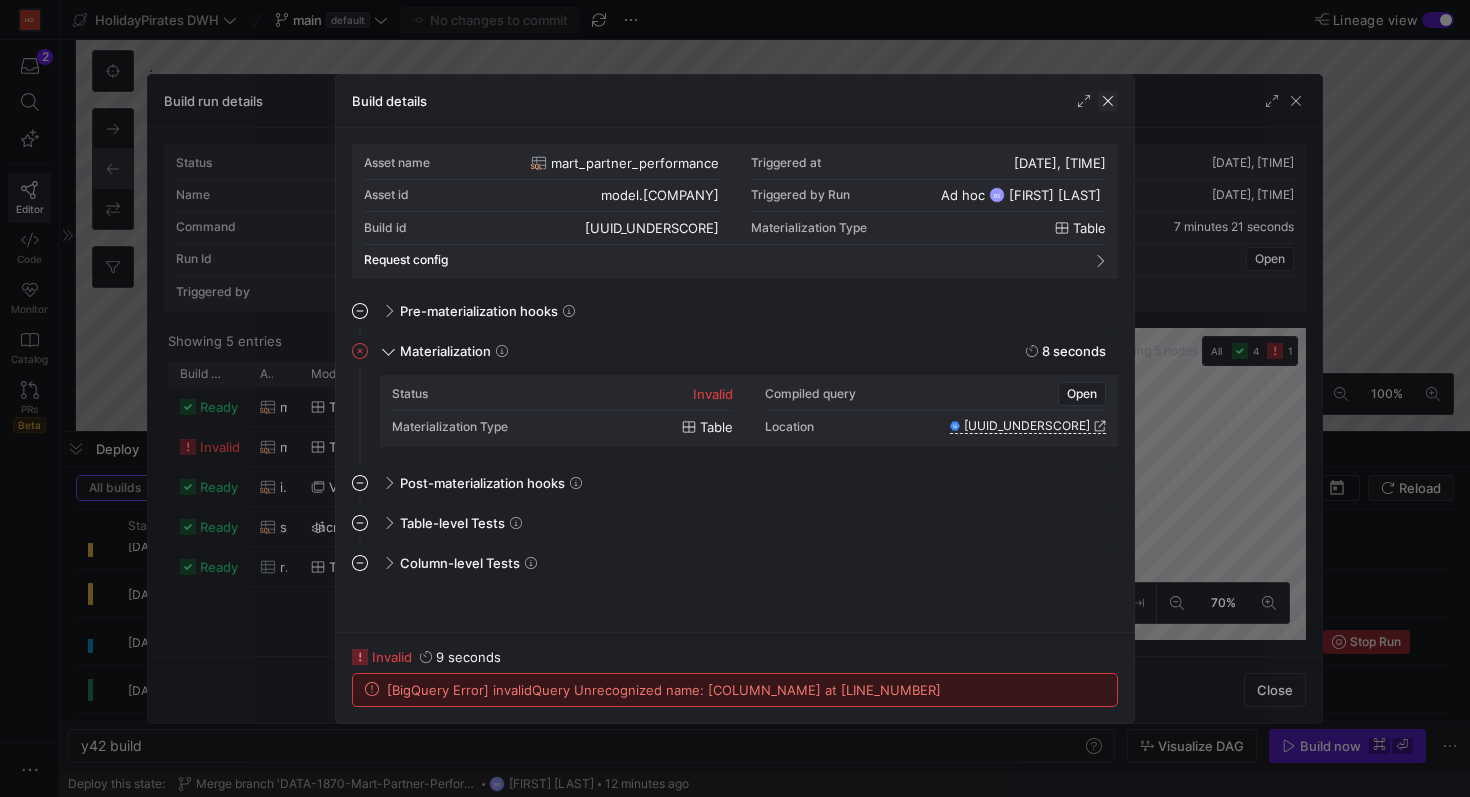 click 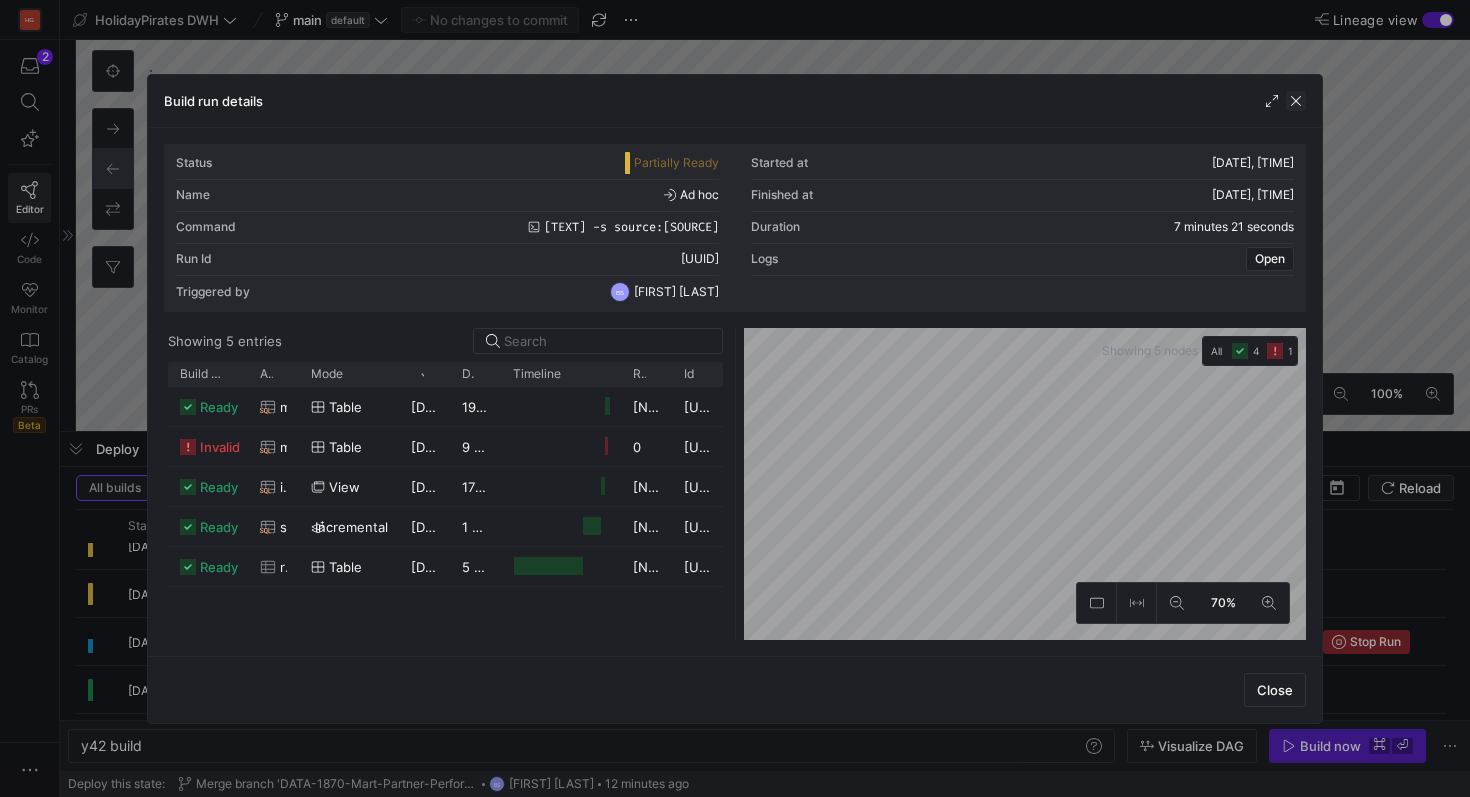 click 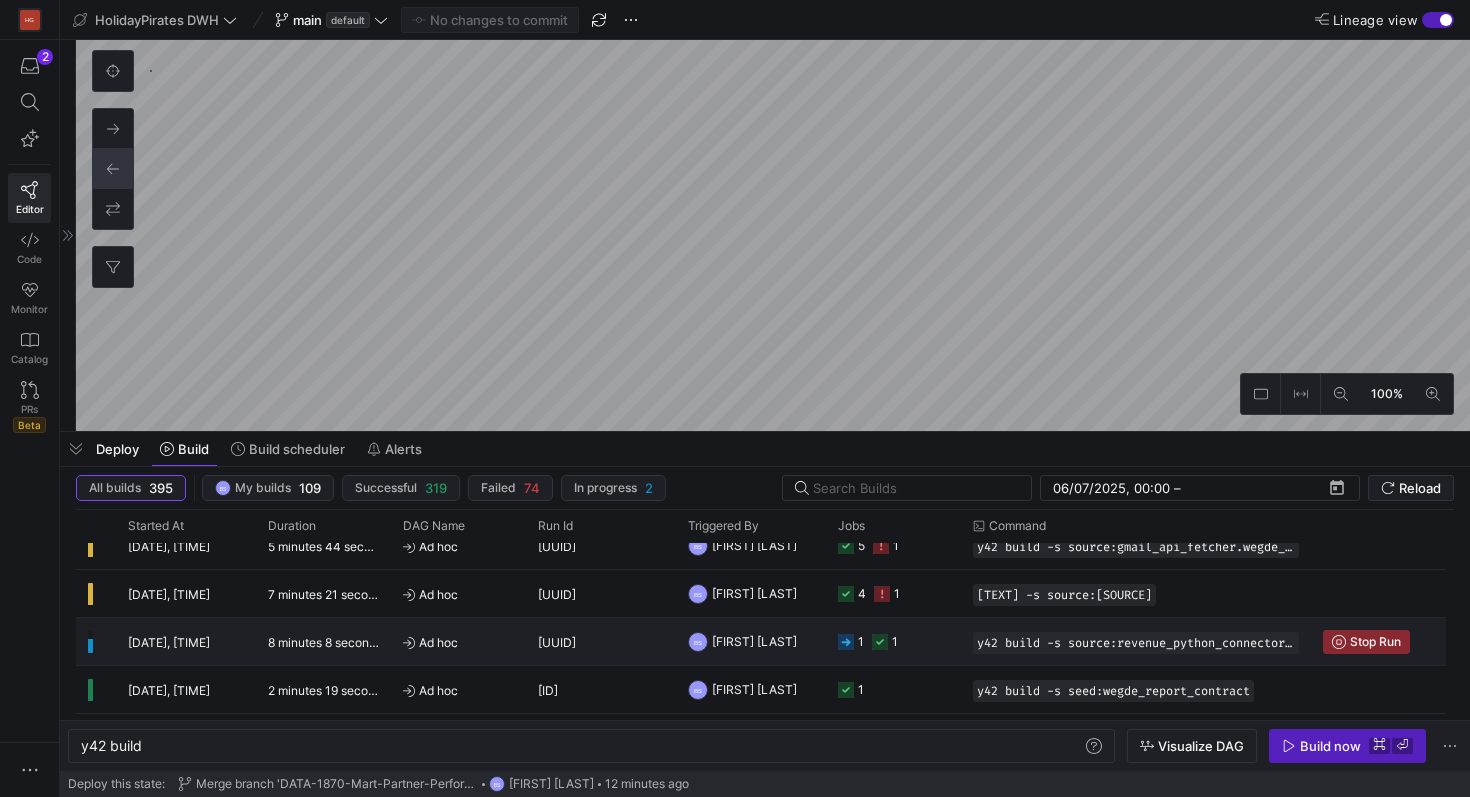 scroll, scrollTop: 51, scrollLeft: 0, axis: vertical 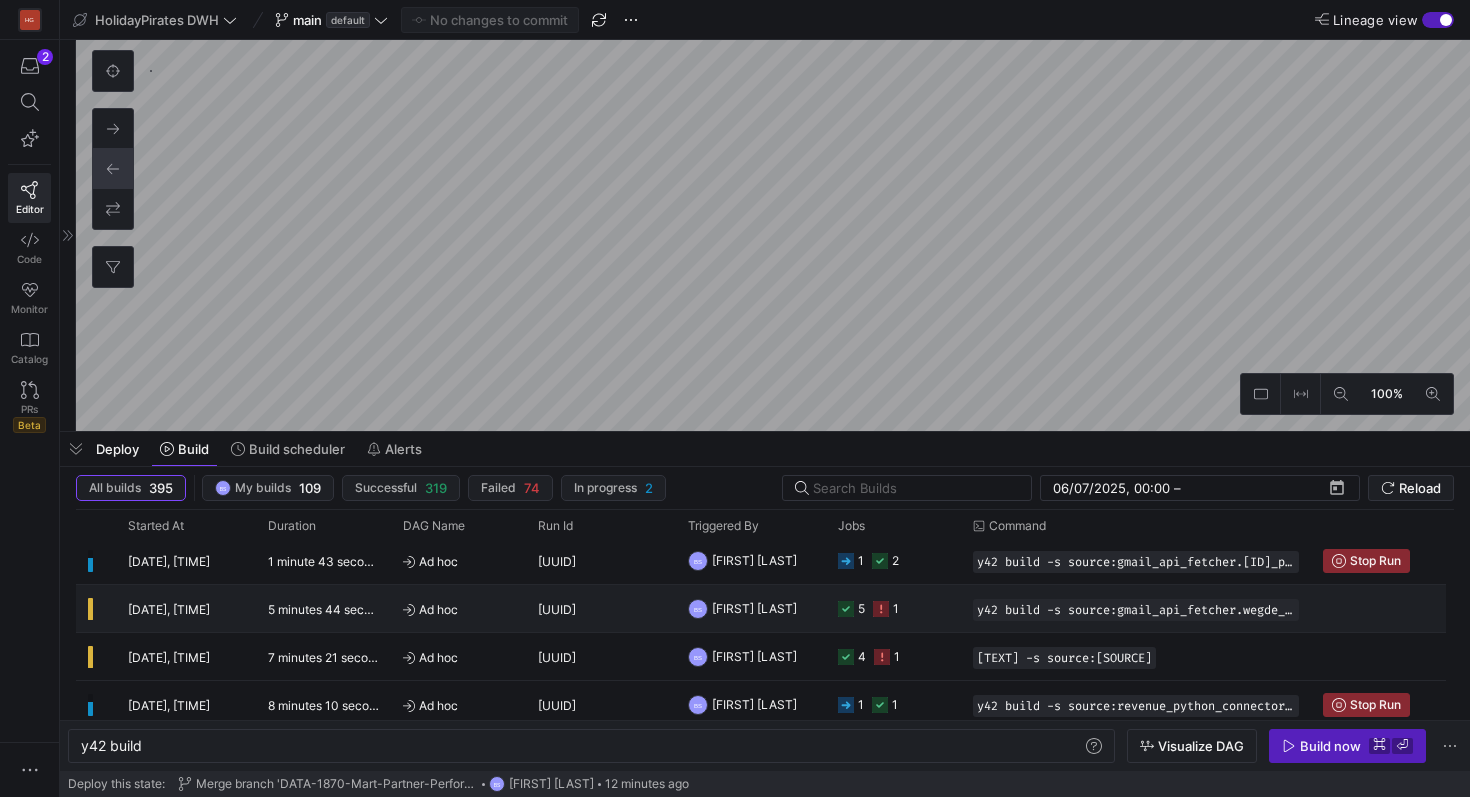 click on "Ad hoc" 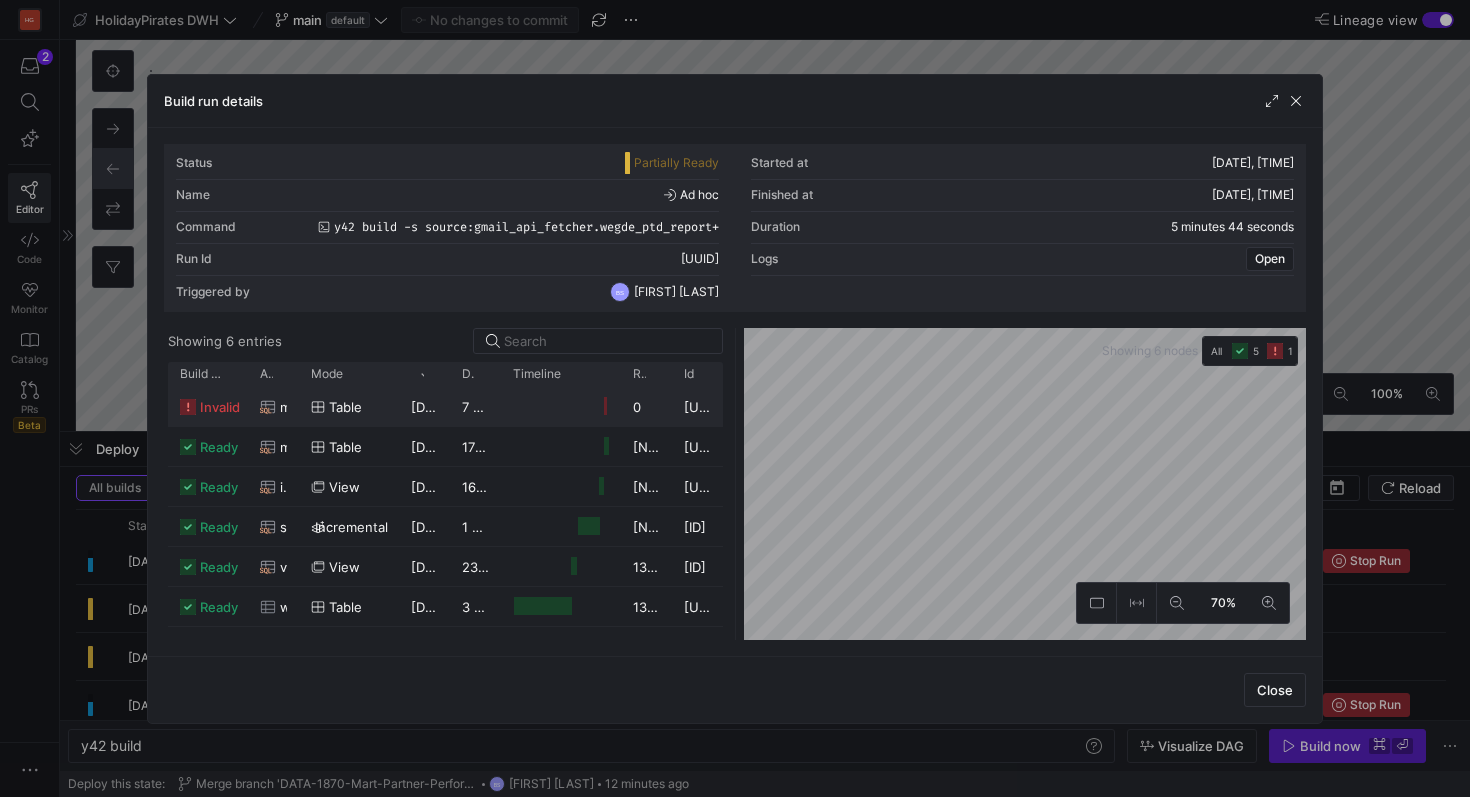 click 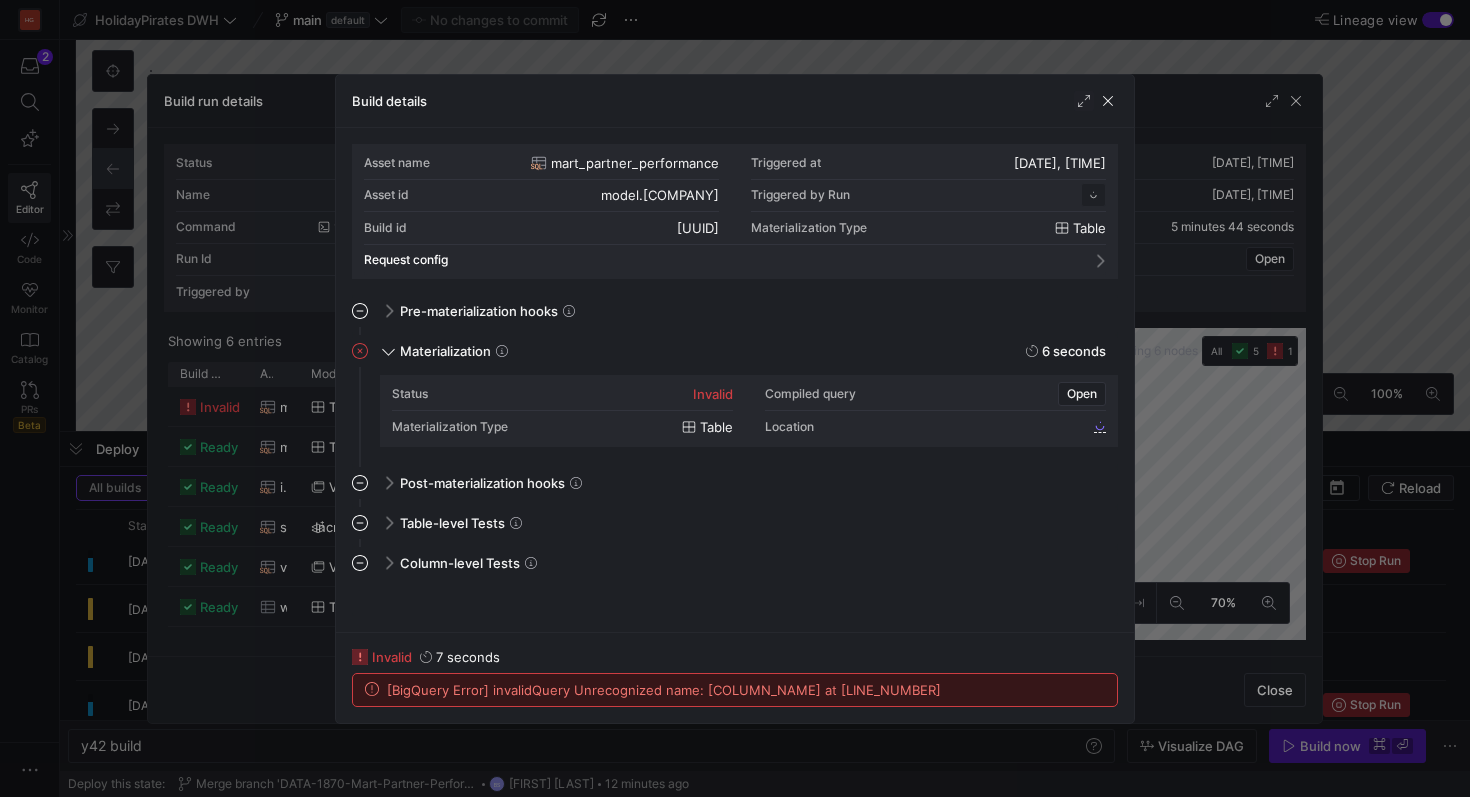 scroll, scrollTop: 180, scrollLeft: 0, axis: vertical 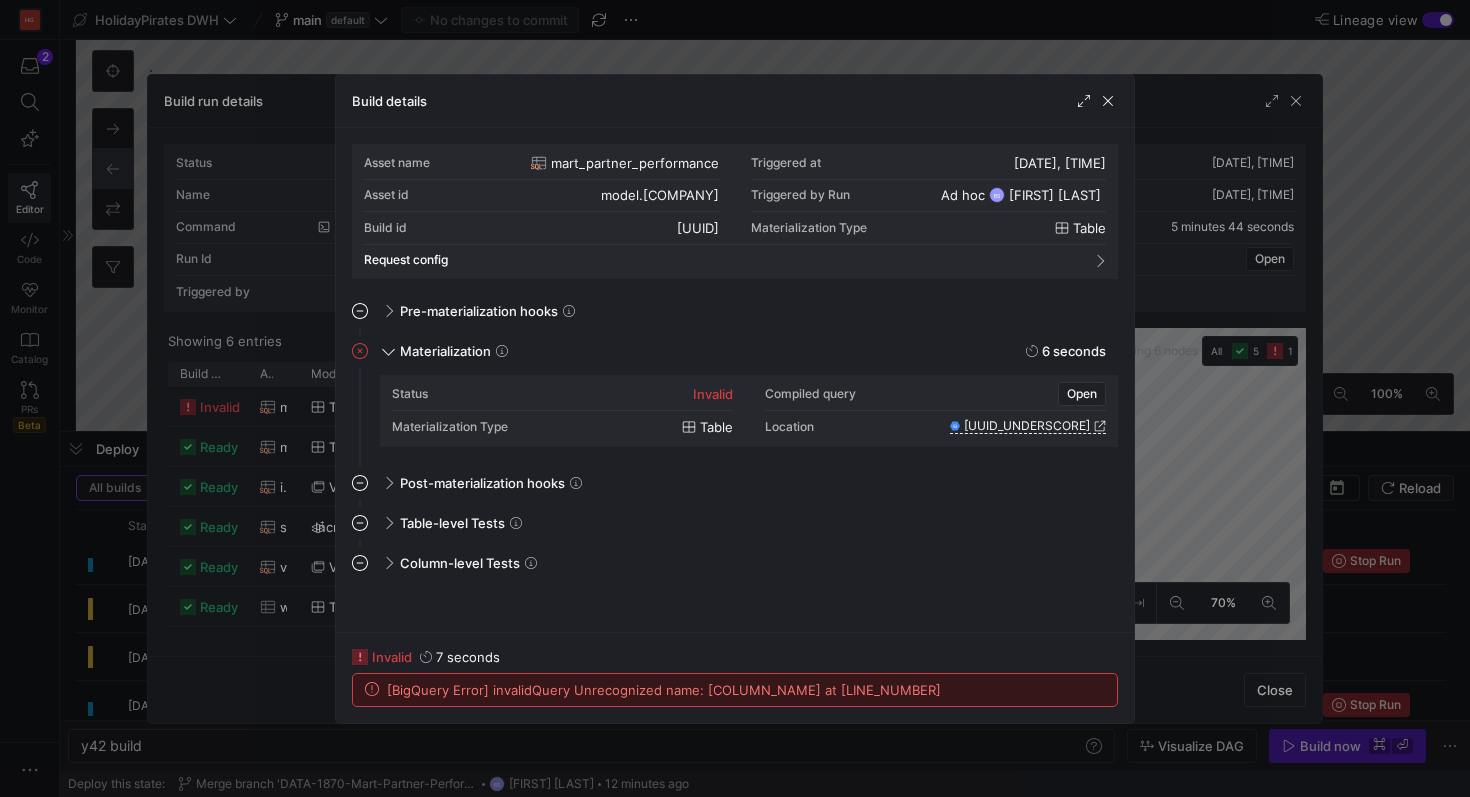 click on "[BigQuery Error] invalidQuery Unrecognized name: created_date at [38:17]" 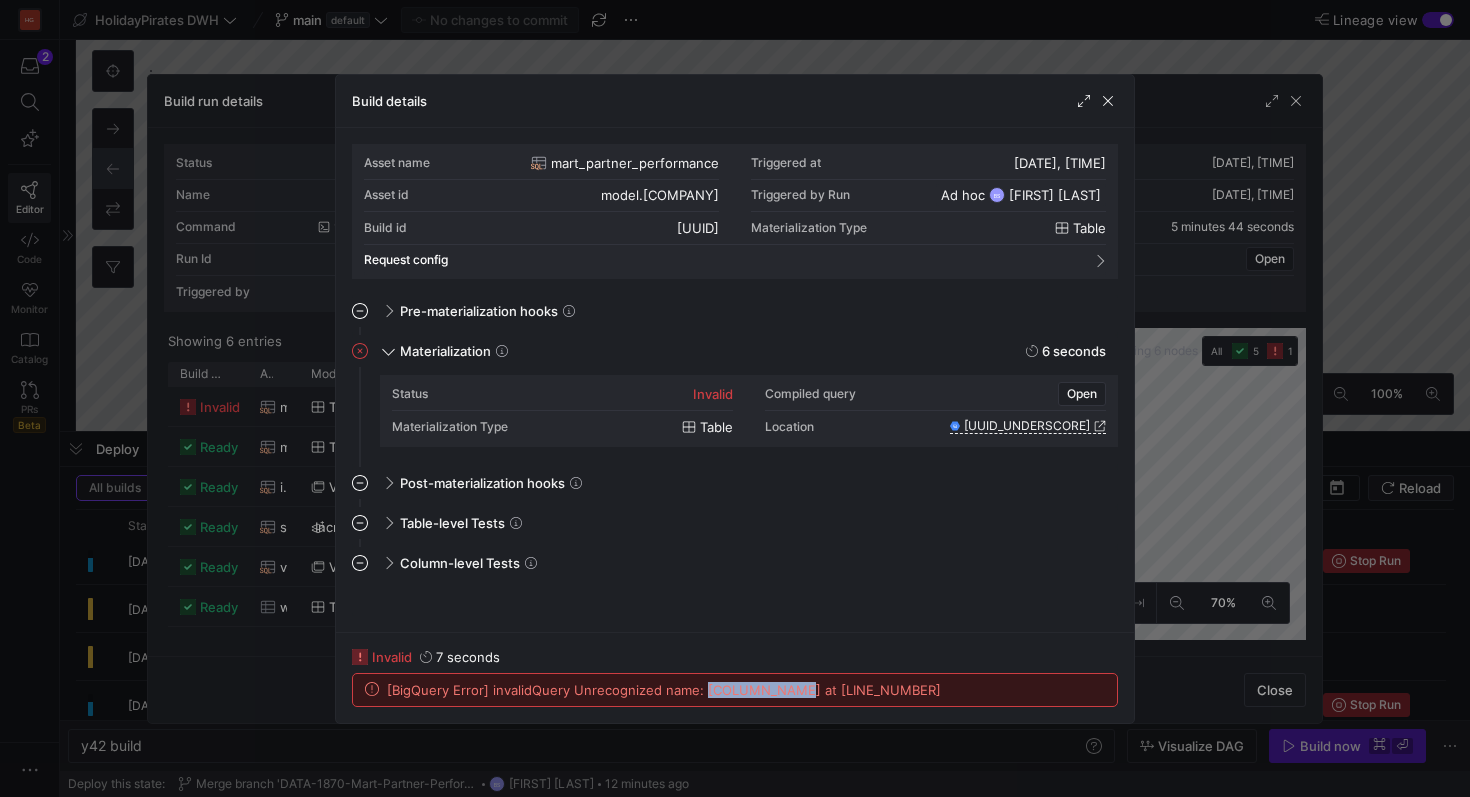 click on "[BigQuery Error] invalidQuery Unrecognized name: created_date at [38:17]" 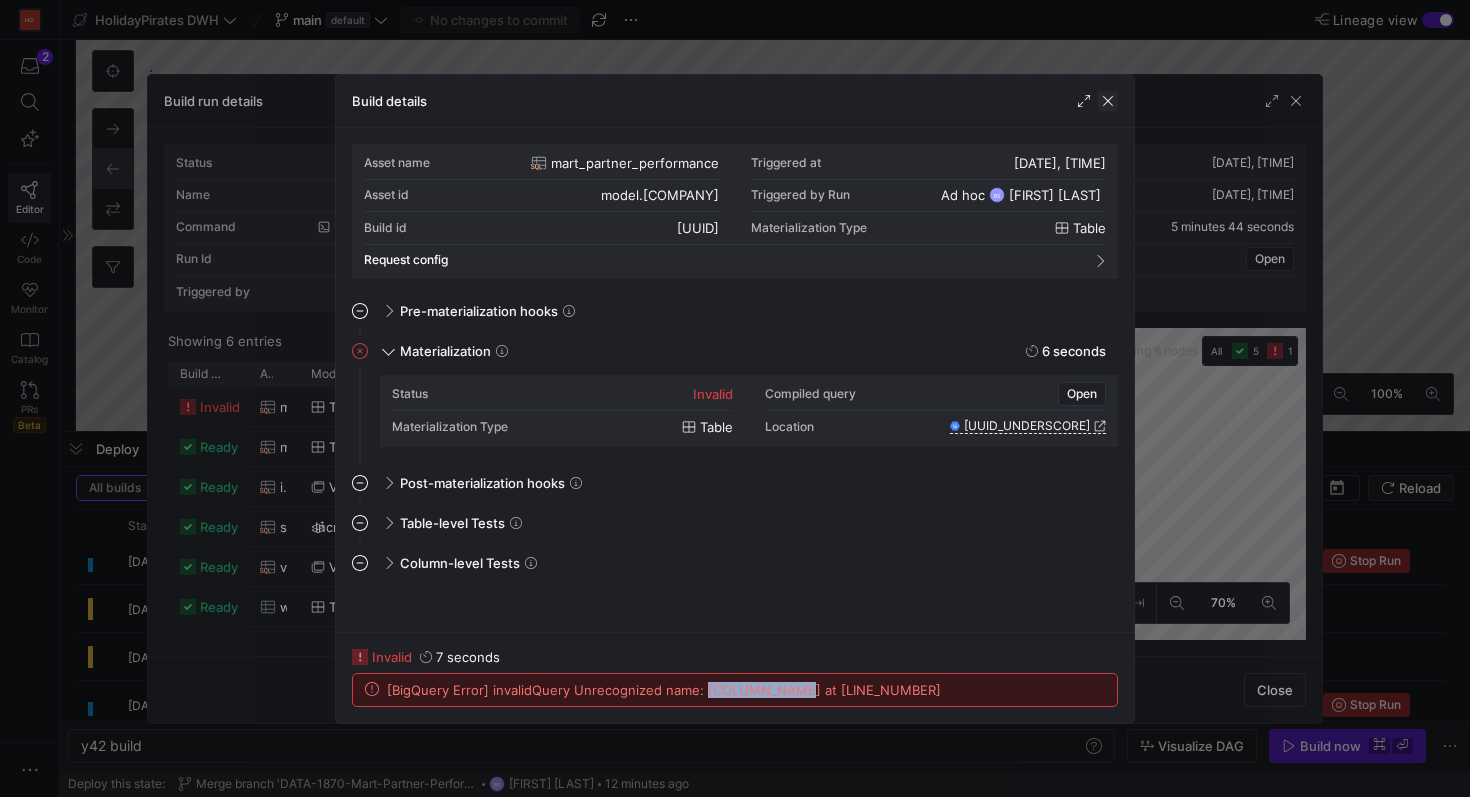 click 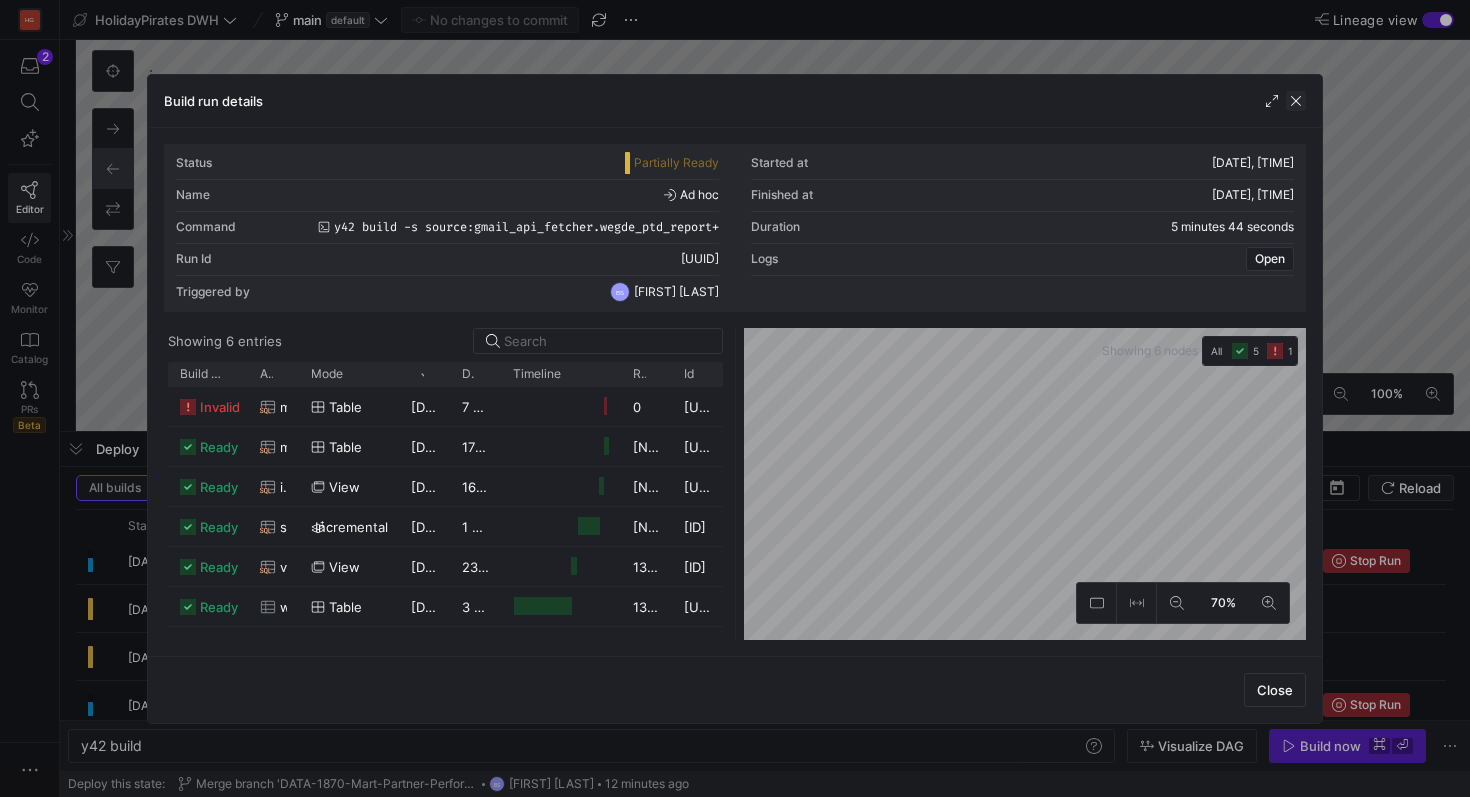 click 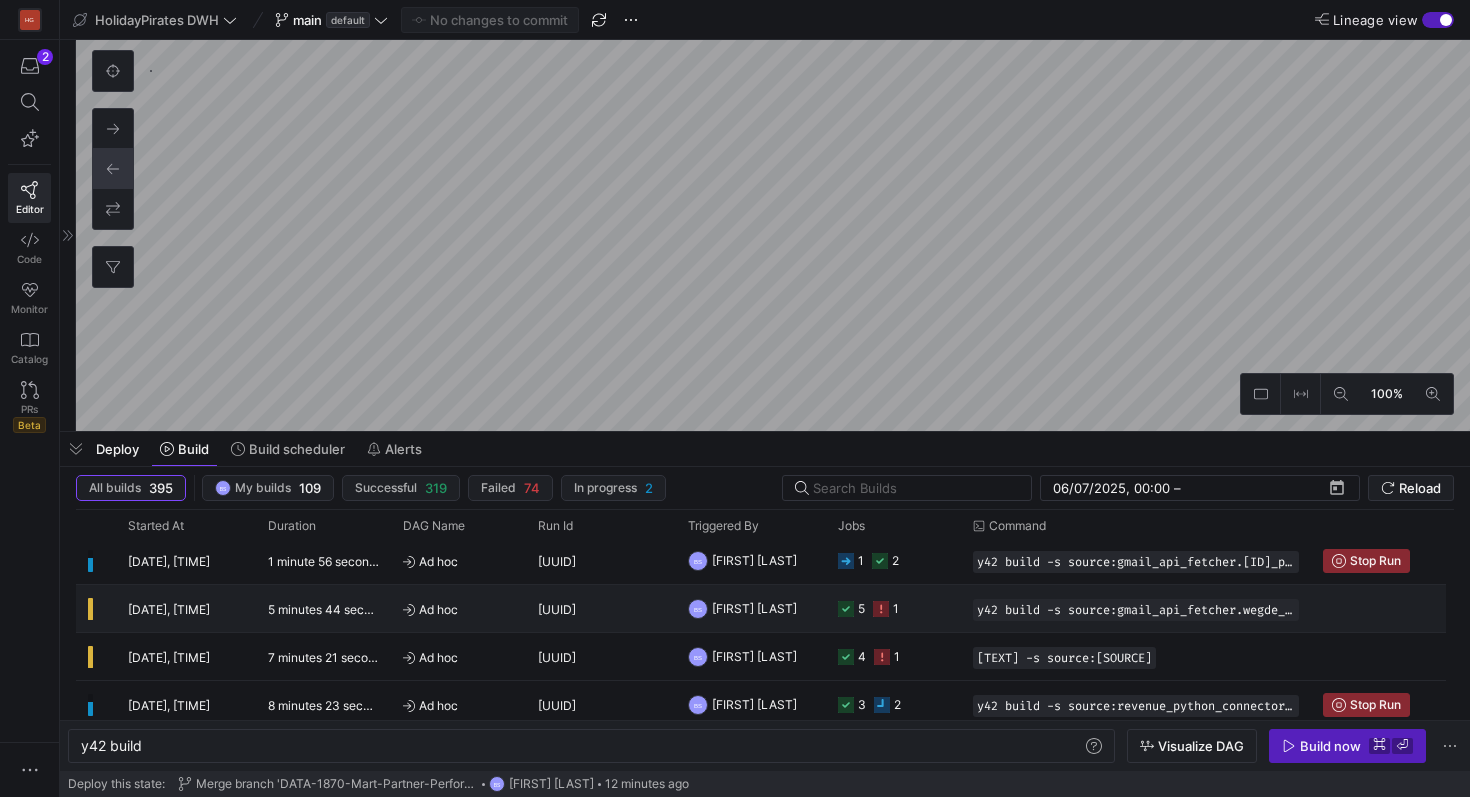 scroll, scrollTop: 0, scrollLeft: 0, axis: both 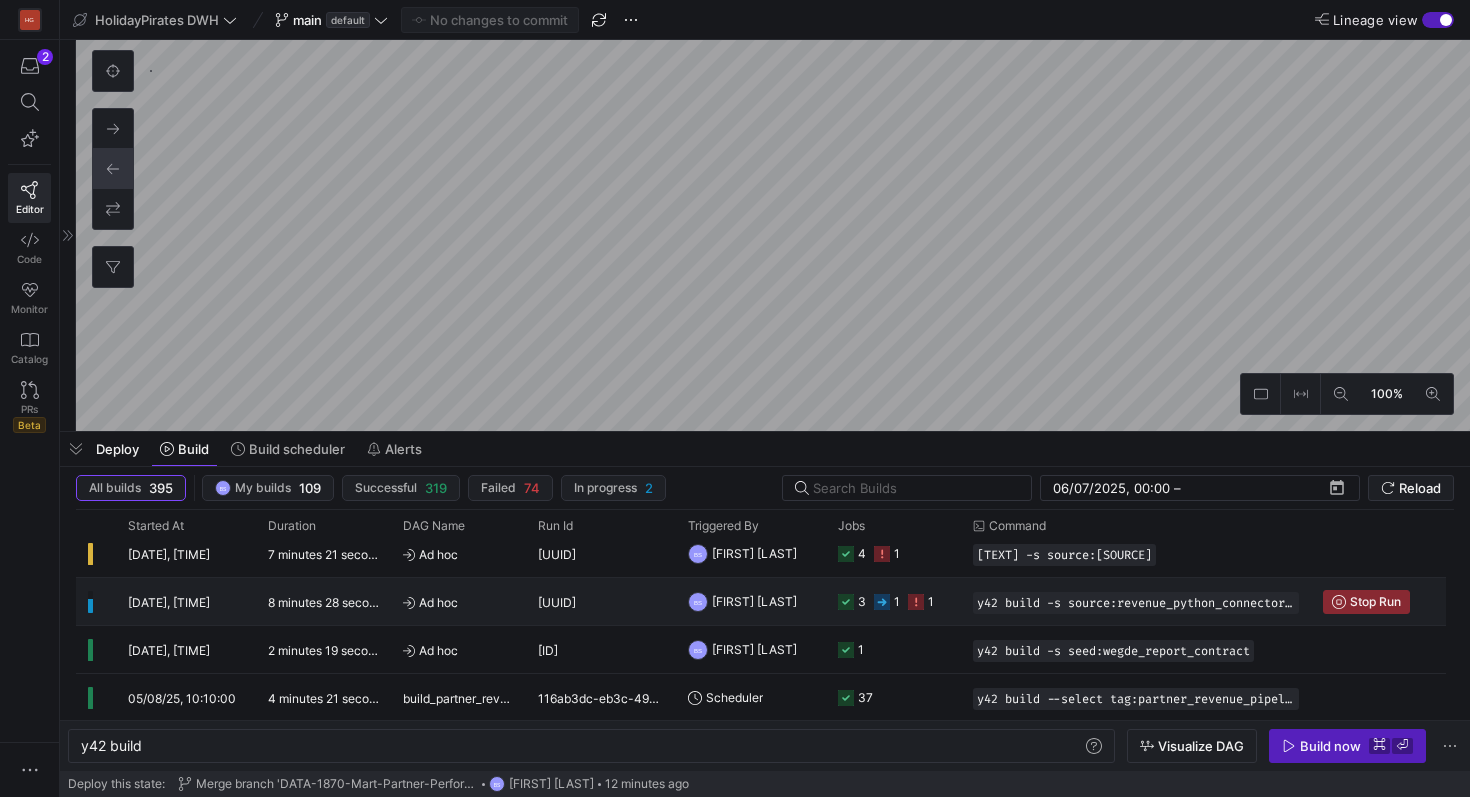 click on "Ad hoc" 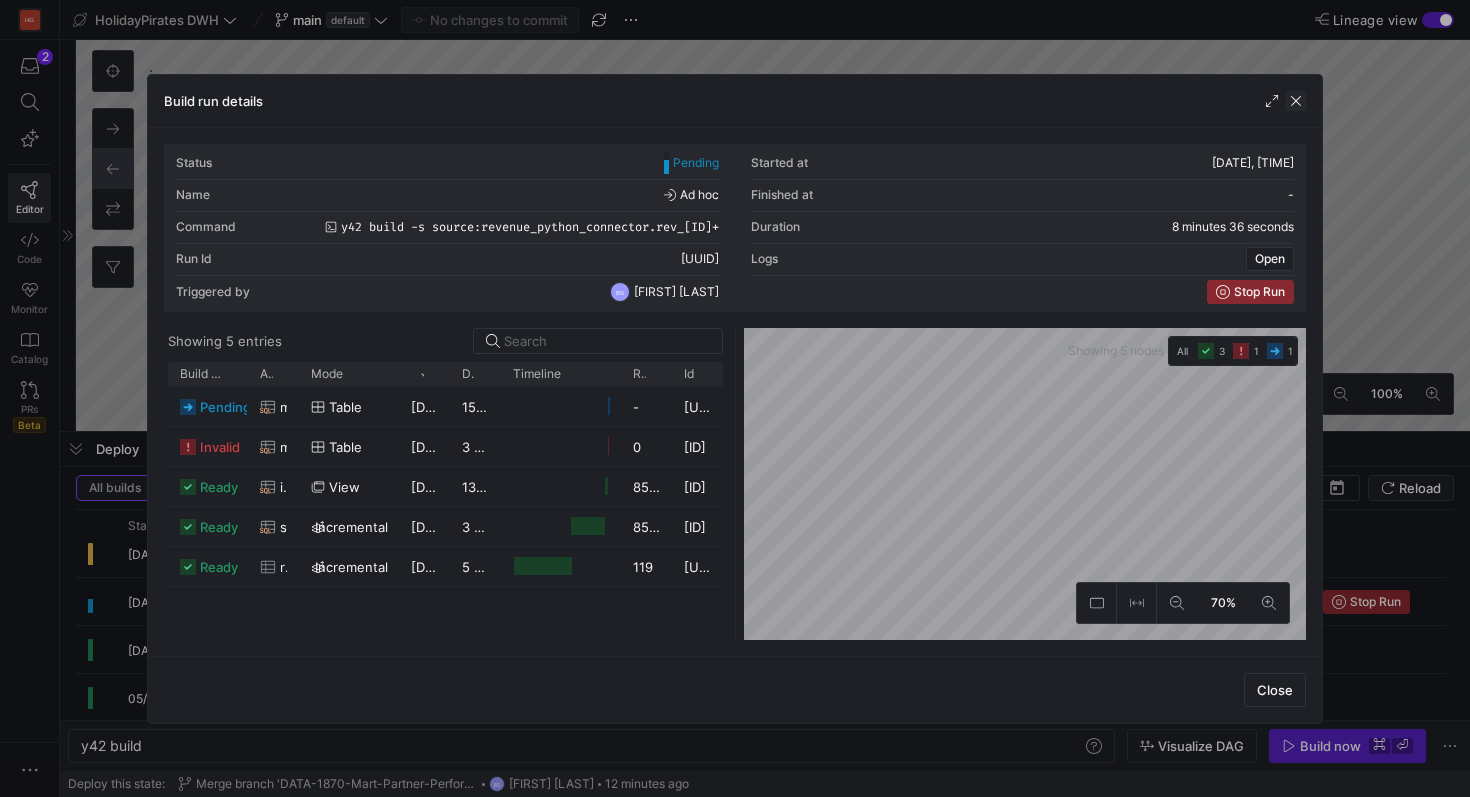 click 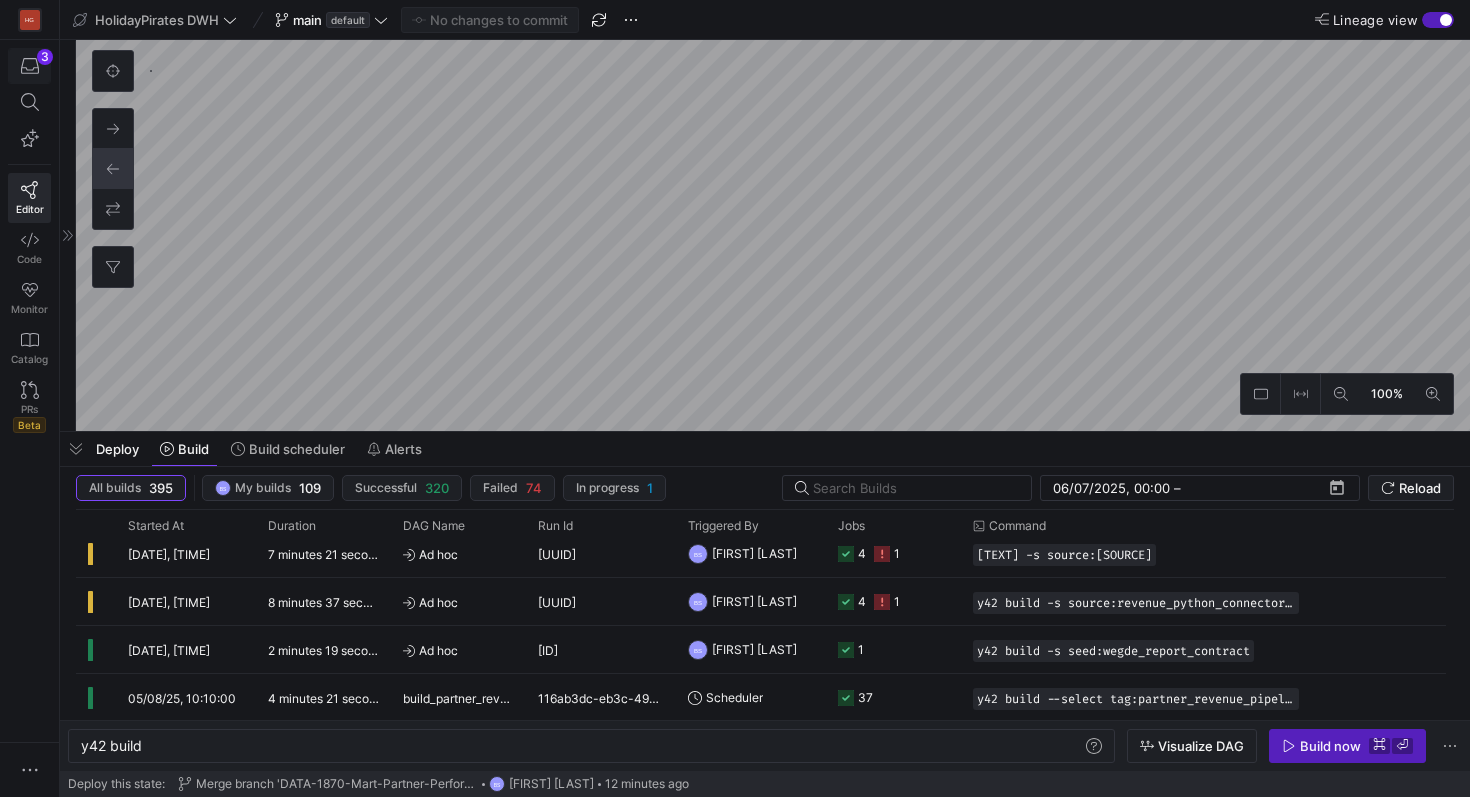 click 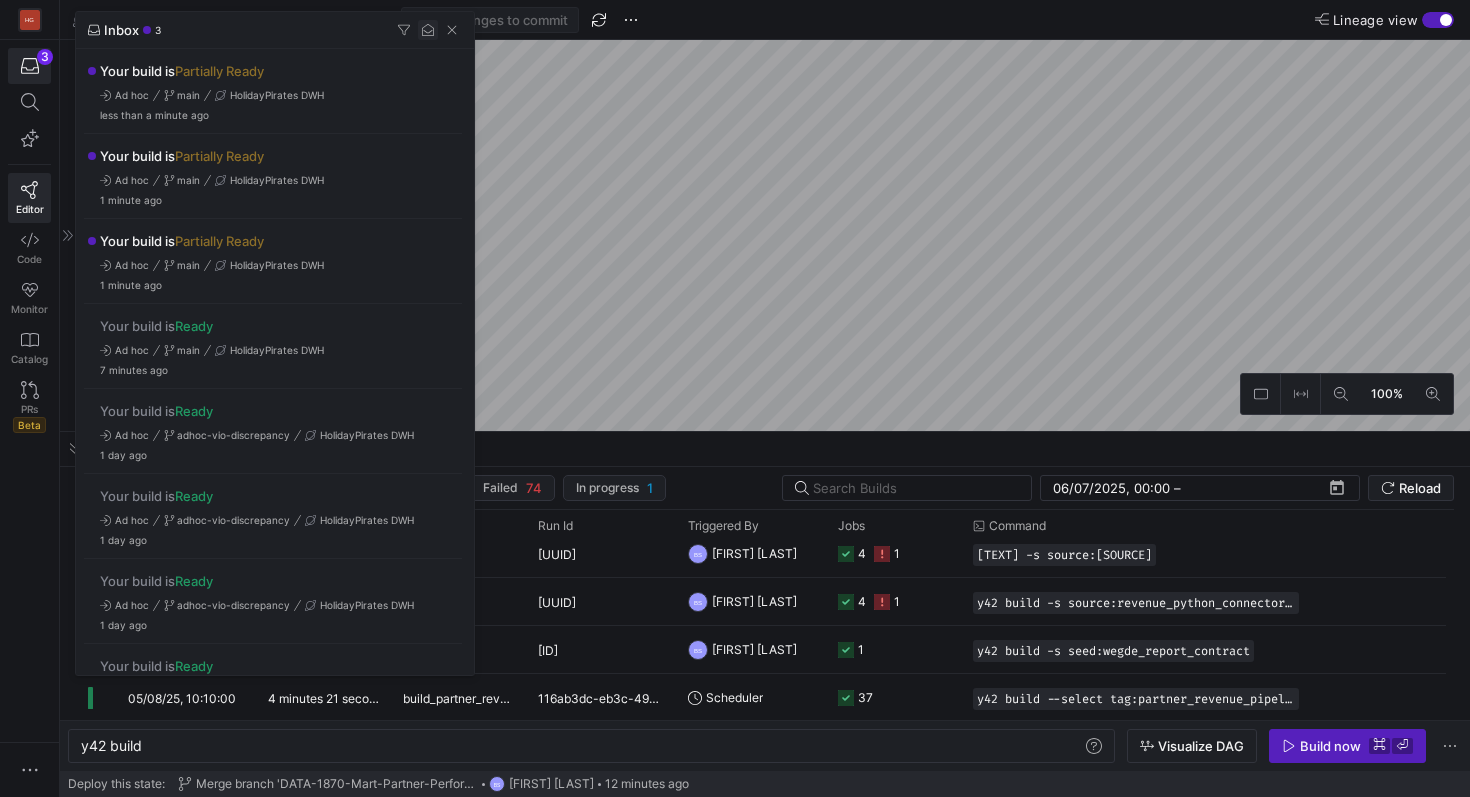 click at bounding box center (428, 30) 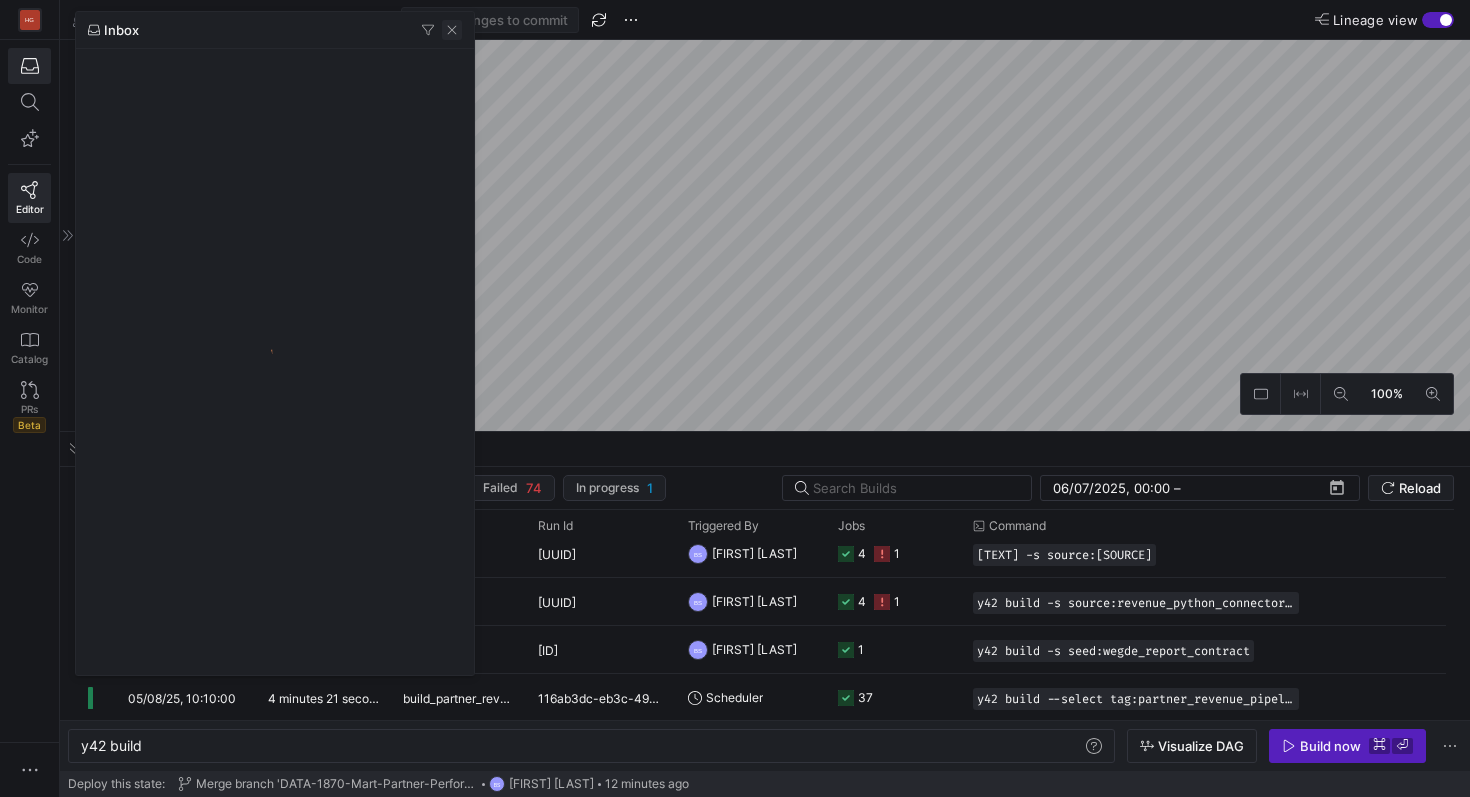 click at bounding box center [452, 30] 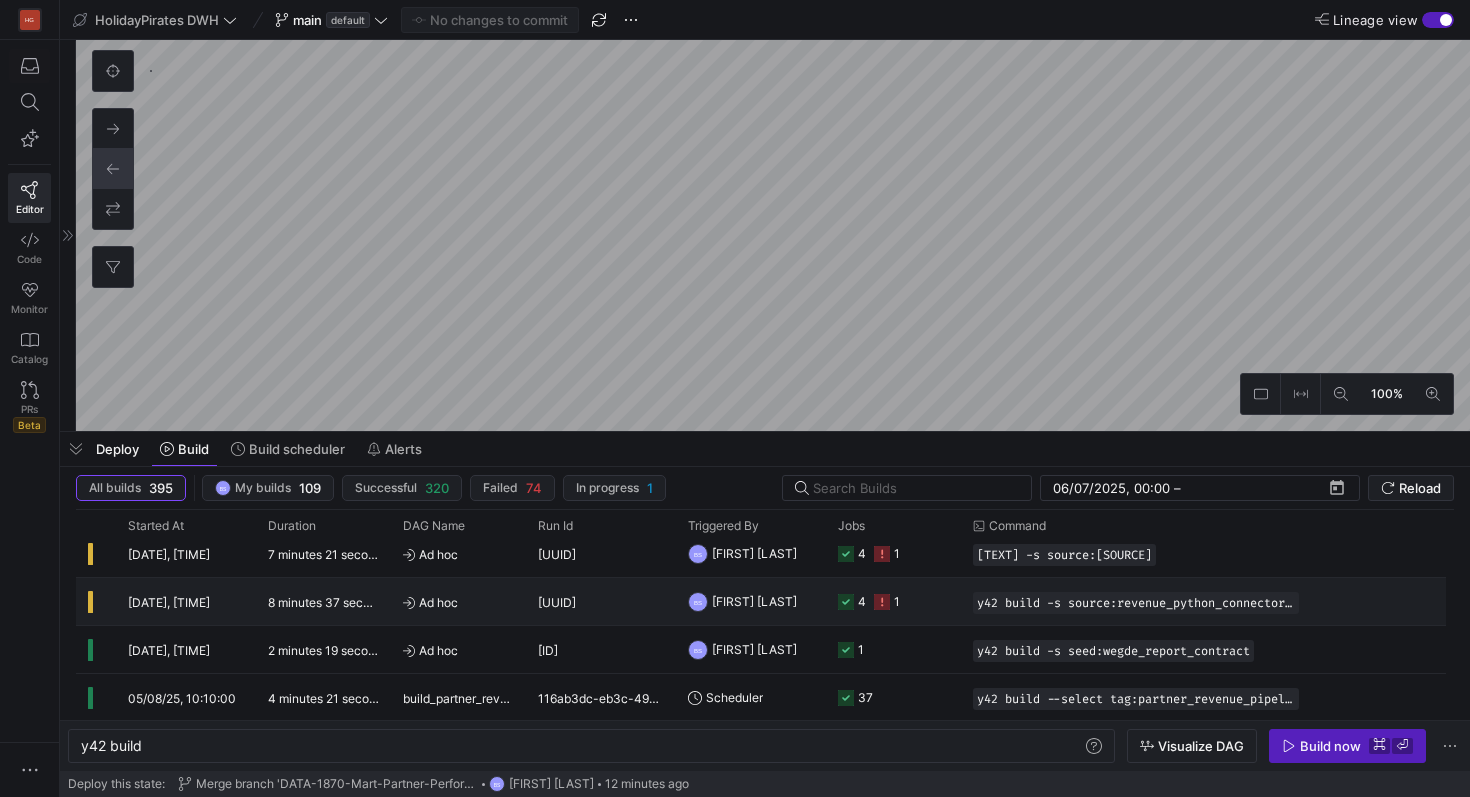 scroll, scrollTop: 88, scrollLeft: 0, axis: vertical 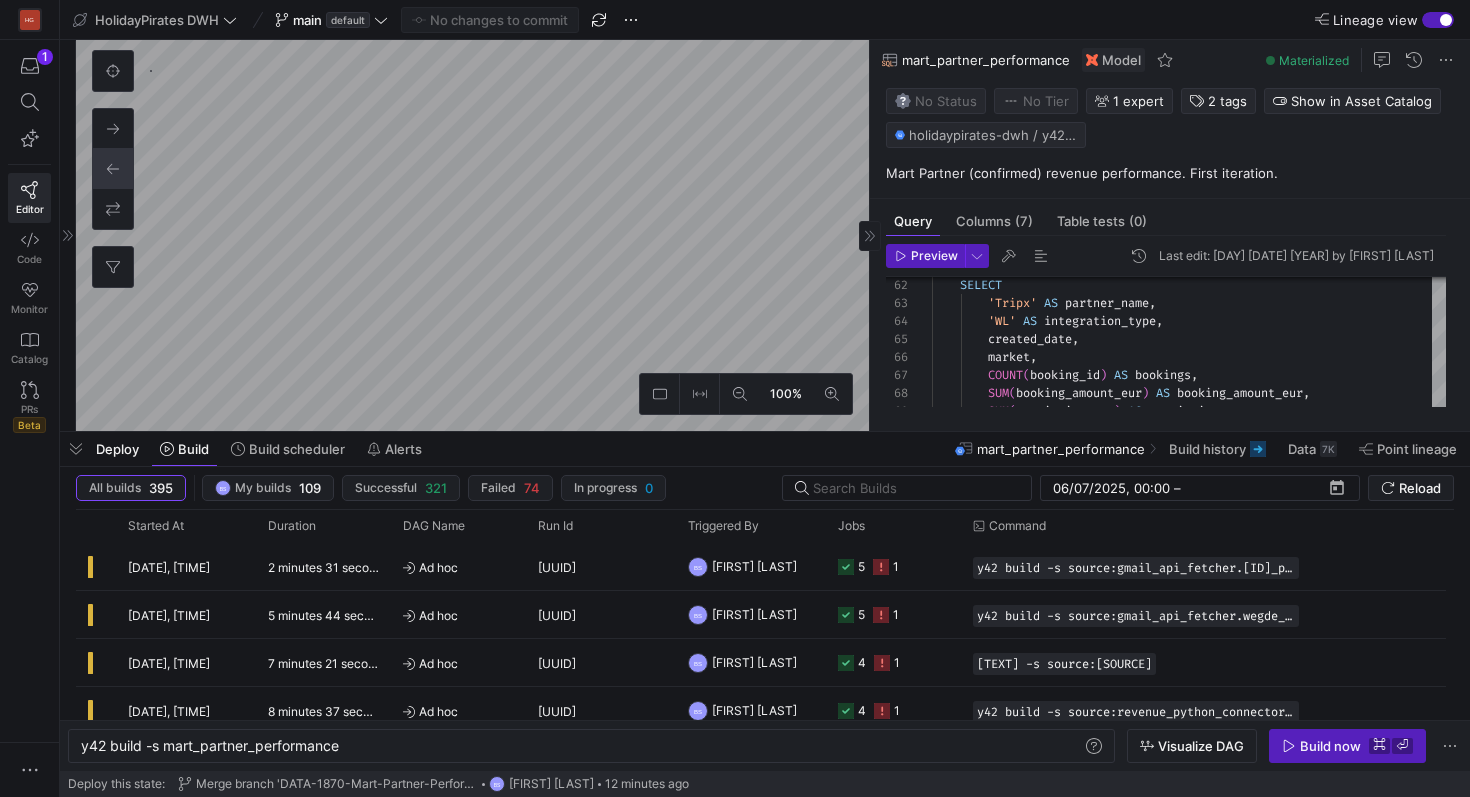 click on "Preview Last edit: Friday 01 August 2025 by Boris Salvati" at bounding box center (1166, 260) 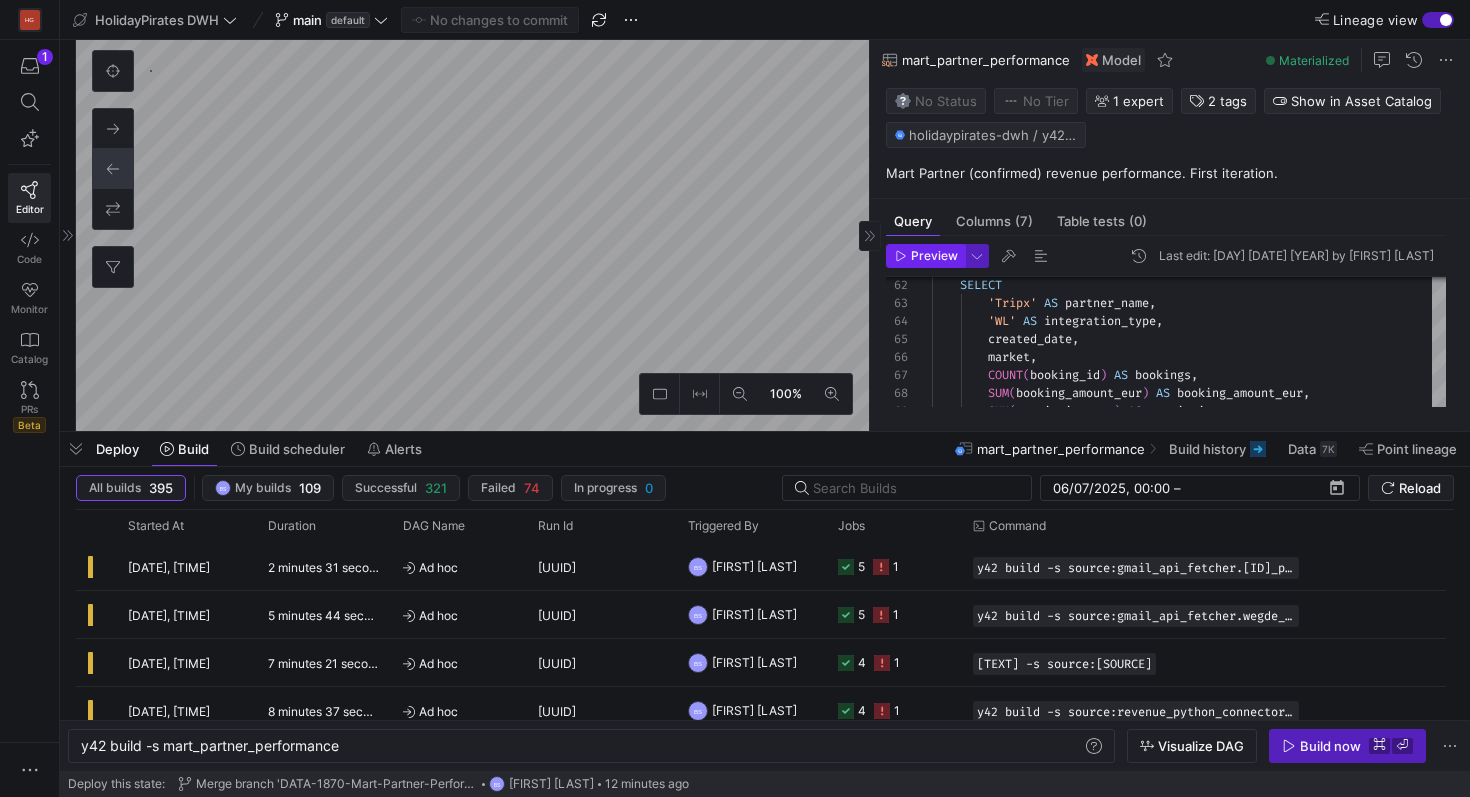 click on "Preview" at bounding box center (934, 256) 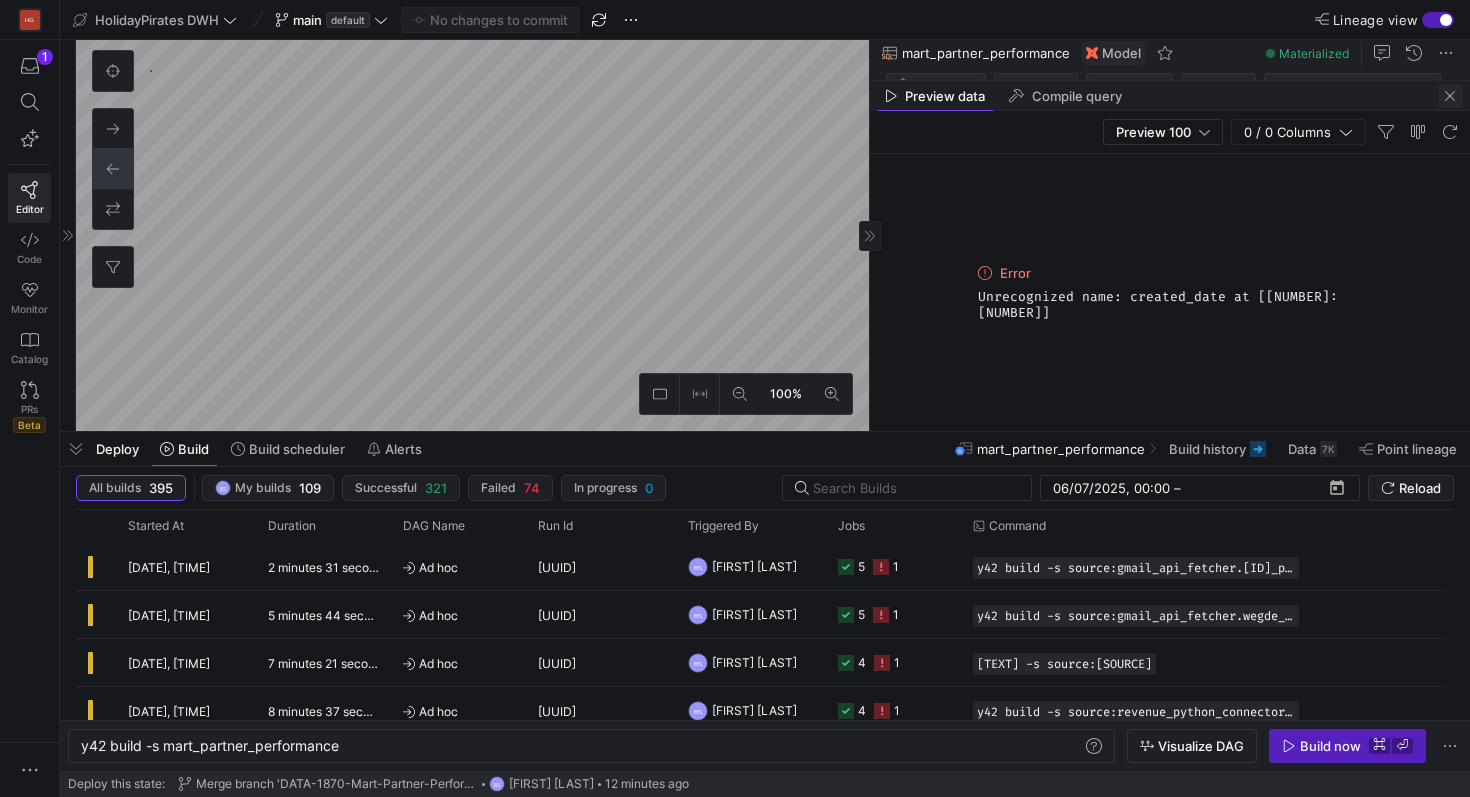 click 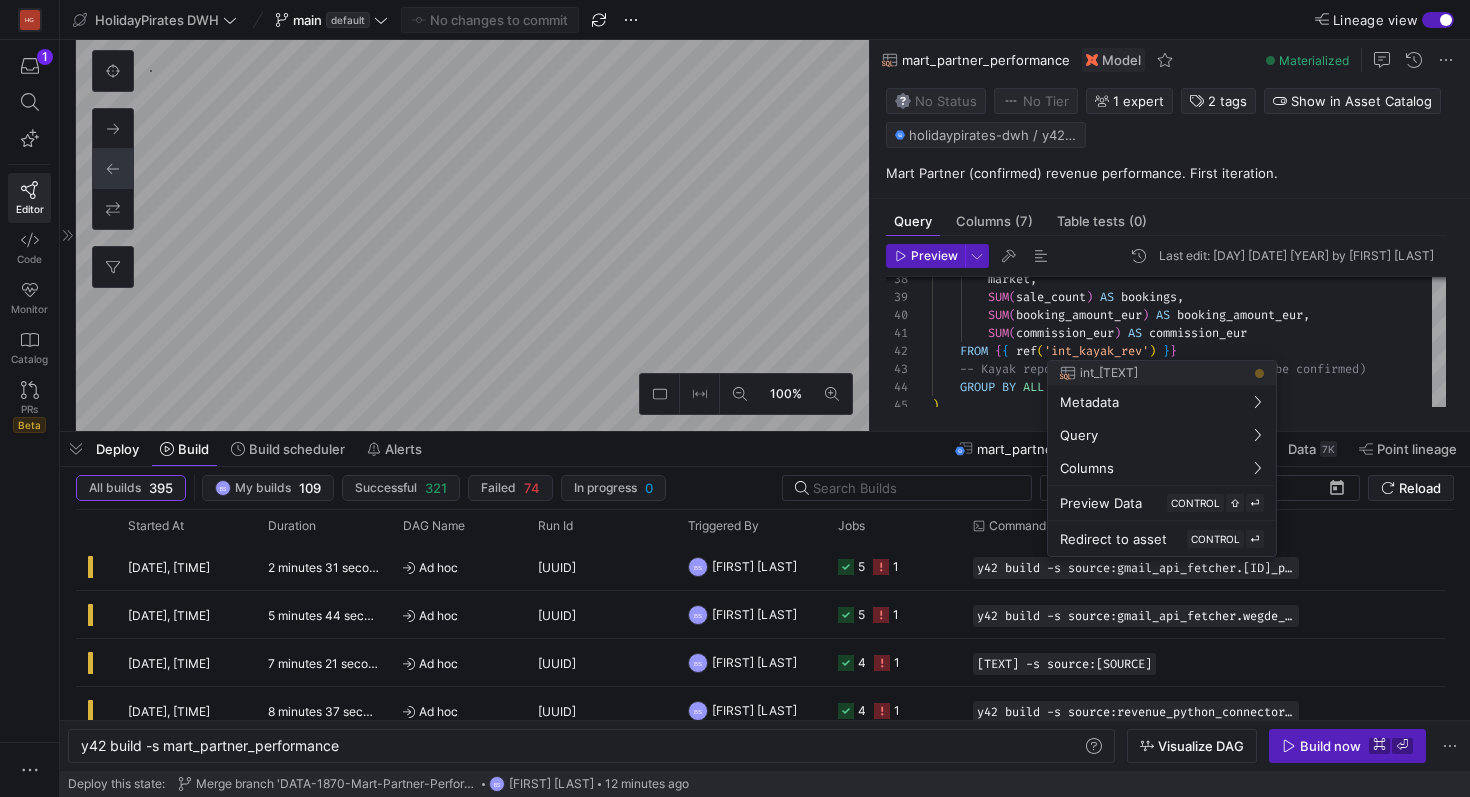click at bounding box center (735, 398) 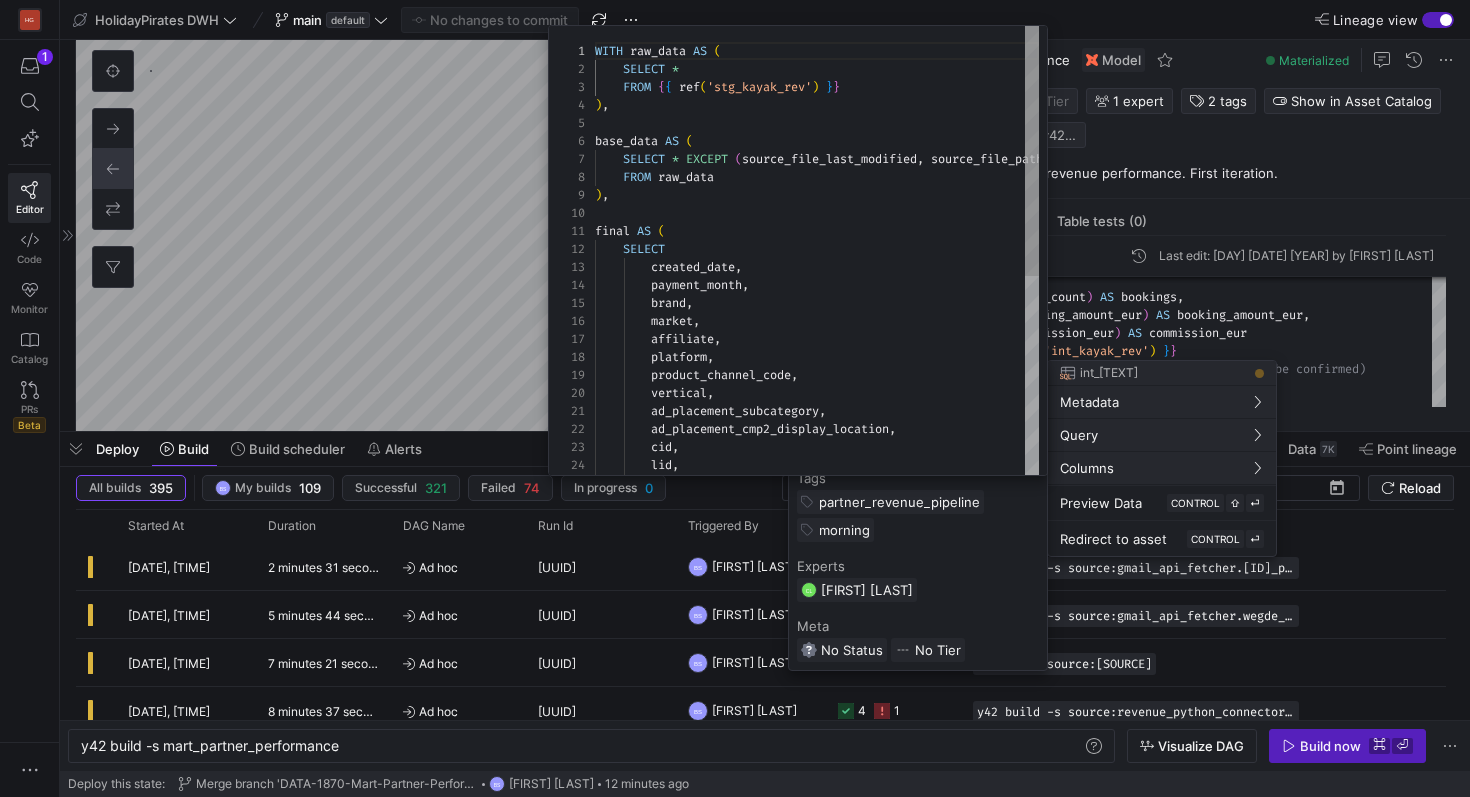 scroll, scrollTop: 180, scrollLeft: 0, axis: vertical 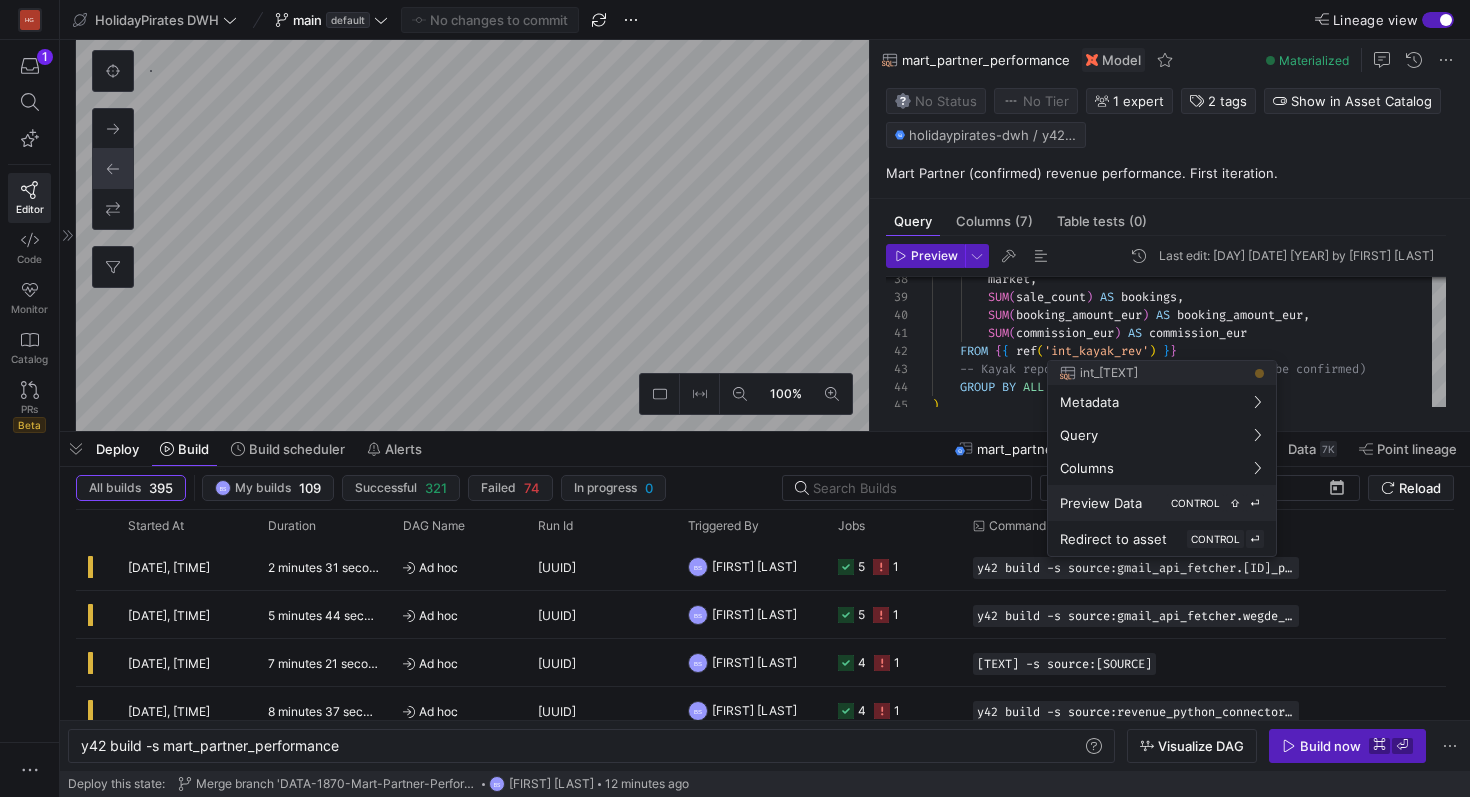 click on "Preview Data" at bounding box center [1101, 503] 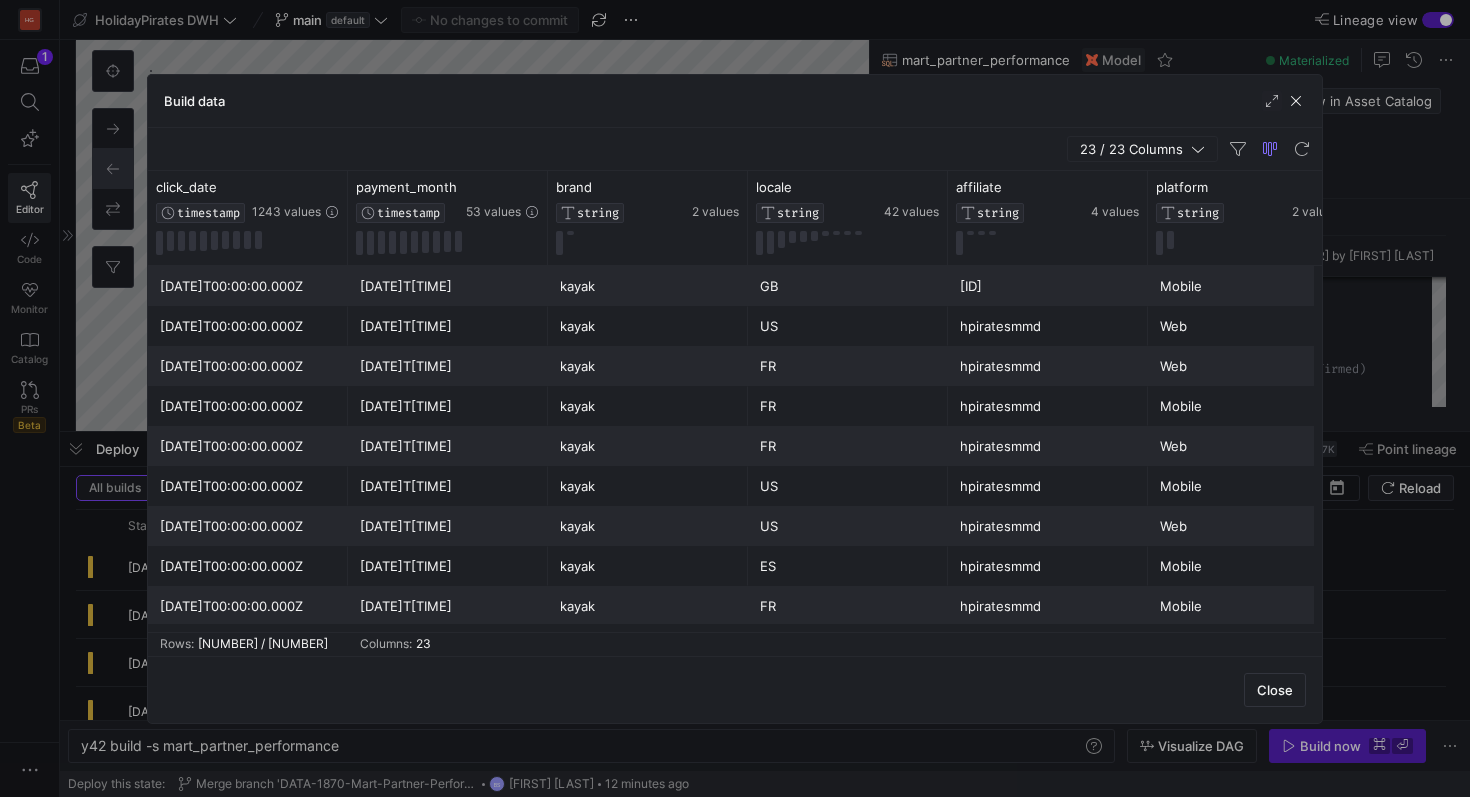 scroll, scrollTop: 0, scrollLeft: 21, axis: horizontal 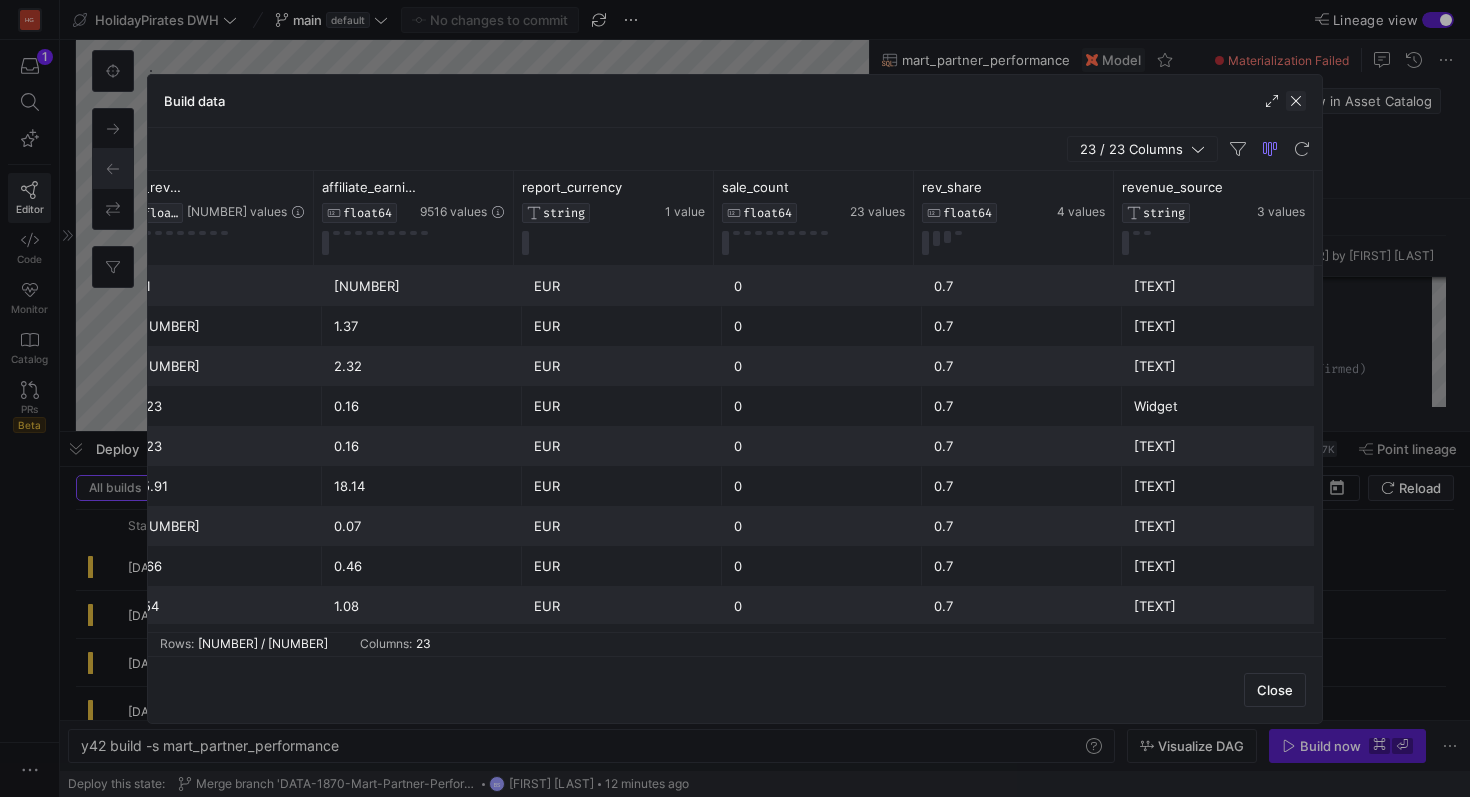 click 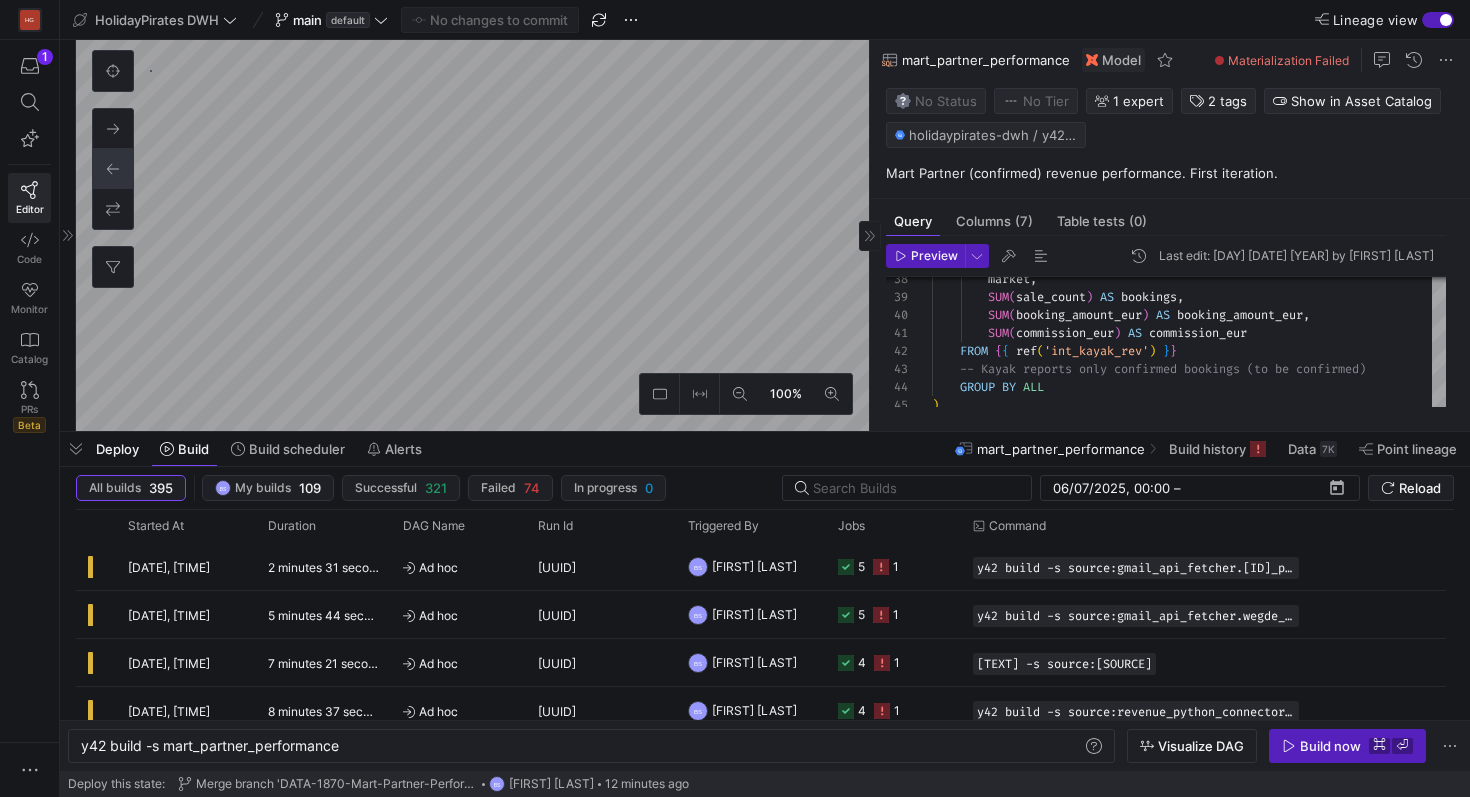 type on "y42 build -s mart_kayak_revenue" 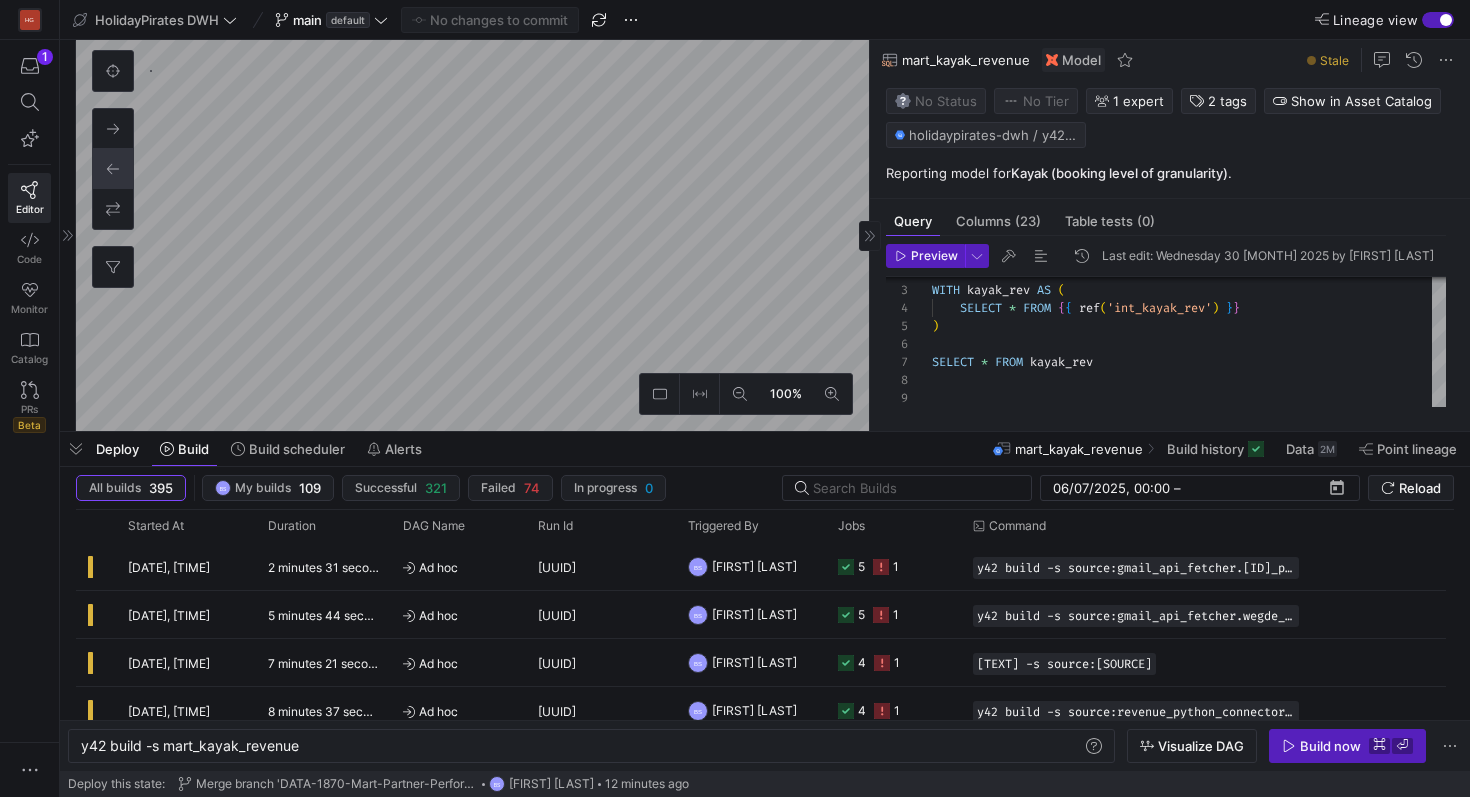 type on "y42 build -s int_kayak_rev" 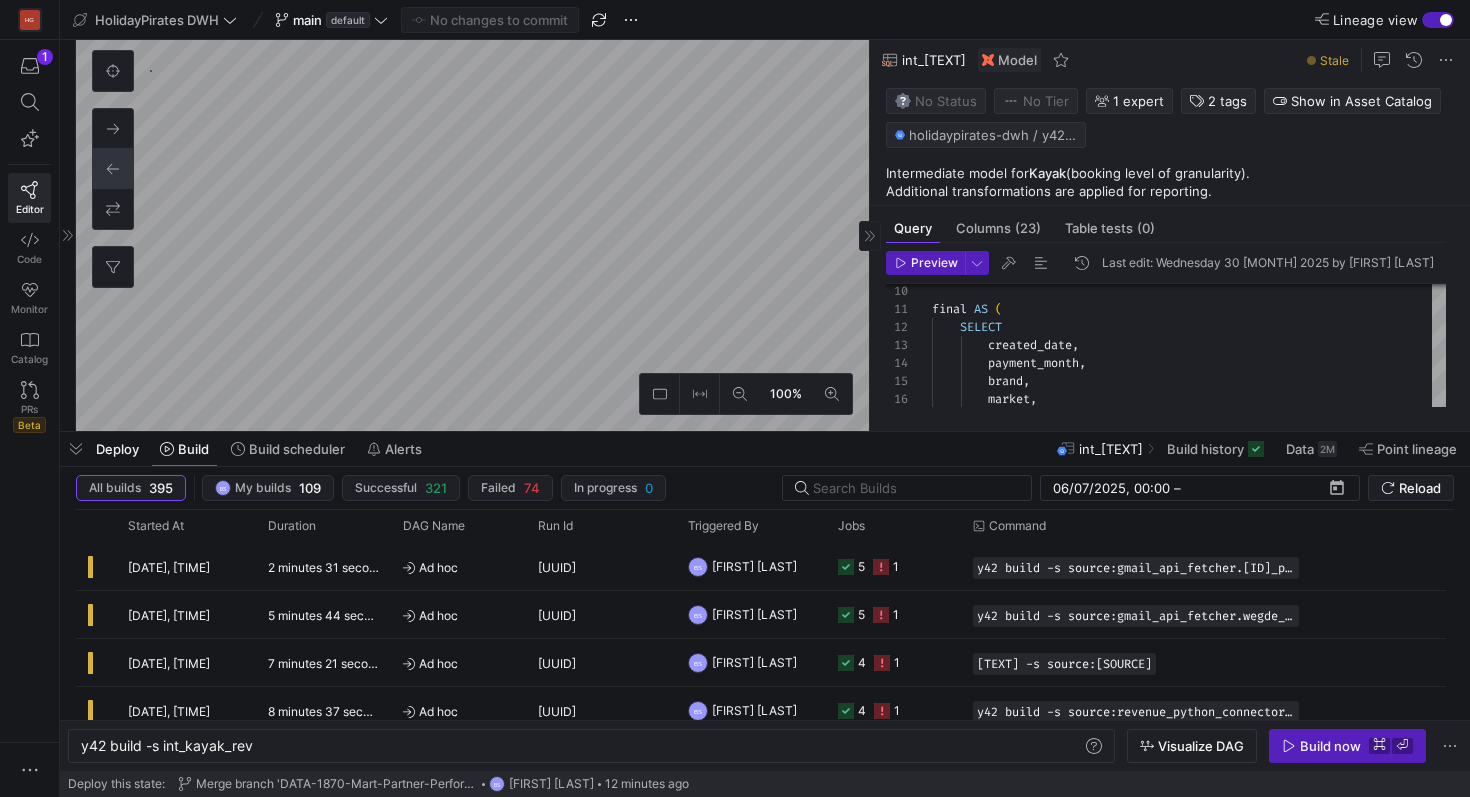 type on "y42 build -s source:Kayak_sftp_connection.kayak_affiliate_reporting_daily" 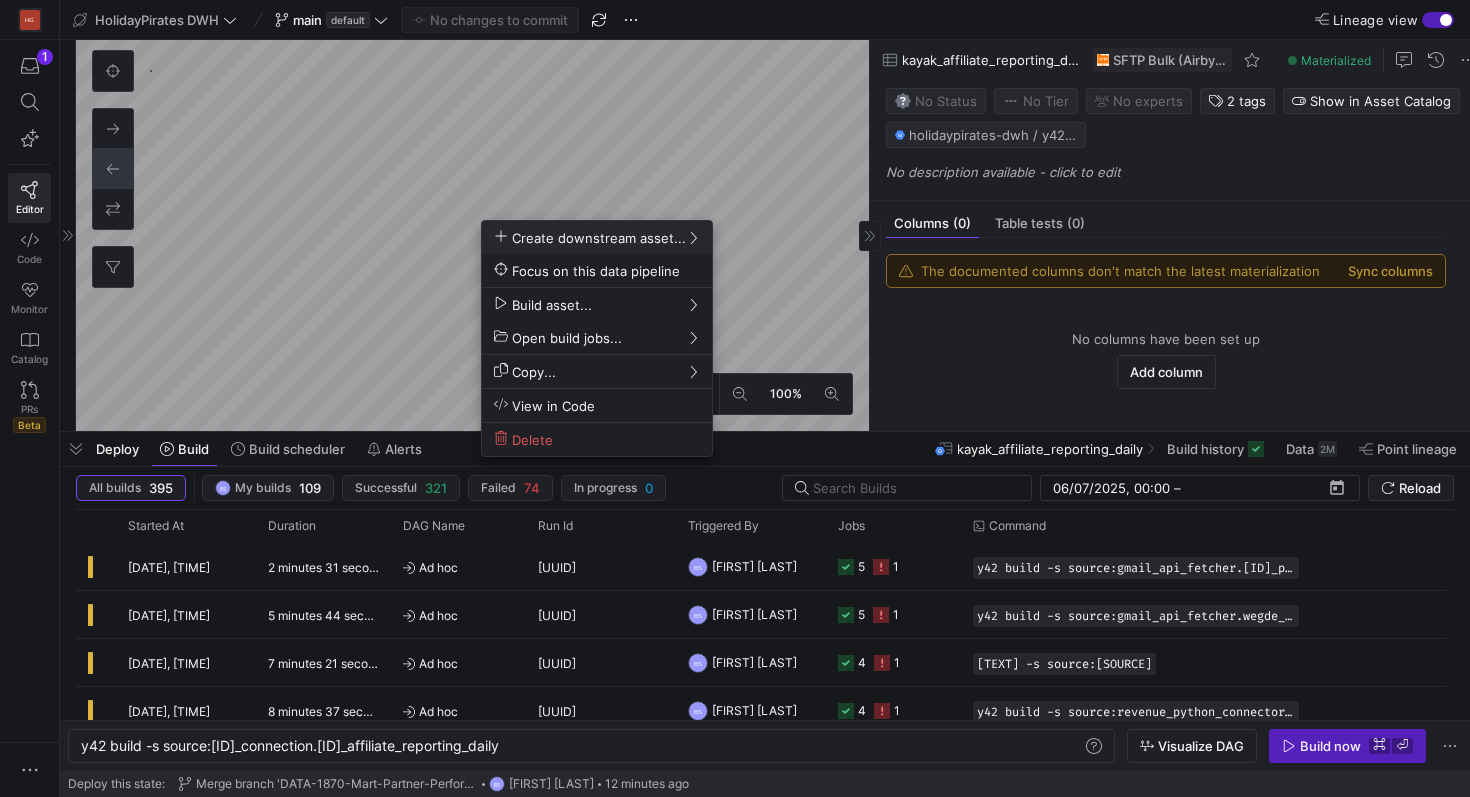 click at bounding box center [735, 398] 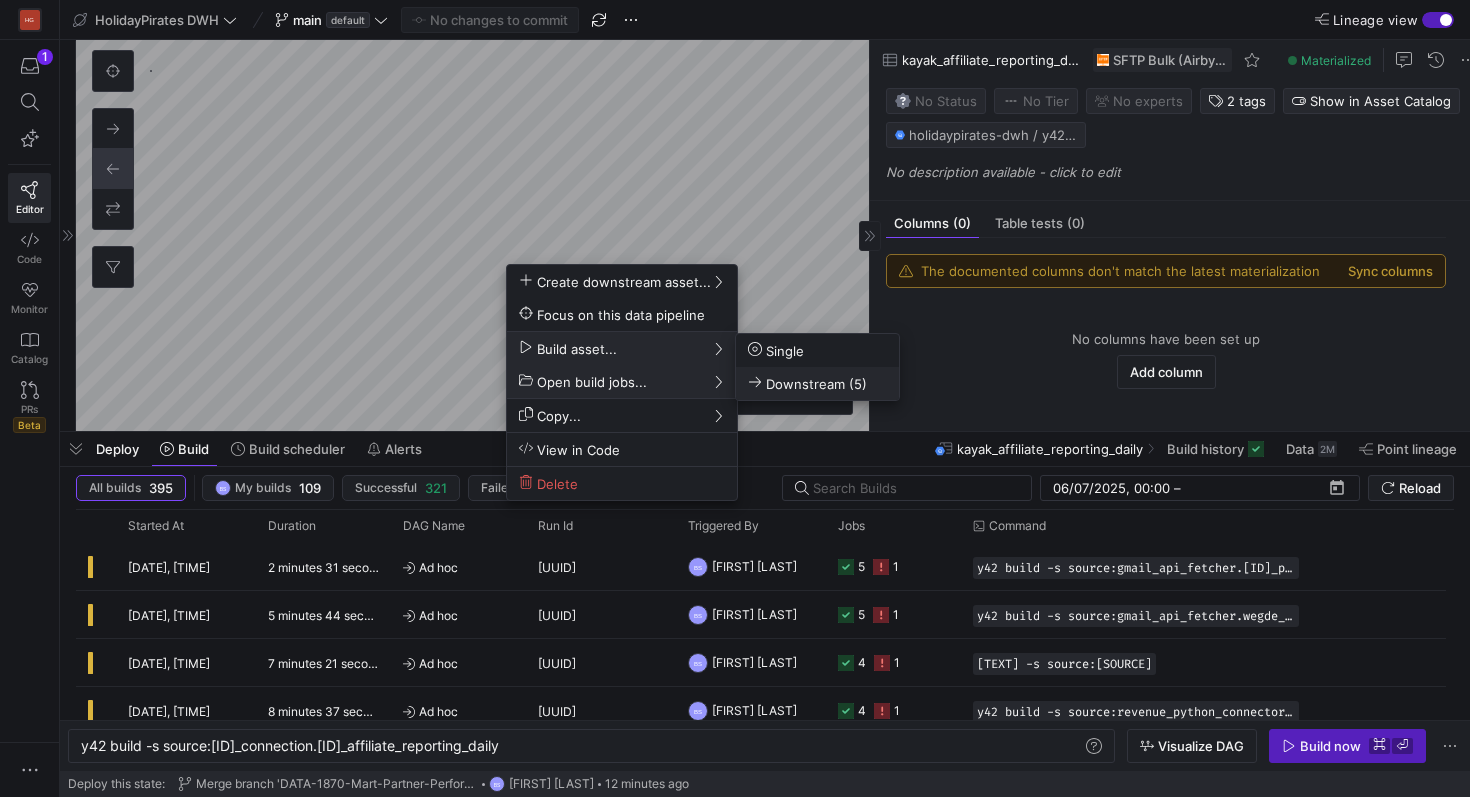 click on "Downstream (5)" at bounding box center (807, 383) 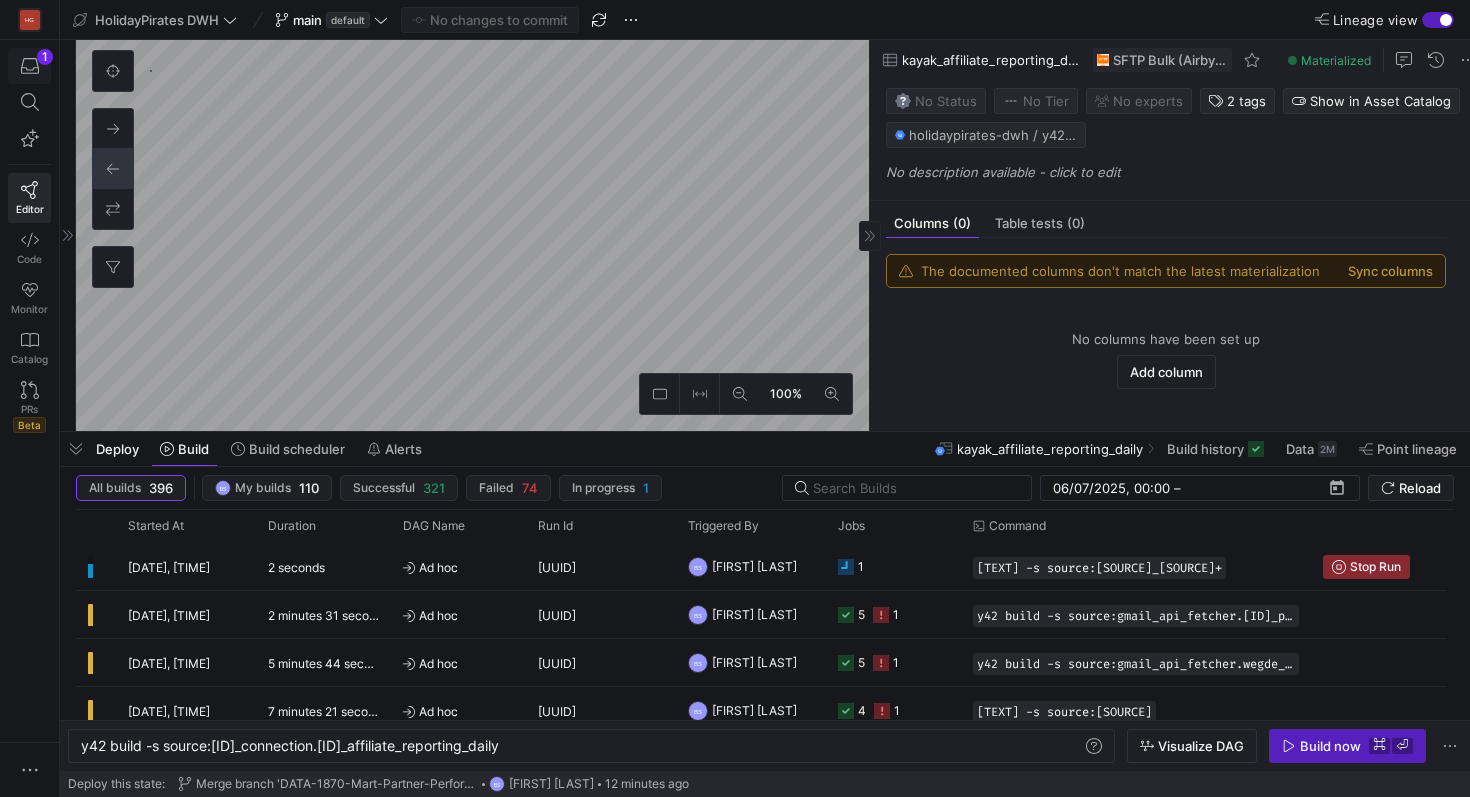 click 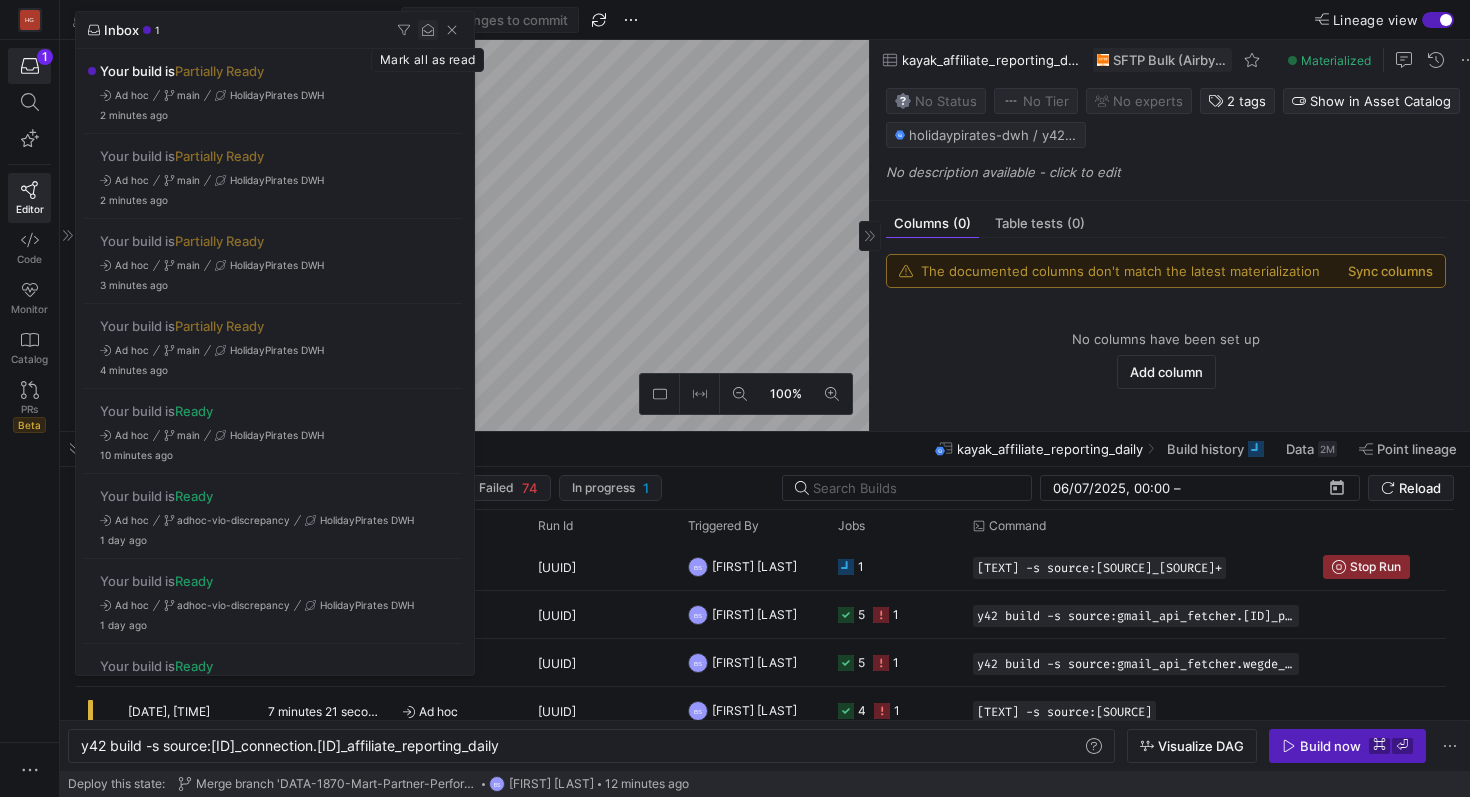 click at bounding box center (428, 30) 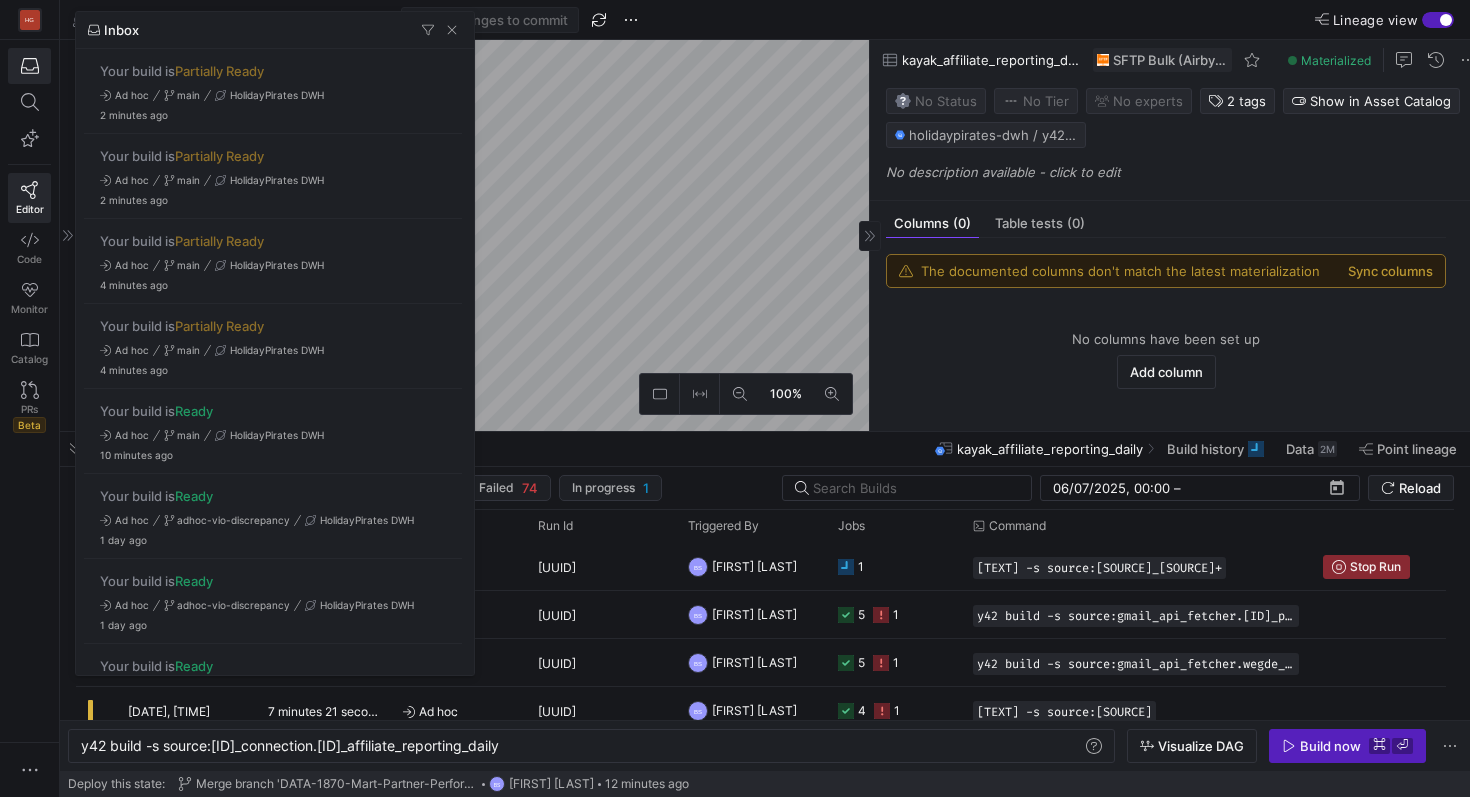 click at bounding box center [735, 398] 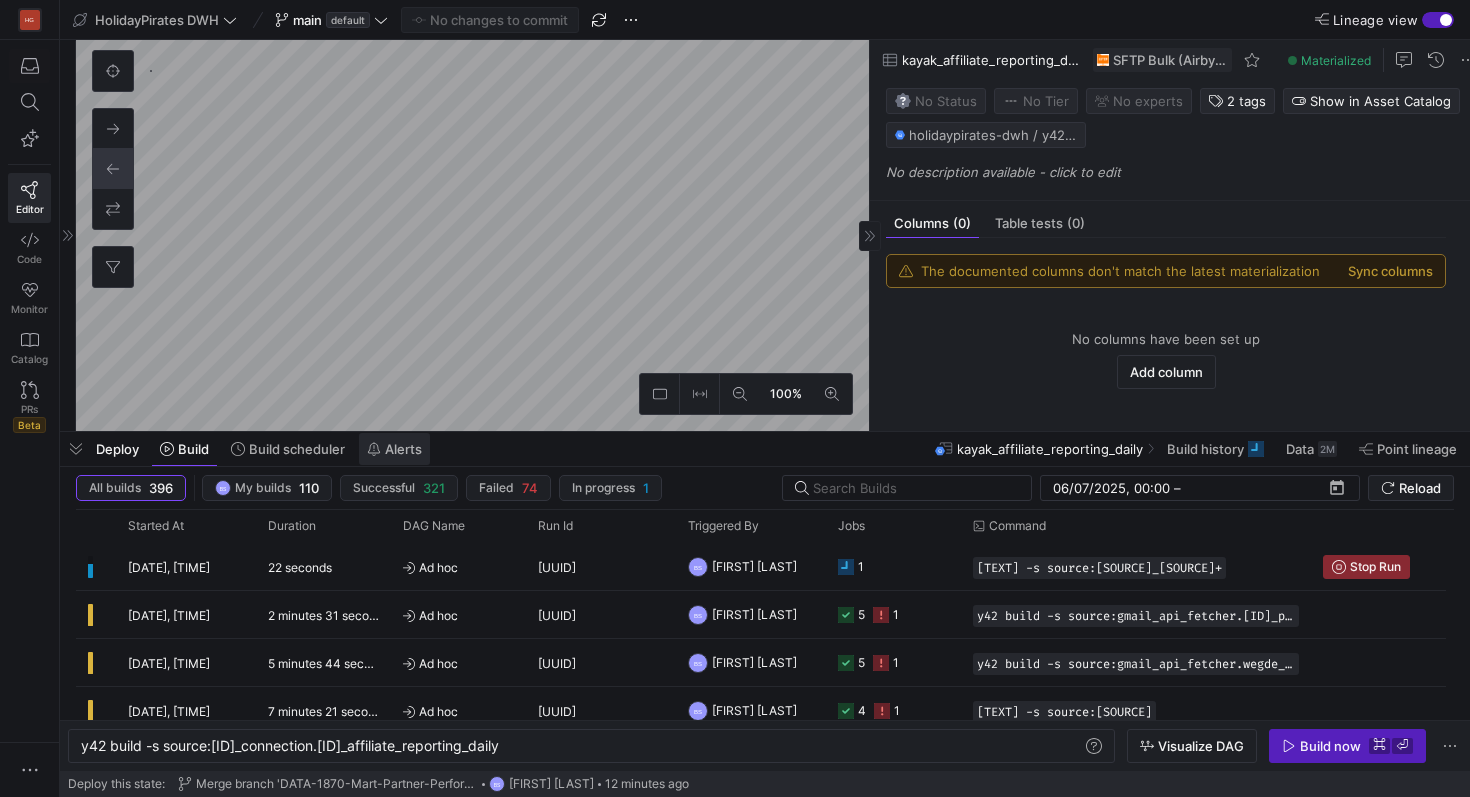 click 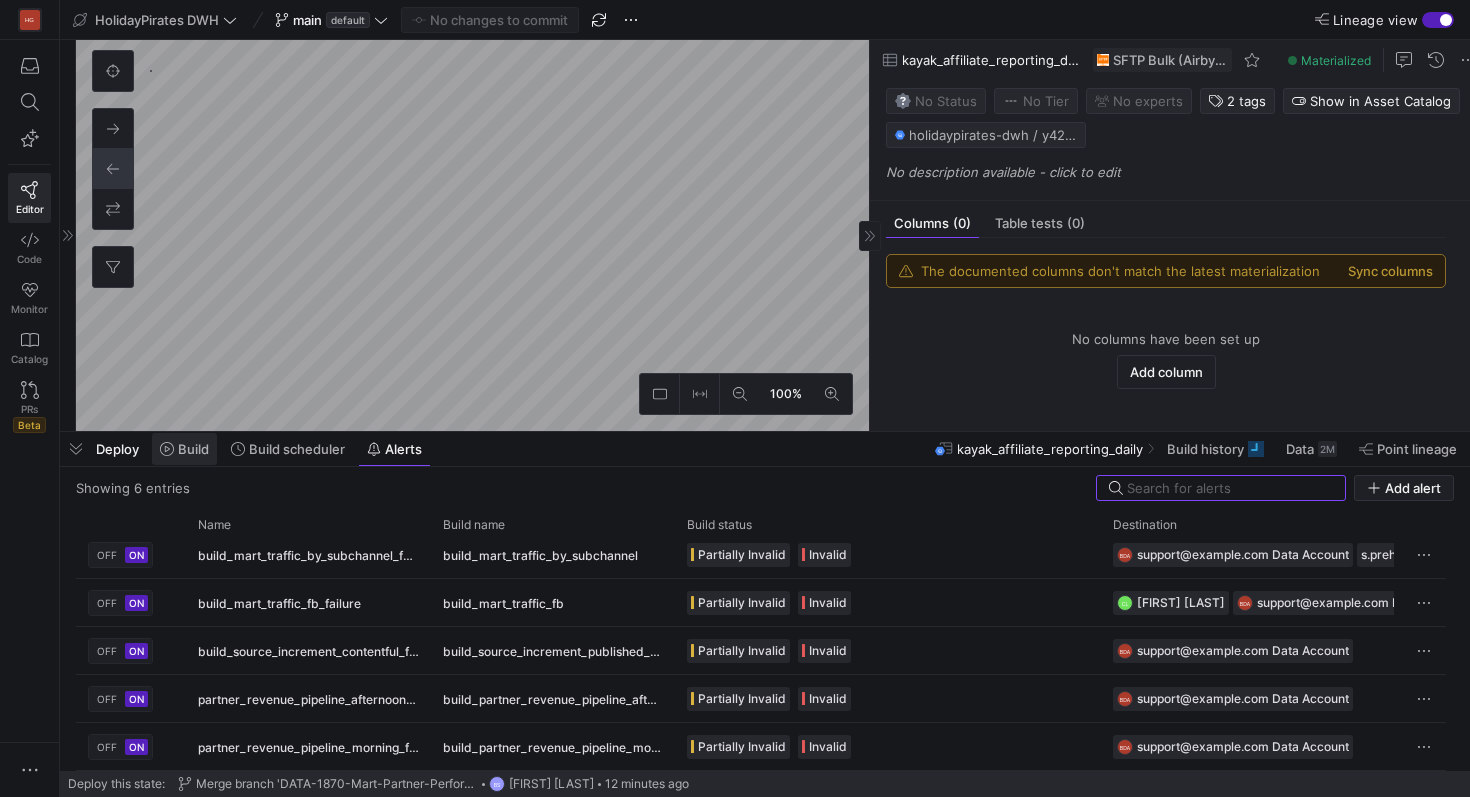 click on "Build" 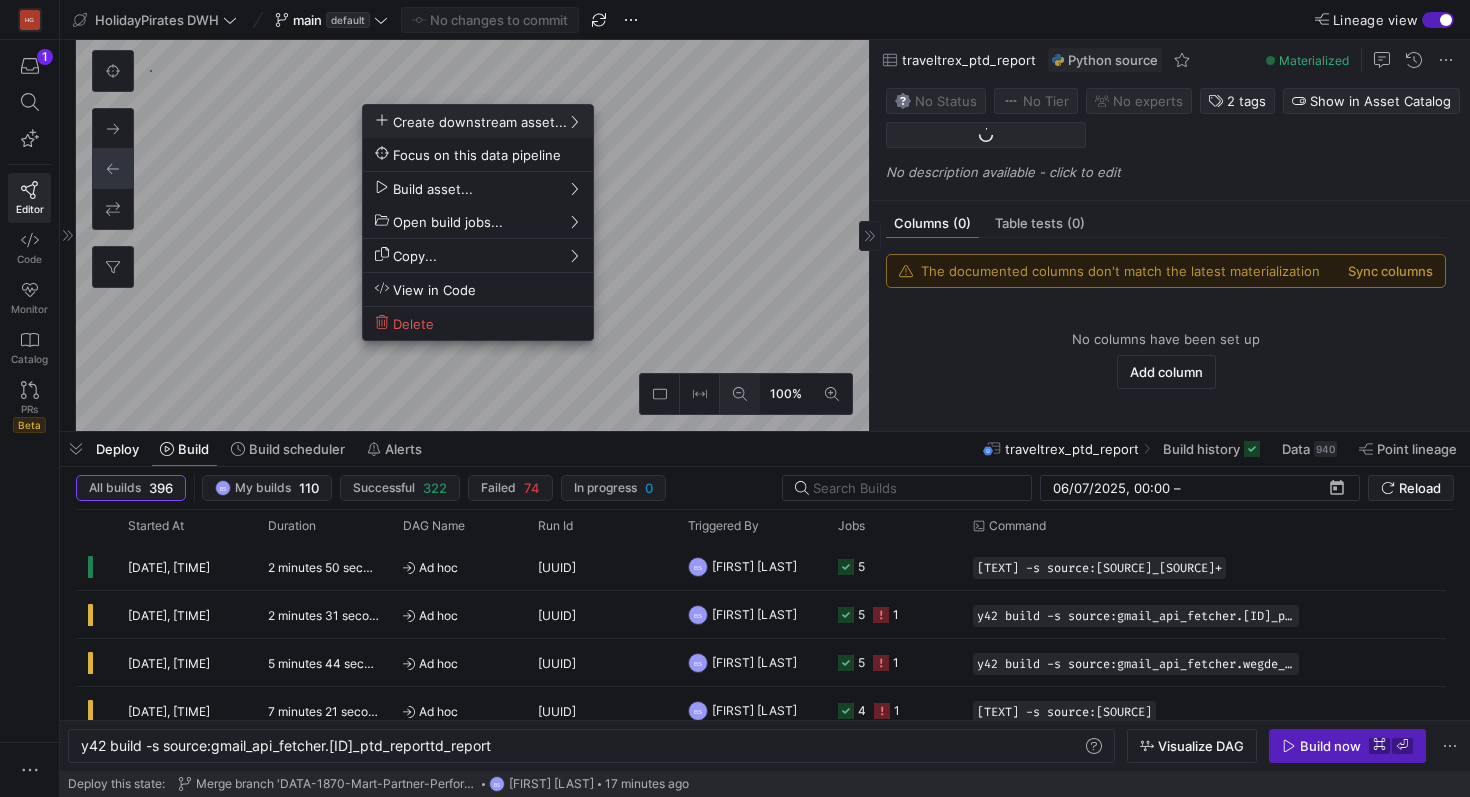scroll, scrollTop: 0, scrollLeft: 0, axis: both 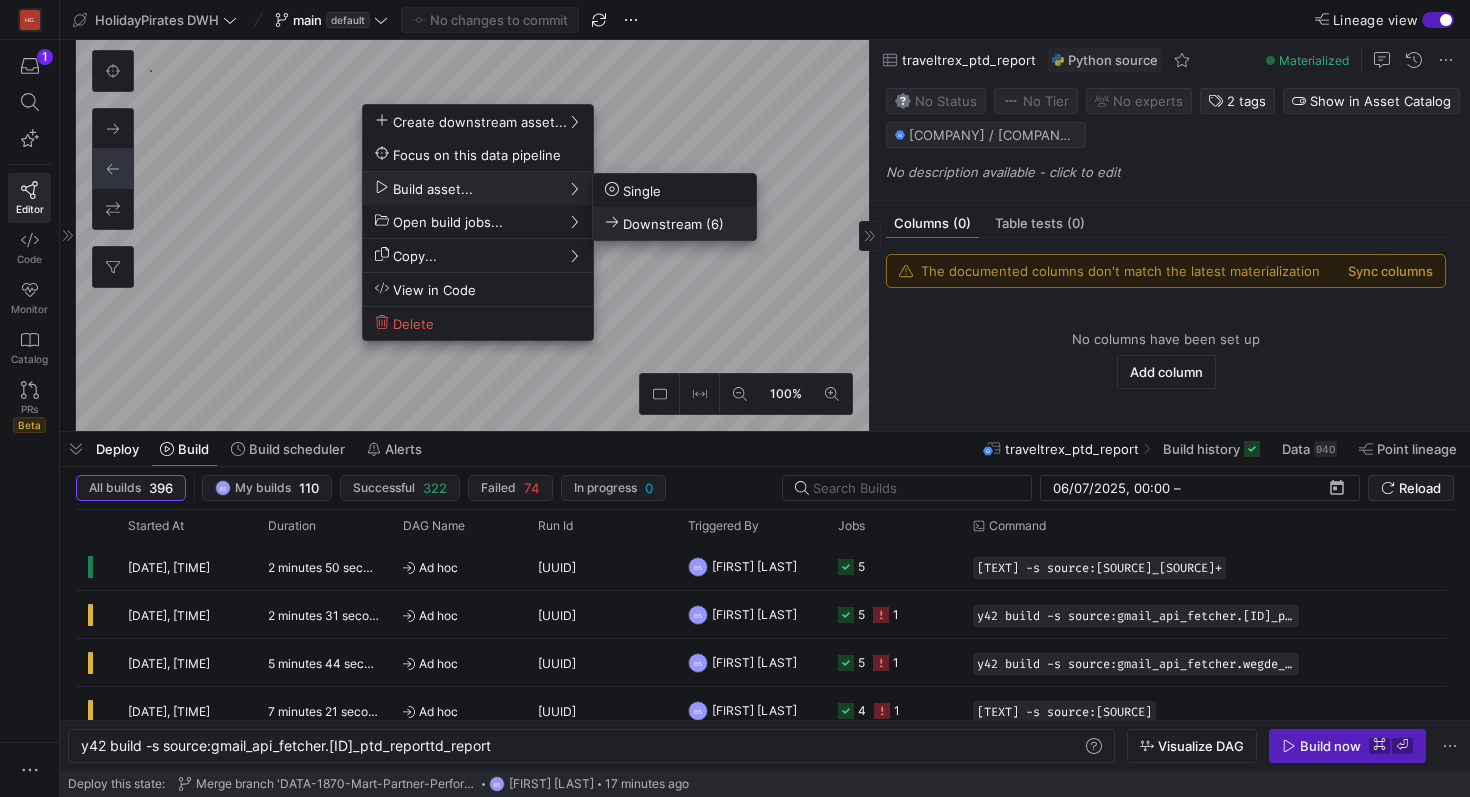 click on "Downstream (6)" at bounding box center (664, 223) 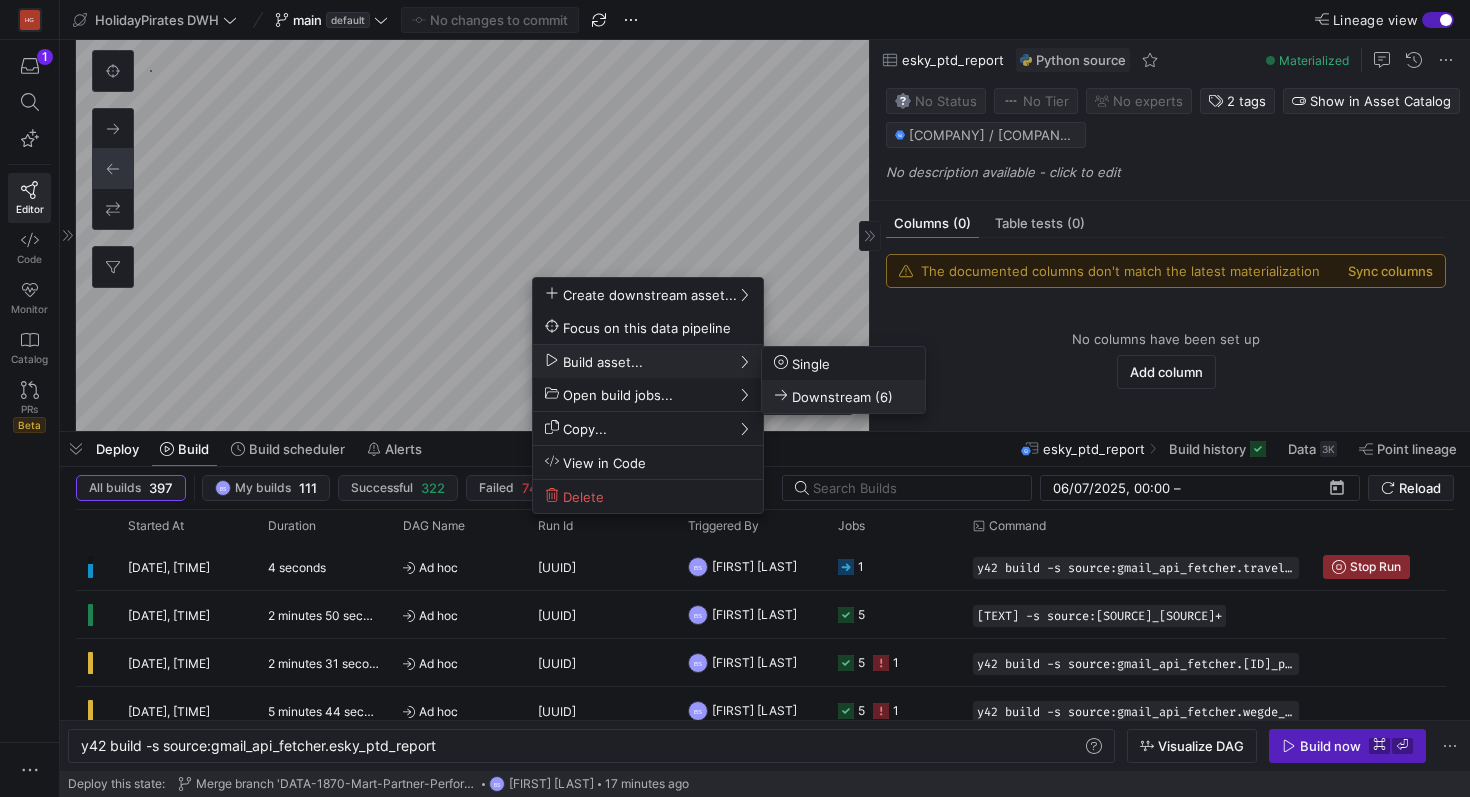 click on "Downstream (6)" at bounding box center (833, 396) 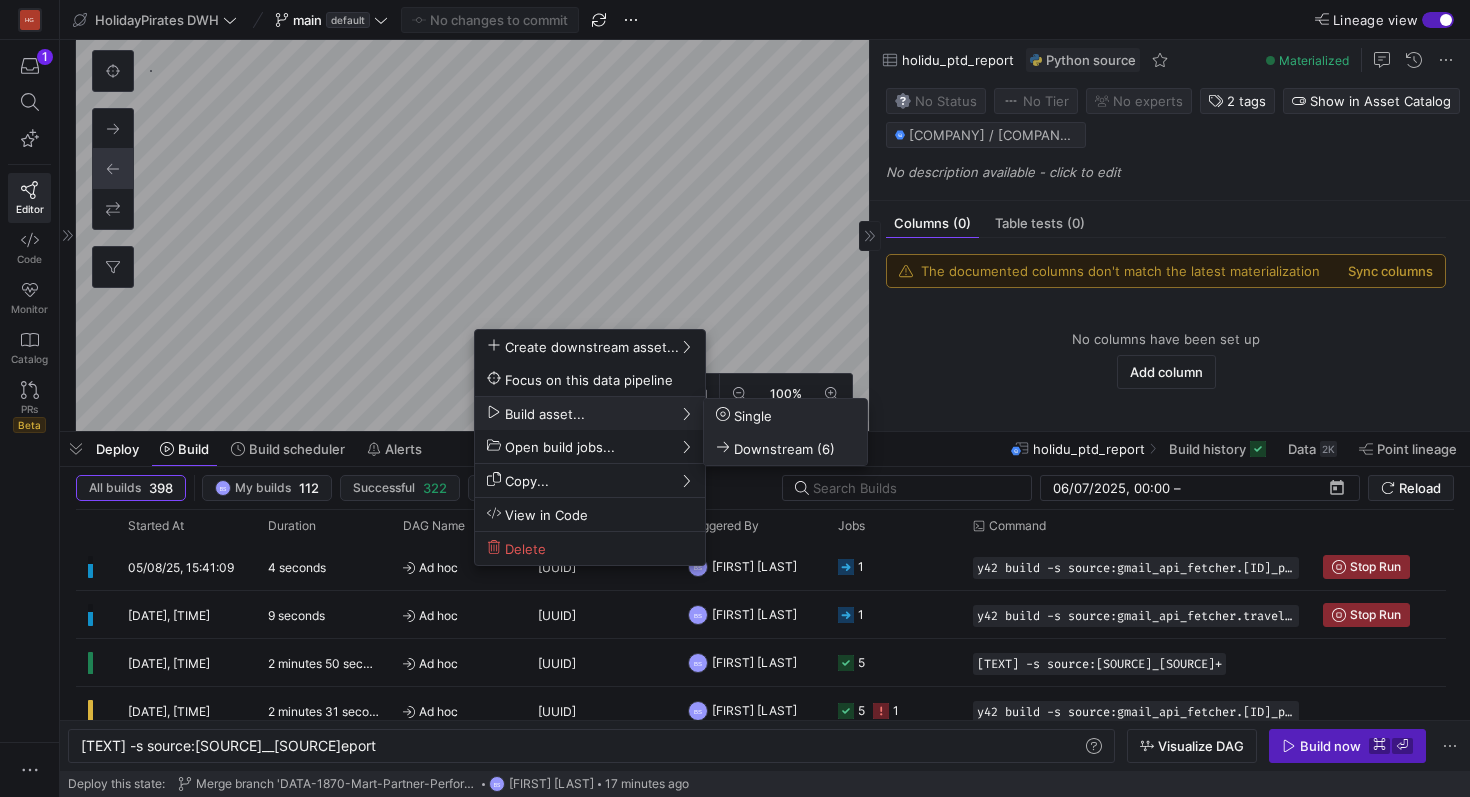 click on "Downstream (6)" at bounding box center [775, 448] 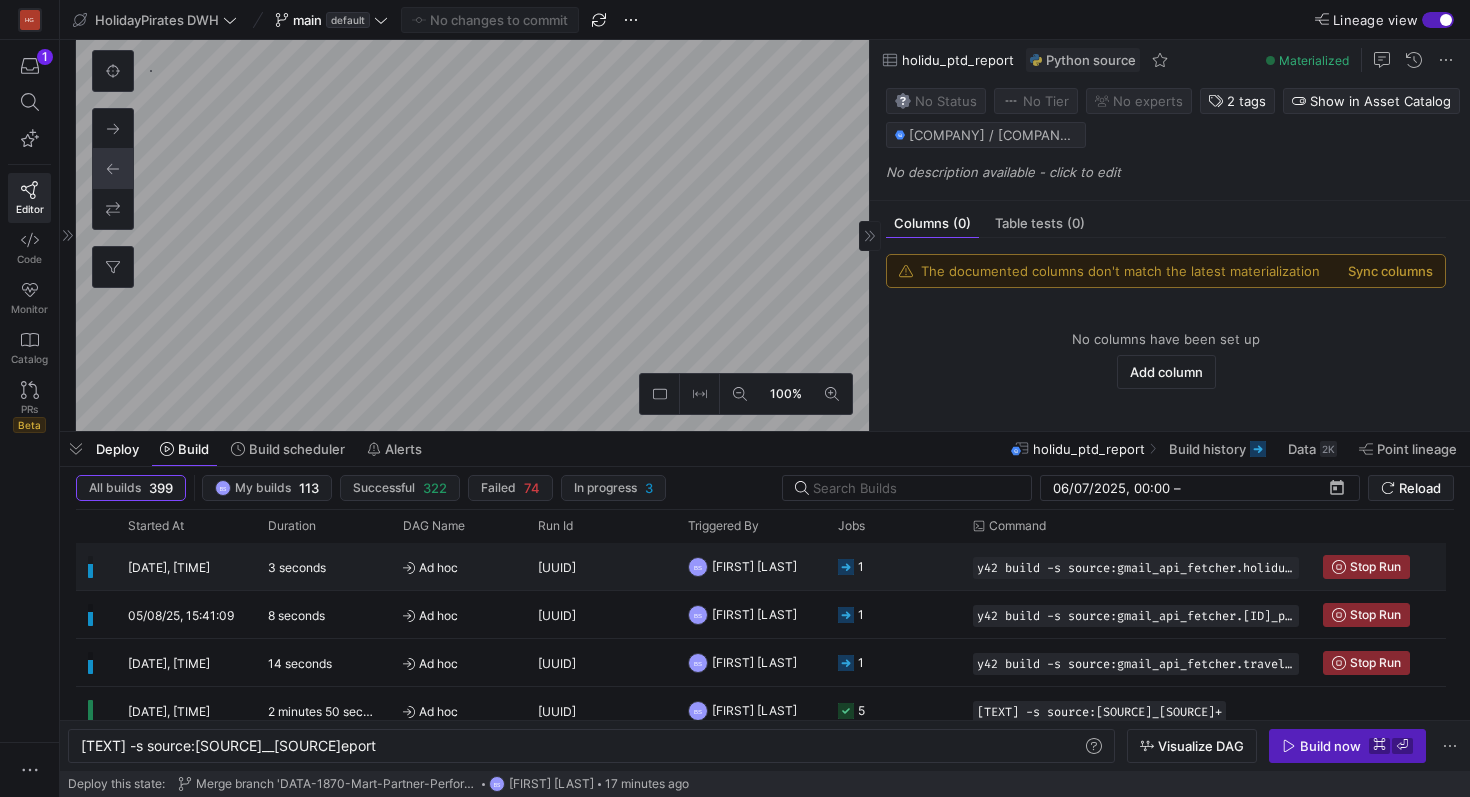 scroll, scrollTop: 15, scrollLeft: 0, axis: vertical 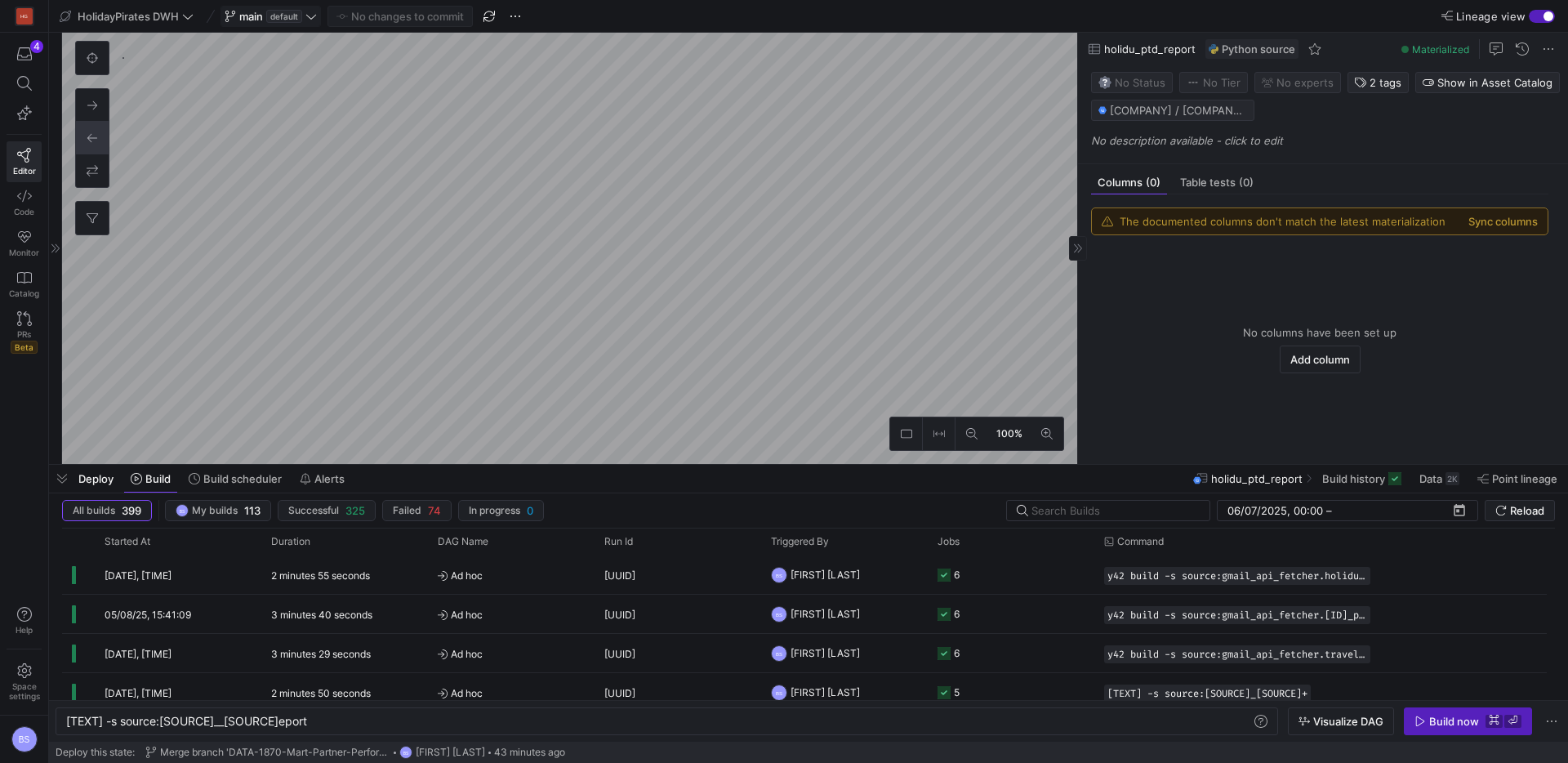 click on "default" 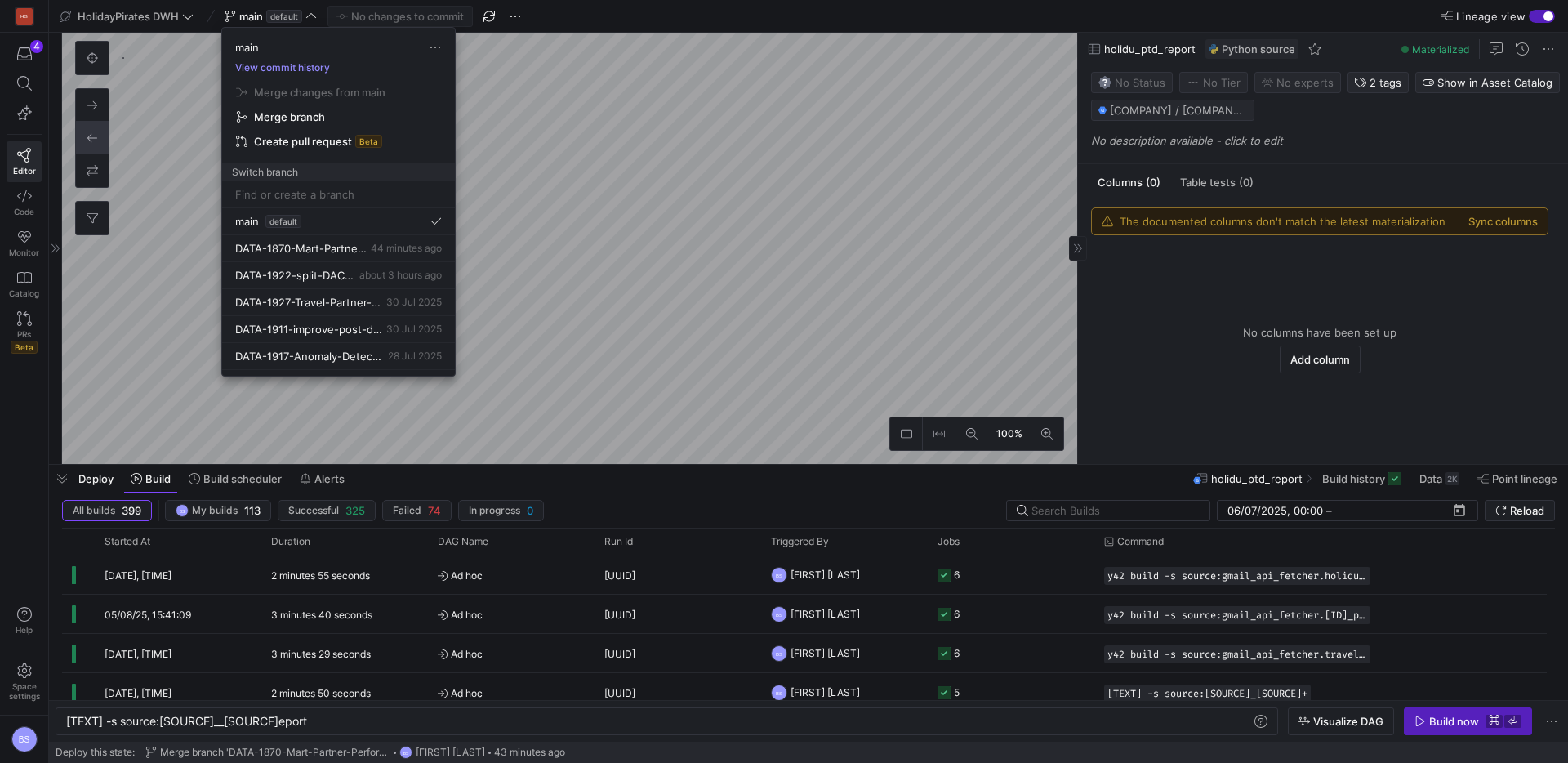 click on "View commit history" at bounding box center [283, 68] 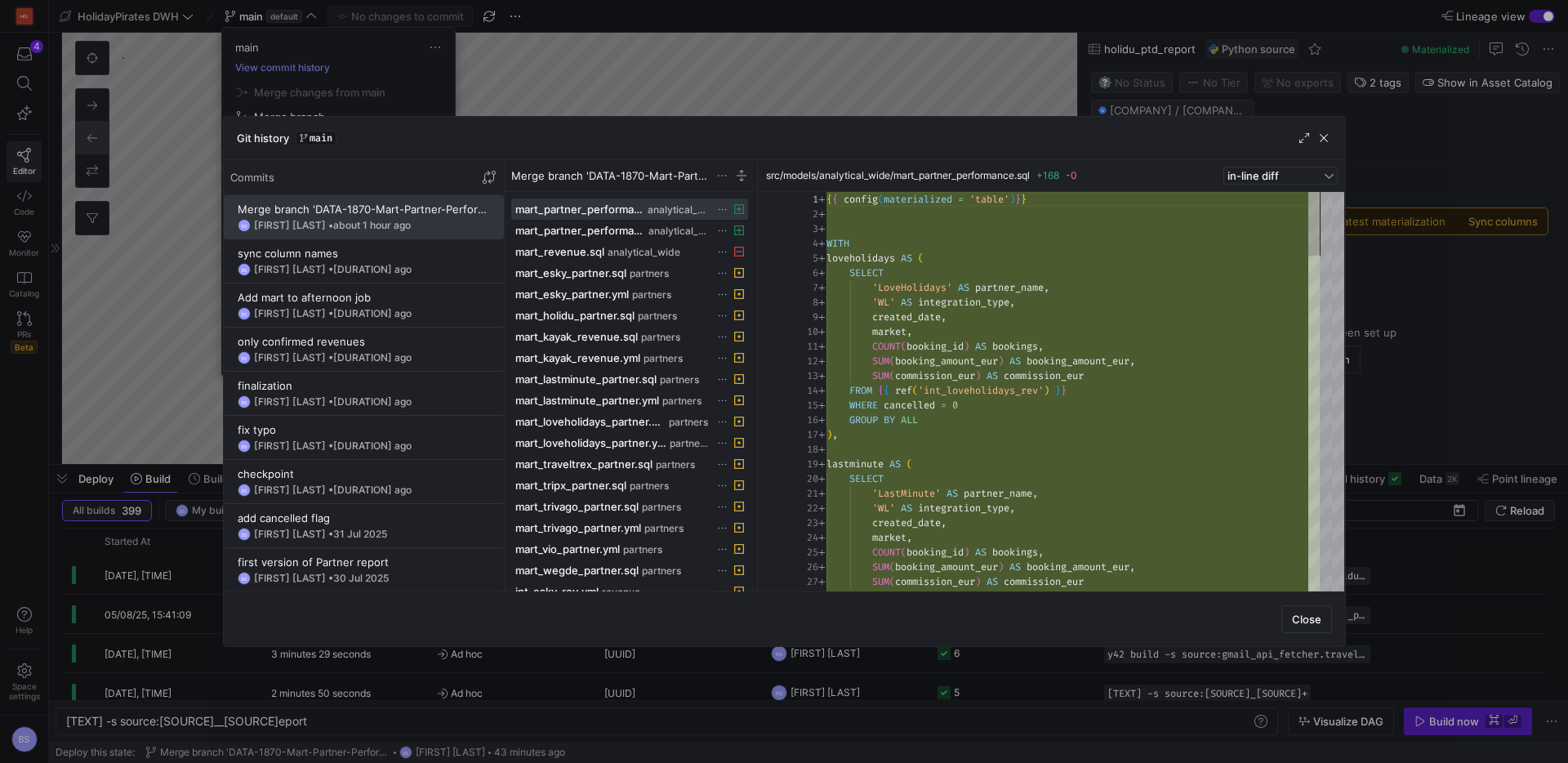 scroll, scrollTop: 147, scrollLeft: 0, axis: vertical 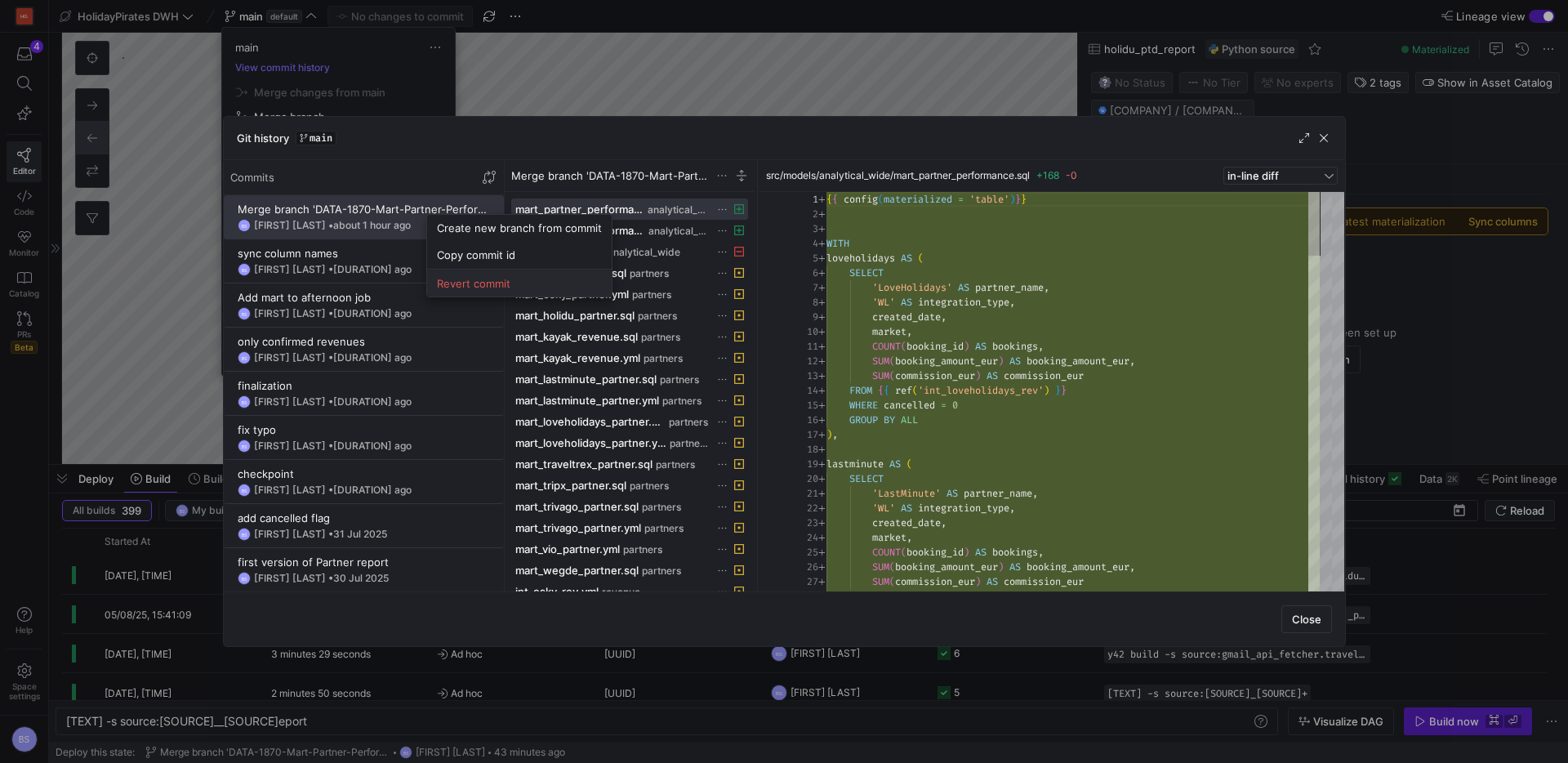 click on "Revert commit" at bounding box center (519, 283) 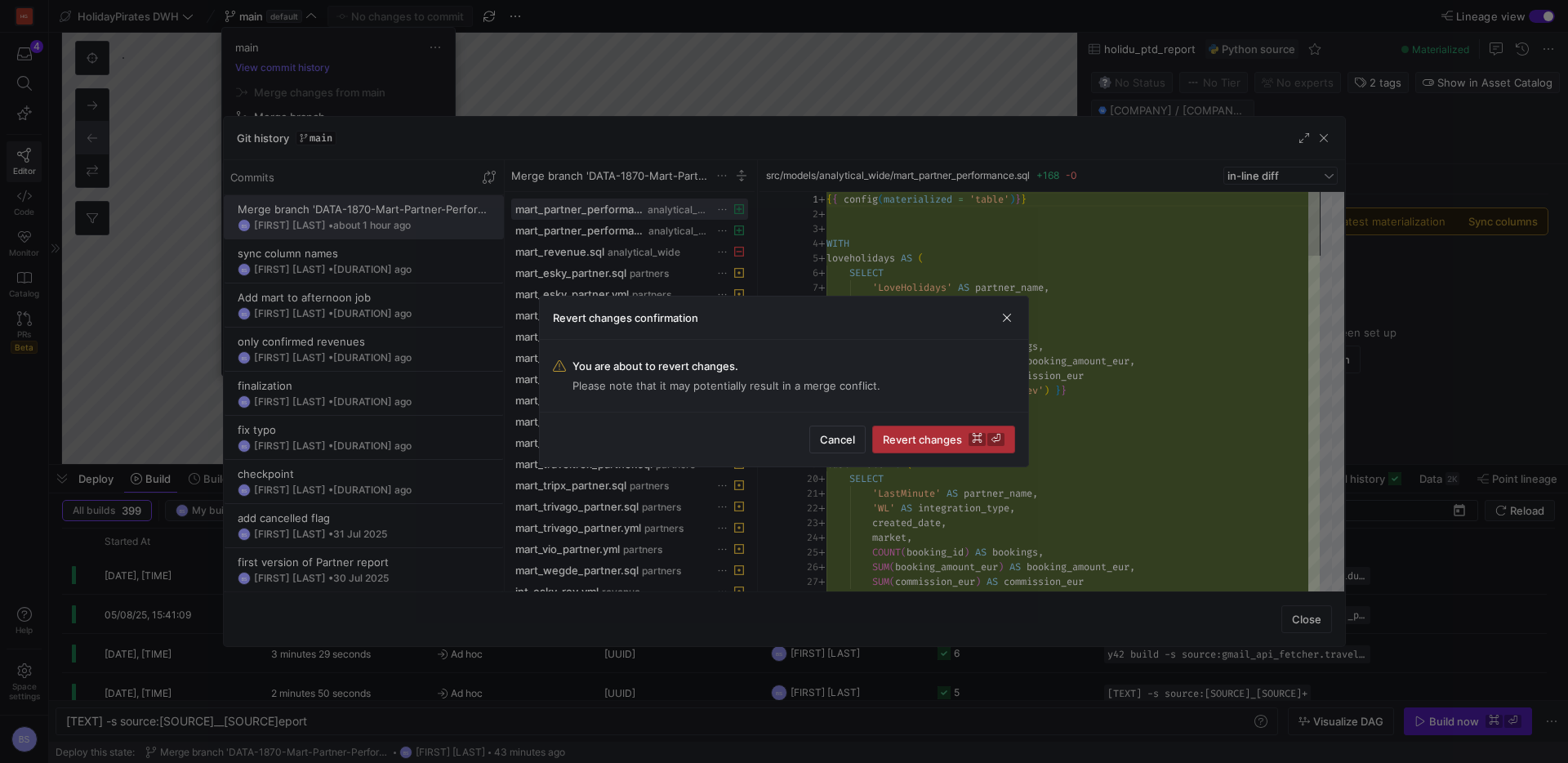 drag, startPoint x: 917, startPoint y: 443, endPoint x: 909, endPoint y: 437, distance: 10 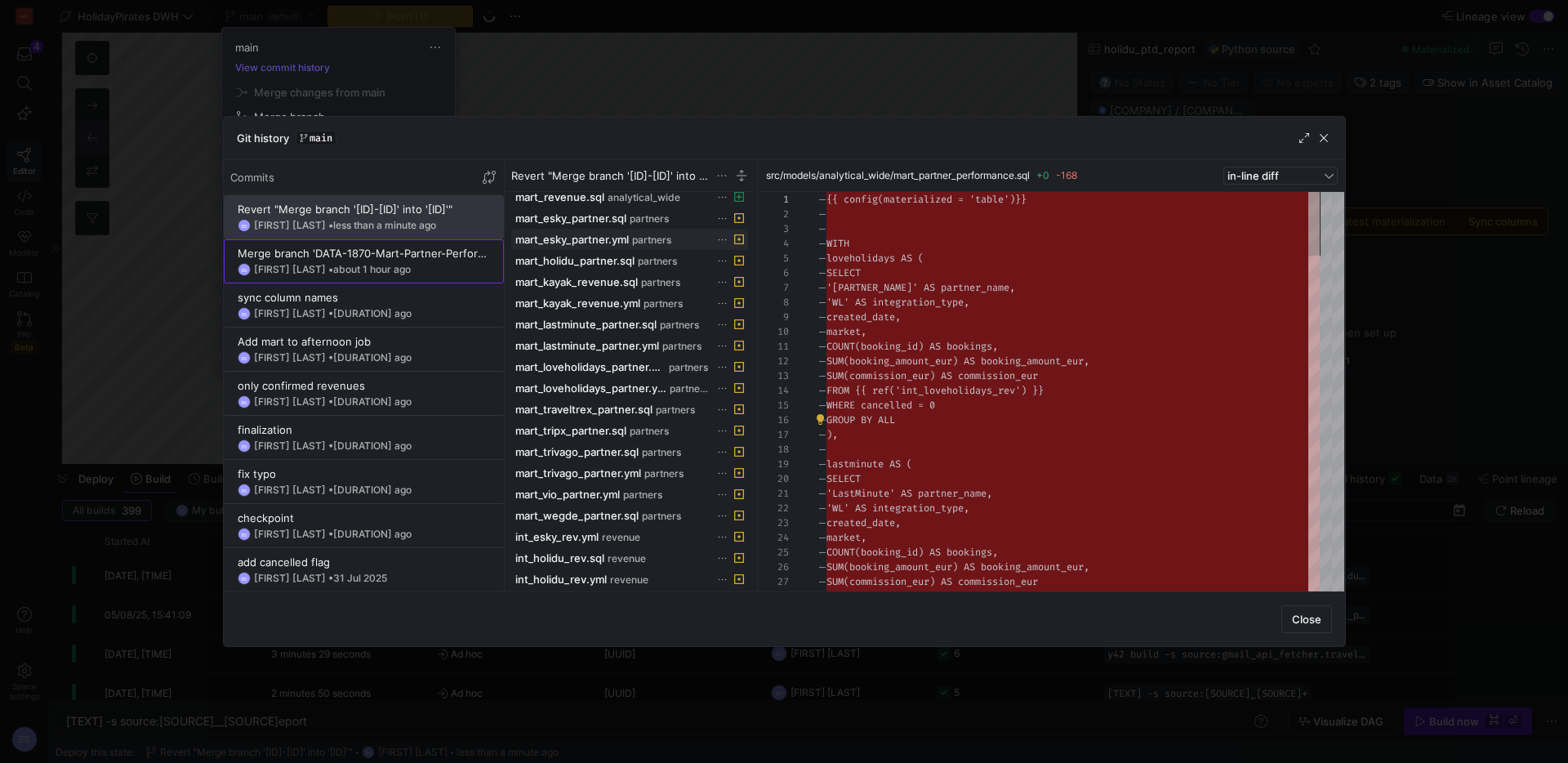 scroll, scrollTop: 66, scrollLeft: 0, axis: vertical 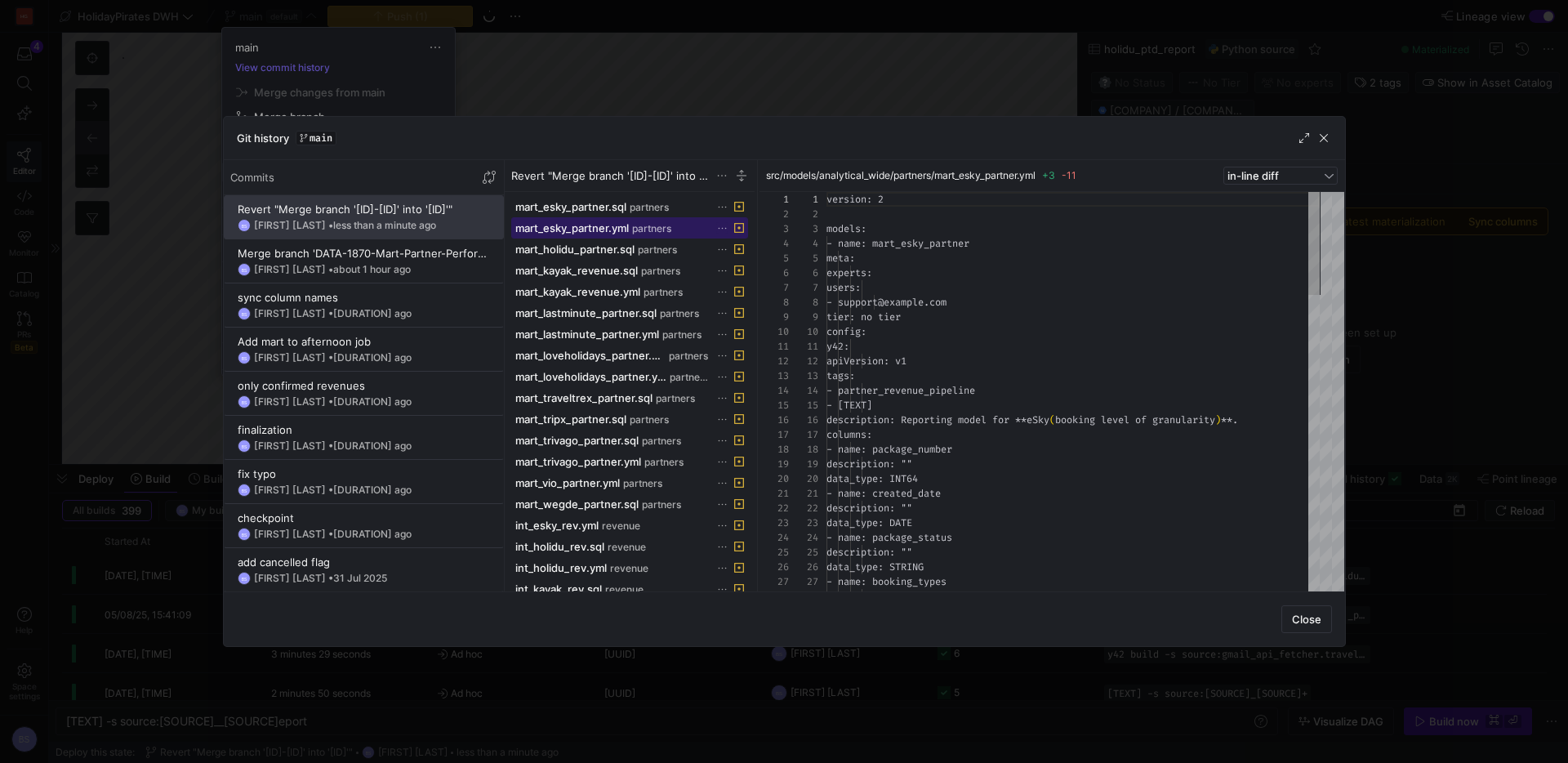 click at bounding box center [630, 228] 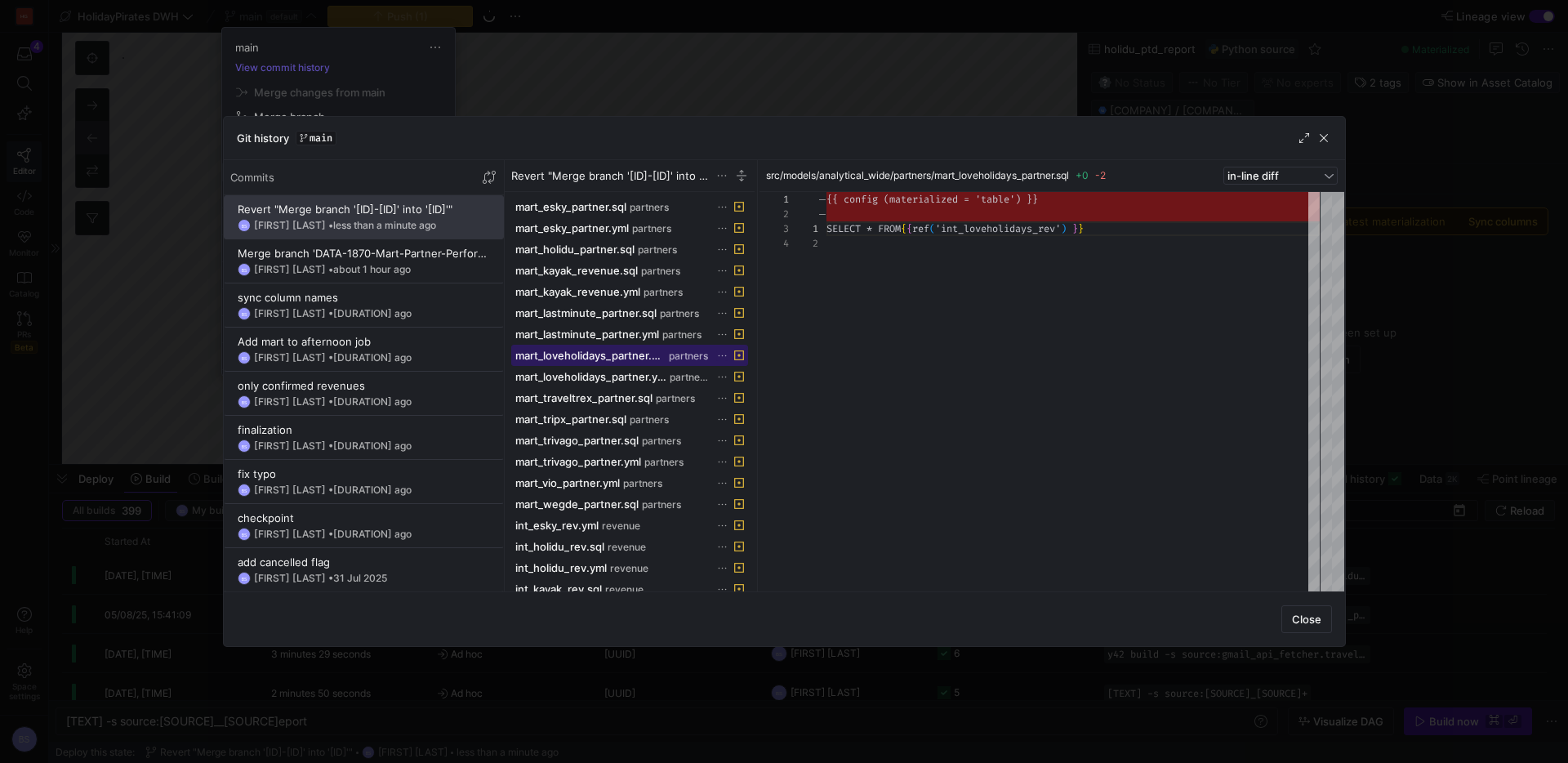click at bounding box center (630, 355) 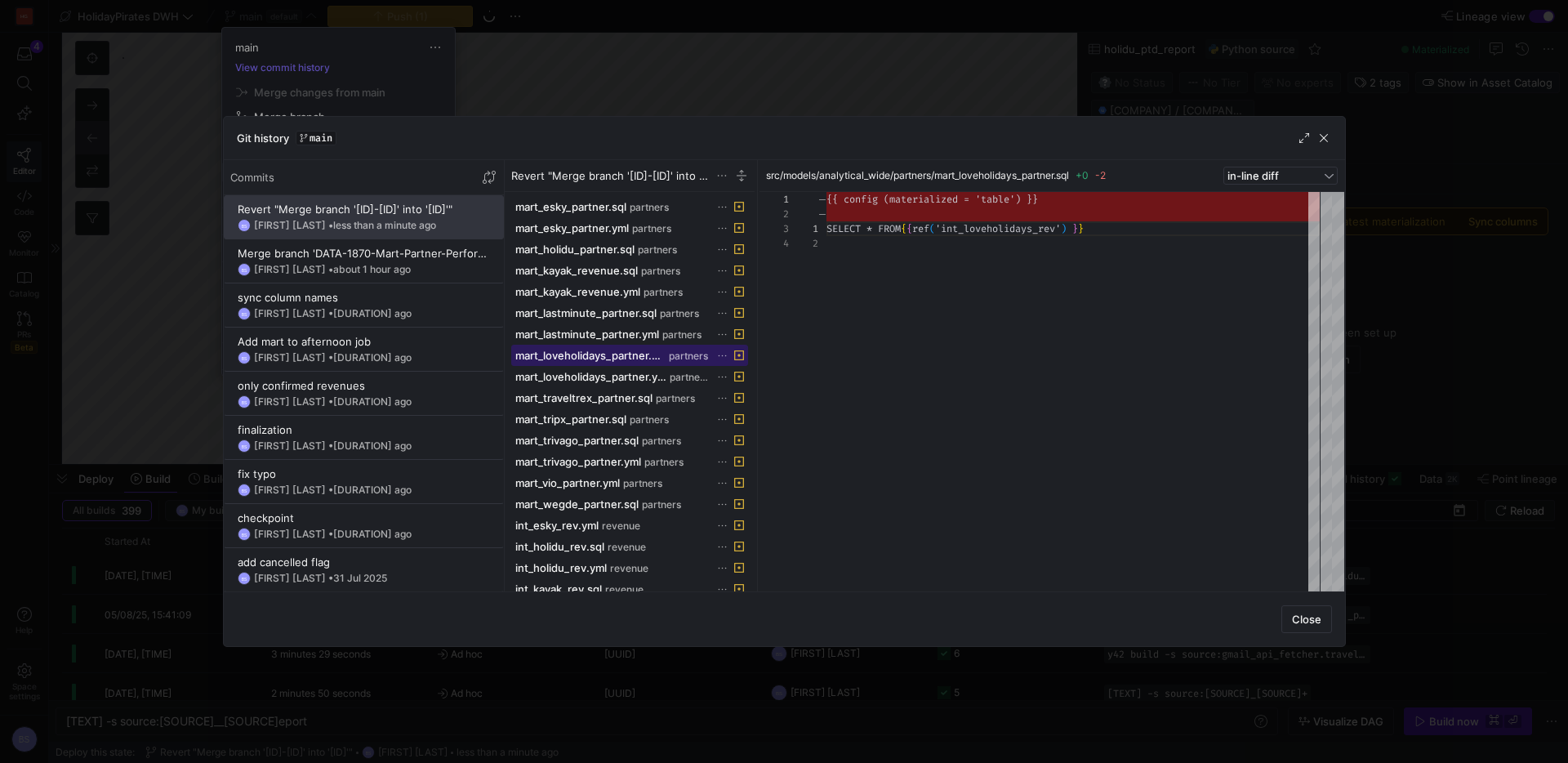scroll, scrollTop: 527, scrollLeft: 0, axis: vertical 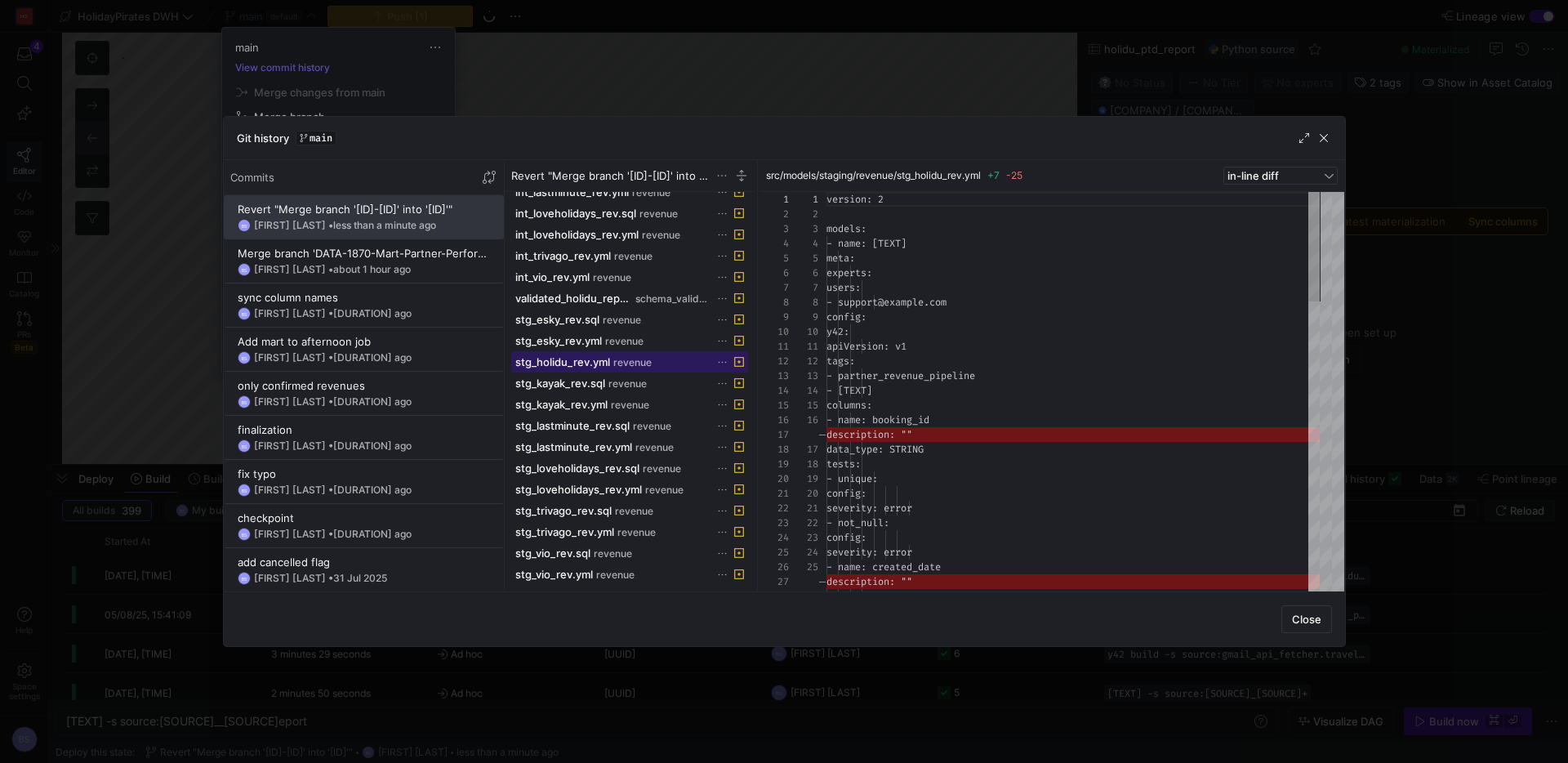 click on "stg_holidu_rev.yml  revenue" at bounding box center [612, 362] 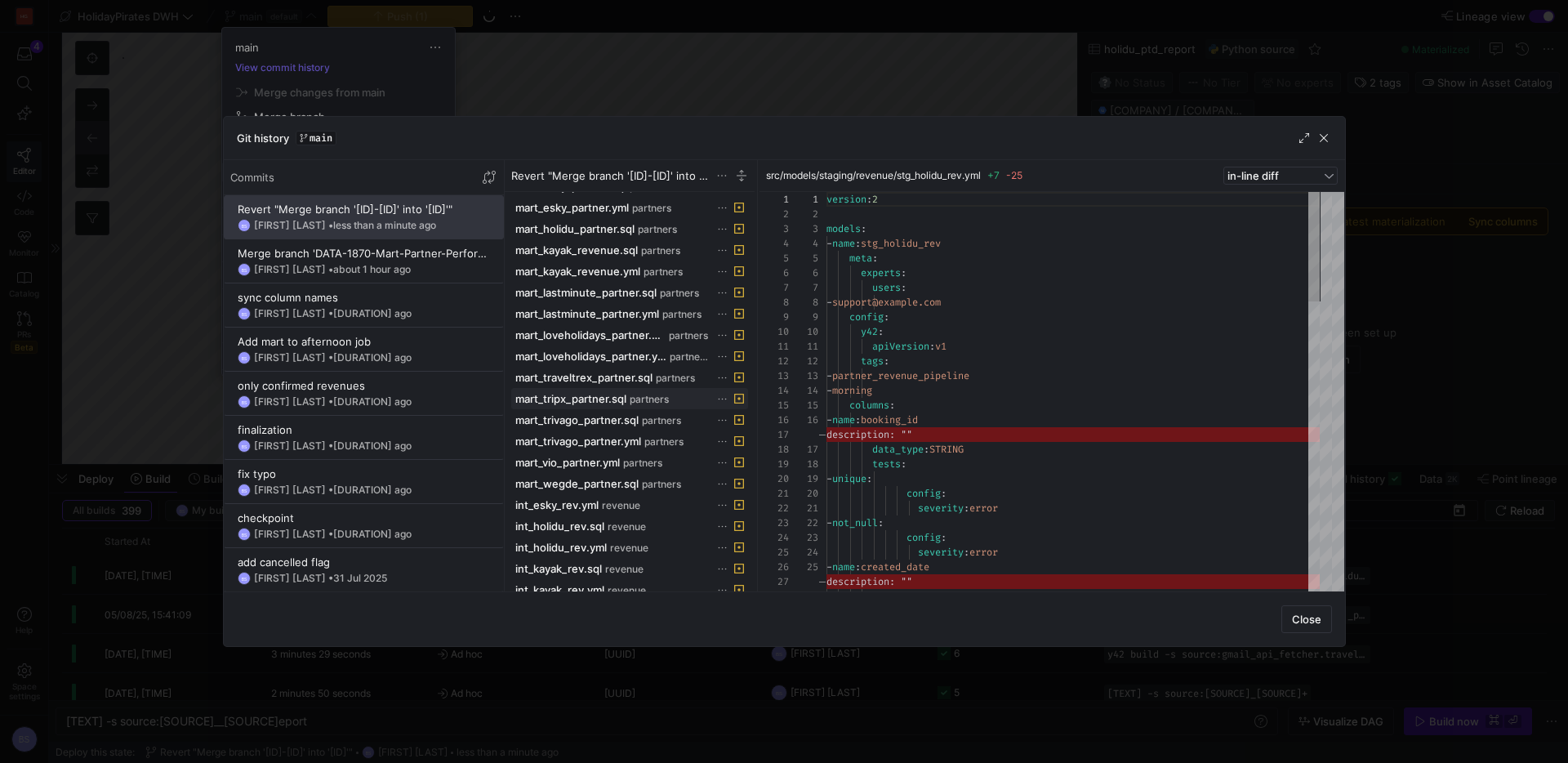 scroll, scrollTop: 0, scrollLeft: 0, axis: both 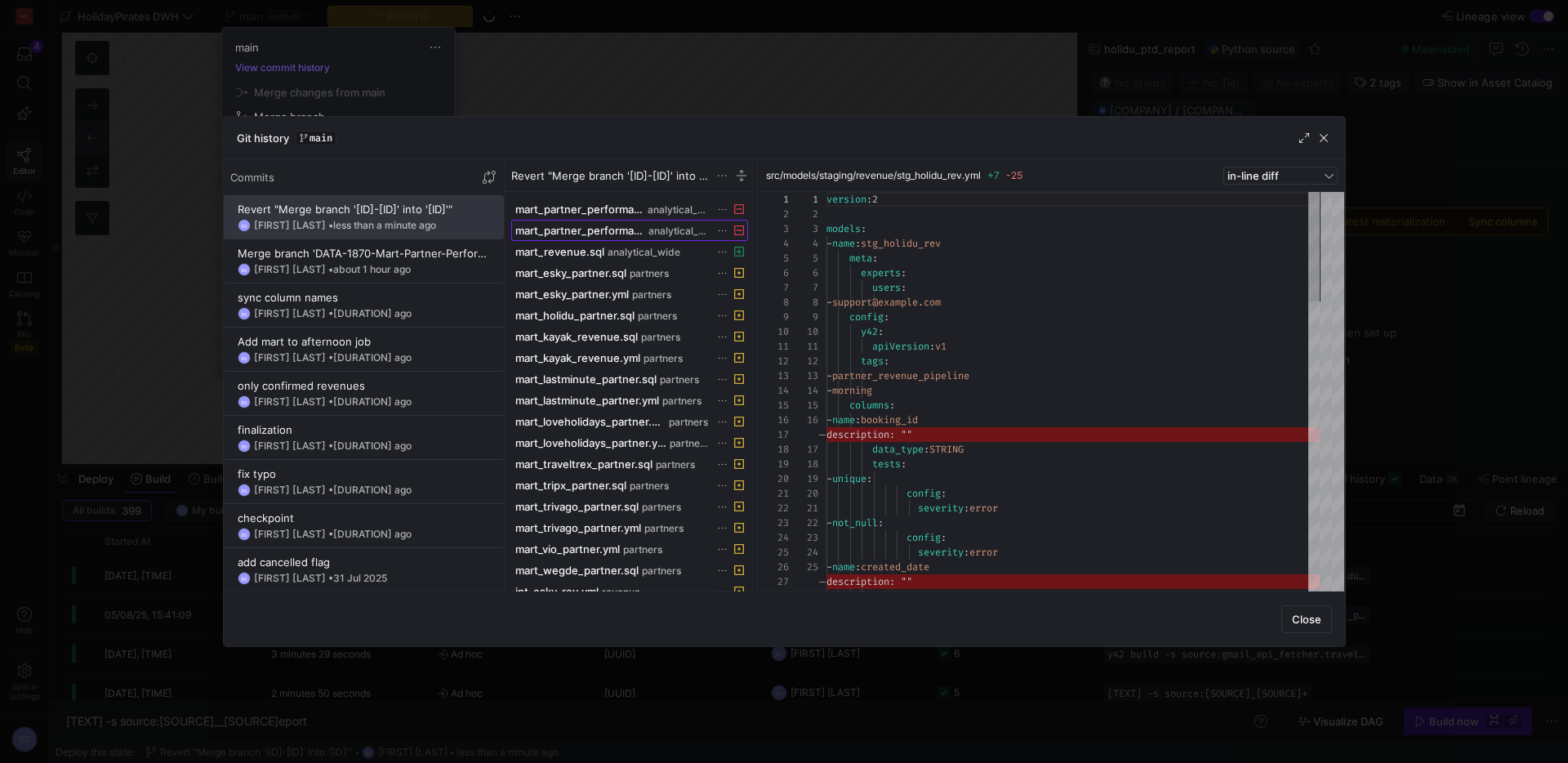 click on "mart_partner_performance.yml  analytical_wide" at bounding box center (630, 230) 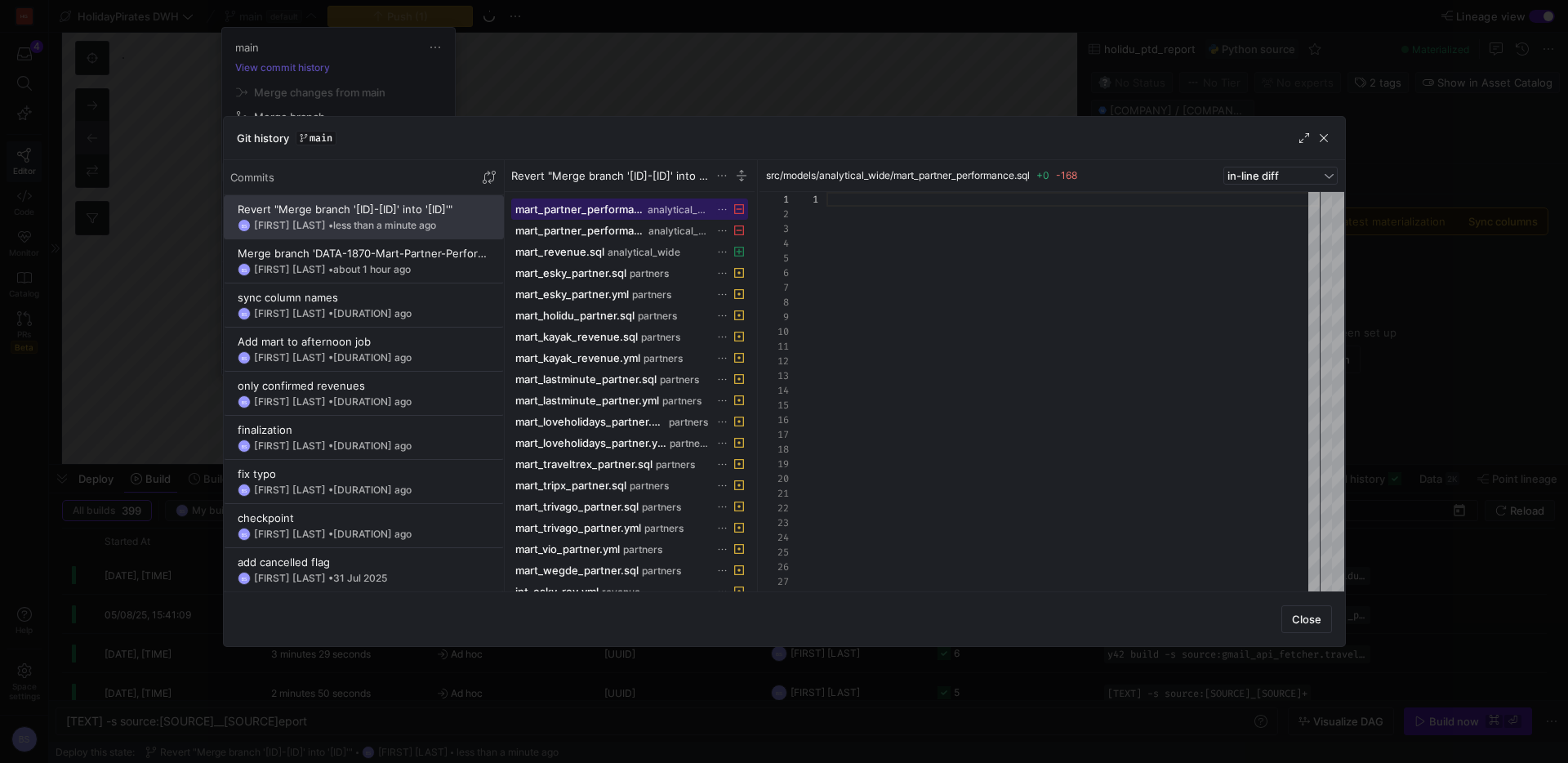 click on "analytical_wide" at bounding box center [678, 210] 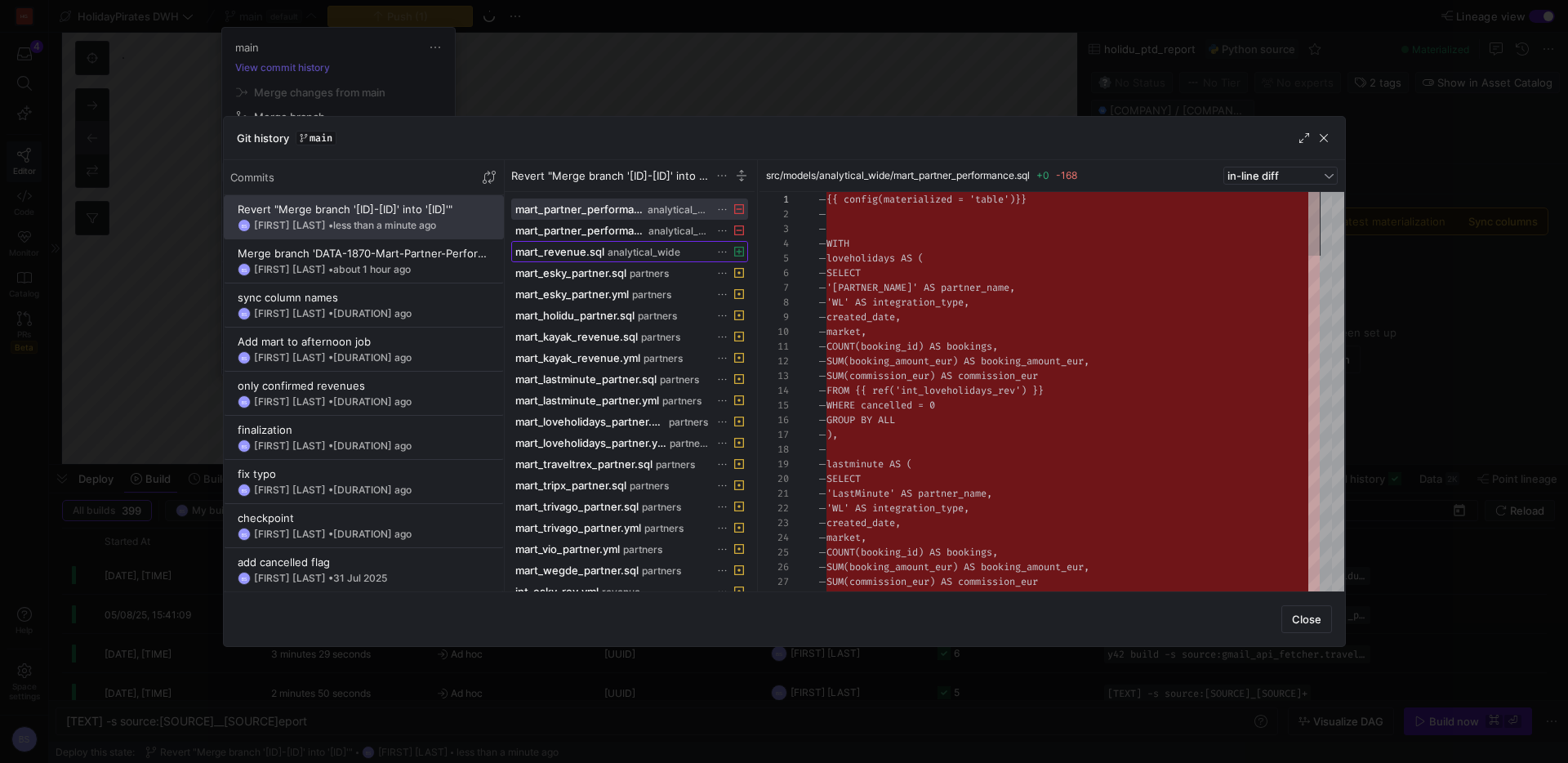 click on "analytical_wide" at bounding box center [644, 252] 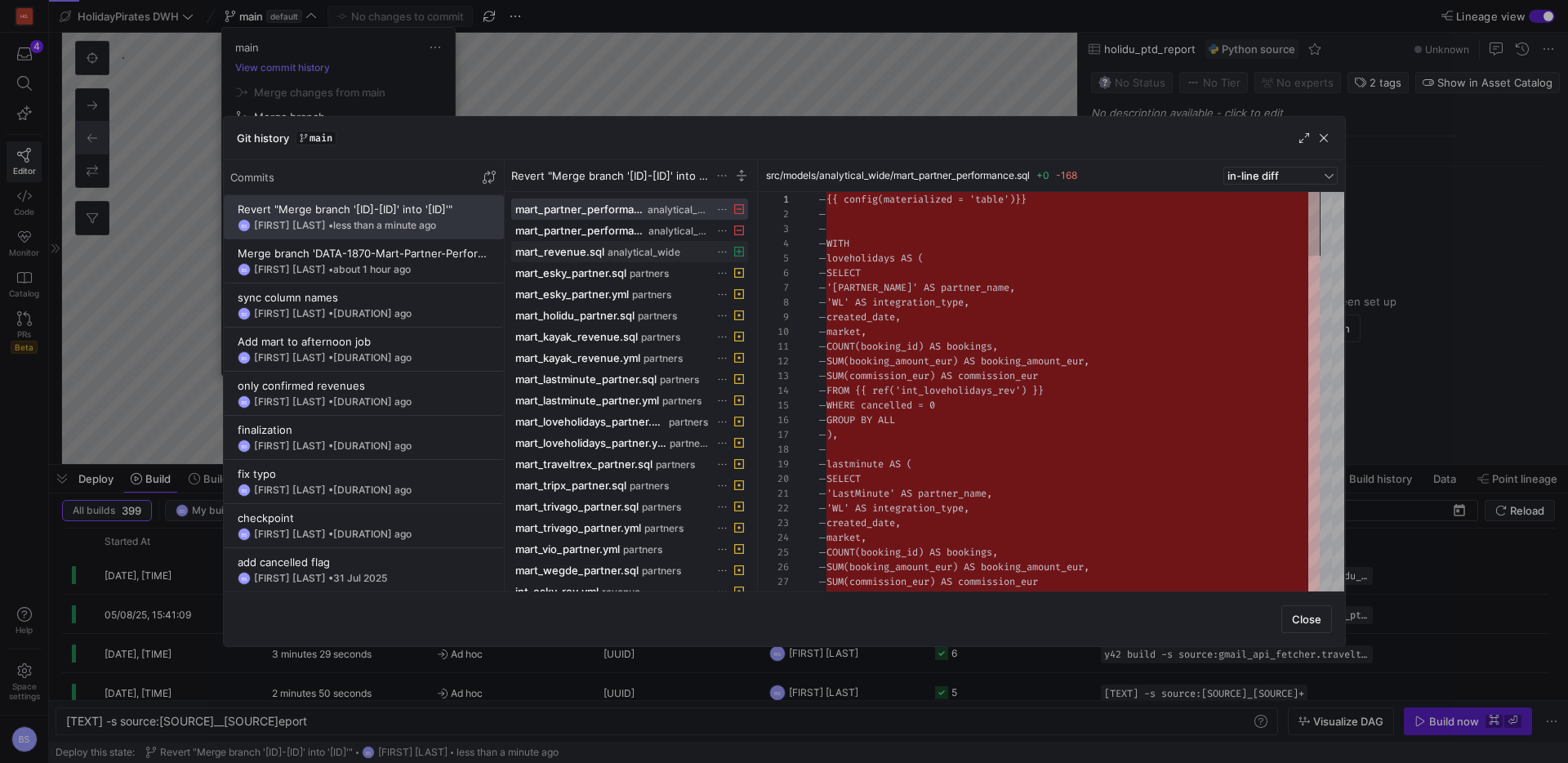 scroll, scrollTop: 3, scrollLeft: 0, axis: vertical 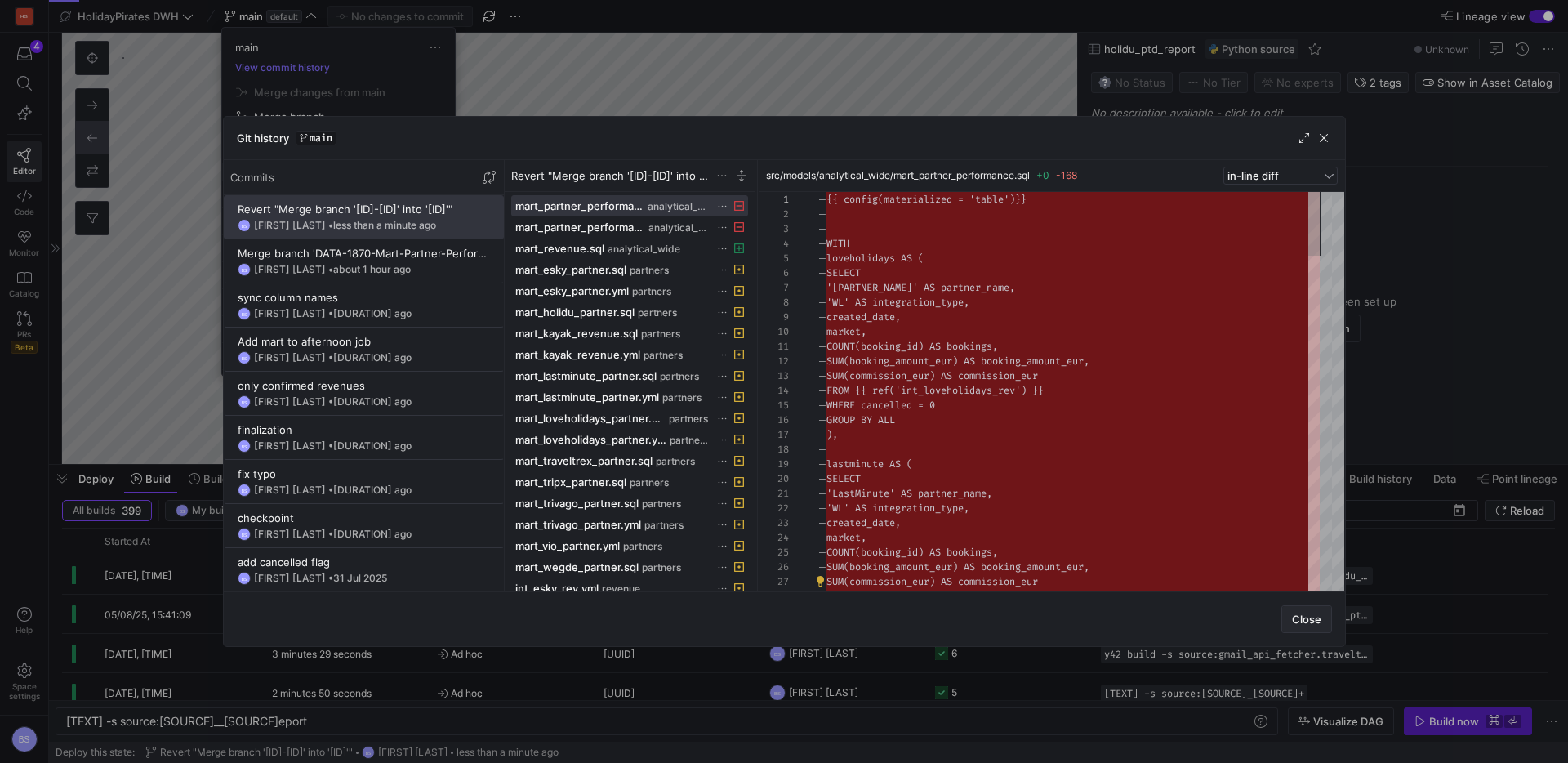 click on "Close" at bounding box center (1307, 619) 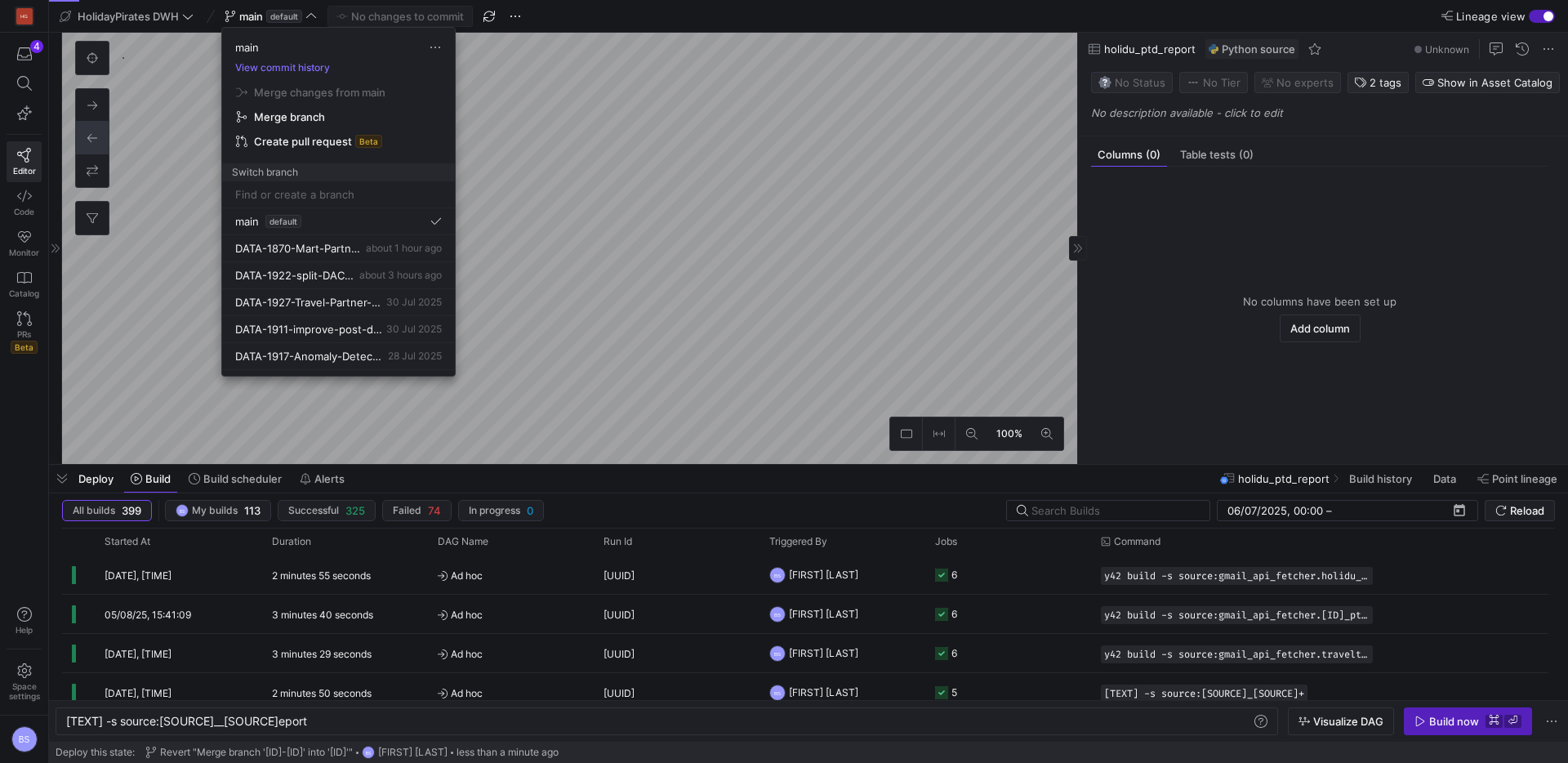 click at bounding box center [784, 382] 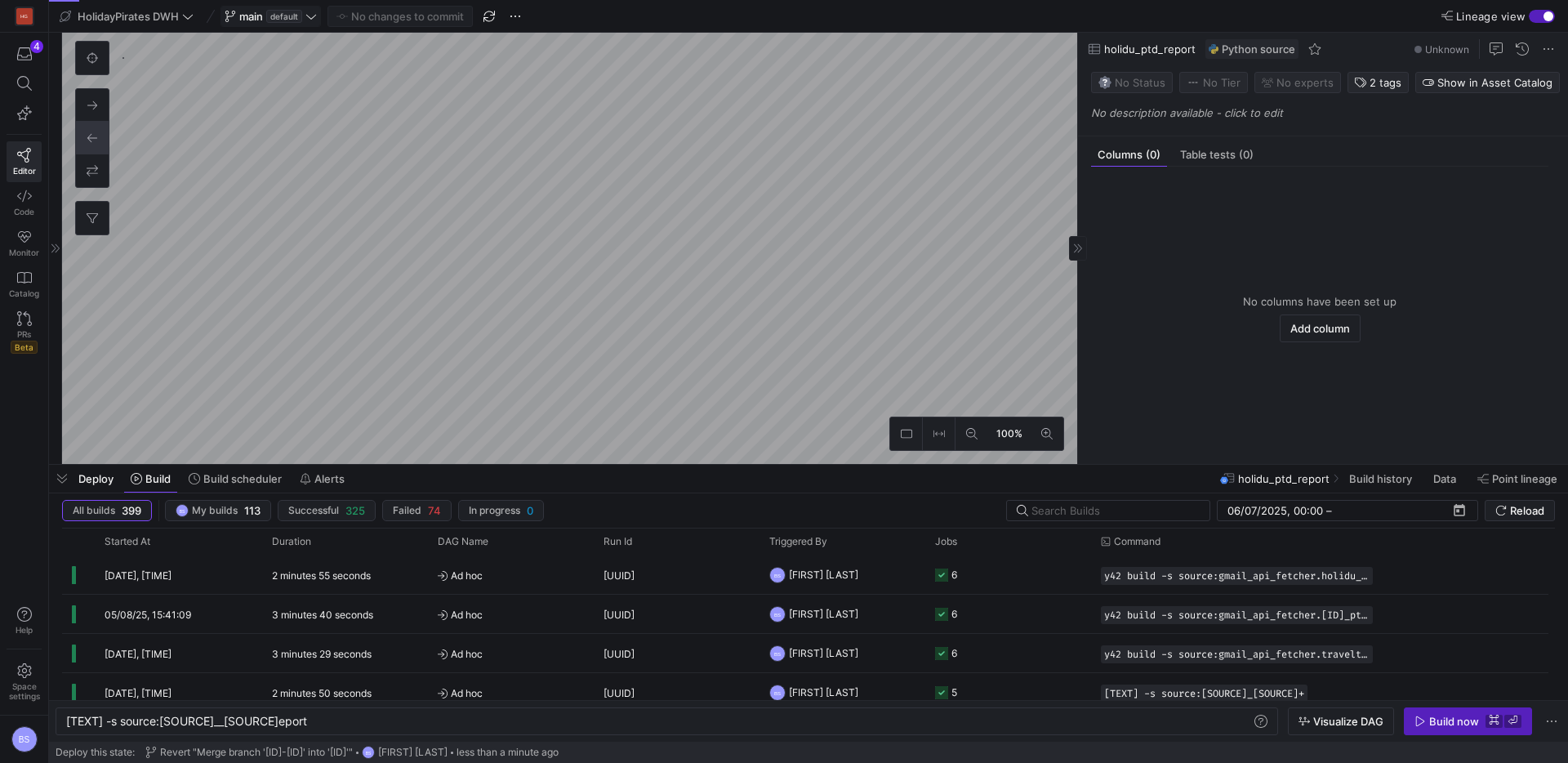 click on "default" 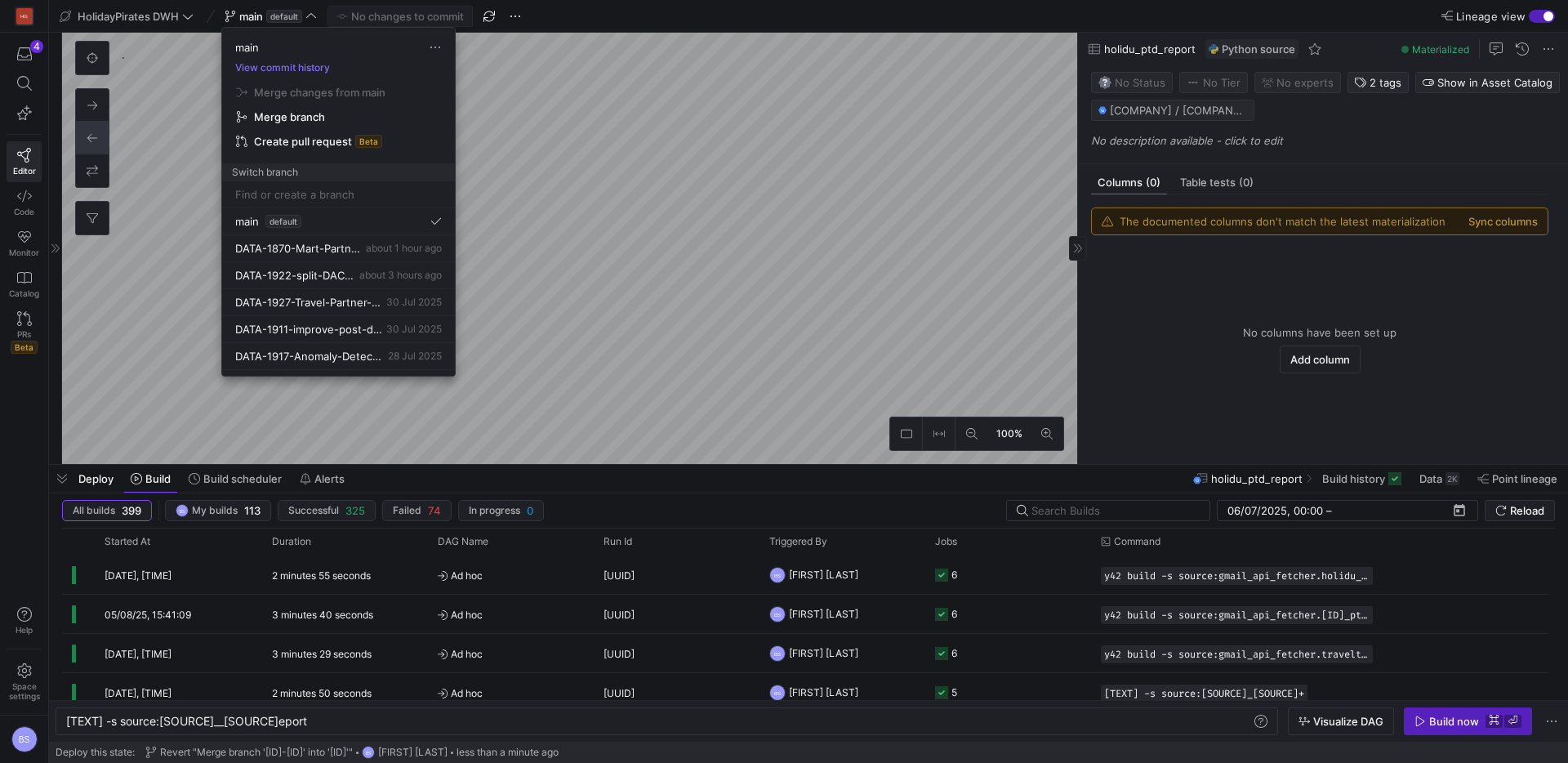 click at bounding box center [784, 382] 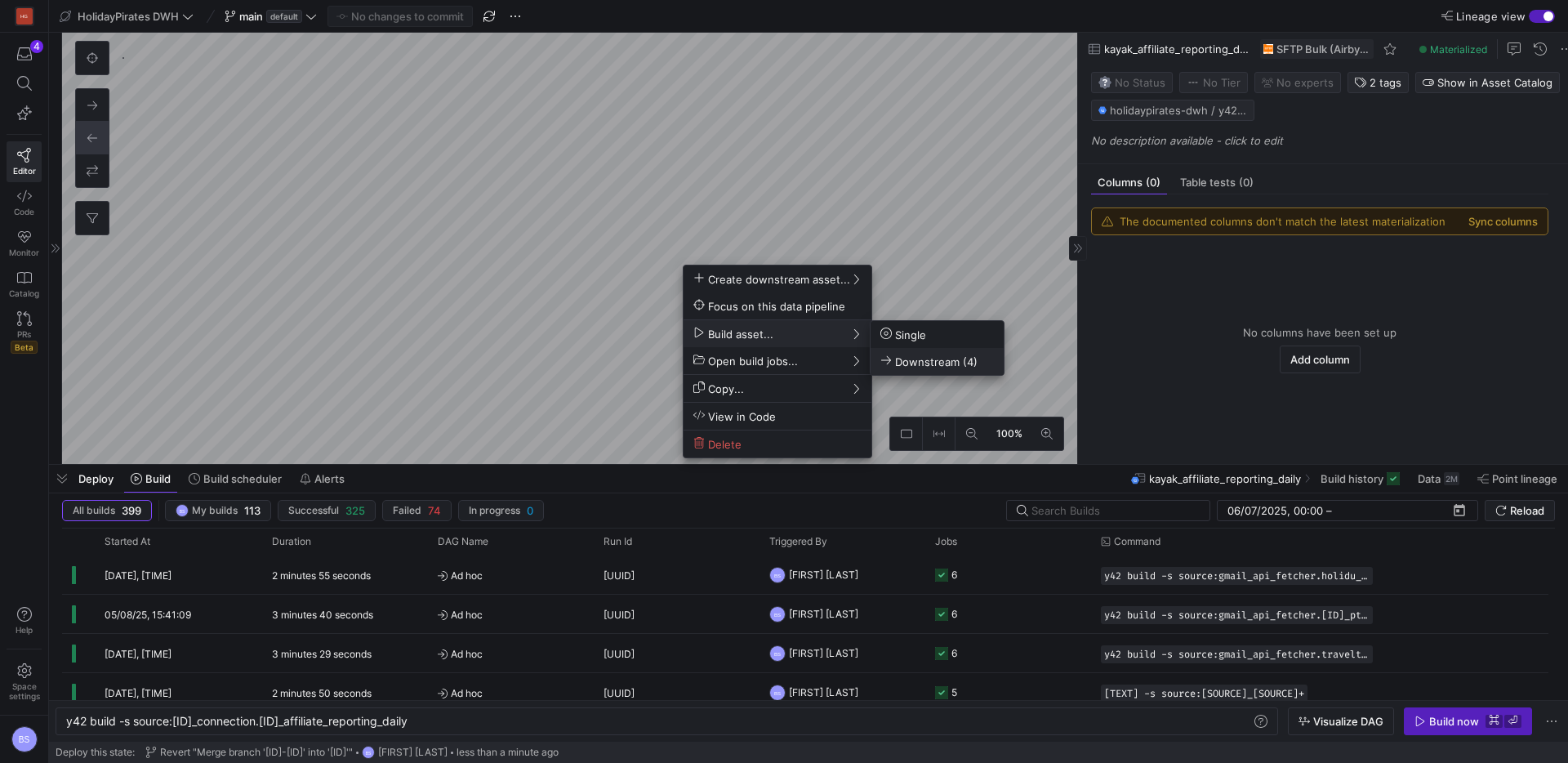 click on "Downstream (4)" at bounding box center [929, 361] 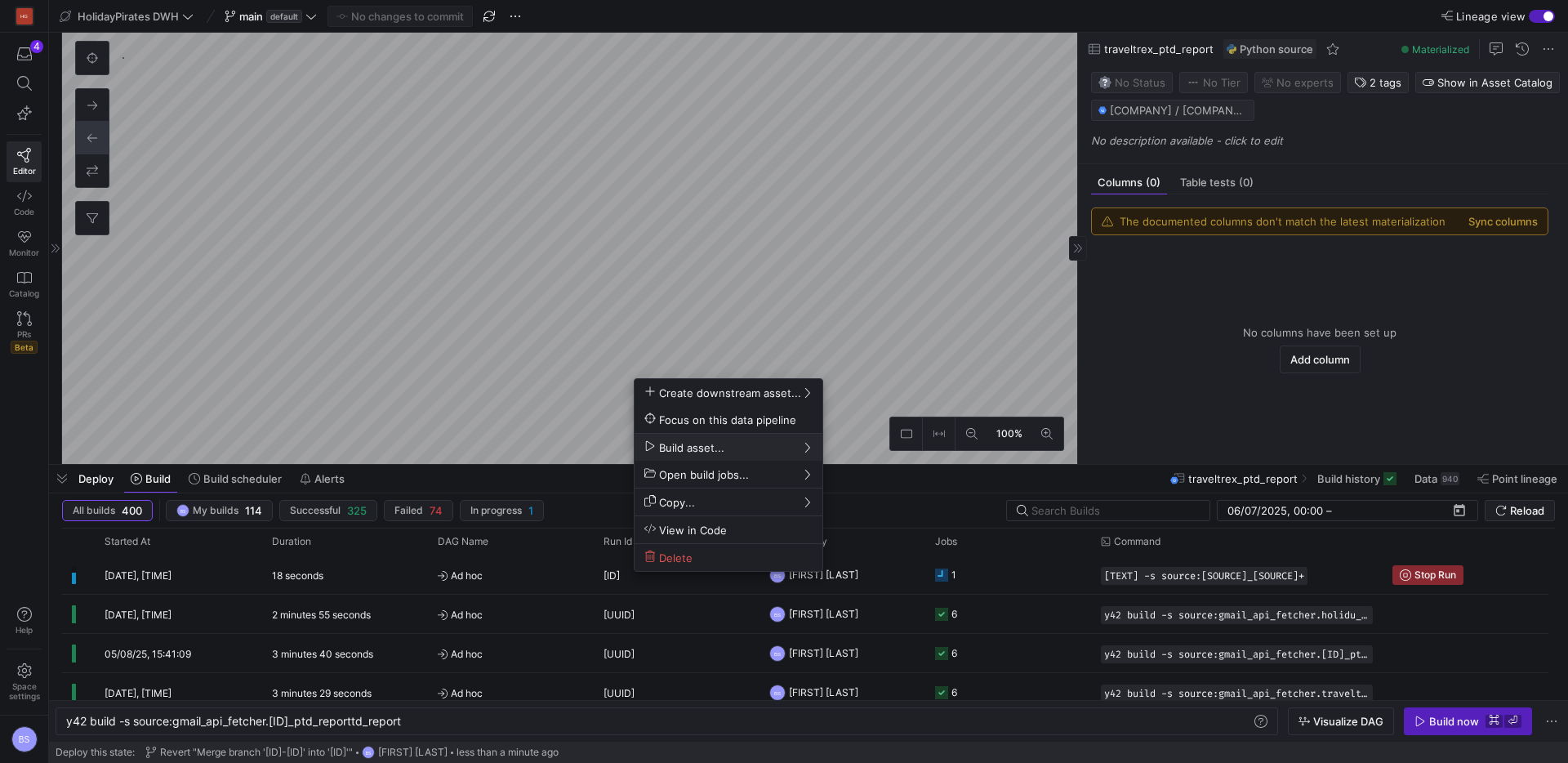 click at bounding box center (784, 382) 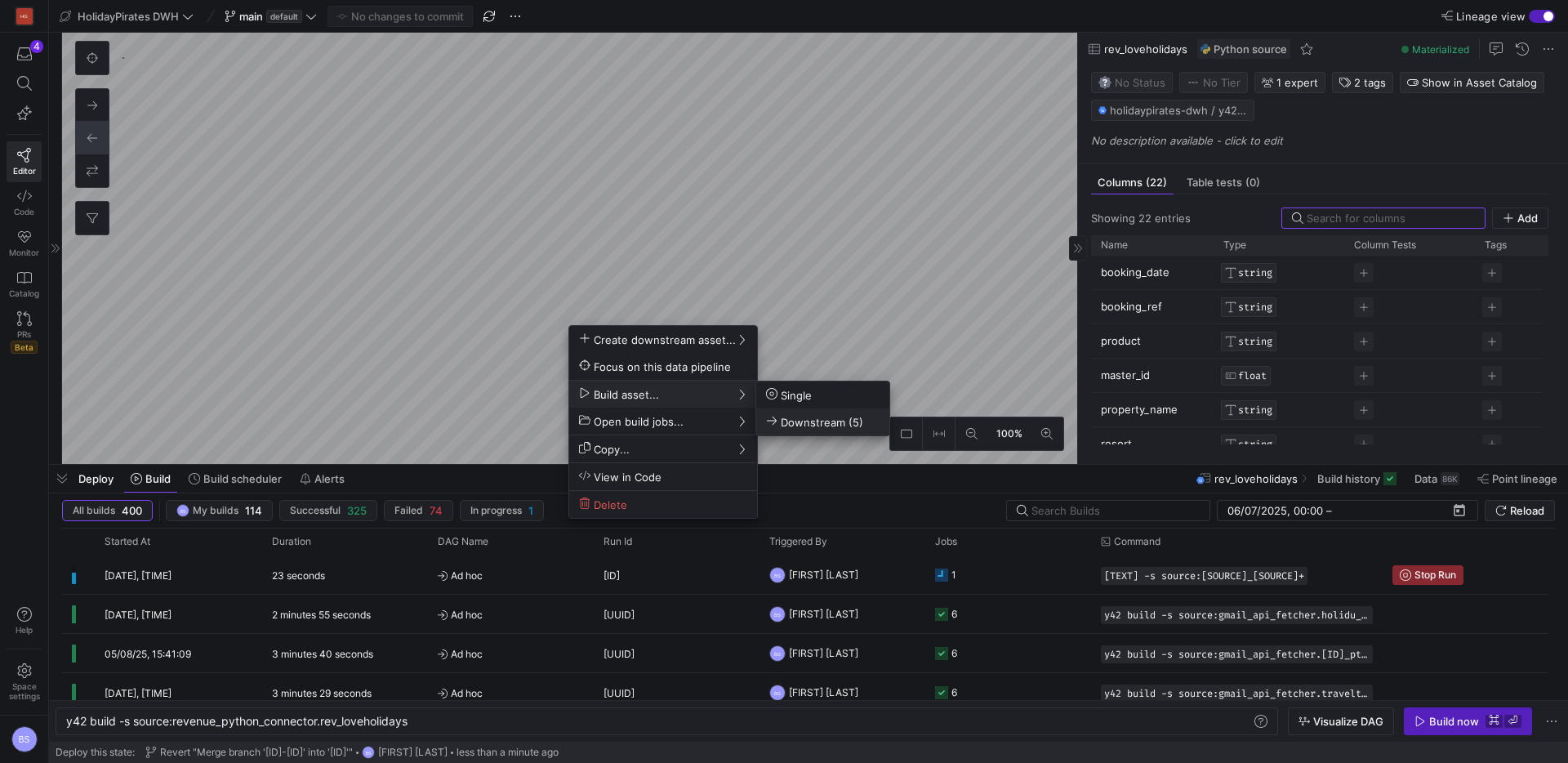 click on "Downstream (5)" at bounding box center [814, 422] 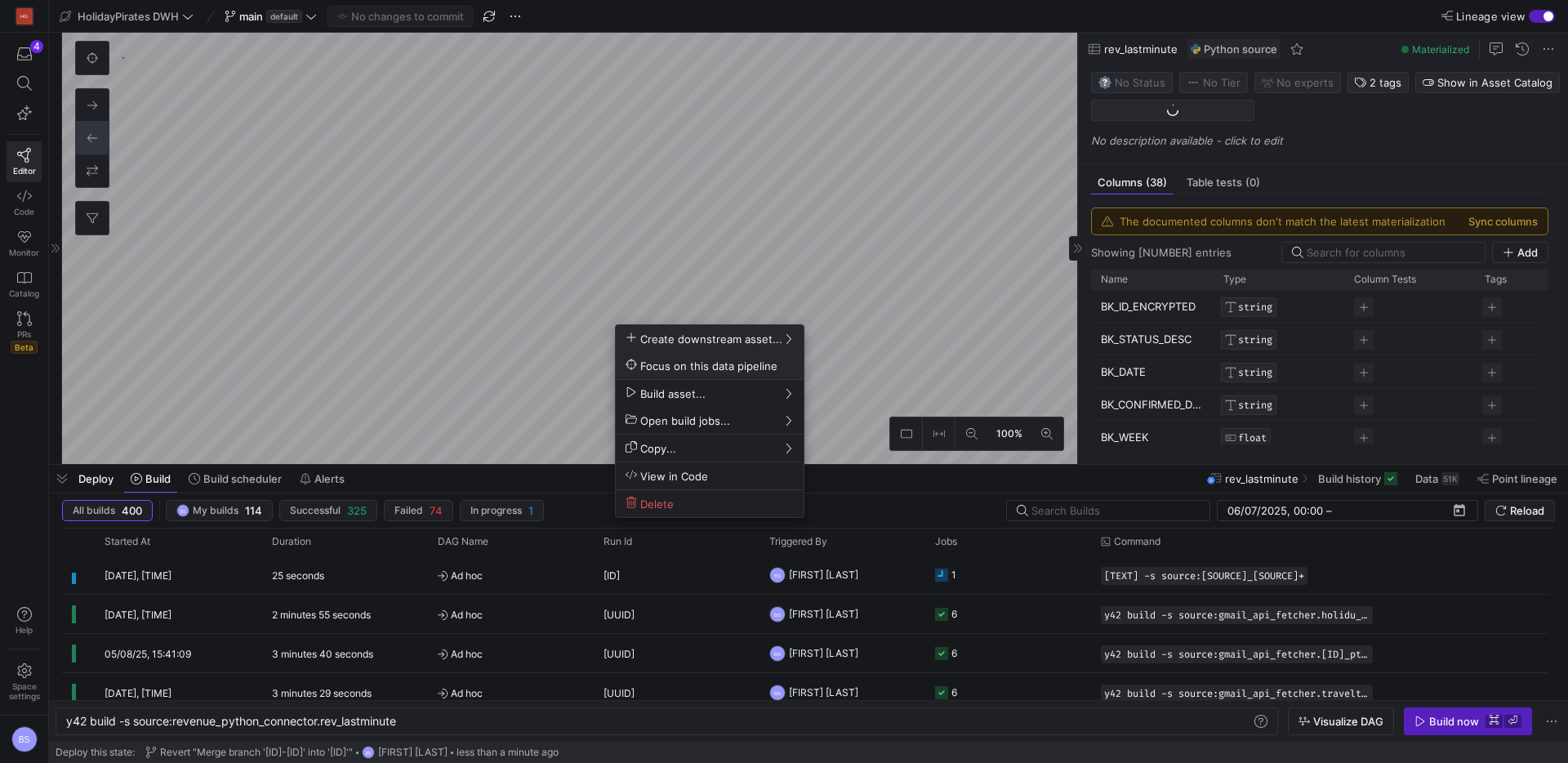 type on "y42 build -s source:revenue_python_connector.rev_lastminute" 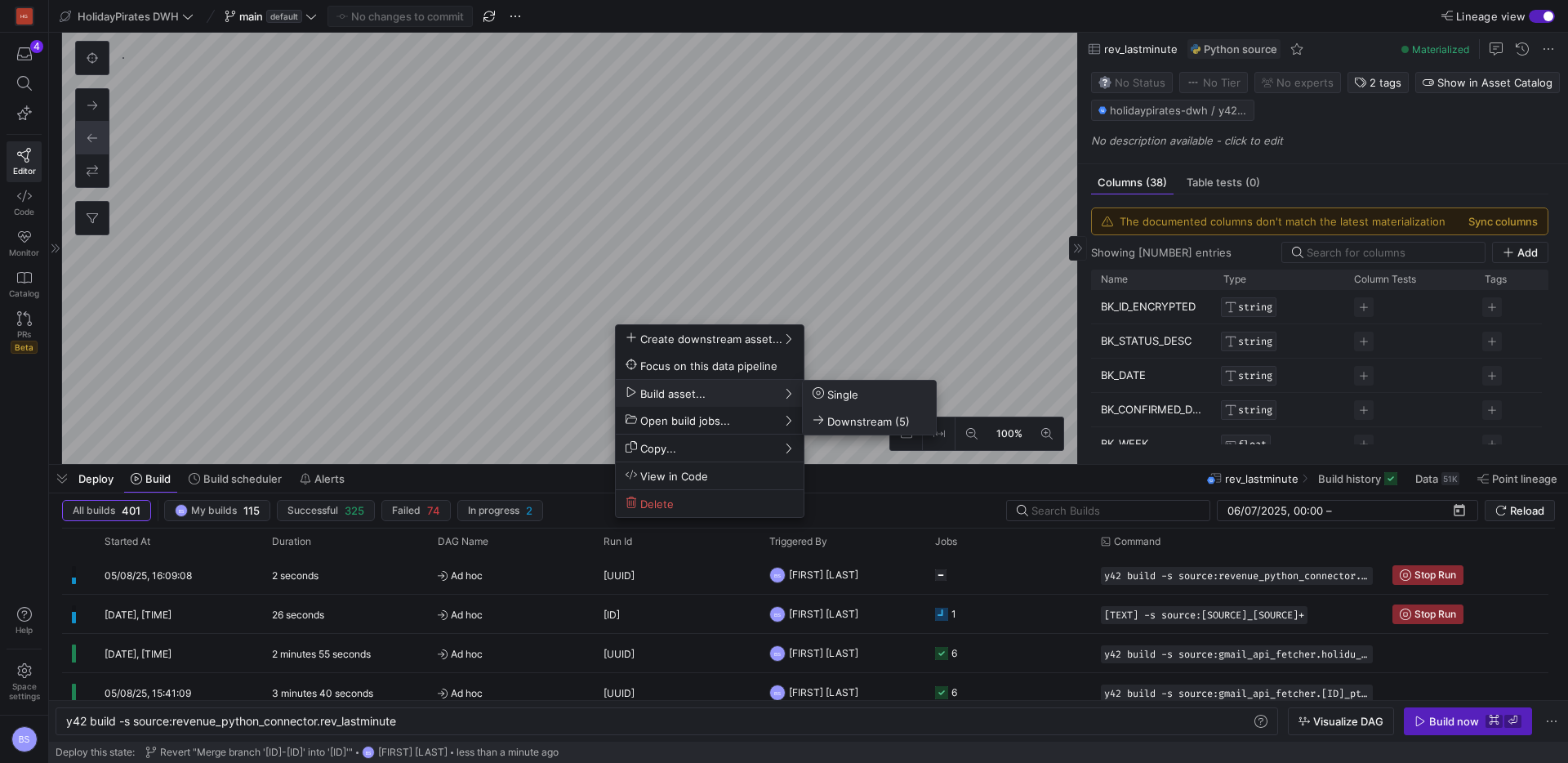 click on "Downstream (5)" at bounding box center [861, 421] 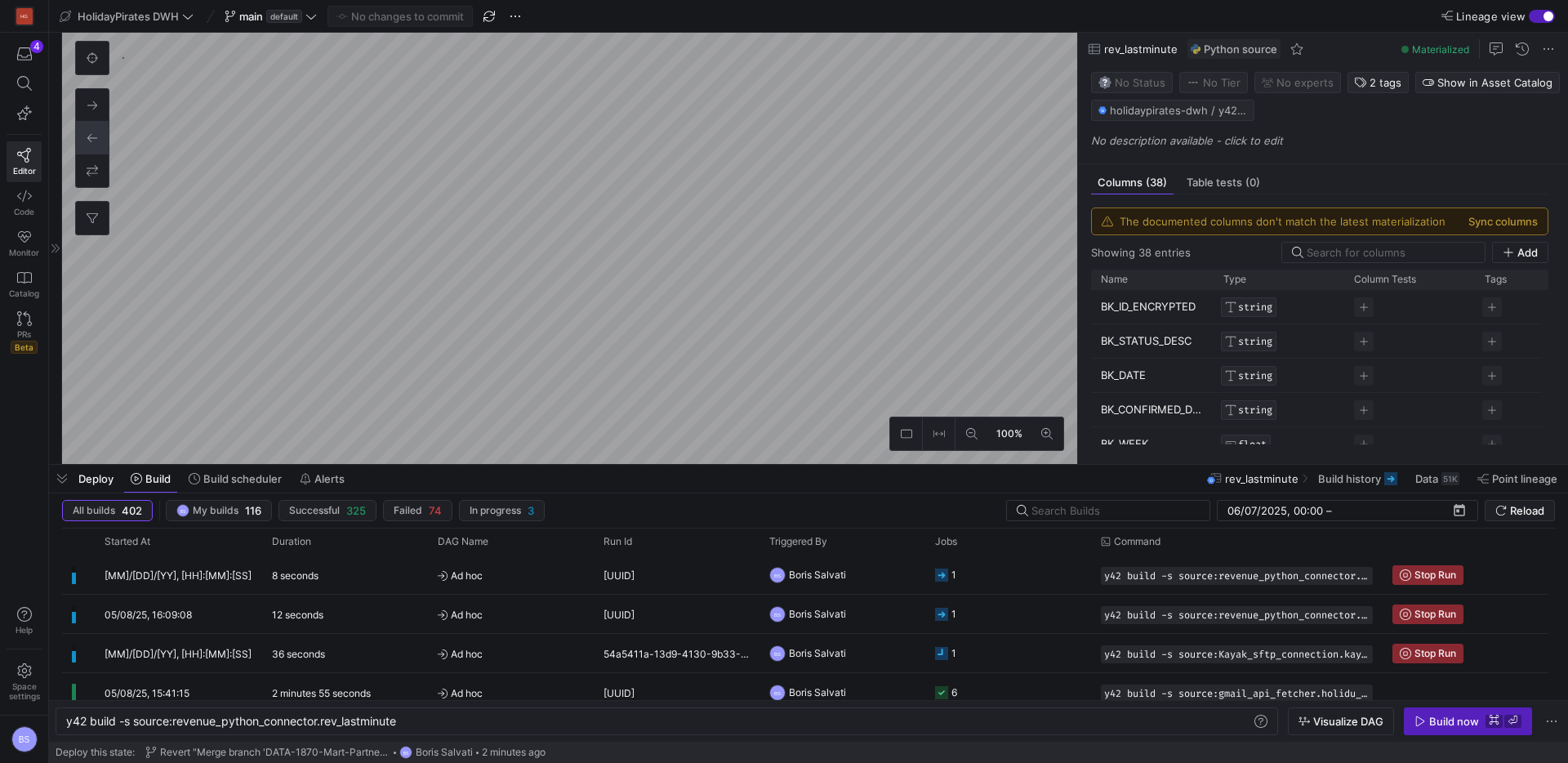 scroll, scrollTop: 0, scrollLeft: 0, axis: both 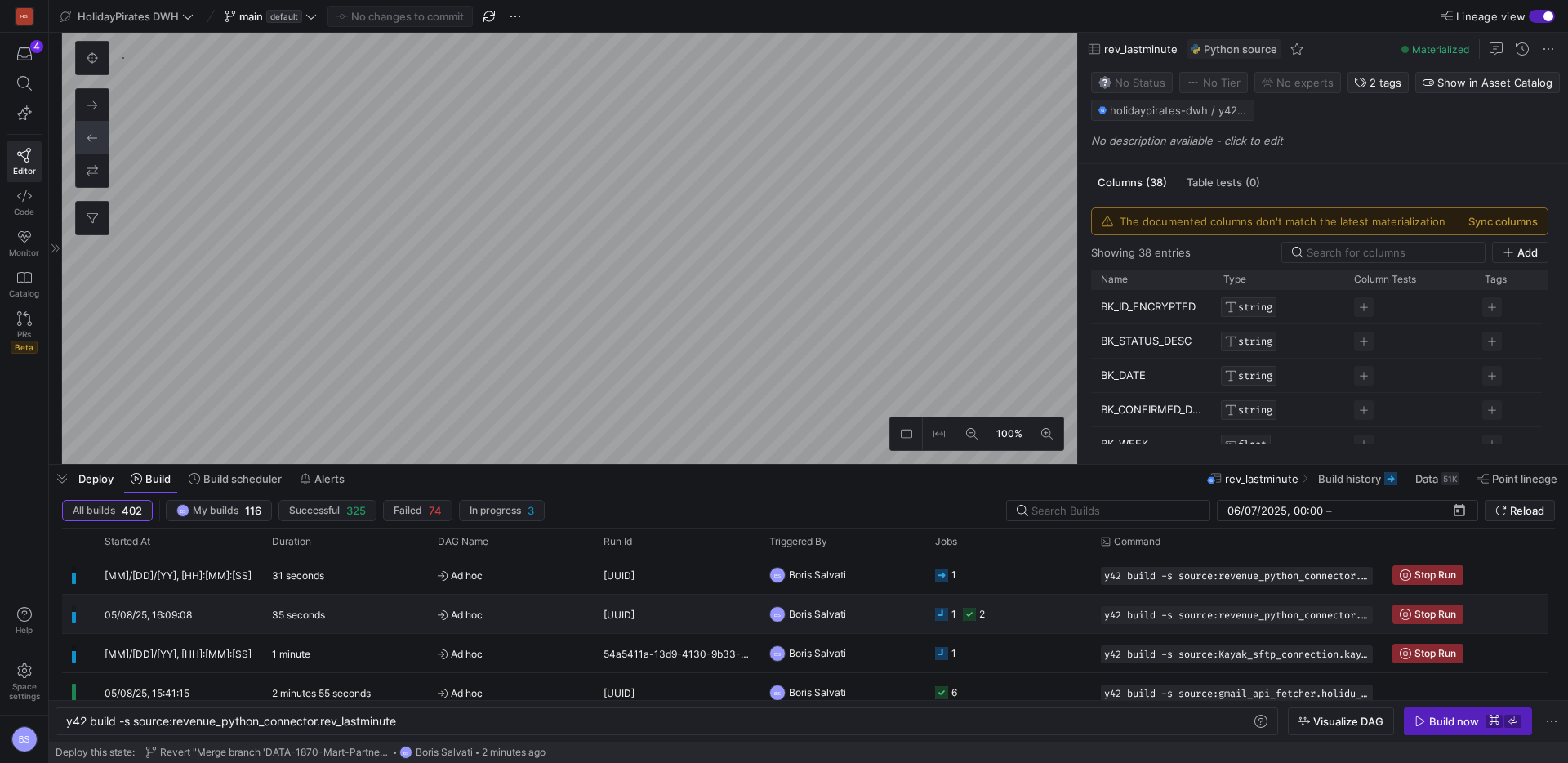 click on "1
2" 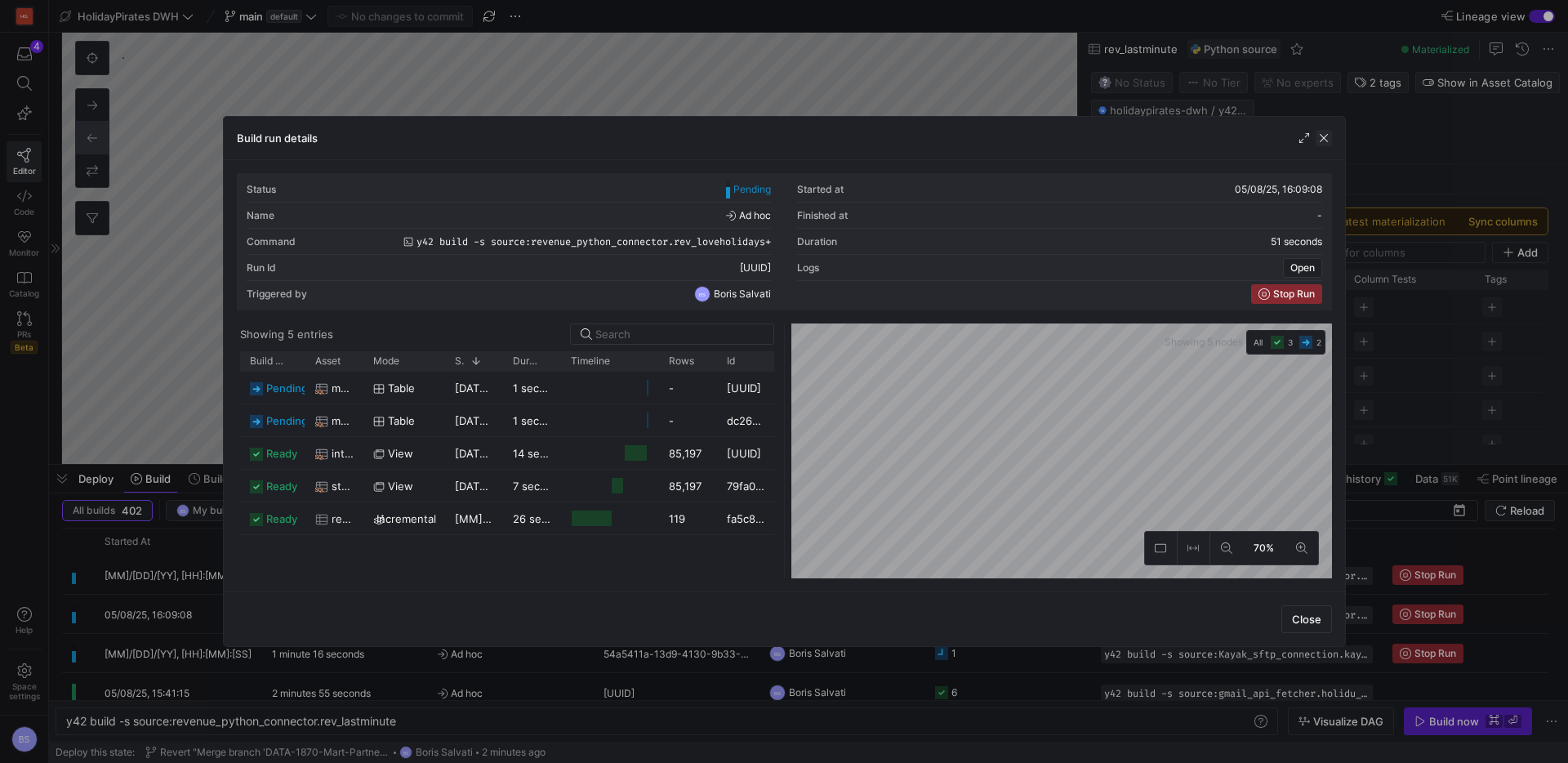 click 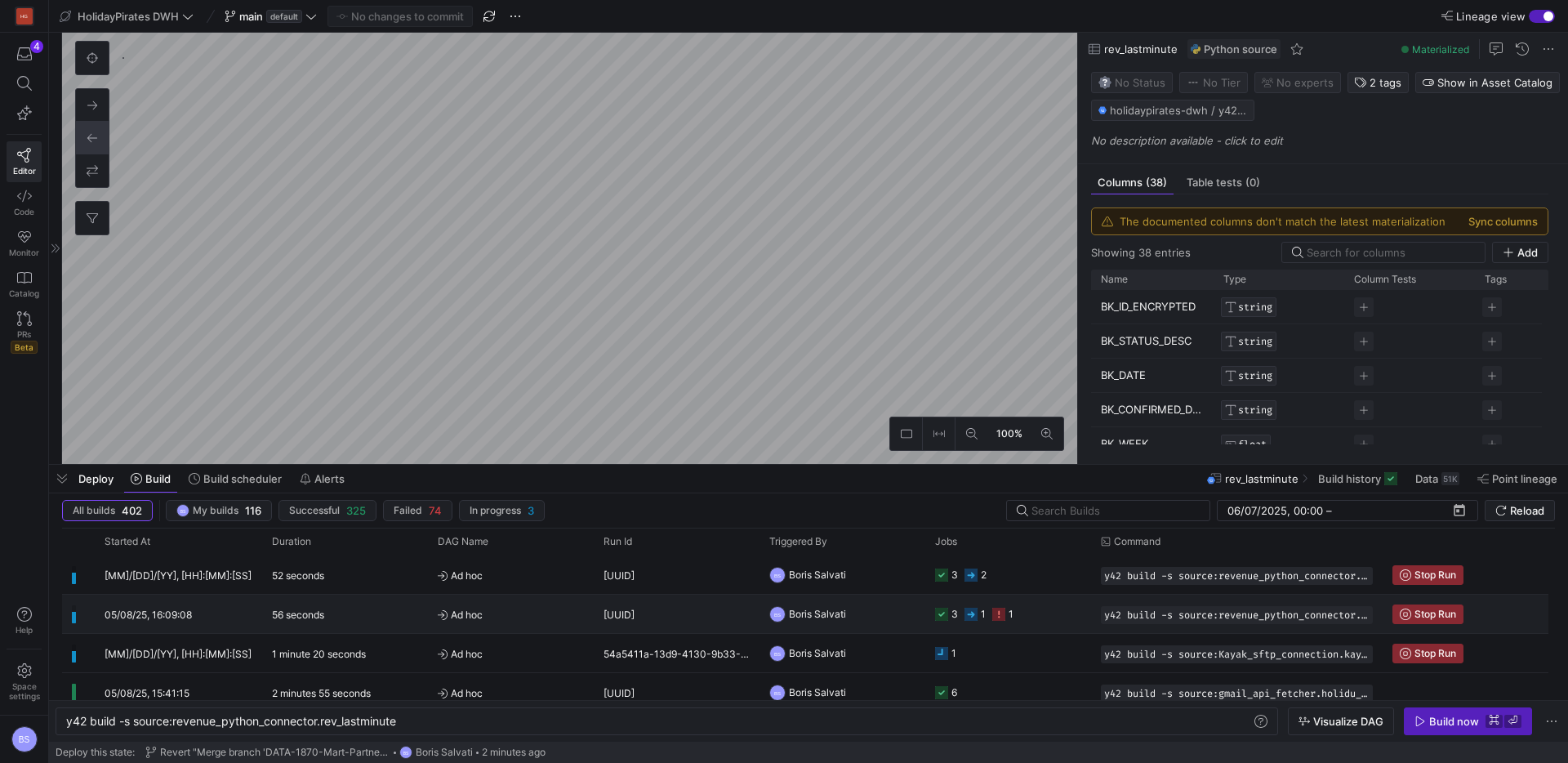 click on "Ad hoc" 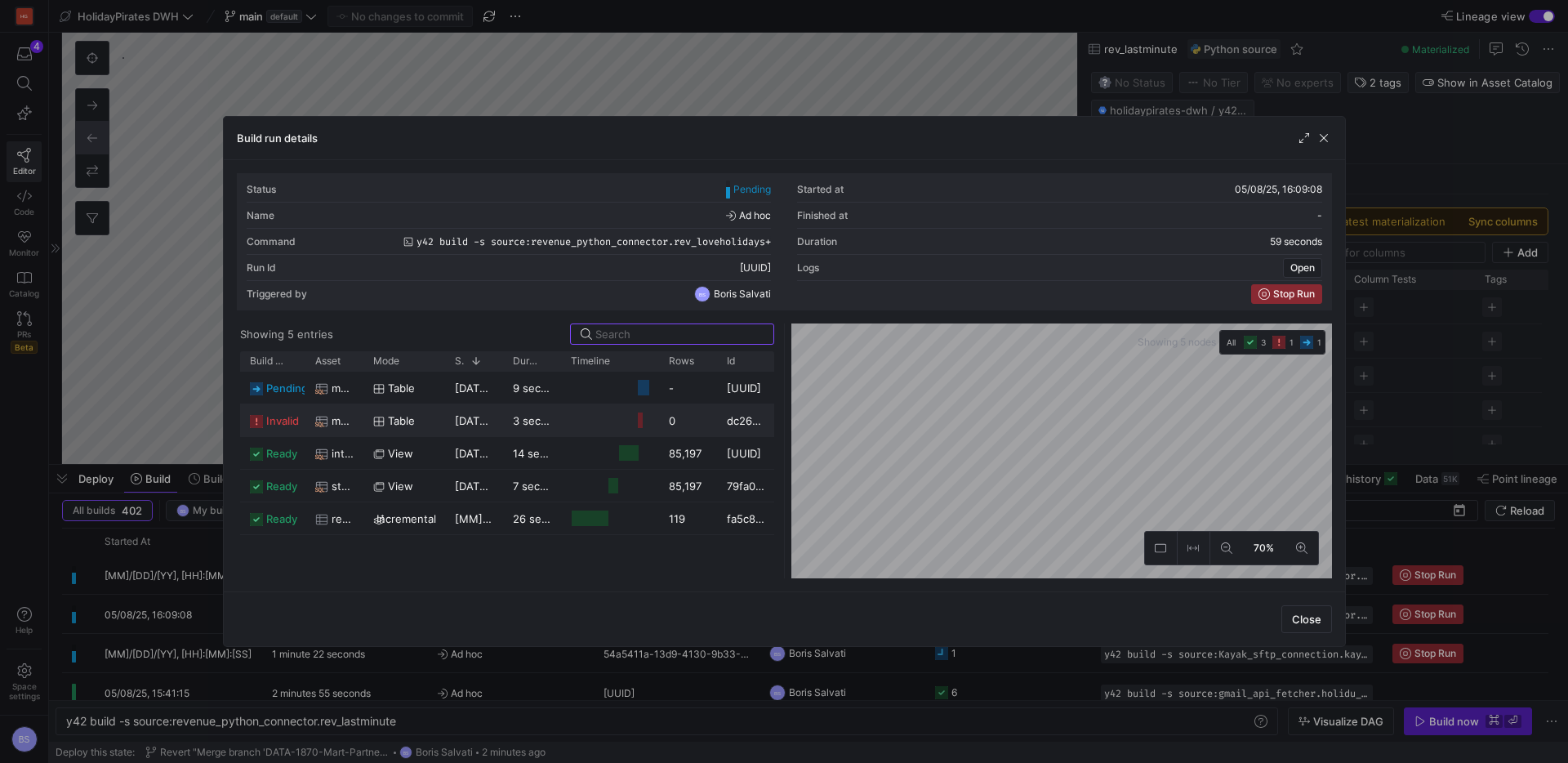 click on "table" 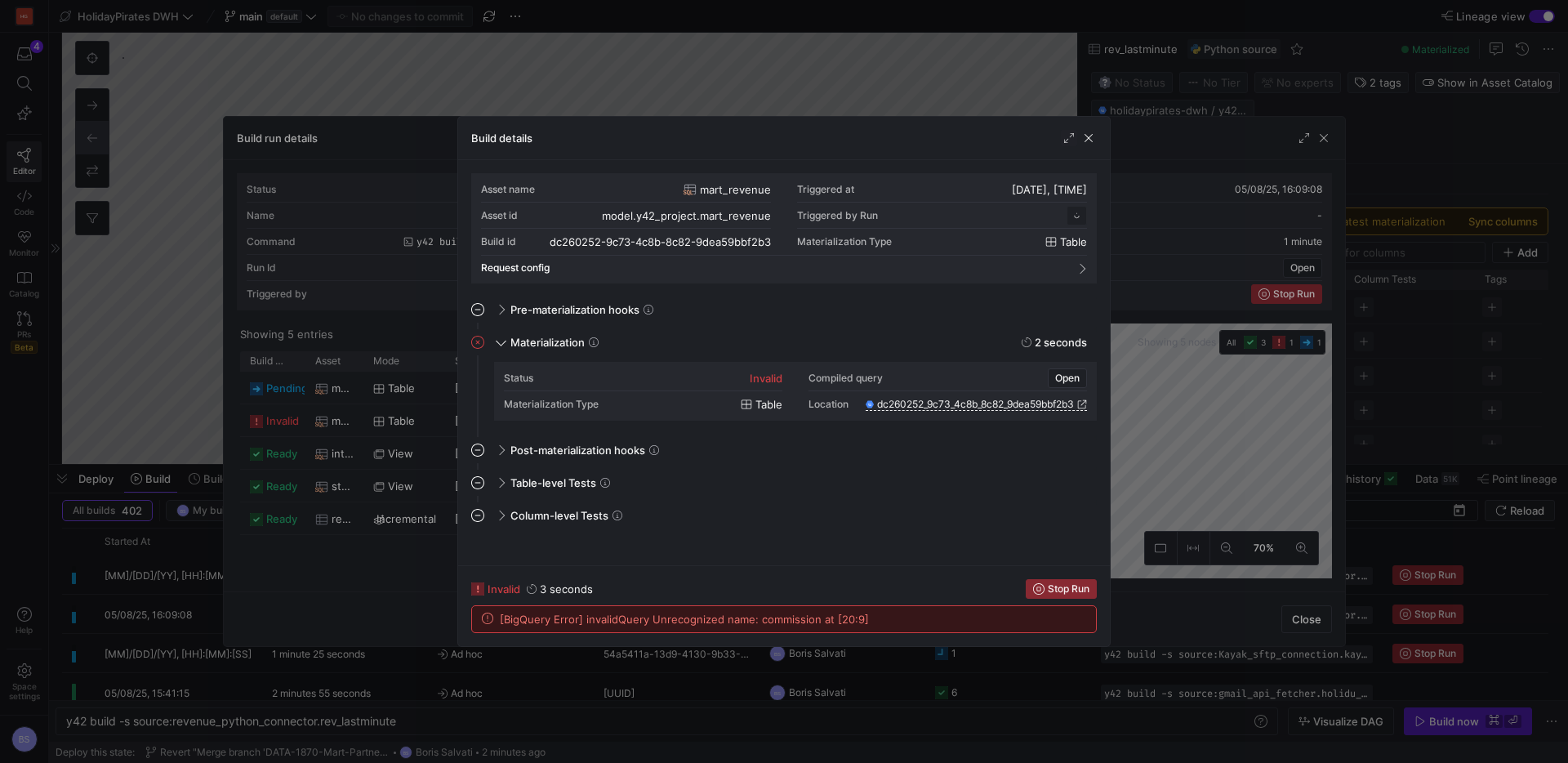 scroll, scrollTop: 147, scrollLeft: 0, axis: vertical 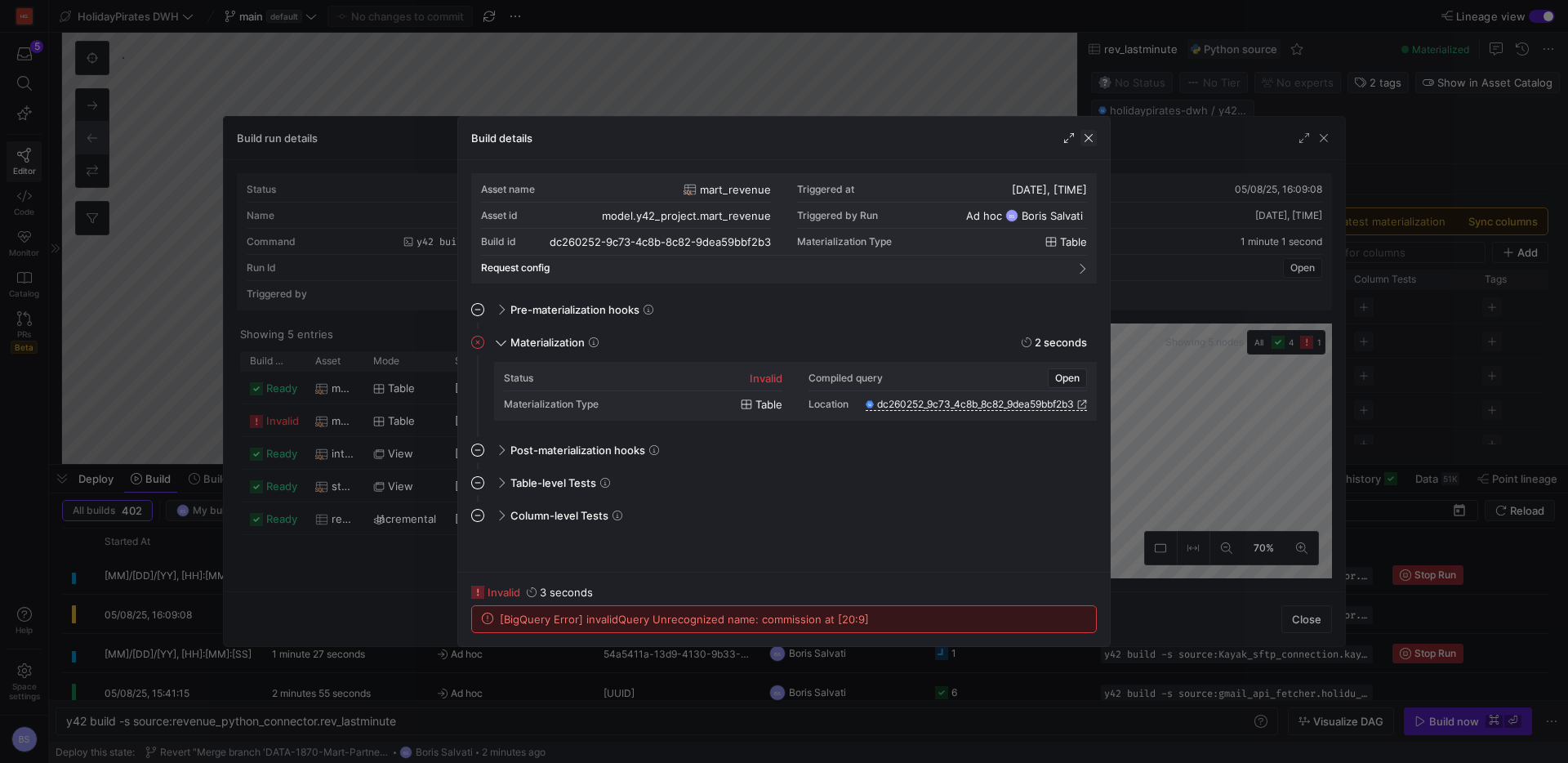 click 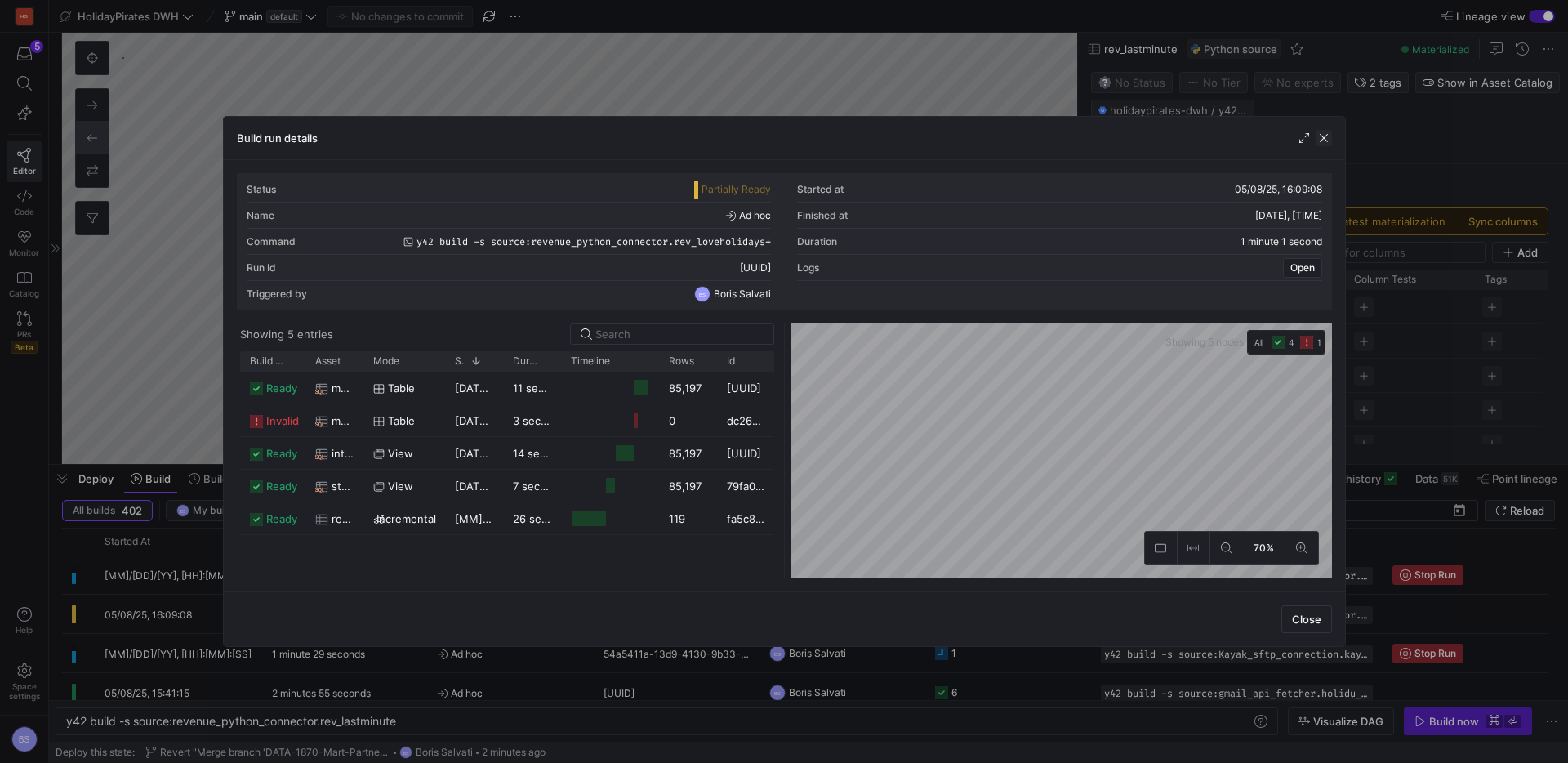 click 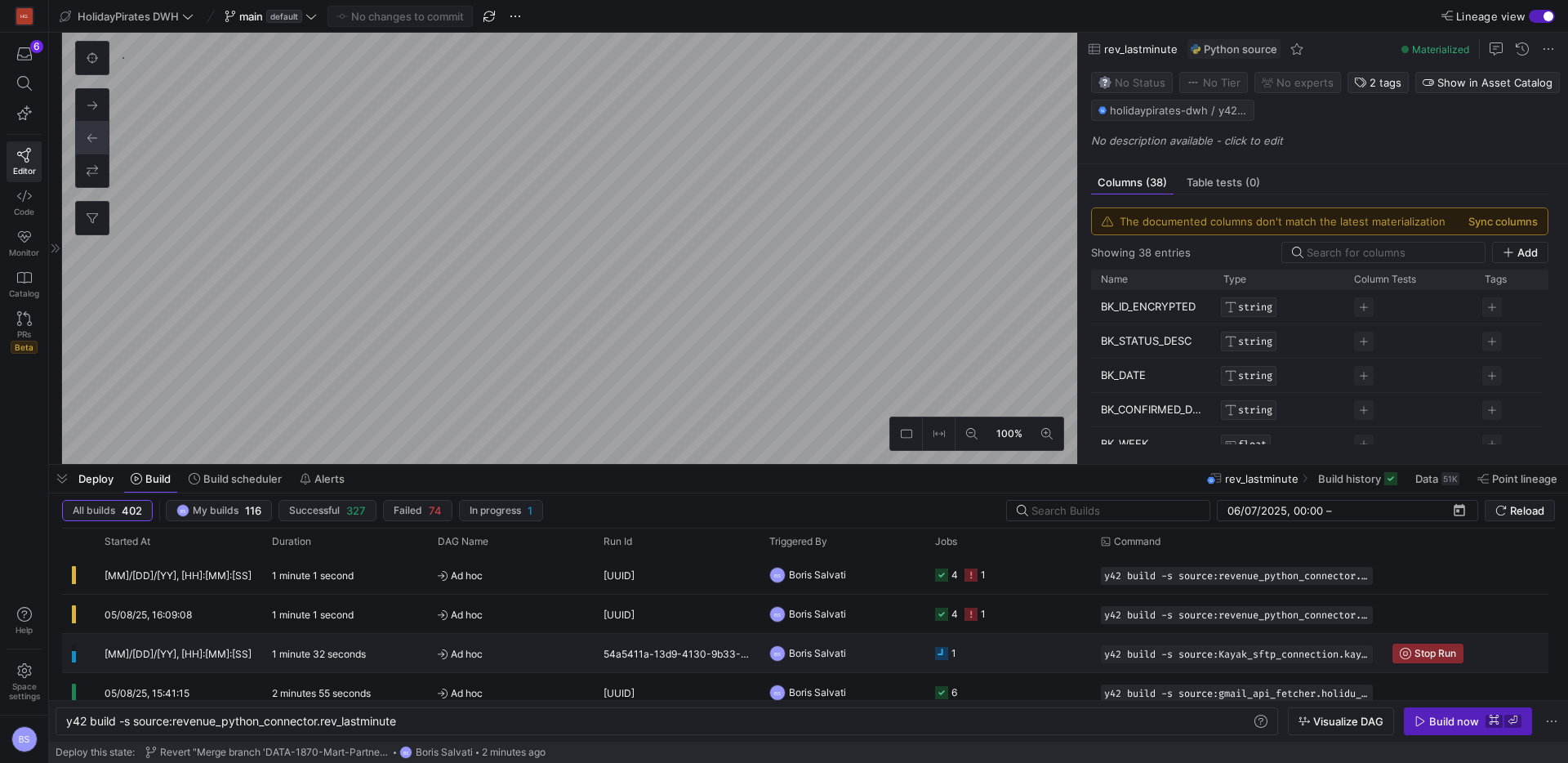 click on "Ad hoc" 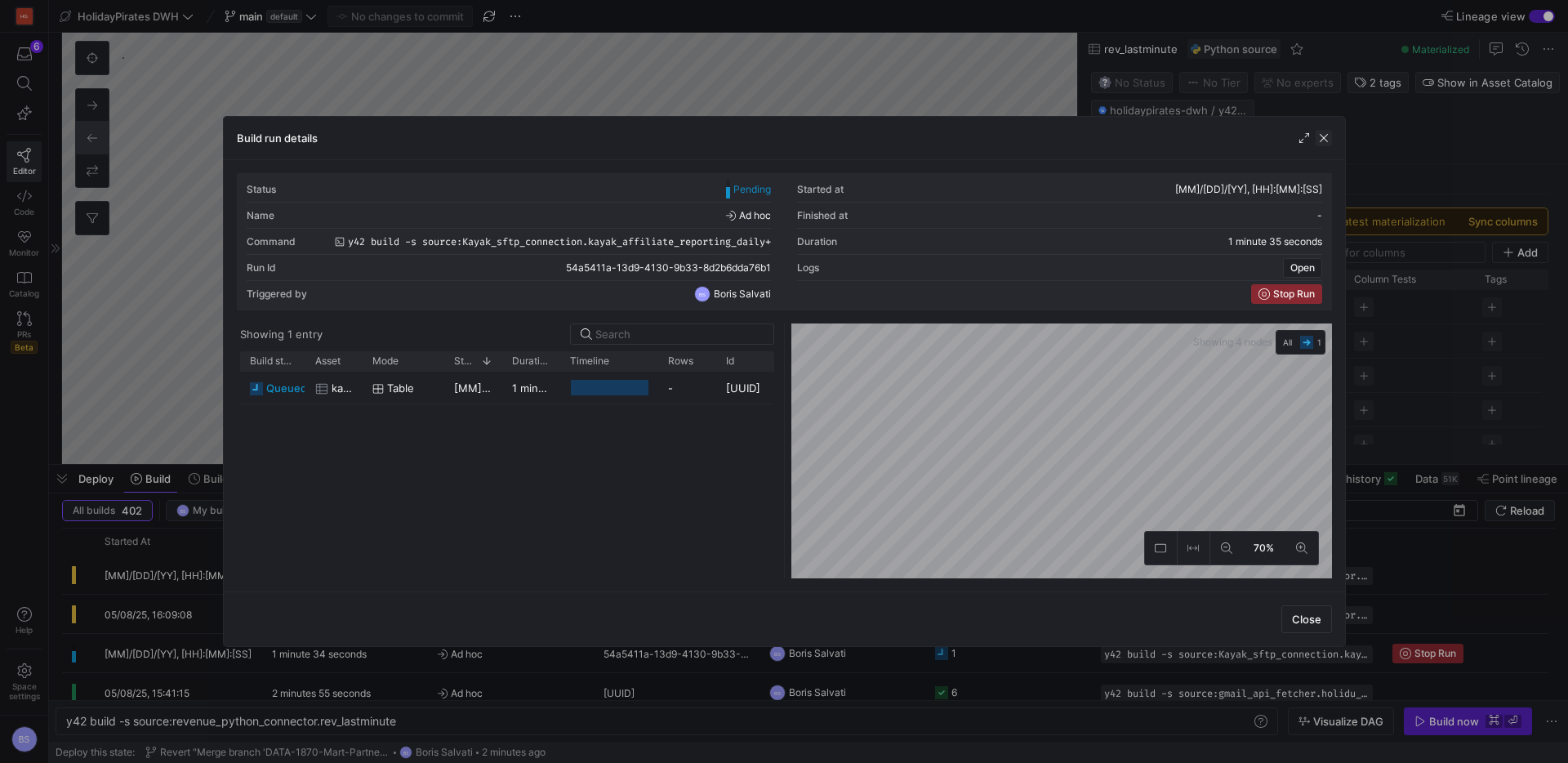 click 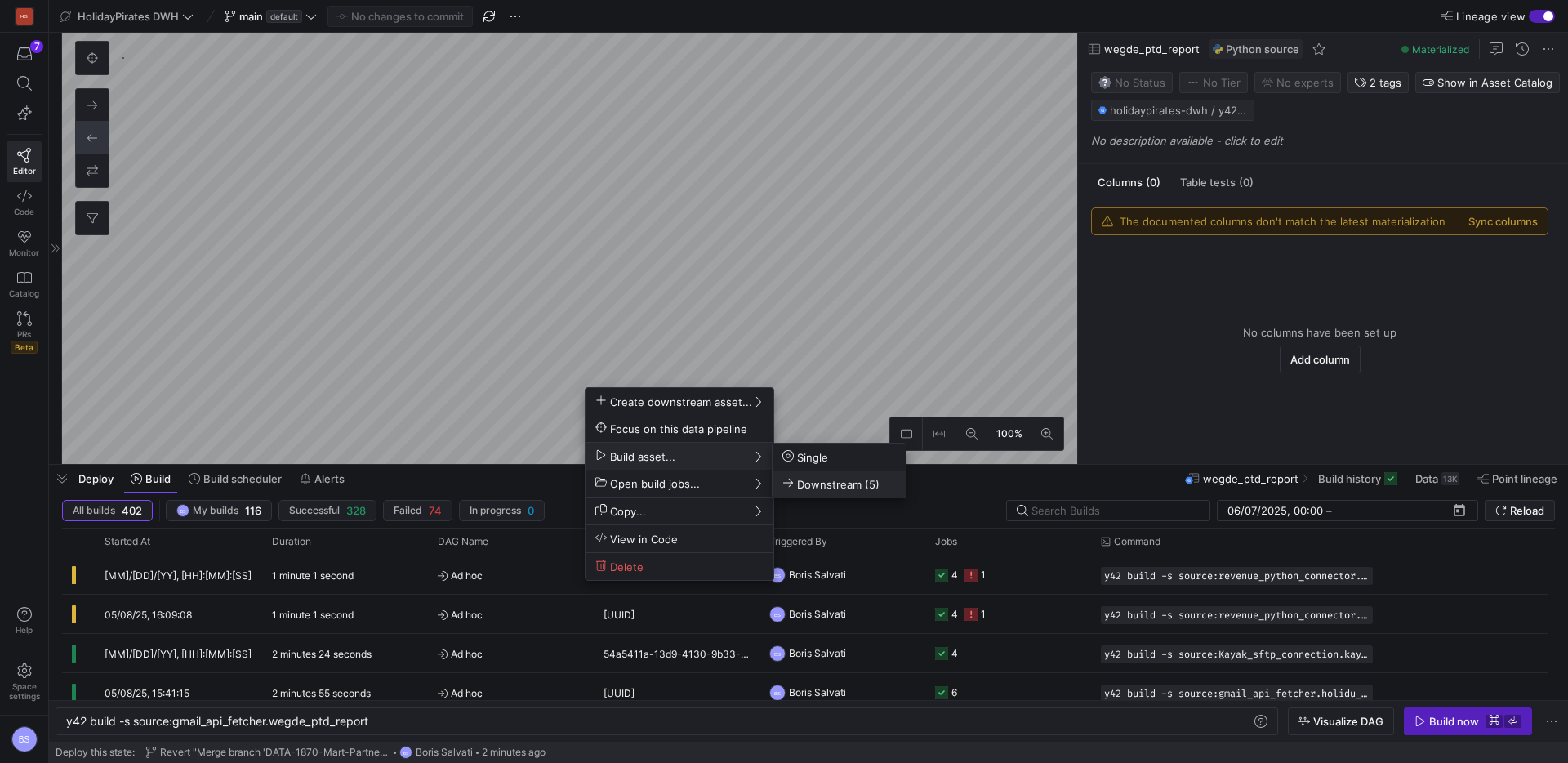 click on "Downstream (5)" at bounding box center (831, 484) 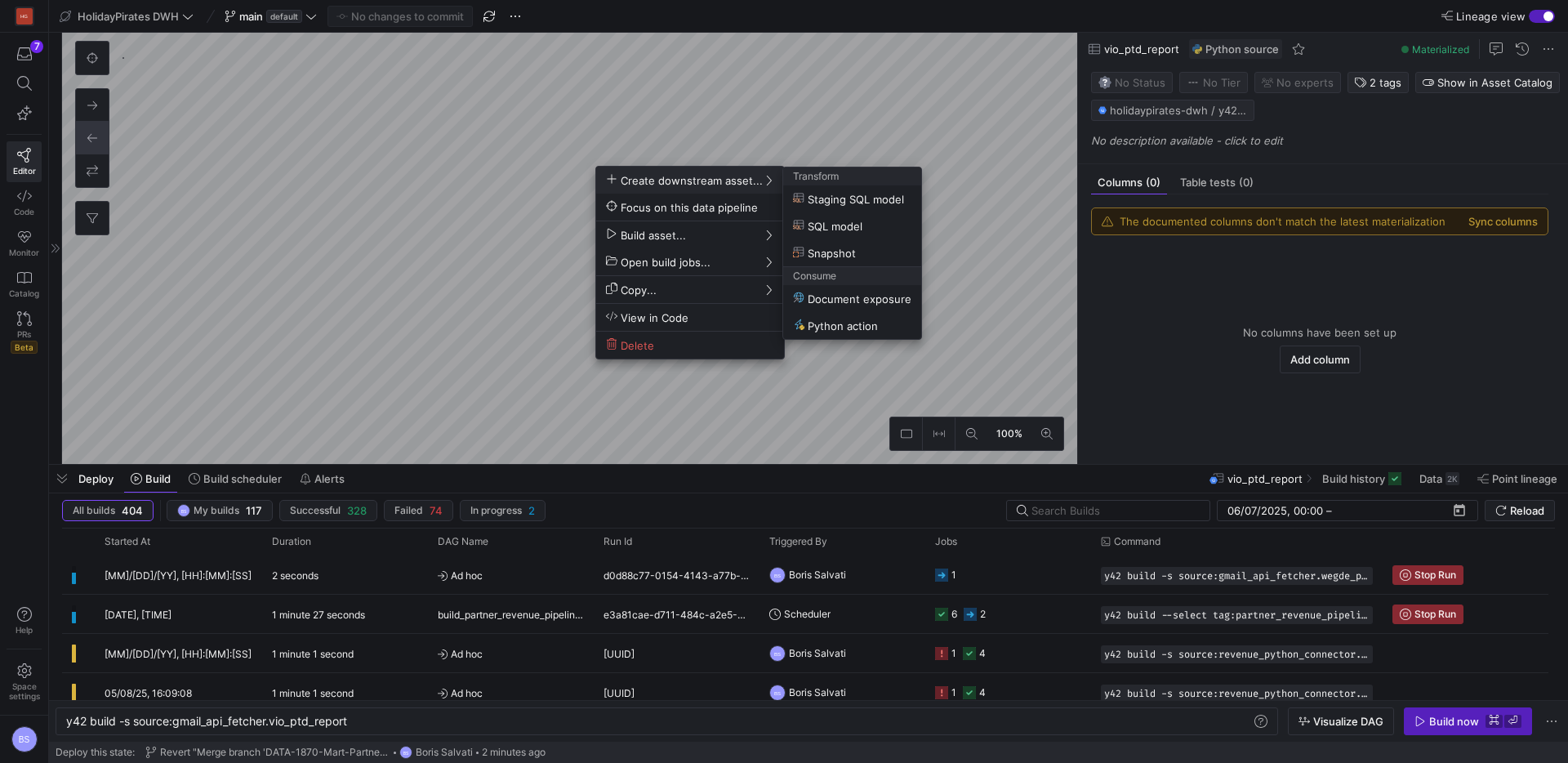 click at bounding box center [784, 382] 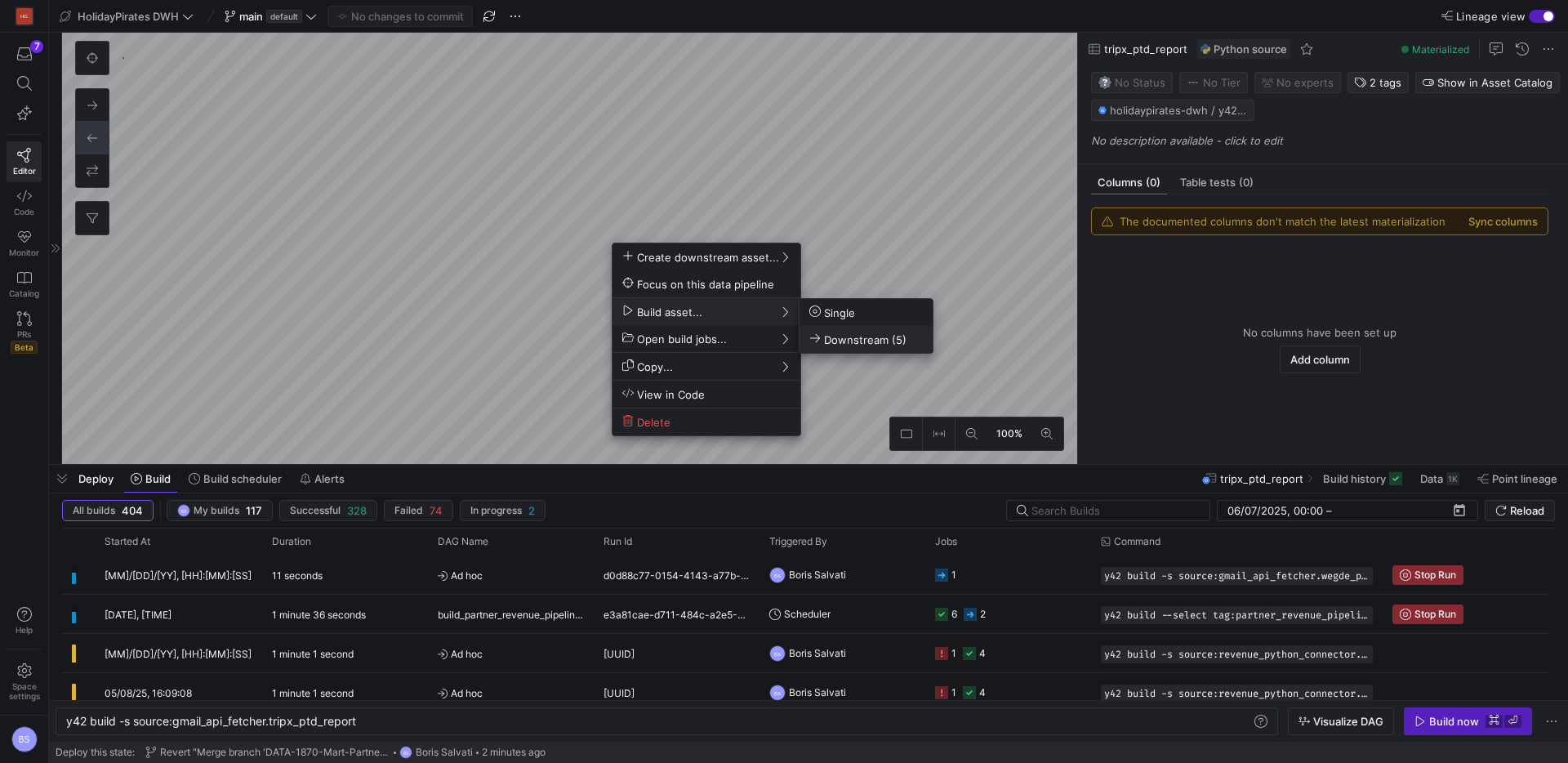 click on "Downstream (5)" at bounding box center [858, 339] 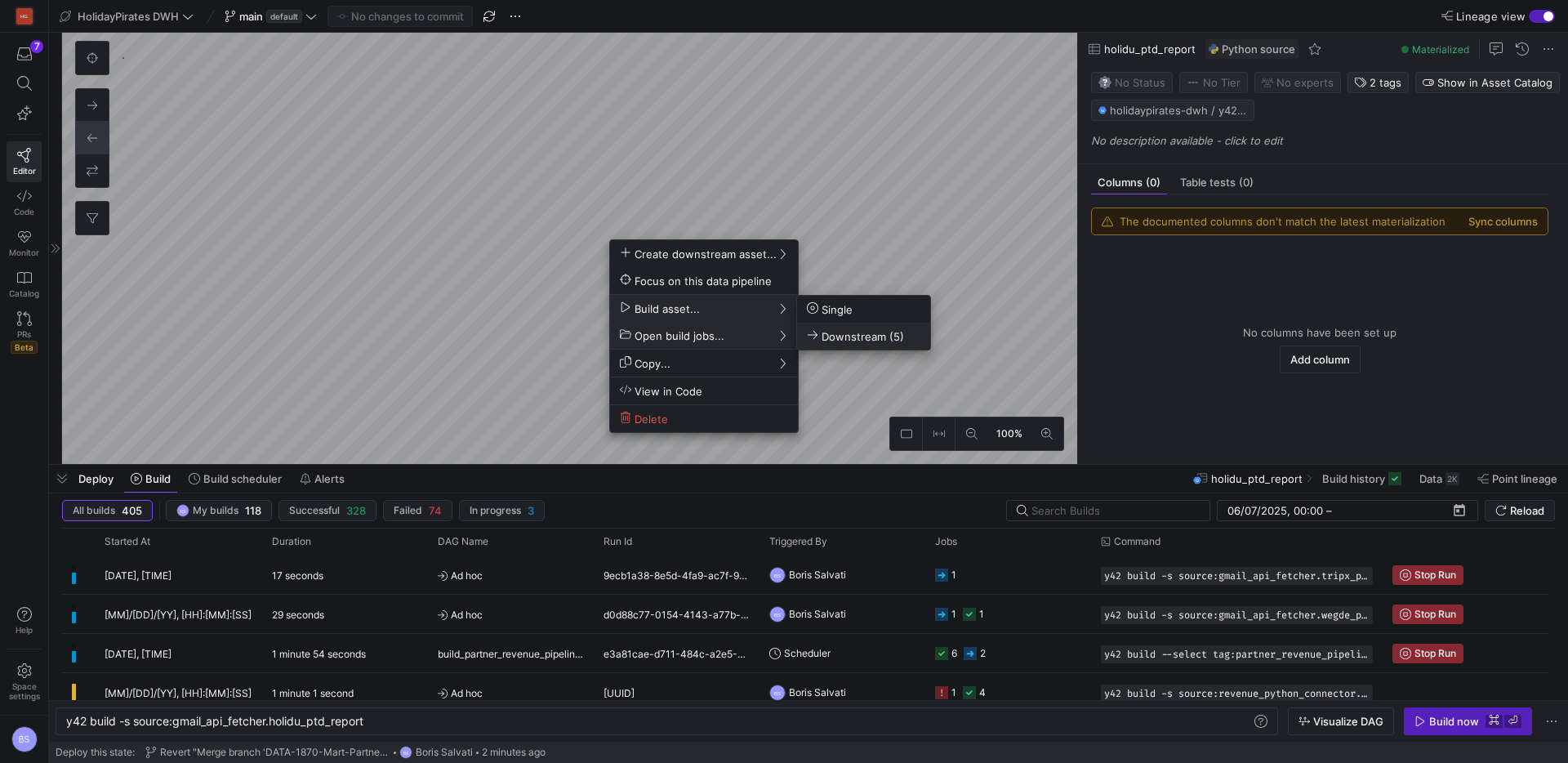 click on "Downstream (5)" at bounding box center (855, 336) 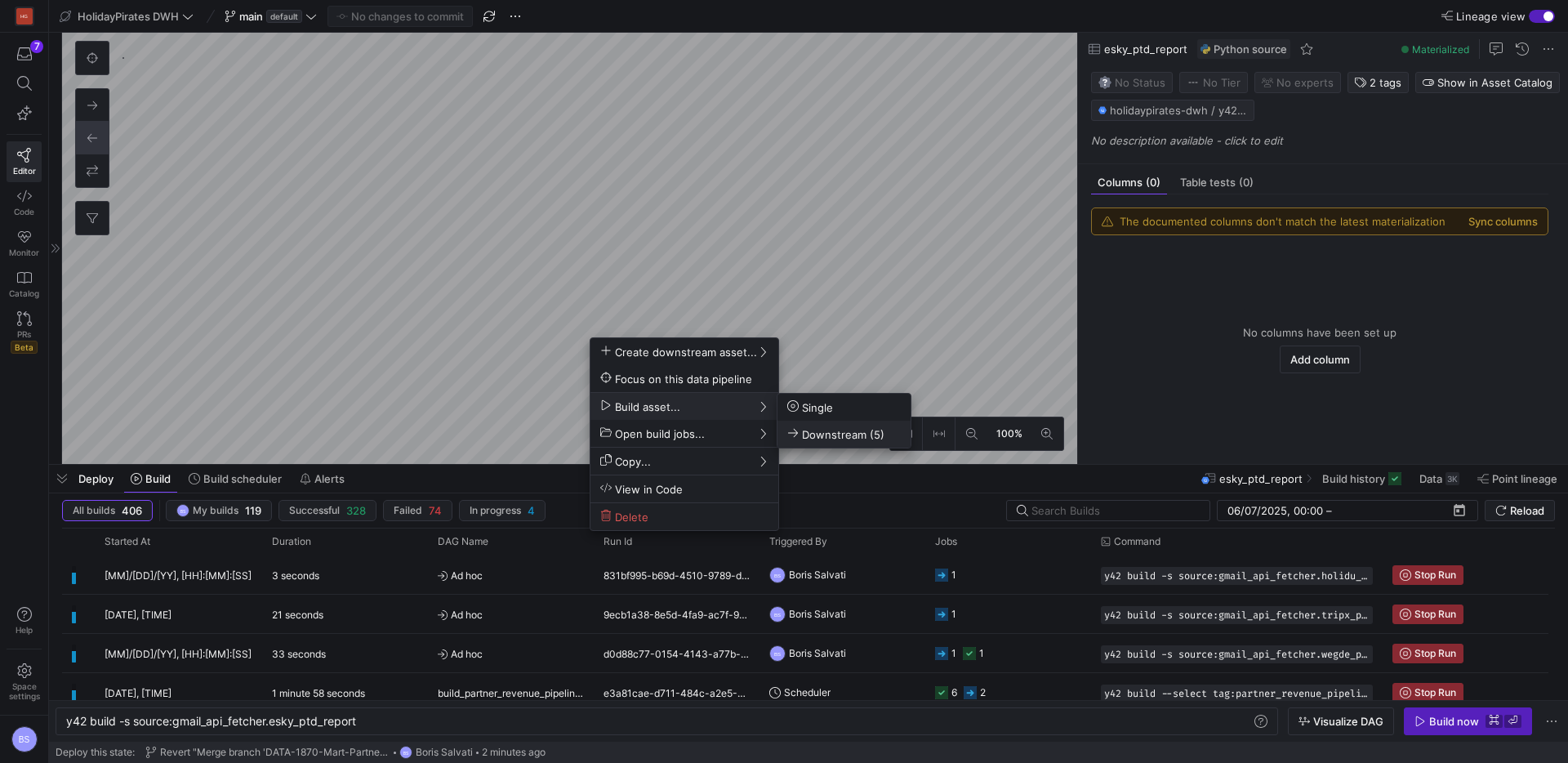 click on "Downstream (5)" at bounding box center [835, 434] 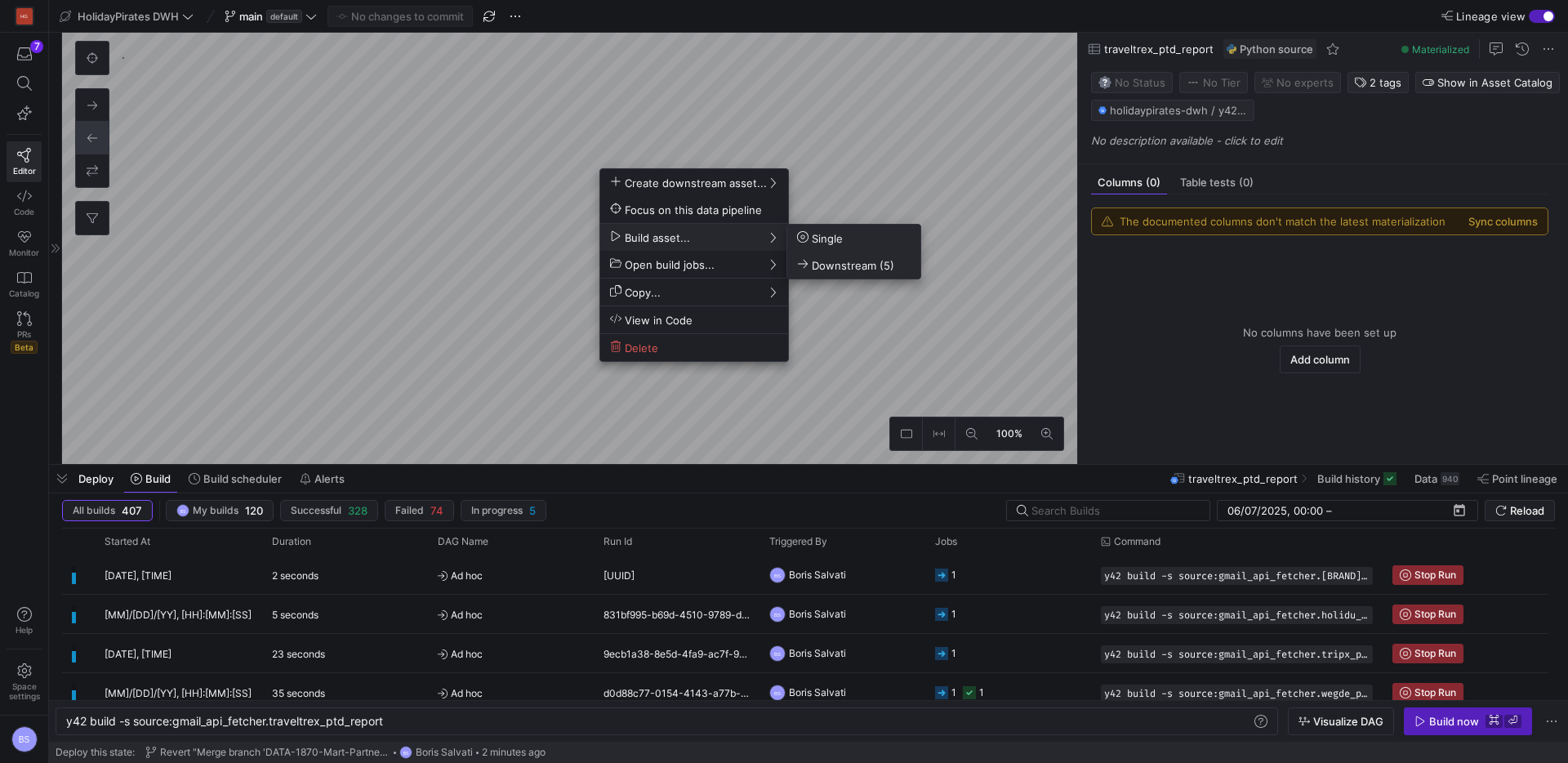 click on "Downstream (5)" at bounding box center [845, 265] 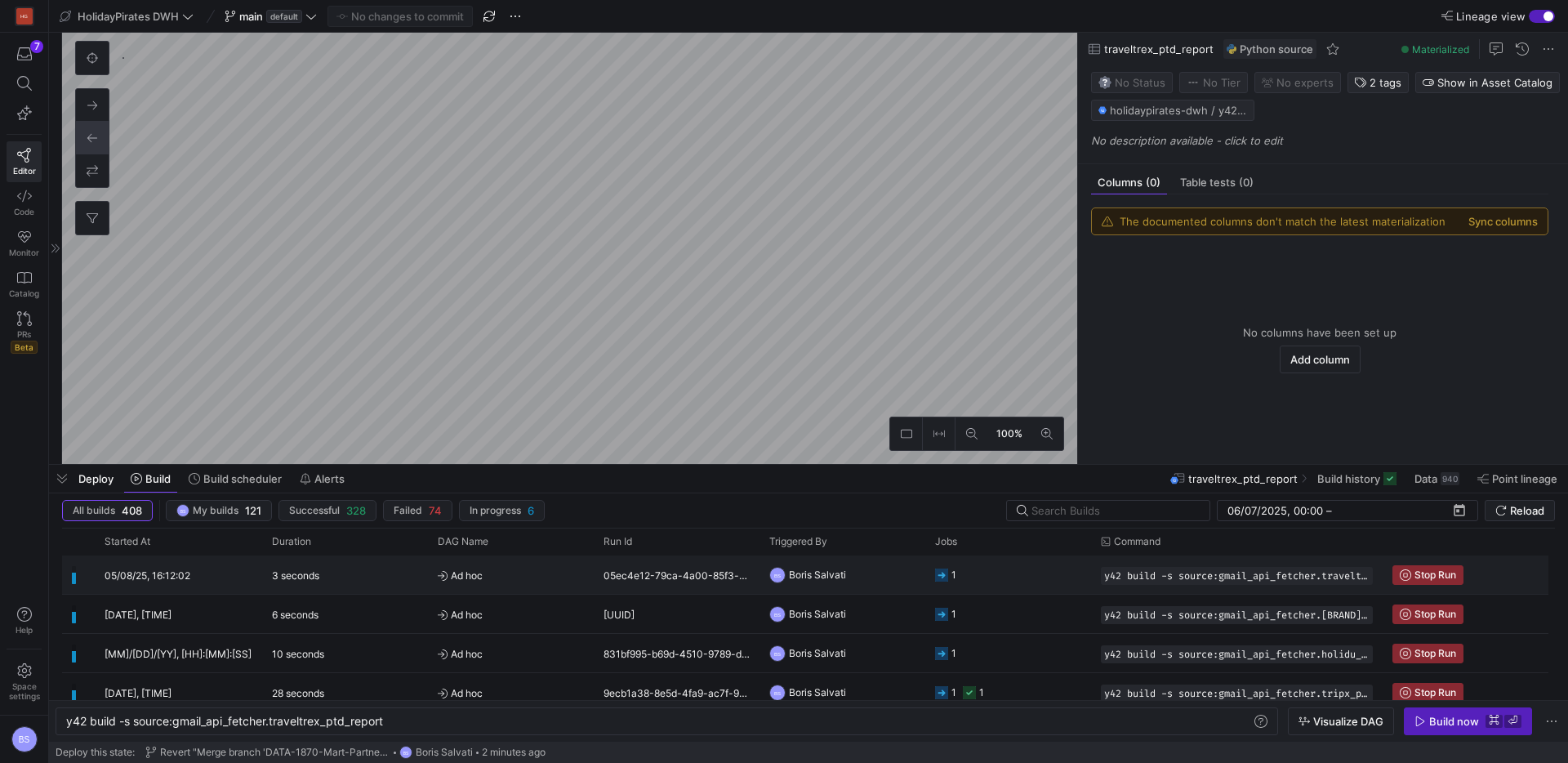 scroll, scrollTop: 114, scrollLeft: 0, axis: vertical 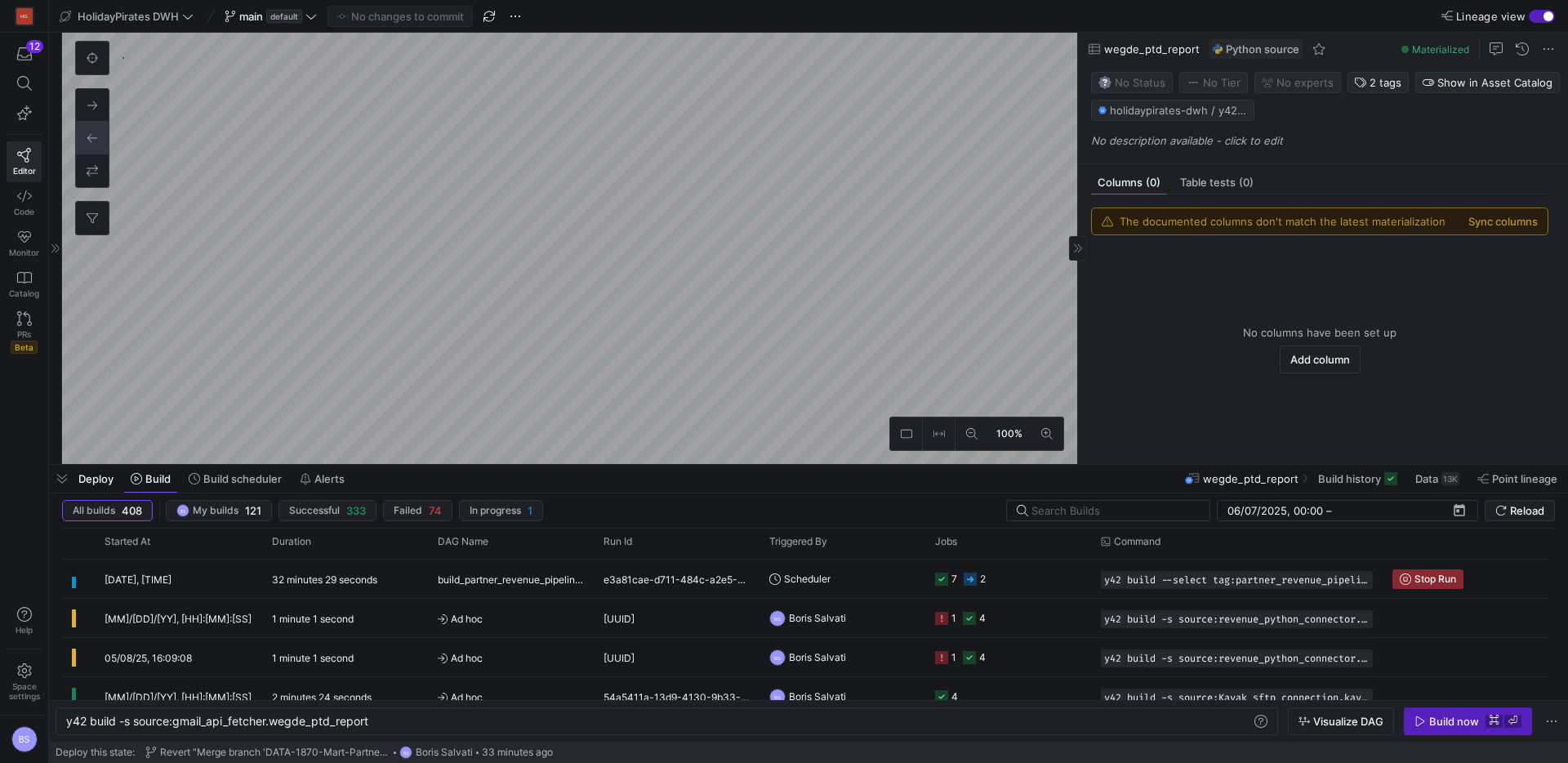 type on "y42 build" 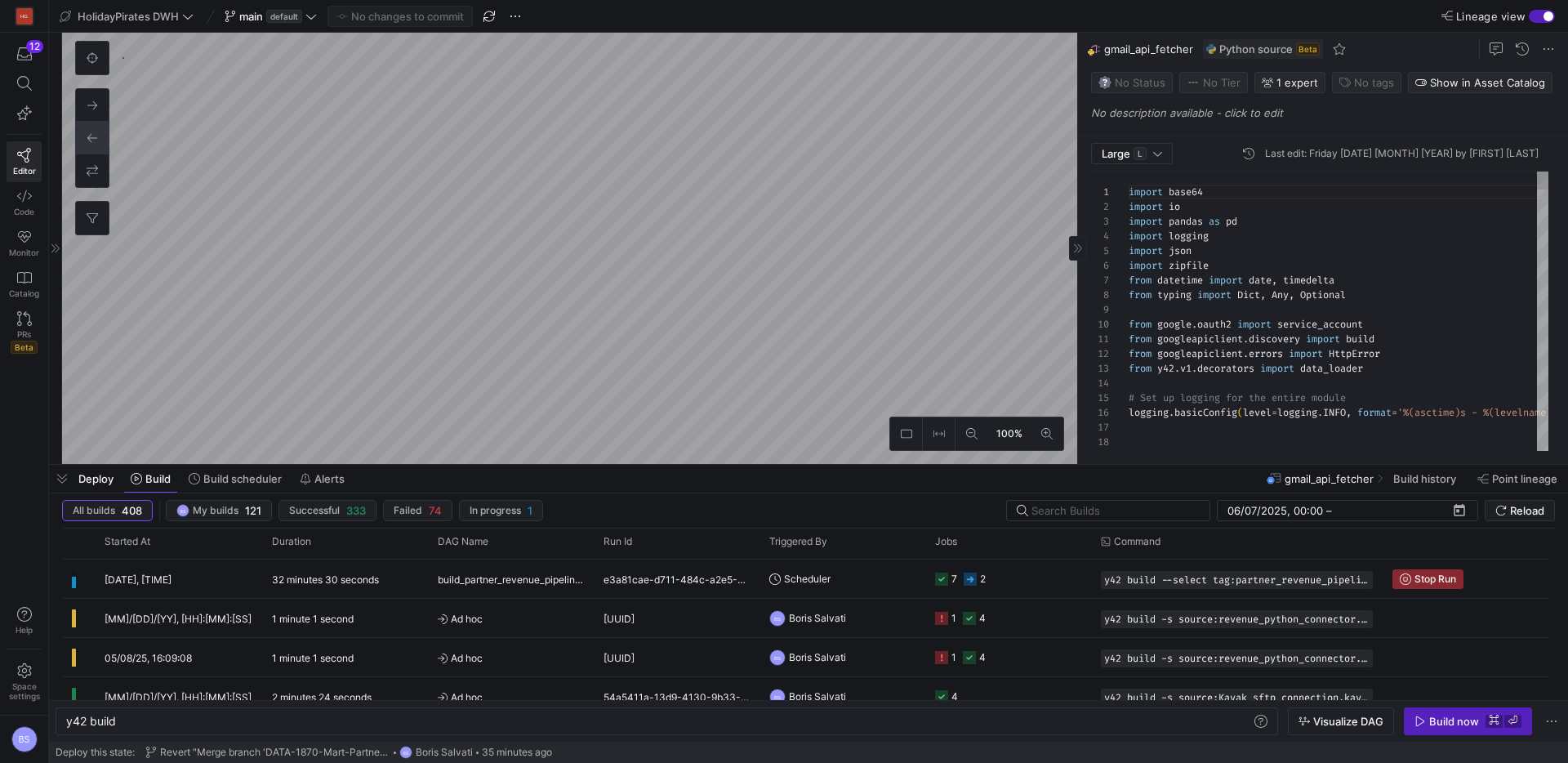 scroll, scrollTop: 147, scrollLeft: 0, axis: vertical 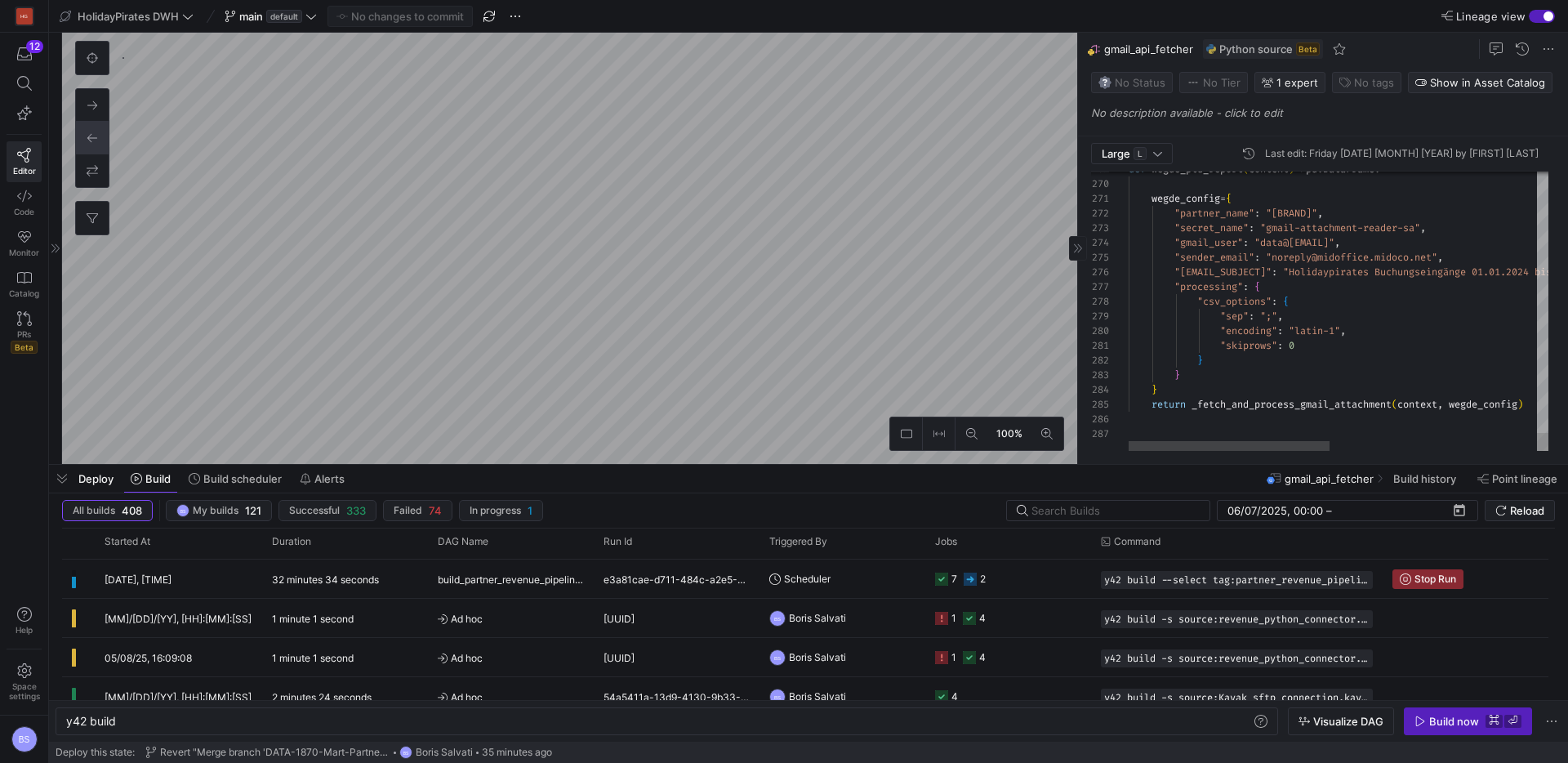 type on "wegde_config = {
"partner_name": "Wegde",
"secret_name": "gmail-attachment-reader-sa",
"gmail_user": "data@holidaypirates.com",
"sender_email": "noreply@midoffice.midoco.net",
"email_subject": "Holidaypirates Buchungseingänge 01.01.2024 bis gestern",
"processing": {
"csv_options": {
"sep": ";",
"encoding": "latin-1"," 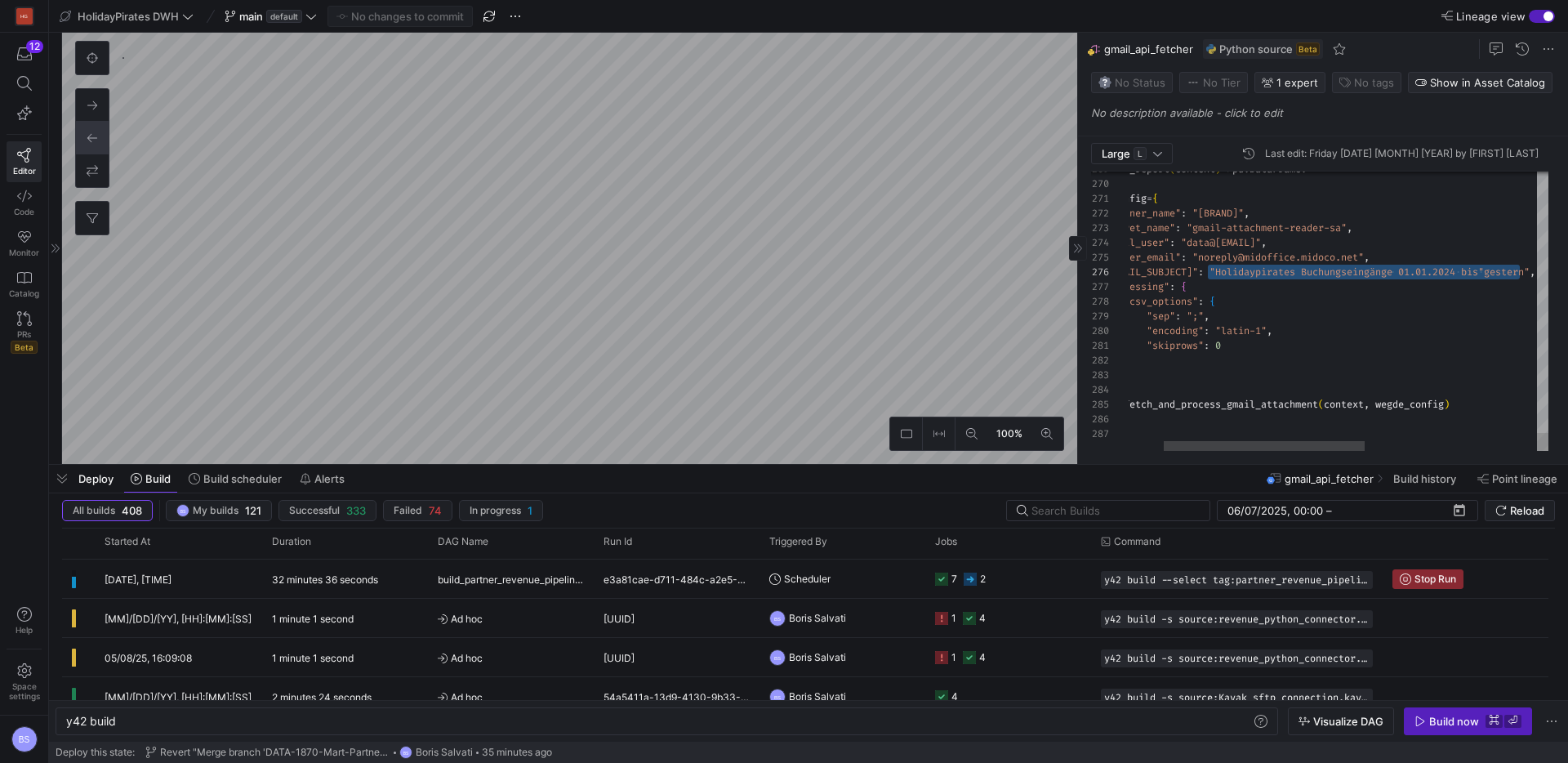 scroll, scrollTop: 74, scrollLeft: 470, axis: both 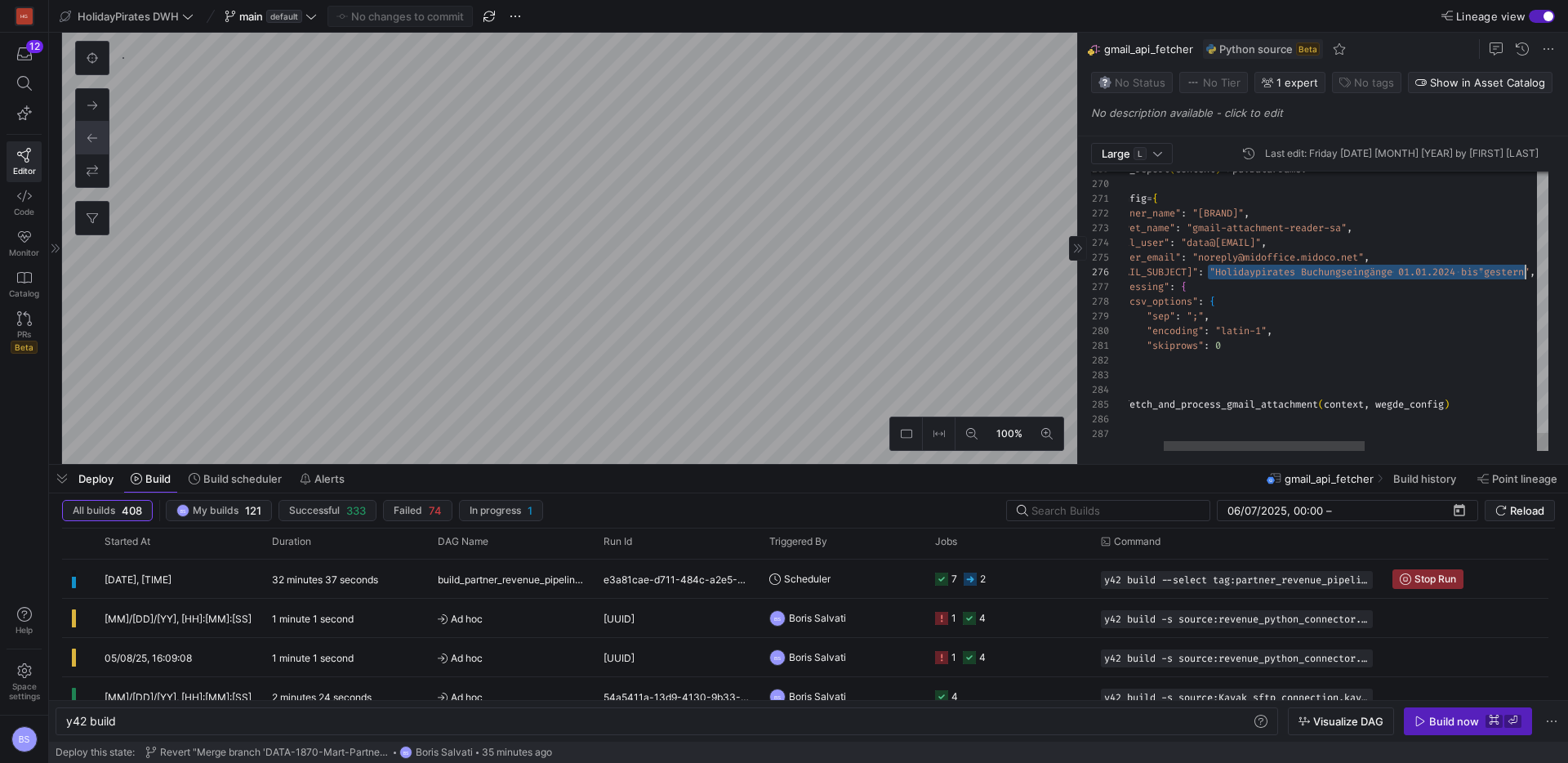 drag, startPoint x: 1282, startPoint y: 274, endPoint x: 1522, endPoint y: 273, distance: 240.0021 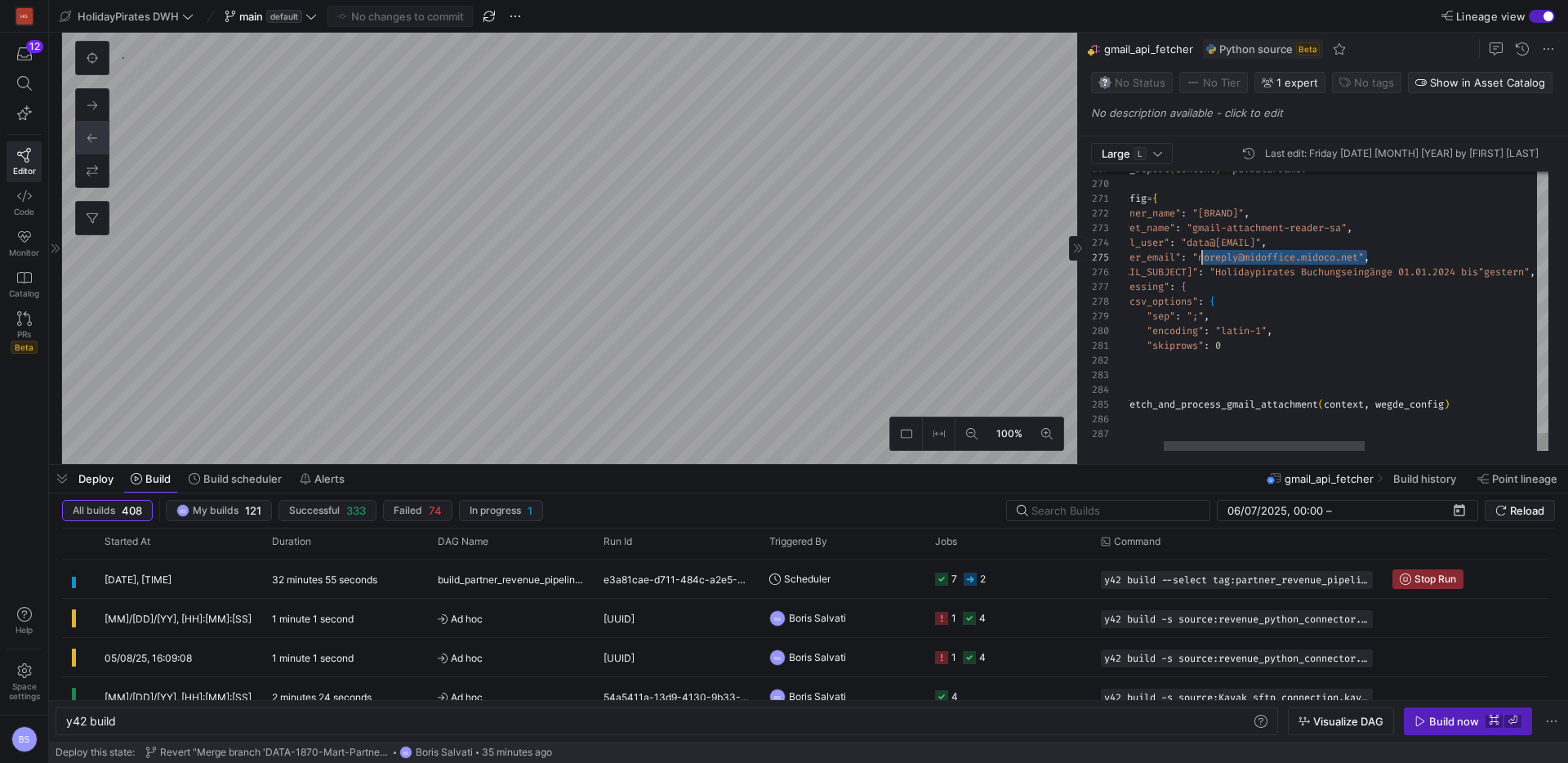 scroll, scrollTop: 59, scrollLeft: 147, axis: both 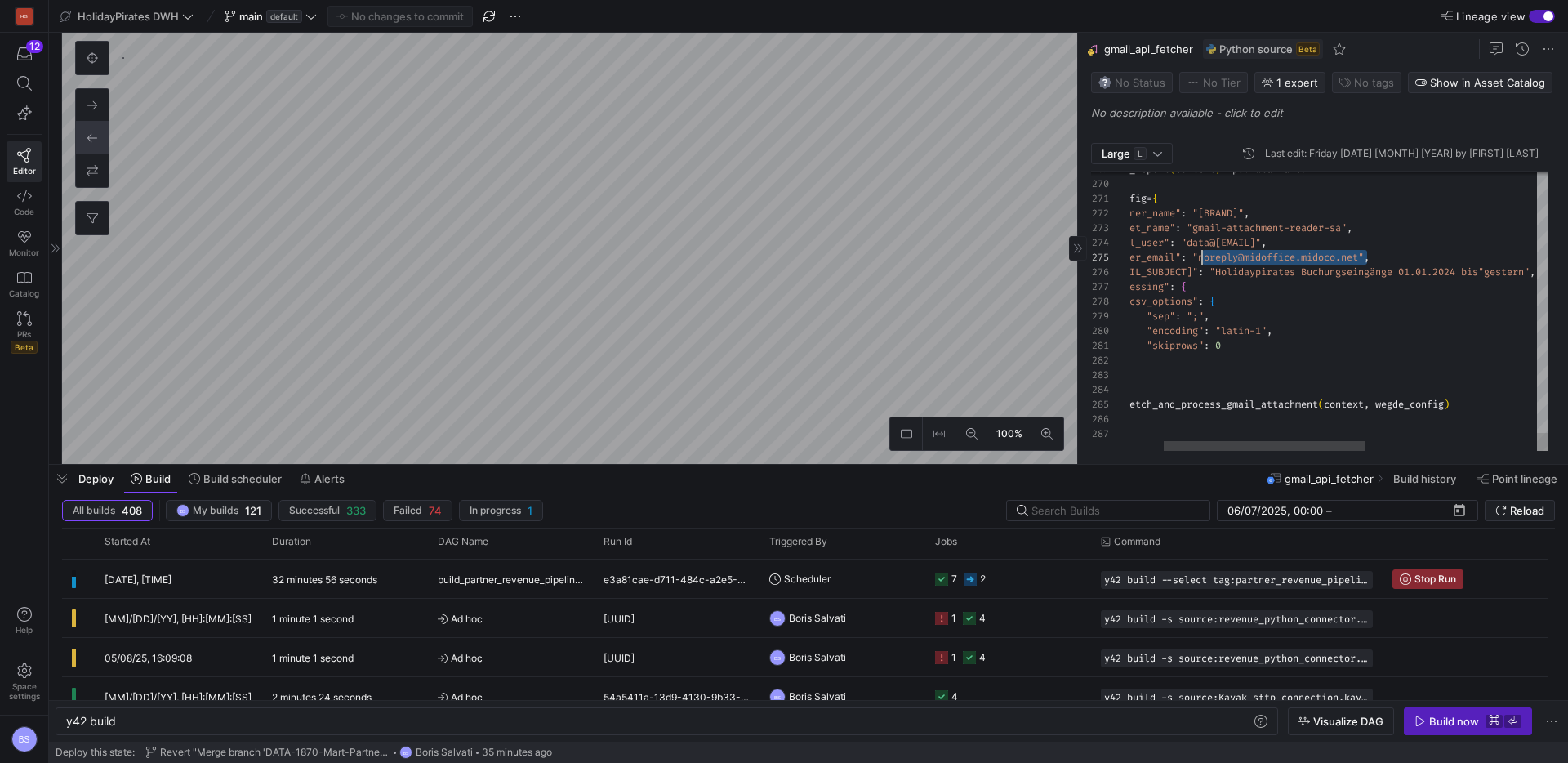 drag, startPoint x: 1367, startPoint y: 257, endPoint x: 1205, endPoint y: 257, distance: 162 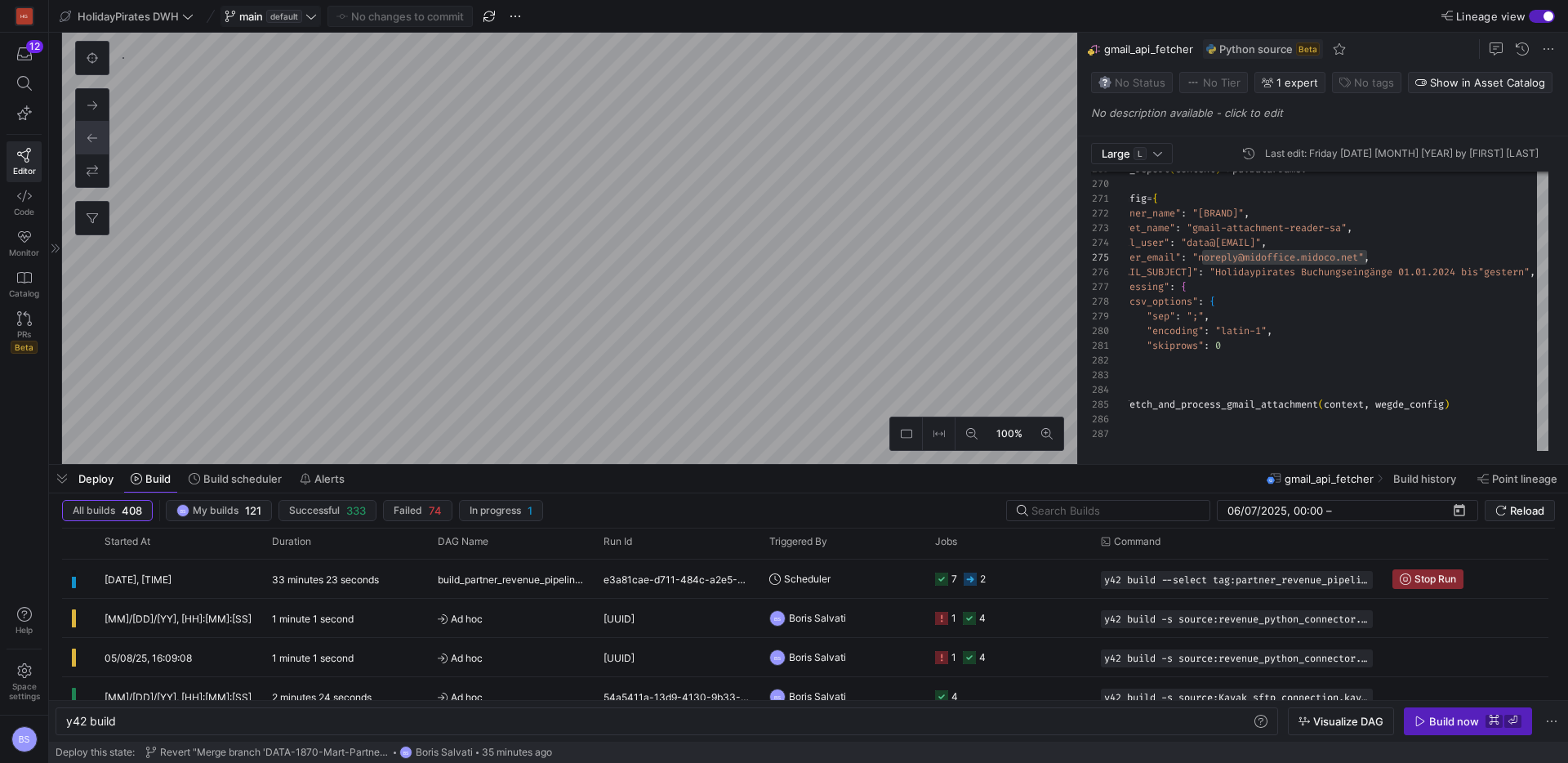 click 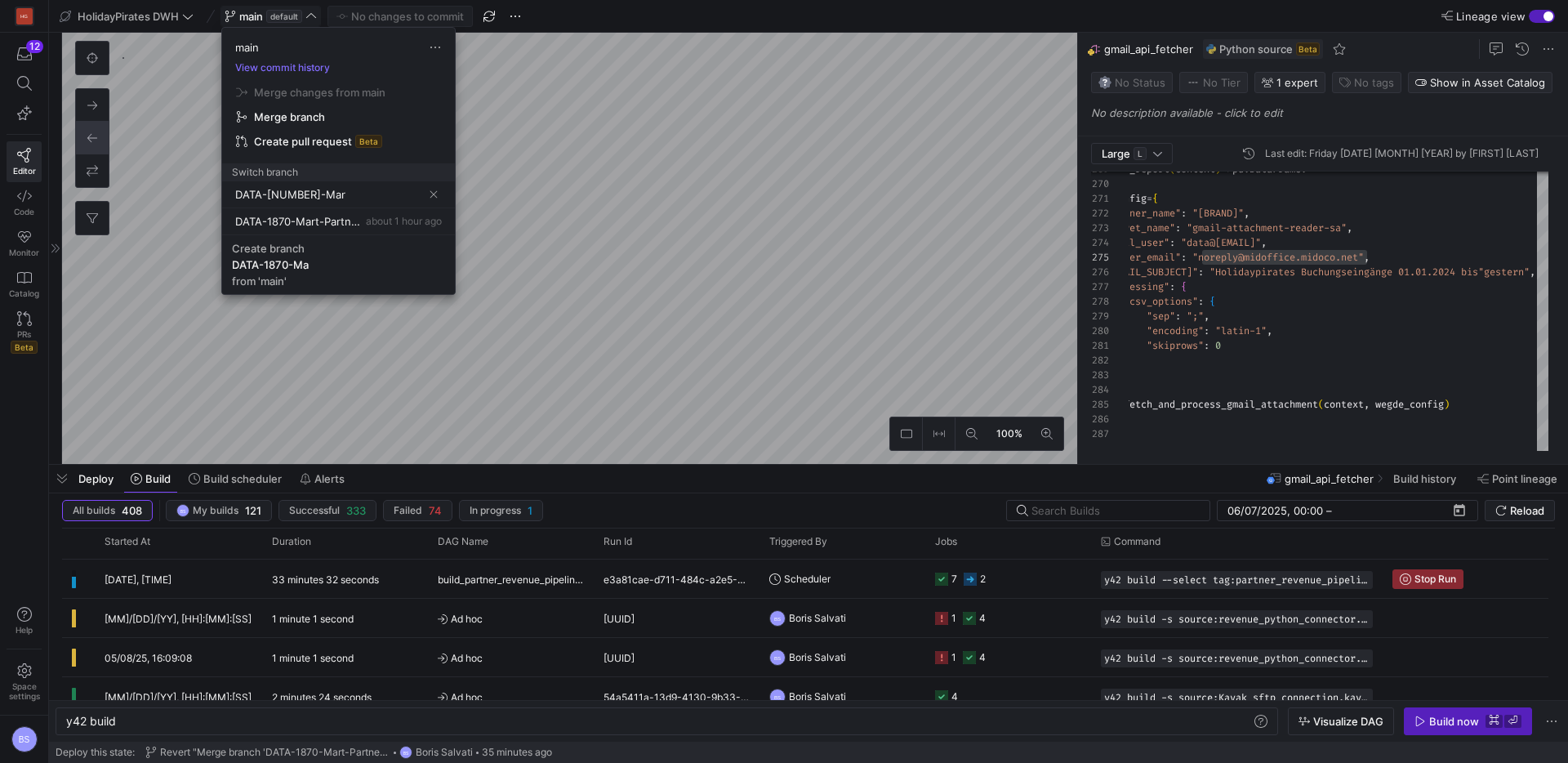 type on "DATA-1870-Mart" 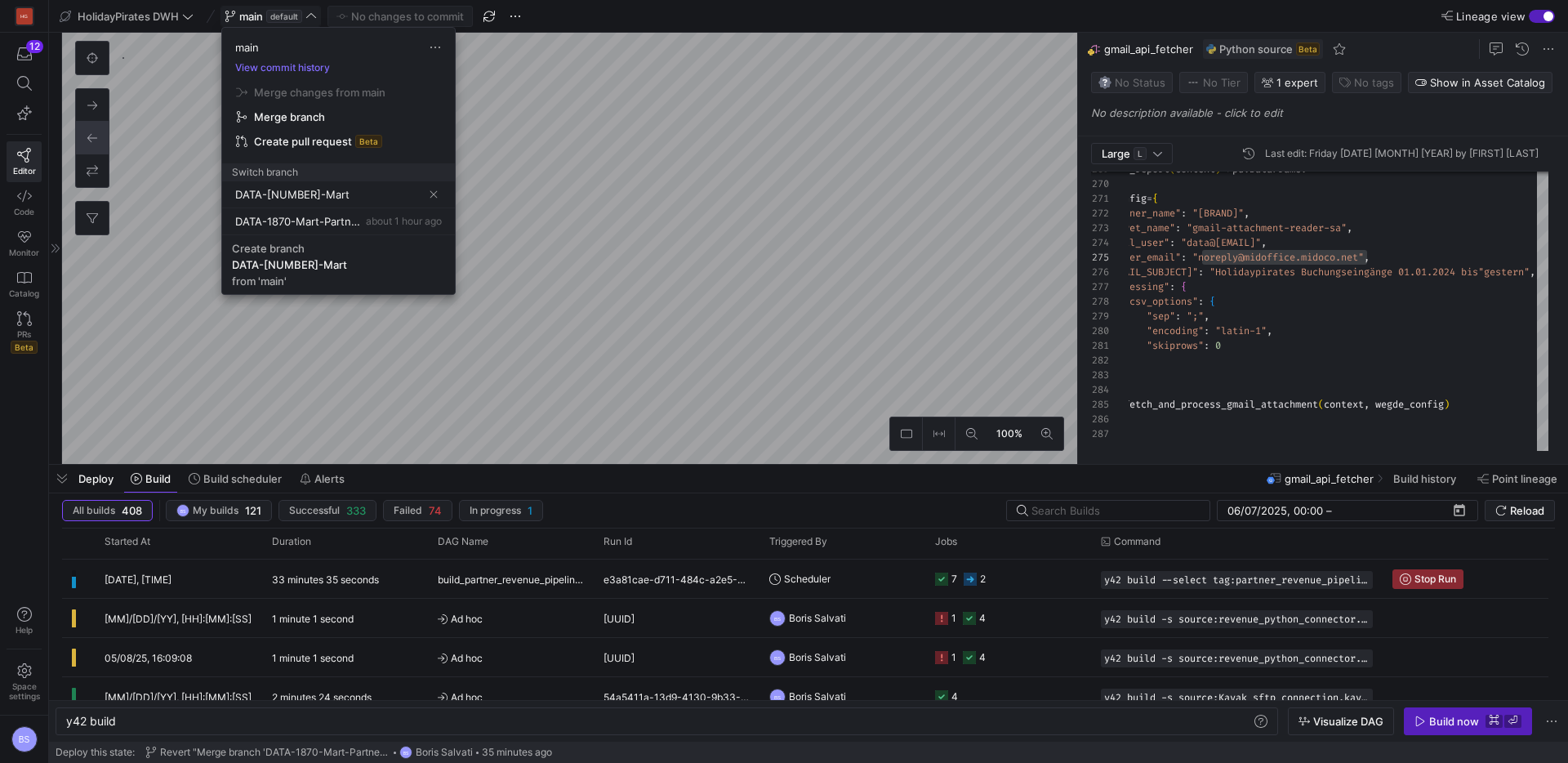type 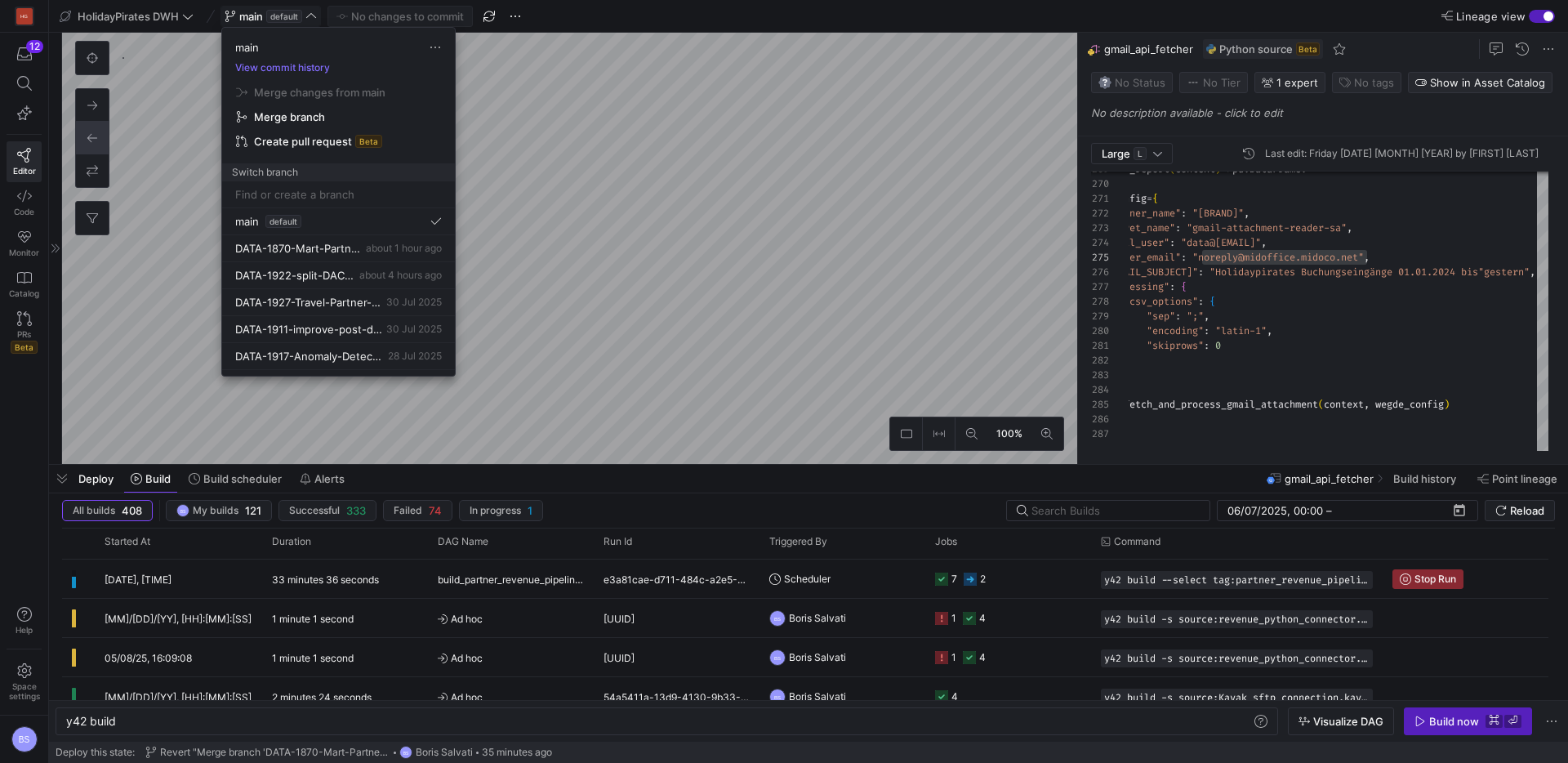 click at bounding box center (784, 382) 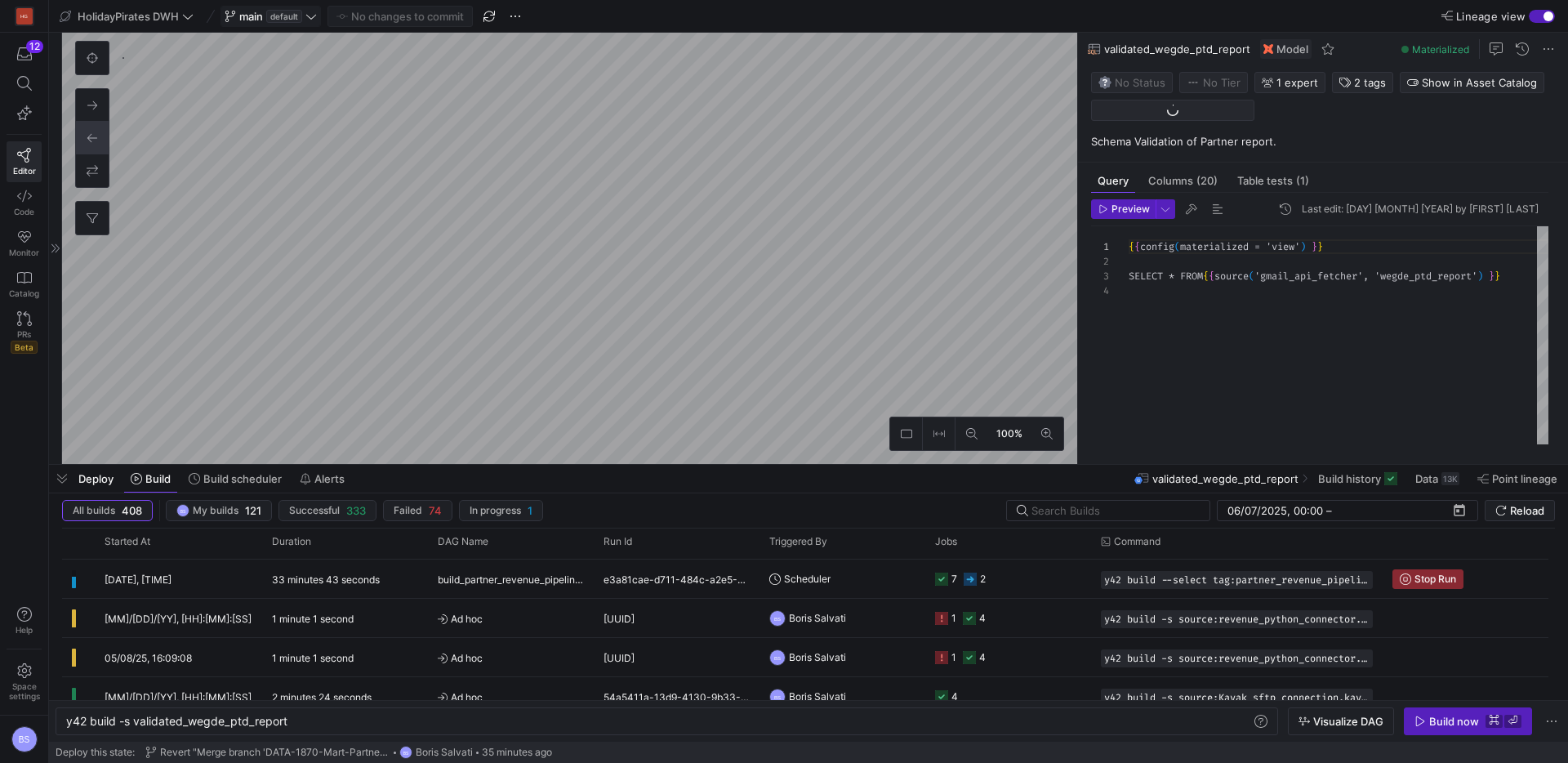 type on "y42 build -s validated_wegde_ptd_report" 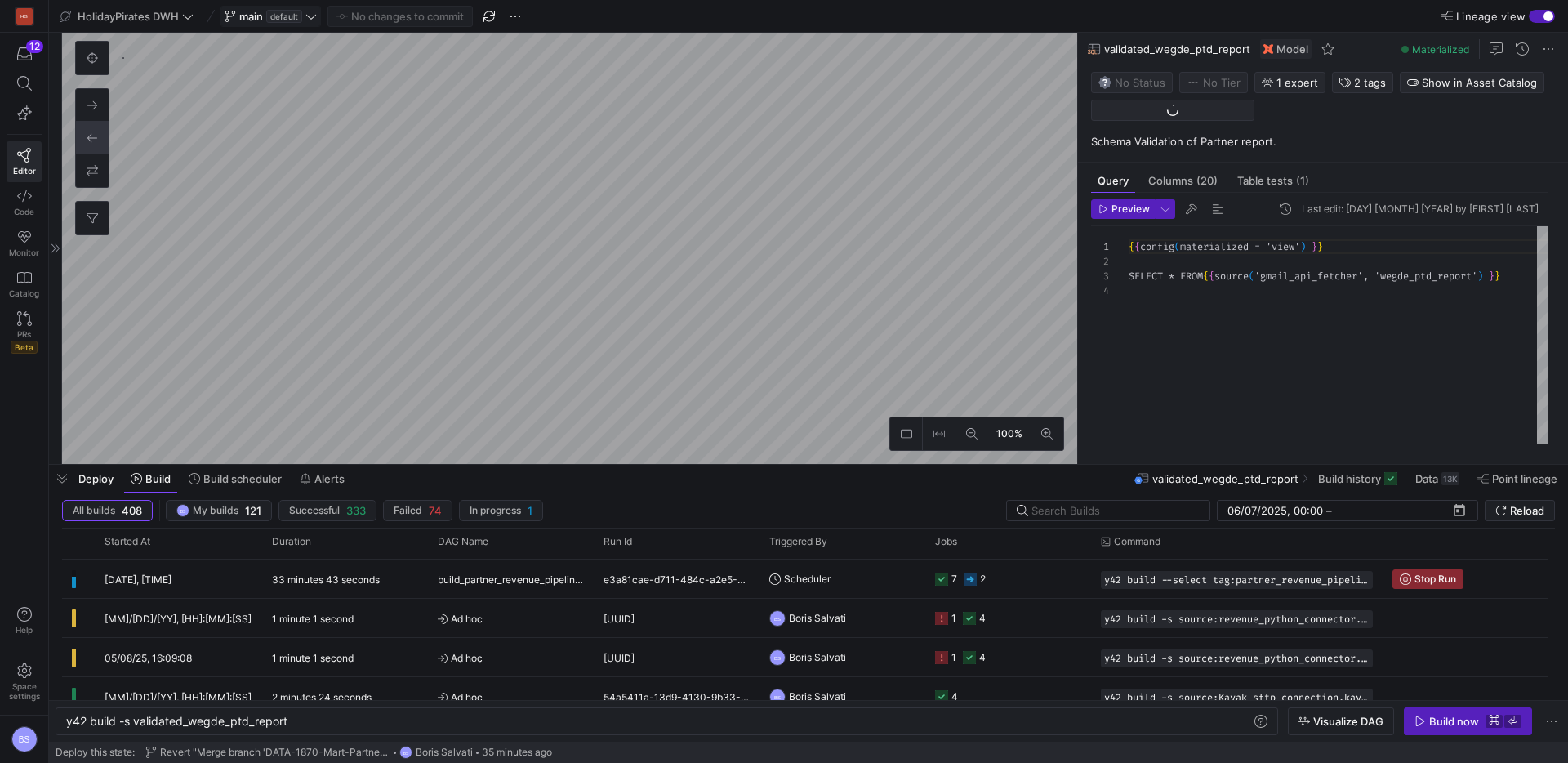 scroll, scrollTop: 1098, scrollLeft: 0, axis: vertical 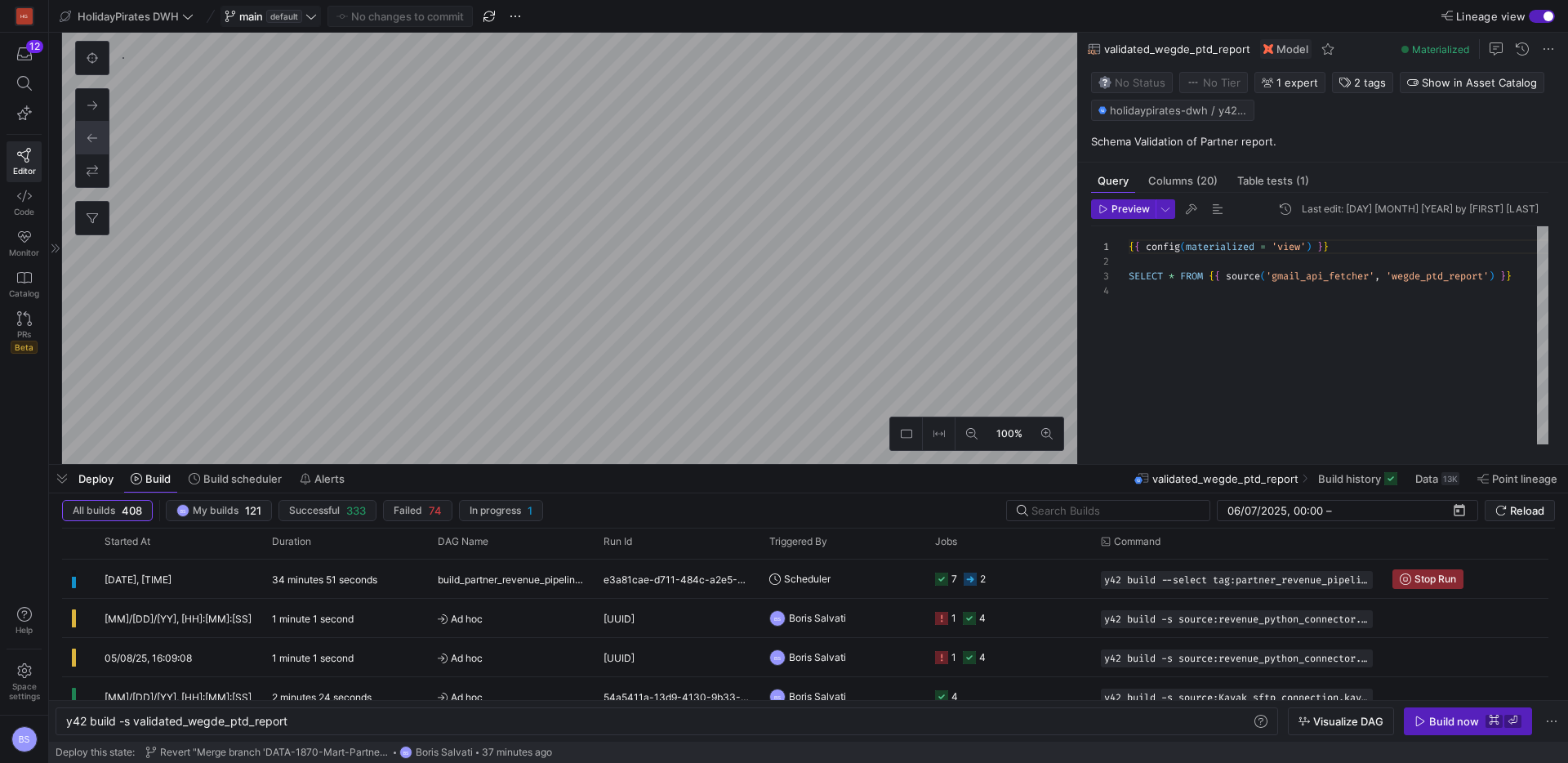 click on "main   default" 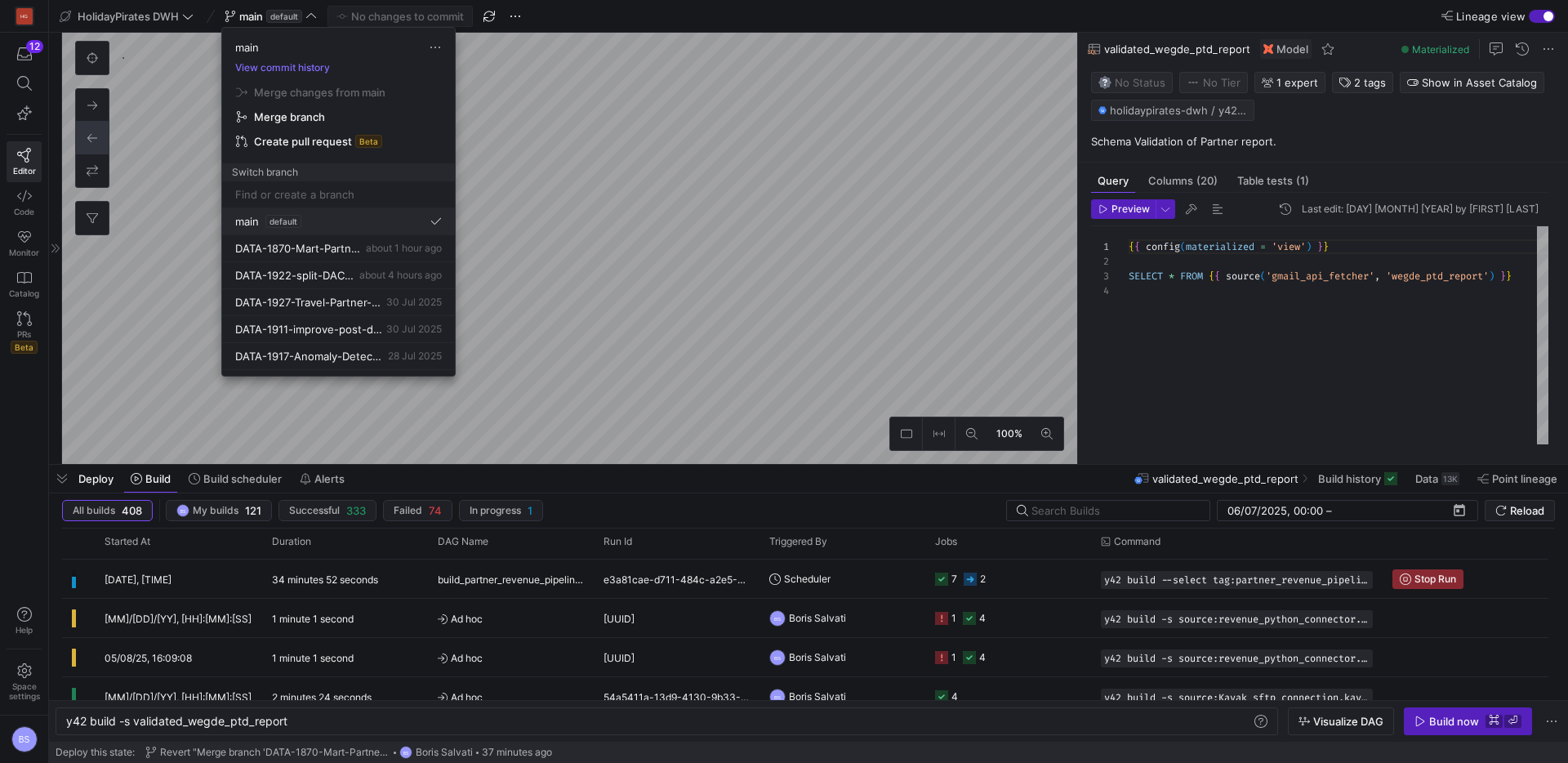 type on "a" 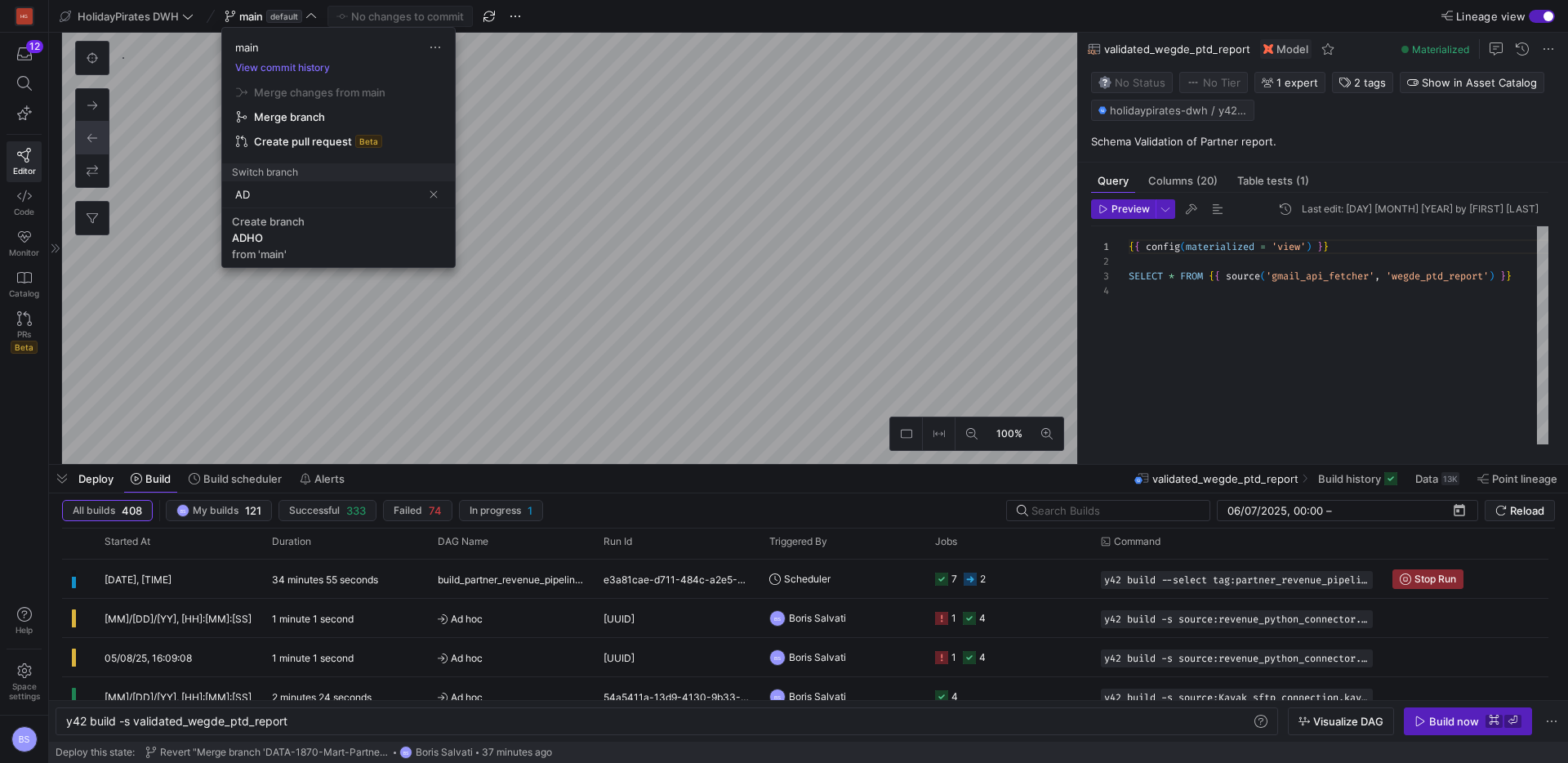 type on "A" 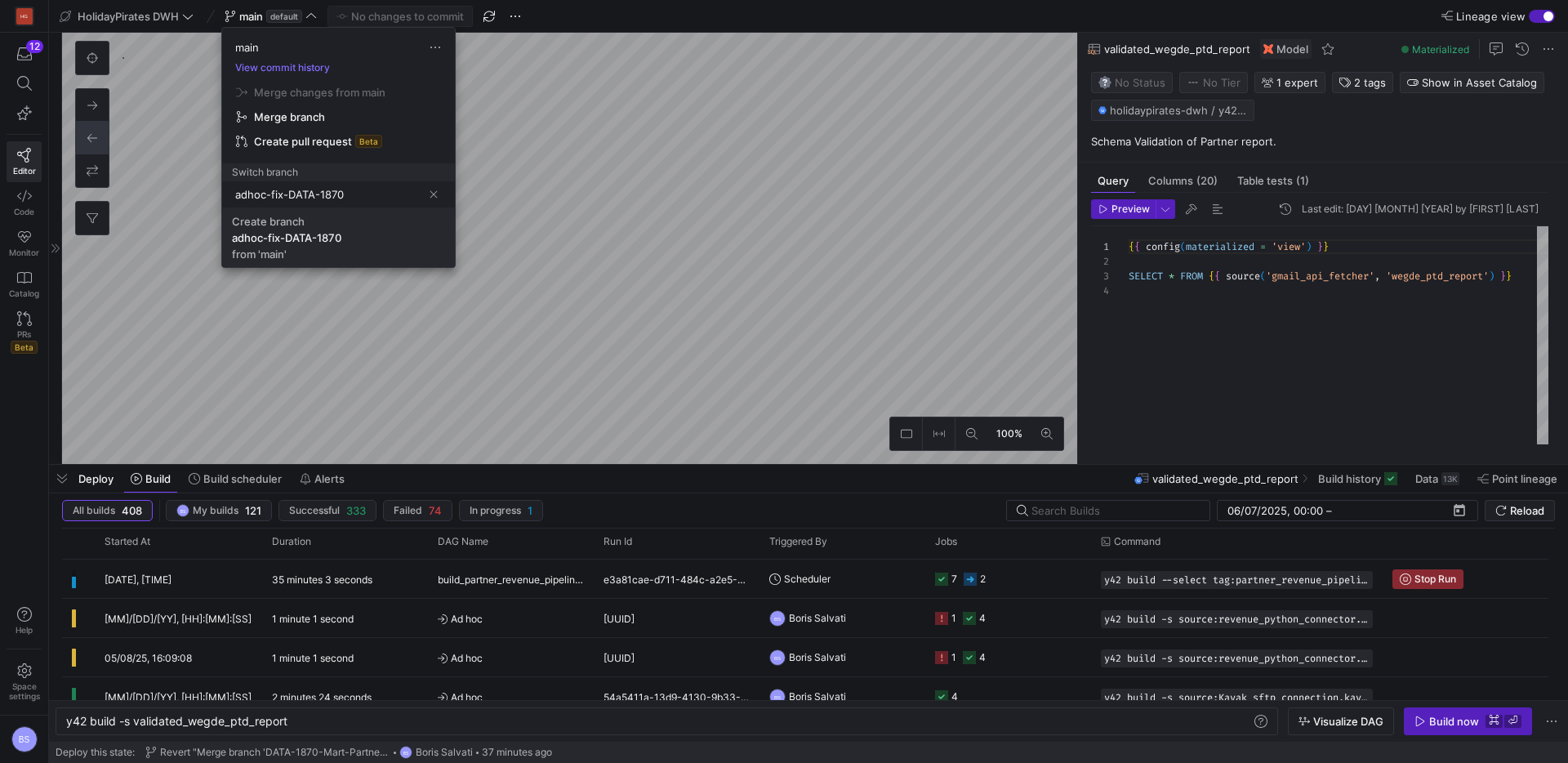 type on "adhoc-fix-DATA-1870" 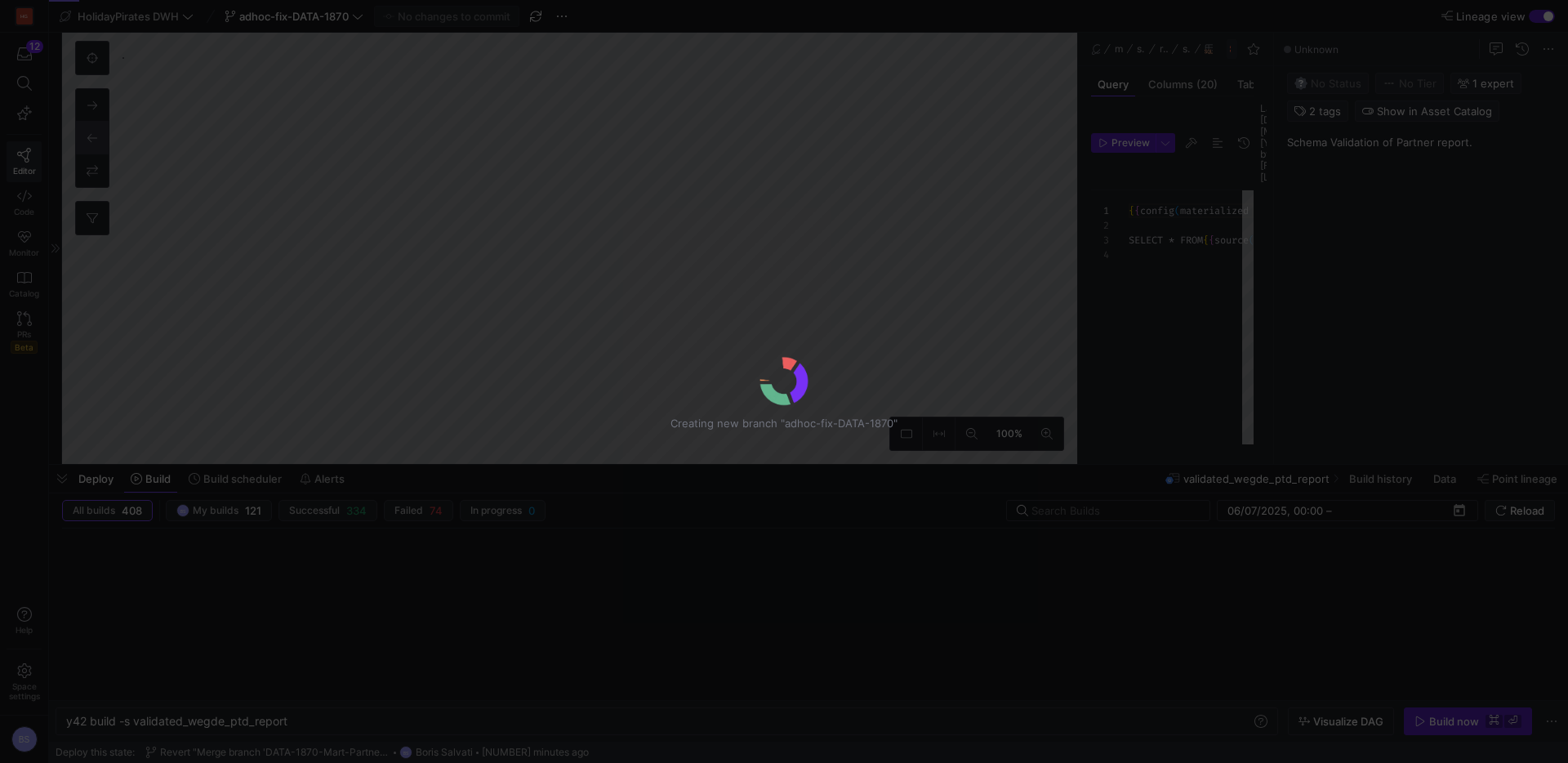 scroll, scrollTop: 44, scrollLeft: 0, axis: vertical 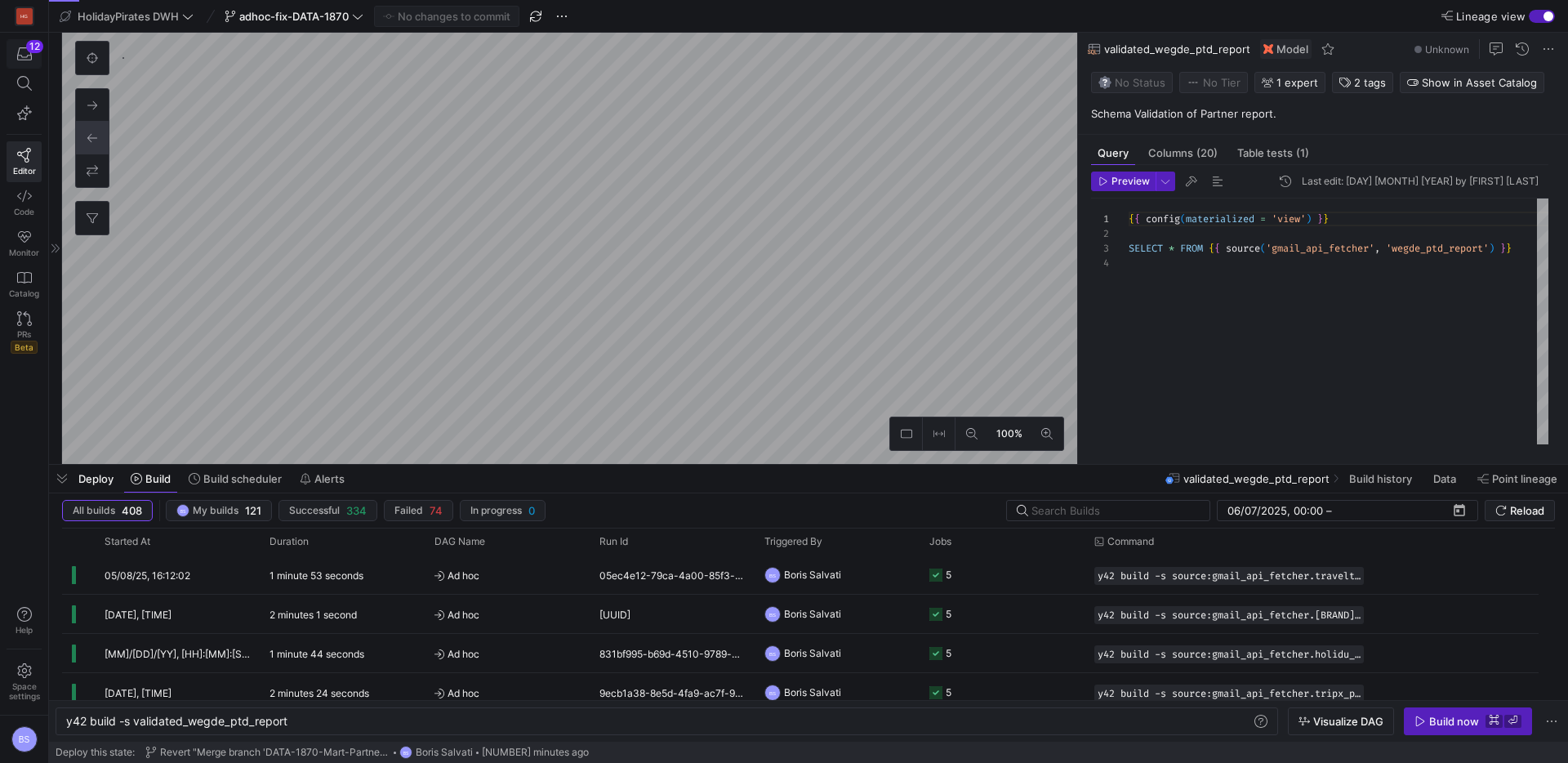 click 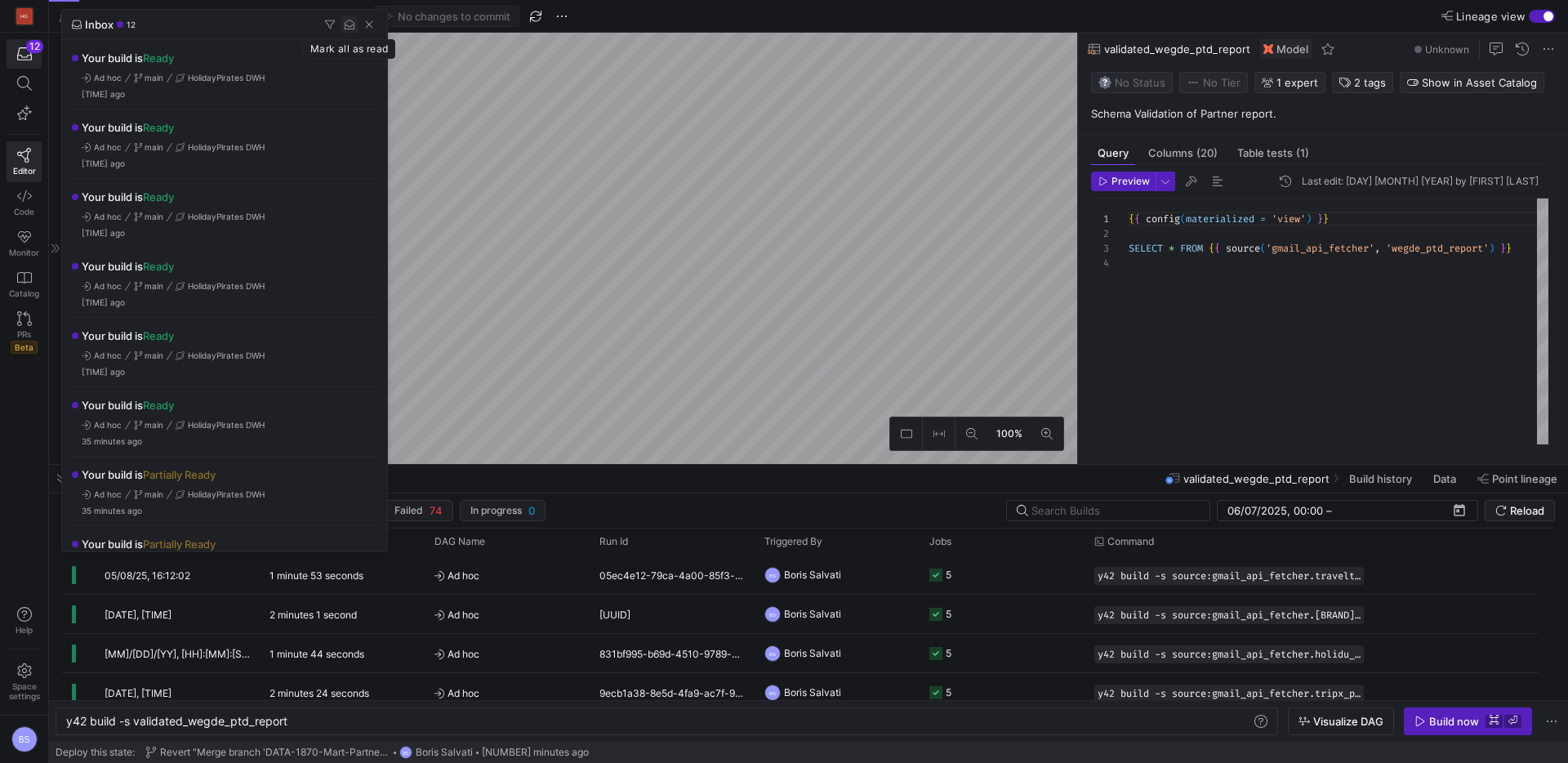 click at bounding box center [350, 25] 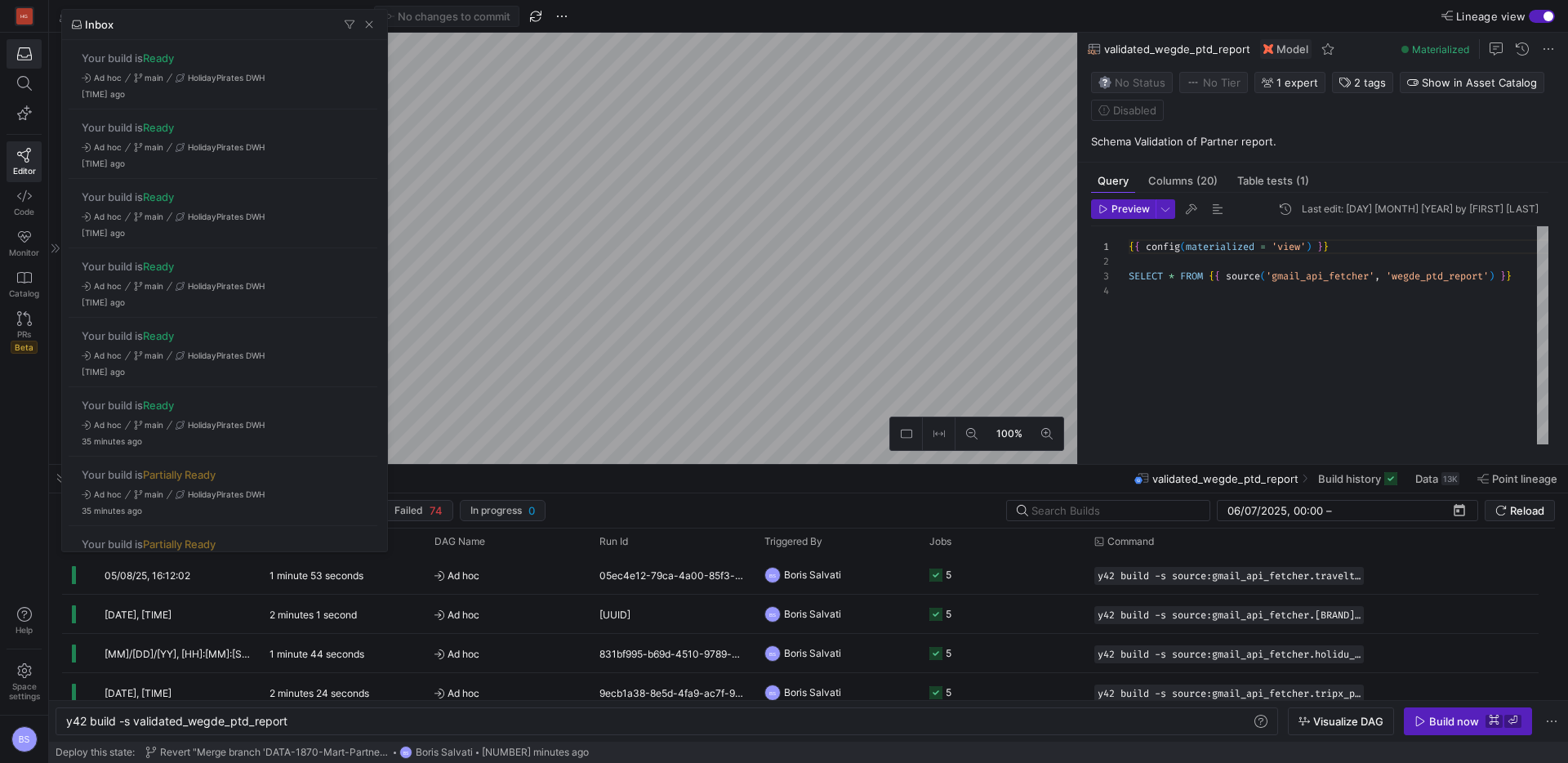 click at bounding box center [784, 382] 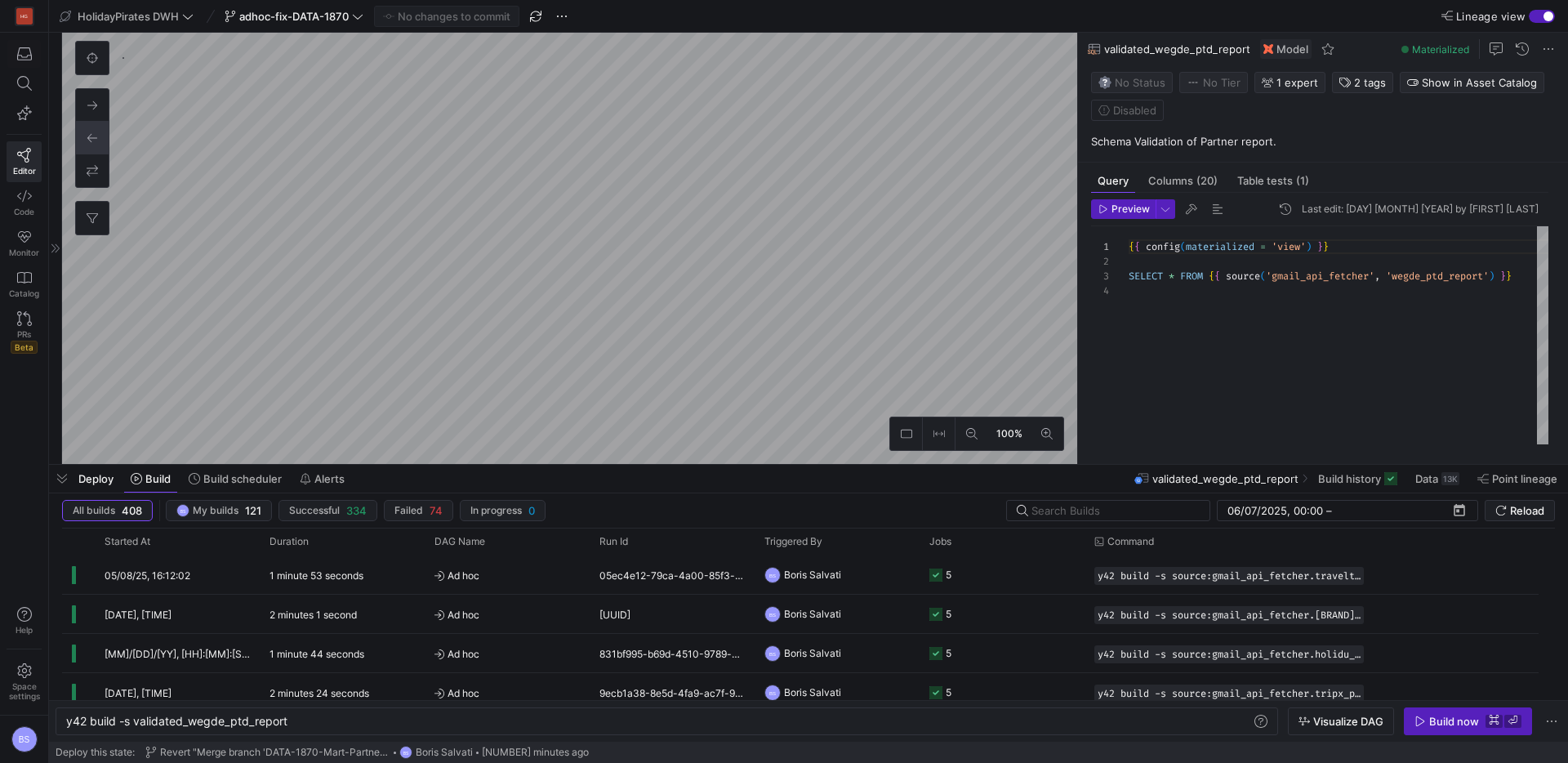 type on "y42 build -s mart_revenue" 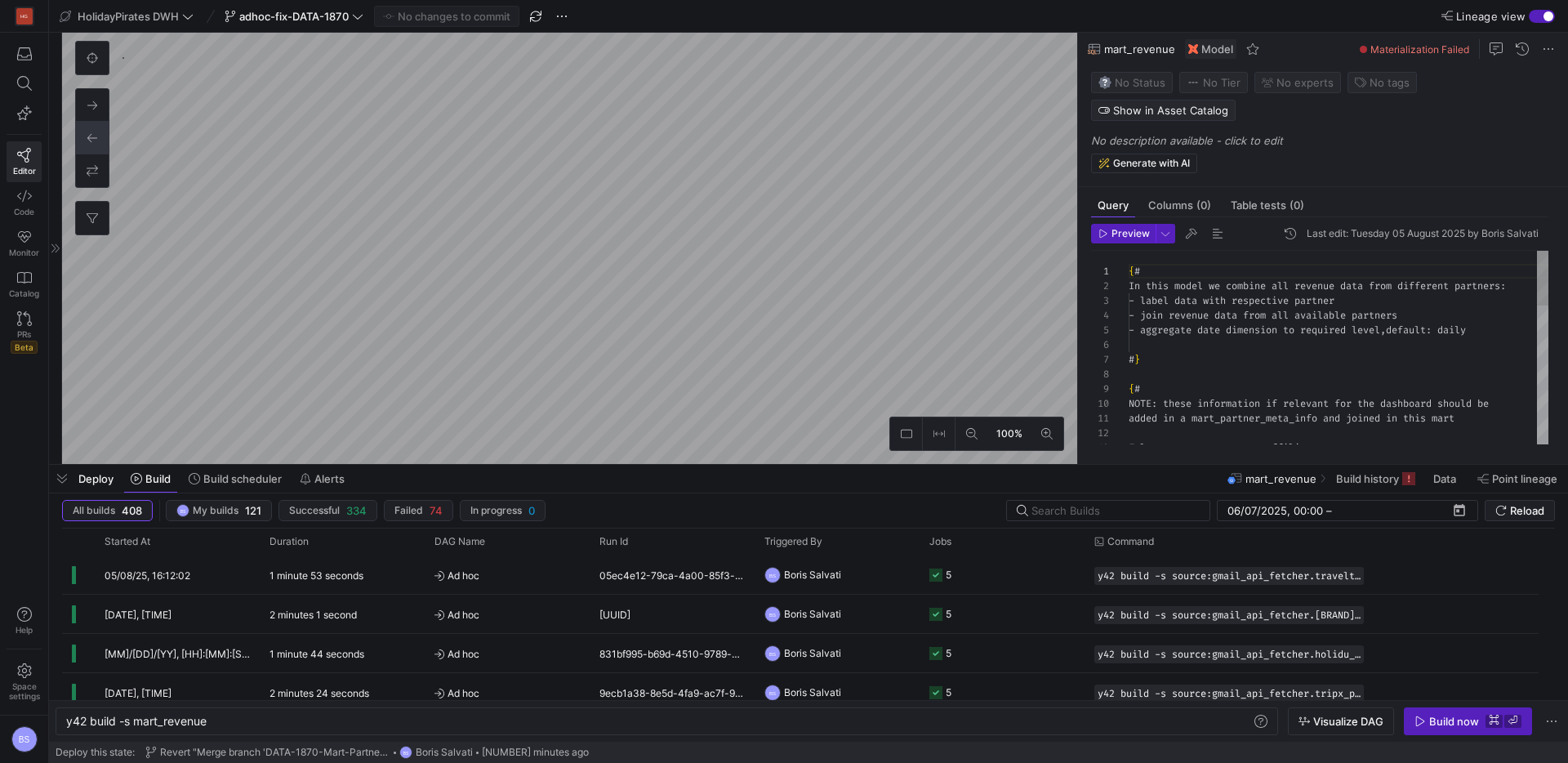 scroll, scrollTop: 147, scrollLeft: 0, axis: vertical 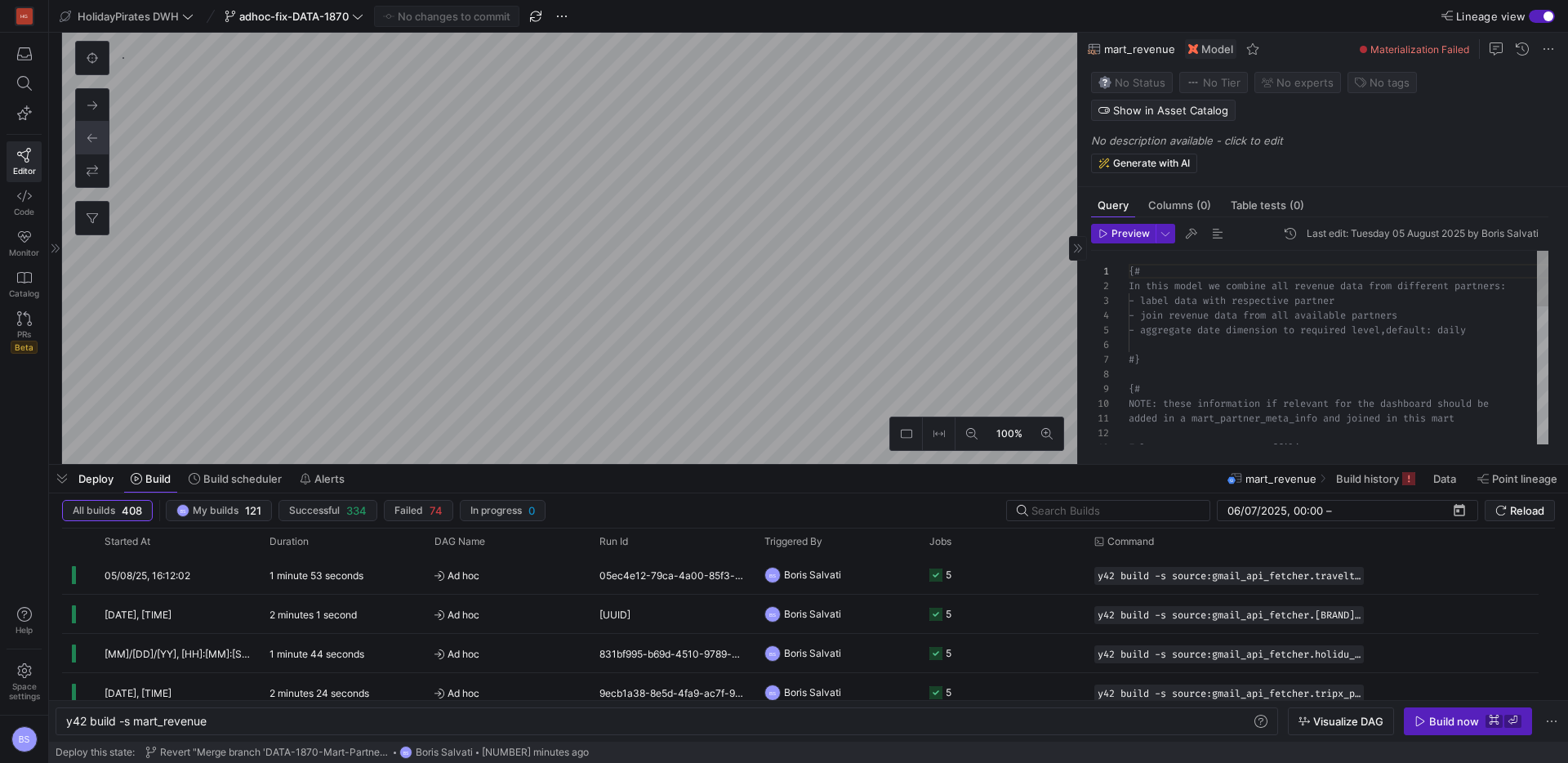click at bounding box center (1339, 374) 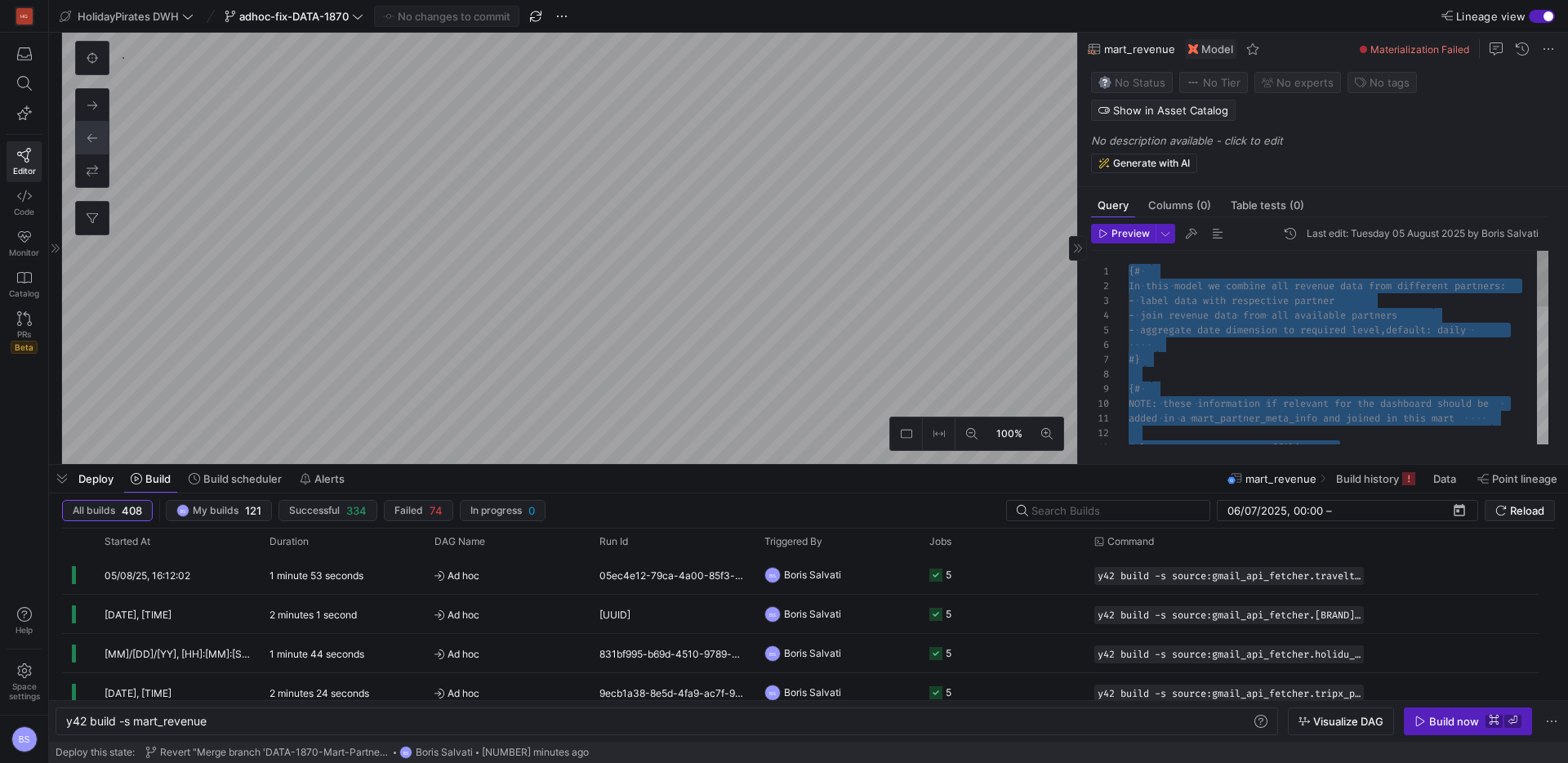 type on "UNION ALL
SELECT * FROM holidu
UNION ALL
SELECT * FROM esky
)
SELECT * FROM cte_union
WHERE created_date >= '2025-01-01'" 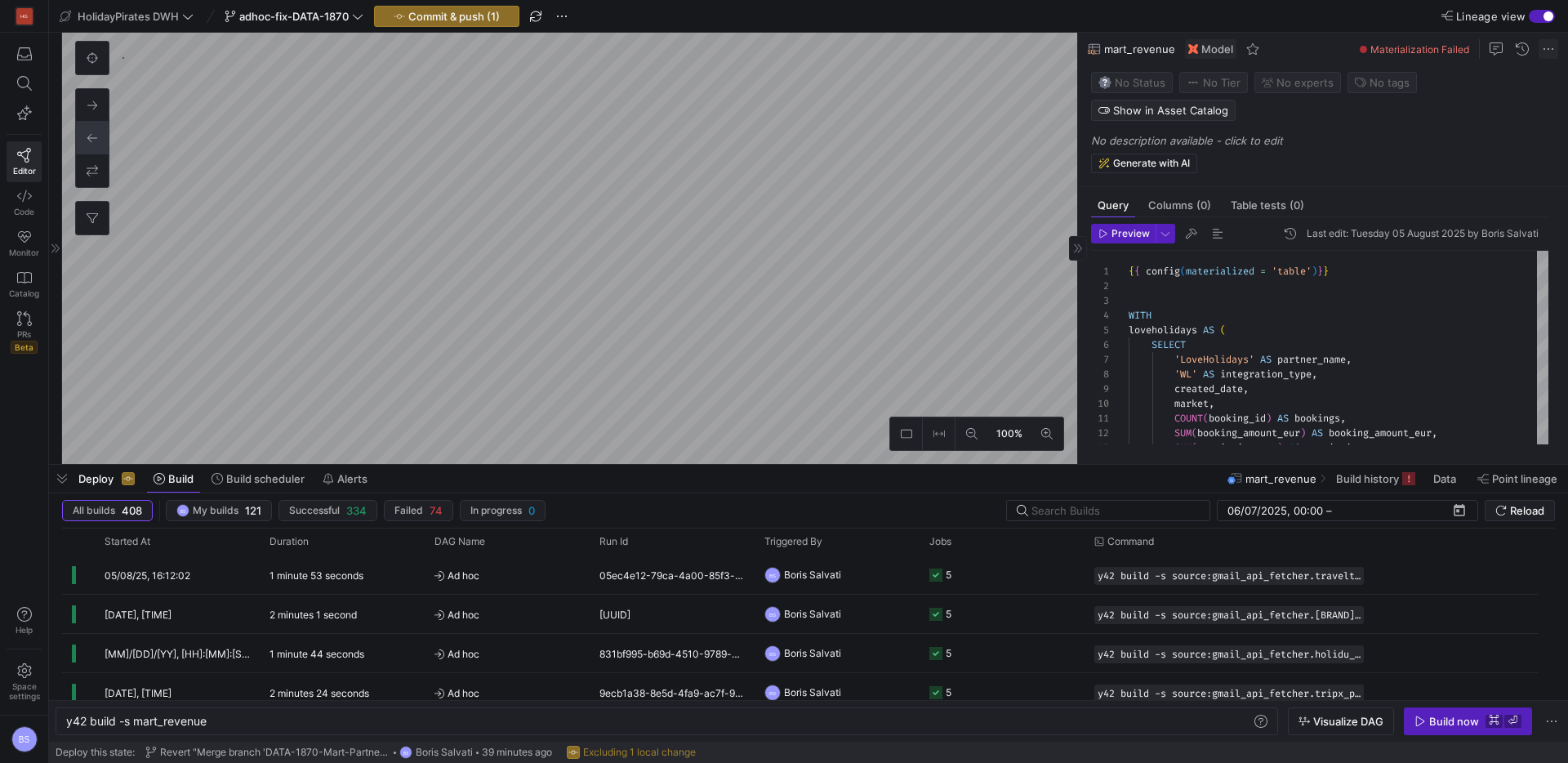click 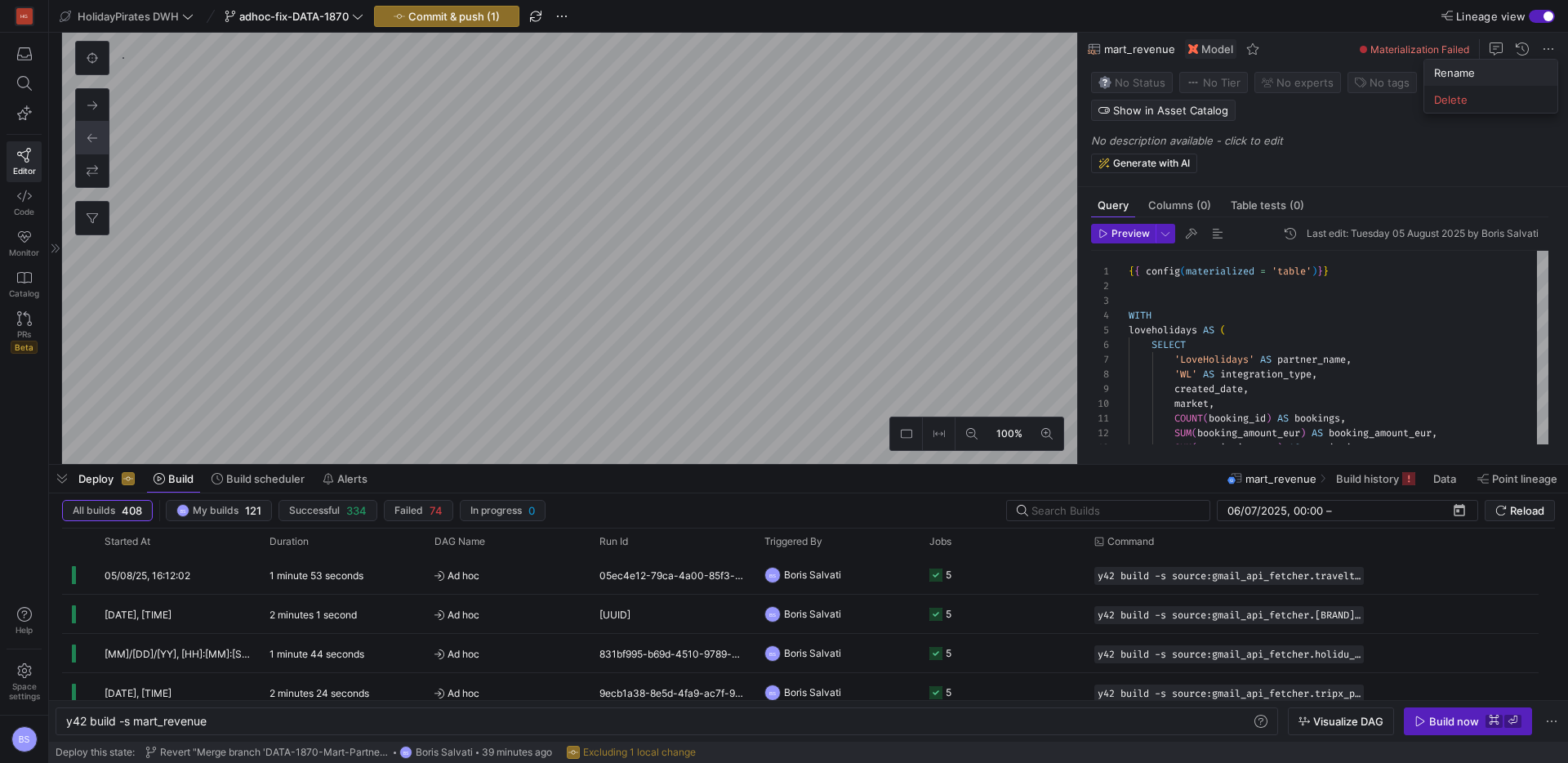 click on "Rename" at bounding box center (1454, 73) 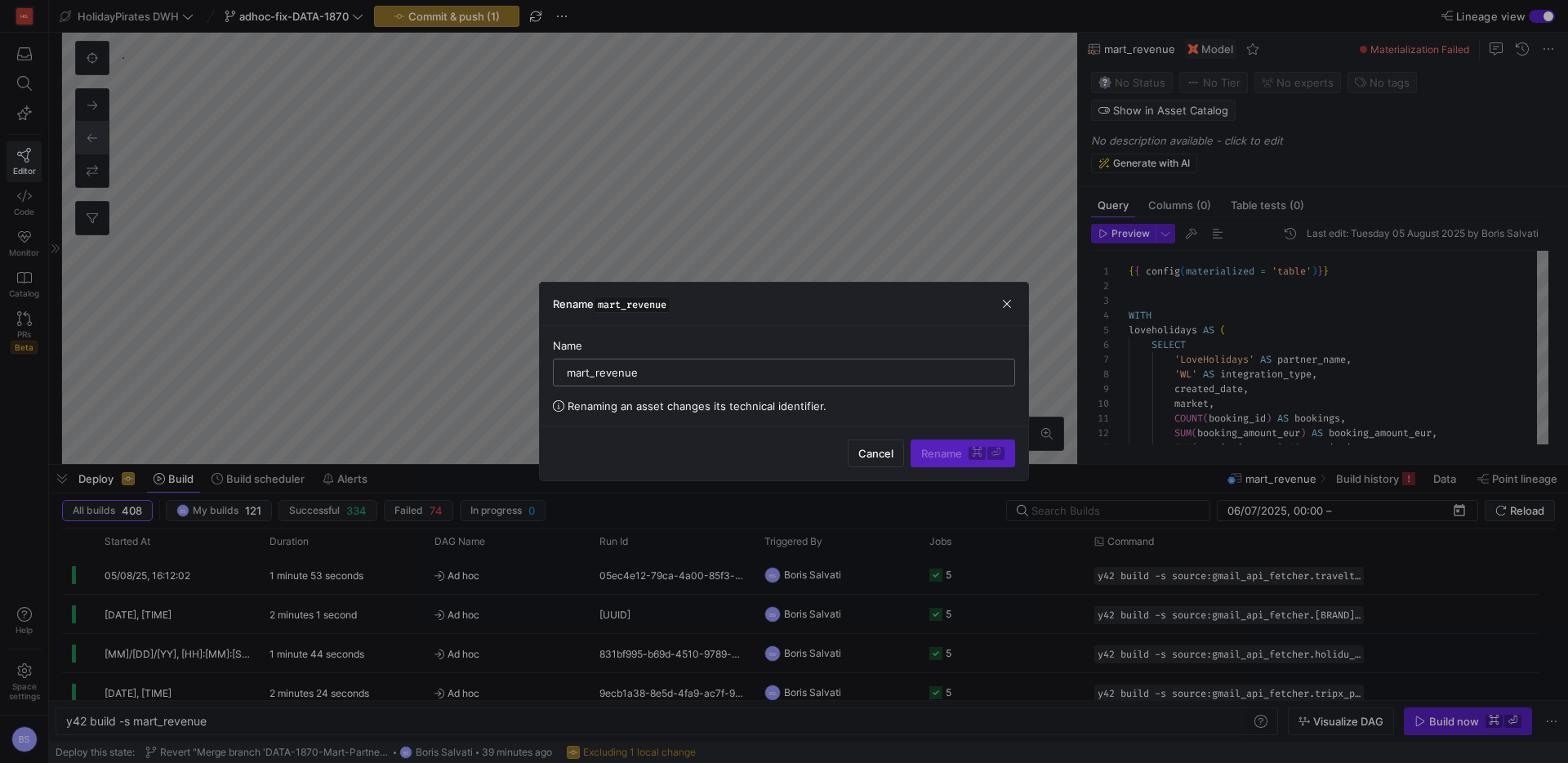 drag, startPoint x: 594, startPoint y: 377, endPoint x: 720, endPoint y: 366, distance: 126.4792 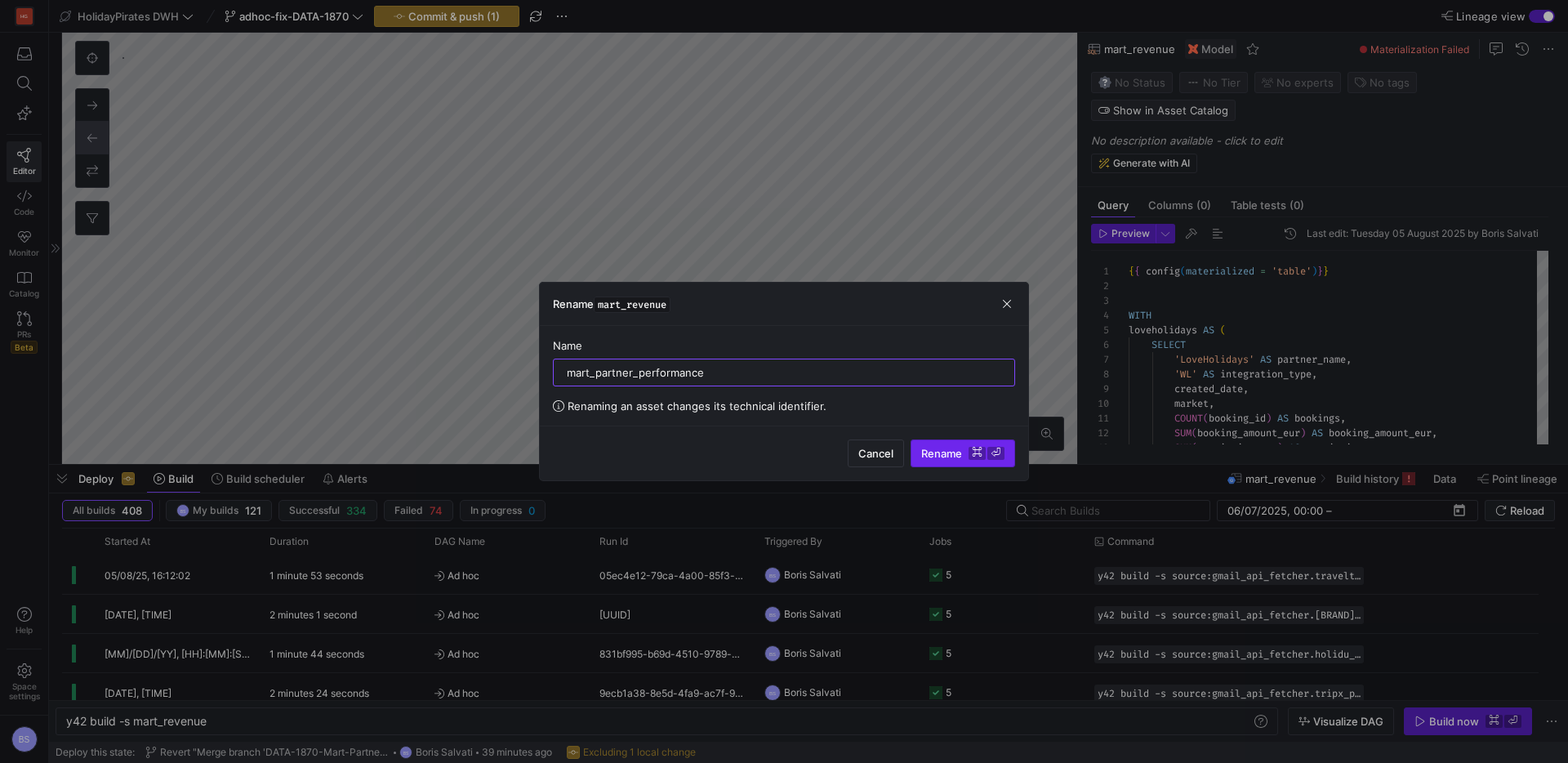 type on "mart_partner_performance" 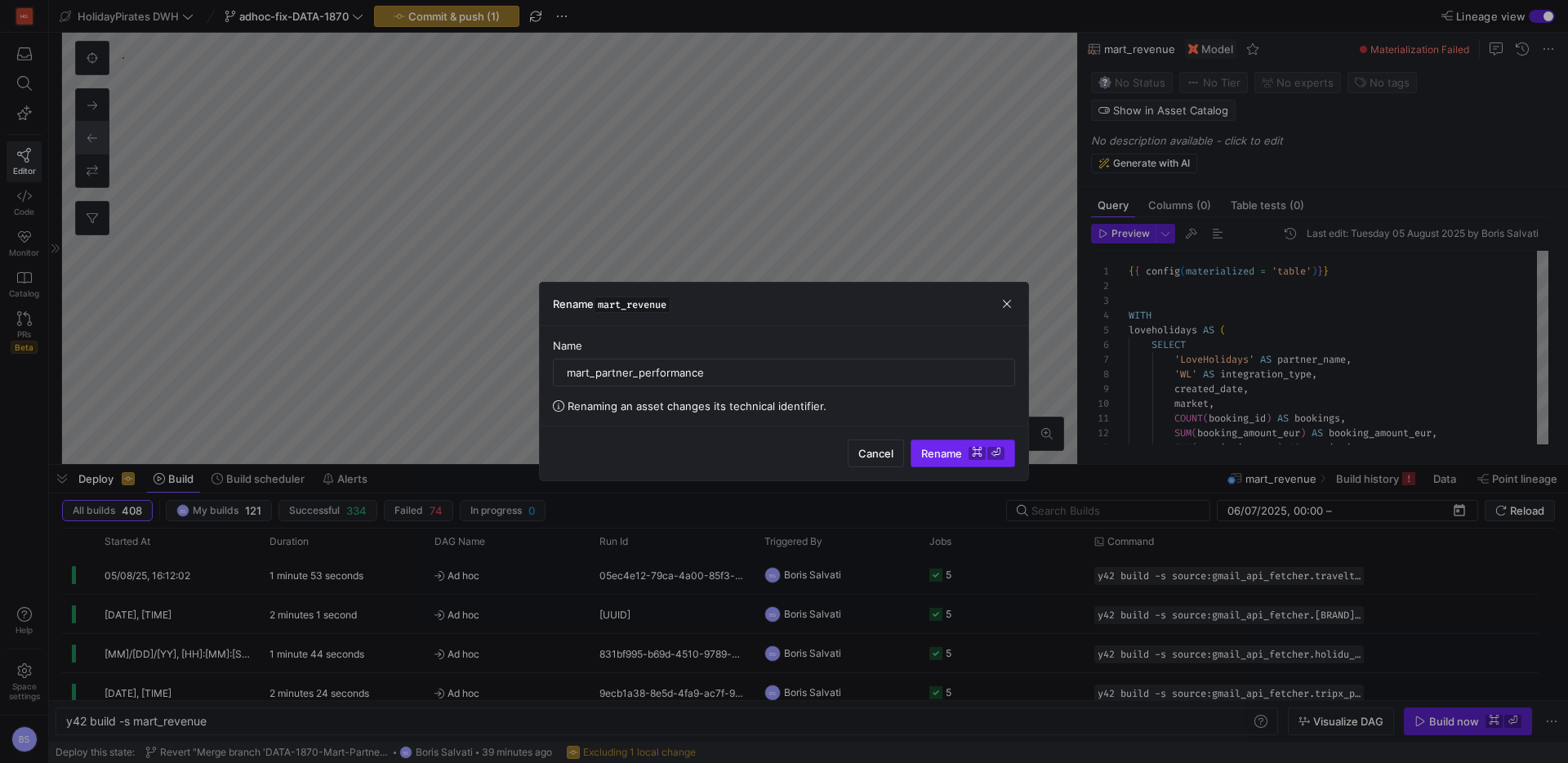 type on "y42 build -s mart_partner_performance" 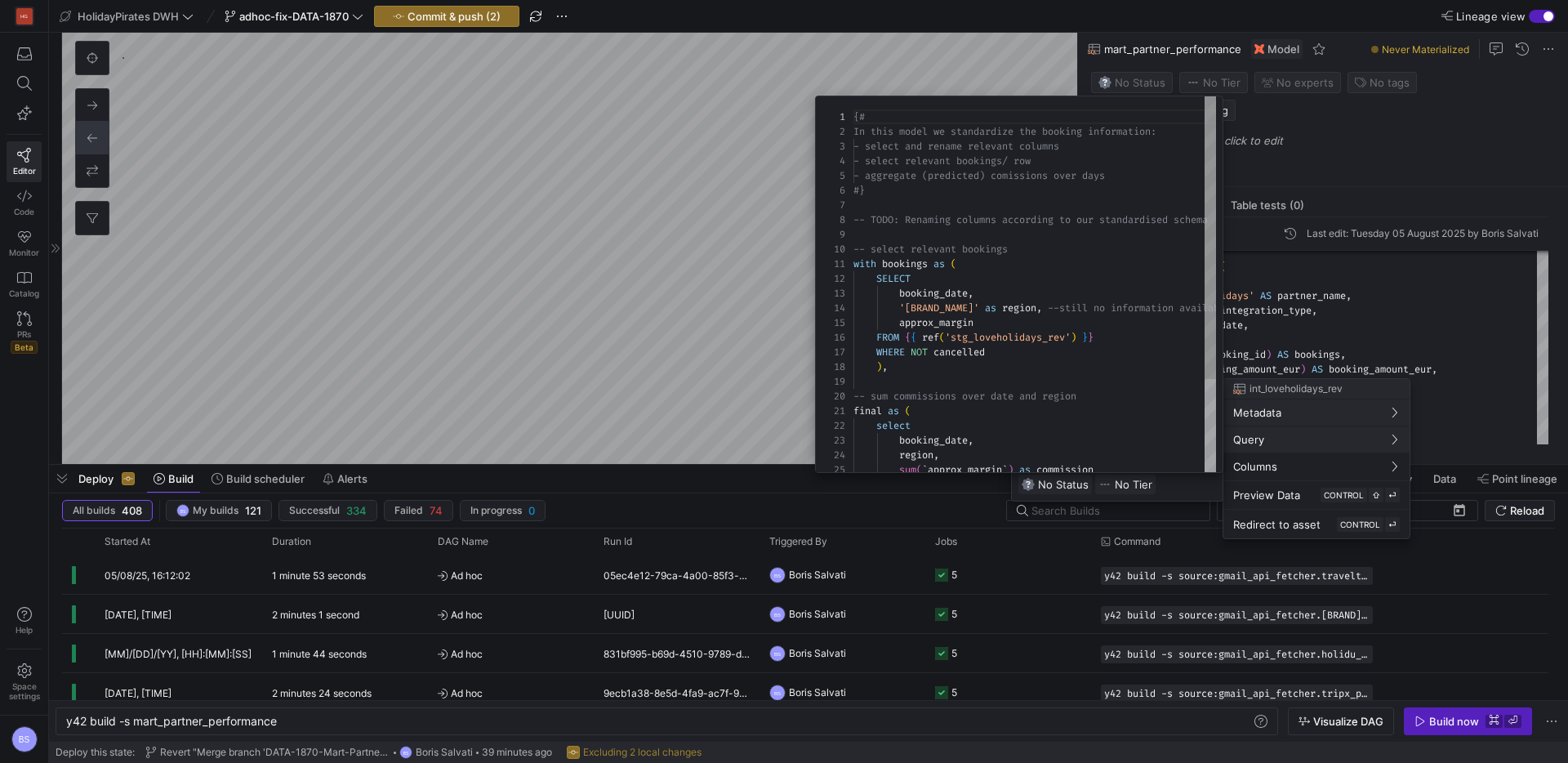 scroll, scrollTop: 147, scrollLeft: 0, axis: vertical 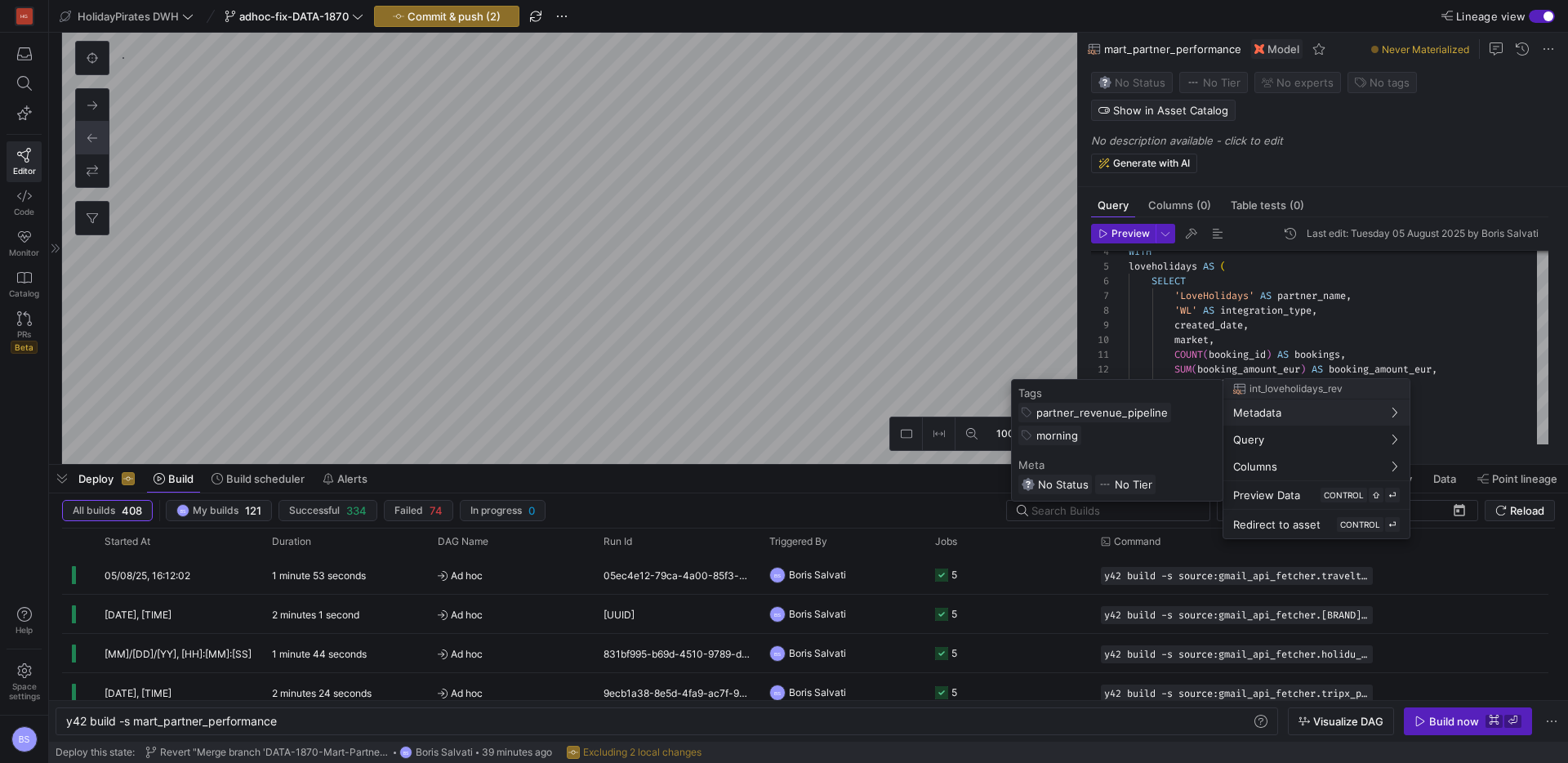 click at bounding box center [784, 382] 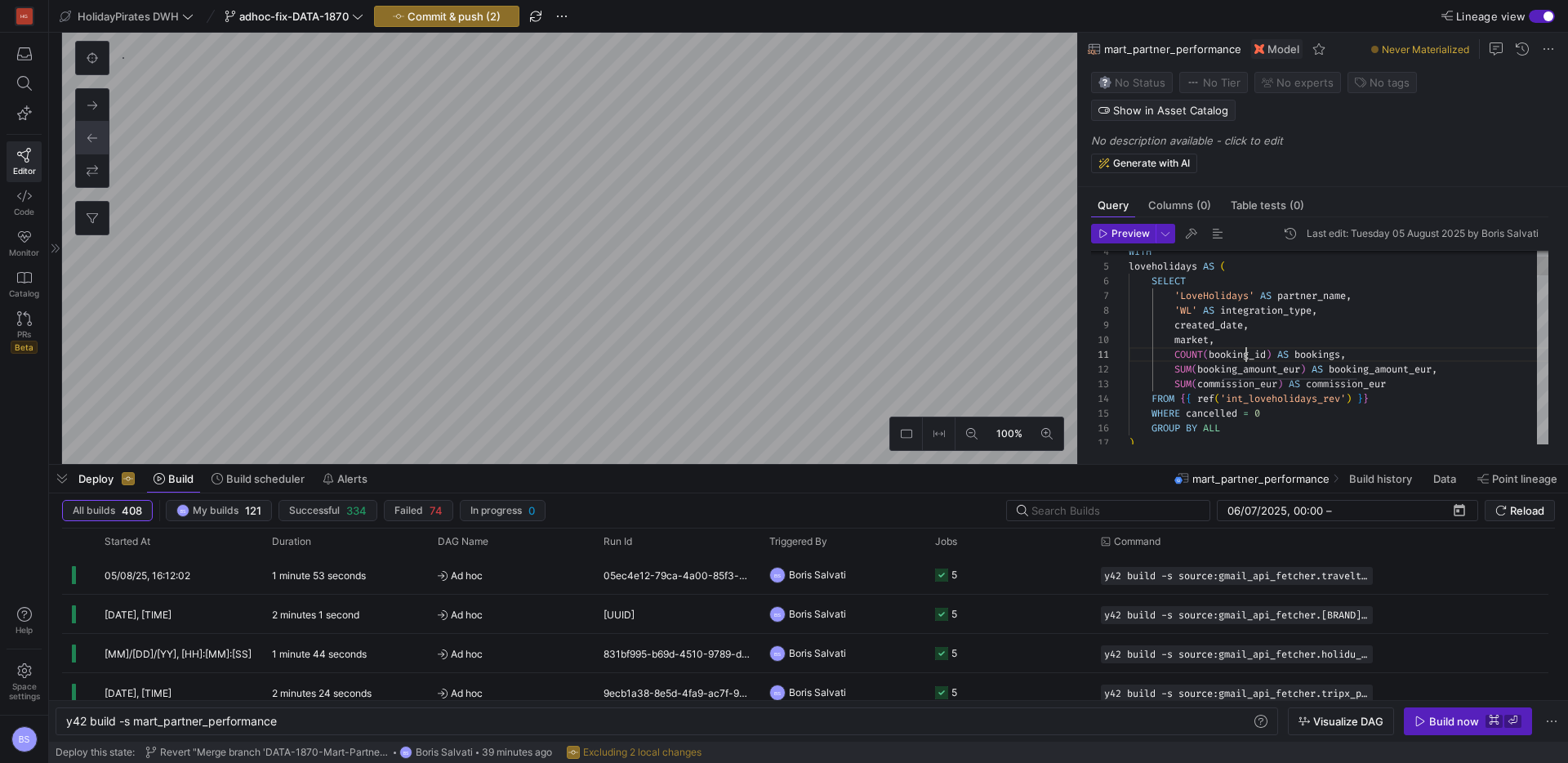 click on "created_date ,          market ,          COUNT ( booking_id )   AS   bookings ,          SUM ( booking_amount_eur )   AS   booking_amount_eur ,          SUM ( commission_eur )   AS   commission_eur      FROM   { {   ref ( 'int_loveholidays_rev' )   } }      WHERE   cancelled   =   0 WITH loveholidays   AS   (      SELECT          'LoveHolidays'   AS   partner_name ,            'WL'   AS   integration_type ,      GROUP   BY   ALL ) , lastminute   AS   (" at bounding box center (1339, 1441) 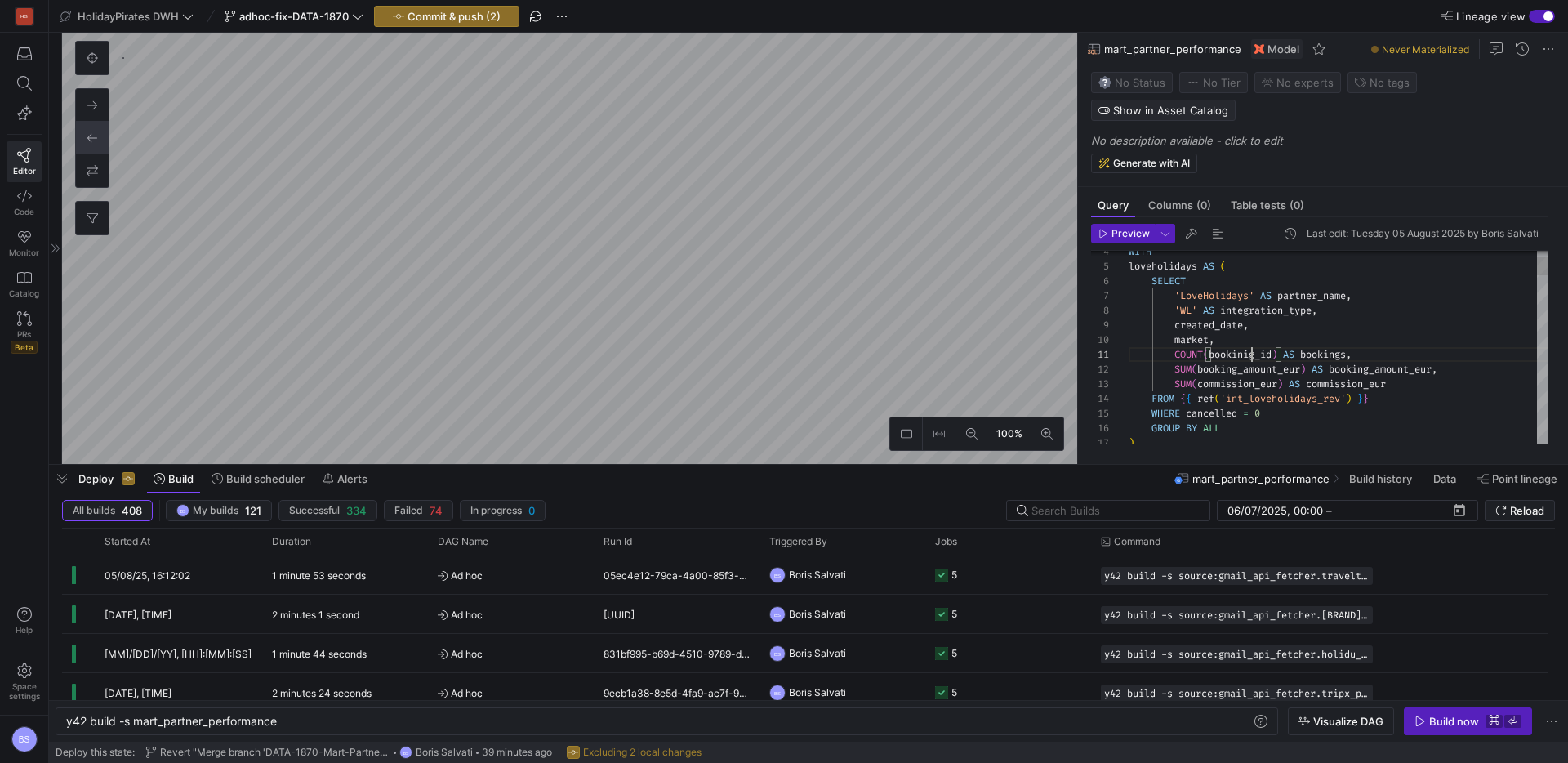 scroll, scrollTop: 0, scrollLeft: 129, axis: horizontal 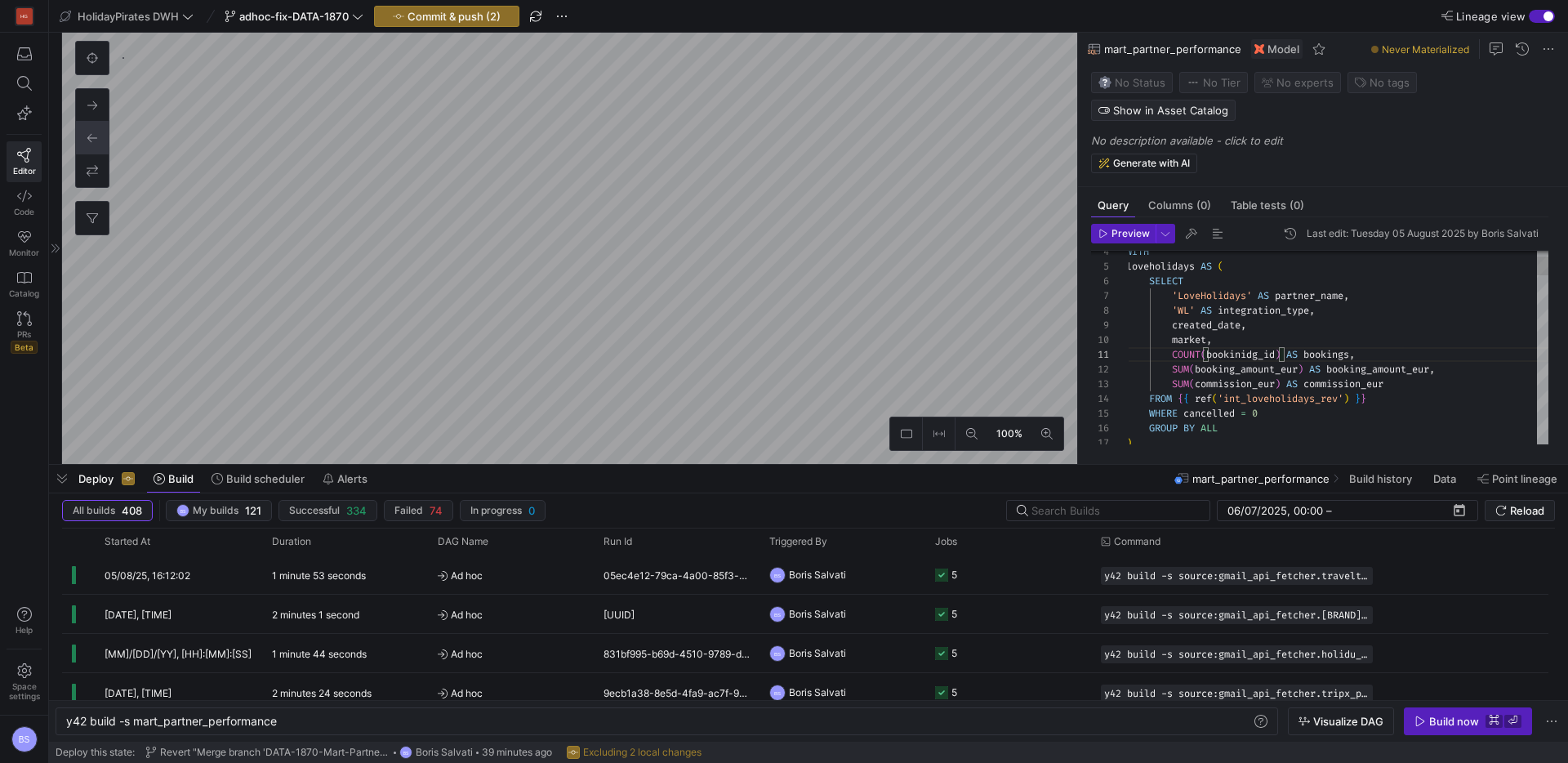 click on "created_date ,          market ,          COUNT ( bookinidg_id )   AS   bookings ,          SUM ( booking_amount_eur )   AS   booking_amount_eur ,          SUM ( commission_eur )   AS   commission_eur      FROM   { {   ref ( 'int_loveholidays_rev' )   } }      WHERE   cancelled   =   0 WITH loveholidays   AS   (      SELECT          'LoveHolidays'   AS   partner_name ,            'WL'   AS   integration_type ,      GROUP   BY   ALL ) , lastminute   AS   (" at bounding box center [1337, 1441] 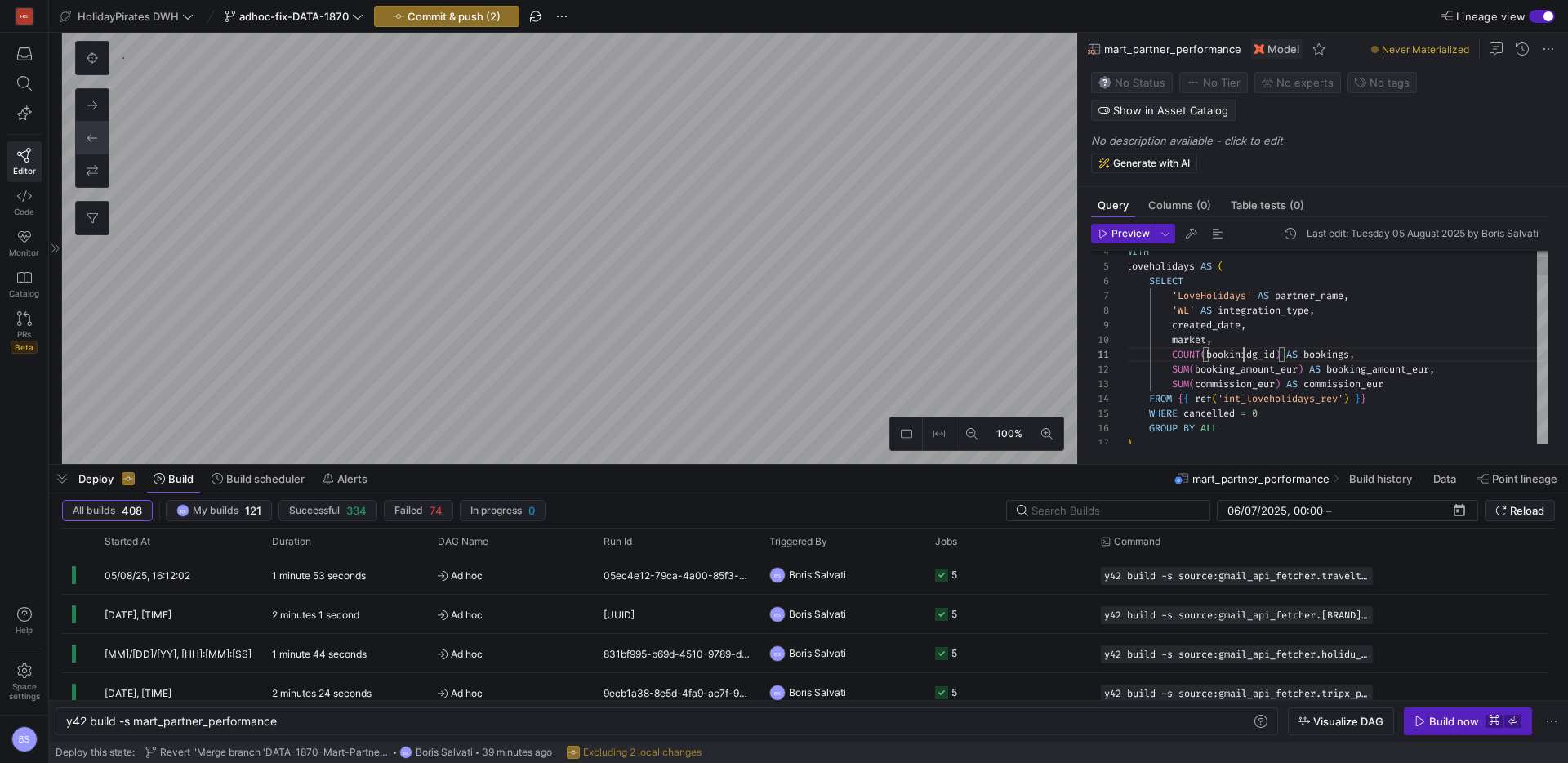 click on "created_date ,          market ,          COUNT ( bookinidg_id )   AS   bookings ,          SUM ( booking_amount_eur )   AS   booking_amount_eur ,          SUM ( commission_eur )   AS   commission_eur      FROM   { {   ref ( 'int_loveholidays_rev' )   } }      WHERE   cancelled   =   0 WITH loveholidays   AS   (      SELECT          'LoveHolidays'   AS   partner_name ,            'WL'   AS   integration_type ,      GROUP   BY   ALL ) , lastminute   AS   (" at bounding box center (1337, 1441) 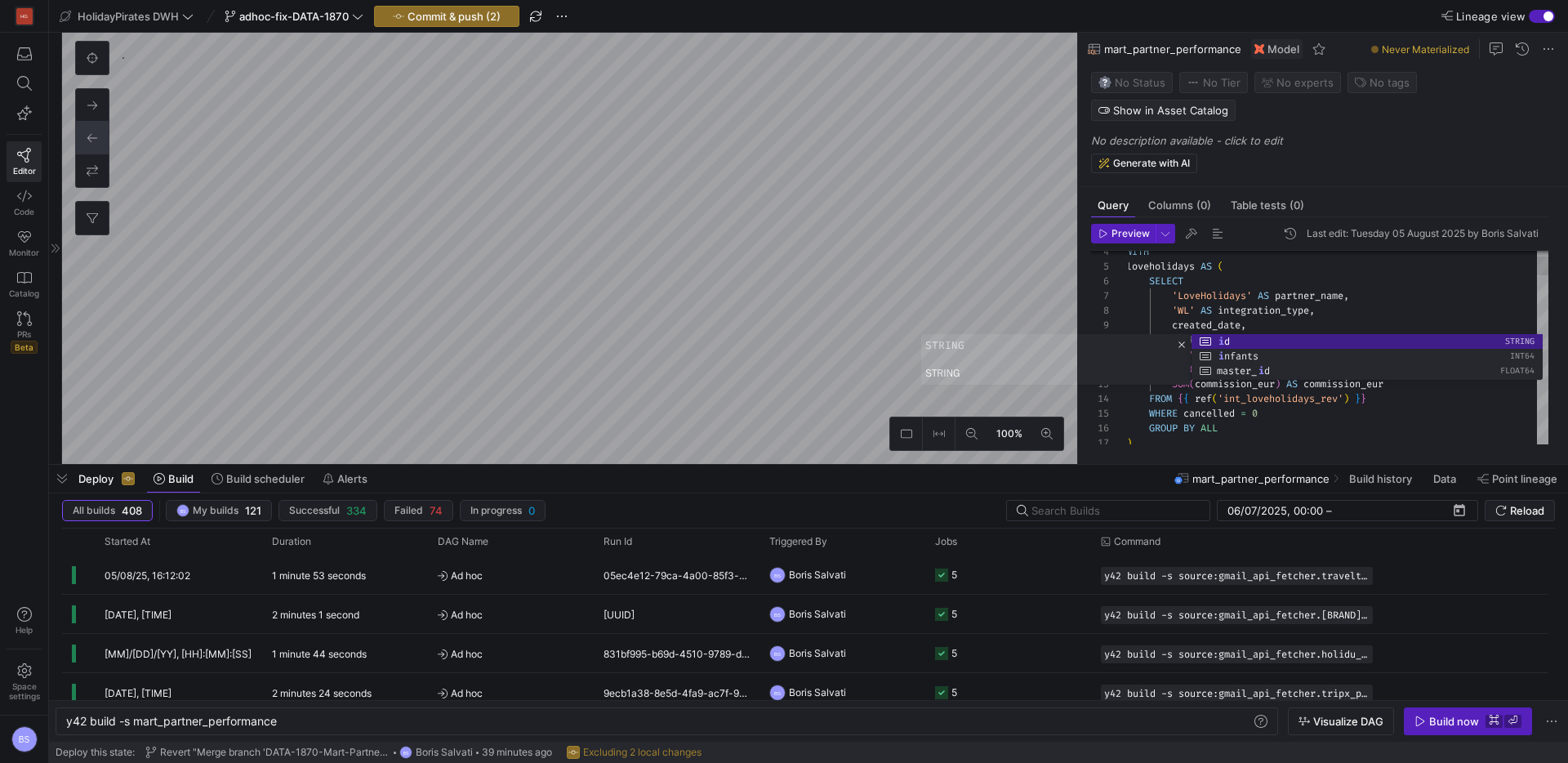 scroll, scrollTop: 0, scrollLeft: 94, axis: horizontal 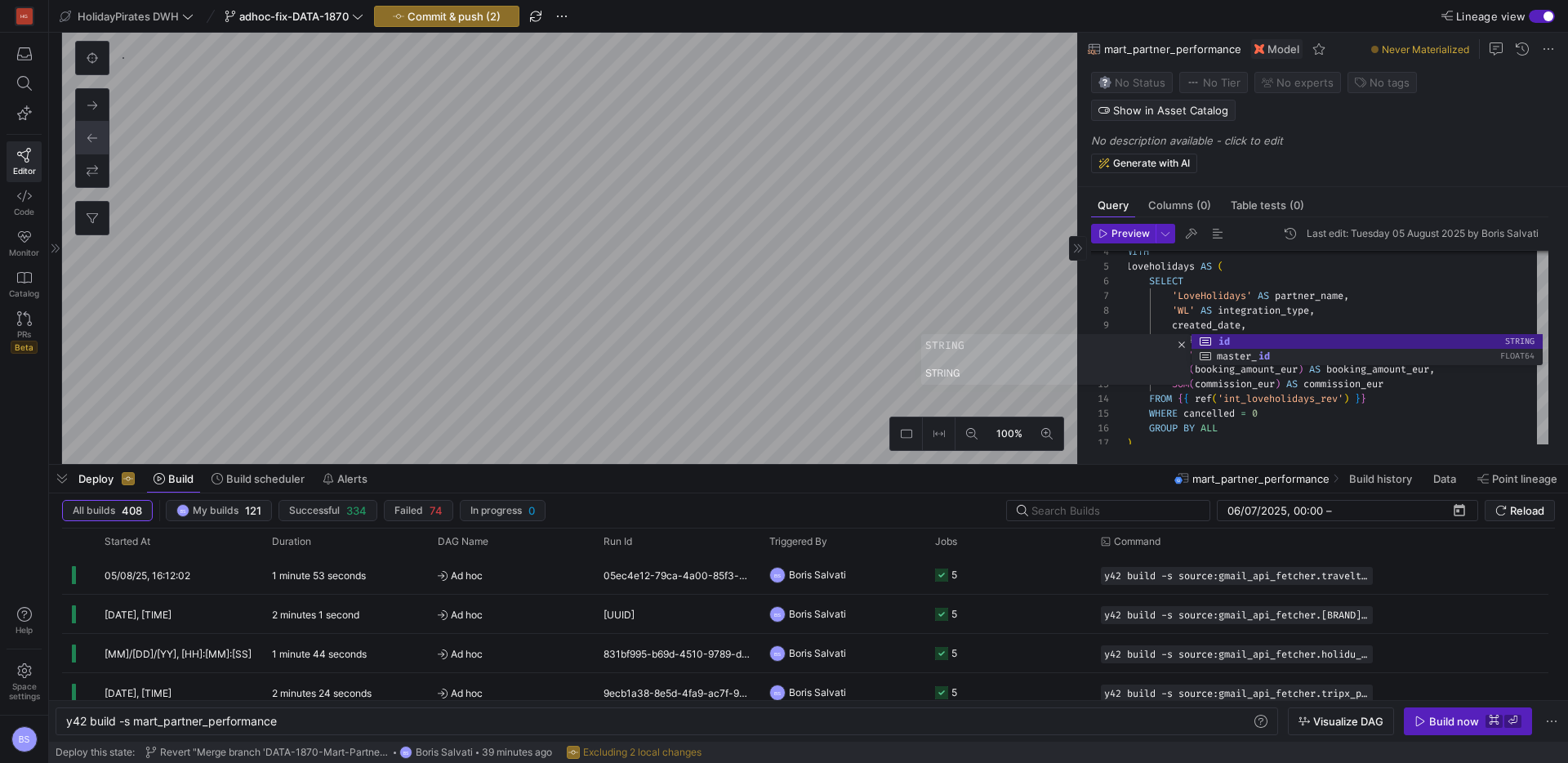 click on "created_date ,          market ,          COUNT ( id )   AS   bookings ,          SUM ( booking_amount_eur )   AS   booking_amount_eur ,          SUM ( commission_eur )   AS   commission_eur      FROM   { {   ref ( 'int_loveholidays_rev' )   } }      WHERE   cancelled   =   0 WITH loveholidays   AS   (      SELECT          'LoveHolidays'   AS   partner_name ,            'WL'   AS   integration_type ,      GROUP   BY   ALL ) , lastminute   AS   (" at bounding box center [1337, 1441] 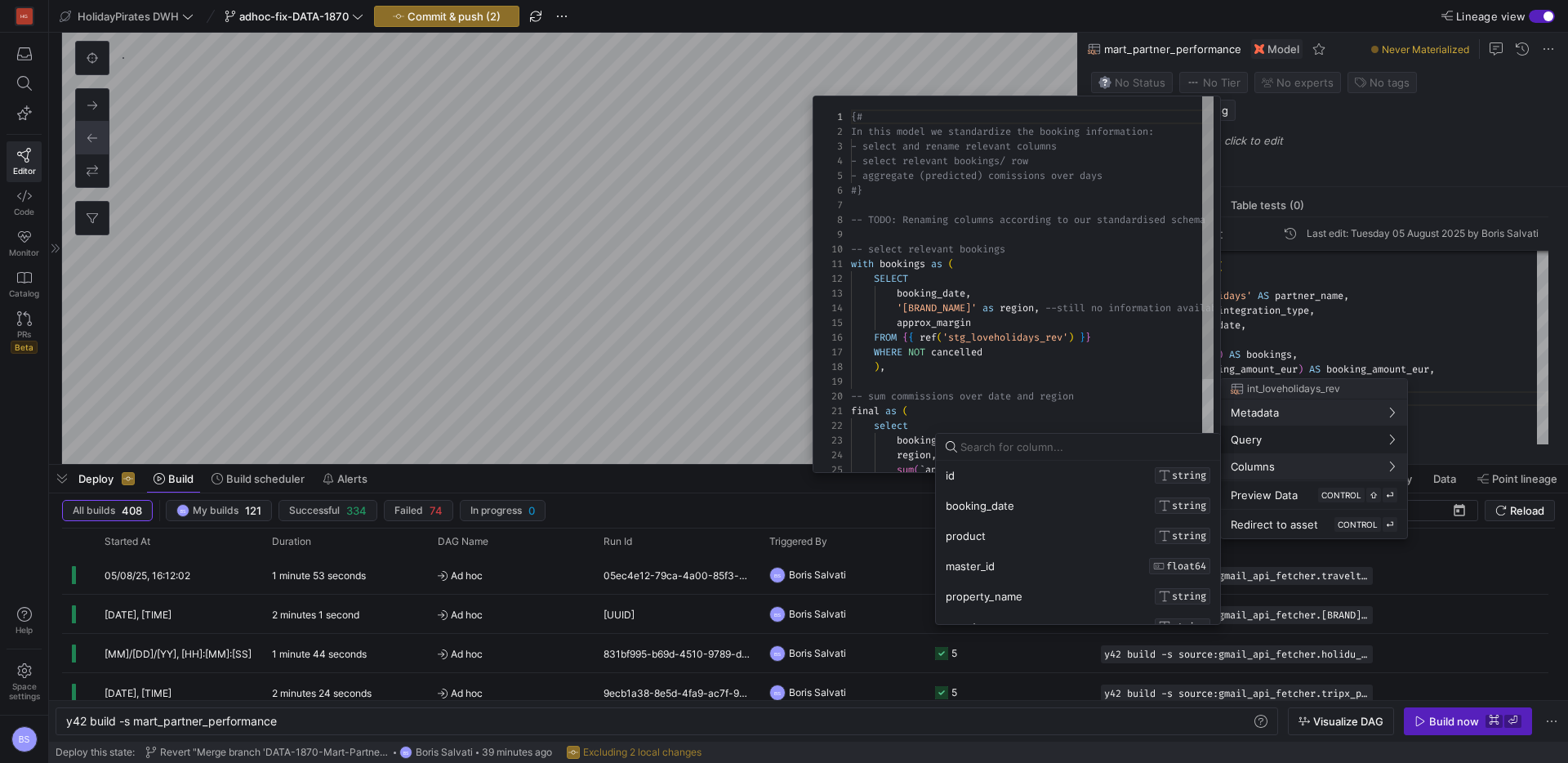 scroll, scrollTop: 0, scrollLeft: 0, axis: both 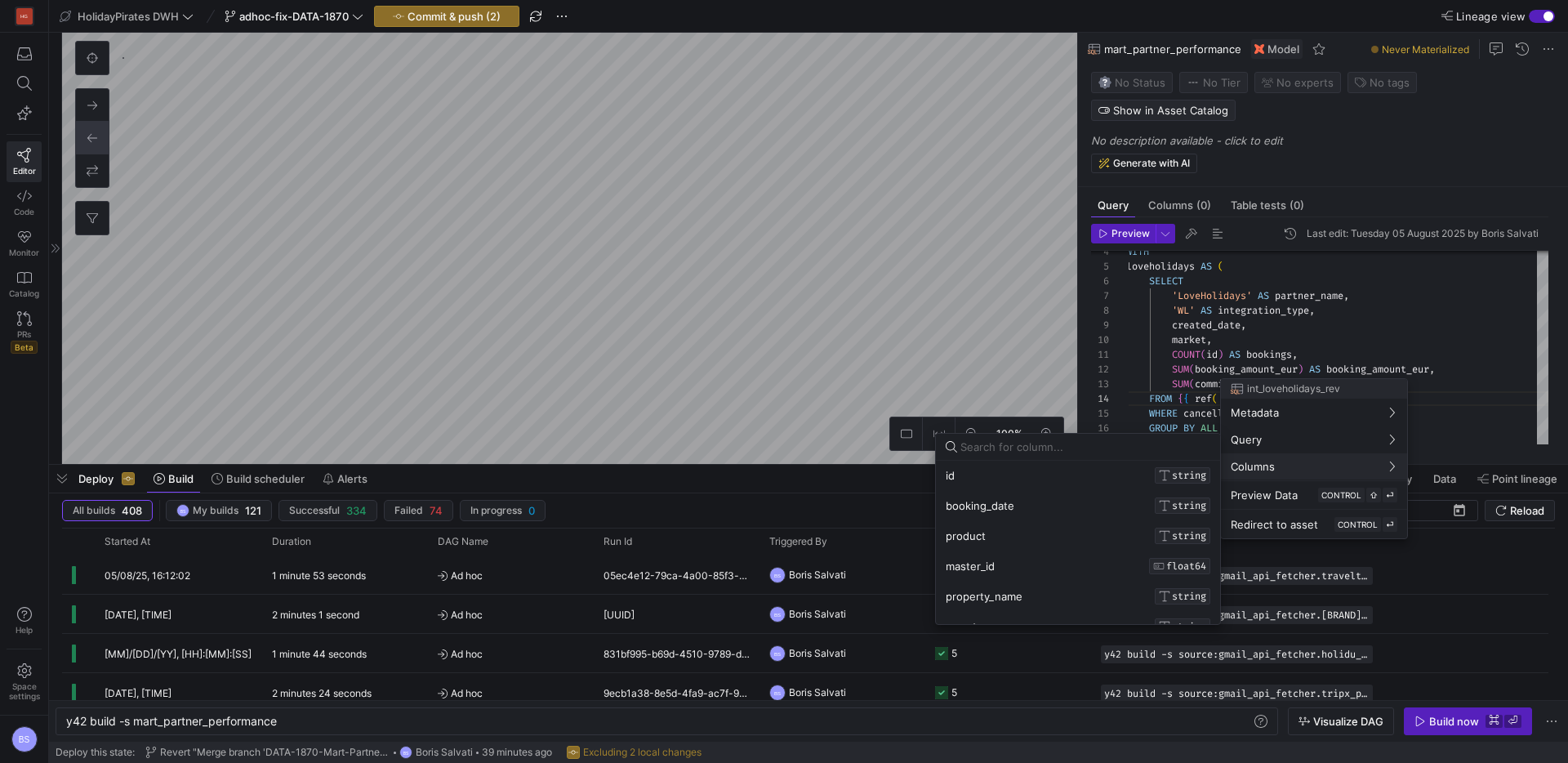 click at bounding box center (784, 382) 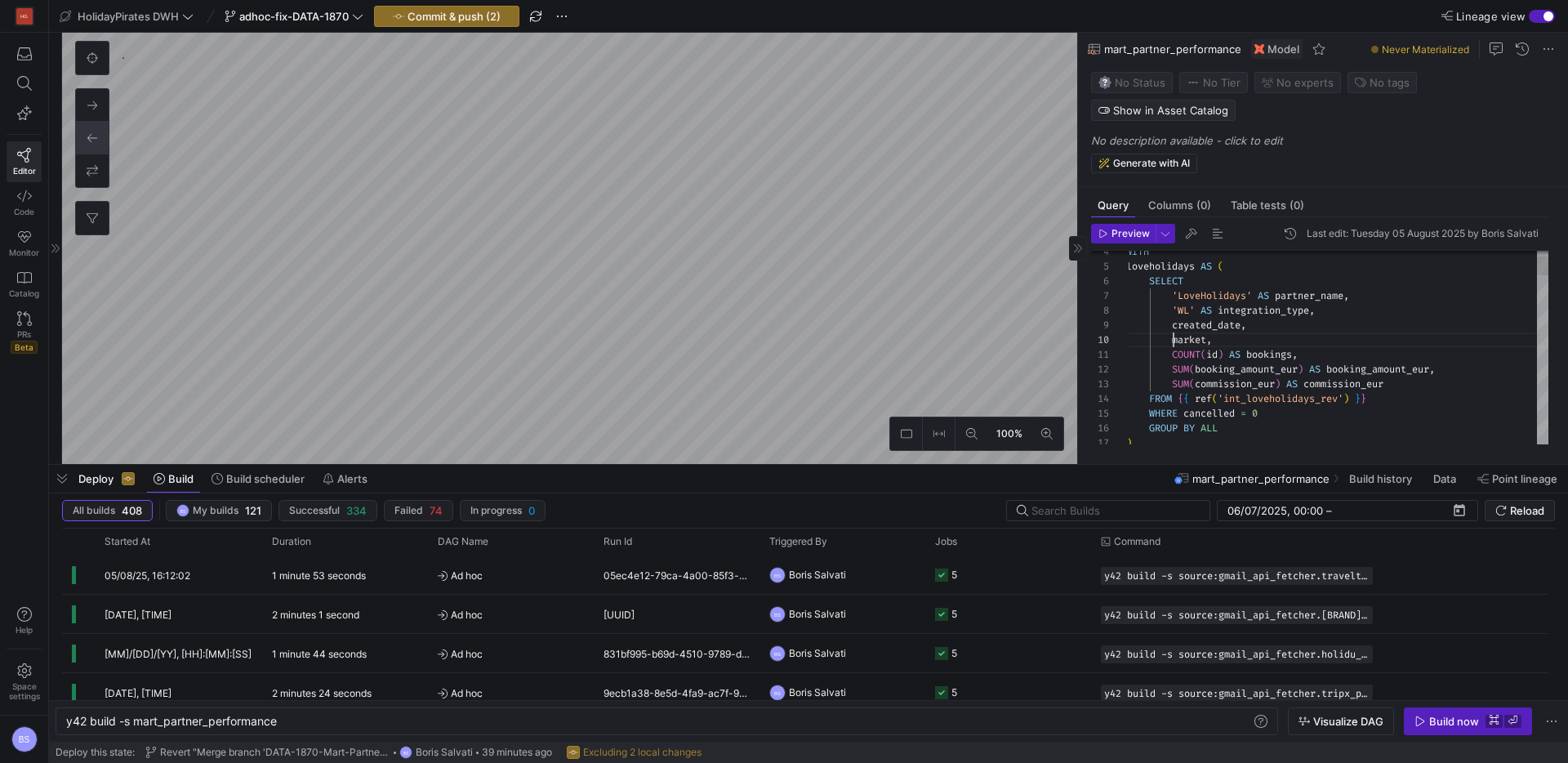 click on "created_date ,          market ,          COUNT ( id )   AS   bookings ,          SUM ( booking_amount_eur )   AS   booking_amount_eur ,          SUM ( commission_eur )   AS   commission_eur      FROM   { {   ref ( 'int_loveholidays_rev' )   } }      WHERE   cancelled   =   0 WITH loveholidays   AS   (      SELECT          'LoveHolidays'   AS   partner_name ,            'WL'   AS   integration_type ,      GROUP   BY   ALL ) , lastminute   AS   (" at bounding box center [1337, 1441] 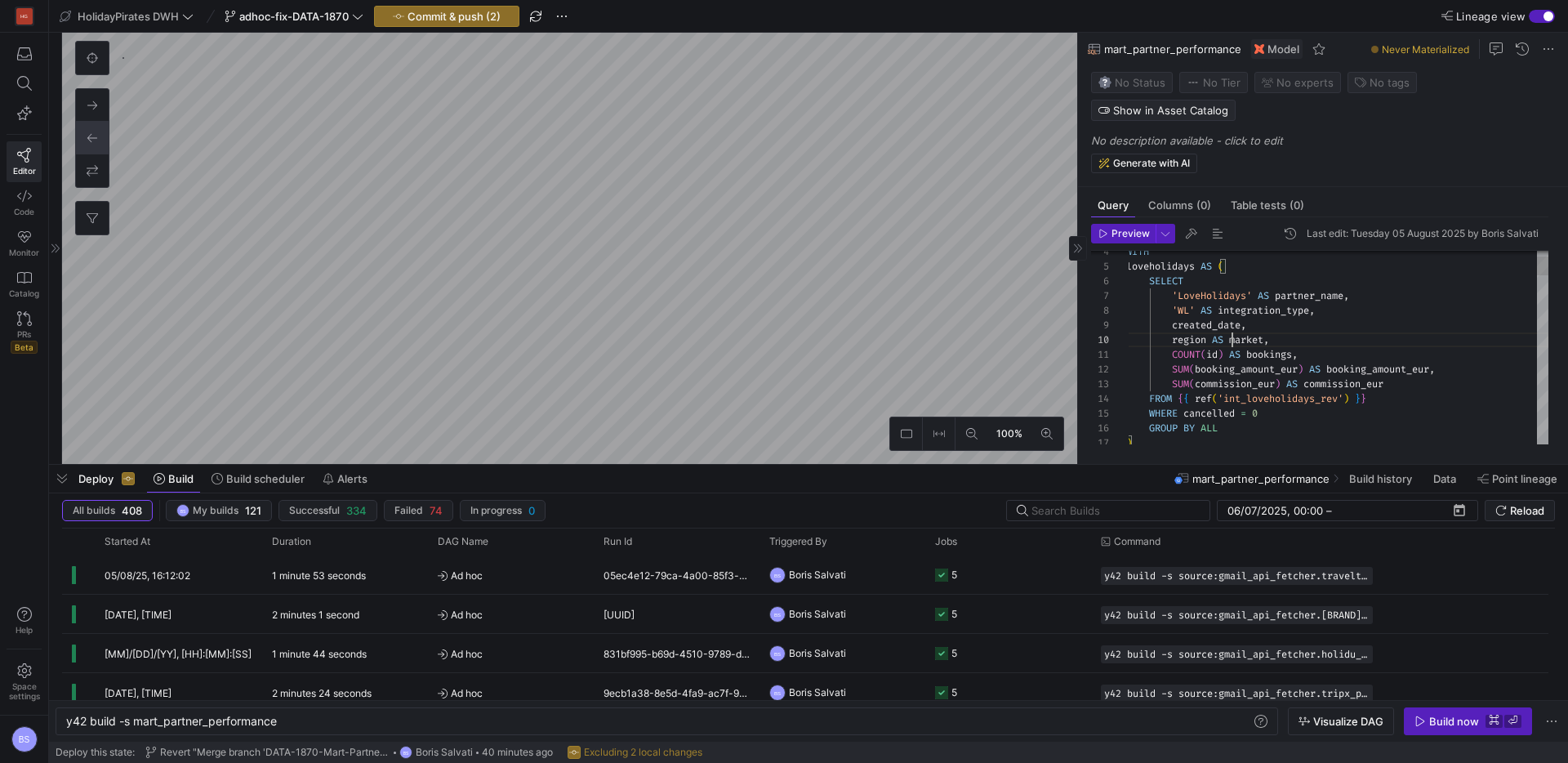 scroll, scrollTop: 132, scrollLeft: 106, axis: both 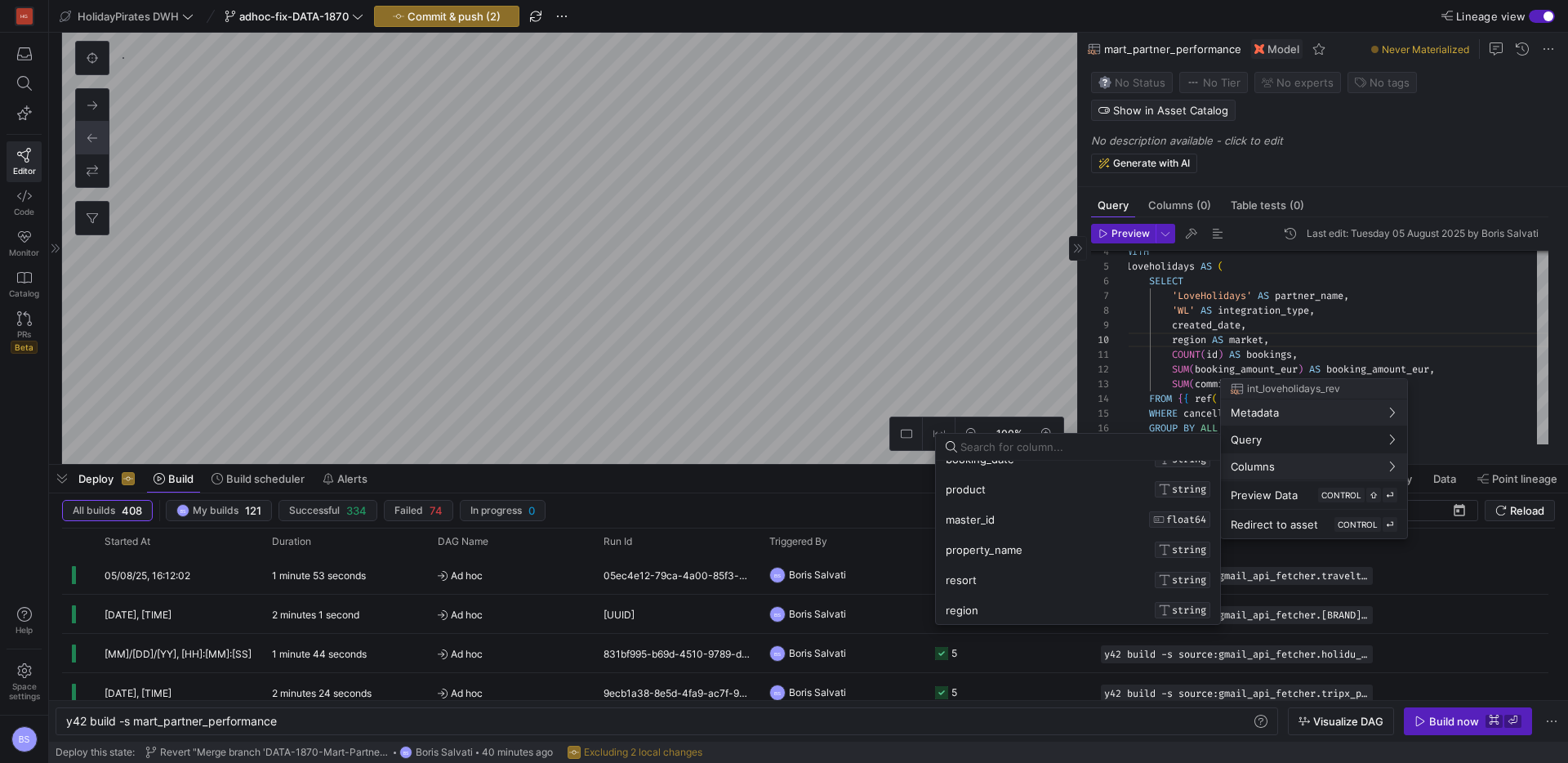 click at bounding box center [784, 382] 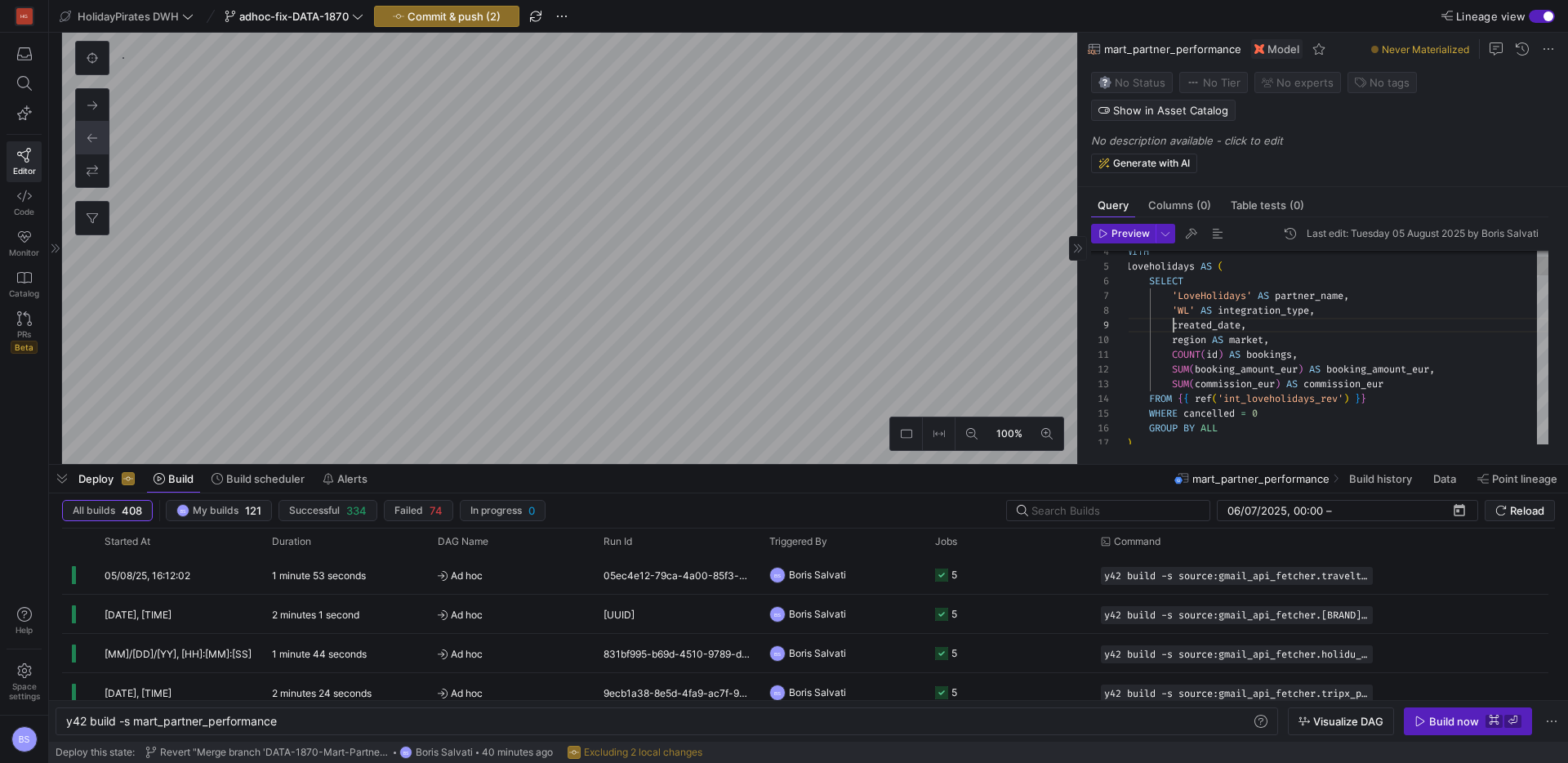 click on "created_date ,          region   AS   market ,          COUNT ( id )   AS   bookings ,          SUM ( booking_amount_eur )   AS   booking_amount_eur ,          SUM ( commission_eur )   AS   commission_eur      FROM   { {   ref ( 'int_loveholidays_rev' )   } }      WHERE   cancelled   =   0 WITH loveholidays   AS   (      SELECT          'LoveHolidays'   AS   partner_name ,            'WL'   AS   integration_type ,      GROUP   BY   ALL ) , lastminute   AS   (" at bounding box center (1337, 1441) 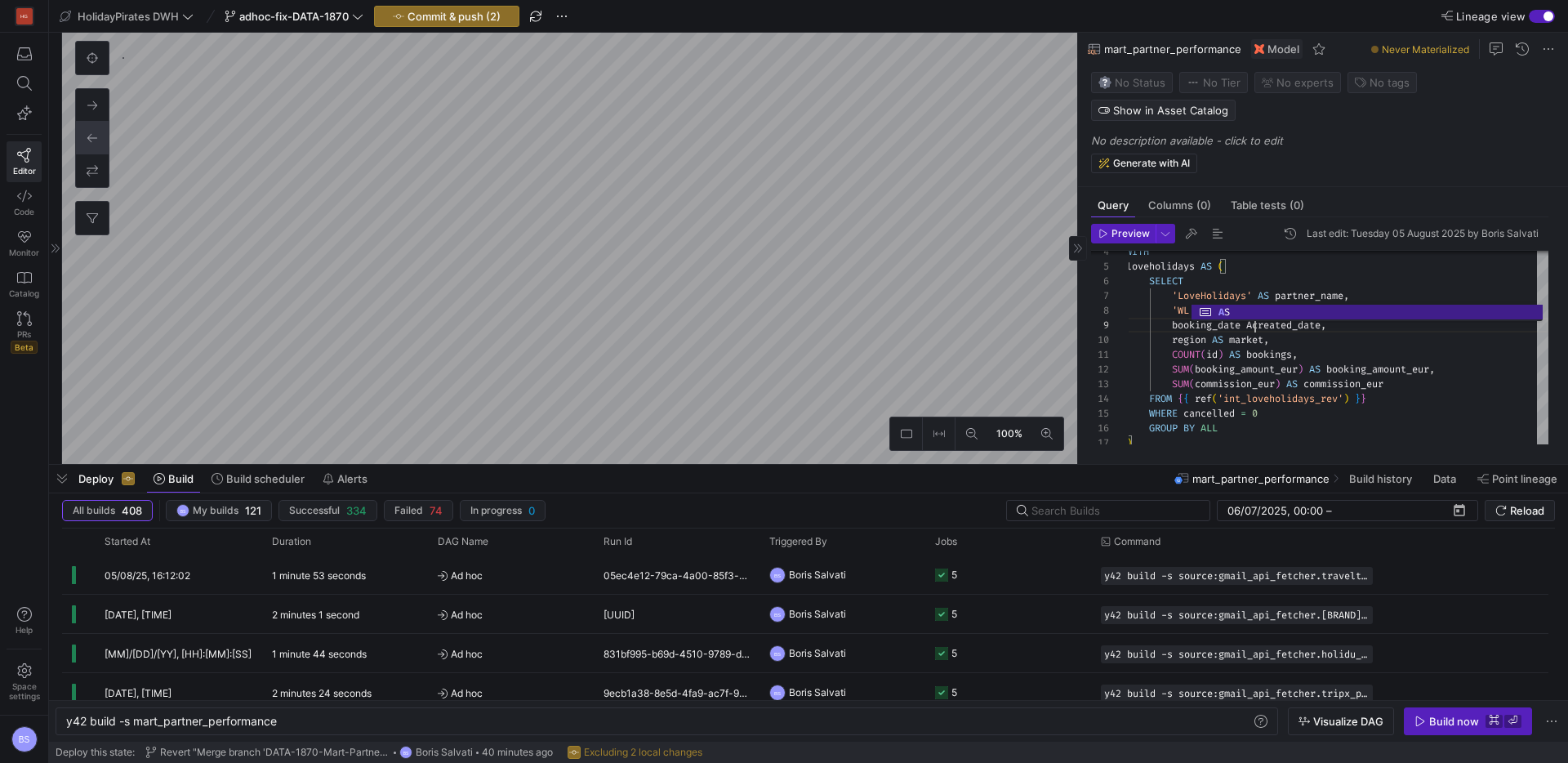 scroll, scrollTop: 118, scrollLeft: 141, axis: both 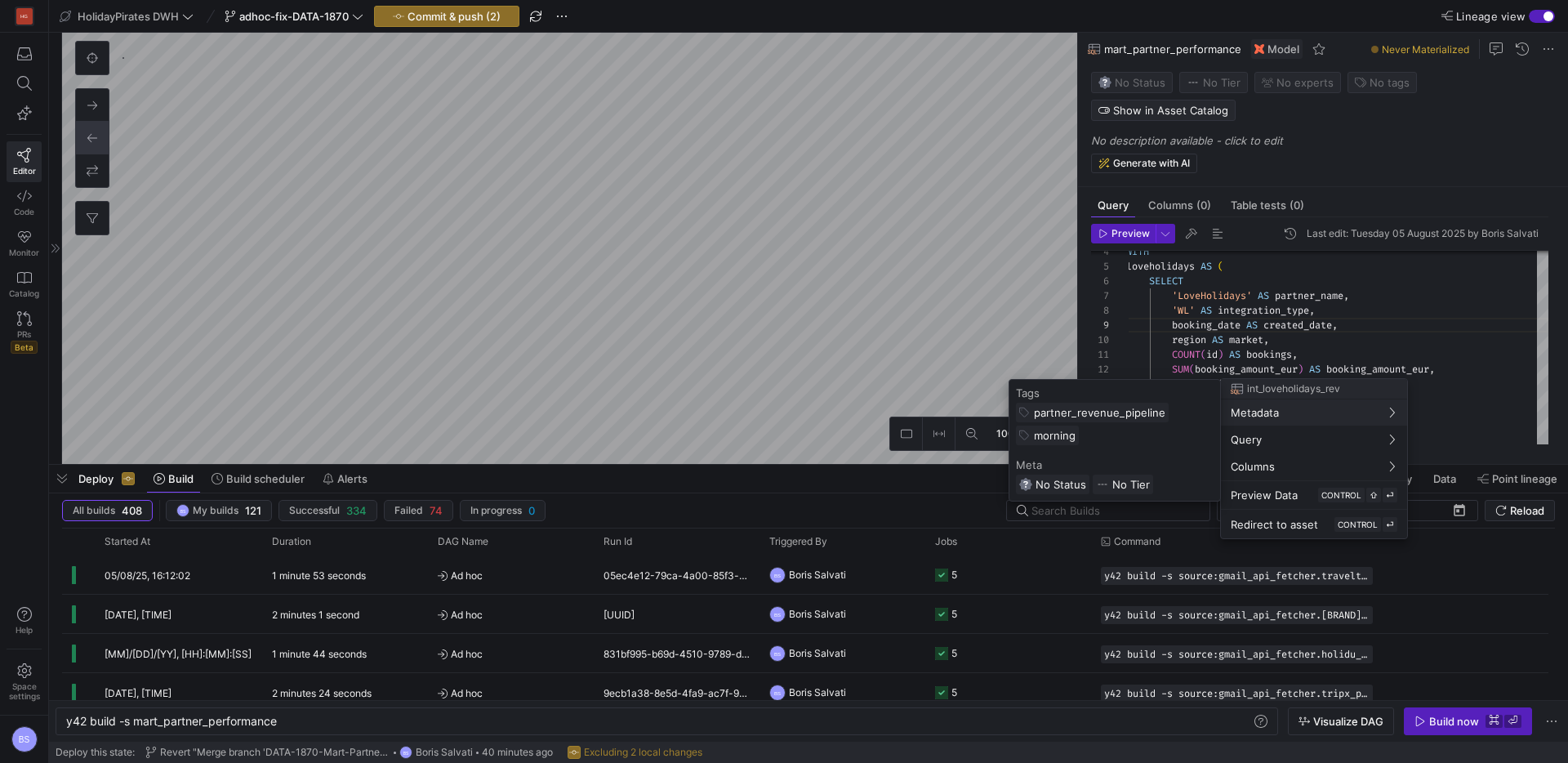 click at bounding box center [784, 382] 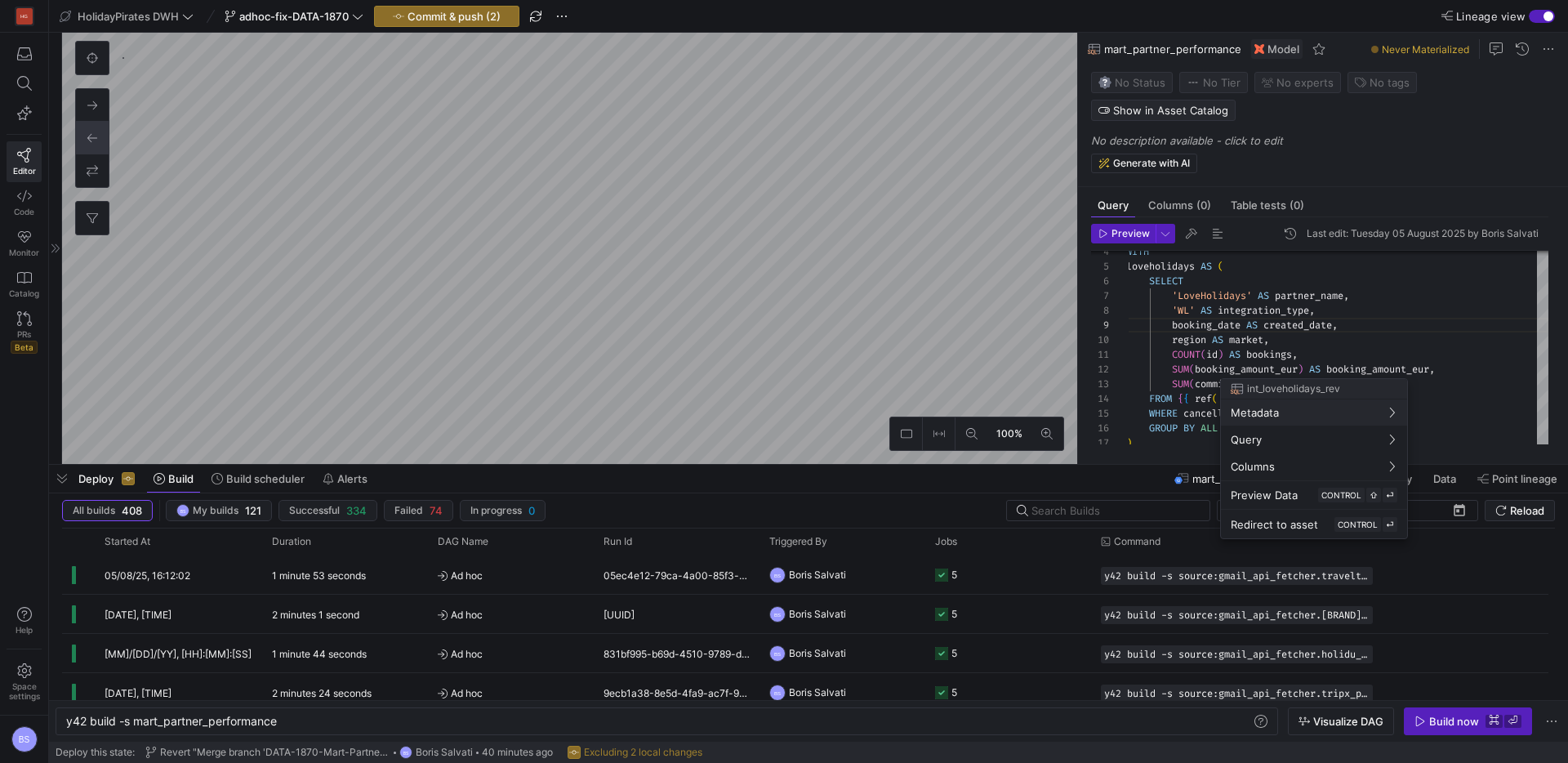 click at bounding box center [784, 382] 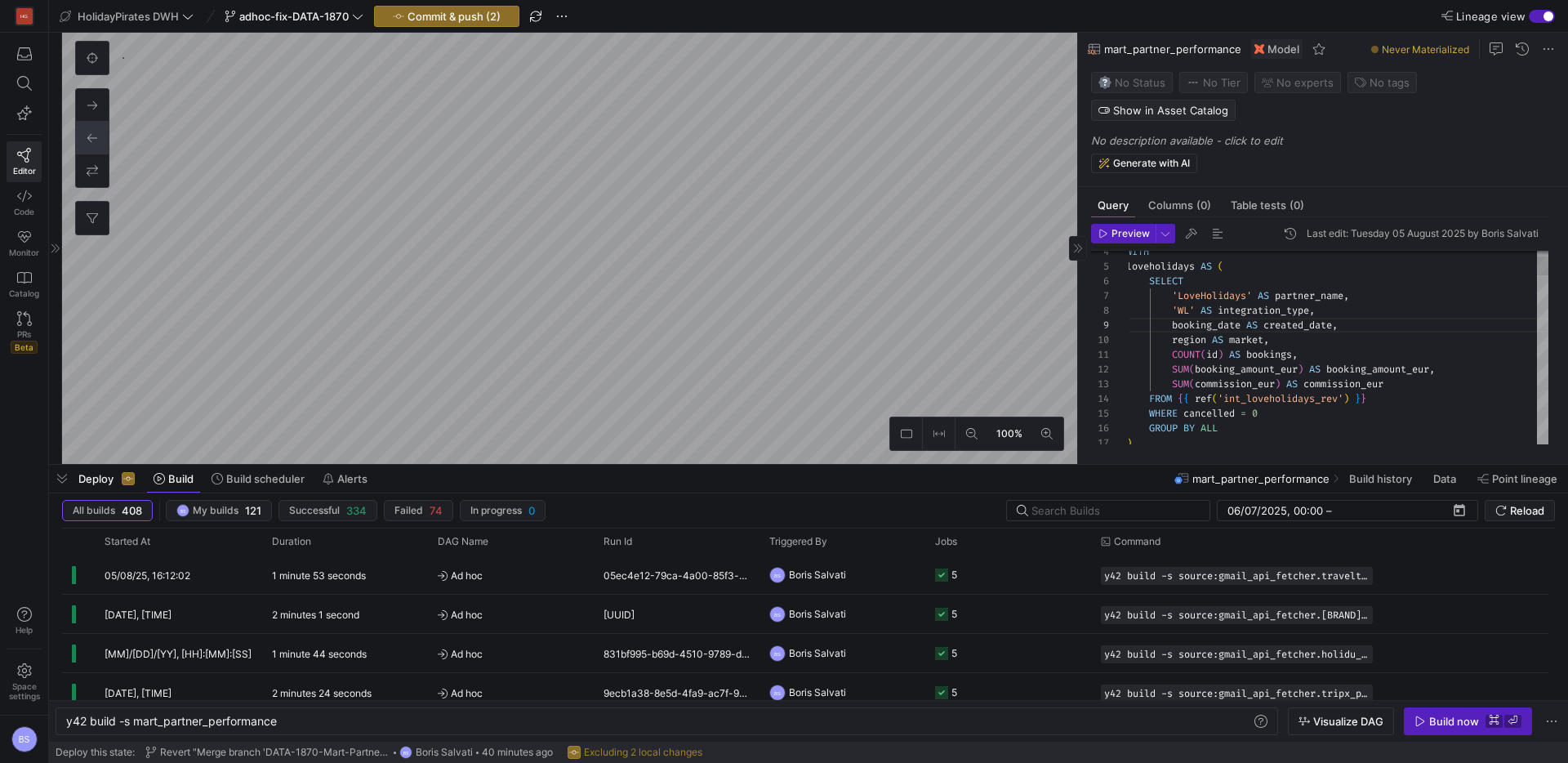 click on "booking_date   AS   created_date ,          region   AS   market ,          COUNT ( id )   AS   bookings ,          SUM ( booking_amount_eur )   AS   booking_amount_eur ,          SUM ( commission_eur )   AS   commission_eur      FROM   { {   ref ( 'int_loveholidays_rev' )   } }      WHERE   cancelled   =   0 WITH loveholidays   AS   (      SELECT          'LoveHolidays'   AS   partner_name ,            'WL'   AS   integration_type ,      GROUP   BY   ALL ) , lastminute   AS   (" at bounding box center [1337, 1441] 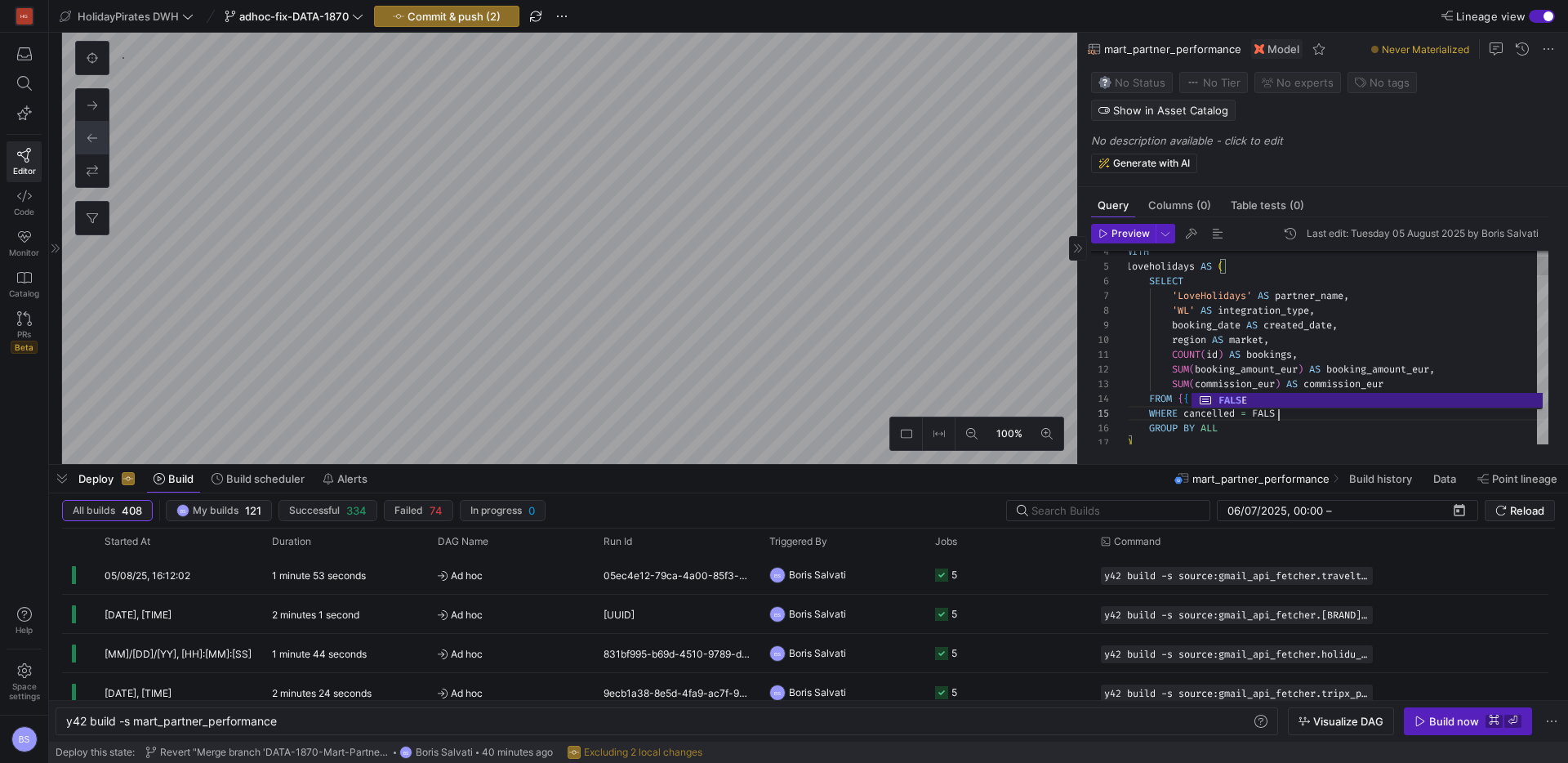 scroll, scrollTop: 59, scrollLeft: 158, axis: both 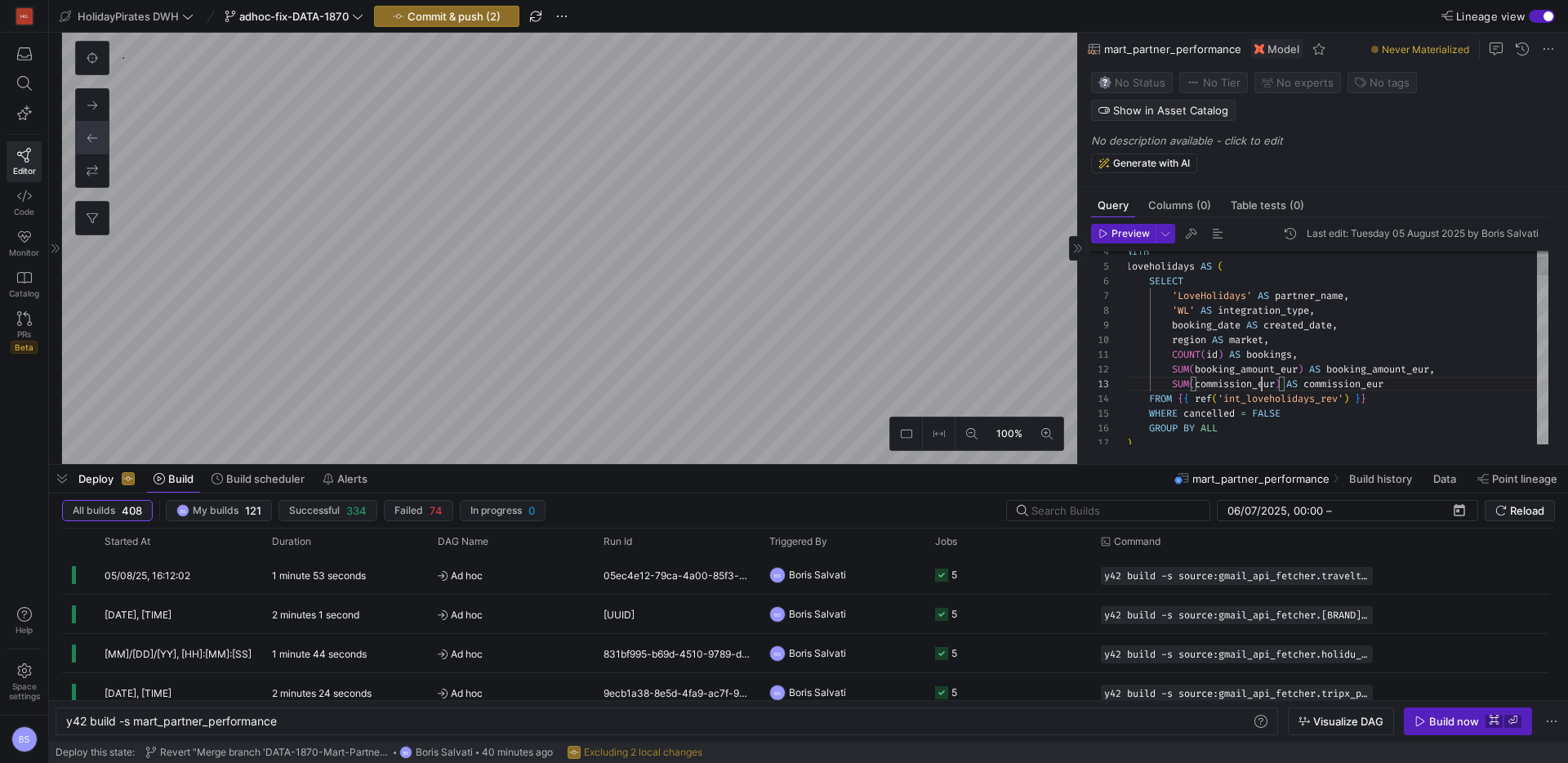click on "booking_date   AS   created_date ,          region   AS   market ,          COUNT ( id )   AS   bookings ,          SUM ( booking_amount_eur )   AS   booking_amount_eur ,          SUM ( commission_eur )   AS   commission_eur      FROM   { {   ref ( 'int_loveholidays_rev' )   } }      WHERE   cancelled   =   FALSE WITH loveholidays   AS   (      SELECT          'LoveHolidays'   AS   partner_name ,            'WL'   AS   integration_type ,      GROUP   BY   ALL ) , lastminute   AS   (" at bounding box center (1337, 1441) 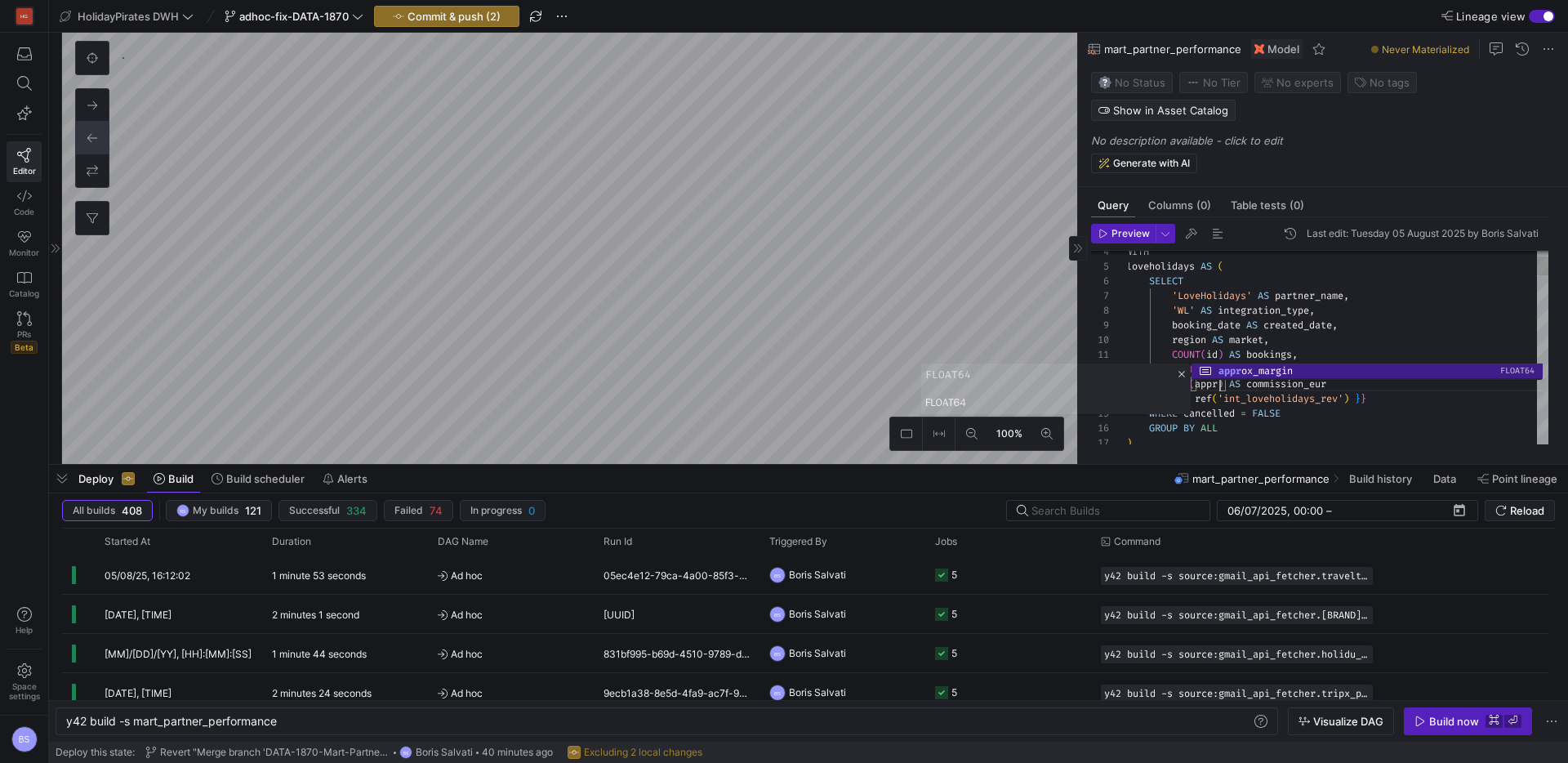 scroll, scrollTop: 29, scrollLeft: 100, axis: both 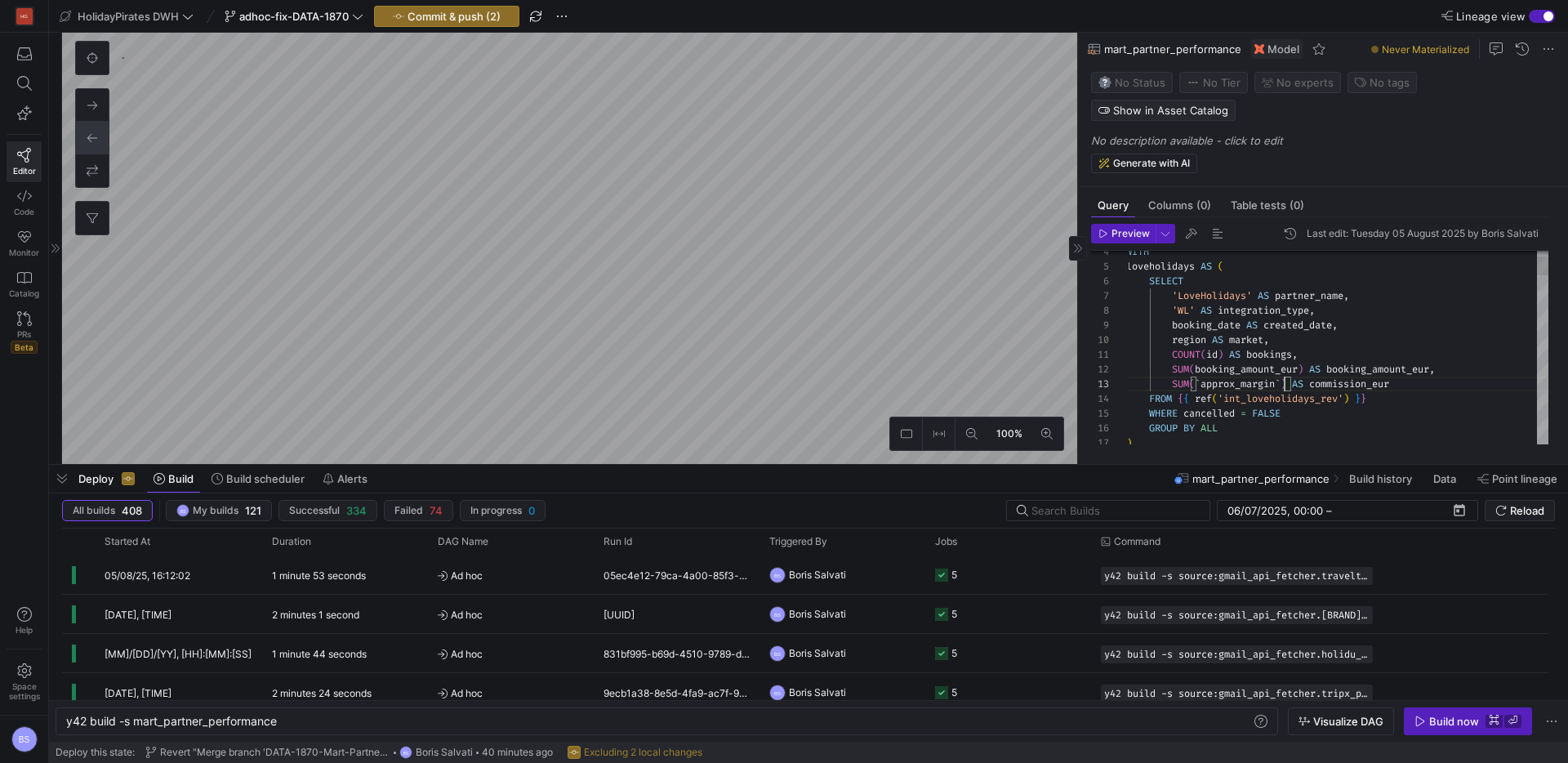 click on "booking_date   AS   created_date ,          region   AS   market ,          COUNT ( id )   AS   bookings ,          SUM ( booking_amount_eur )   AS   booking_amount_eur ,          SUM ( ` approx_margin ` )   AS   commission_eur      FROM   { {   ref ( 'int_loveholidays_rev' )   } }      WHERE   cancelled   =   FALSE WITH loveholidays   AS   (      SELECT          'LoveHolidays'   AS   partner_name ,            'WL'   AS   integration_type ,      GROUP   BY   ALL ) , lastminute   AS   (" at bounding box center [1337, 1441] 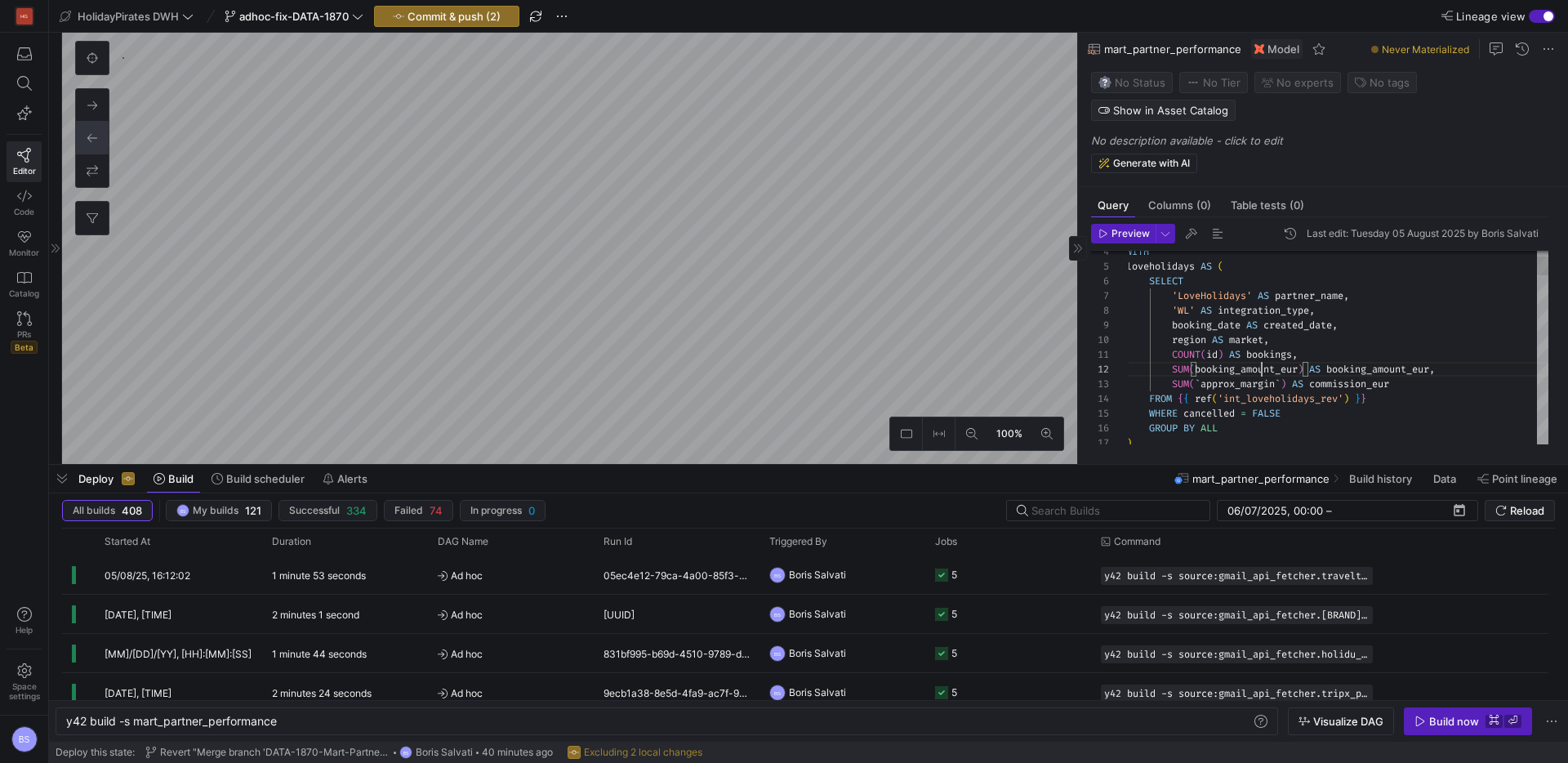 click on "booking_date   AS   created_date ,          region   AS   market ,          COUNT ( id )   AS   bookings ,          SUM ( booking_amount_eur )   AS   booking_amount_eur ,          SUM ( ` approx_margin ` )   AS   commission_eur      FROM   { {   ref ( 'int_loveholidays_rev' )   } }      WHERE   cancelled   =   FALSE WITH loveholidays   AS   (      SELECT          'LoveHolidays'   AS   partner_name ,            'WL'   AS   integration_type ,      GROUP   BY   ALL ) , lastminute   AS   (" at bounding box center [1337, 1441] 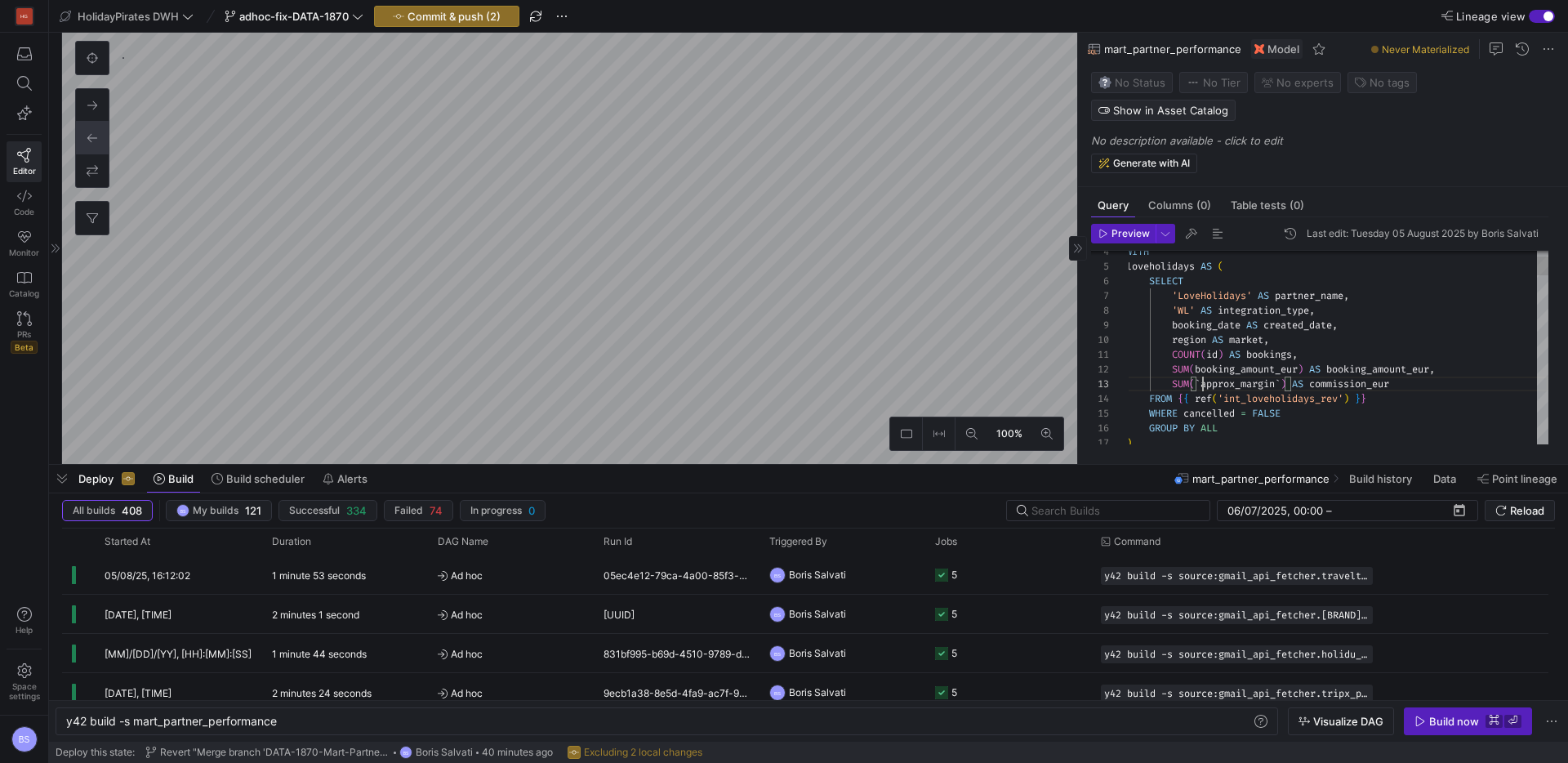 click on "booking_date   AS   created_date ,          region   AS   market ,          COUNT ( id )   AS   bookings ,          SUM ( booking_amount_eur )   AS   booking_amount_eur ,          SUM ( ` approx_margin ` )   AS   commission_eur      FROM   { {   ref ( 'int_loveholidays_rev' )   } }      WHERE   cancelled   =   FALSE WITH loveholidays   AS   (      SELECT          'LoveHolidays'   AS   partner_name ,            'WL'   AS   integration_type ,      GROUP   BY   ALL ) , lastminute   AS   (" at bounding box center [1337, 1441] 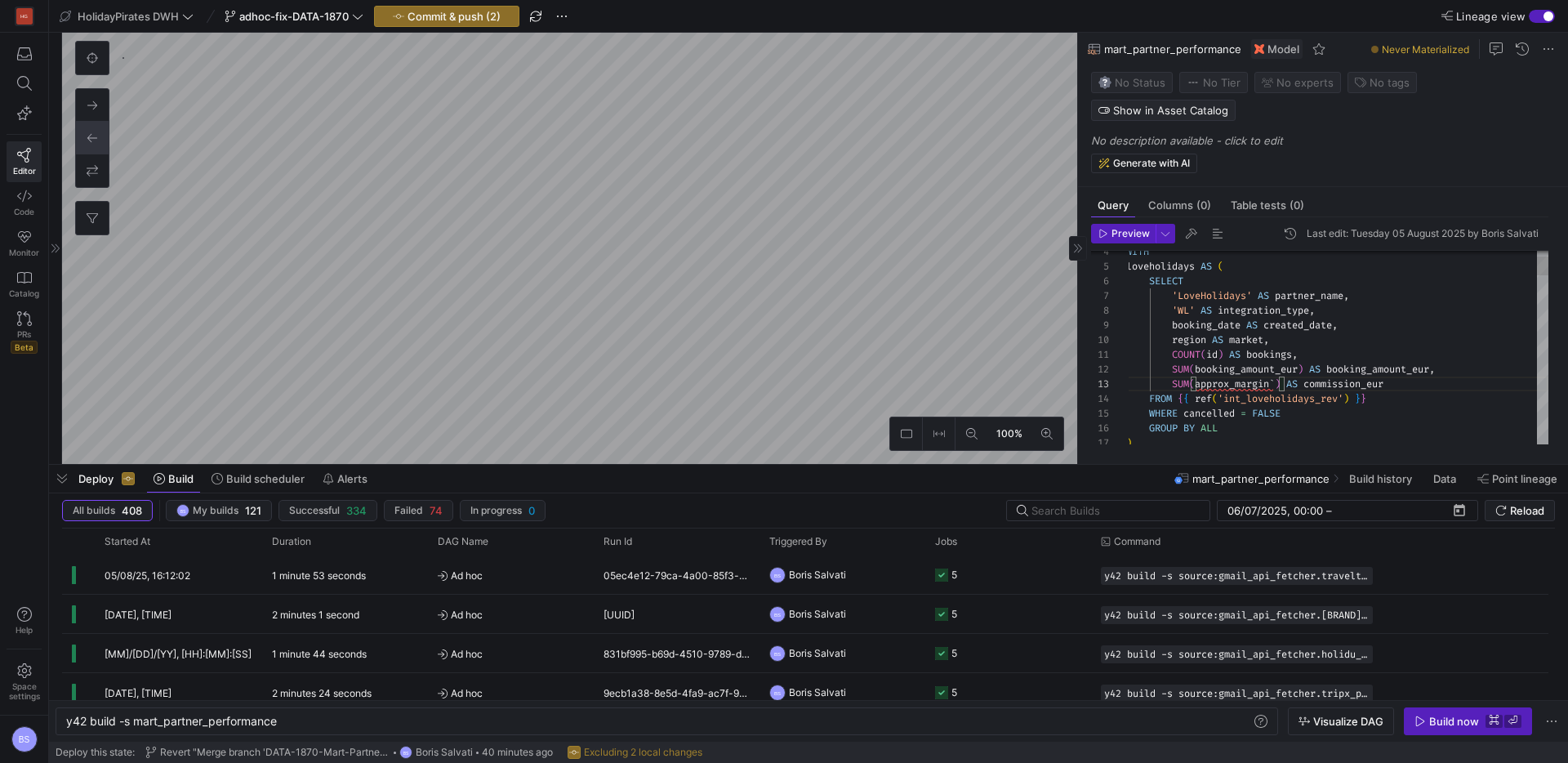 click on "booking_date   AS   created_date ,          region   AS   market ,          COUNT ( id )   AS   bookings ,          SUM ( booking_amount_eur )   AS   booking_amount_eur ,          SUM ( approx_margin ` )   AS   commission_eur      FROM   { {   ref ( 'int_loveholidays_rev' )   } }      WHERE   cancelled   =   FALSE WITH loveholidays   AS   (      SELECT          'LoveHolidays'   AS   partner_name ,            'WL'   AS   integration_type ,      GROUP   BY   ALL ) , lastminute   AS   (" at bounding box center [1337, 1441] 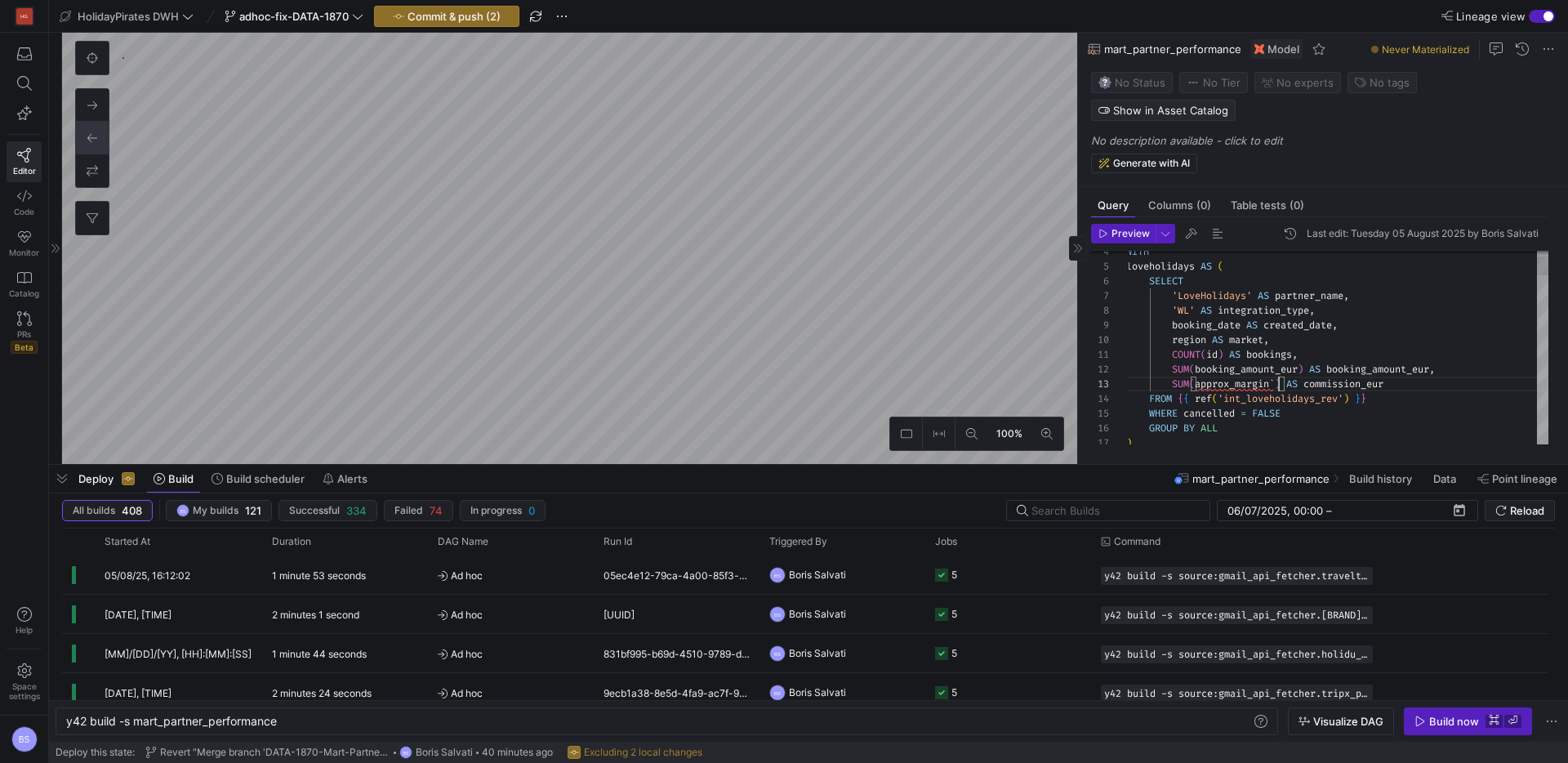 scroll, scrollTop: 29, scrollLeft: 147, axis: both 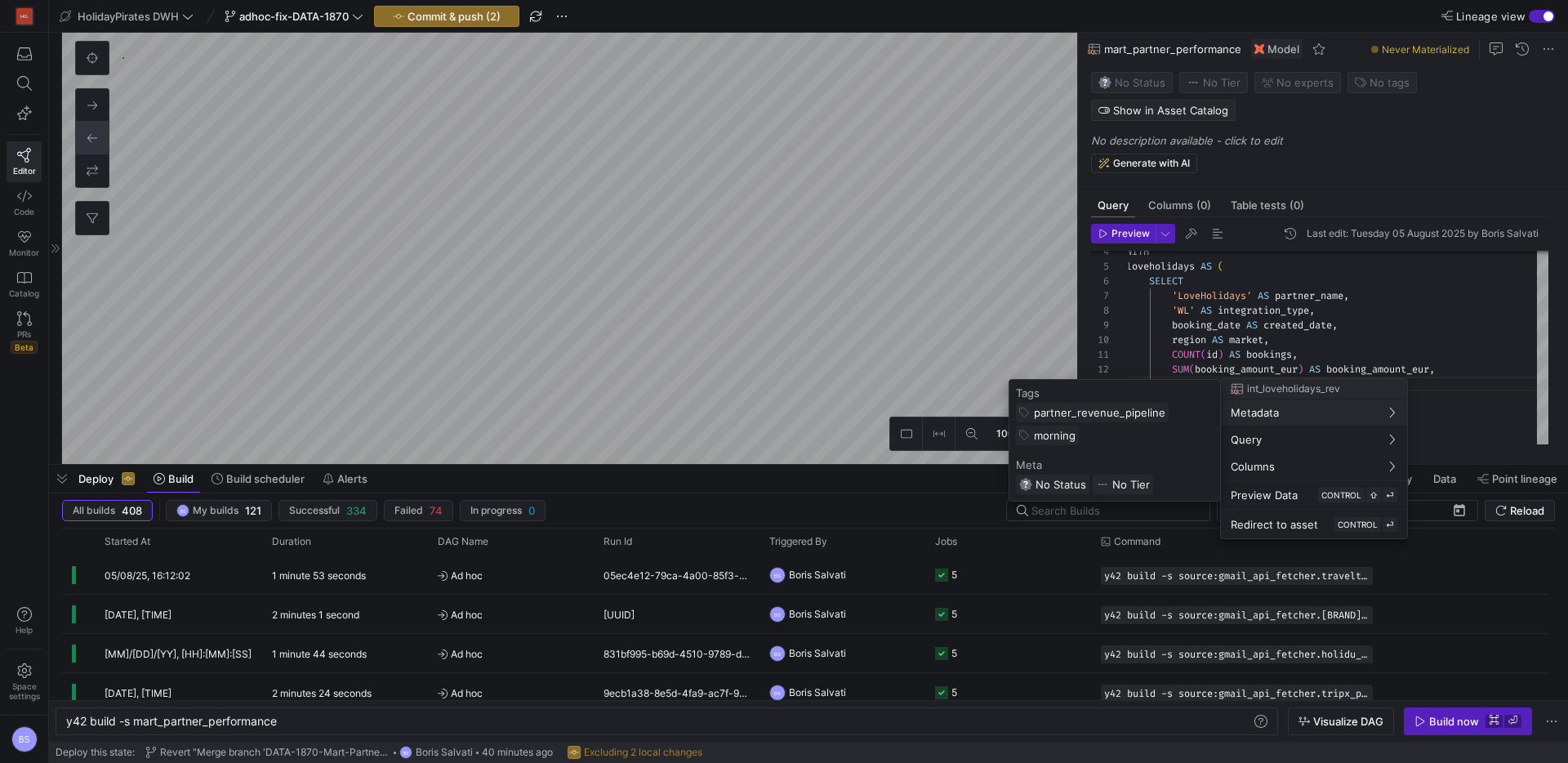 click at bounding box center (784, 382) 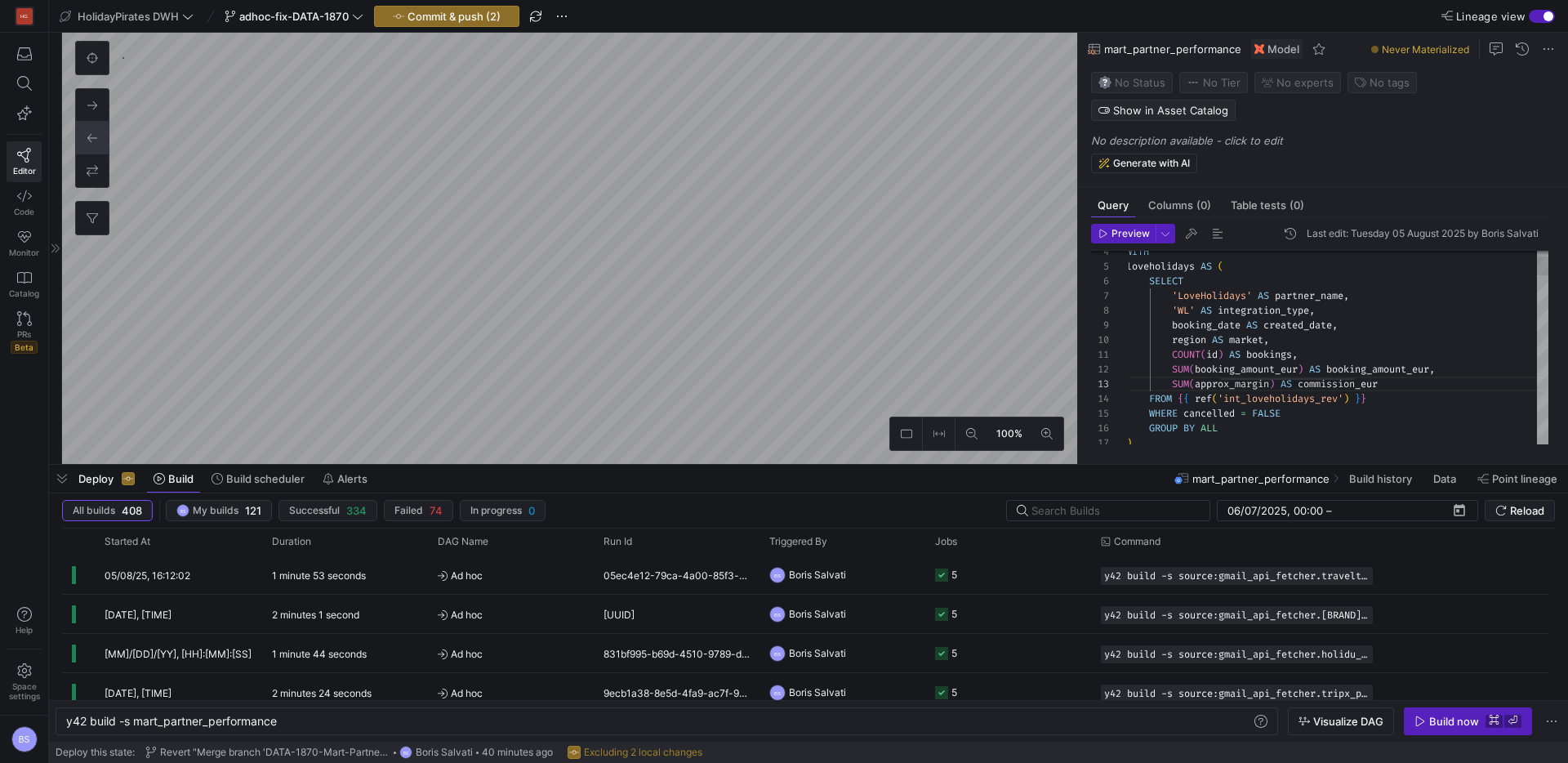 click on "booking_date   AS   created_date ,          region   AS   market ,          COUNT ( id )   AS   bookings ,          SUM ( booking_amount_eur )   AS   booking_amount_eur ,          SUM ( approx_margin )   AS   commission_eur      FROM   { {   ref ( 'int_loveholidays_rev' )   } }      WHERE   cancelled   =   FALSE WITH loveholidays   AS   (      SELECT          'LoveHolidays'   AS   partner_name ,            'WL'   AS   integration_type ,      GROUP   BY   ALL ) , lastminute   AS   (" at bounding box center (1337, 1441) 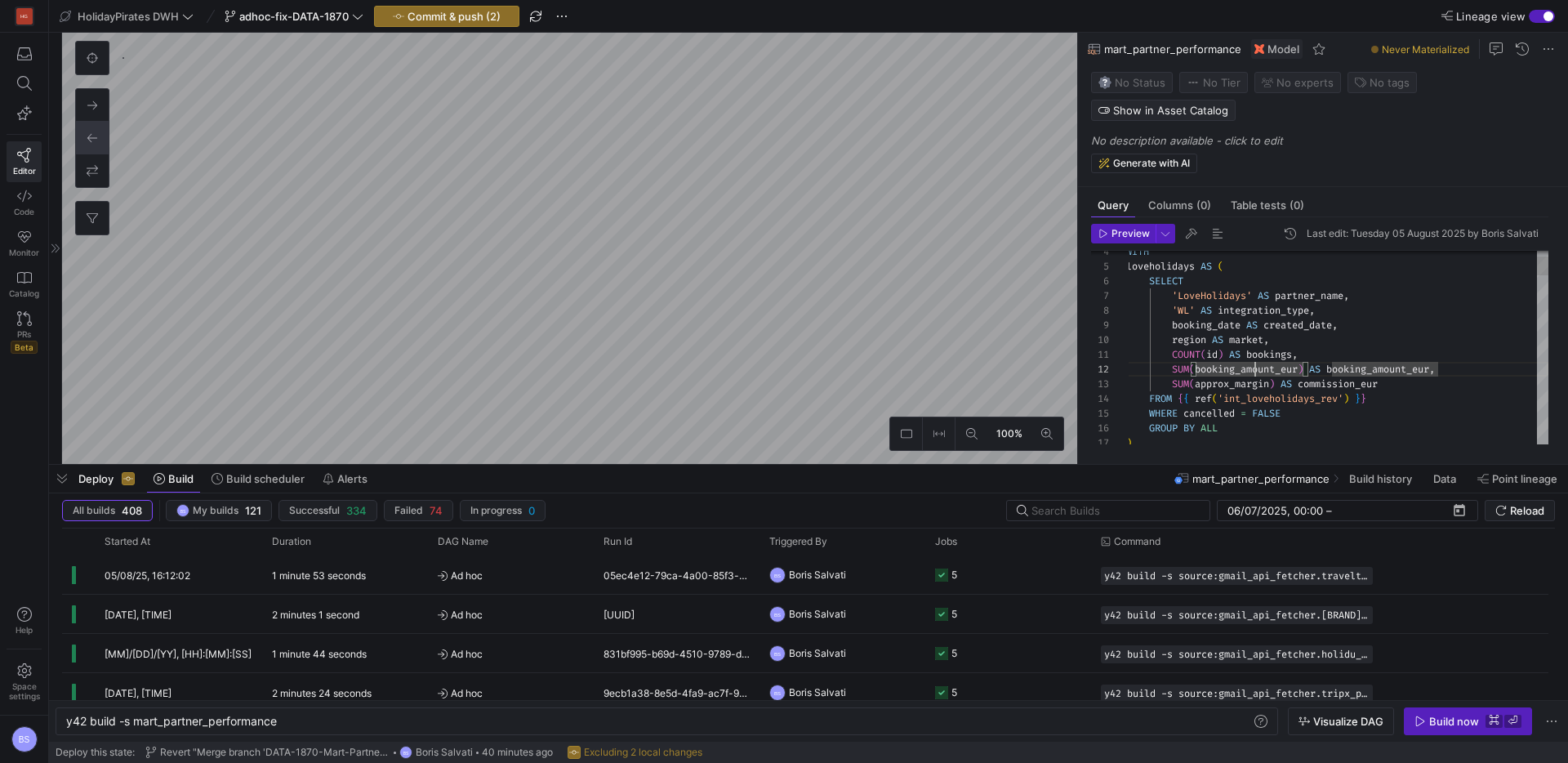 click on "booking_date   AS   created_date ,          region   AS   market ,          COUNT ( id )   AS   bookings ,          SUM ( booking_amount_eur )   AS   booking_amount_eur ,          SUM ( approx_margin )   AS   commission_eur      FROM   { {   ref ( 'int_loveholidays_rev' )   } }      WHERE   cancelled   =   FALSE WITH loveholidays   AS   (      SELECT          'LoveHolidays'   AS   partner_name ,            'WL'   AS   integration_type ,      GROUP   BY   ALL ) , lastminute   AS   (" at bounding box center (1337, 1441) 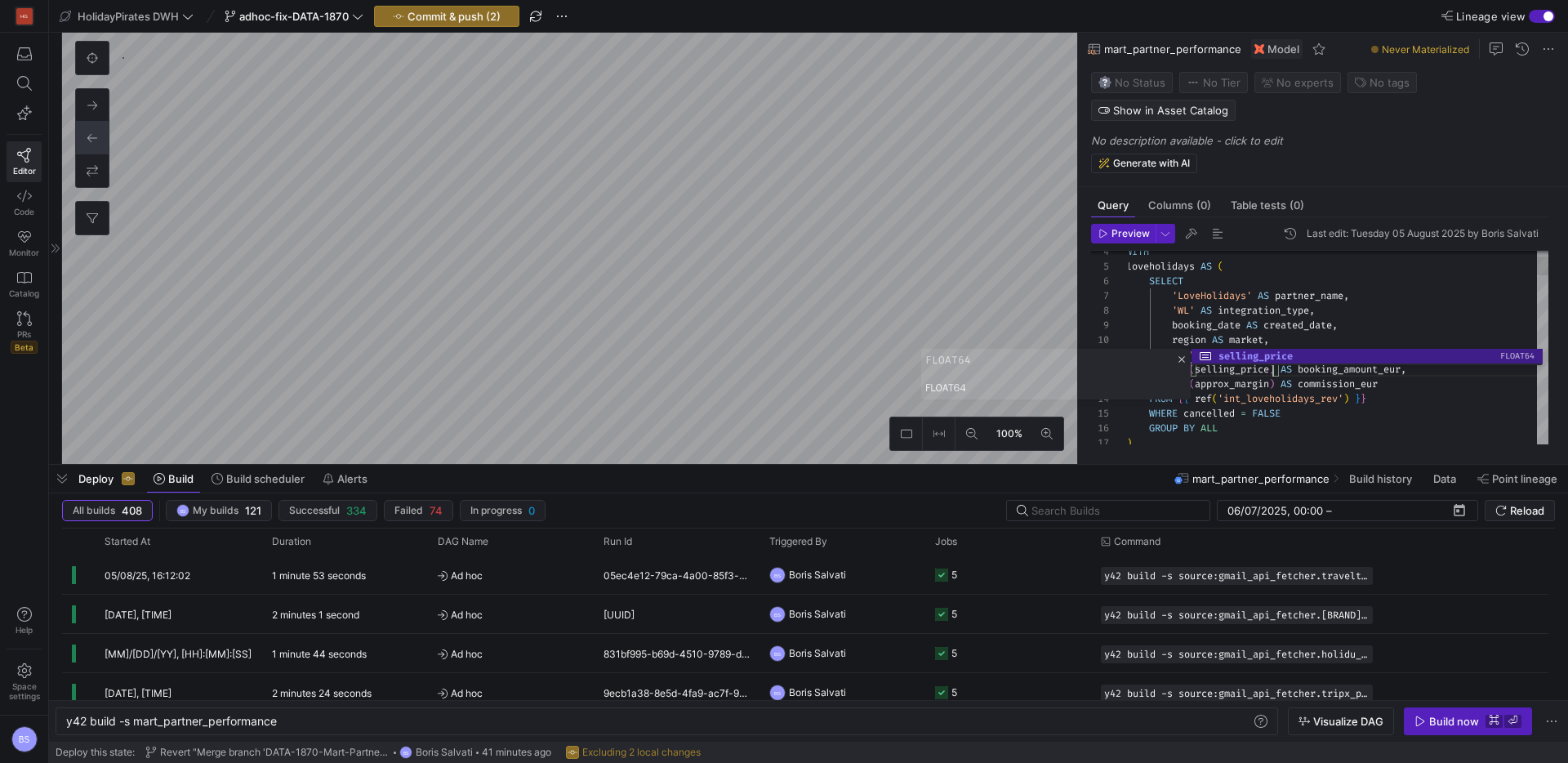 scroll, scrollTop: 15, scrollLeft: 147, axis: both 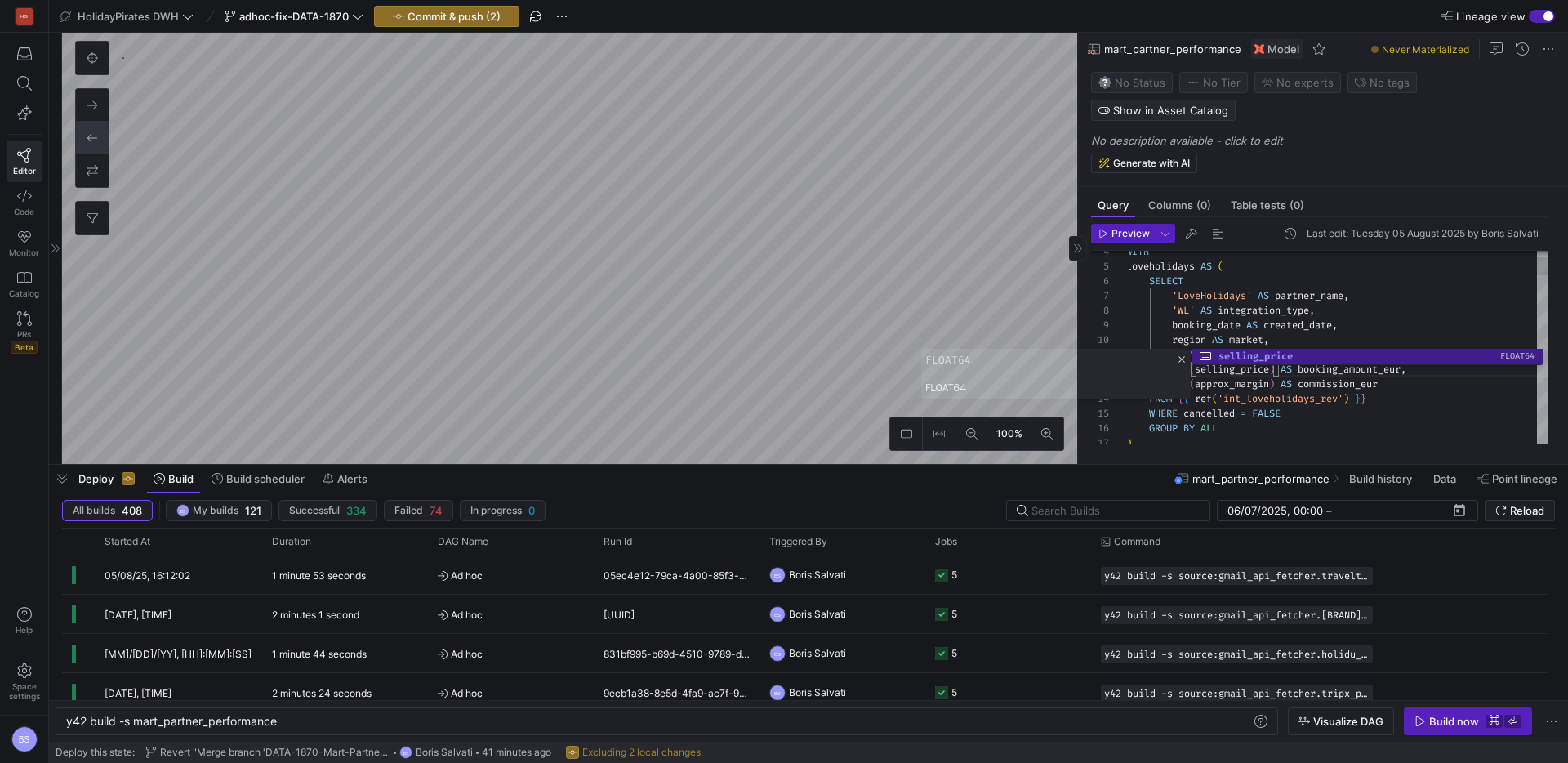 click on "booking_date   AS   created_date ,          region   AS   market ,          COUNT ( id )   AS   bookings ,          SUM ( selling_price )   AS   booking_amount_eur ,          SUM ( approx_margin )   AS   commission_eur      FROM   { {   ref ( 'int_loveholidays_rev' )   } }      WHERE   cancelled   =   FALSE WITH loveholidays   AS   (      SELECT          'LoveHolidays'   AS   partner_name ,            'WL'   AS   integration_type ,      GROUP   BY   ALL ) , lastminute   AS   (" at bounding box center (1337, 1441) 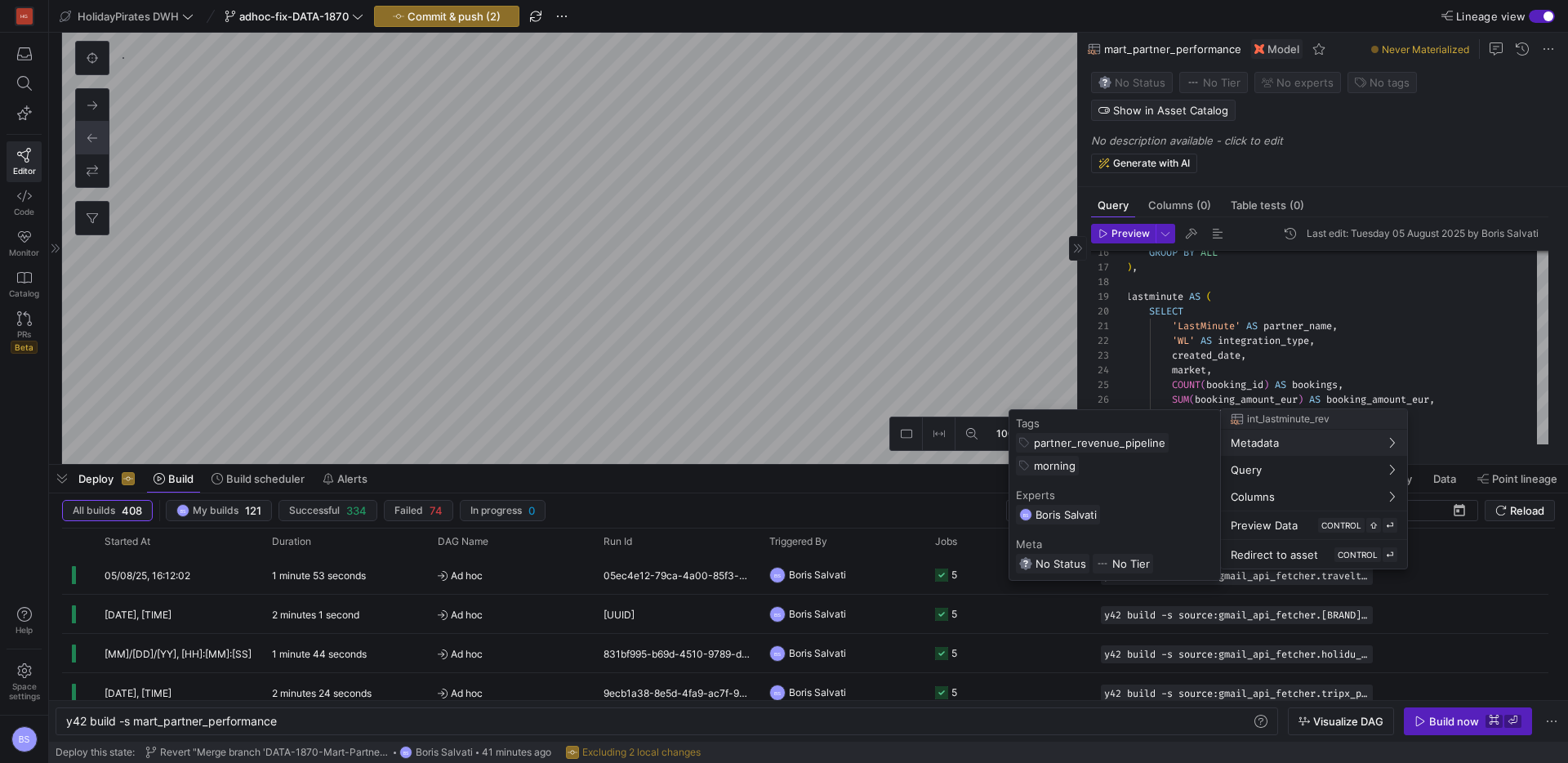 click at bounding box center [784, 382] 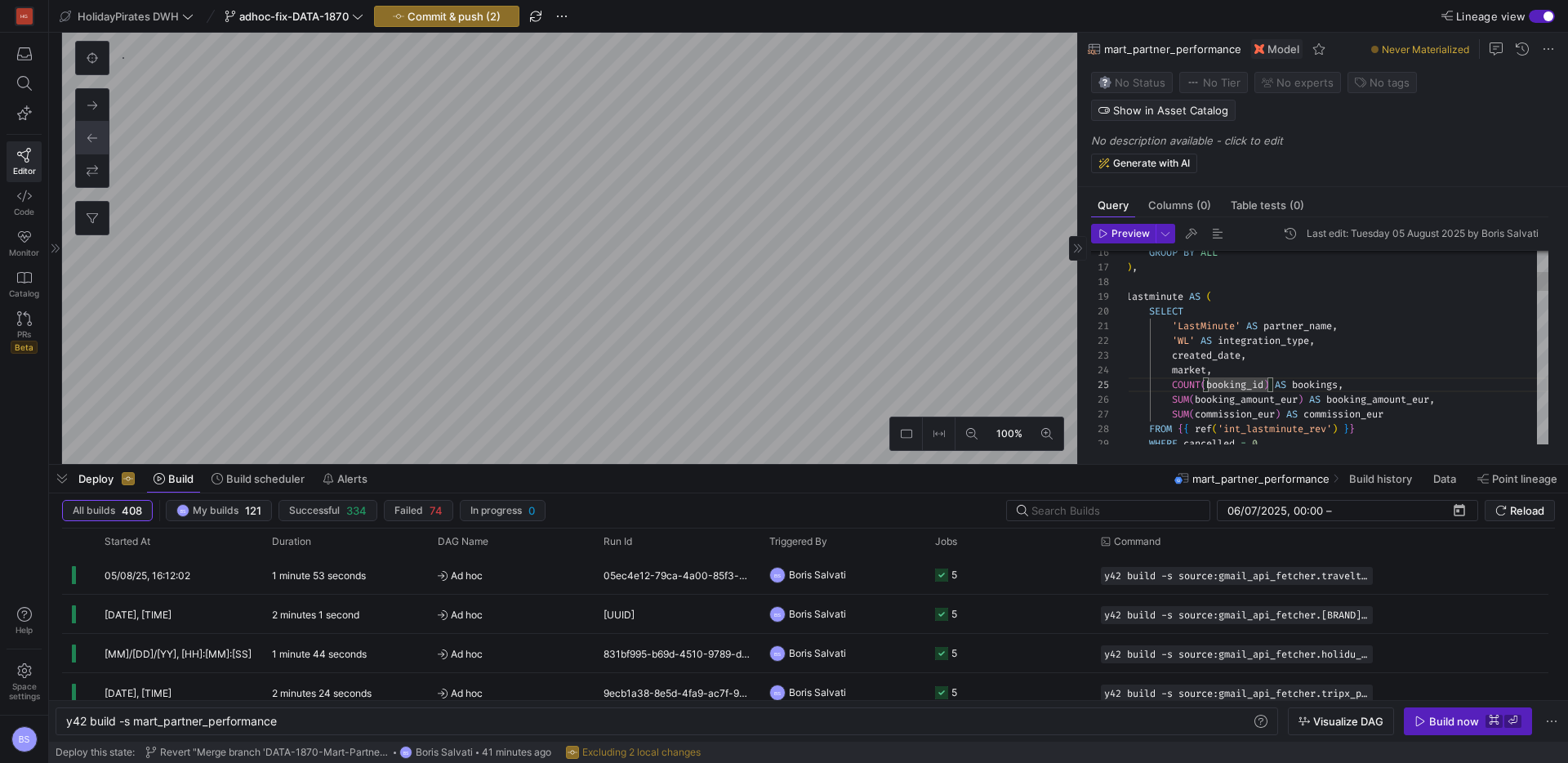 click on "GROUP   BY   ALL ) , lastminute   AS   (      SELECT          'LastMinute'   AS   partner_name ,            'WL'   AS   integration_type ,          created_date ,          market ,          COUNT ( booking_id )   AS   bookings ,          SUM ( booking_amount_eur )   AS   booking_amount_eur ,          SUM ( commission_eur )   AS   commission_eur      FROM   { {   ref ( 'int_lastminute_rev' )   } }      WHERE   cancelled   =   0      GROUP   BY   ALL ) ," at bounding box center (1337, 1265) 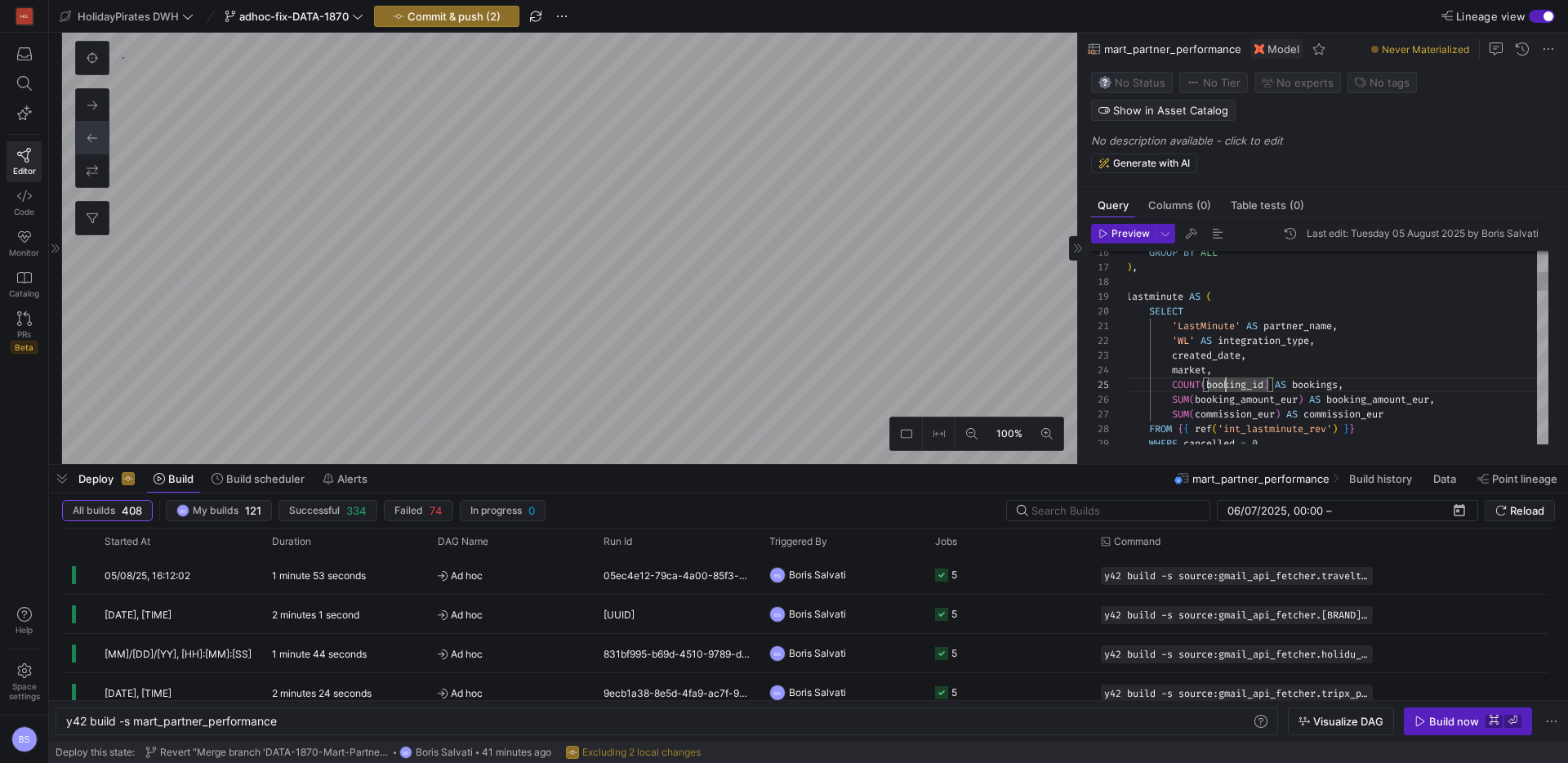 click on "GROUP   BY   ALL ) , lastminute   AS   (      SELECT          'LastMinute'   AS   partner_name ,            'WL'   AS   integration_type ,          created_date ,          market ,          COUNT ( booking_id )   AS   bookings ,          SUM ( booking_amount_eur )   AS   booking_amount_eur ,          SUM ( commission_eur )   AS   commission_eur      FROM   { {   ref ( 'int_lastminute_rev' )   } }      WHERE   cancelled   =   0      GROUP   BY   ALL ) ," at bounding box center [1337, 1265] 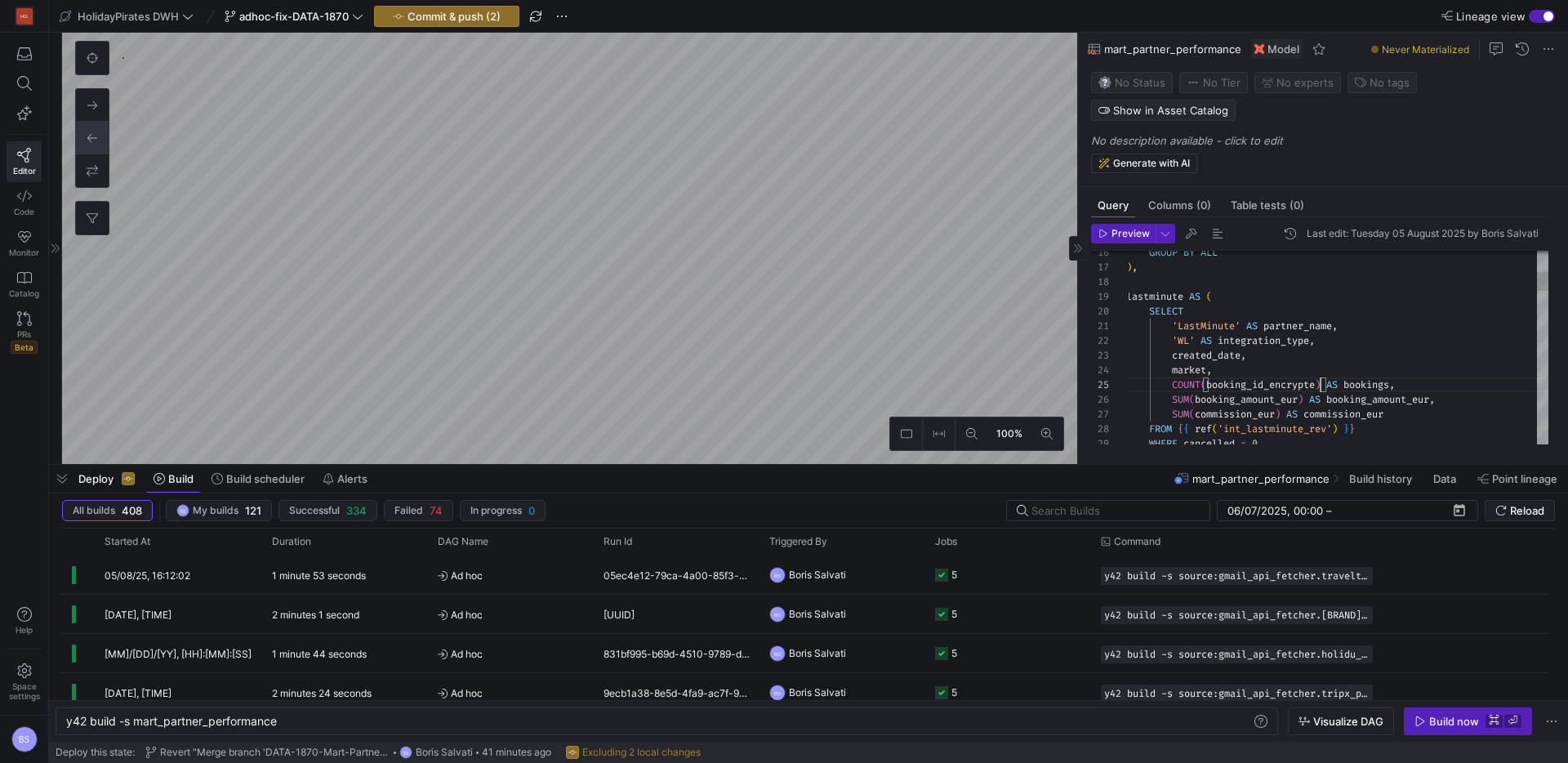 scroll, scrollTop: 59, scrollLeft: 200, axis: both 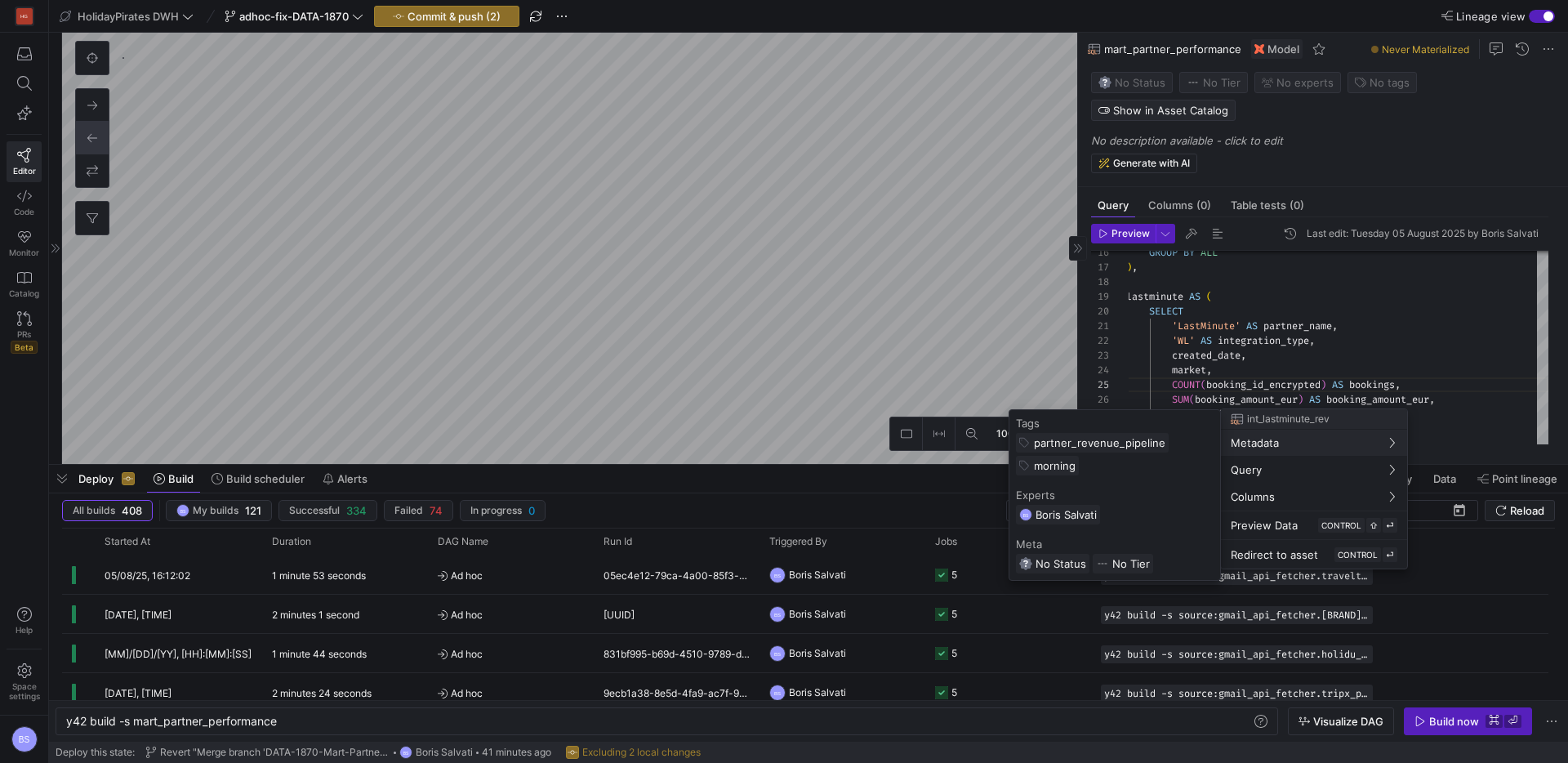 click at bounding box center (784, 382) 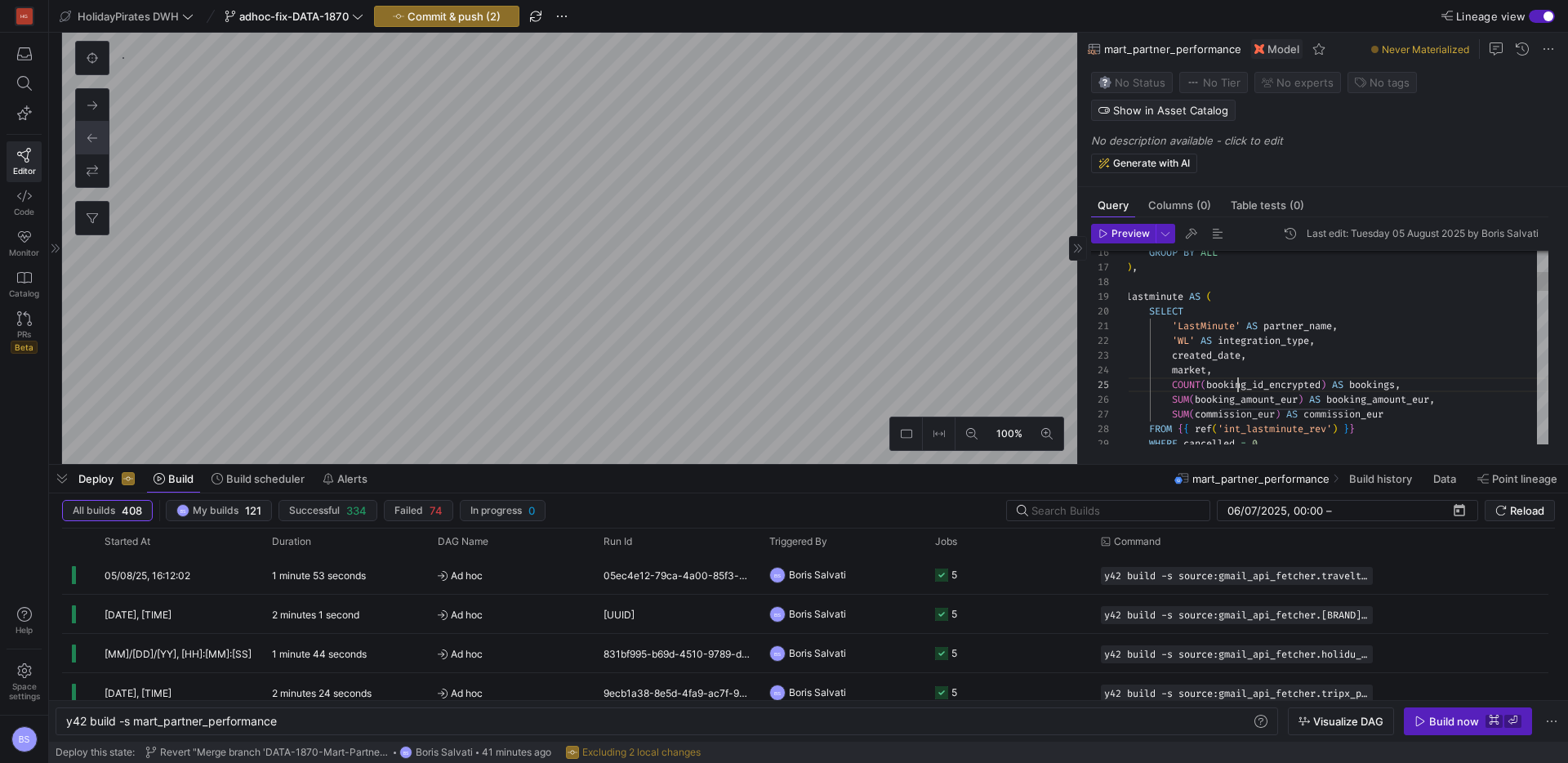 click on "GROUP   BY   ALL ) , lastminute   AS   (      SELECT          'LastMinute'   AS   partner_name ,            'WL'   AS   integration_type ,          created_date ,          market ,          COUNT ( booking_id_encrypted )   AS   bookings ,          SUM ( booking_amount_eur )   AS   booking_amount_eur ,          SUM ( commission_eur )   AS   commission_eur      FROM   { {   ref ( 'int_lastminute_rev' )   } }      WHERE   cancelled   =   0      GROUP   BY   ALL ) ," at bounding box center (1337, 1265) 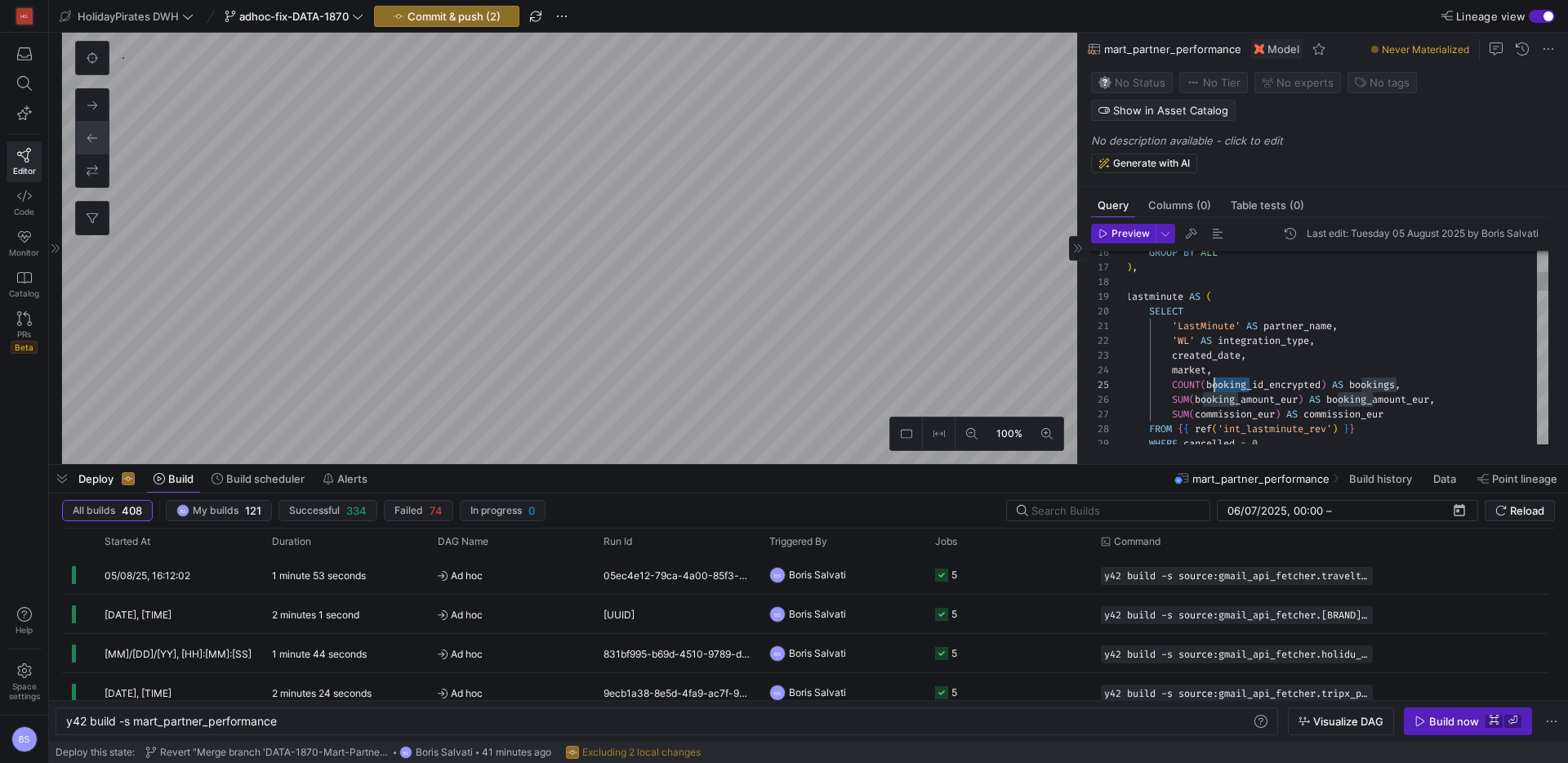 drag, startPoint x: 1248, startPoint y: 357, endPoint x: 1217, endPoint y: 357, distance: 31 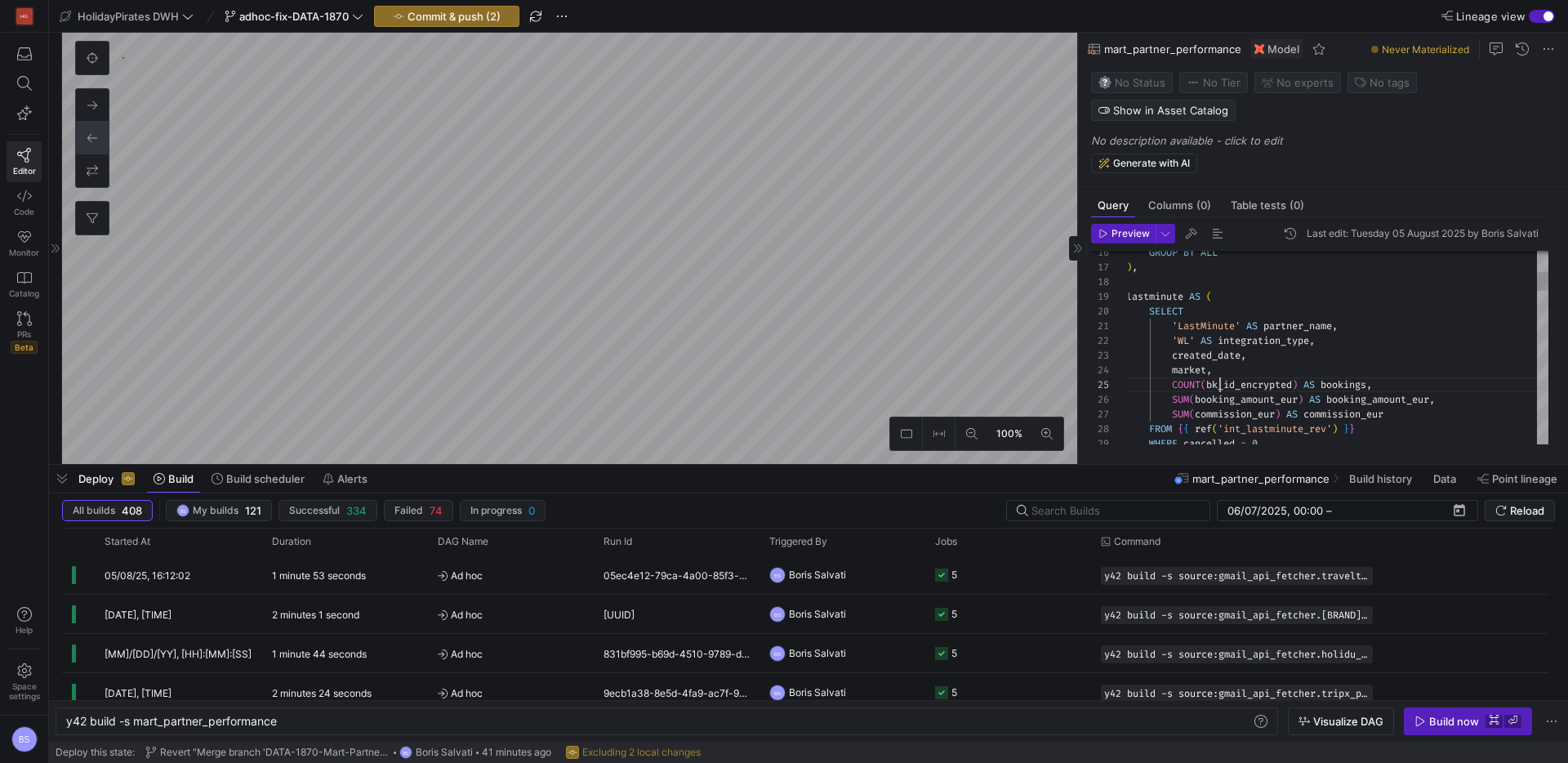 scroll, scrollTop: 59, scrollLeft: 94, axis: both 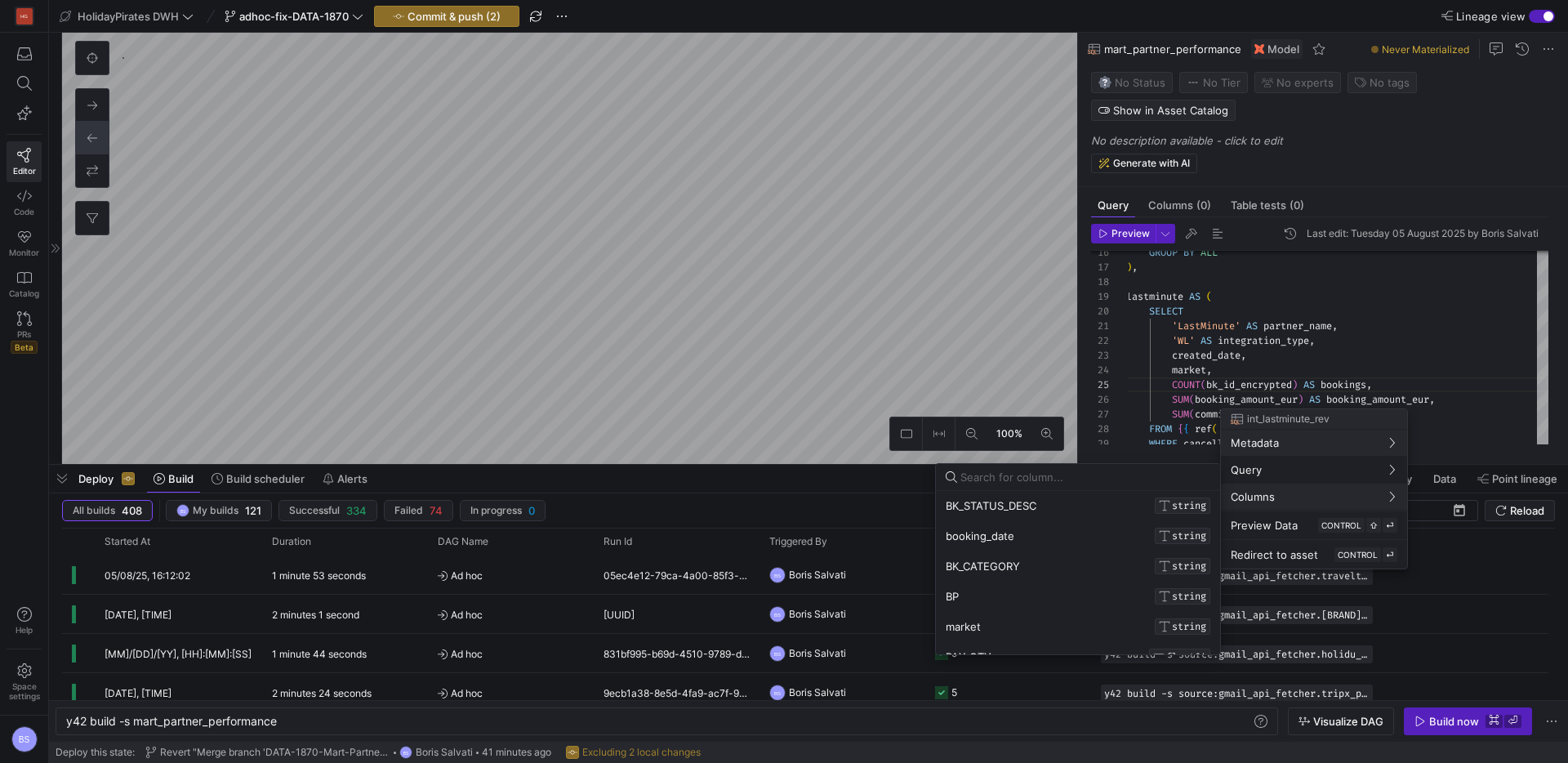 click at bounding box center (784, 382) 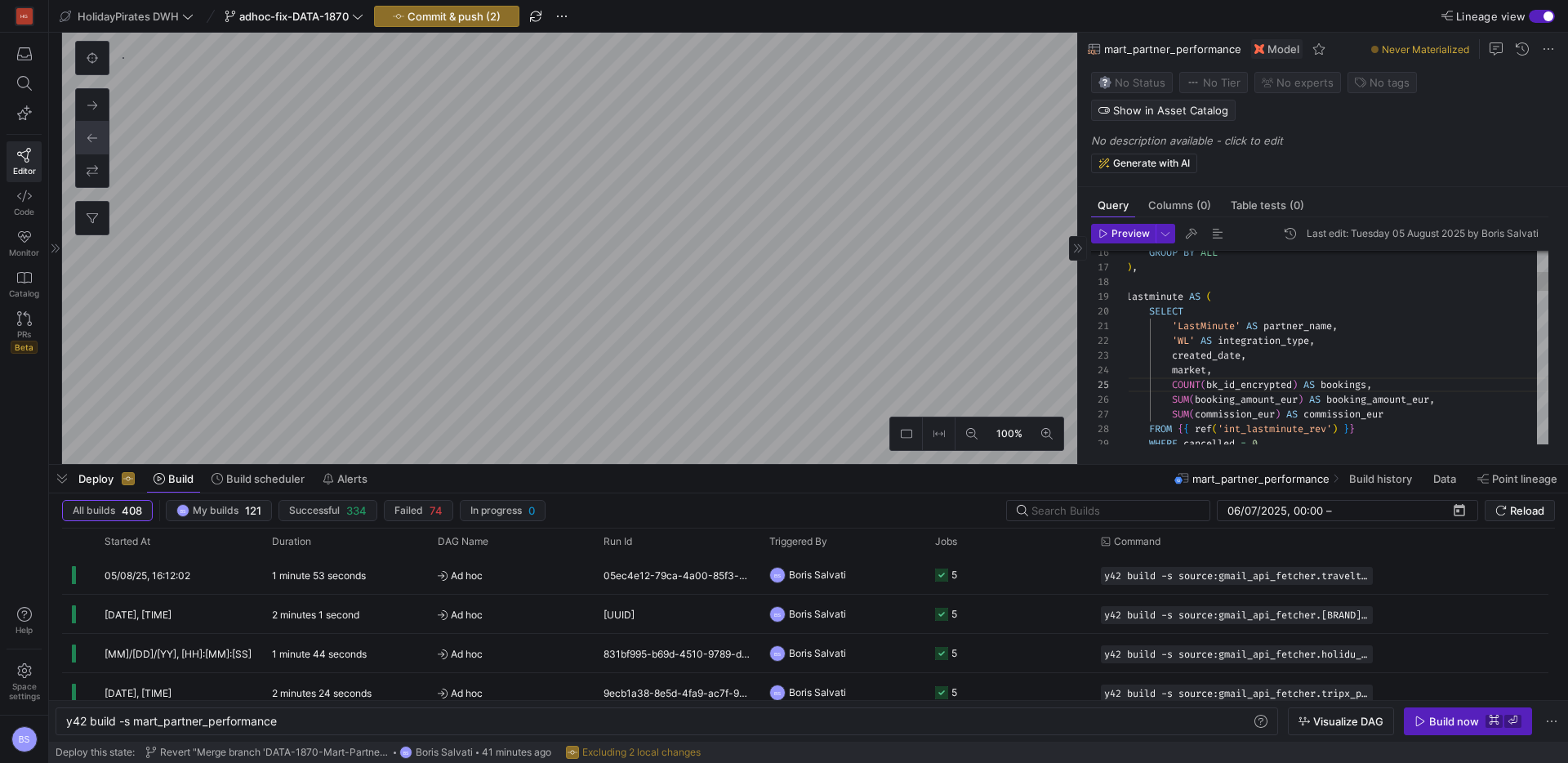 scroll, scrollTop: 29, scrollLeft: 53, axis: both 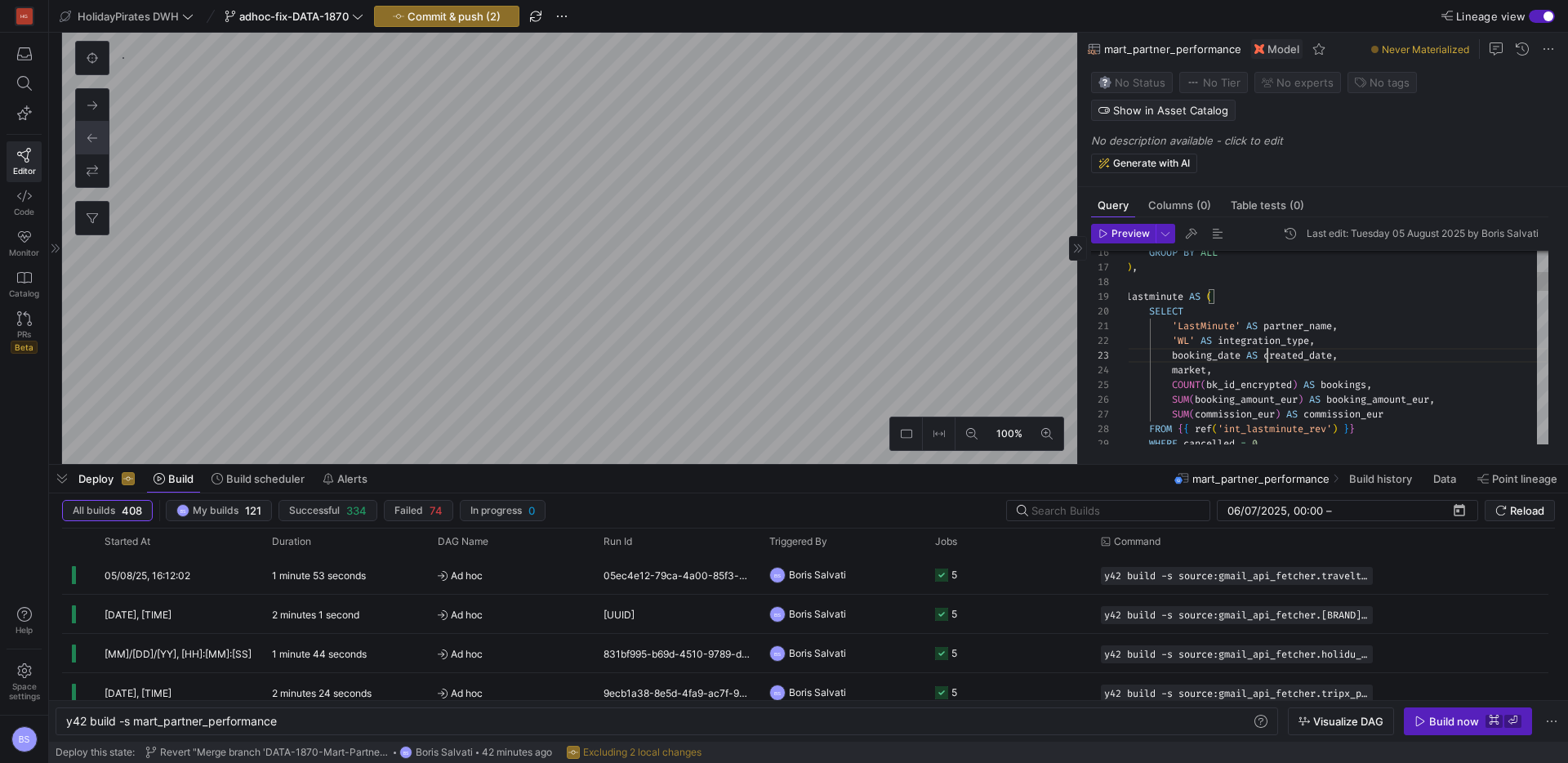 type on "'LastMinute' AS partner_name,
'WL' AS integration_type,
booking_date AS created_date,
market,
COUNT(bk_id_encrypted) AS bookings,
SUM(booking_amount_eur) AS booking_amount_eur,
SUM(commission_eur) AS commission_eur
FROM {{ ref('int_lastminute_rev') }}
WHERE cancelled = 0
GROUP BY ALL" 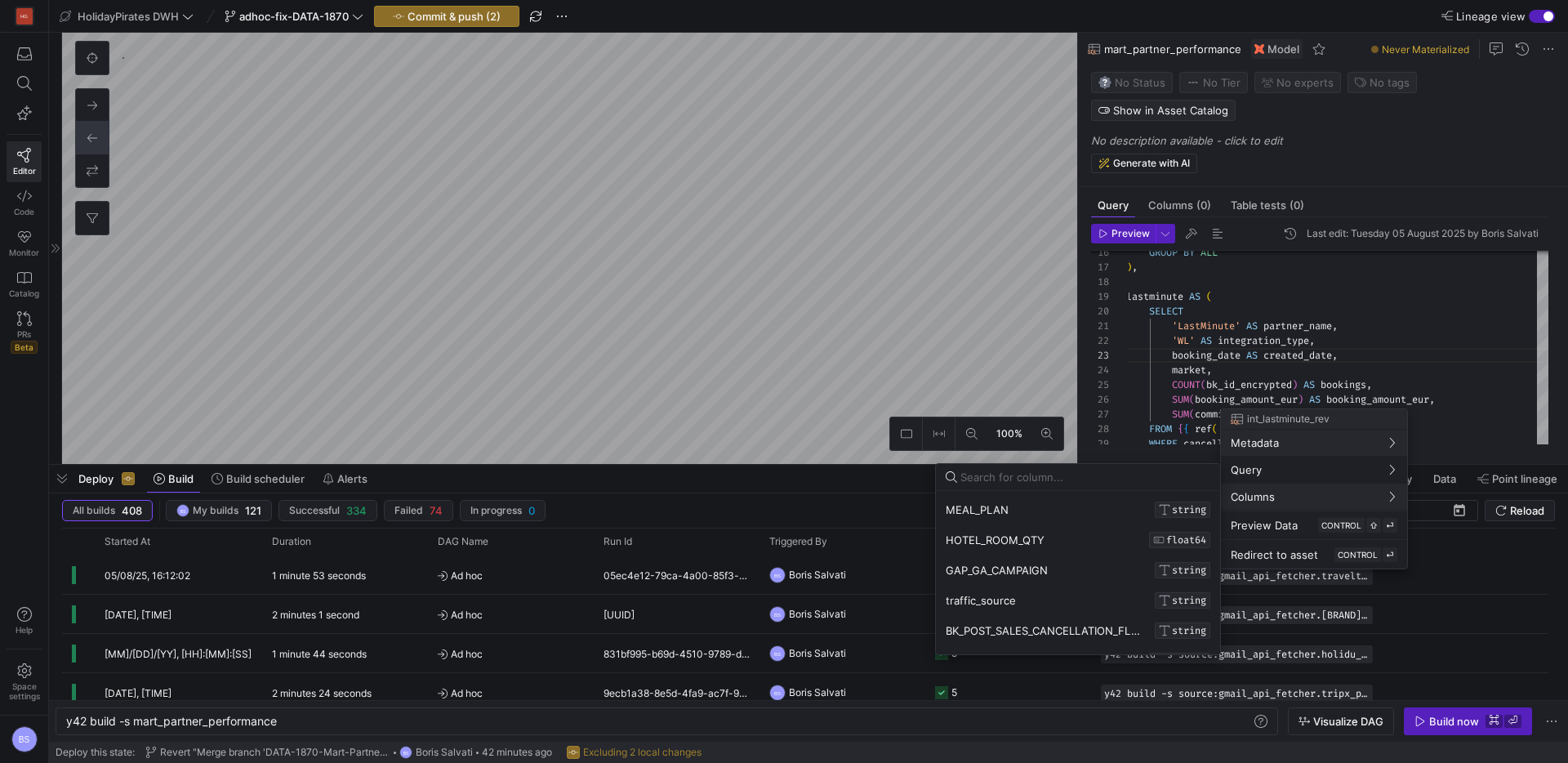 scroll, scrollTop: 582, scrollLeft: 0, axis: vertical 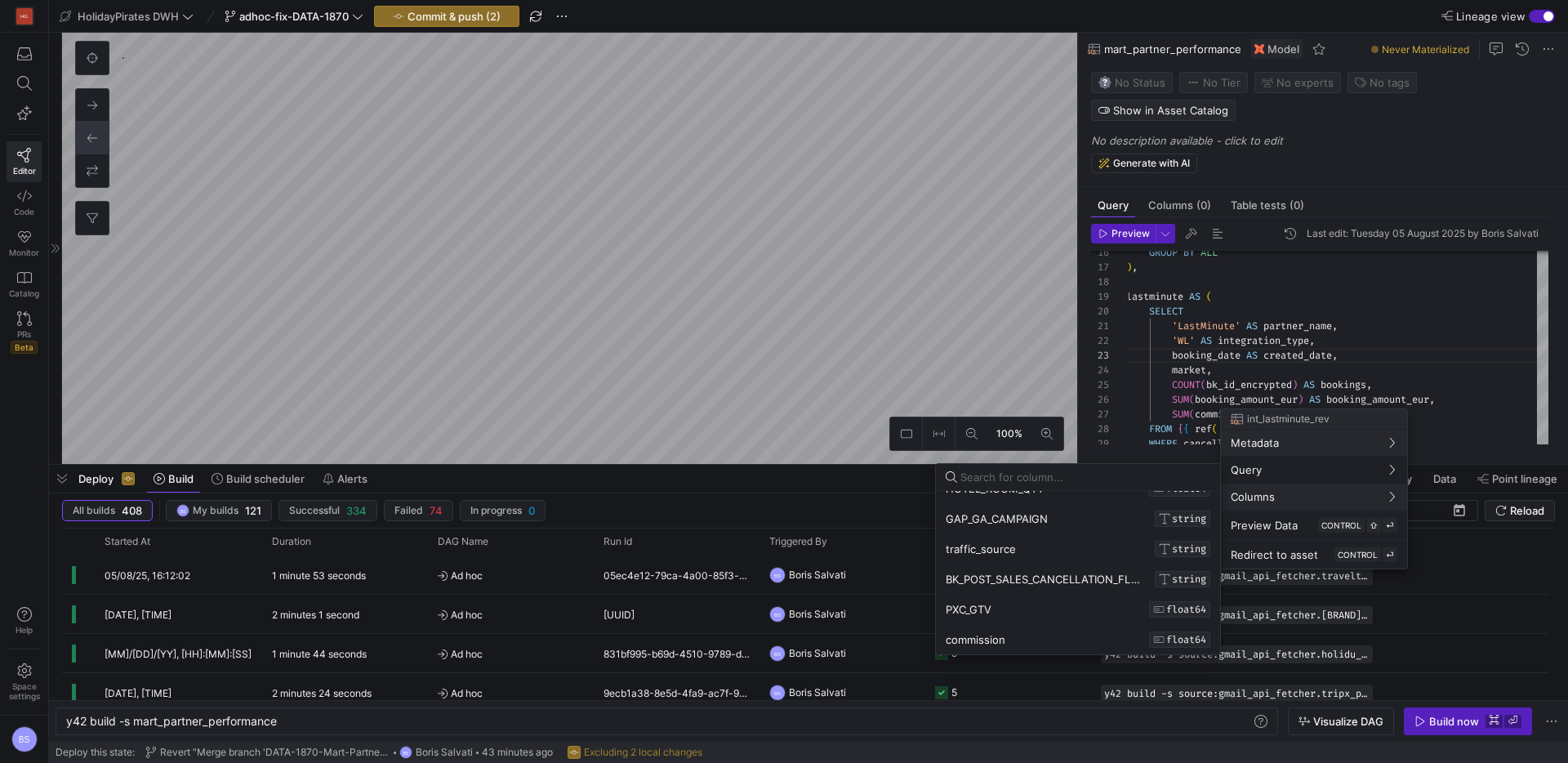 click at bounding box center [784, 382] 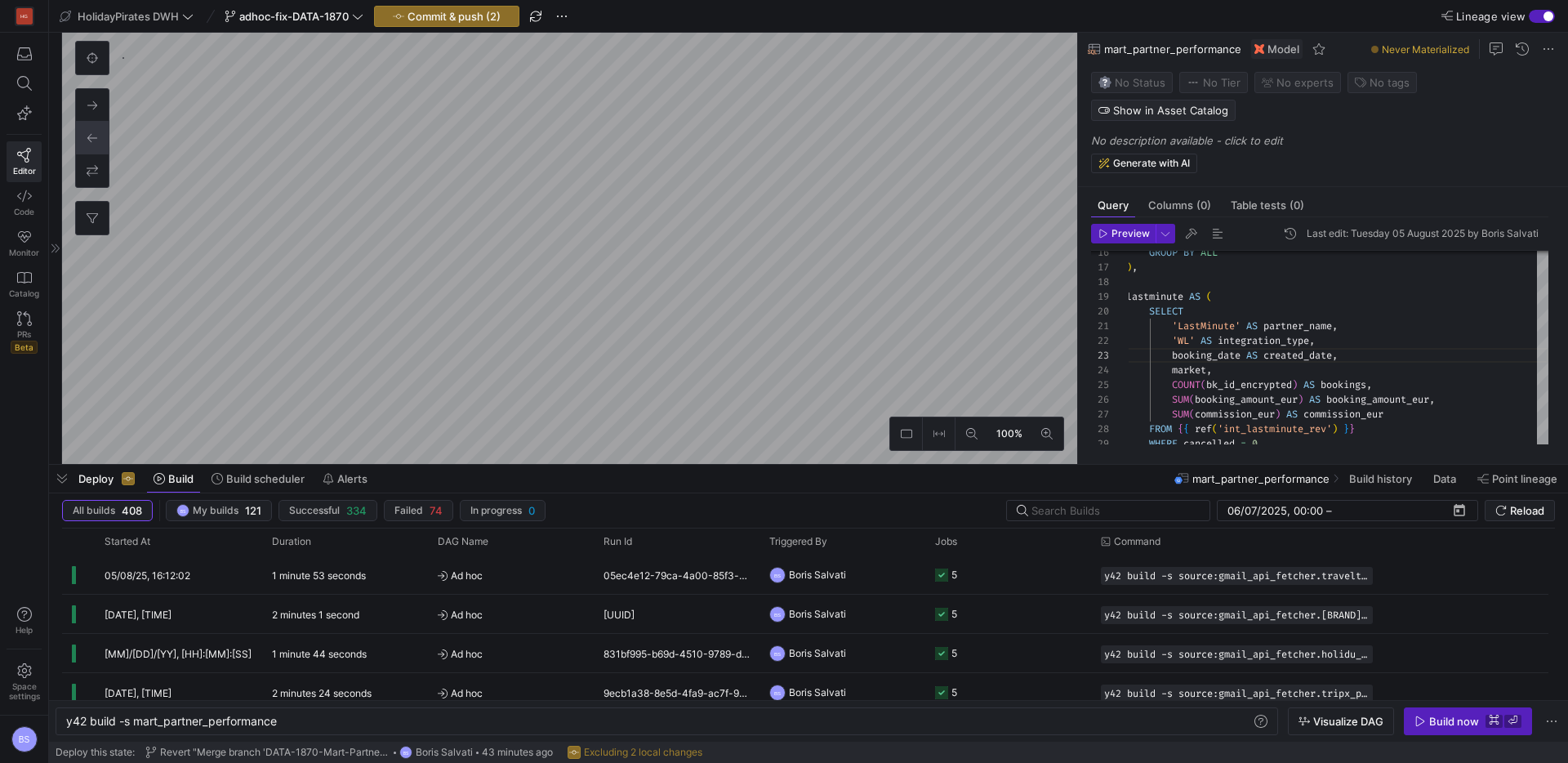 type on "y42 build -s stg_wegde_rev" 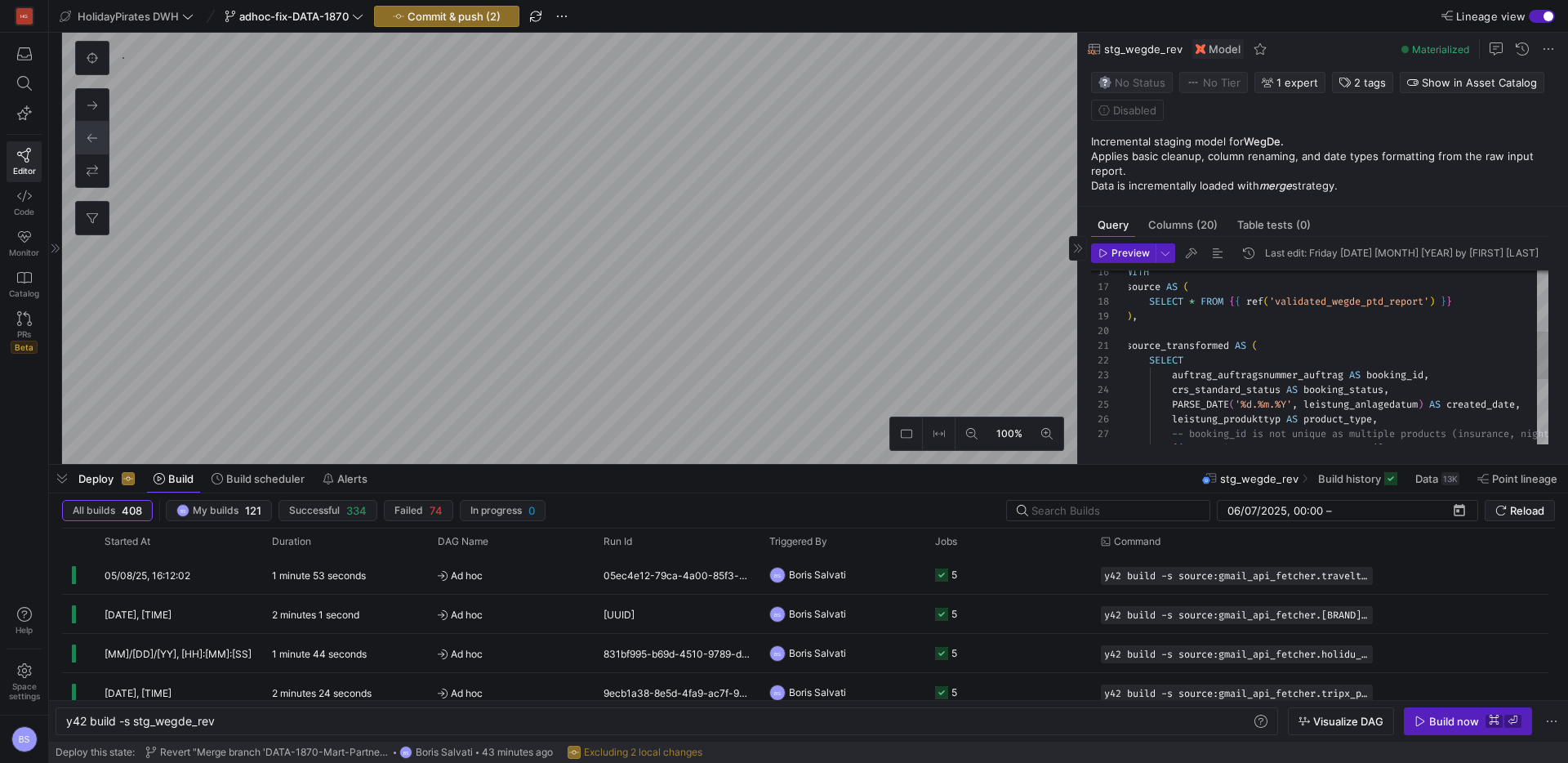 scroll, scrollTop: 916, scrollLeft: 0, axis: vertical 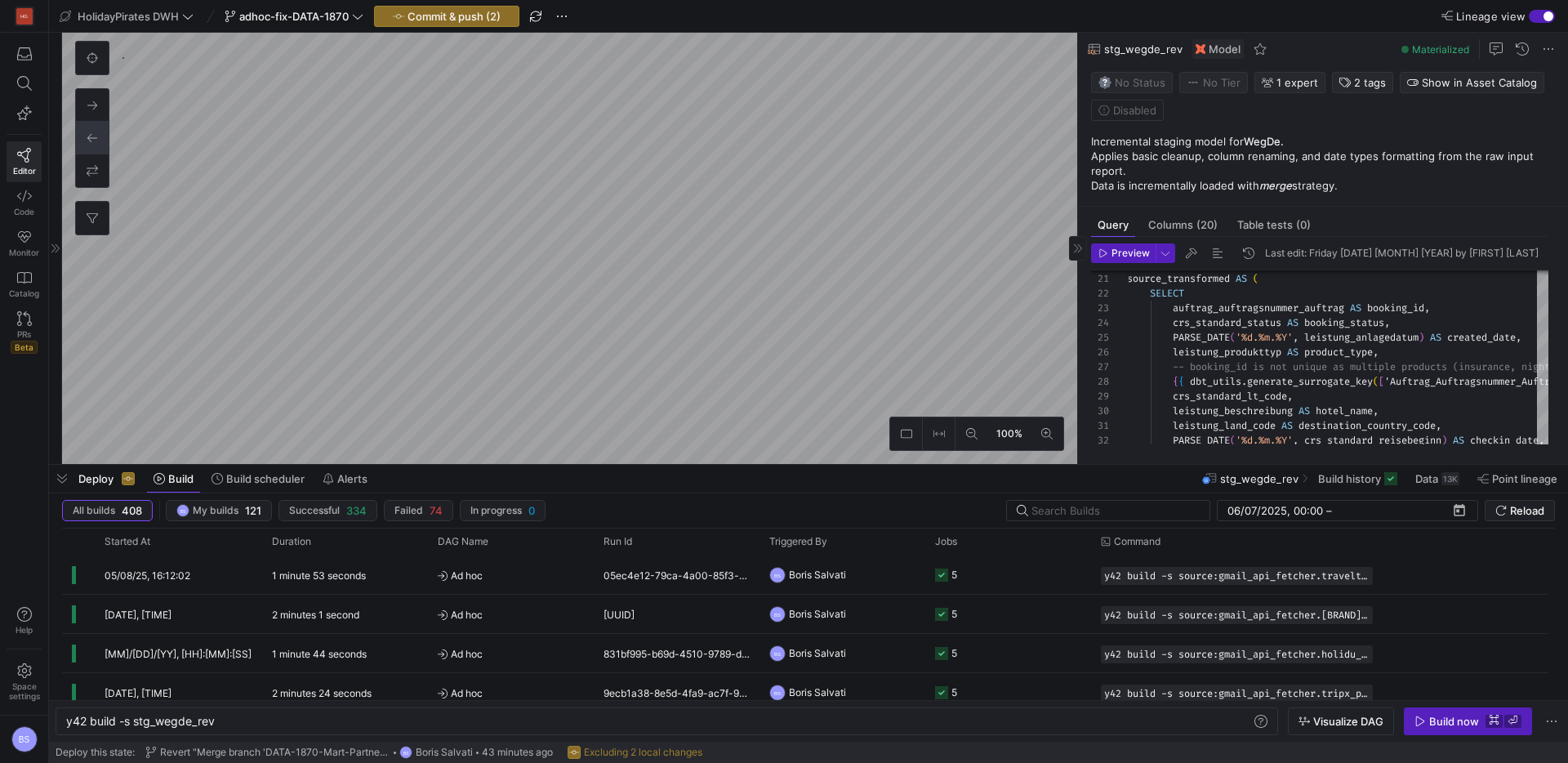 type on "y42 build -s int_wegde_rev" 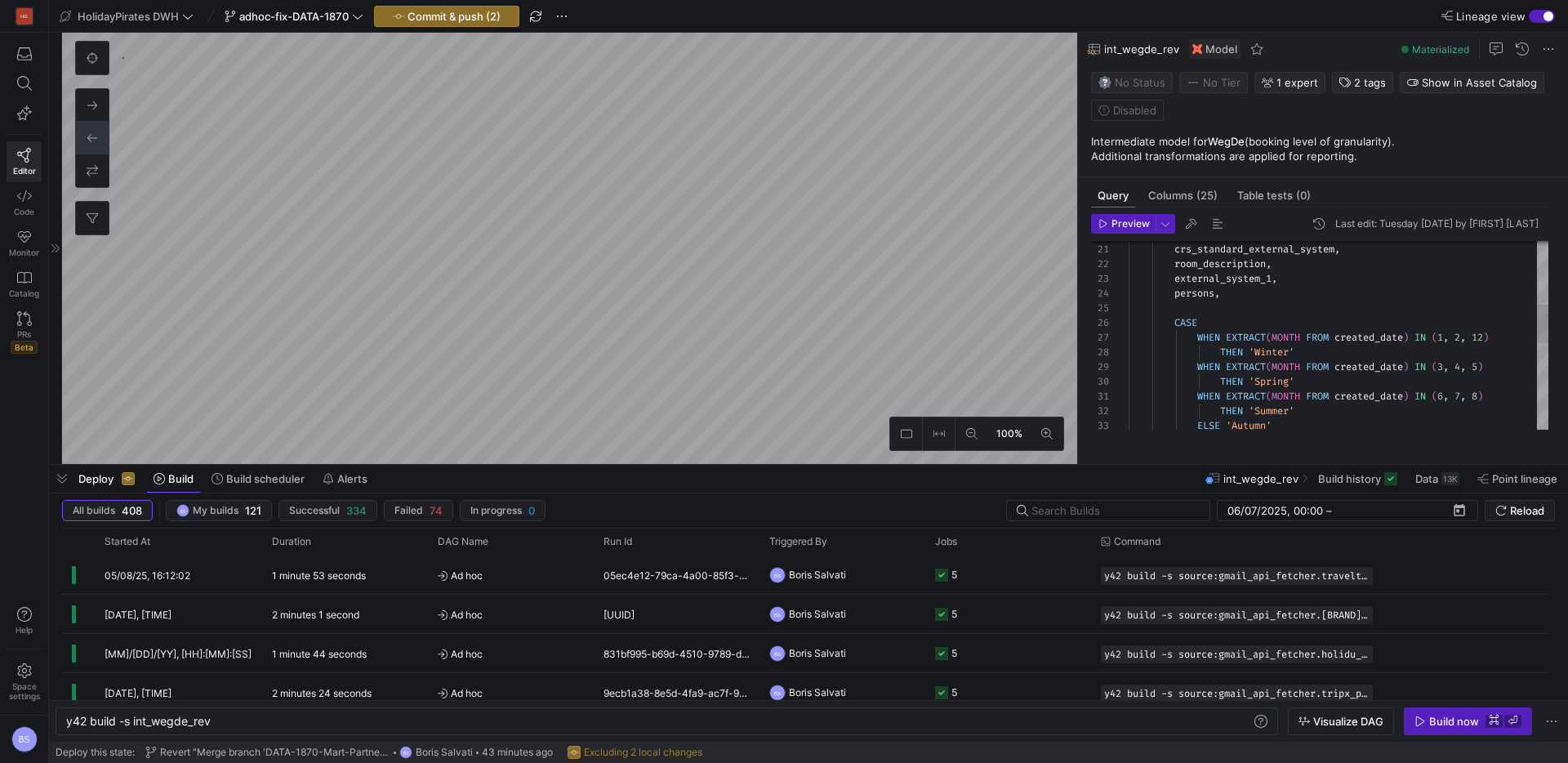 scroll, scrollTop: 608, scrollLeft: 0, axis: vertical 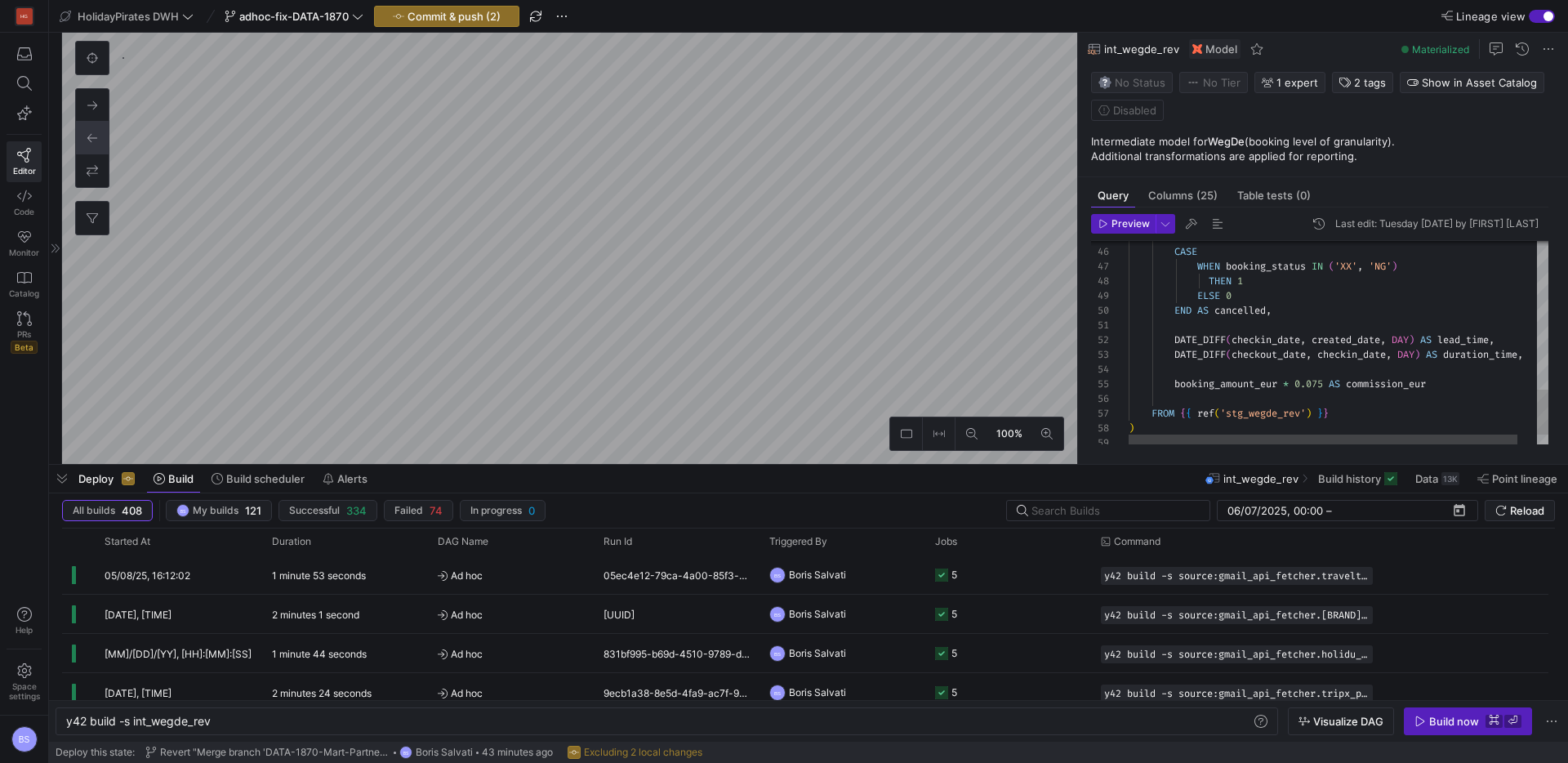 type on "DATE_DIFF(checkin_date, created_date, DAY) AS lead_time,
DATE_DIFF(checkout_date, checkin_date, DAY) AS duration_time,
booking_amount_eur * 0.075 AS commission_eur
FROM {{ ref('stg_wegde_rev') }}
)
SELECT * FROM int_transformations" 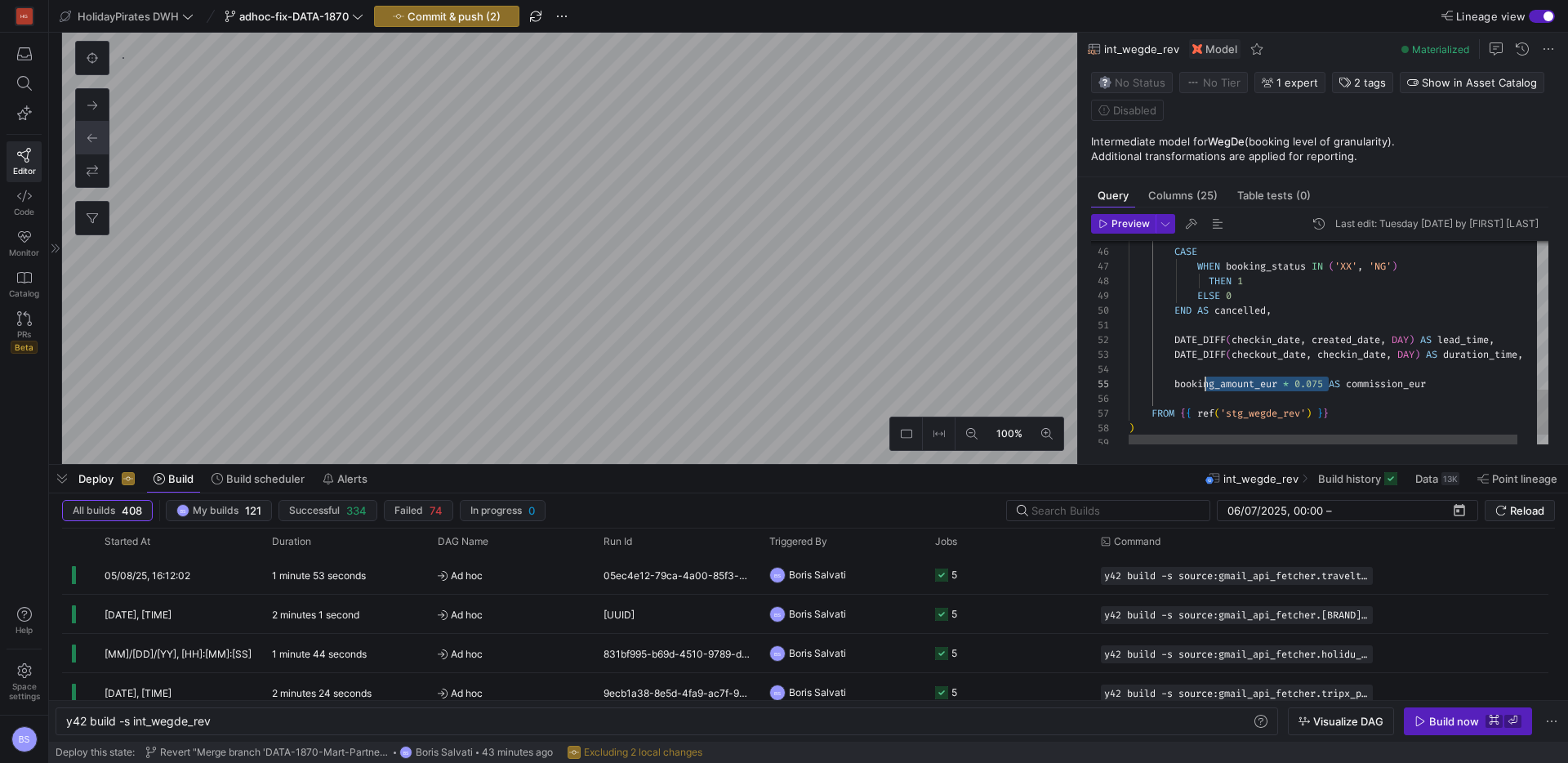 scroll, scrollTop: 59, scrollLeft: 47, axis: both 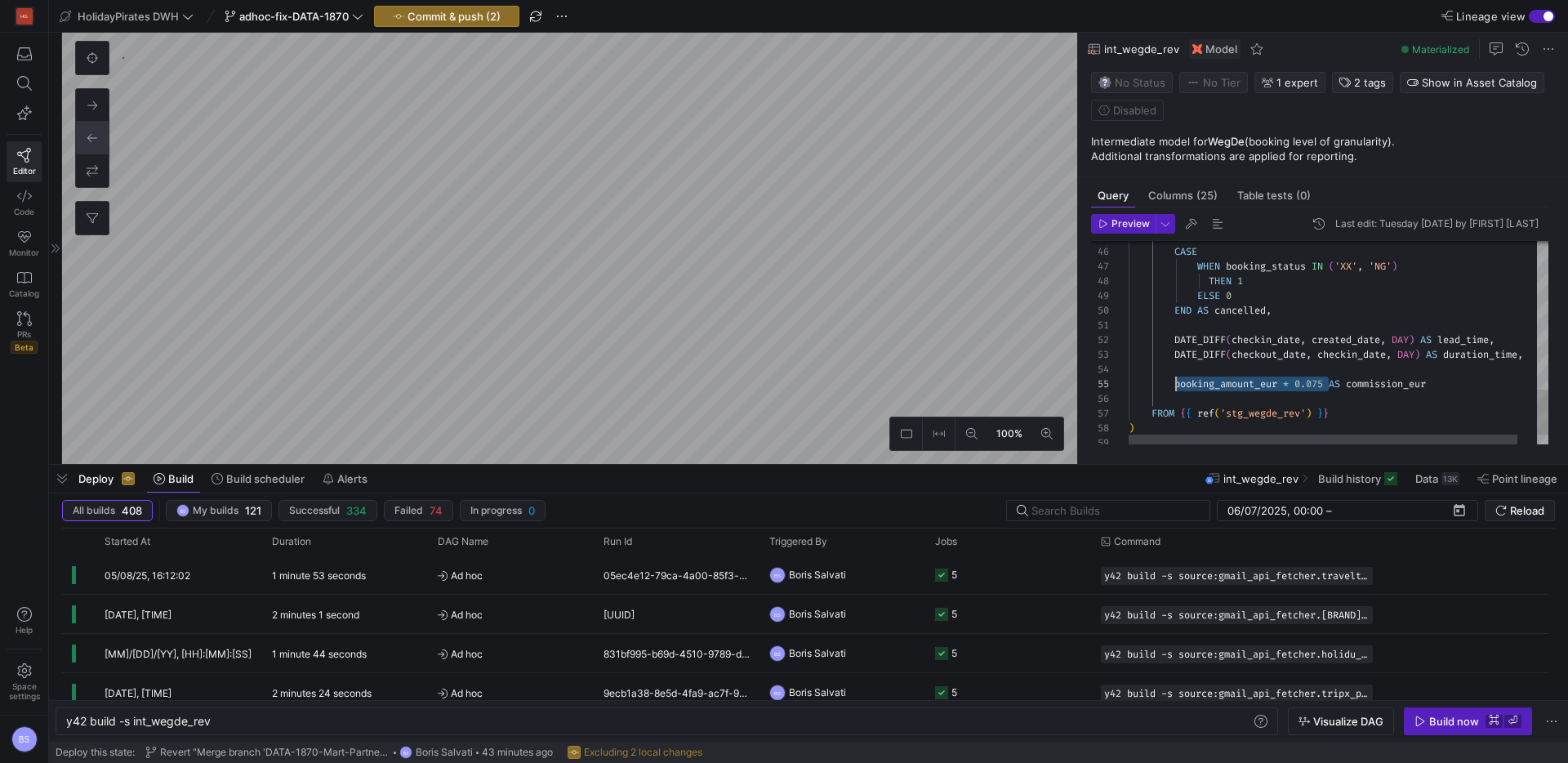 drag, startPoint x: 1331, startPoint y: 382, endPoint x: 1175, endPoint y: 386, distance: 156.05127 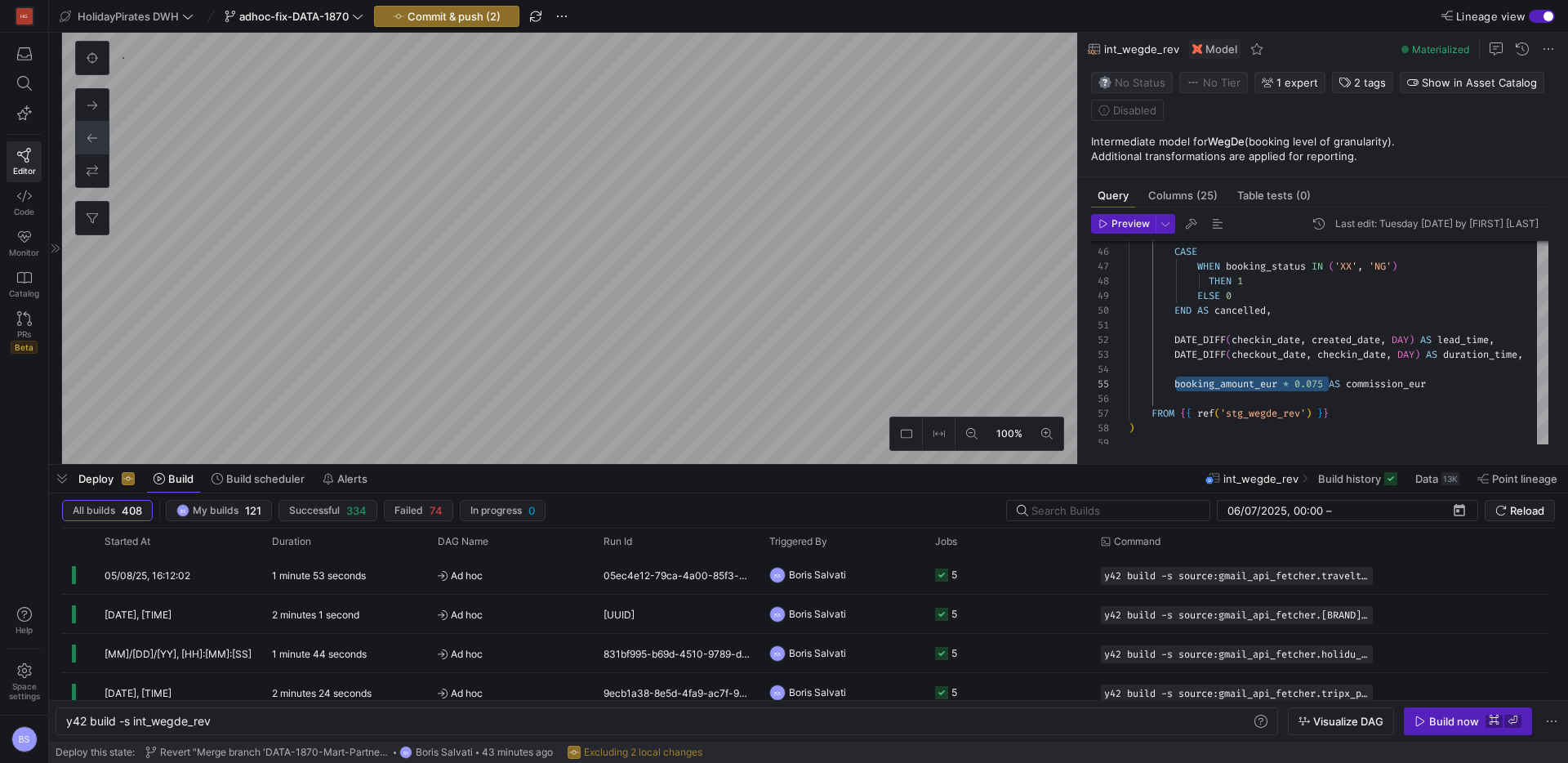 type on "y42 build -s stg_wegde_rev" 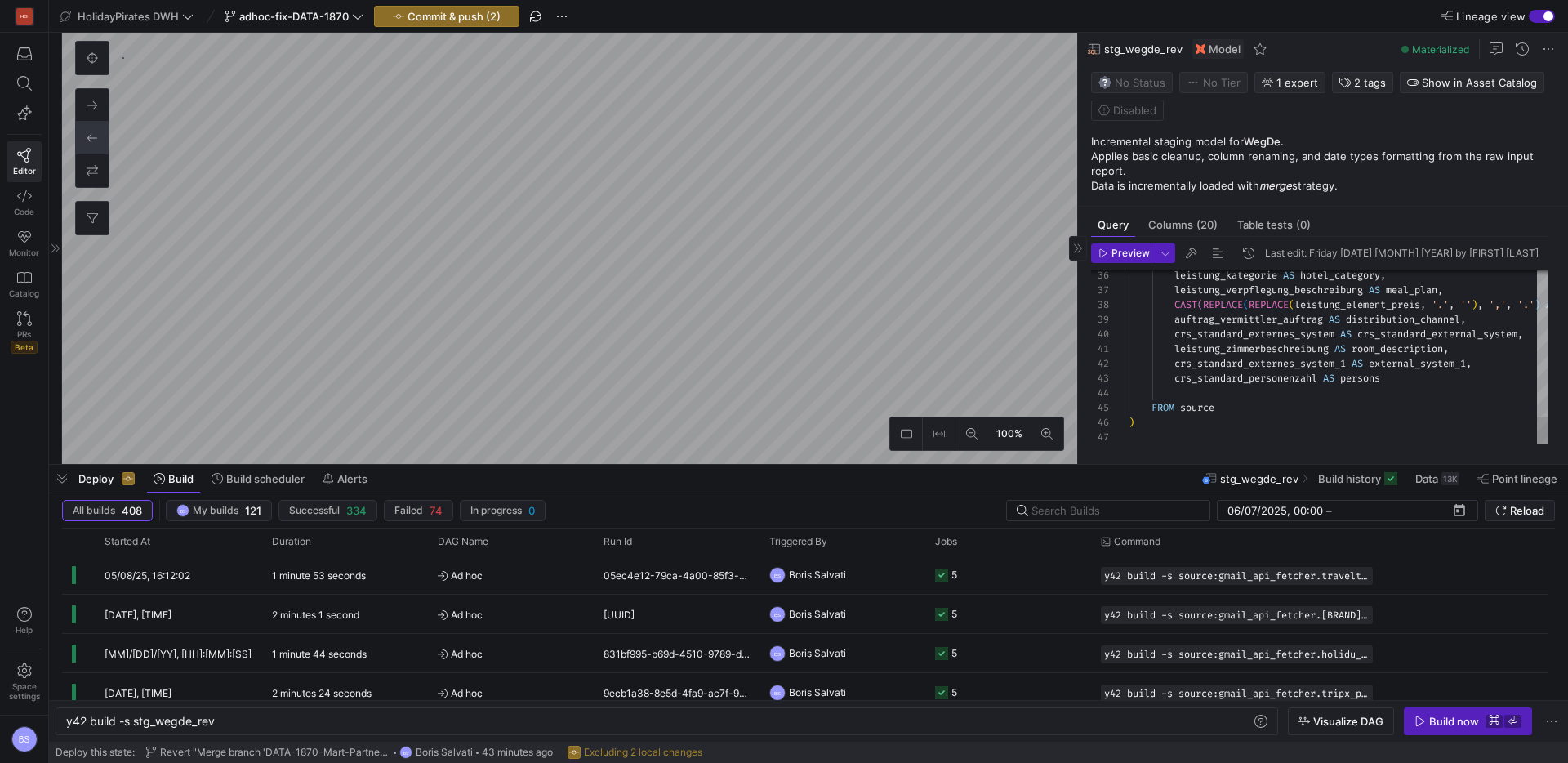 scroll, scrollTop: 916, scrollLeft: 0, axis: vertical 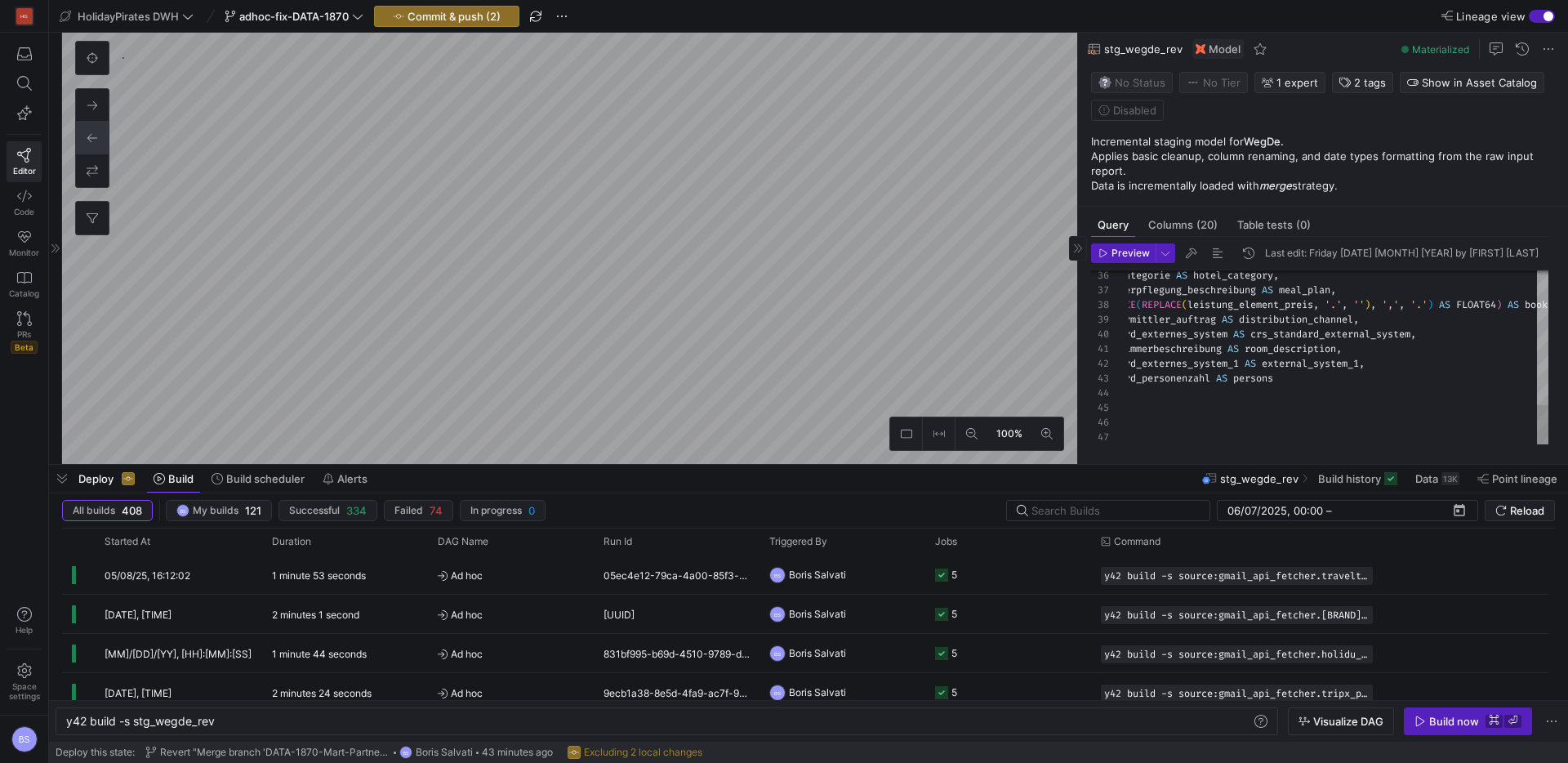 type on "leistung_land_code AS destination_country_code,
PARSE_DATE('%d.%m.%Y', crs_standard_reisebeginn) AS checkin_date,
PARSE_DATE('%d.%m.%Y', crs_standard_reiseende) AS checkout_date,
leistung_abflughafen_code AS departure_airport_code,
leistung_ruckflug_abflughafen_code AS return_departure_airport_code,
leistung_kategorie AS hotel_category,
leistung_verpflegung_beschreibung AS meal_plan,
CAST(REPLACE(REPLACE(leistung_element_preis, '.', ''), ',', '.') AS FLOAT64) AS booking_amount_eur,
auftrag_vermittler_auftrag AS distribution_channel,
crs_standard_externes_system AS crs_standard_external_system," 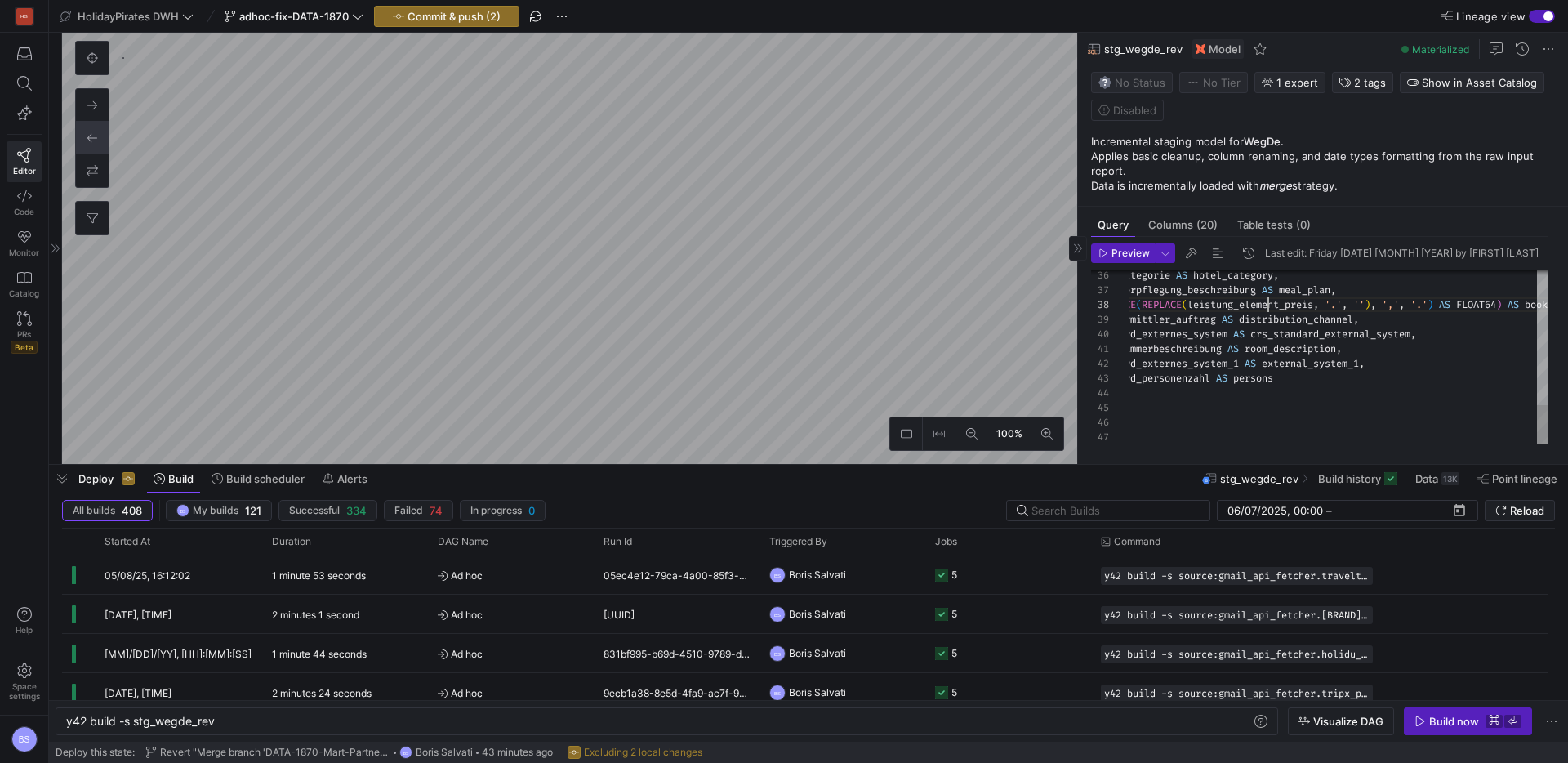 click on "leistung_kategorie   AS   hotel_category ,          leistung_verpflegung_beschreibung   AS   meal_plan ,          CAST ( REPLACE ( REPLACE ( leistung_element_preis ,   '.' ,   '' ) ,   ',' ,   '.' )   AS   FLOAT64 )   AS   booking_amount_eur ,          auftrag_vermittler_auftrag   AS   distribution_channel ,          crs_standard_externes_system   AS   crs_standard_external_system ,          leistung_zimmerbeschreibung   AS   room_description ,          crs_standard_externes_system_1   AS   external_system_1 ,          crs_standard_personenzahl   AS   persons                 FROM   source ) SELECT   *   FROM   source_transformed" at bounding box center [1353, 112] 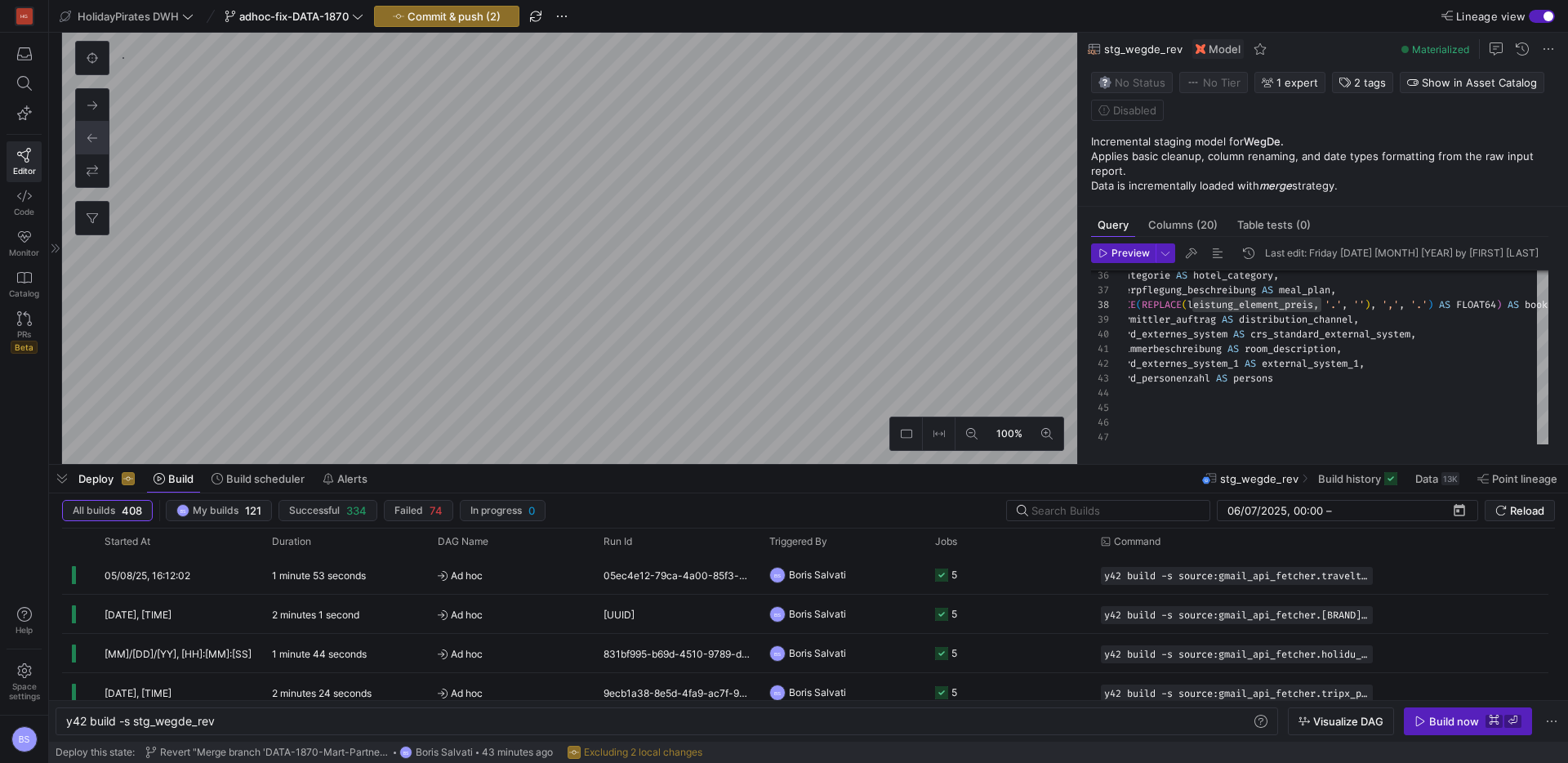 type on "y42 build -s mart_partner_performance" 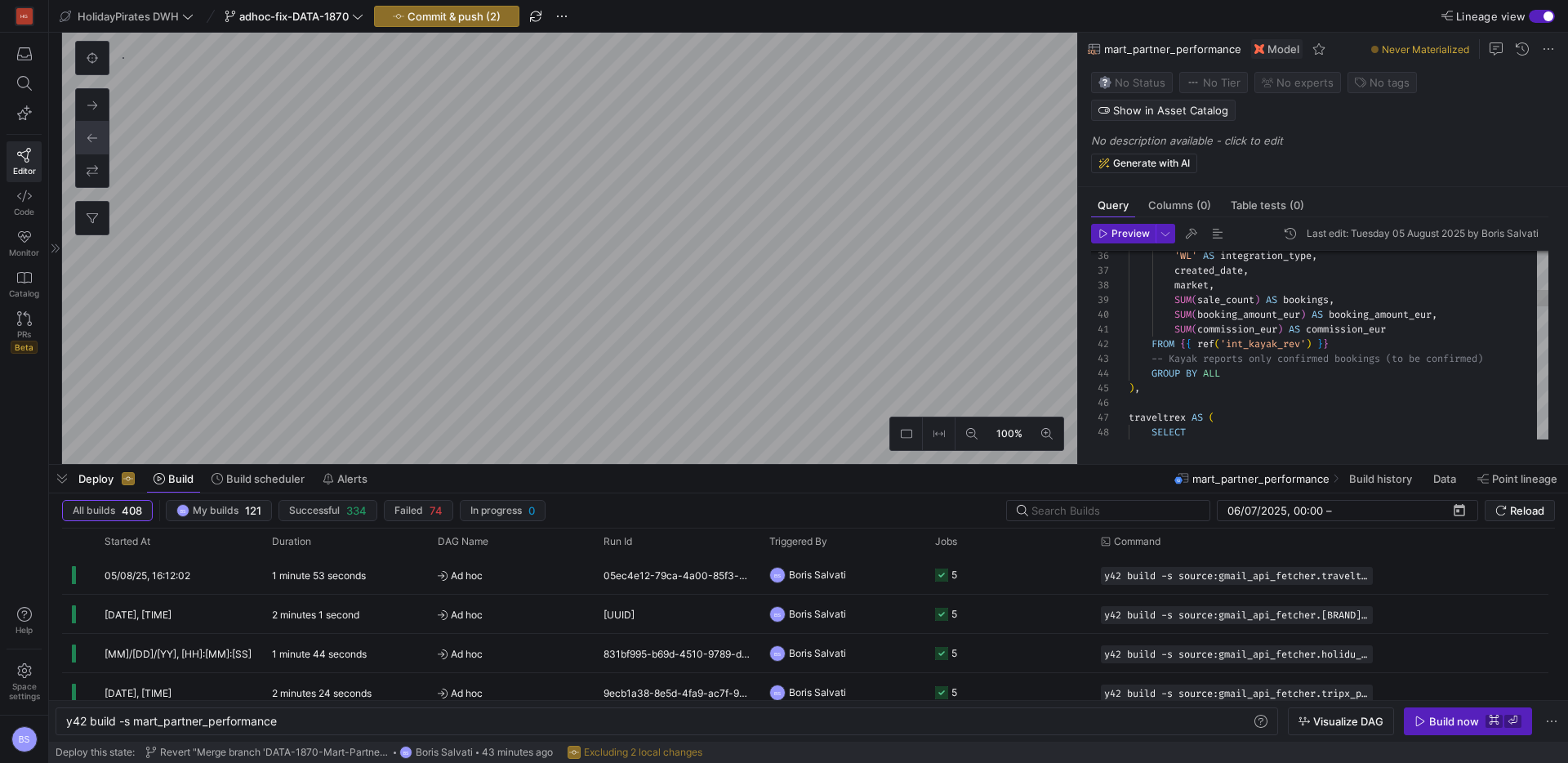 scroll, scrollTop: 103, scrollLeft: 234, axis: both 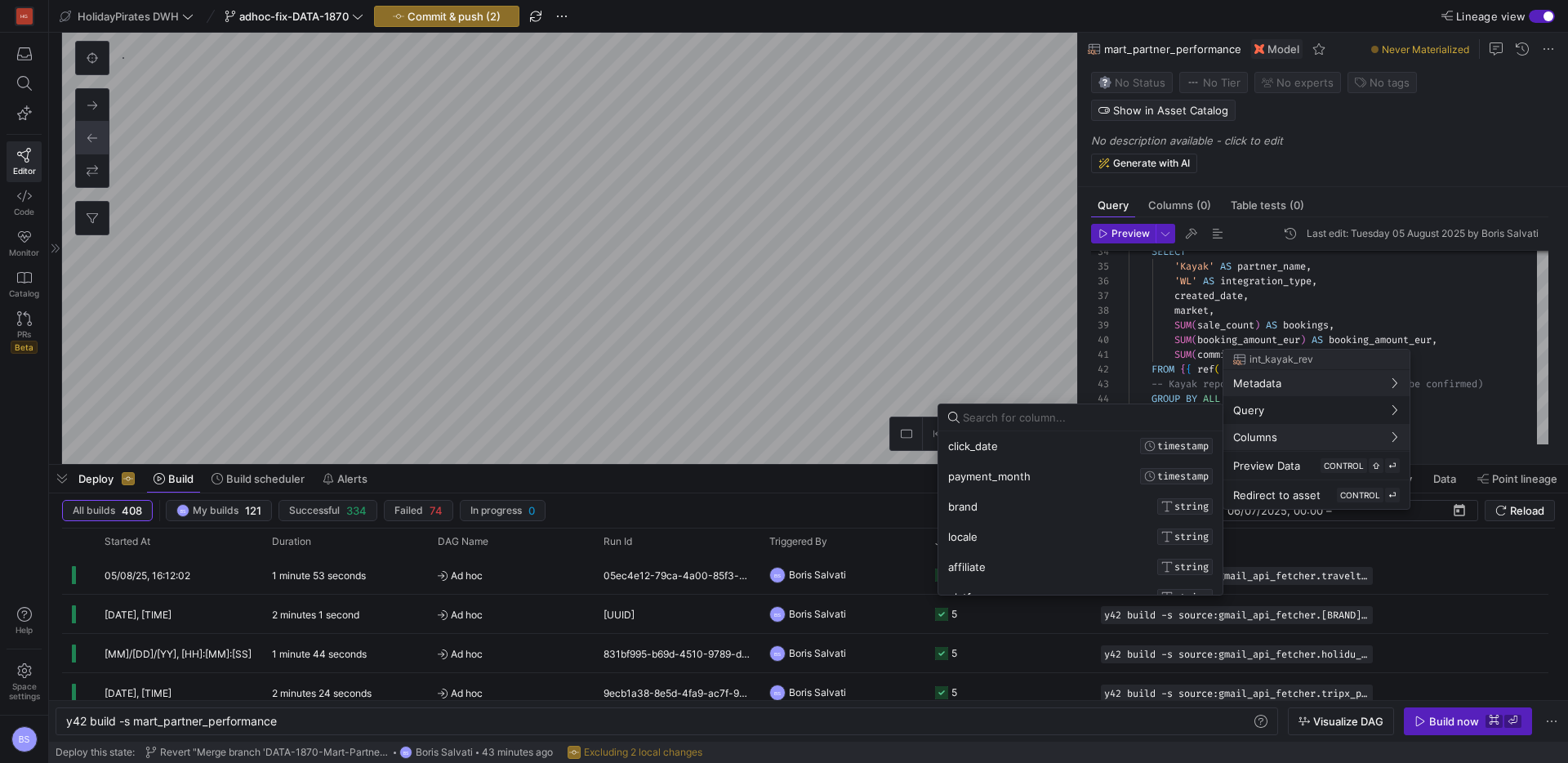 click at bounding box center [784, 382] 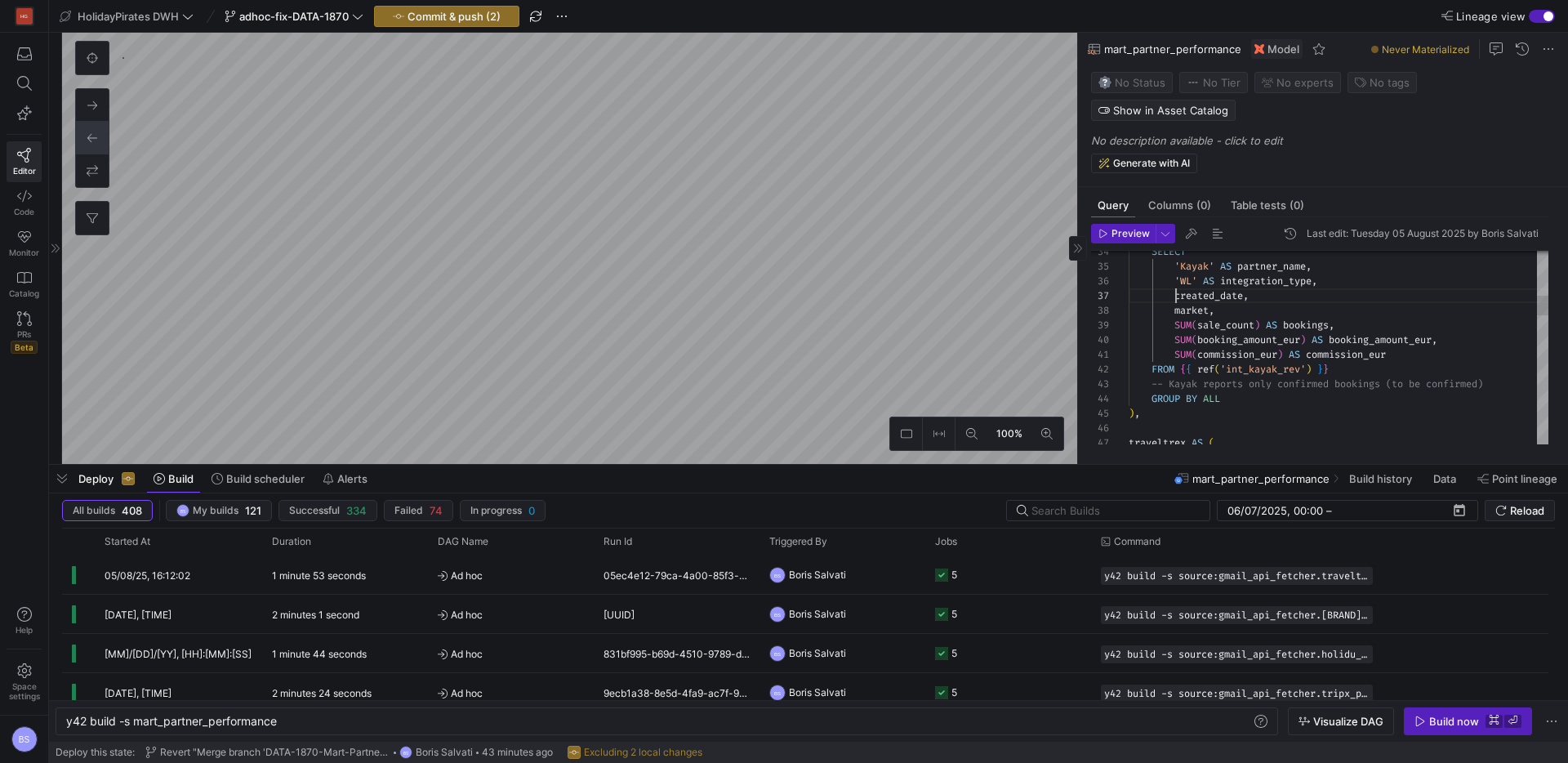 click on "FROM   { {   ref ( 'int_kayak_rev' )   } }      -- Kayak reports only confirmed bookings (to be co nfirmed)      GROUP   BY   ALL ) , traveltrex   AS   (      SELECT          'TravelTrex'   AS   partner_name ,            SUM ( commission_eur )   AS   commission_eur          SUM ( booking_amount_eur )   AS   booking_amount_eur ,          SUM ( sale_count )   AS   bookings ,          market ,          created_date ,          'WL'   AS   integration_type ,          'Kayak'   AS   partner_name ,      SELECT" at bounding box center (1339, 995) 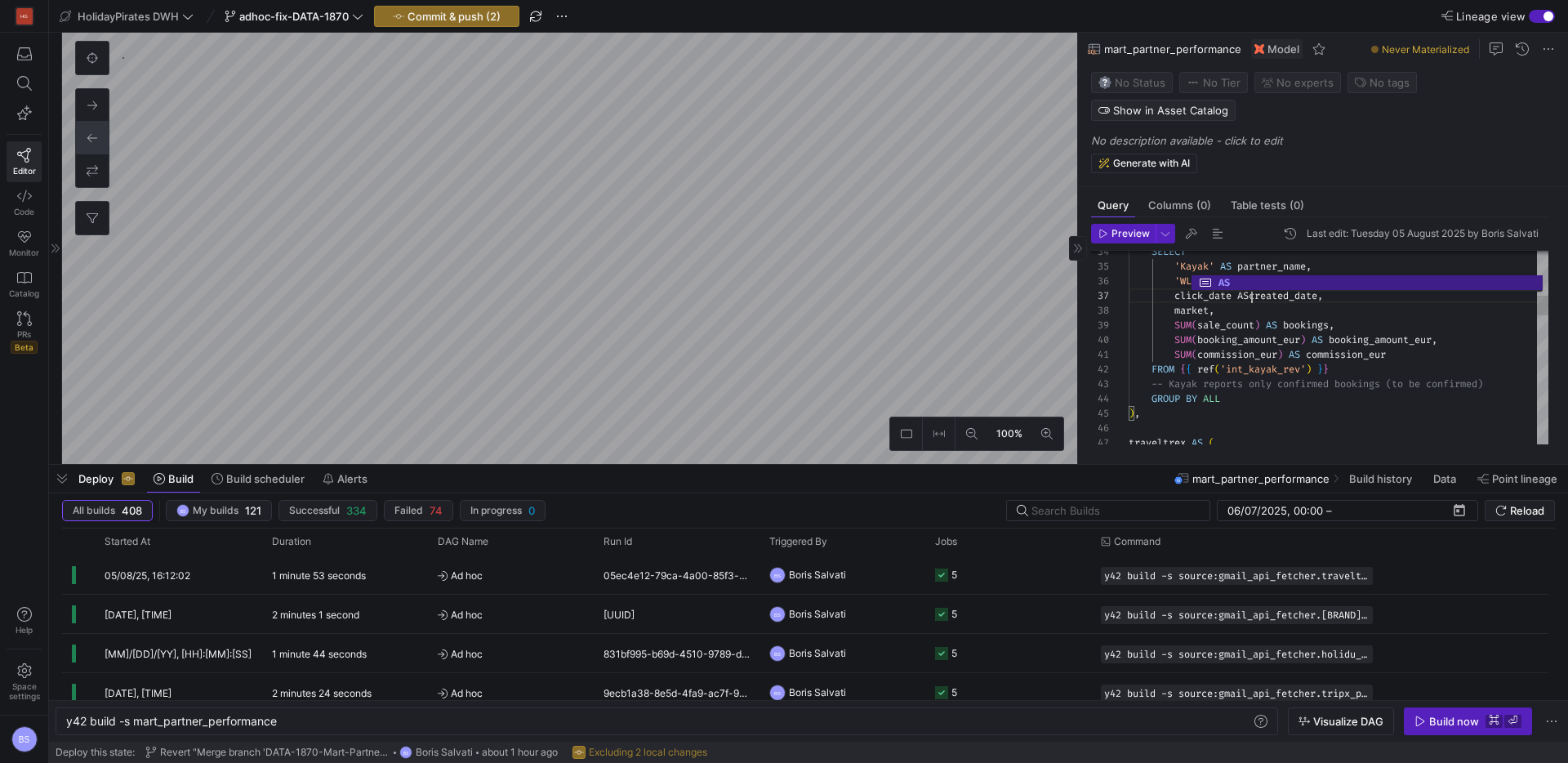 scroll, scrollTop: 88, scrollLeft: 129, axis: both 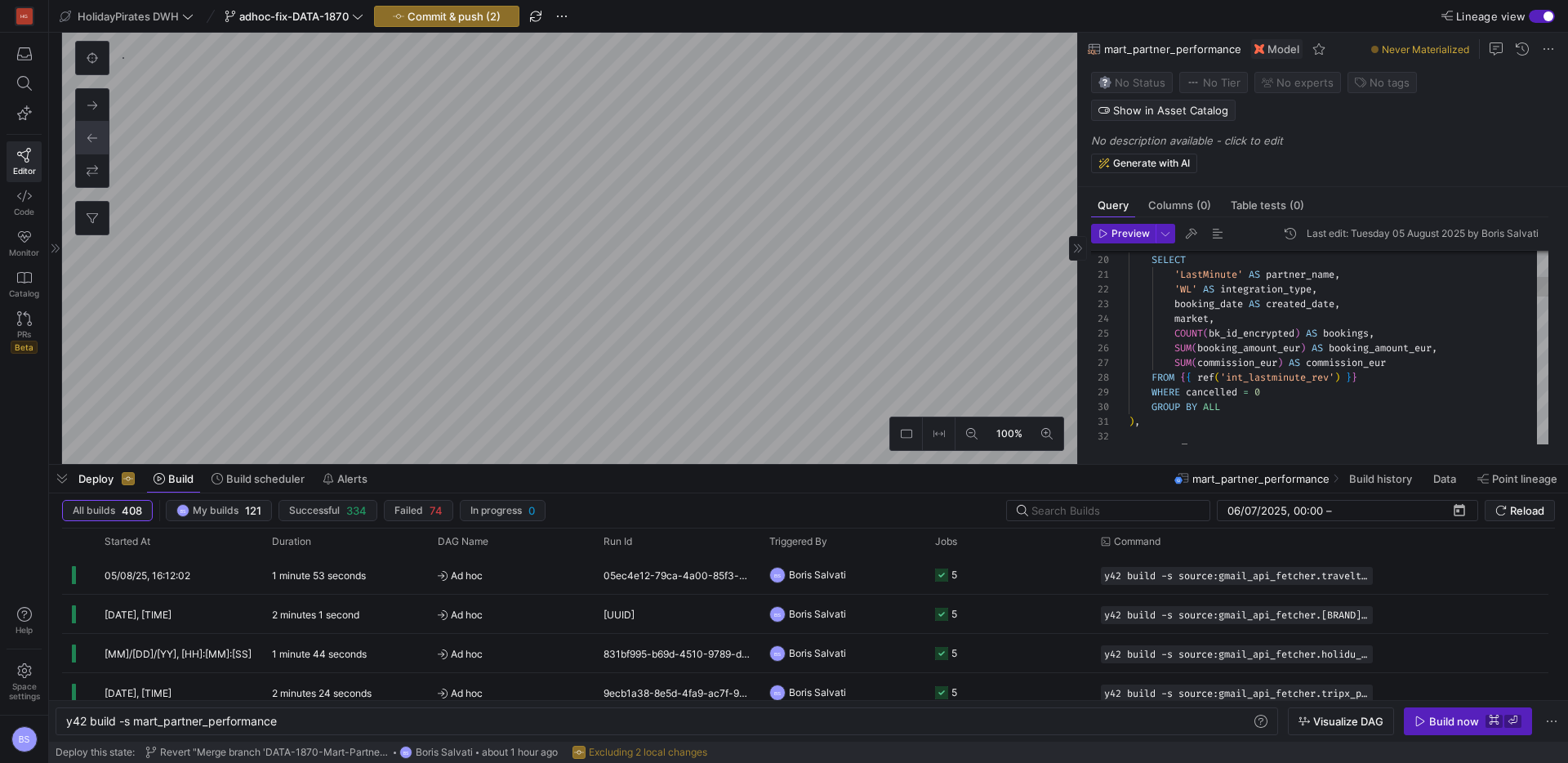 type on "),
kayak AS (
SELECT
'Kayak' AS partner_name,
'WL' AS integration_type,
click_date AS created_date,
market,
SUM(sale_count) AS bookings,
SUM(booking_amount_eur) AS booking_amount_eur," 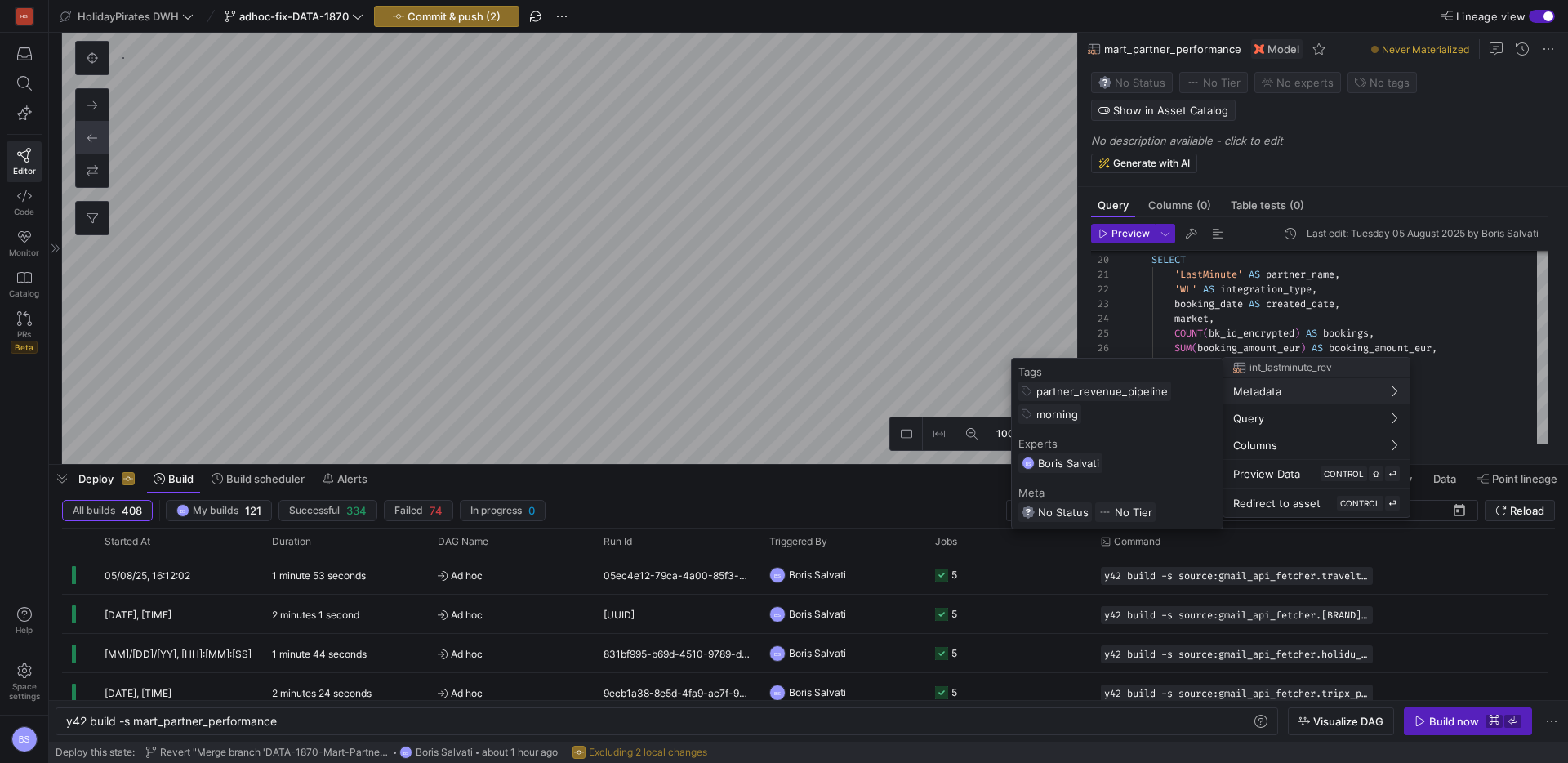 click at bounding box center (784, 382) 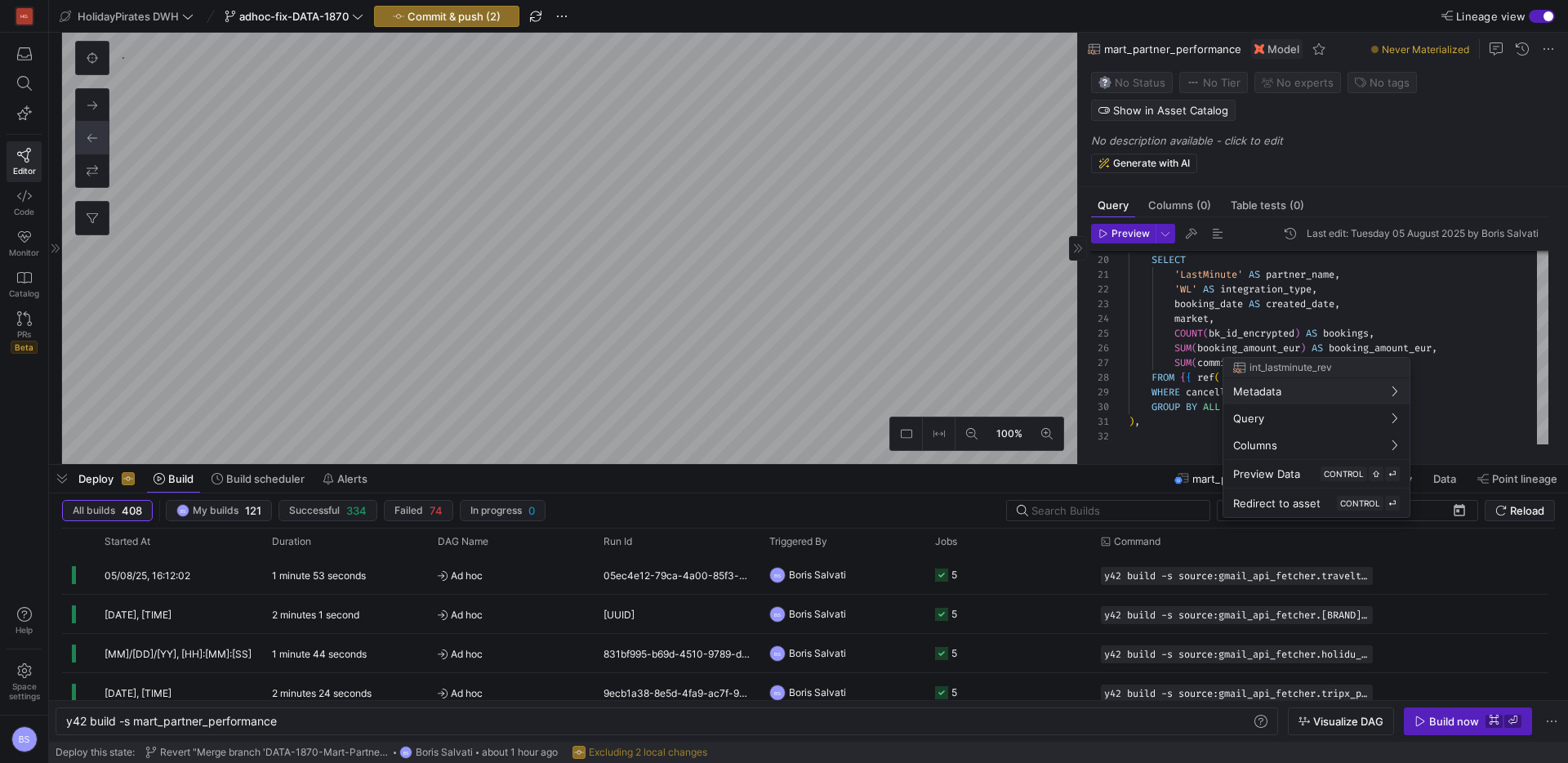 click at bounding box center [784, 382] 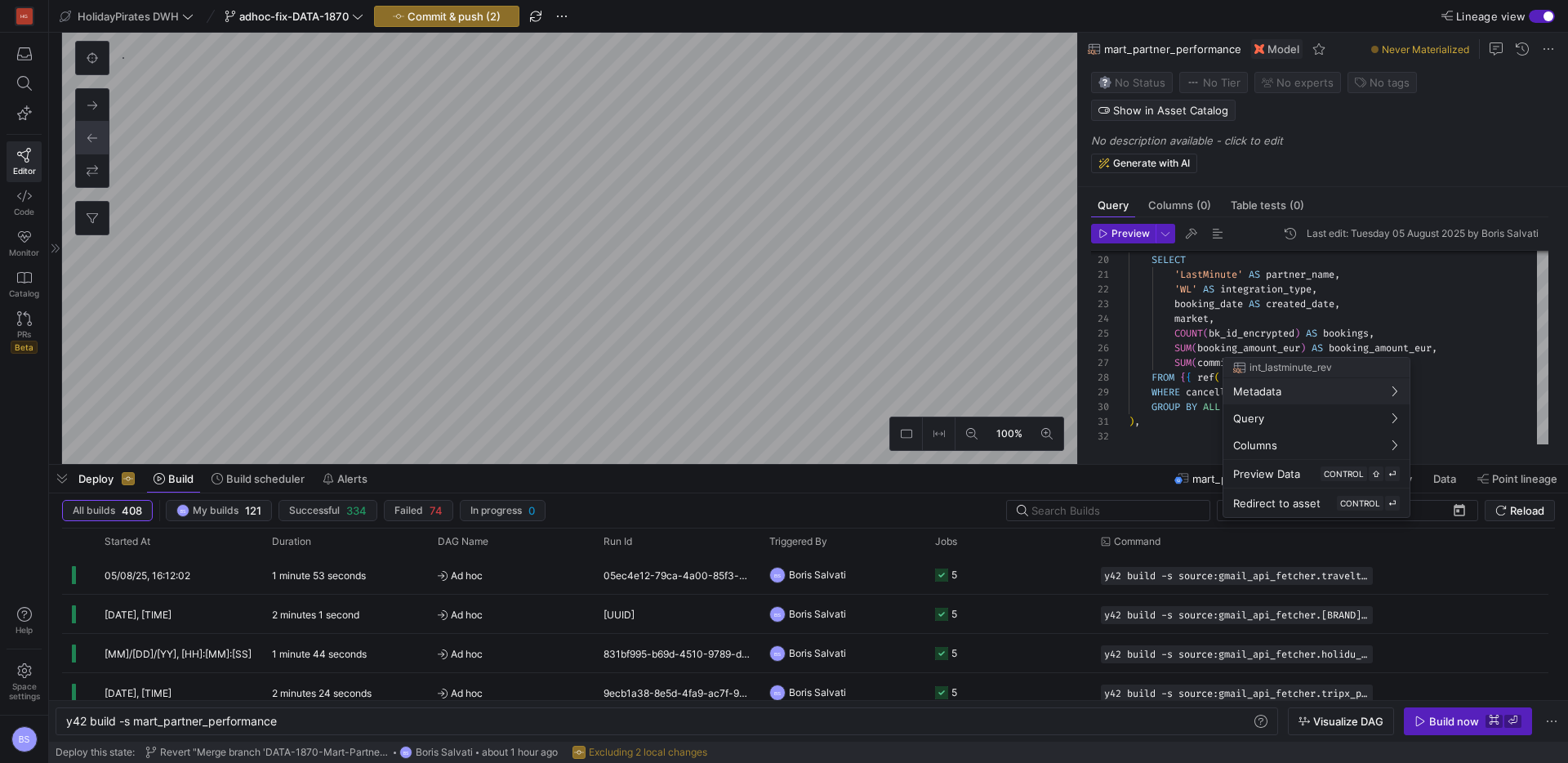 type 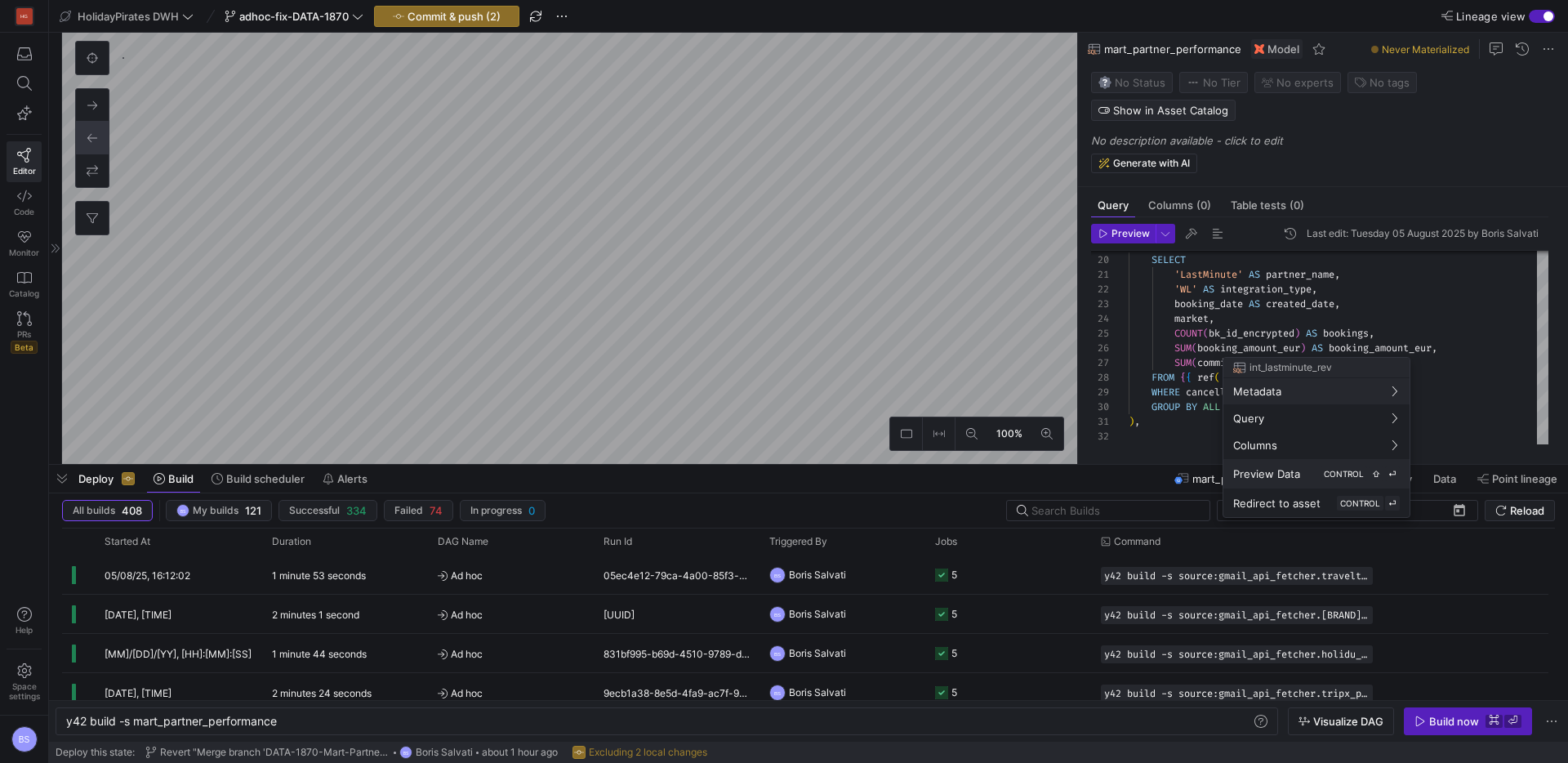click on "Preview Data" at bounding box center [1267, 474] 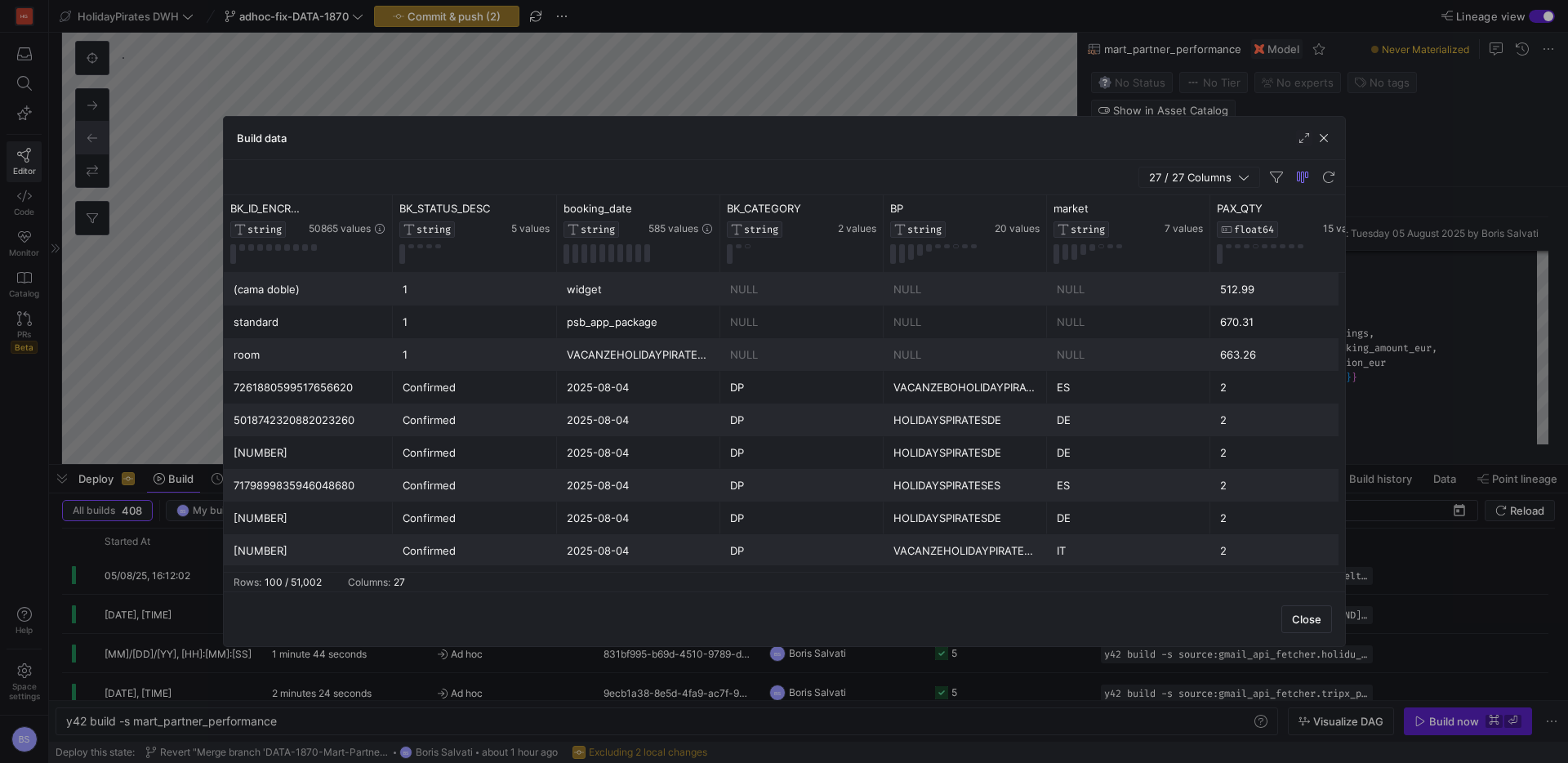 scroll, scrollTop: 0, scrollLeft: 1013, axis: horizontal 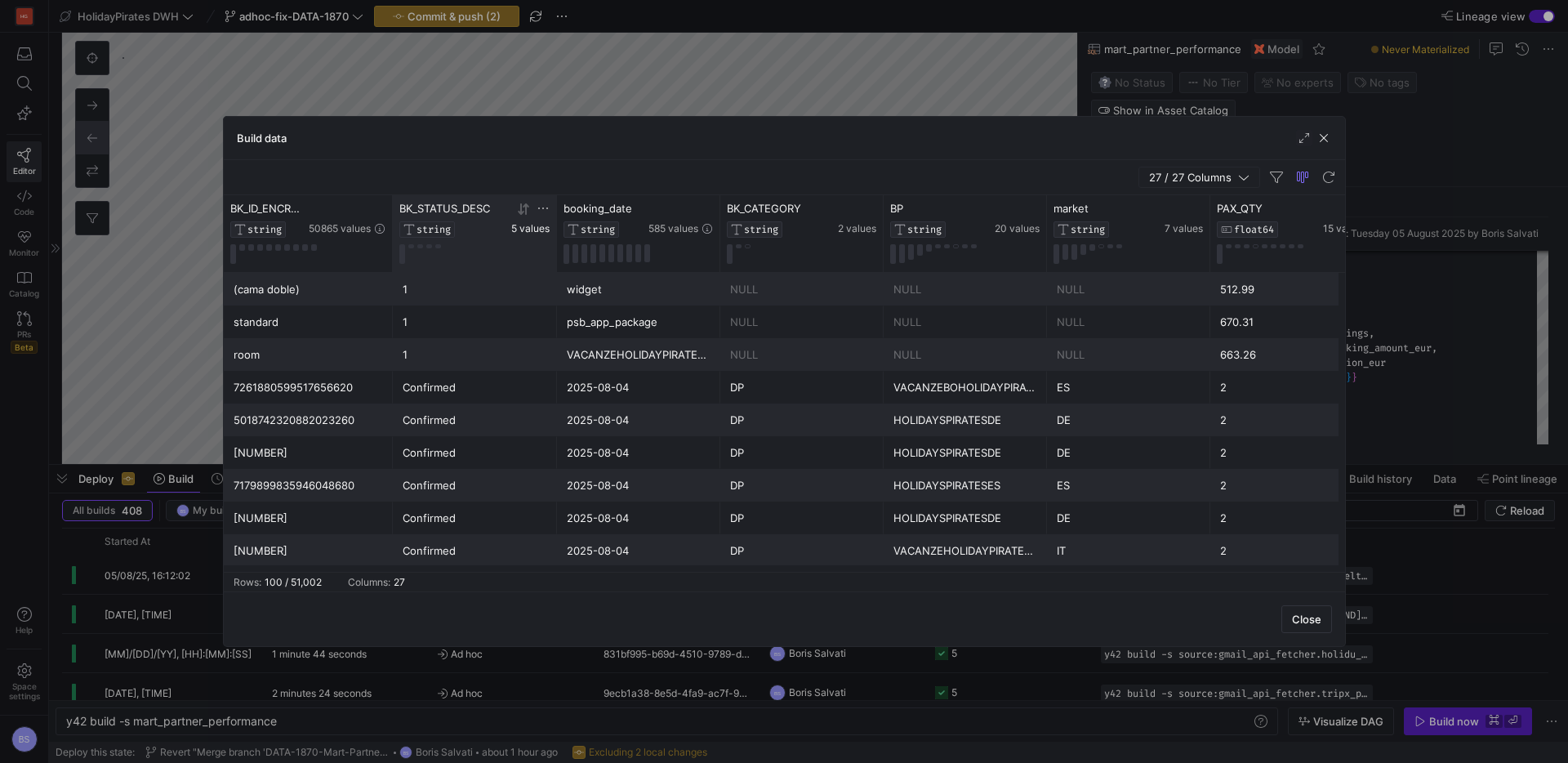 click on "5 values" 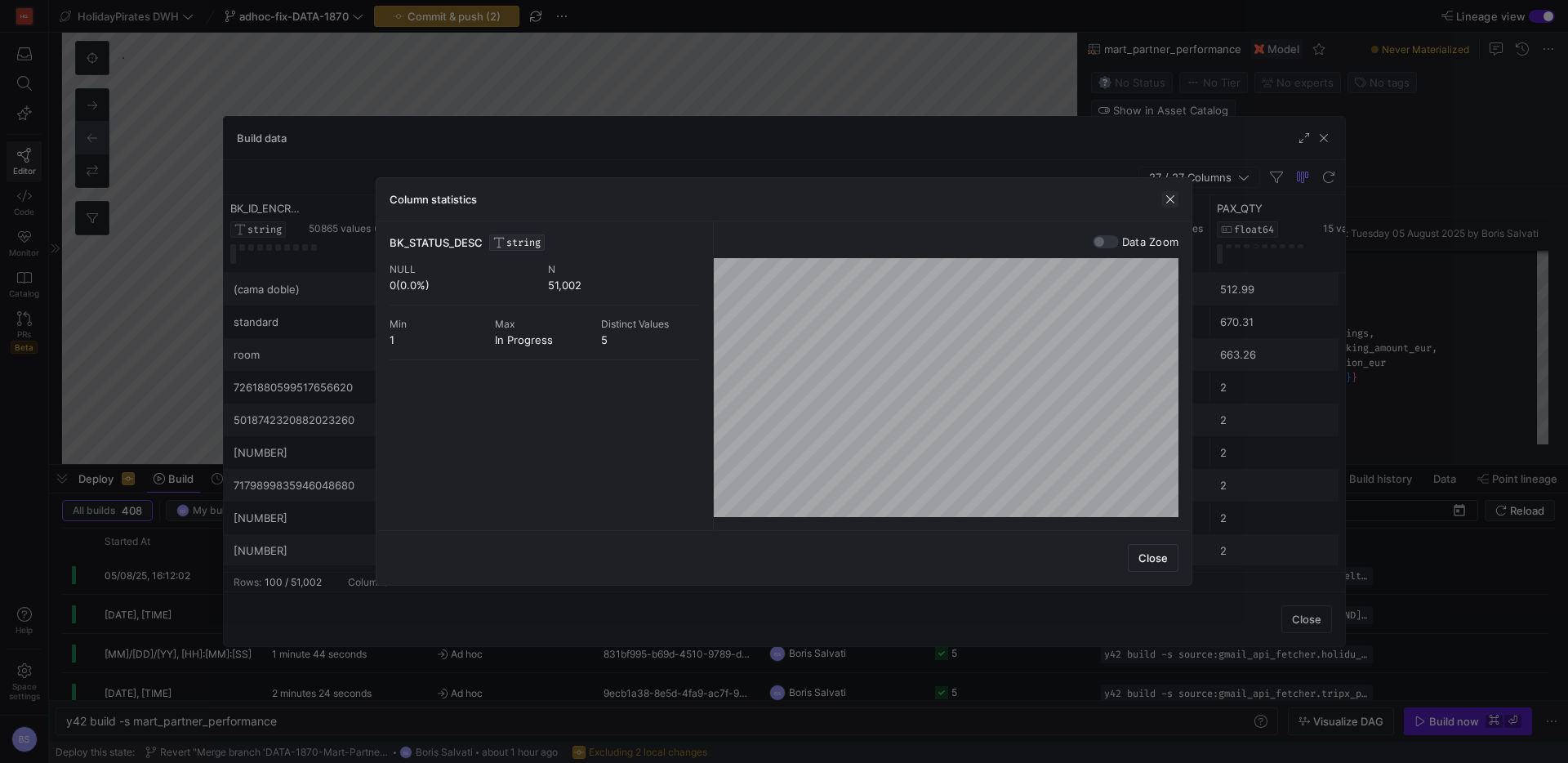 click at bounding box center [1170, 199] 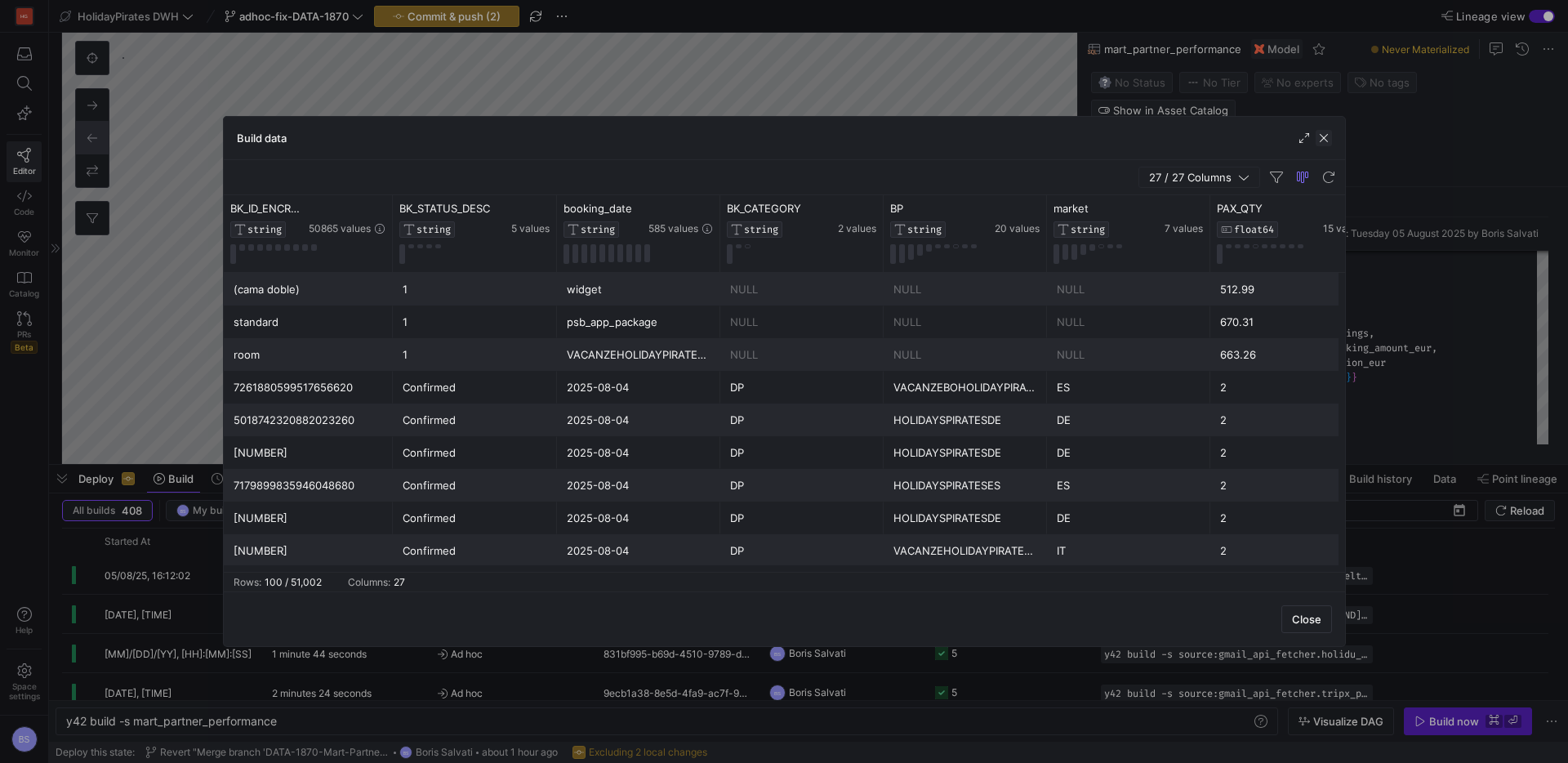 click 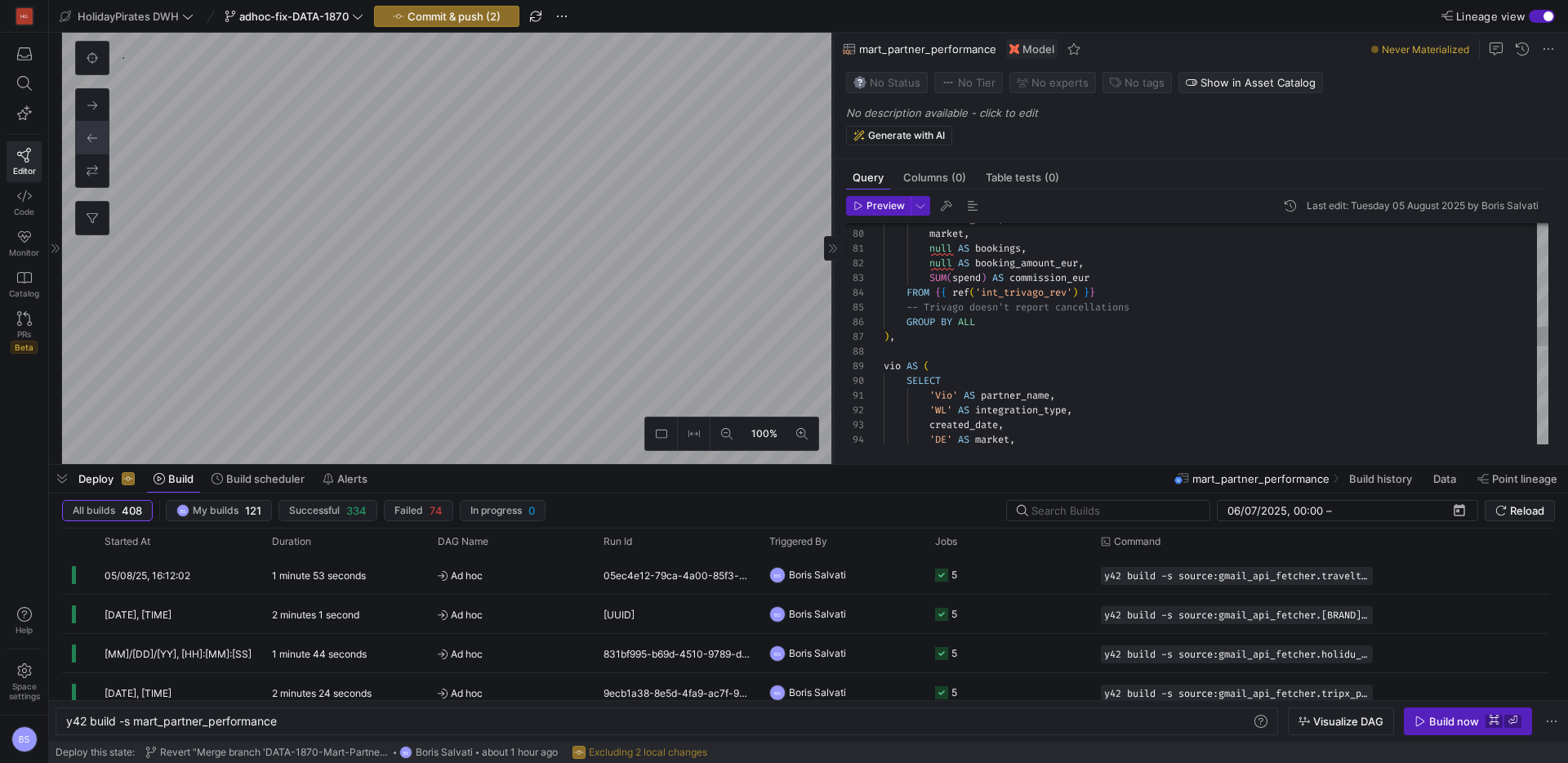 click on "100% 0  Query   Columns  (0)  Table tests  (0) Preview Last edit: Tuesday 05 August 2025 by Boris Salvati 79 80 81 82 83 84 85 86 87 88 89 90 91 92 93 94          created_date ,          market ,          null   AS   bookings ,          null   AS   booking_amount_eur ,          SUM ( spend )   AS   commission_eur      FROM   { {   ref ( 'int_trivago_rev' )   } }      -- Trivago doesn't report cancellations      GROUP   BY   ALL ) , vio   AS   (      SELECT          'Vio'   AS   partner_name ,          'WL'   AS   integration_type ,          created_date ,          'DE'   AS   market , ),
kayak AS (
SELECT
'Kayak' AS partner_name,
'WL' AS integration_type,
click_date AS created_date,
market,
SUM(sale_count) AS bookings,
SUM(booking_amount_eur) AS booking_amount_eur,
mart_partner_performance  Model  Never Materialized Status" 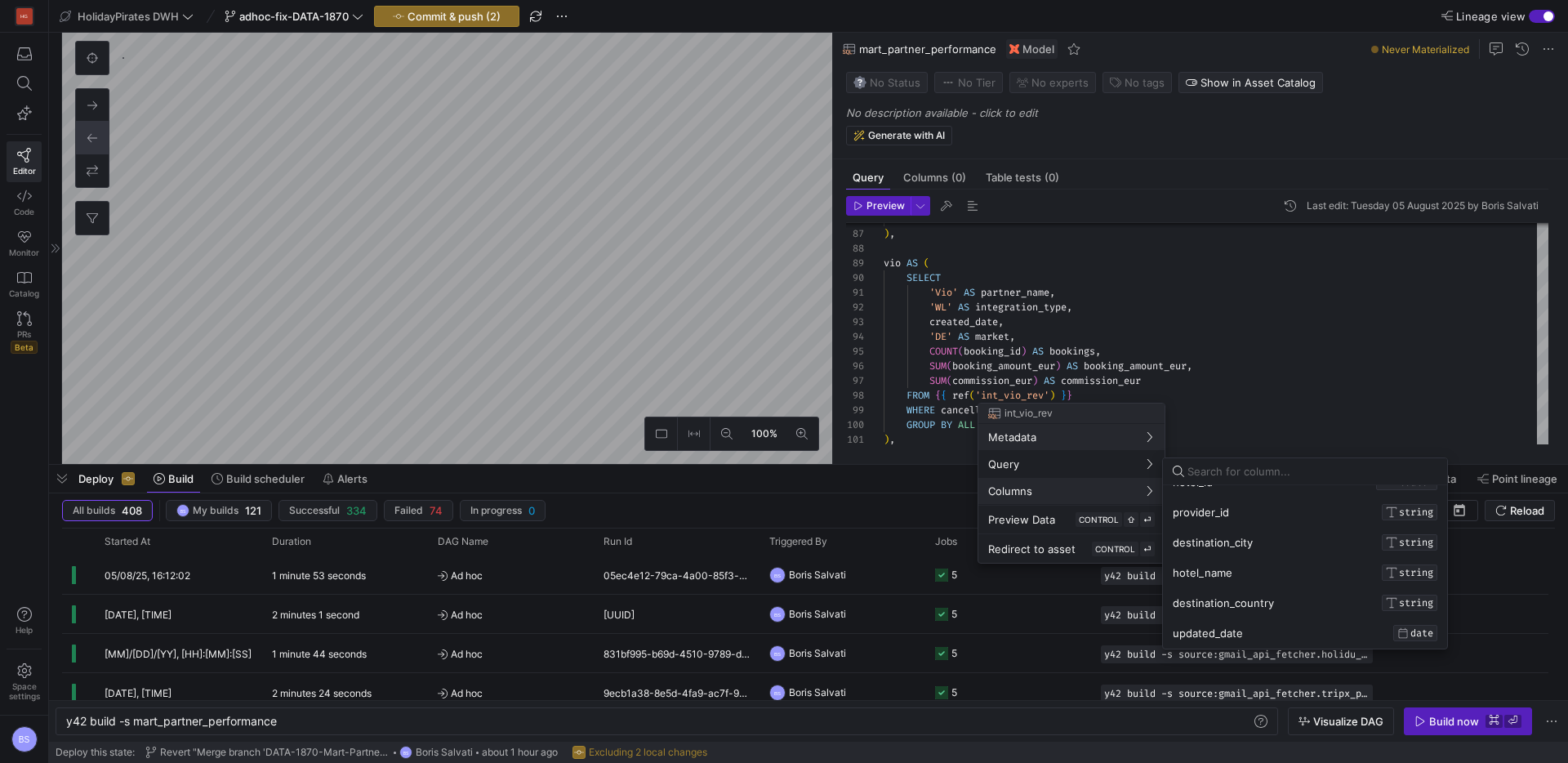 scroll, scrollTop: 0, scrollLeft: 0, axis: both 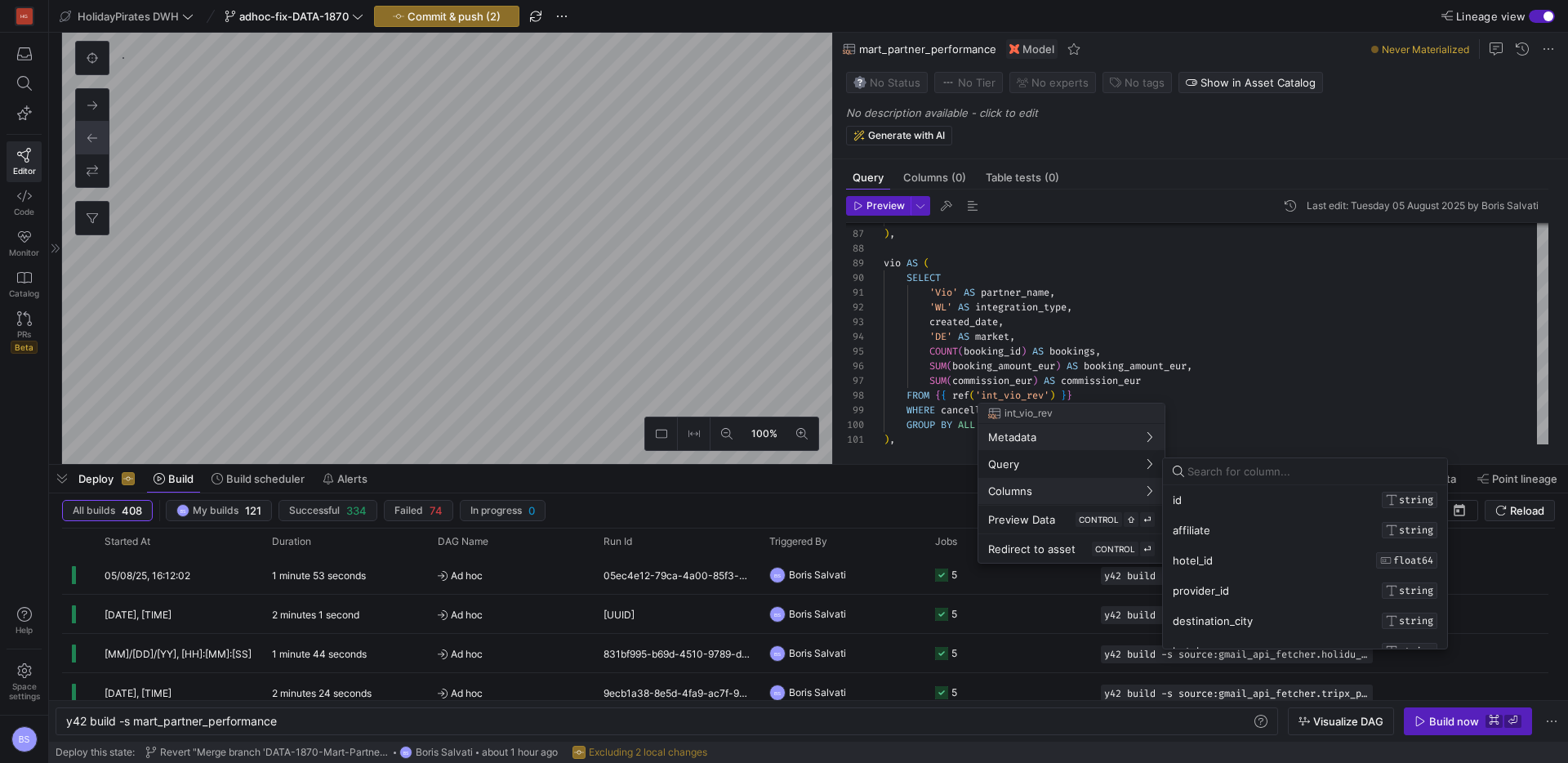 click at bounding box center [784, 382] 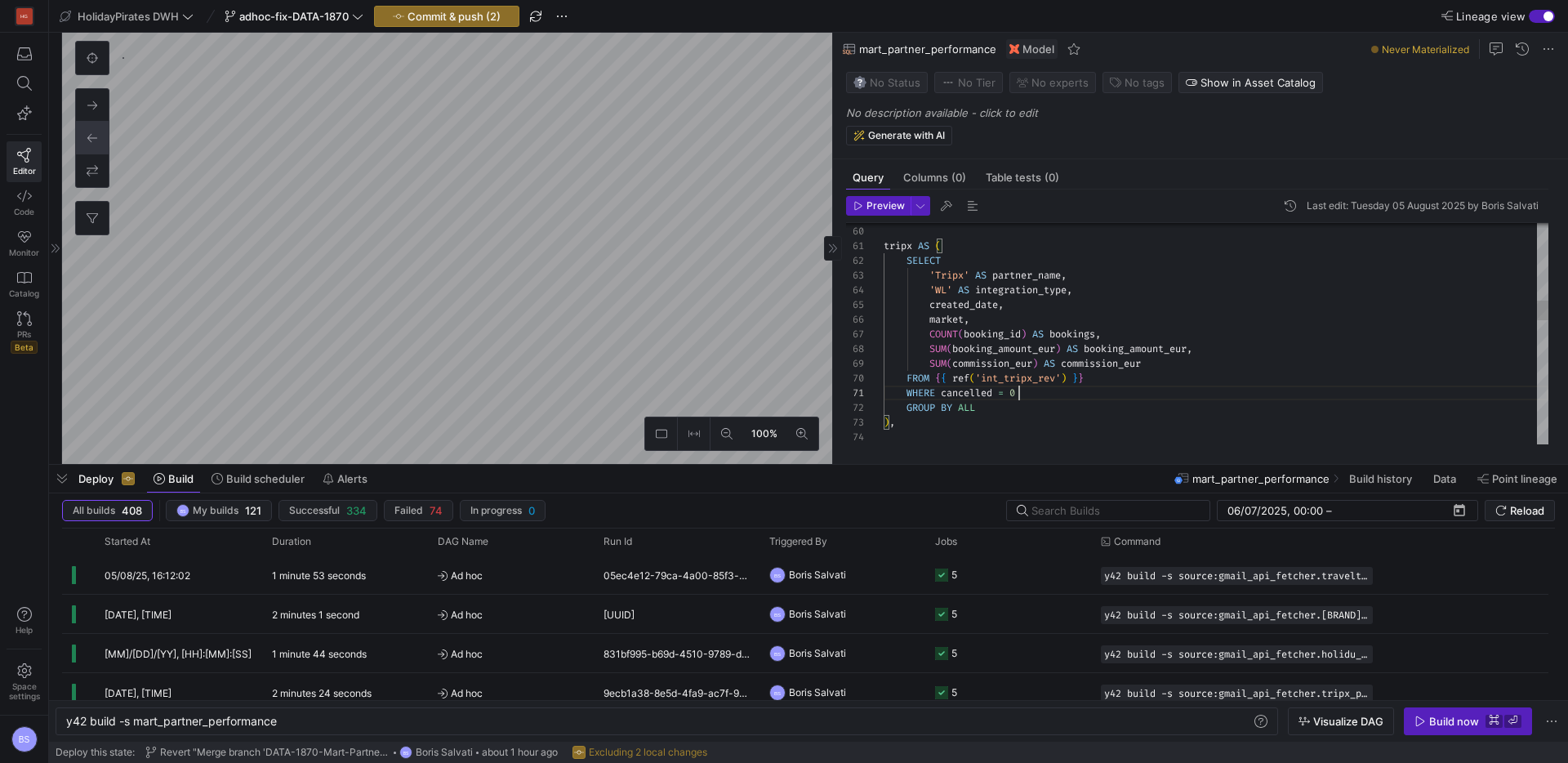 scroll, scrollTop: 0, scrollLeft: 0, axis: both 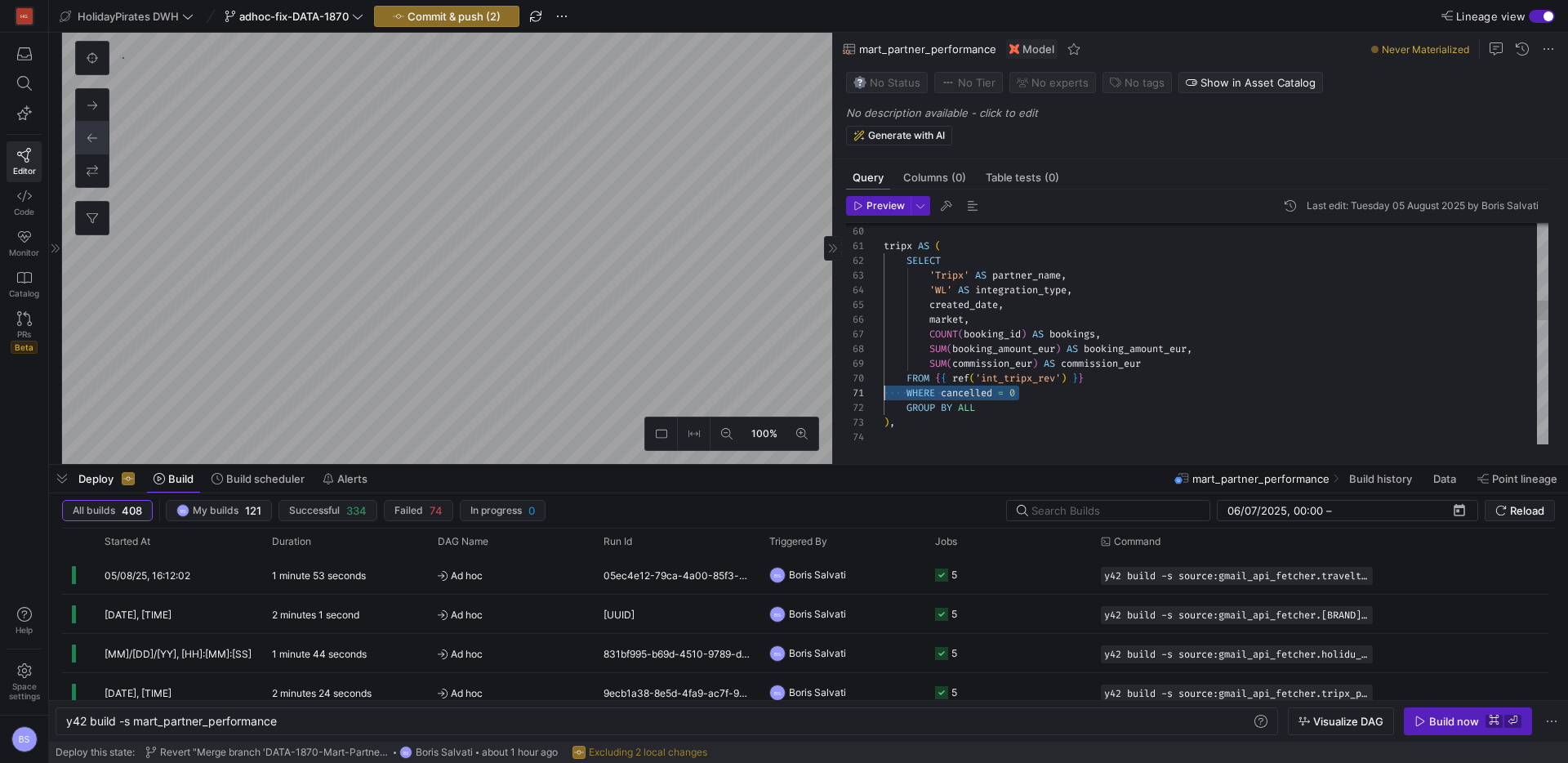 drag, startPoint x: 1043, startPoint y: 392, endPoint x: 832, endPoint y: 388, distance: 211.03791 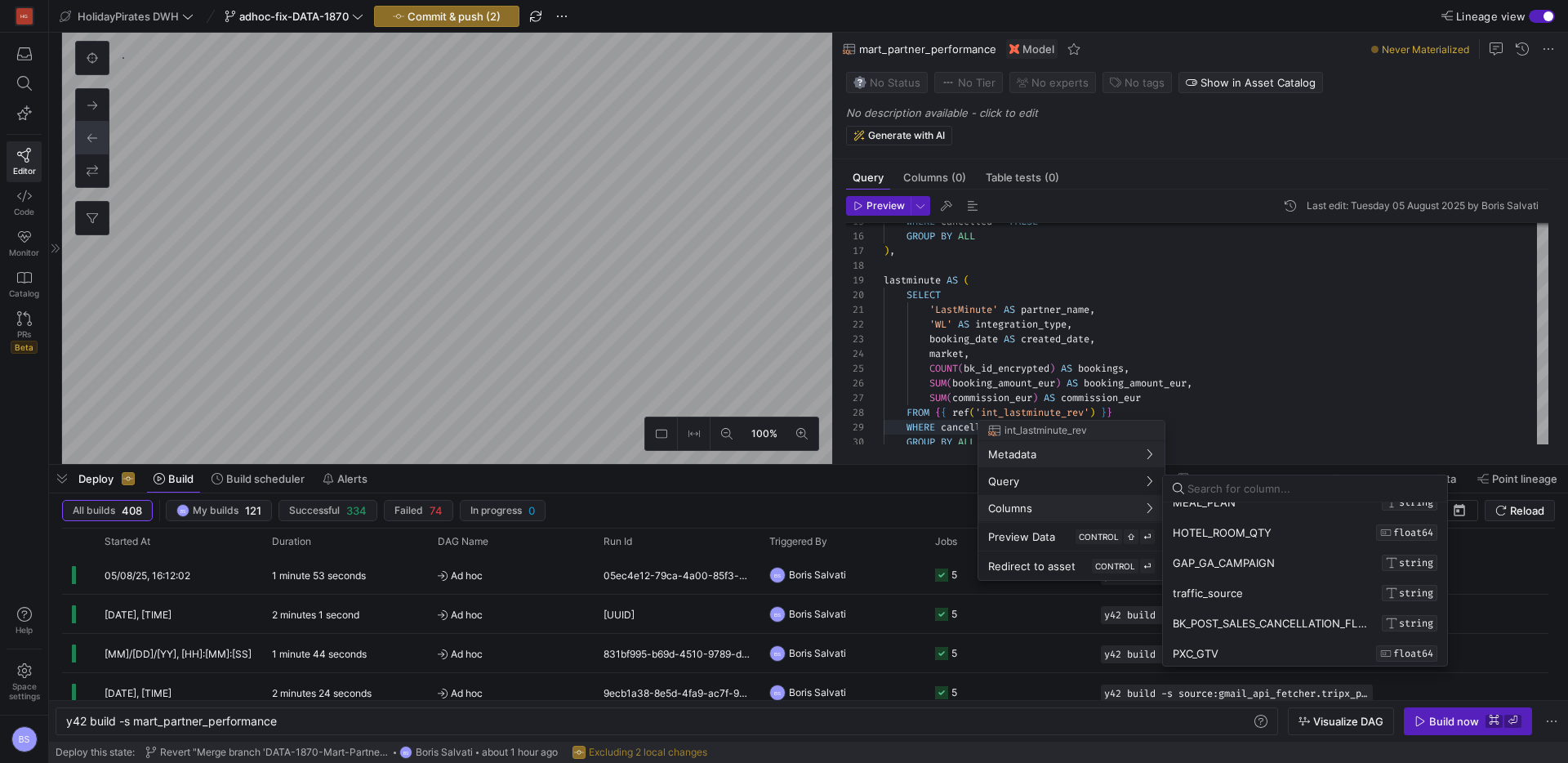 scroll, scrollTop: 556, scrollLeft: 0, axis: vertical 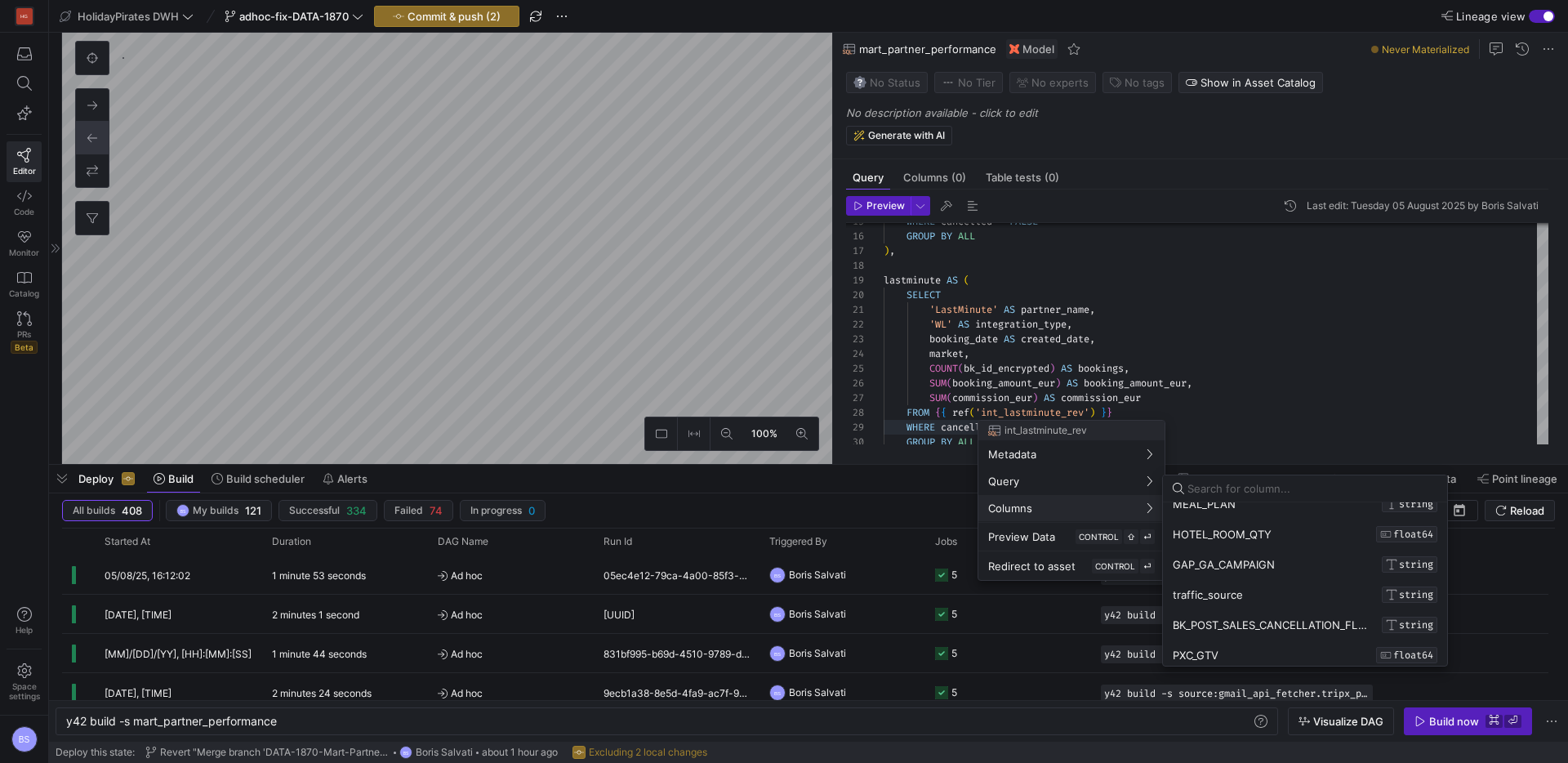 click on "TRANSPORT_TYPE
STRING FLIGHT_OUT_DEP_AIRPORT_ID
STRING FLIGHT_OUT_ARR_AIRPORT_ID
STRING FLIGHT_RET_ARR_AIRPORT_ID
STRING HOTEL_STAR_RATING
FLOAT64 MEAL_PLAN
STRING HOTEL_ROOM_QTY
FLOAT64 GAP_GA_CAMPAIGN
STRING traffic_source
STRING BK_POST_SALES_CANCELLATION_FLAG
STRING PXC_GTV
FLOAT64" at bounding box center (1305, 504) 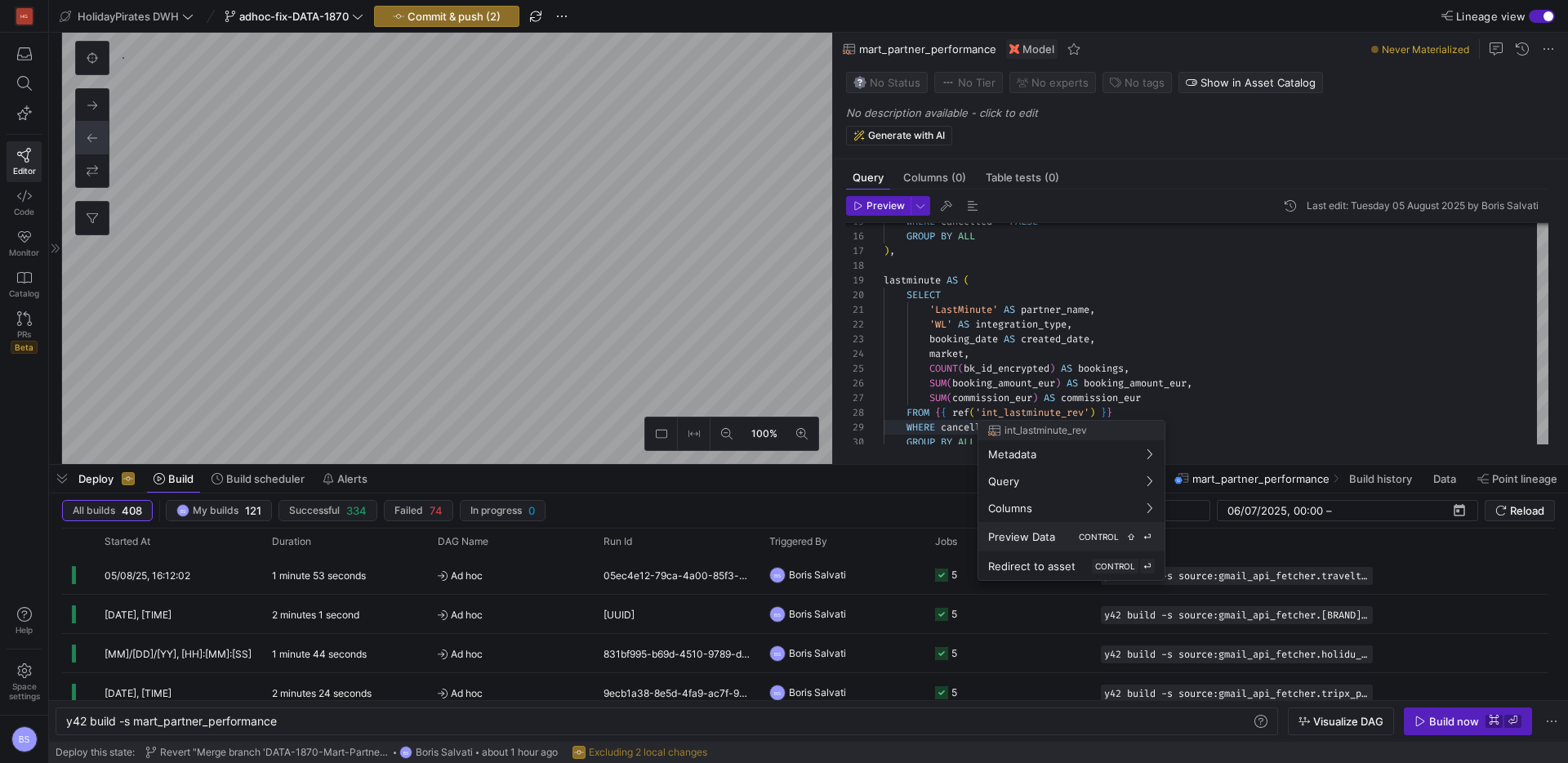 click on "⇧" at bounding box center [1131, 537] 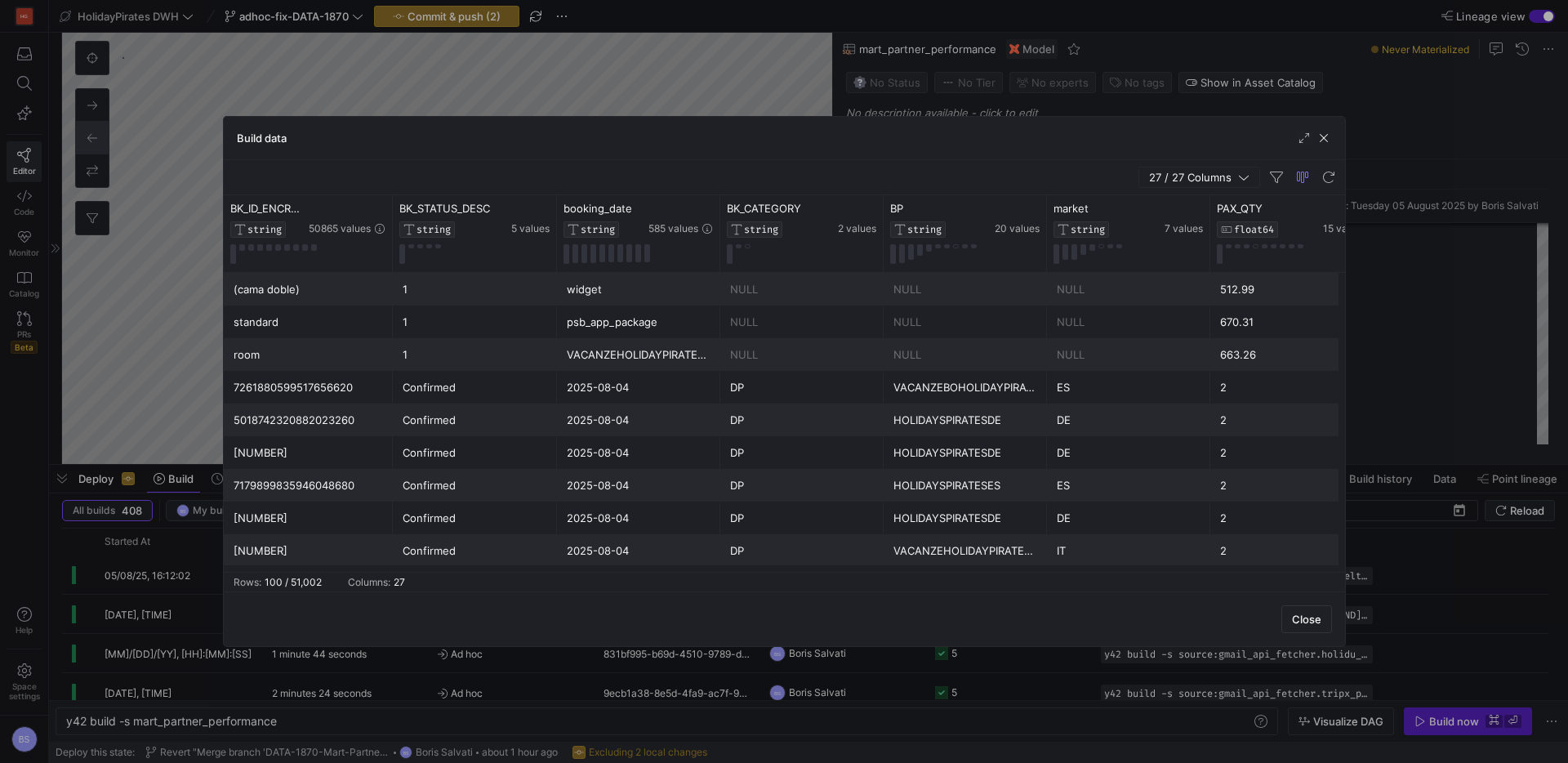 scroll, scrollTop: 0, scrollLeft: 80, axis: horizontal 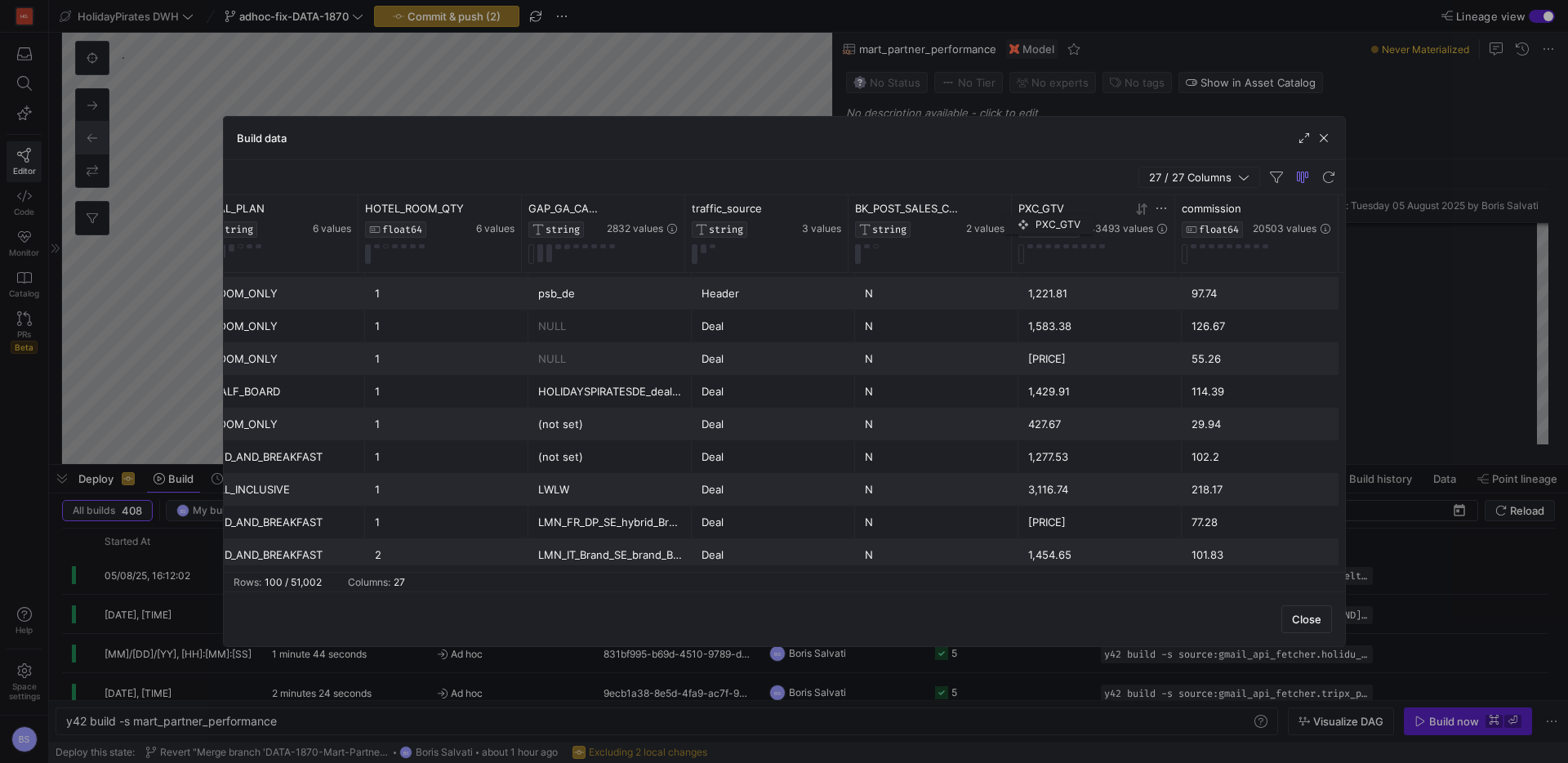 drag, startPoint x: 1070, startPoint y: 208, endPoint x: 1018, endPoint y: 209, distance: 52.00961 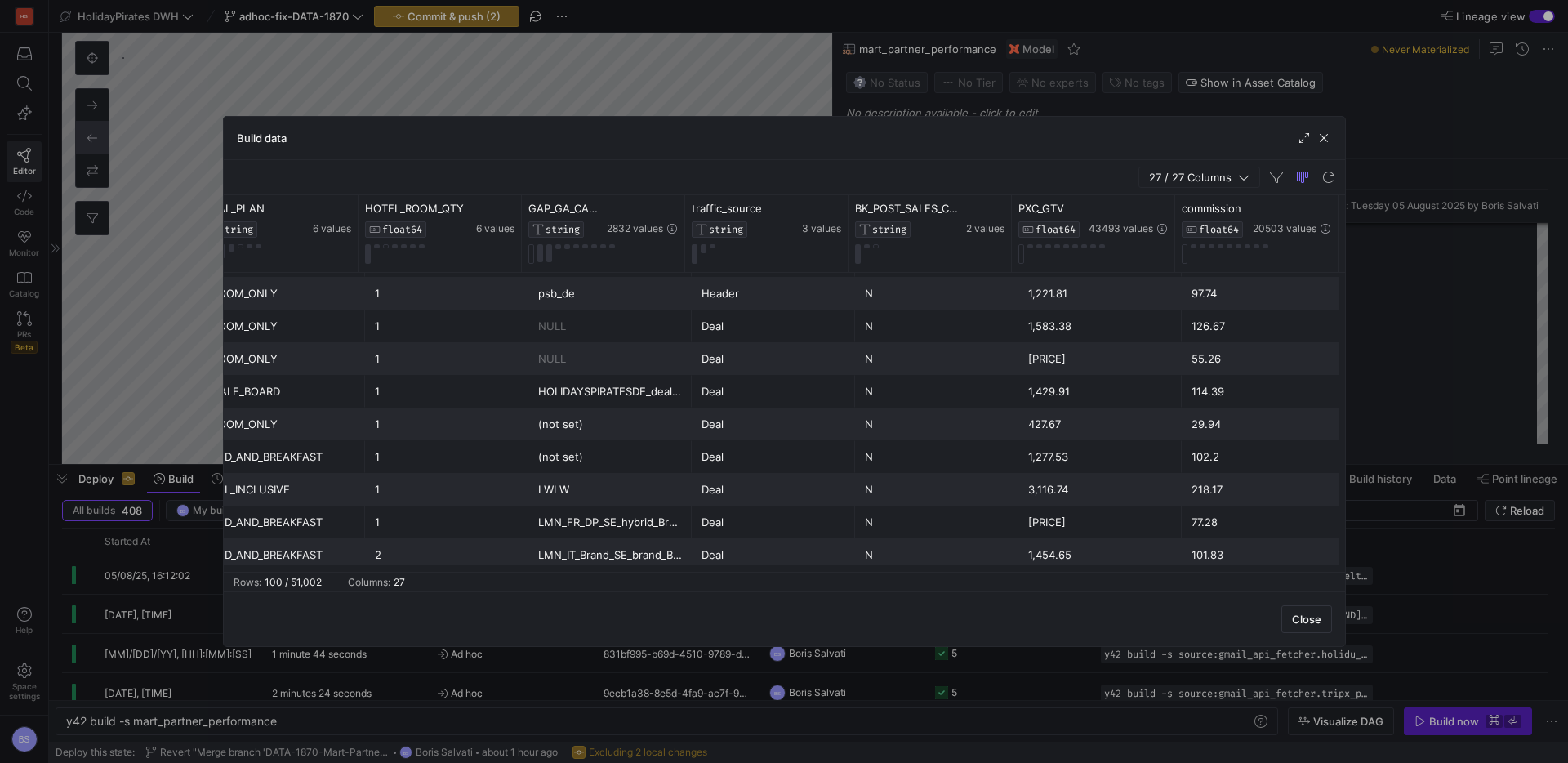click 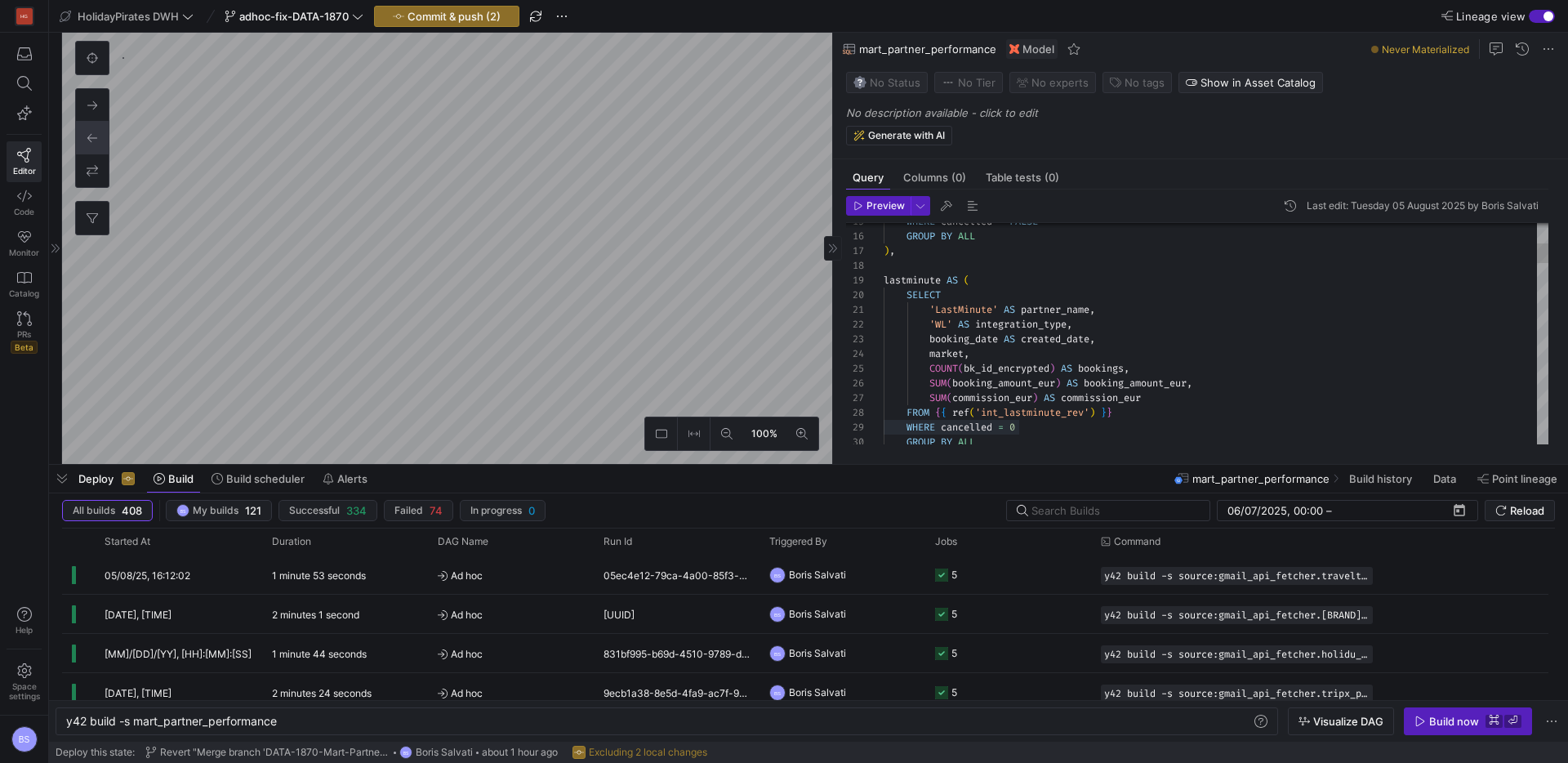 click on "WHERE   cancelled   =   FALSE      GROUP   BY   ALL ) , lastminute   AS   (      SELECT          'LastMinute'   AS   partner_name ,            'WL'   AS   integration_type ,          booking_date   AS   created_date ,          market ,          COUNT ( bk_id_encrypted )   AS   bookings ,          SUM ( booking_amount_eur )   AS   booking_amount_eur ,          SUM ( commission_eur )   AS   commission_eur      FROM   { {   ref ( 'int_lastminute_rev' )   } }      WHERE   cancelled   =   0      GROUP   BY   ALL" at bounding box center (1216, 1244) 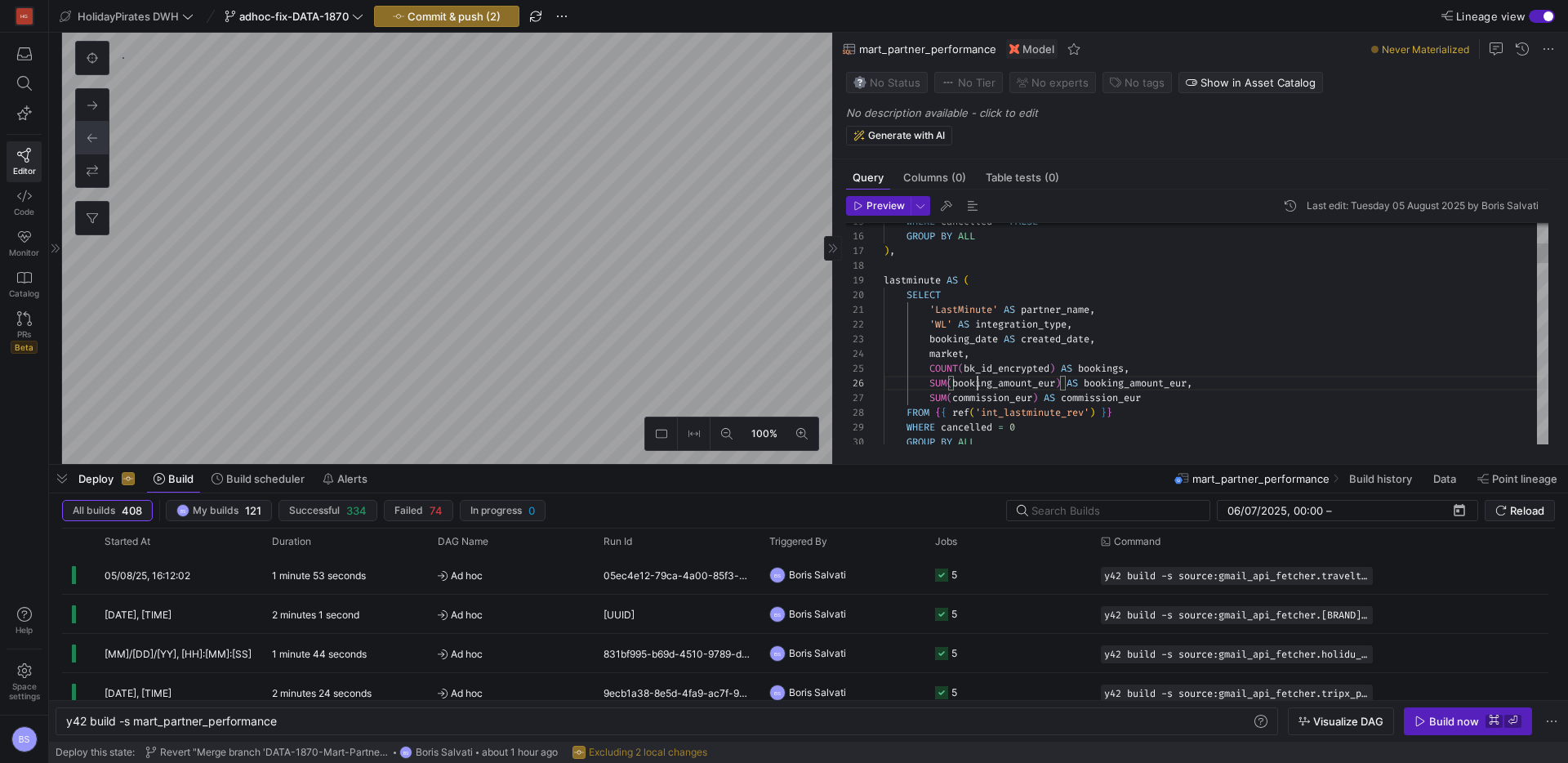 click on "WHERE   cancelled   =   FALSE      GROUP   BY   ALL ) , lastminute   AS   (      SELECT          'LastMinute'   AS   partner_name ,            'WL'   AS   integration_type ,          booking_date   AS   created_date ,          market ,          COUNT ( bk_id_encrypted )   AS   bookings ,          SUM ( booking_amount_eur )   AS   booking_amount_eur ,          SUM ( commission_eur )   AS   commission_eur      FROM   { {   ref ( 'int_lastminute_rev' )   } }      WHERE   cancelled   =   0      GROUP   BY   ALL" at bounding box center (1216, 1244) 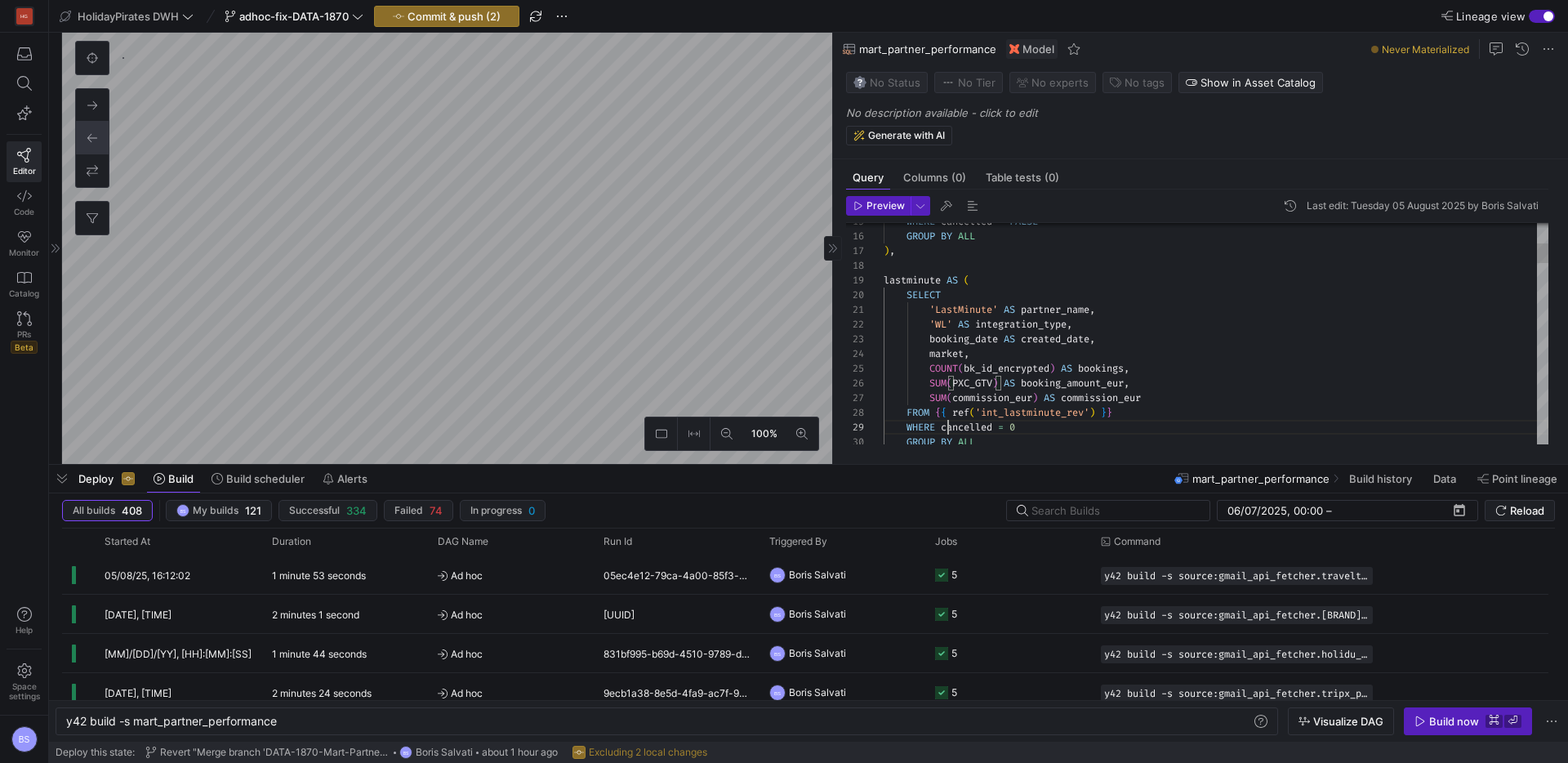 click on "WHERE   cancelled   =   FALSE      GROUP   BY   ALL ) , lastminute   AS   (      SELECT          'LastMinute'   AS   partner_name ,            'WL'   AS   integration_type ,          booking_date   AS   created_date ,          market ,          COUNT ( bk_id_encrypted )   AS   bookings ,          SUM ( PXC_GTV )   AS   booking_amount_eur ,          SUM ( commission_eur )   AS   commission_eur      FROM   { {   ref ( 'int_lastminute_rev' )   } }      WHERE   cancelled   =   0      GROUP   BY   ALL" at bounding box center (1216, 1244) 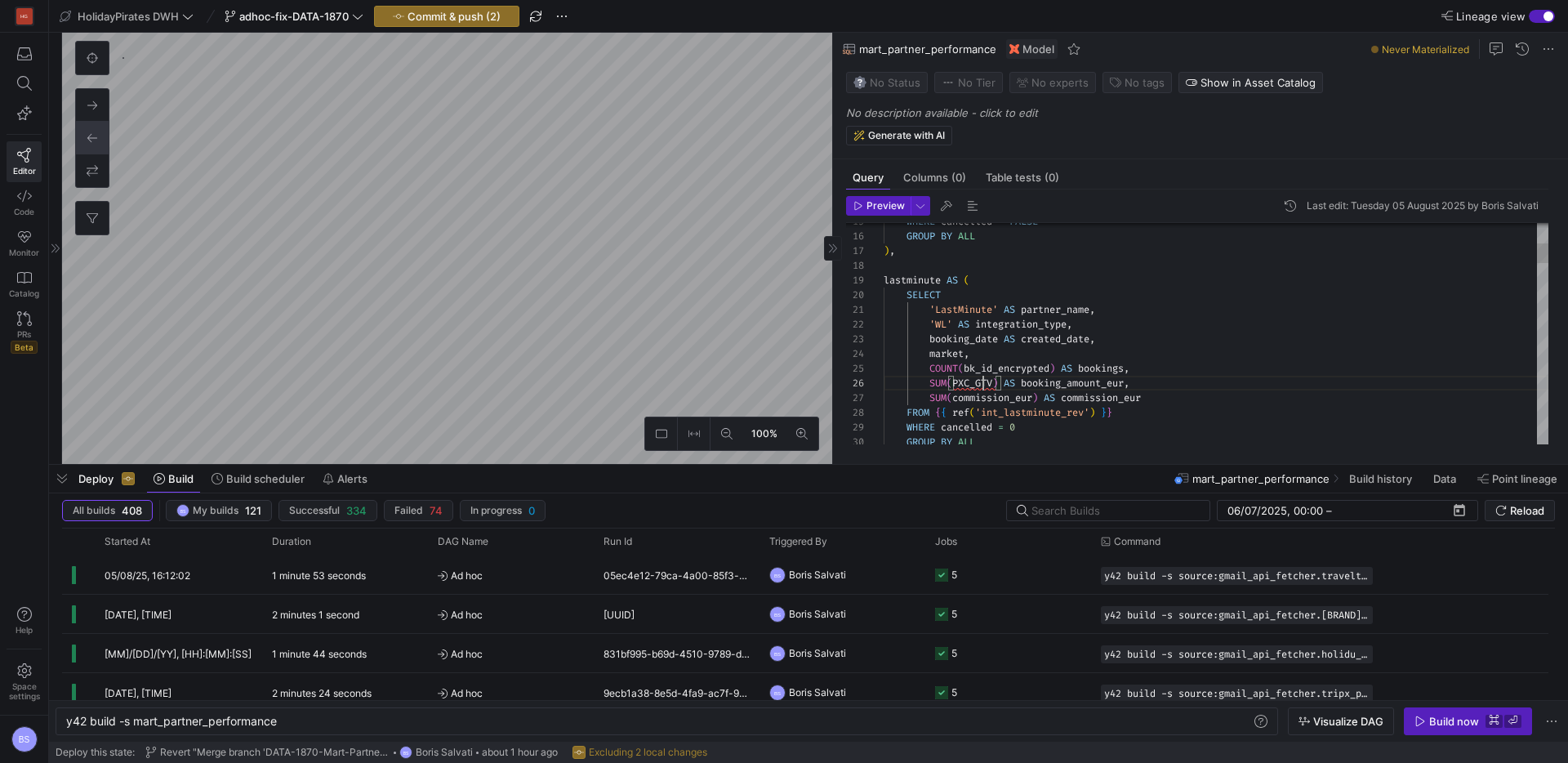 click on "WHERE   cancelled   =   FALSE      GROUP   BY   ALL ) , lastminute   AS   (      SELECT          'LastMinute'   AS   partner_name ,            'WL'   AS   integration_type ,          booking_date   AS   created_date ,          market ,          COUNT ( bk_id_encrypted )   AS   bookings ,          SUM ( PXC_GTV )   AS   booking_amount_eur ,          SUM ( commission_eur )   AS   commission_eur      FROM   { {   ref ( 'int_lastminute_rev' )   } }      WHERE   cancelled   =   0      GROUP   BY   ALL" at bounding box center [1216, 1244] 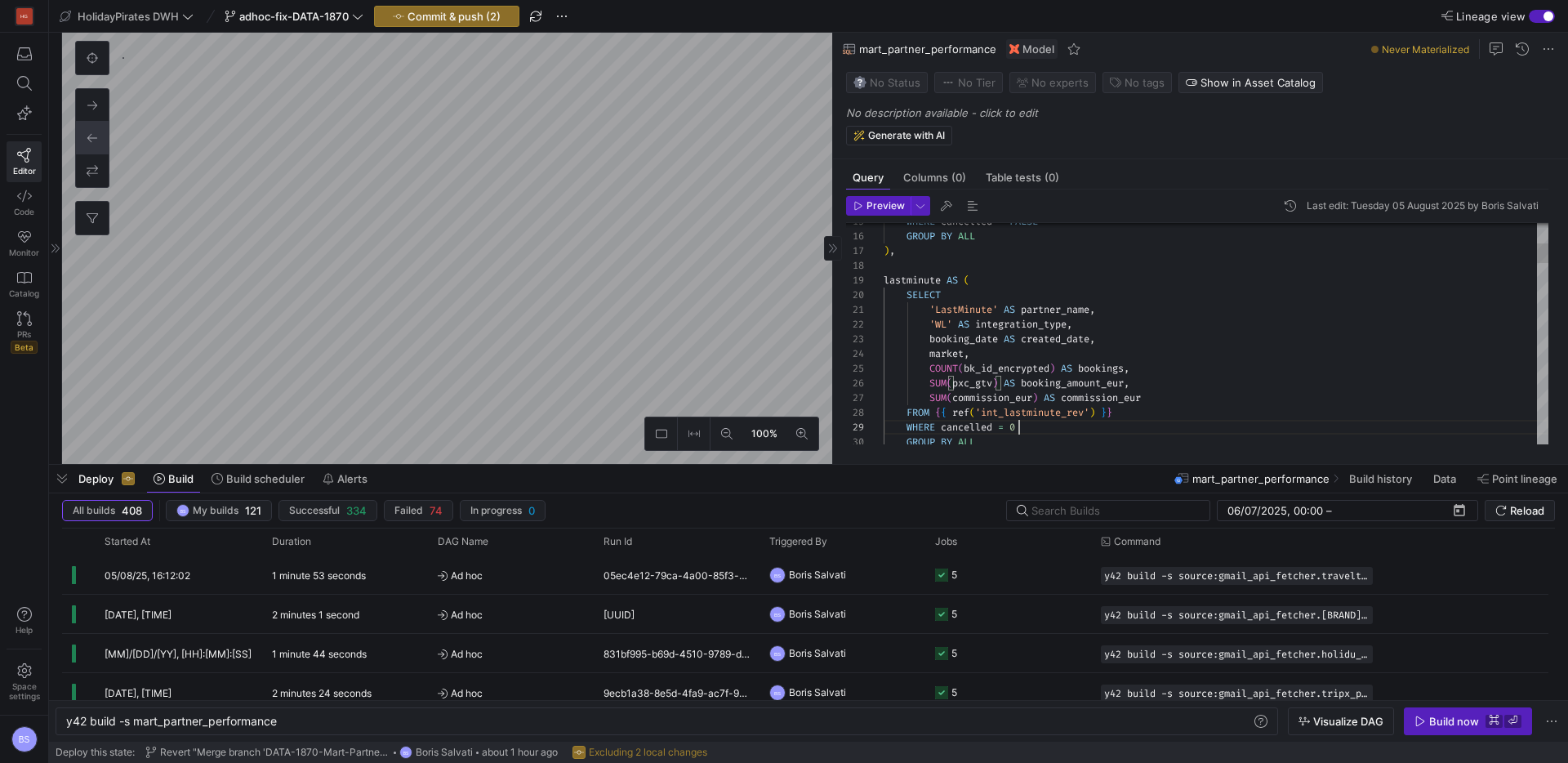 click on "WHERE   cancelled   =   FALSE      GROUP   BY   ALL ) , lastminute   AS   (      SELECT          'LastMinute'   AS   partner_name ,            'WL'   AS   integration_type ,          booking_date   AS   created_date ,          market ,          COUNT ( bk_id_encrypted )   AS   bookings ,          SUM ( pxc_gtv )   AS   booking_amount_eur ,          SUM ( commission_eur )   AS   commission_eur      FROM   { {   ref ( 'int_lastminute_rev' )   } }      WHERE   cancelled   =   0      GROUP   BY   ALL" at bounding box center [1216, 1244] 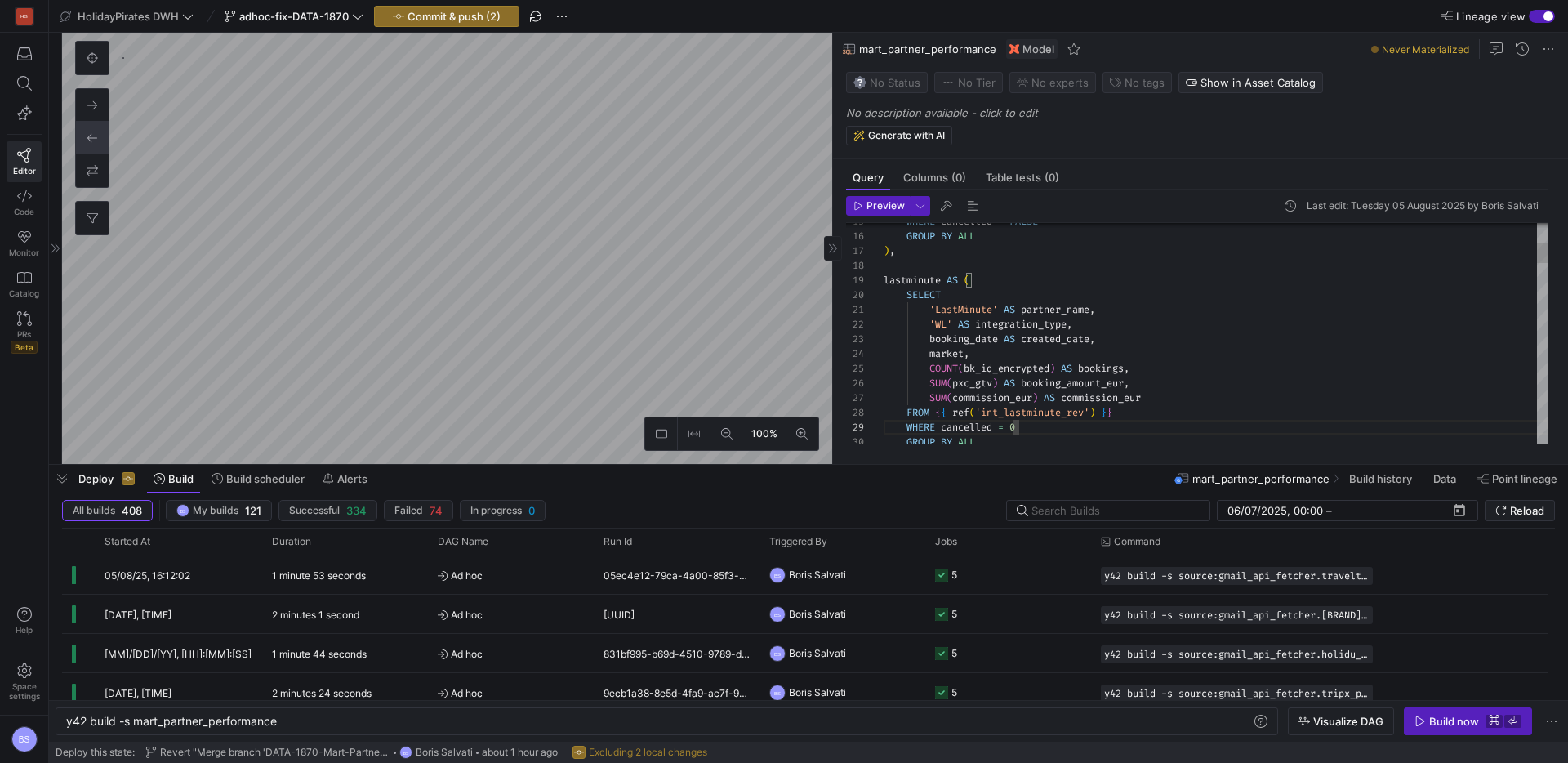 click on "WHERE   cancelled   =   FALSE      GROUP   BY   ALL ) , lastminute   AS   (      SELECT          'LastMinute'   AS   partner_name ,            'WL'   AS   integration_type ,          booking_date   AS   created_date ,          market ,          COUNT ( bk_id_encrypted )   AS   bookings ,          SUM ( pxc_gtv )   AS   booking_amount_eur ,          SUM ( commission_eur )   AS   commission_eur      FROM   { {   ref ( 'int_lastminute_rev' )   } }      WHERE   cancelled   =   0      GROUP   BY   ALL" at bounding box center [1216, 1244] 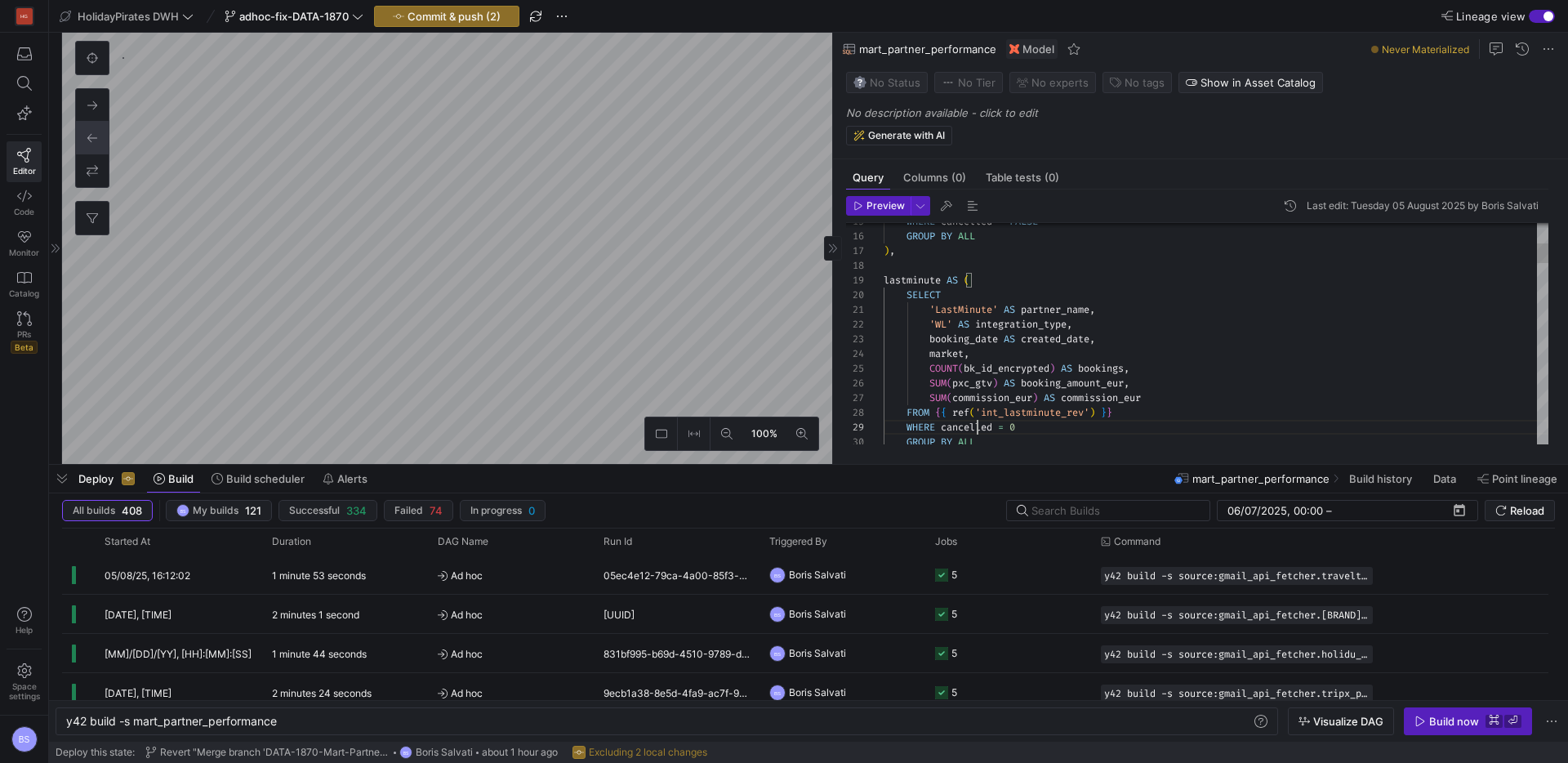 click on "WHERE   cancelled   =   FALSE      GROUP   BY   ALL ) , lastminute   AS   (      SELECT          'LastMinute'   AS   partner_name ,            'WL'   AS   integration_type ,          booking_date   AS   created_date ,          market ,          COUNT ( bk_id_encrypted )   AS   bookings ,          SUM ( pxc_gtv )   AS   booking_amount_eur ,          SUM ( commission_eur )   AS   commission_eur      FROM   { {   ref ( 'int_lastminute_rev' )   } }      WHERE   cancelled   =   0      GROUP   BY   ALL" at bounding box center (1216, 1244) 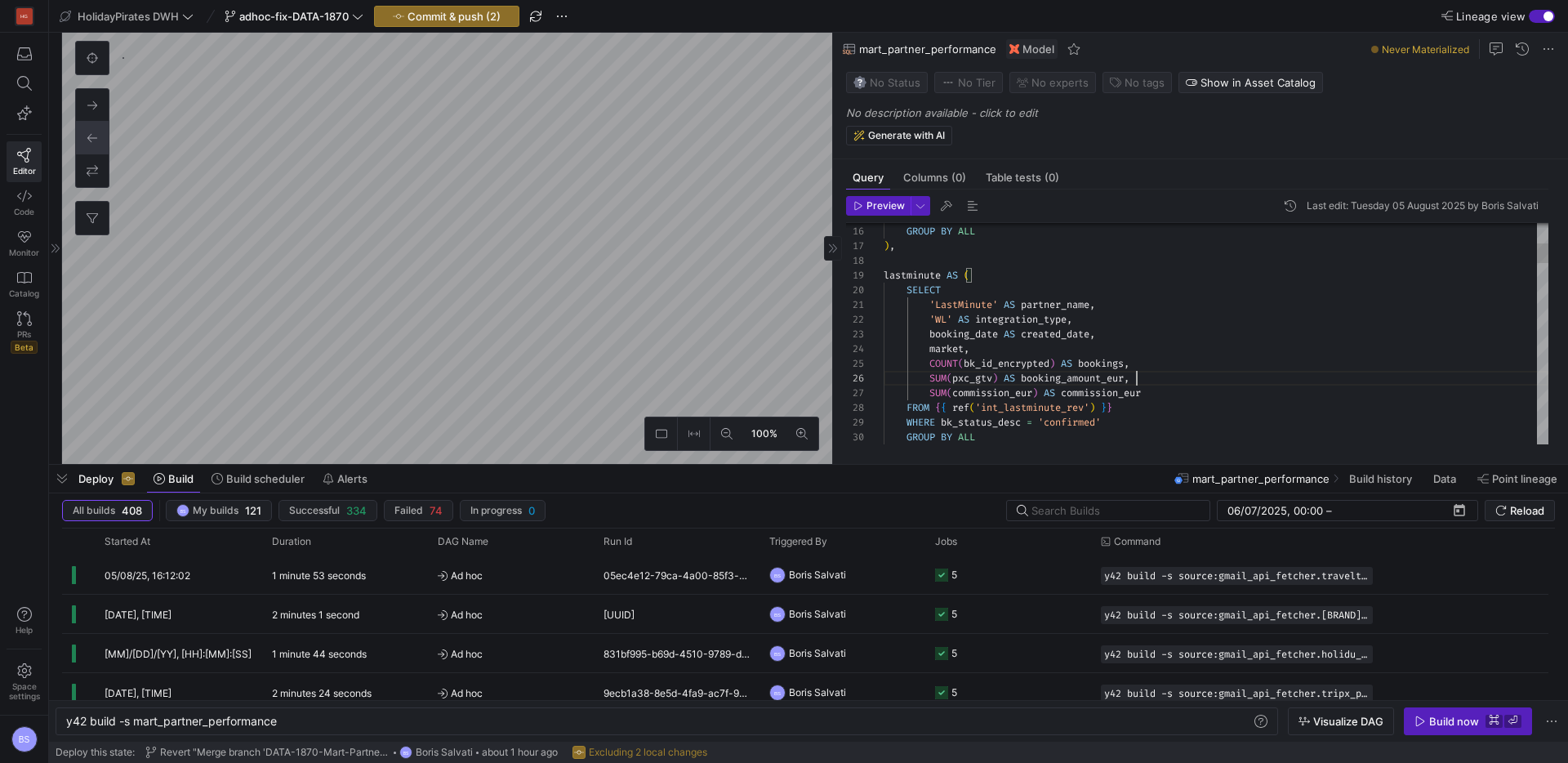 click on "WHERE   cancelled   =   FALSE      GROUP   BY   ALL ) , lastminute   AS   (      SELECT          'LastMinute'   AS   partner_name ,            'WL'   AS   integration_type ,          booking_date   AS   created_date ,          market ,          COUNT ( bk_id_encrypted )   AS   bookings ,          SUM ( pxc_gtv )   AS   booking_amount_eur ,          SUM ( commission_eur )   AS   commission_eur      FROM   { {   ref ( 'int_lastminute_rev' )   } }      WHERE   bk_status_desc   =   'confirmed'      GROUP   BY   ALL" at bounding box center (1216, 1239) 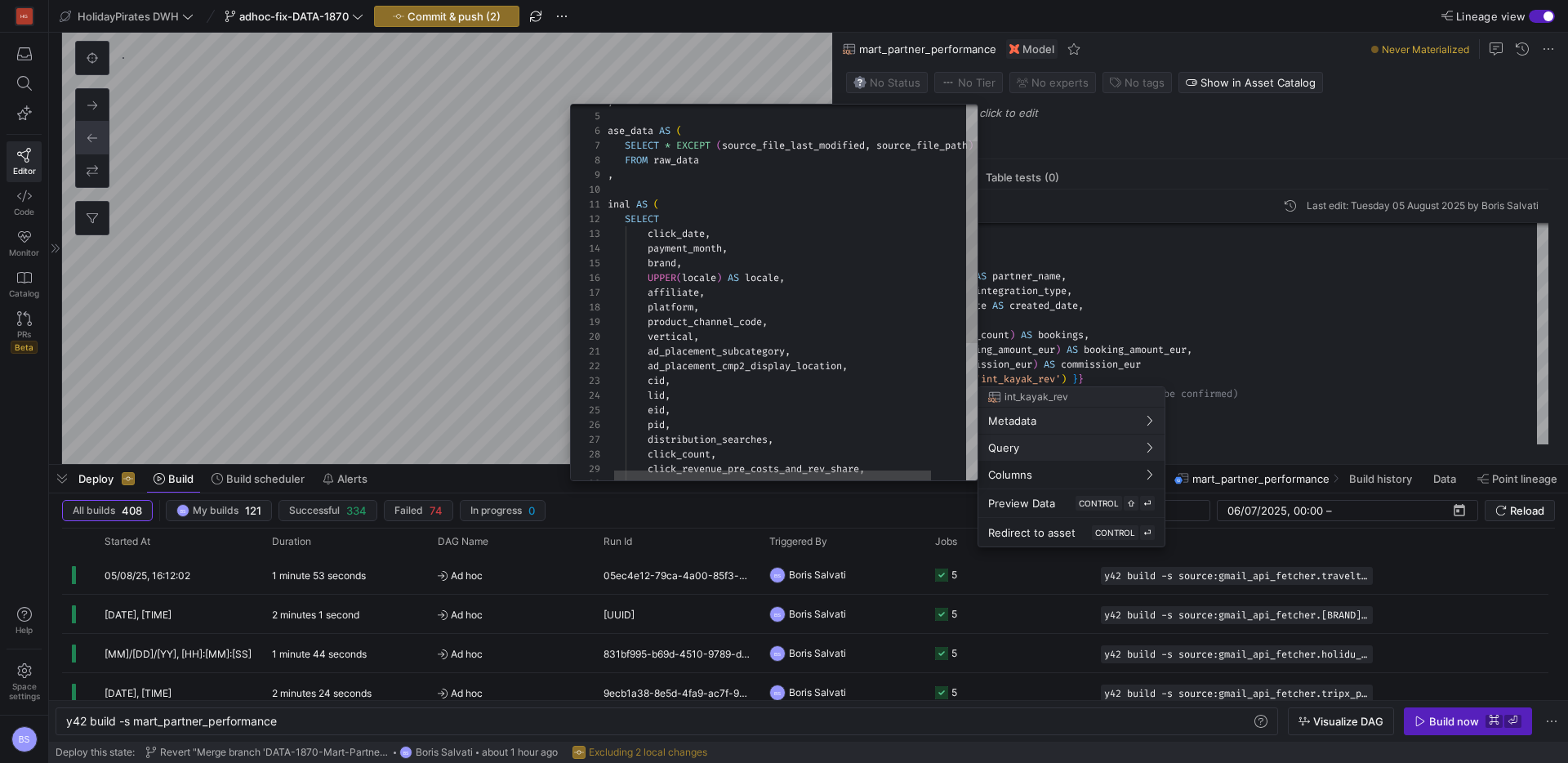 click at bounding box center (784, 382) 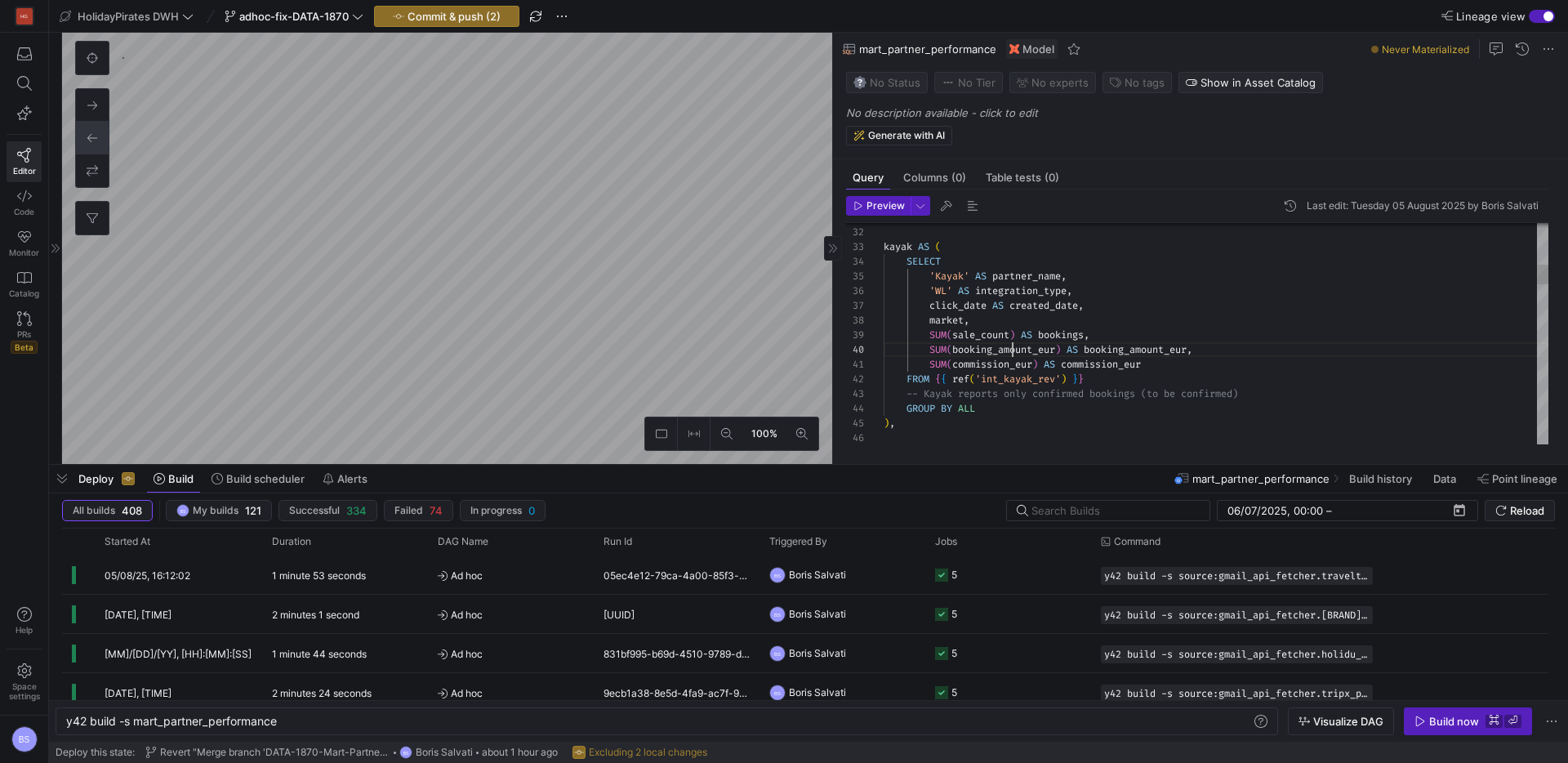 scroll, scrollTop: 132, scrollLeft: 129, axis: both 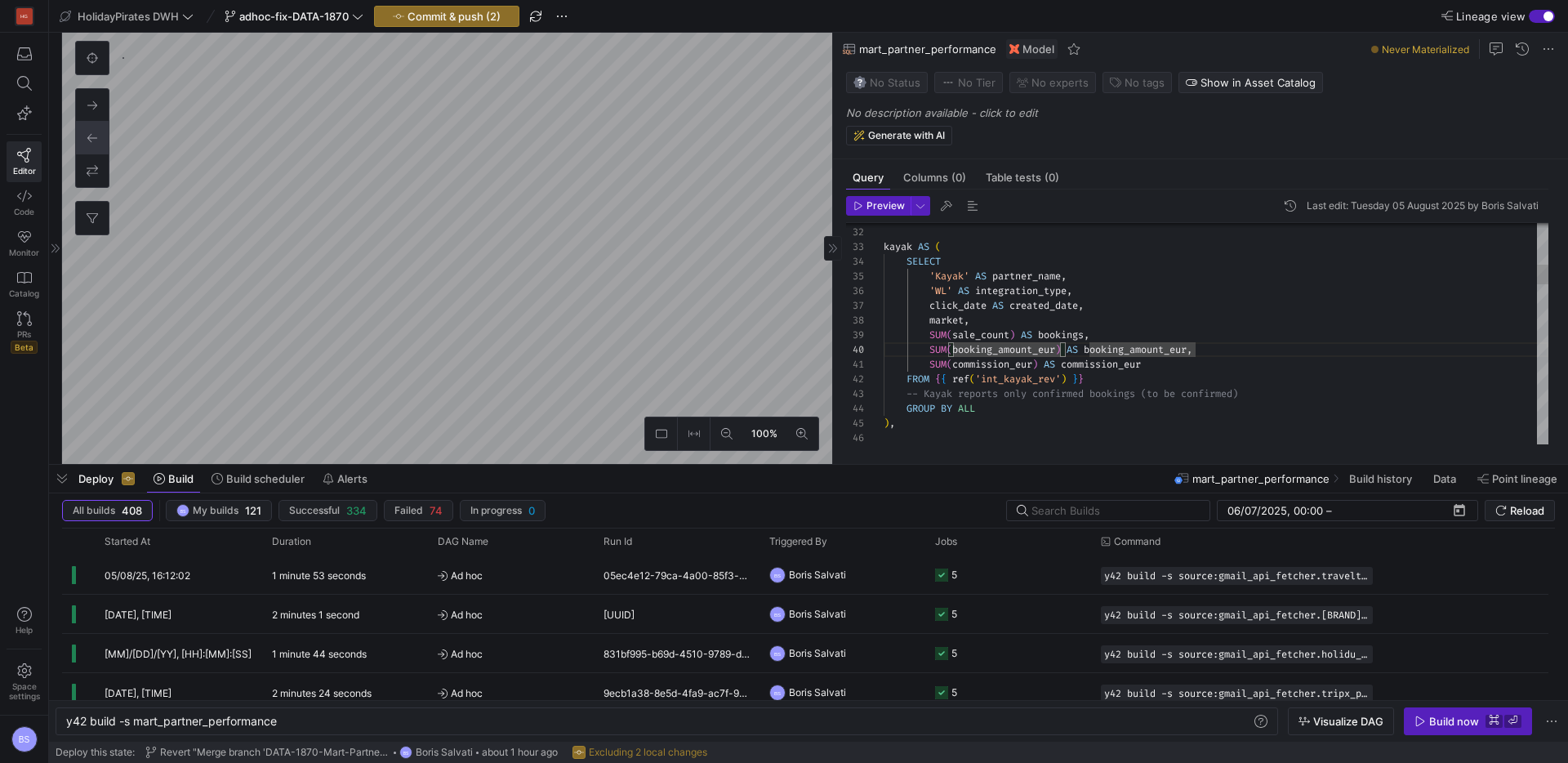 click on ") , kayak   AS   (      SELECT          'Kayak'   AS   partner_name ,          'WL'   AS   integration_type ,          click_date   AS   created_date ,          market ,          SUM ( sale_count )   AS   bookings ,          SUM ( booking_amount_eur )   AS   booking_amount_eur ,          SUM ( commission_eur )   AS   commission_eur      FROM   { {   ref ( 'int_kayak_rev' )   } }      -- Kayak reports only confirmed bookings (to be co nfirmed)      GROUP   BY   ALL ) ," at bounding box center [1216, 1005] 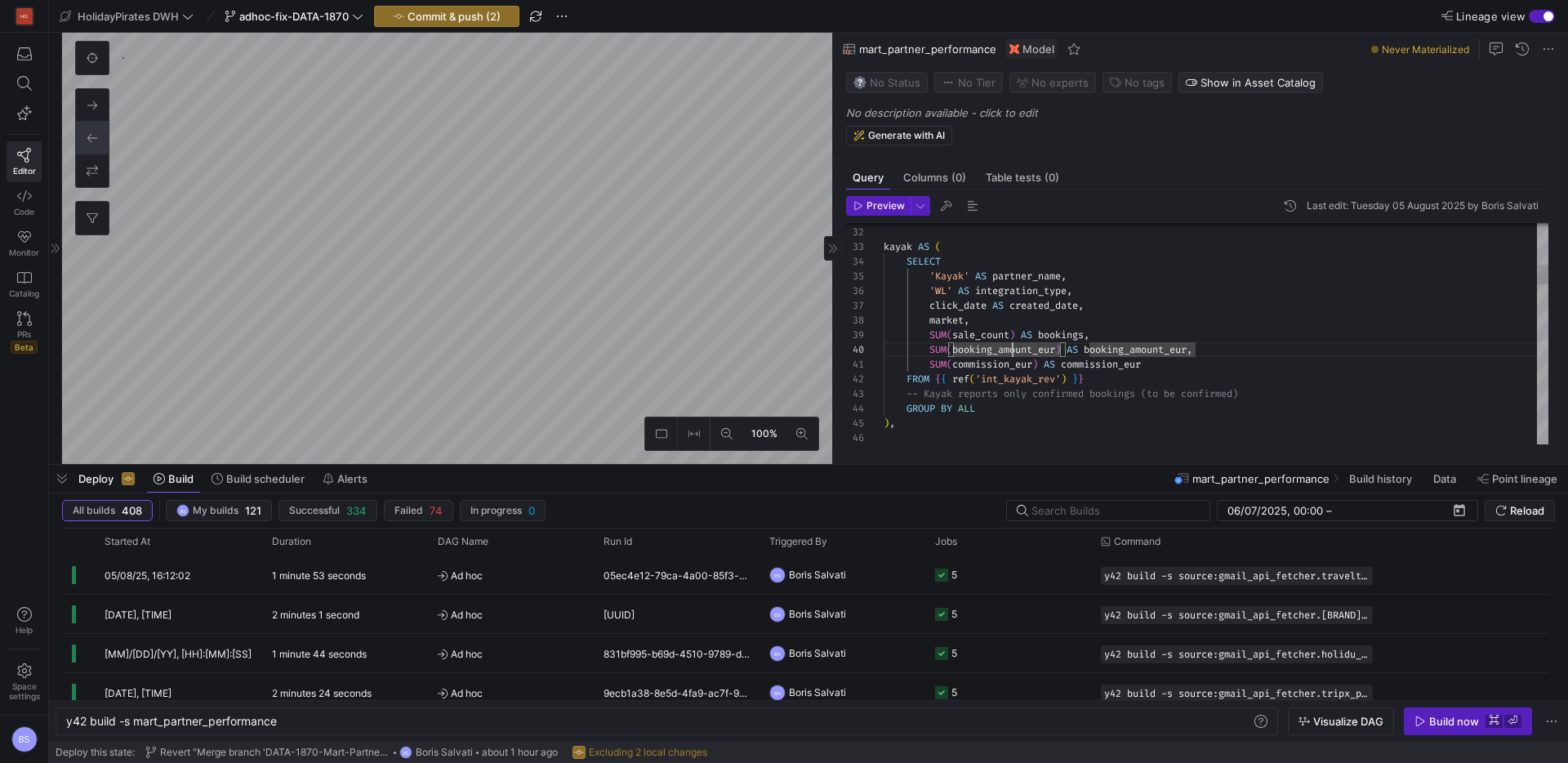 click on ") , kayak   AS   (      SELECT          'Kayak'   AS   partner_name ,          'WL'   AS   integration_type ,          click_date   AS   created_date ,          market ,          SUM ( sale_count )   AS   bookings ,          SUM ( booking_amount_eur )   AS   booking_amount_eur ,          SUM ( commission_eur )   AS   commission_eur      FROM   { {   ref ( 'int_kayak_rev' )   } }      -- Kayak reports only confirmed bookings (to be co nfirmed)      GROUP   BY   ALL ) ," at bounding box center (1216, 1005) 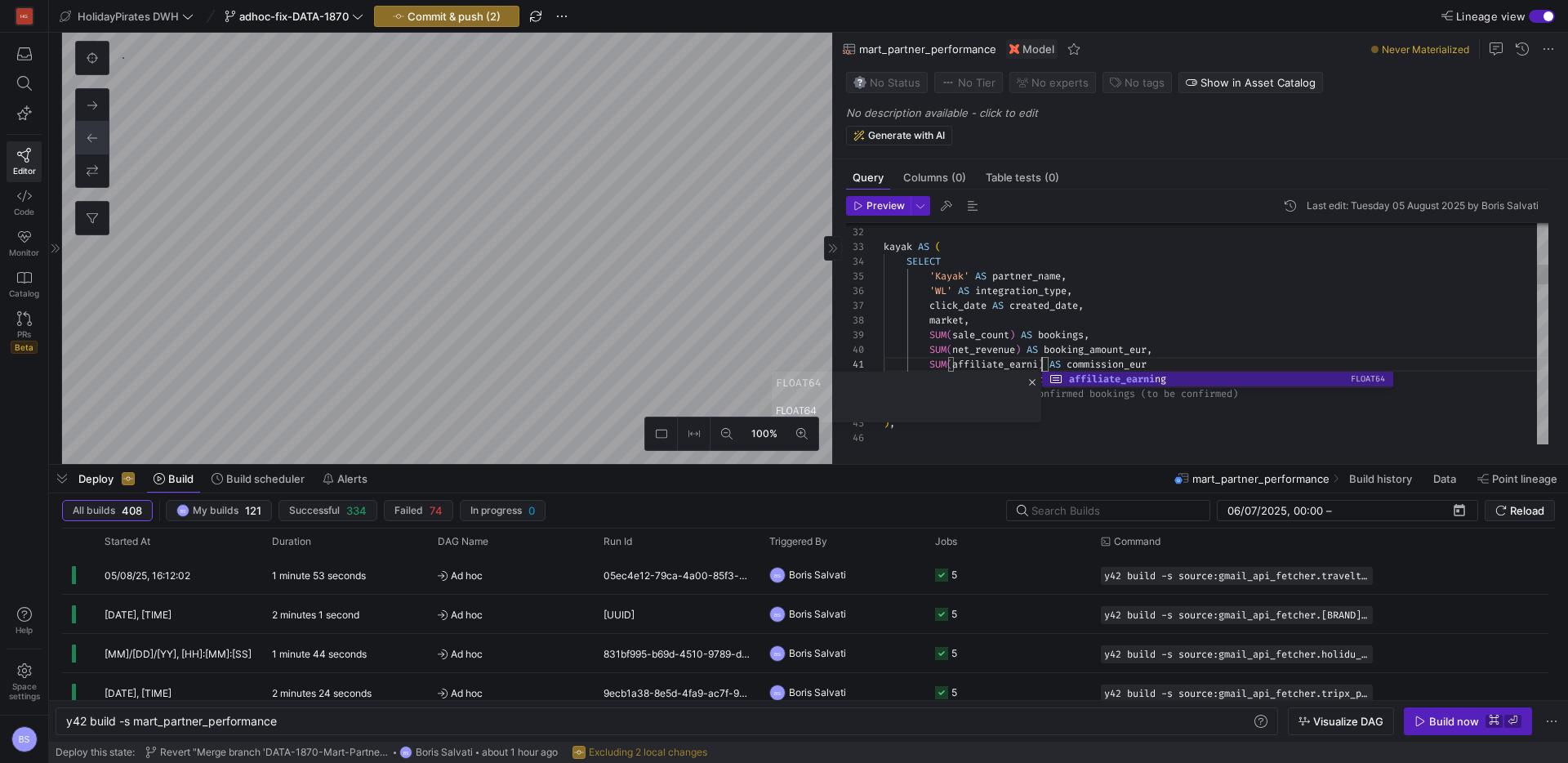scroll, scrollTop: 0, scrollLeft: 171, axis: horizontal 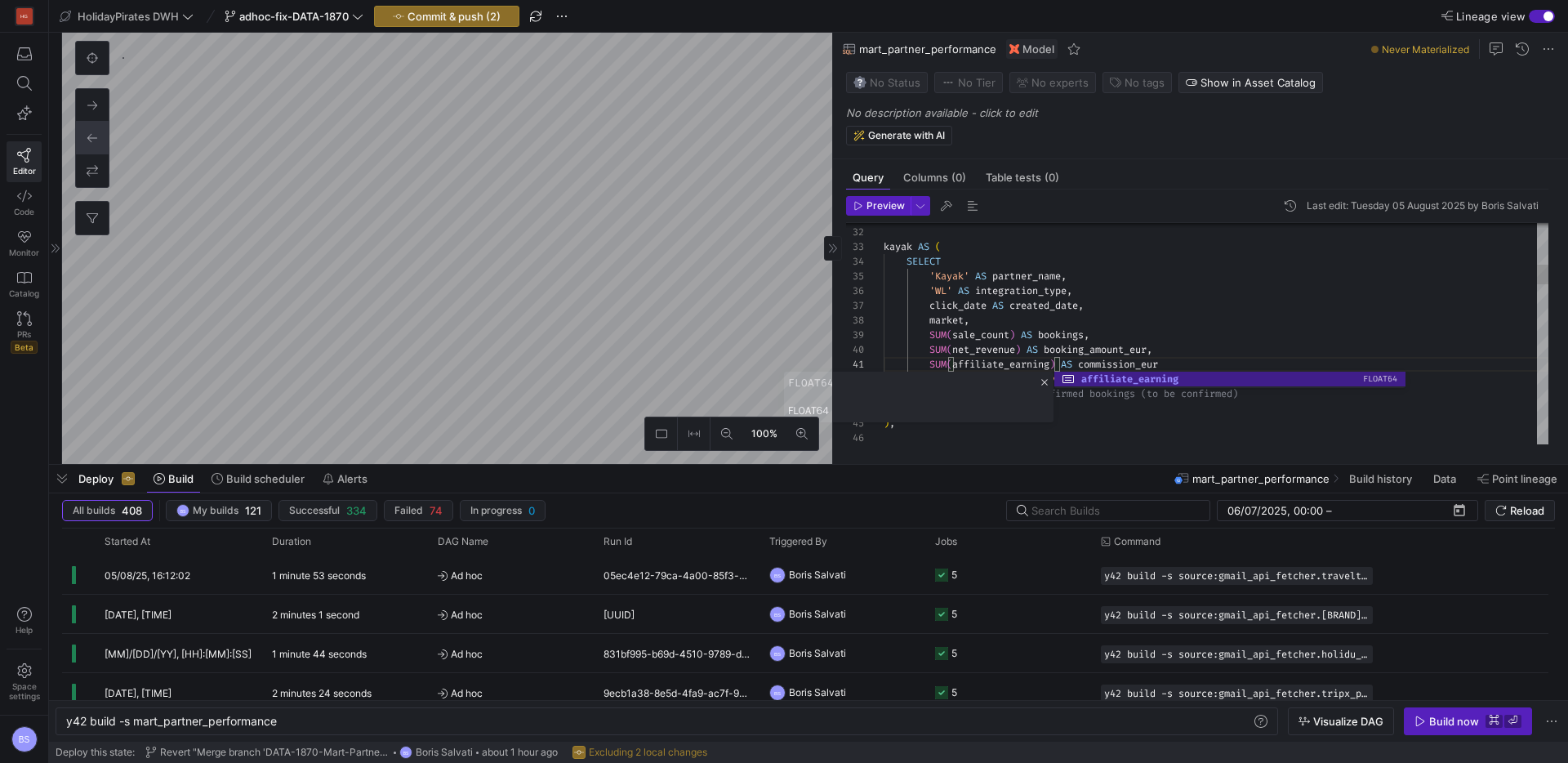 drag, startPoint x: 1160, startPoint y: 418, endPoint x: 1109, endPoint y: 416, distance: 51.039201 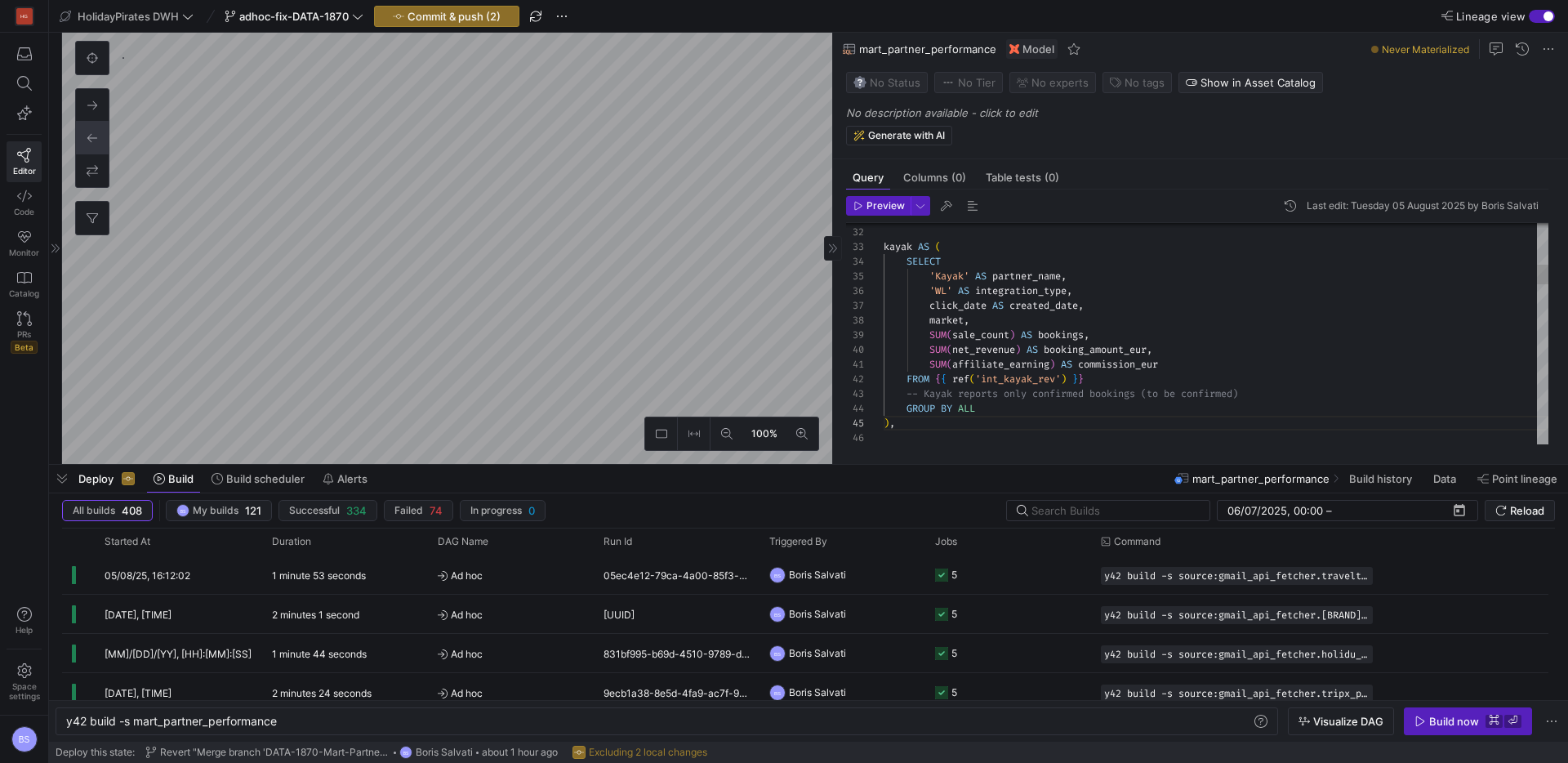 type on "SUM(affiliate_earning) AS commission_eur
FROM {{ ref('int_kayak_rev') }}
-- Kayak reports only confirmed bookings (to be confirmed)
GROUP BY ALL
),
traveltrex AS (
SELECT
'TravelTrex' AS partner_name,
'WL' AS integration_type," 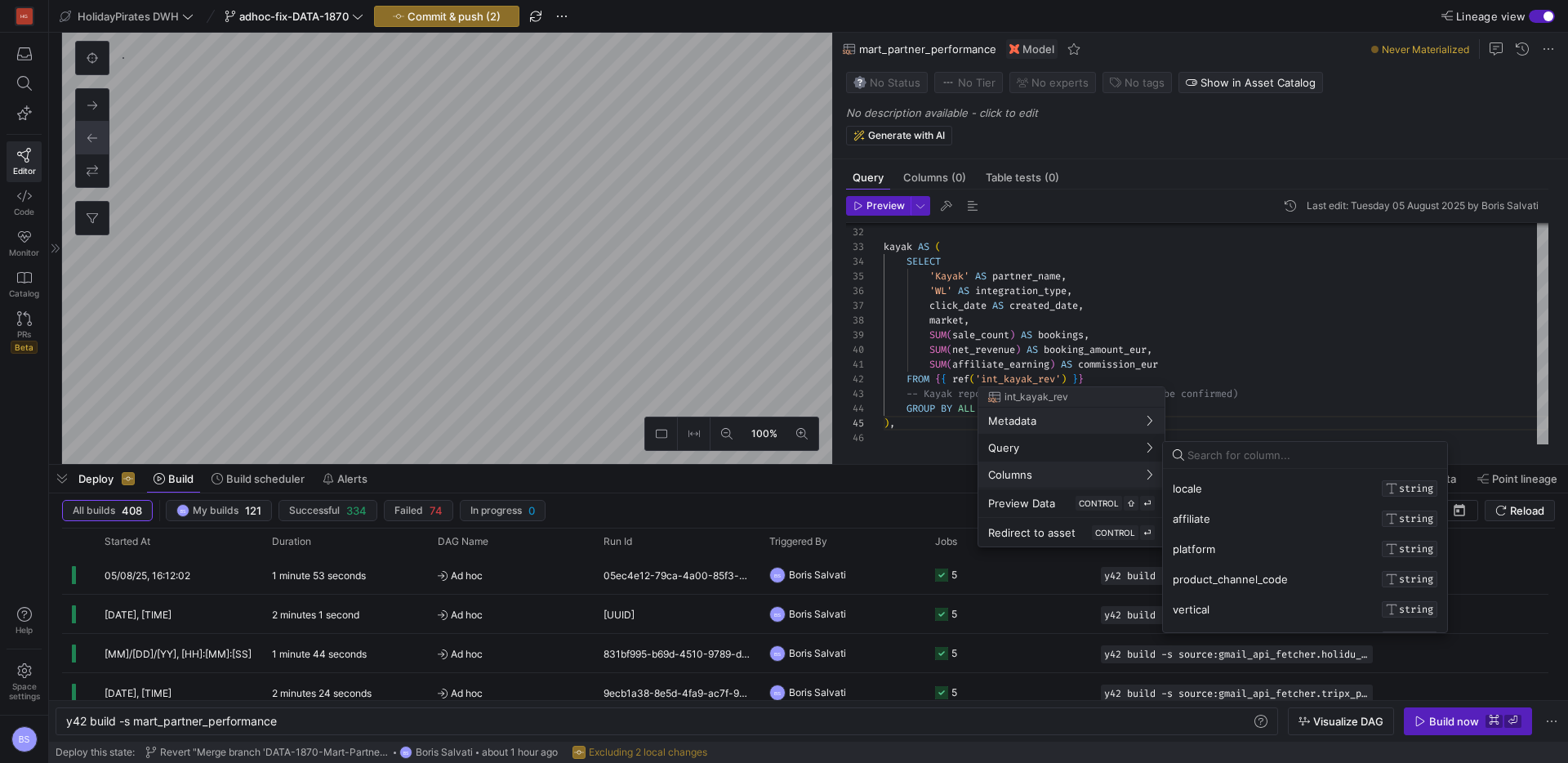 scroll, scrollTop: 0, scrollLeft: 0, axis: both 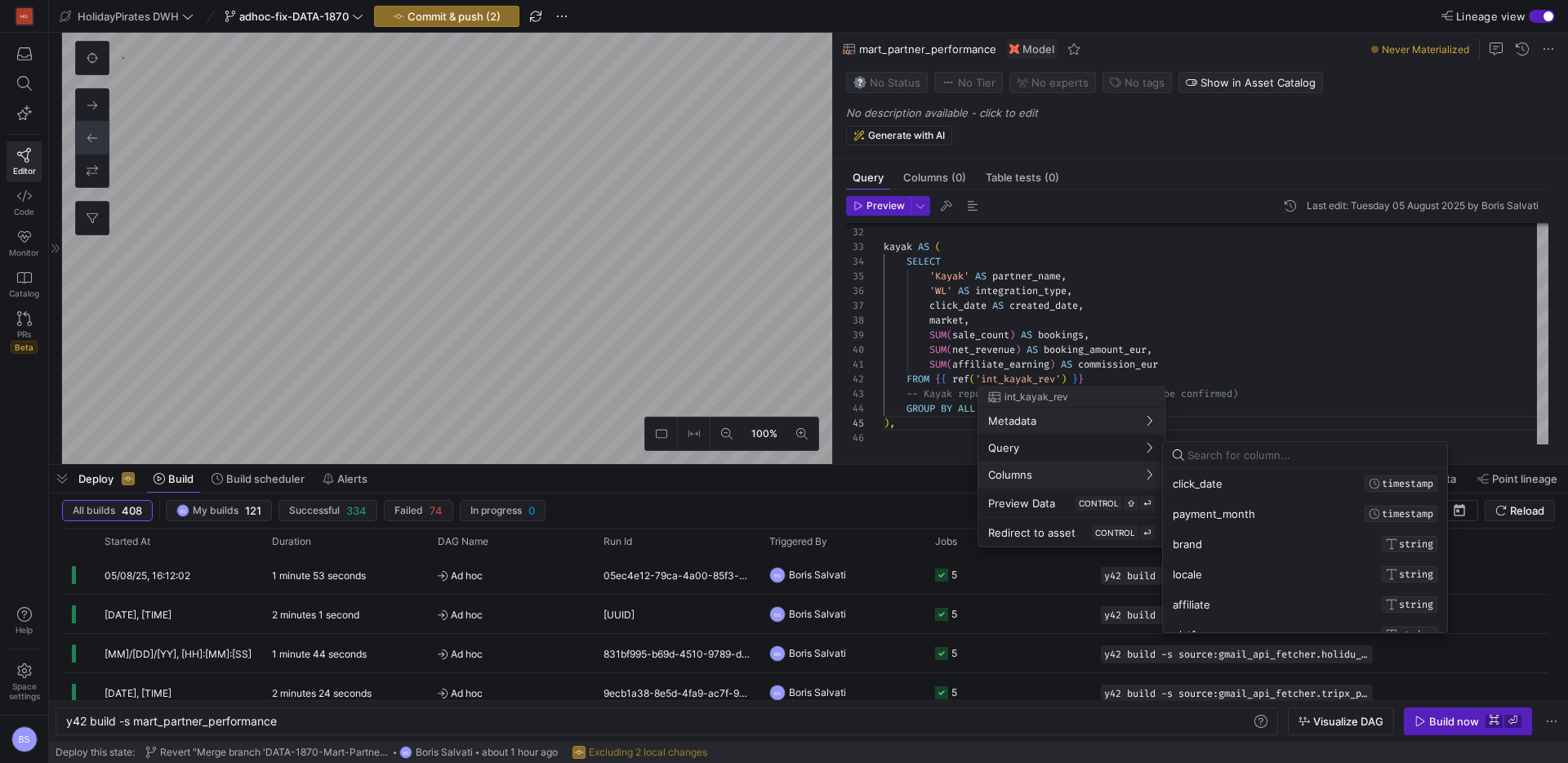 click at bounding box center (784, 382) 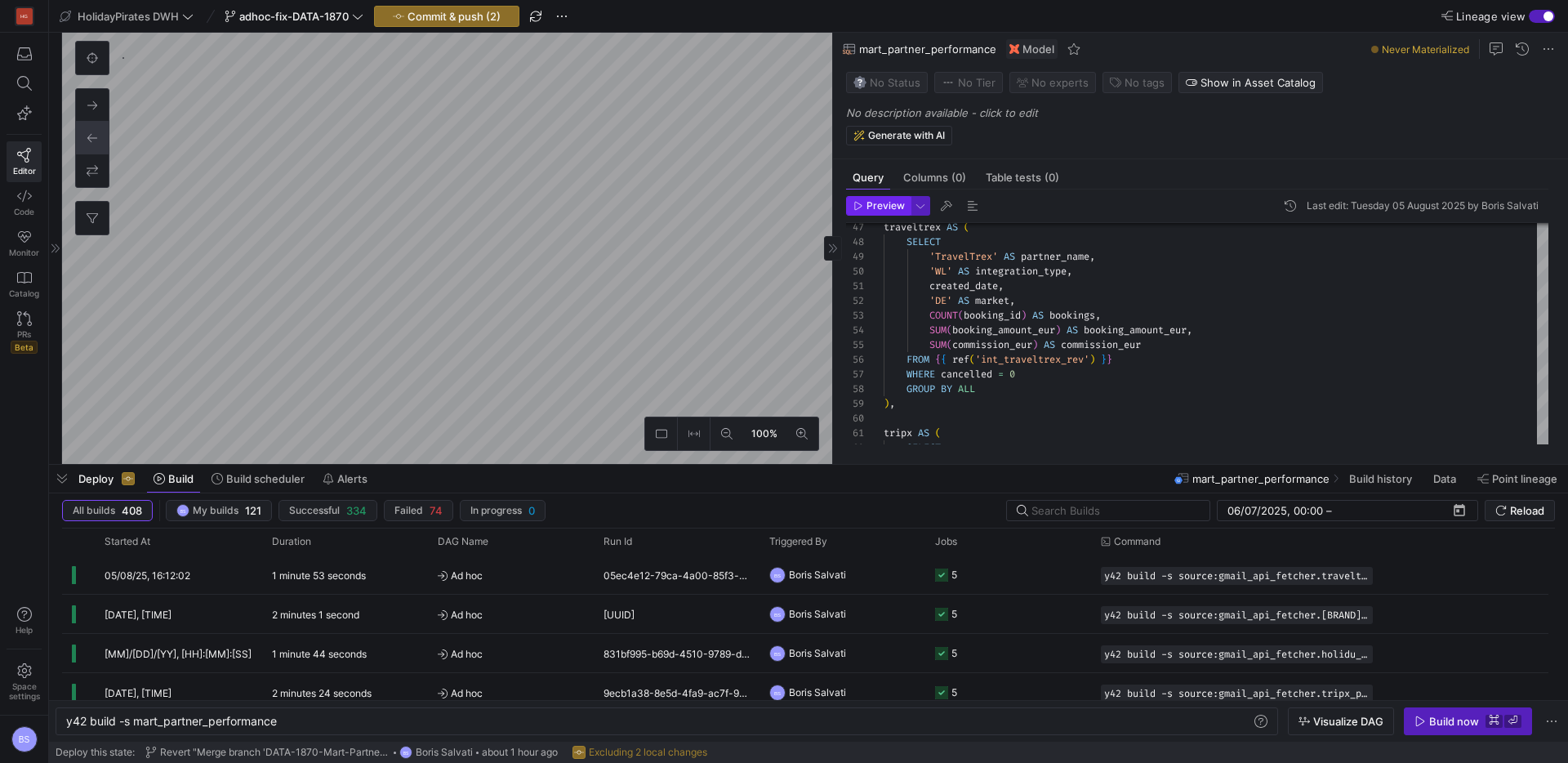 click at bounding box center (878, 206) 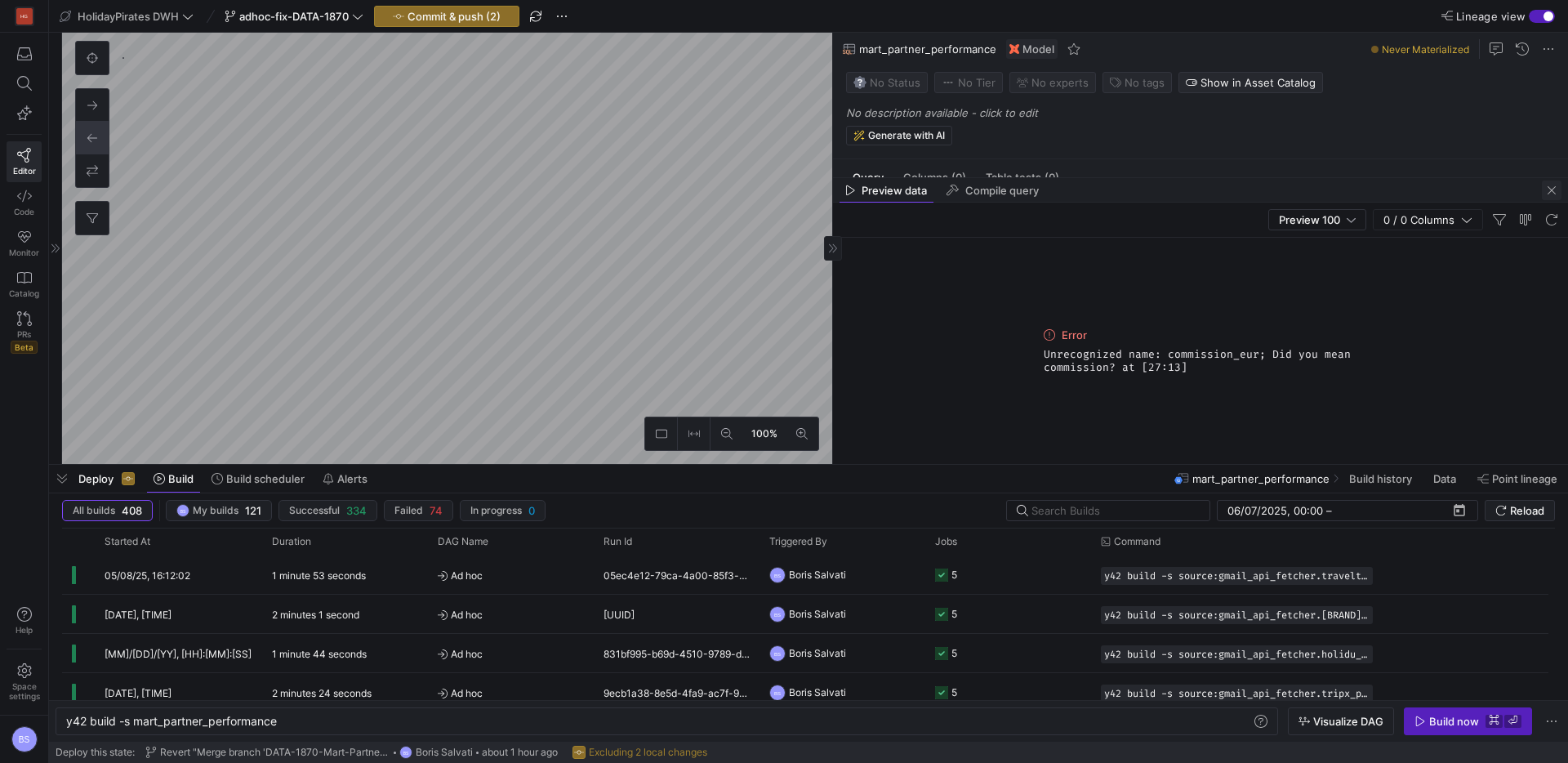 drag, startPoint x: 1553, startPoint y: 191, endPoint x: 1355, endPoint y: 261, distance: 210.0095 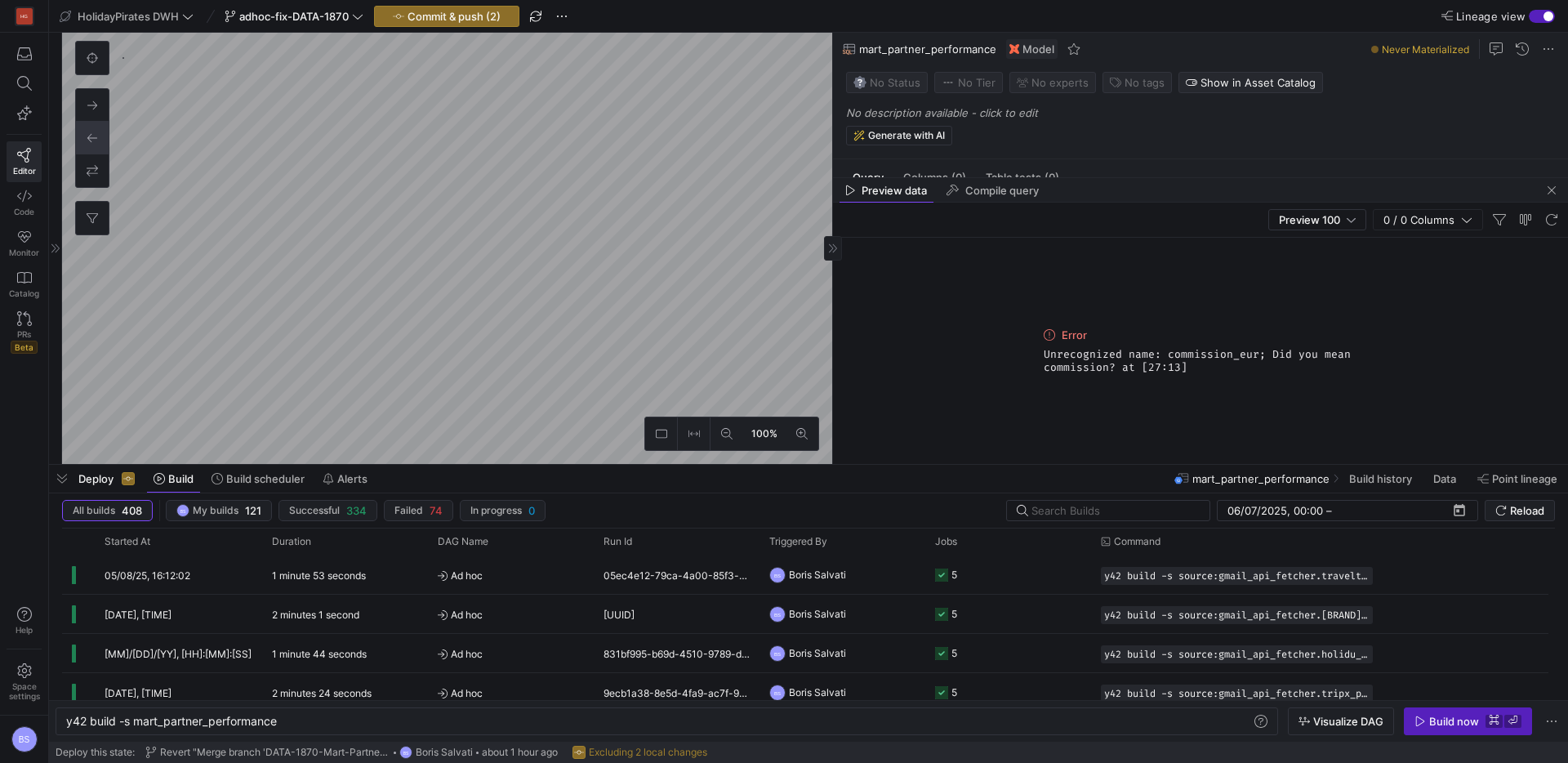 click 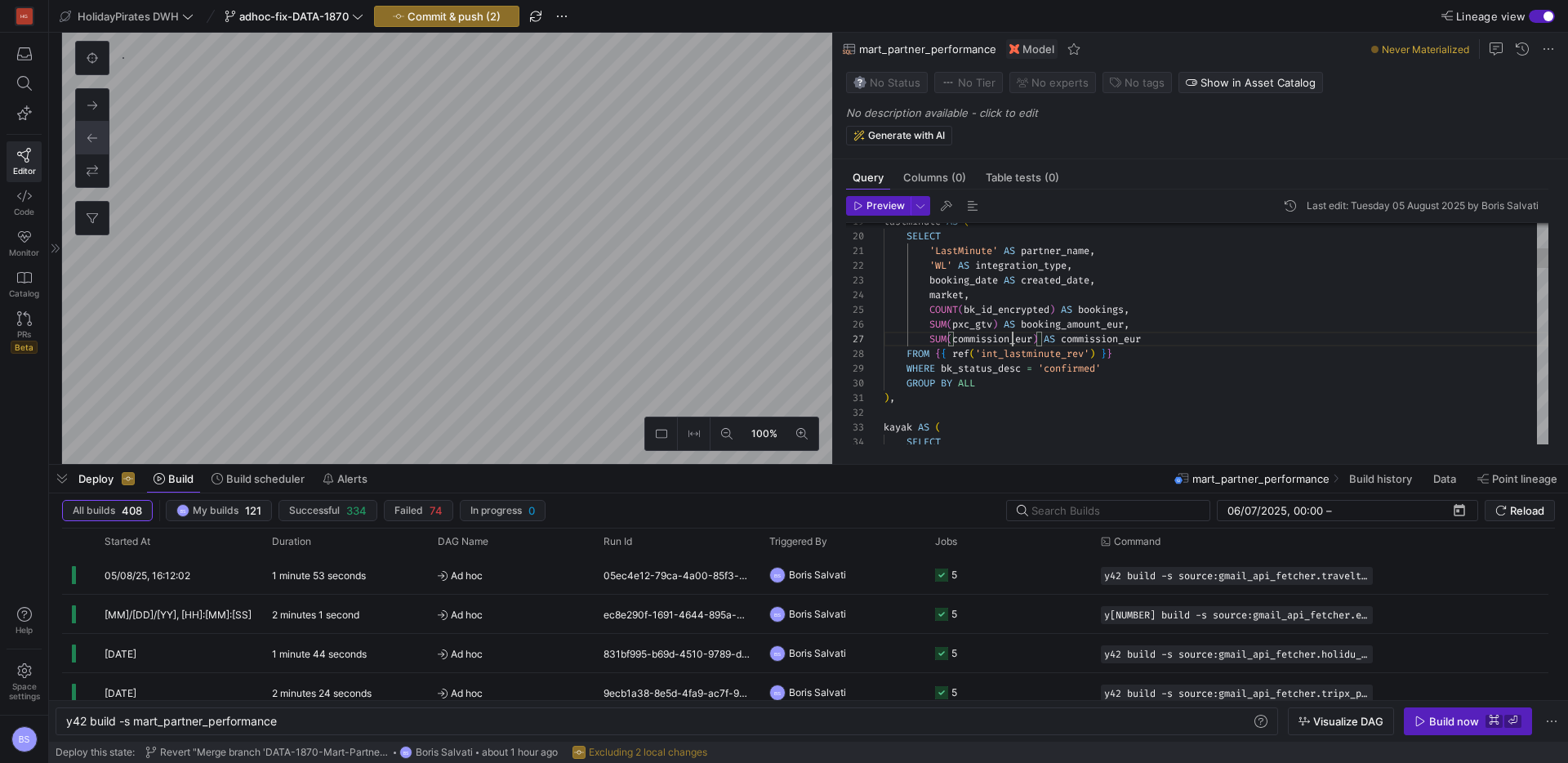 scroll, scrollTop: 0, scrollLeft: 0, axis: both 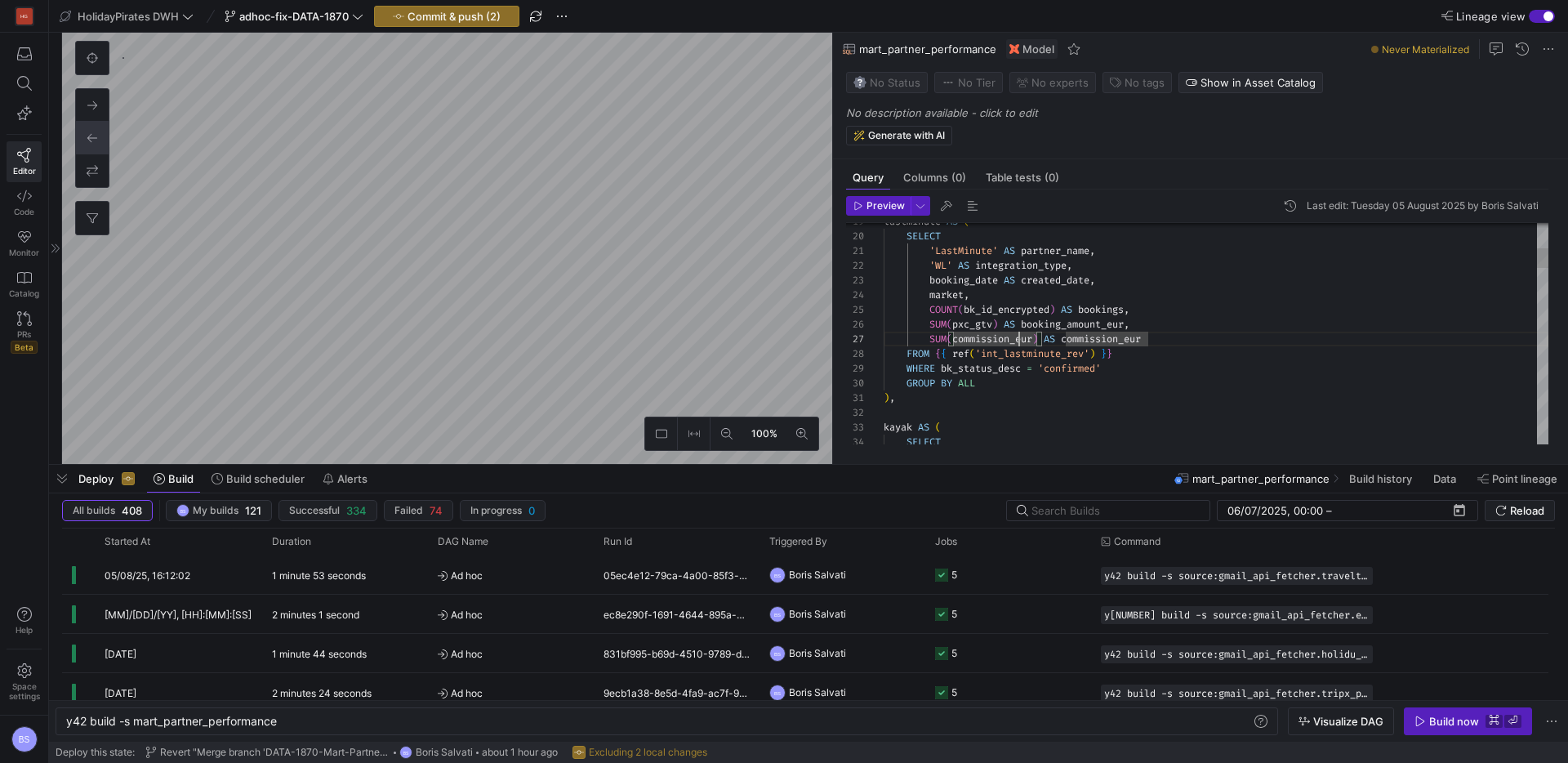 click on "SELECT
'LastMinute' AS partner_name,
'WL' AS integration_type,
booking_date AS created_date,
market,
COUNT(bk_id_encrypted) AS bookings,
SUM(pxc_gtv) AS booking_amount_eur,
SUM(commission_eur) AS commission_eur
FROM {{ ref('int_lastminute_rev') }}
WHERE bk_status_desc = 'confirmed'
GROUP BY ALL" at bounding box center (1216, 1185) 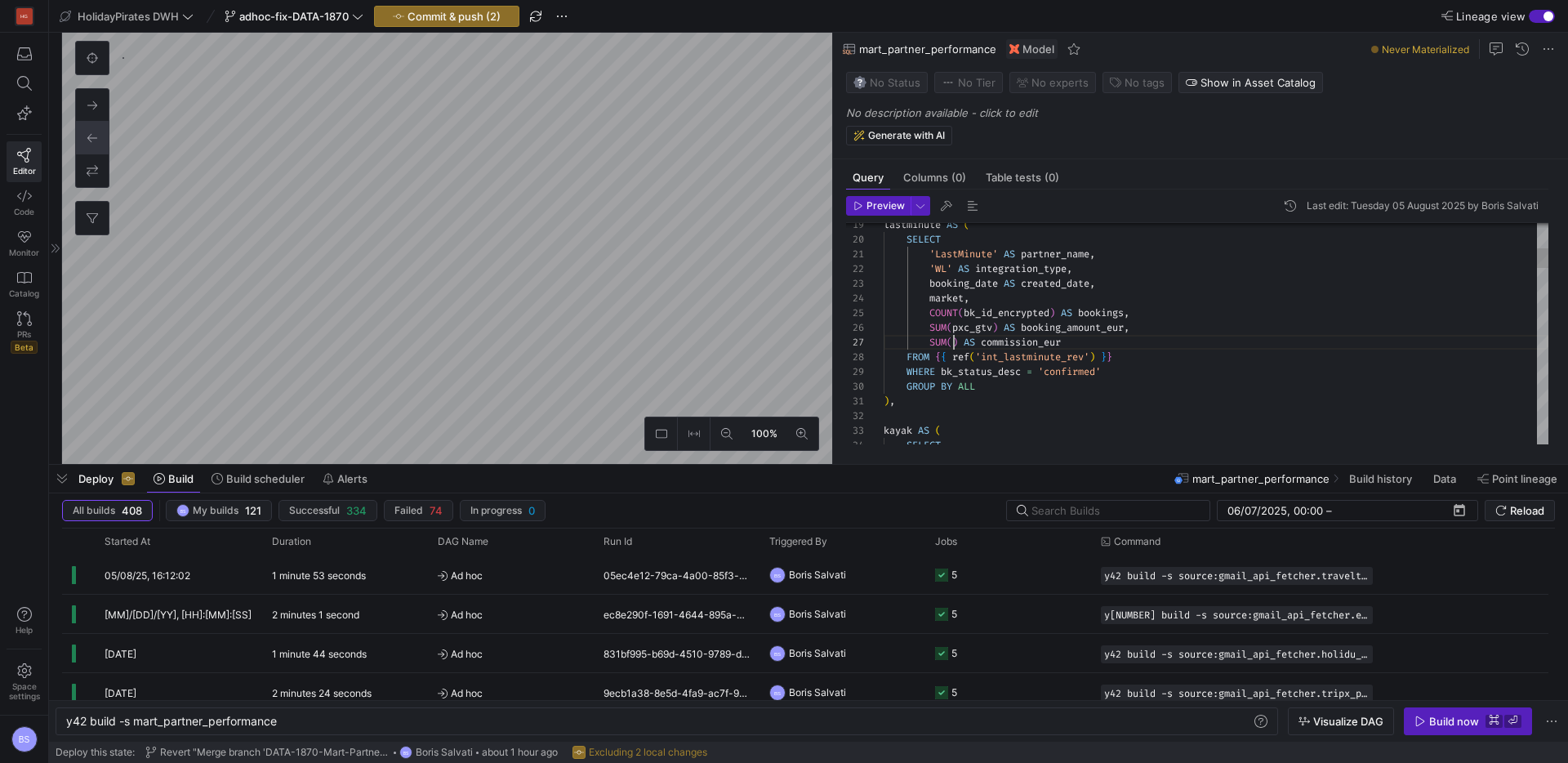 scroll, scrollTop: 88, scrollLeft: 70, axis: both 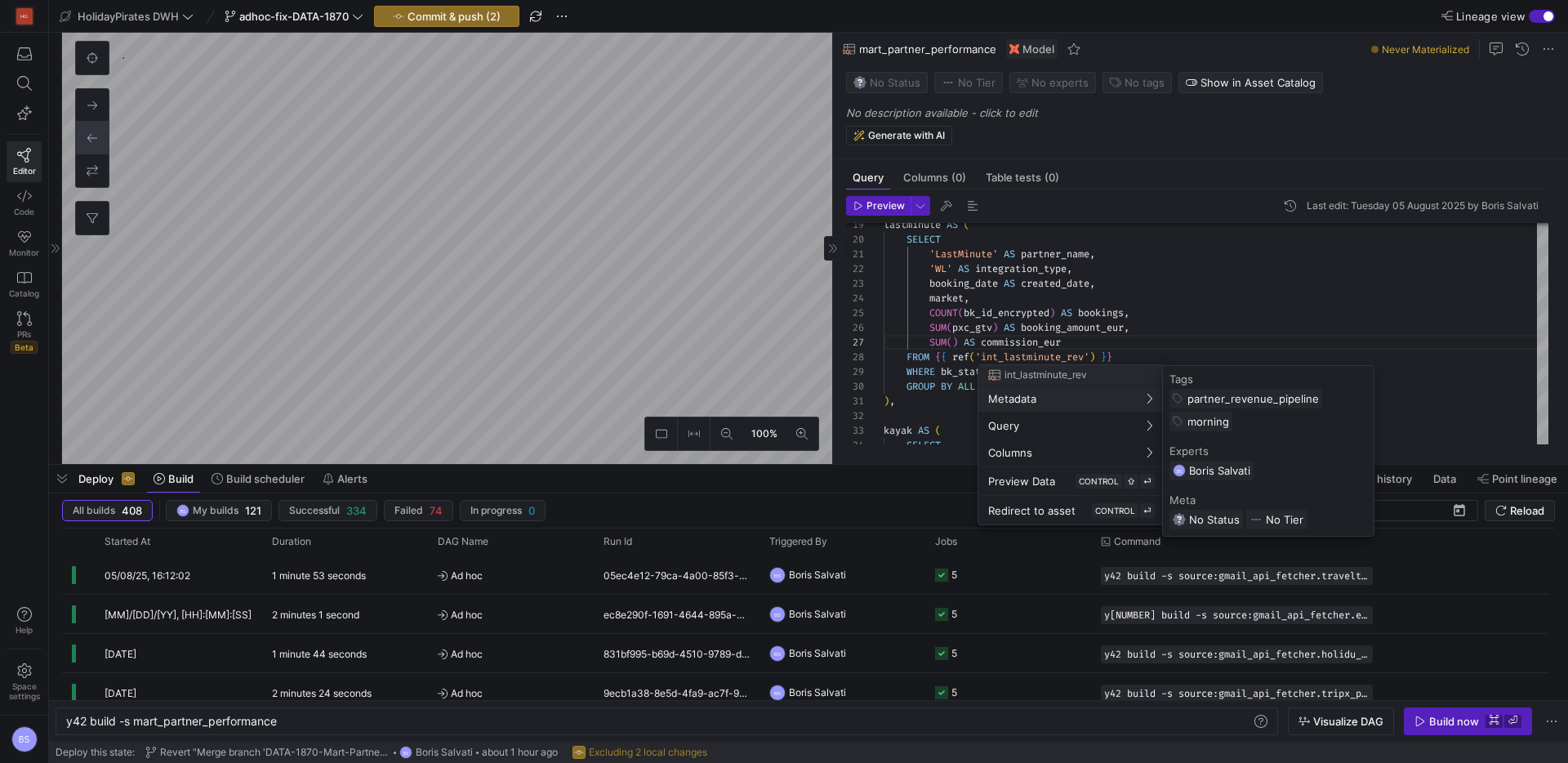 click at bounding box center [784, 382] 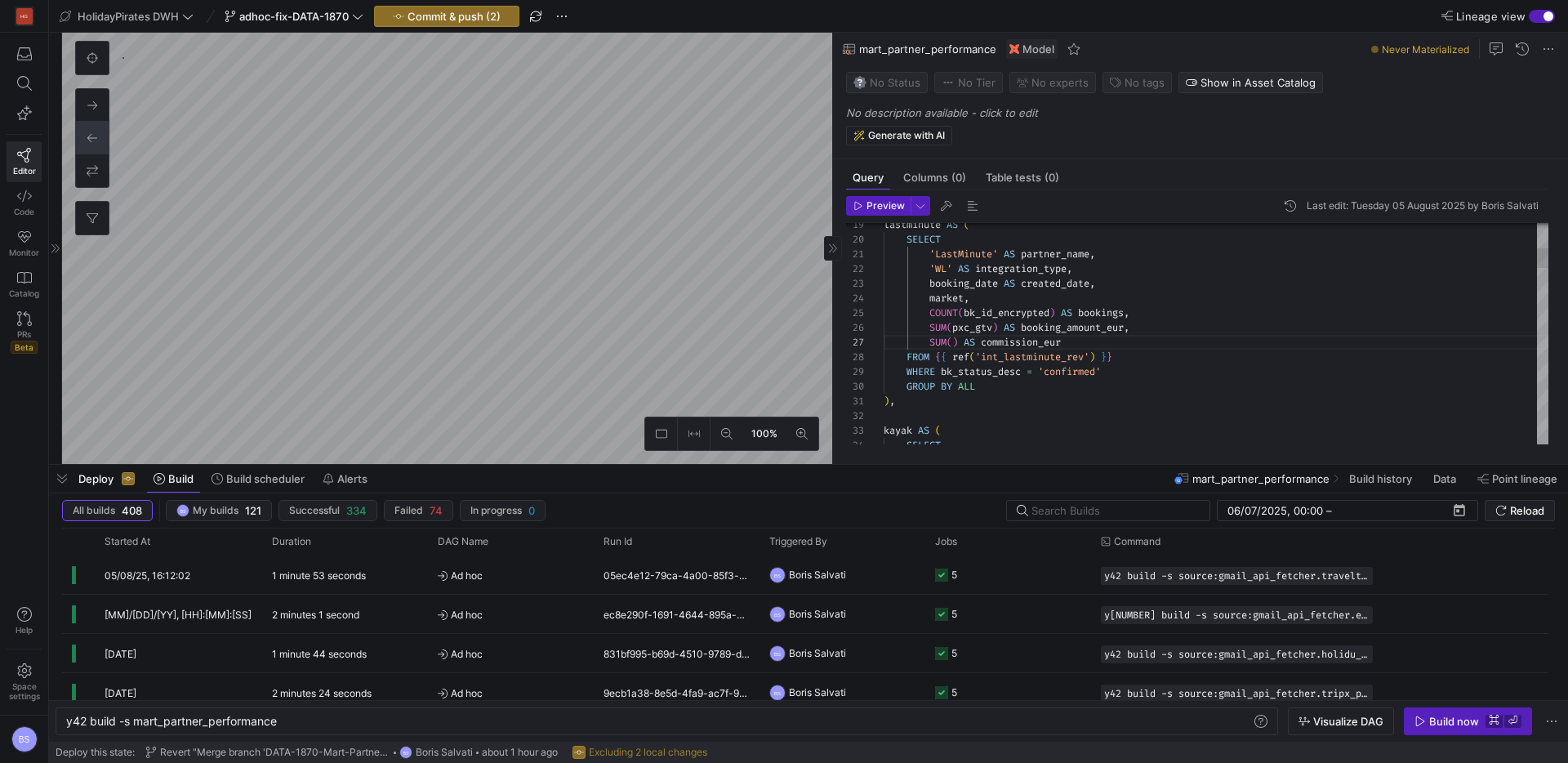 click on "[BRAND]  AS  (         SELECT         '[BRAND]'  AS  partner_name ,          'WL'  AS  integration_type ,         booking_date  AS  created_date ,         market ,         COUNT ( bk_id_encrypted )  AS  bookings ,         SUM ( pxc_gtv )  AS  booking_amount_eur ,         SUM ( )  AS  commission_eur         FROM  { {  ref ( 'int_[BRAND]_rev' )  } }         WHERE  bk_status_desc  =  'confirmed'         GROUP  BY  ALL ) , [BRAND]  AS  (         SELECT" at bounding box center (1216, 1189) 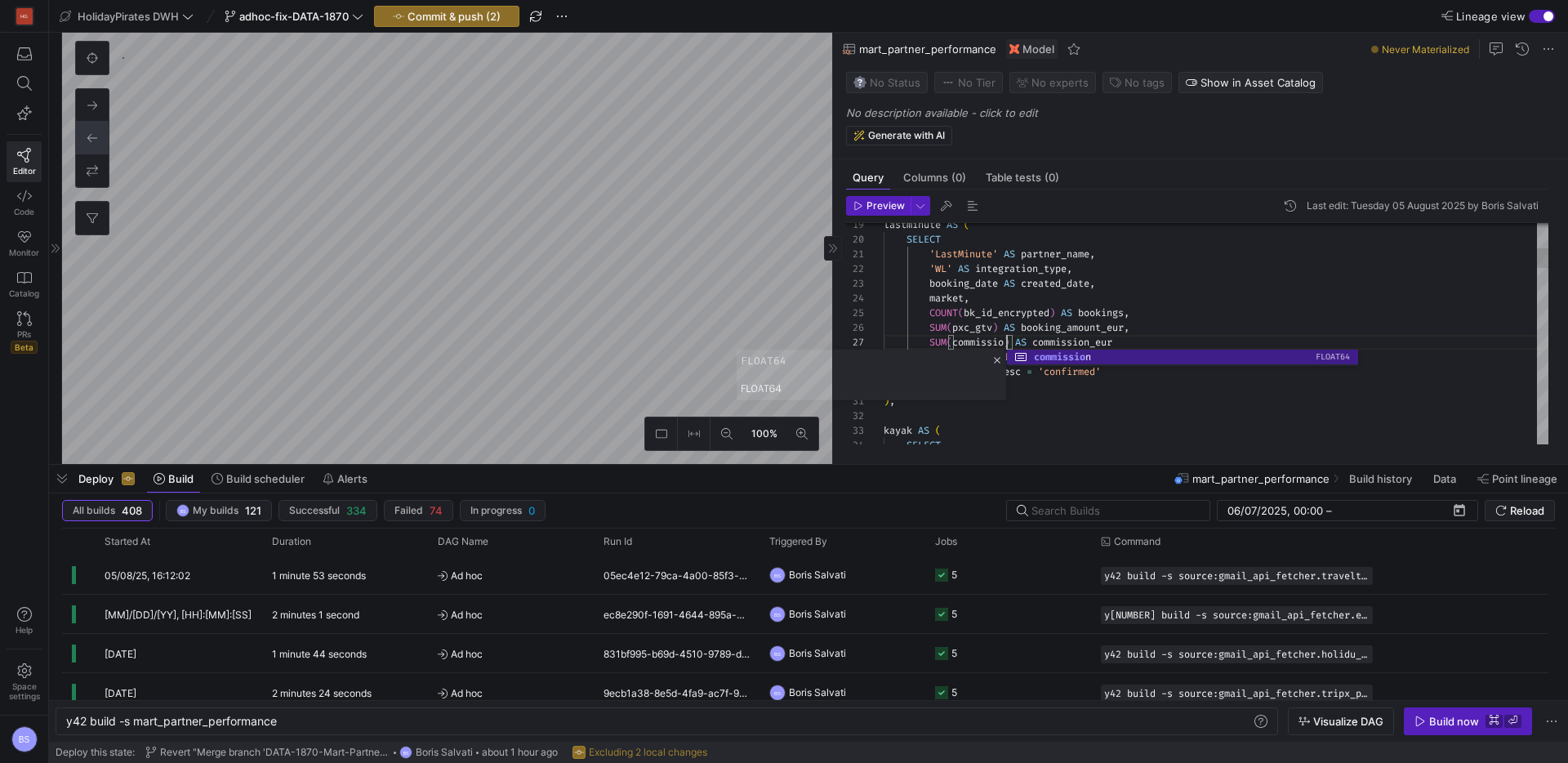 scroll, scrollTop: 88, scrollLeft: 129, axis: both 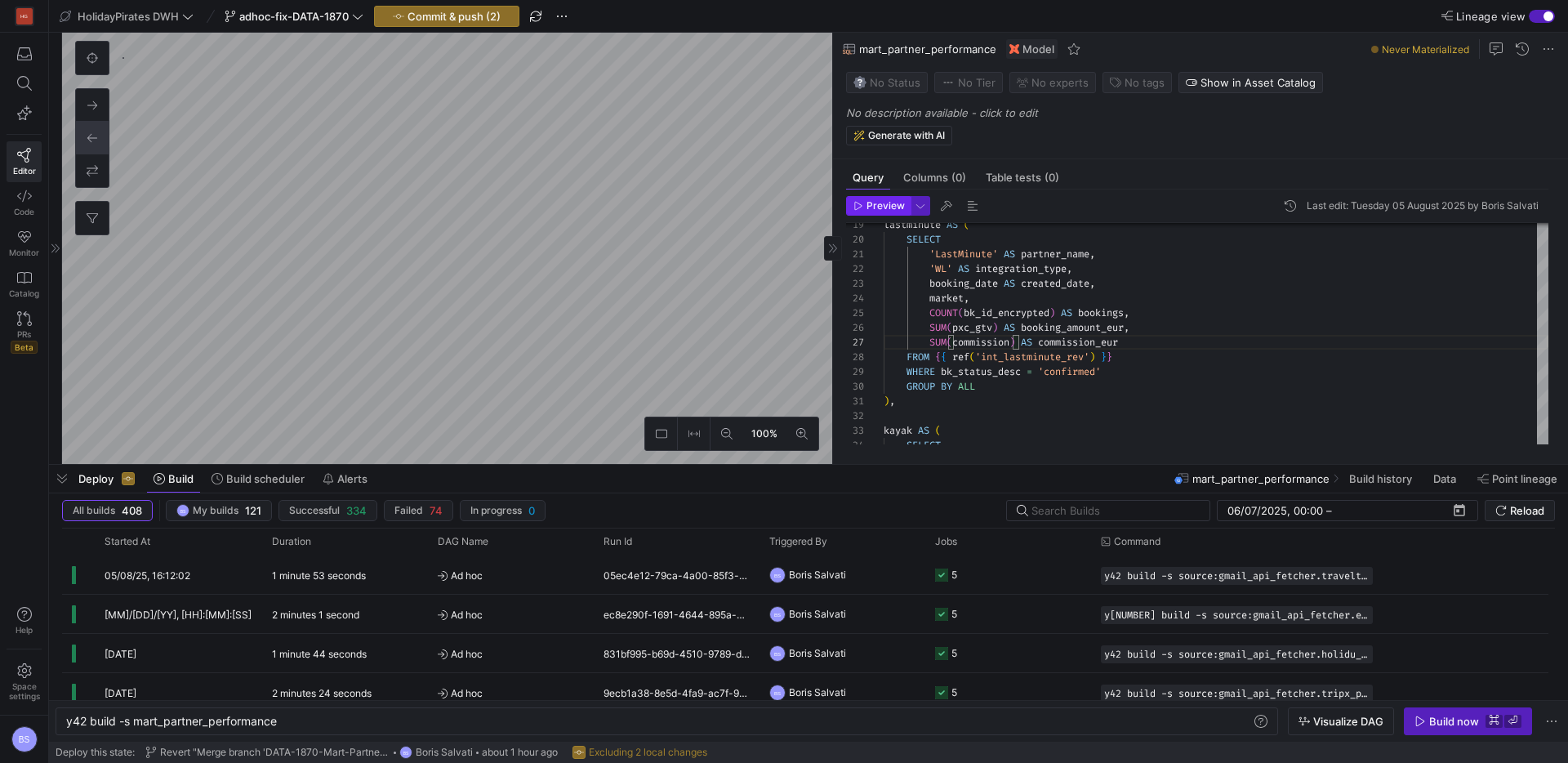 click on "Preview" at bounding box center (885, 206) 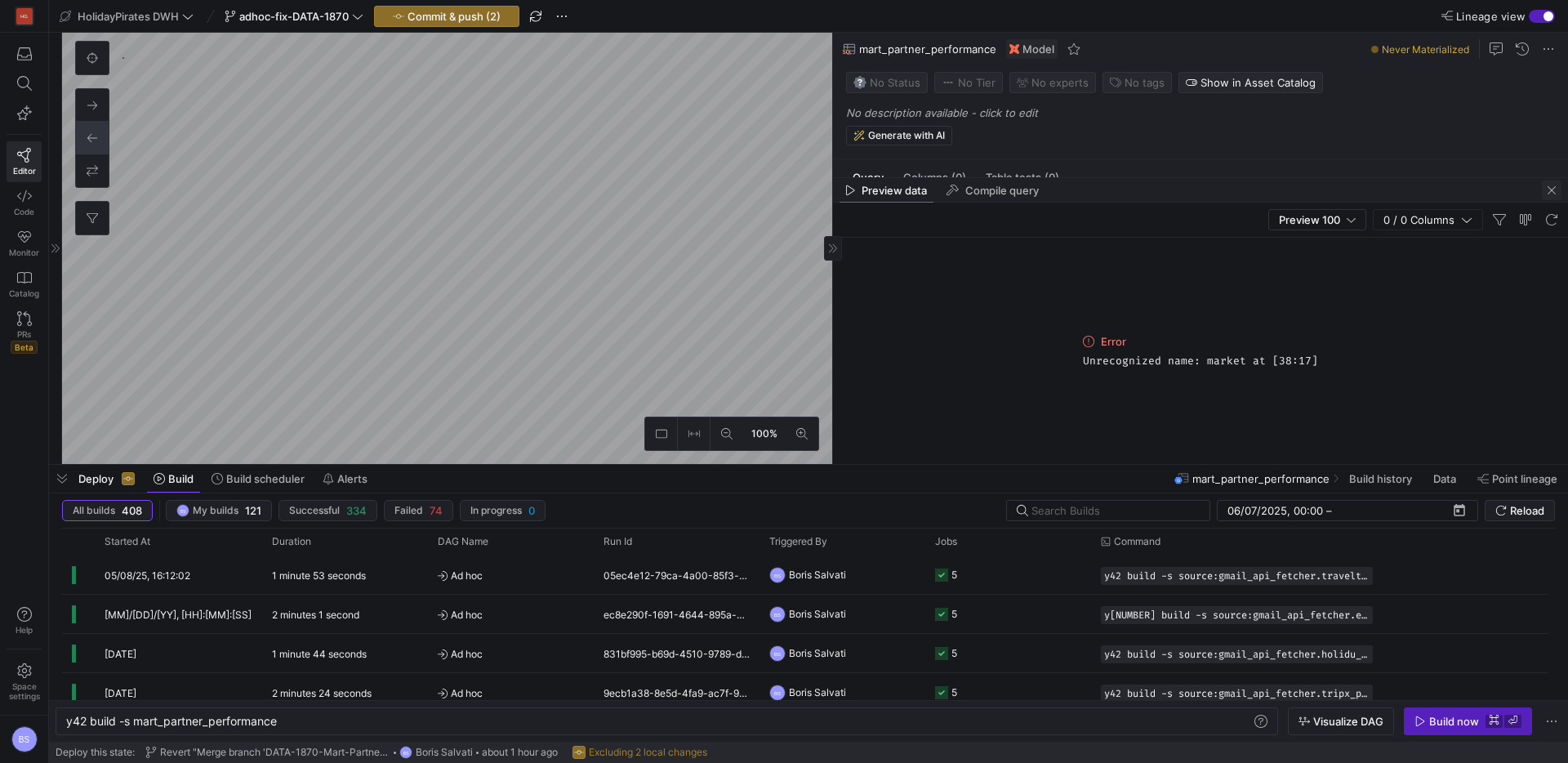 click 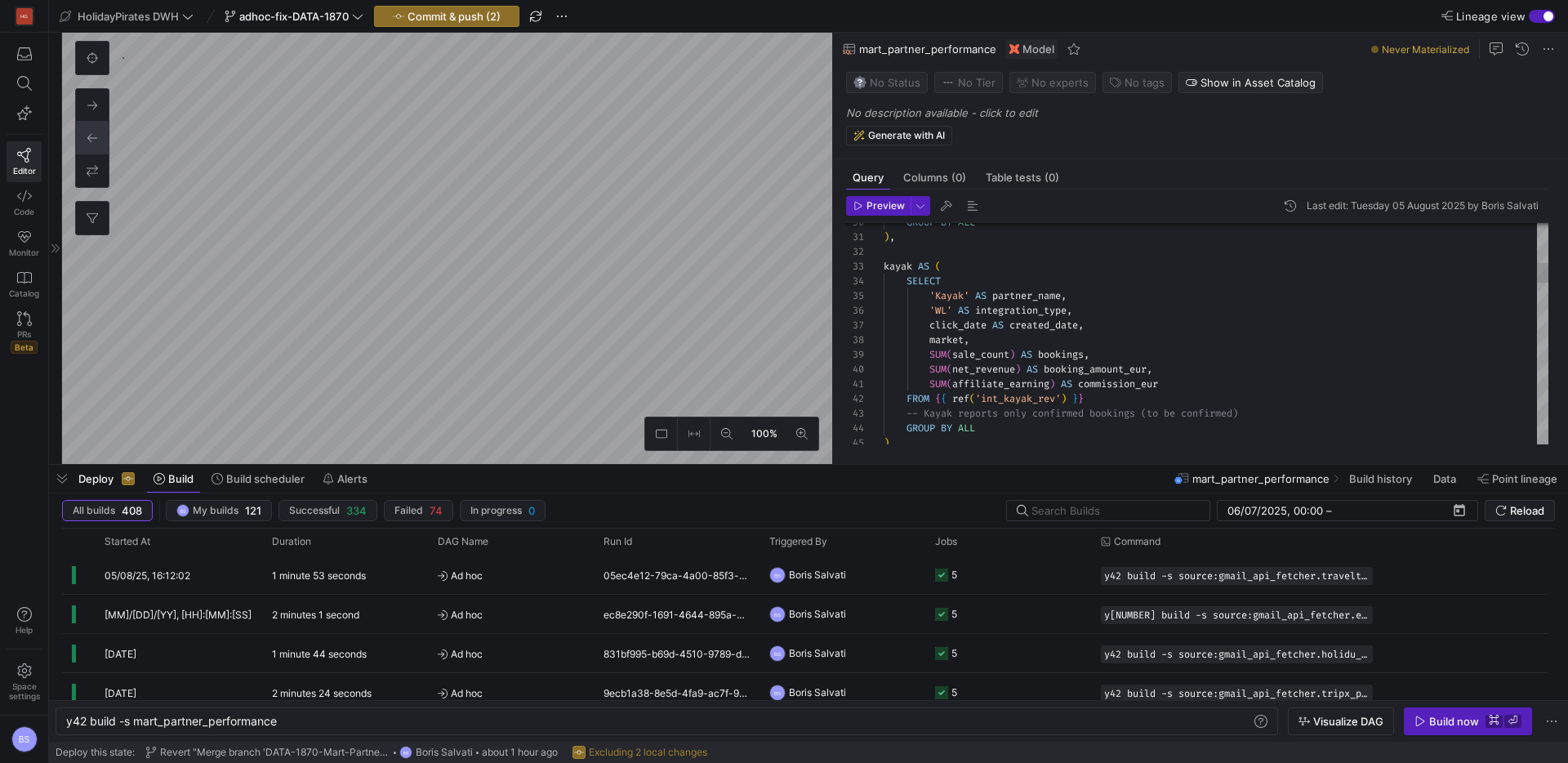 click on "market ,          SUM ( sale_count )   AS   bookings ,          SUM ( net_revenue )   AS   booking_amount_eur ,          SUM ( affiliate_earning )   AS   commission_eur      FROM   { {   ref ( 'int_kayak_rev' )   } }      -- Kayak reports only confirmed bookings (to be co nfirmed)      GROUP   BY   ALL ) ,          click_date   AS   created_date ,          'WL'   AS   integration_type ,          'Kayak'   AS   partner_name ,      SELECT kayak   AS   ( ) ,      GROUP   BY   ALL" at bounding box center [1216, 1024] 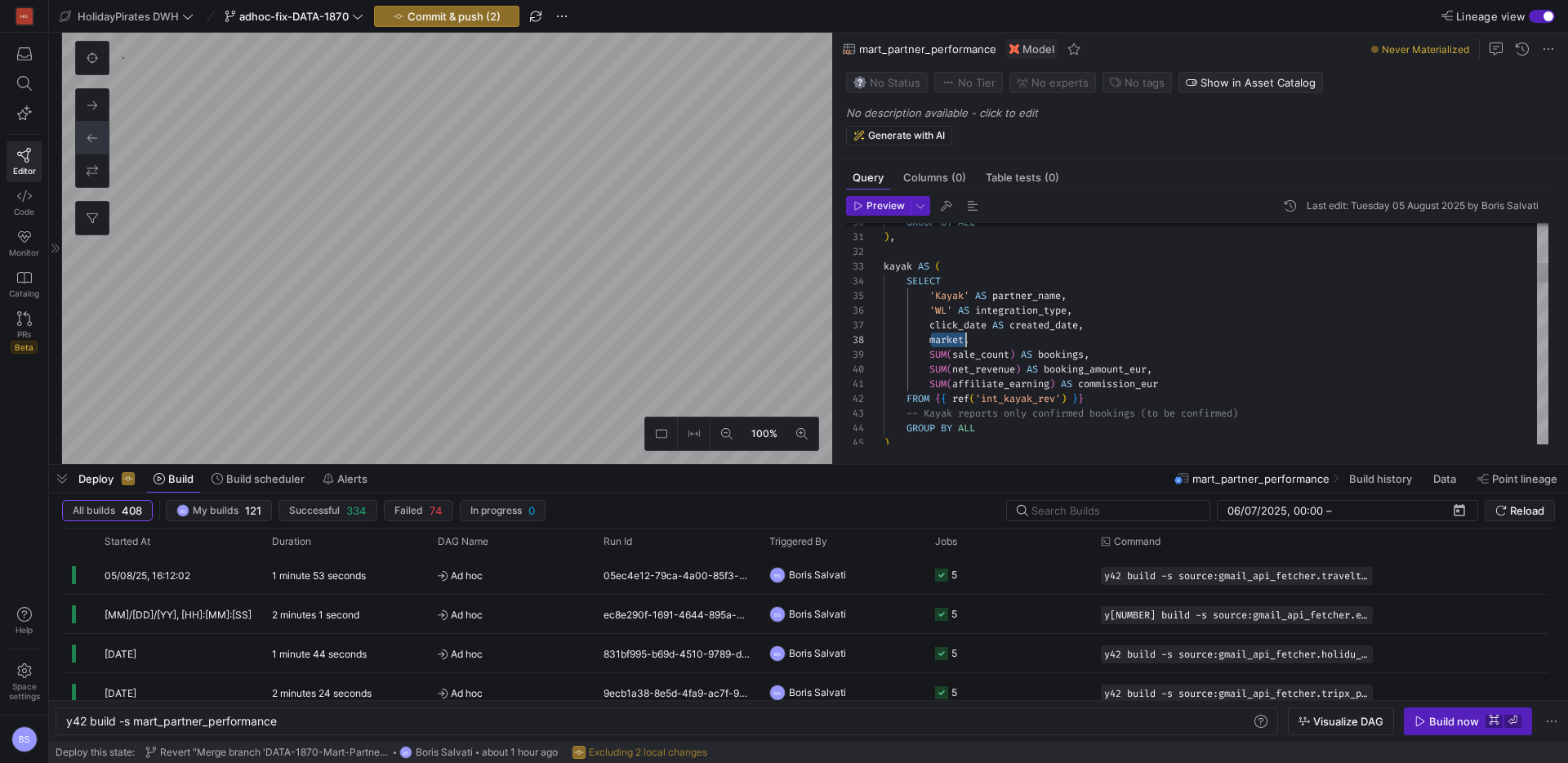 click on "market ,          SUM ( sale_count )   AS   bookings ,          SUM ( net_revenue )   AS   booking_amount_eur ,          SUM ( affiliate_earning )   AS   commission_eur      FROM   { {   ref ( 'int_kayak_rev' )   } }      -- Kayak reports only confirmed bookings (to be co nfirmed)      GROUP   BY   ALL ) ,          click_date   AS   created_date ,          'WL'   AS   integration_type ,          'Kayak'   AS   partner_name ,      SELECT kayak   AS   ( ) ,      GROUP   BY   ALL" at bounding box center (1216, 1024) 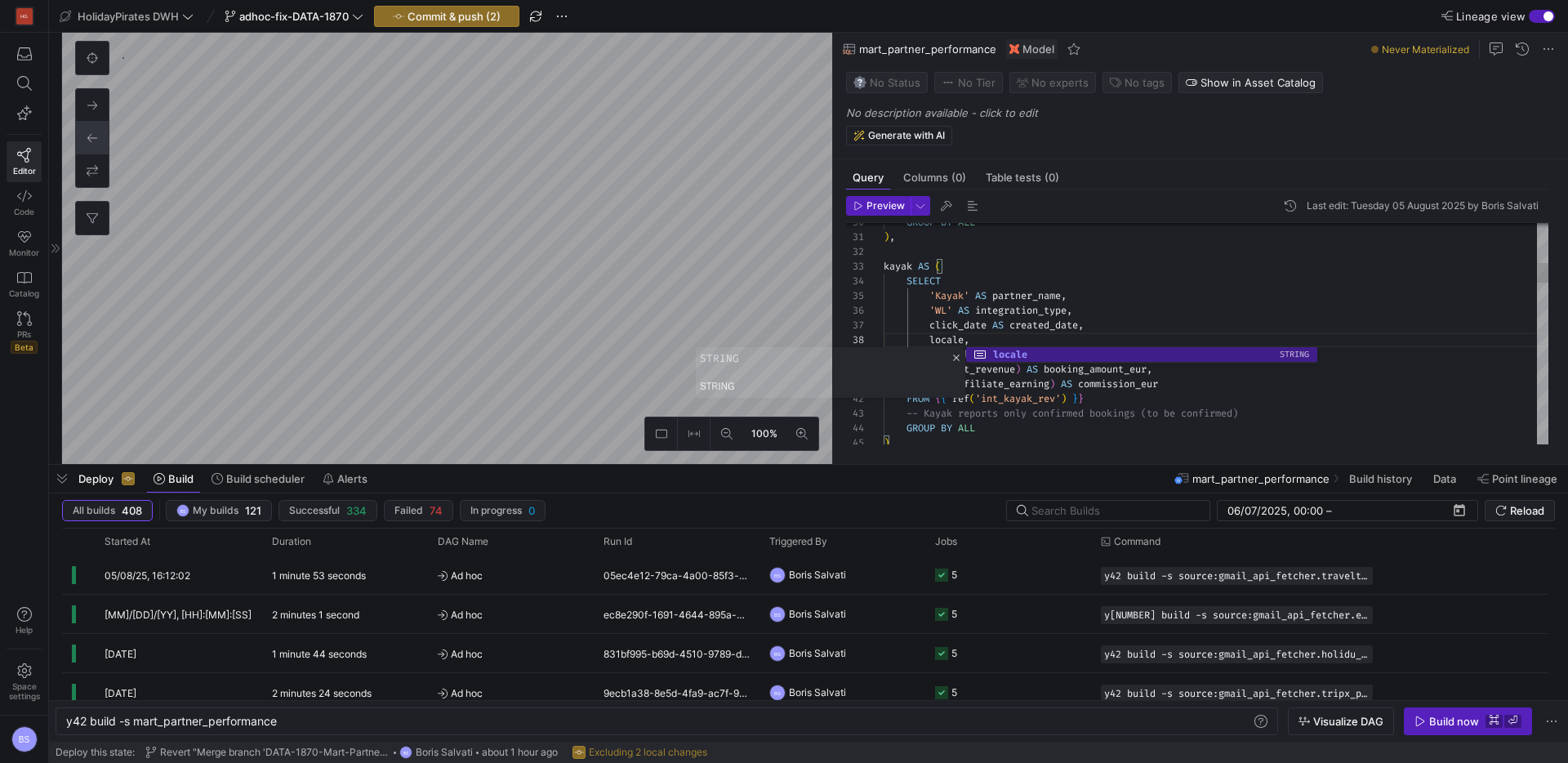 click on "locale ,          SUM ( sale_count )   AS   bookings ,          SUM ( net_revenue )   AS   booking_amount_eur ,          SUM ( affiliate_earning )   AS   commission_eur      FROM   { {   ref ( 'int_kayak_rev' )   } }      -- Kayak reports only confirmed bookings (to be co nfirmed)      GROUP   BY   ALL ) ,          click_date   AS   created_date ,          'WL'   AS   integration_type ,          'Kayak'   AS   partner_name ,      SELECT kayak   AS   ( ) ,      GROUP   BY   ALL" at bounding box center (1216, 1024) 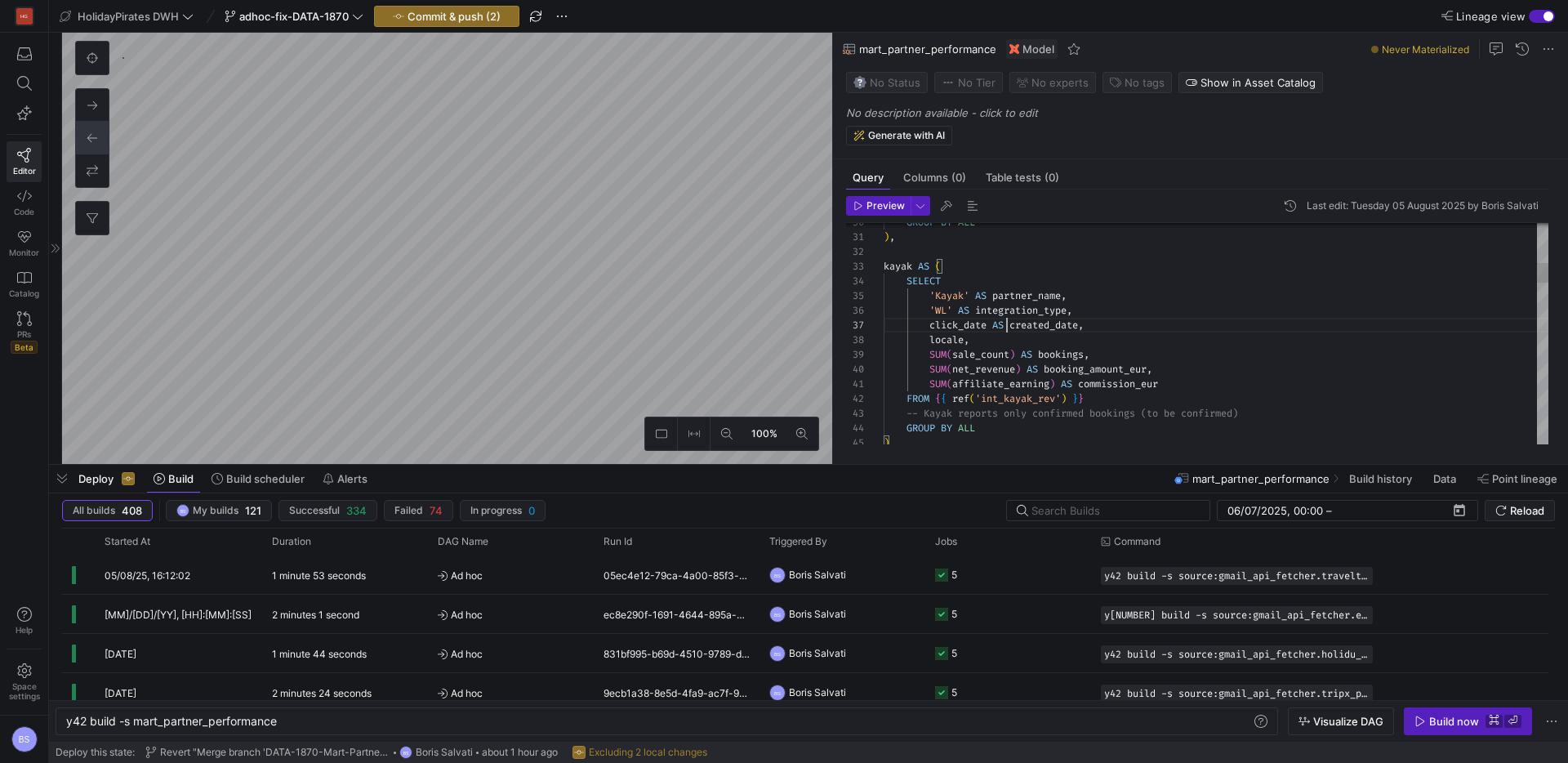 scroll, scrollTop: 88, scrollLeft: 123, axis: both 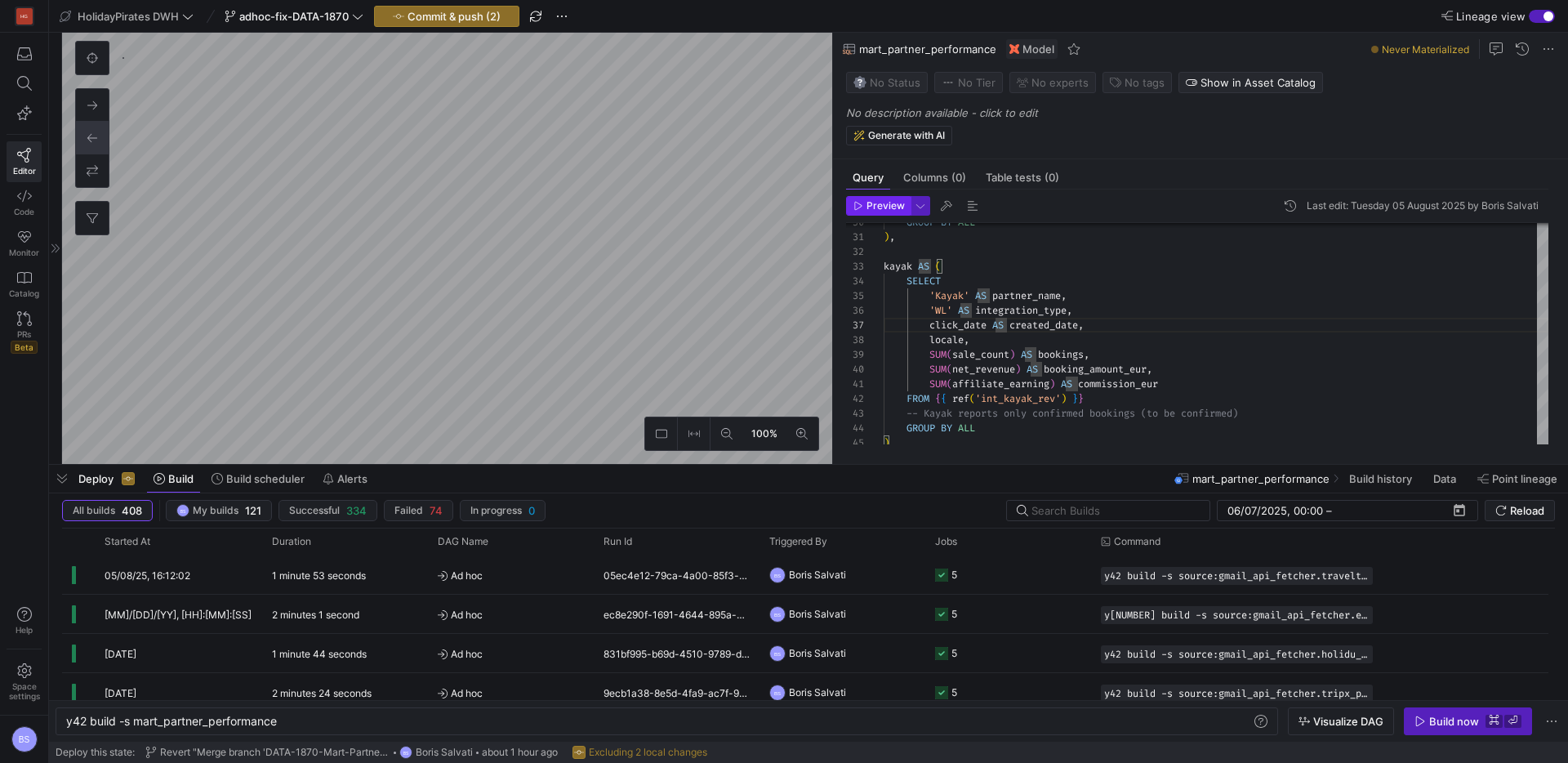 click on "Preview" at bounding box center (885, 206) 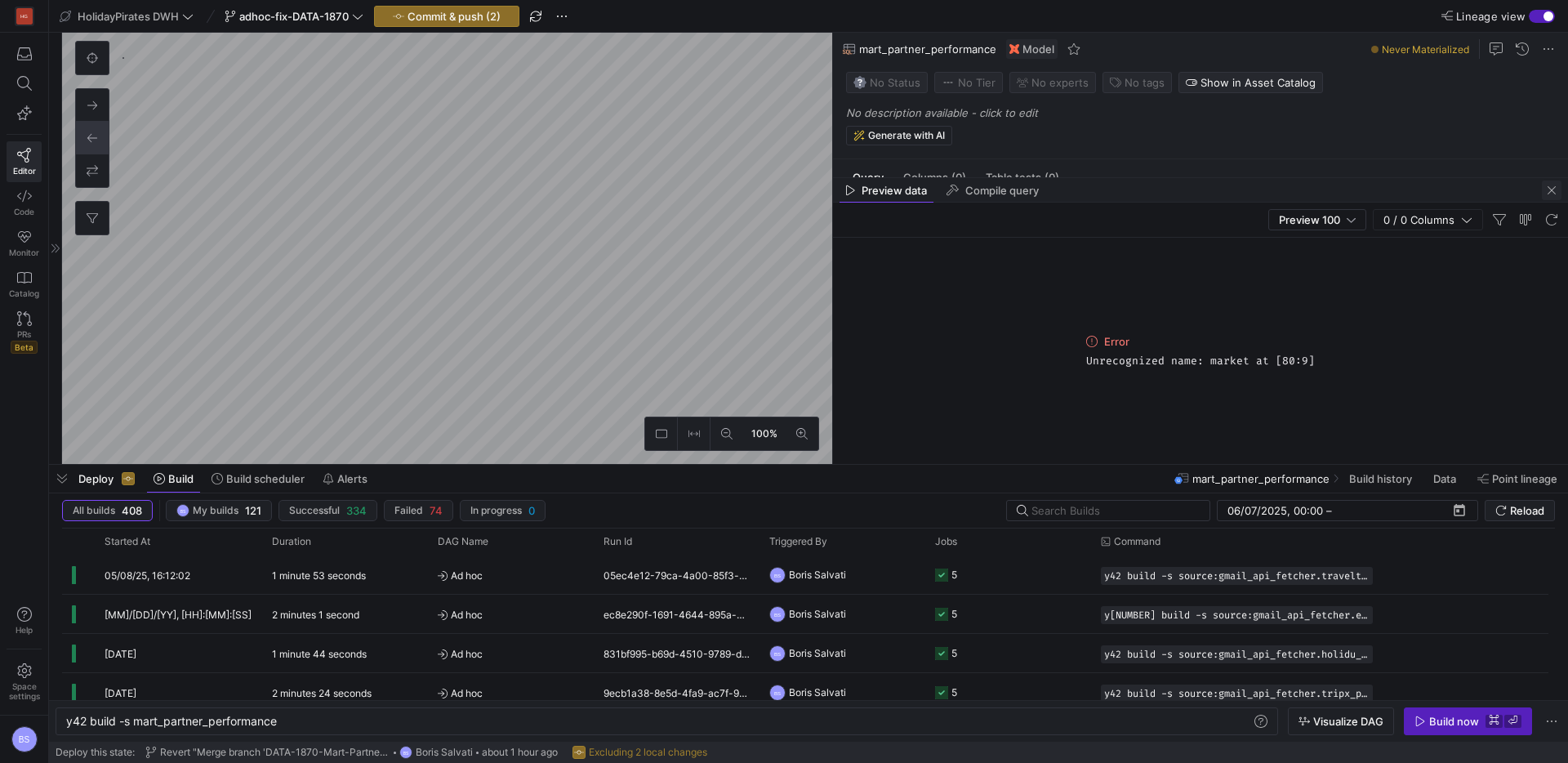 click 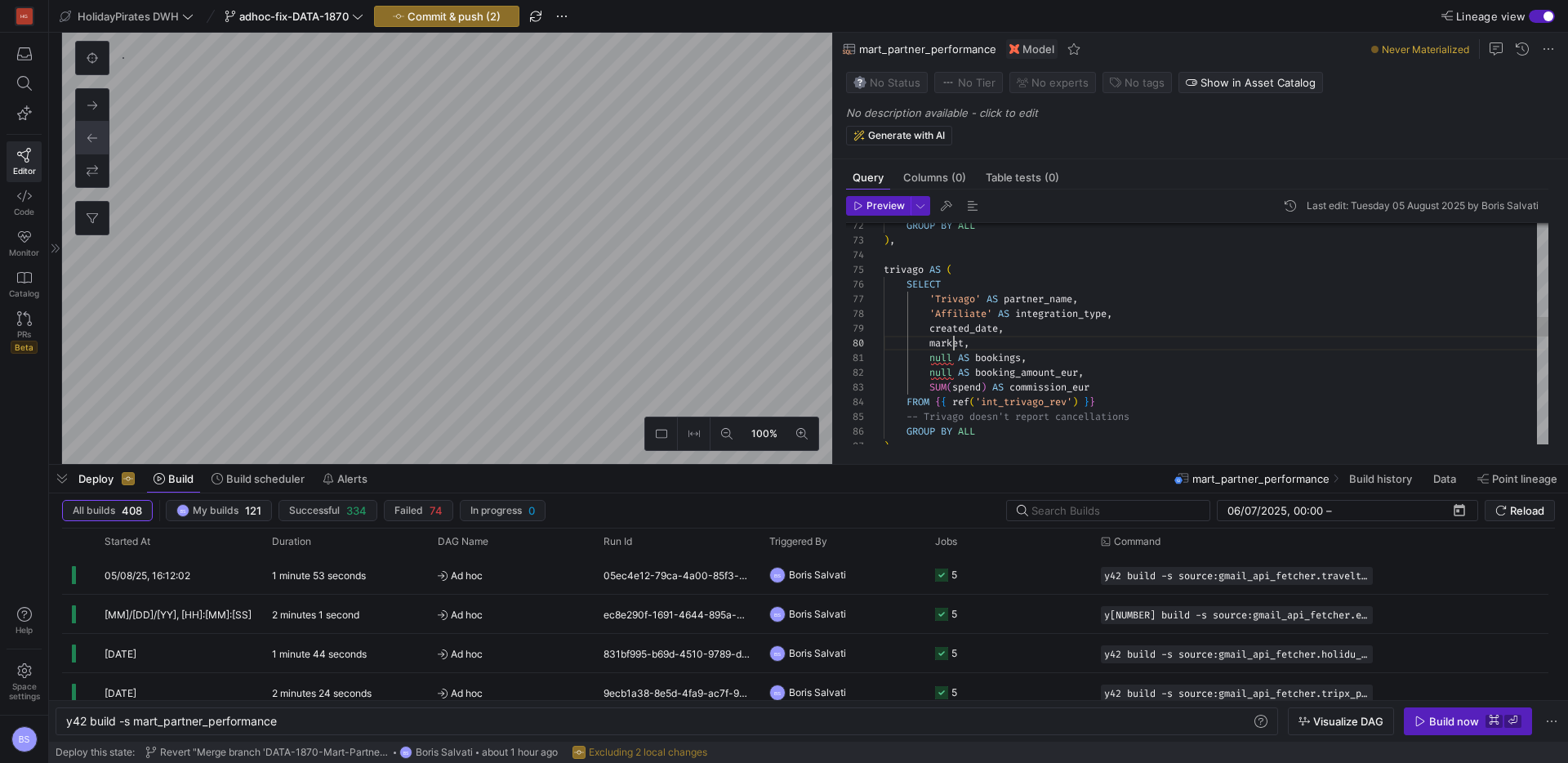 click on "null  AS  booking_amount_eur ,         null  AS  bookings ,         market ,         created_date ,         'Affiliate'  AS  integration_type ,         '[BRAND]'  AS  partner_name ,  SELECT [BRAND]  AS  ( ) ,  GROUP  BY  ALL         SUM ( spend )  AS  commission_eur         FROM  { {  ref ( 'int_[BRAND]_rev' )  } }  -- [BRAND] doesn't report cancellations  GROUP  BY  ALL ) ," at bounding box center (1216, 410) 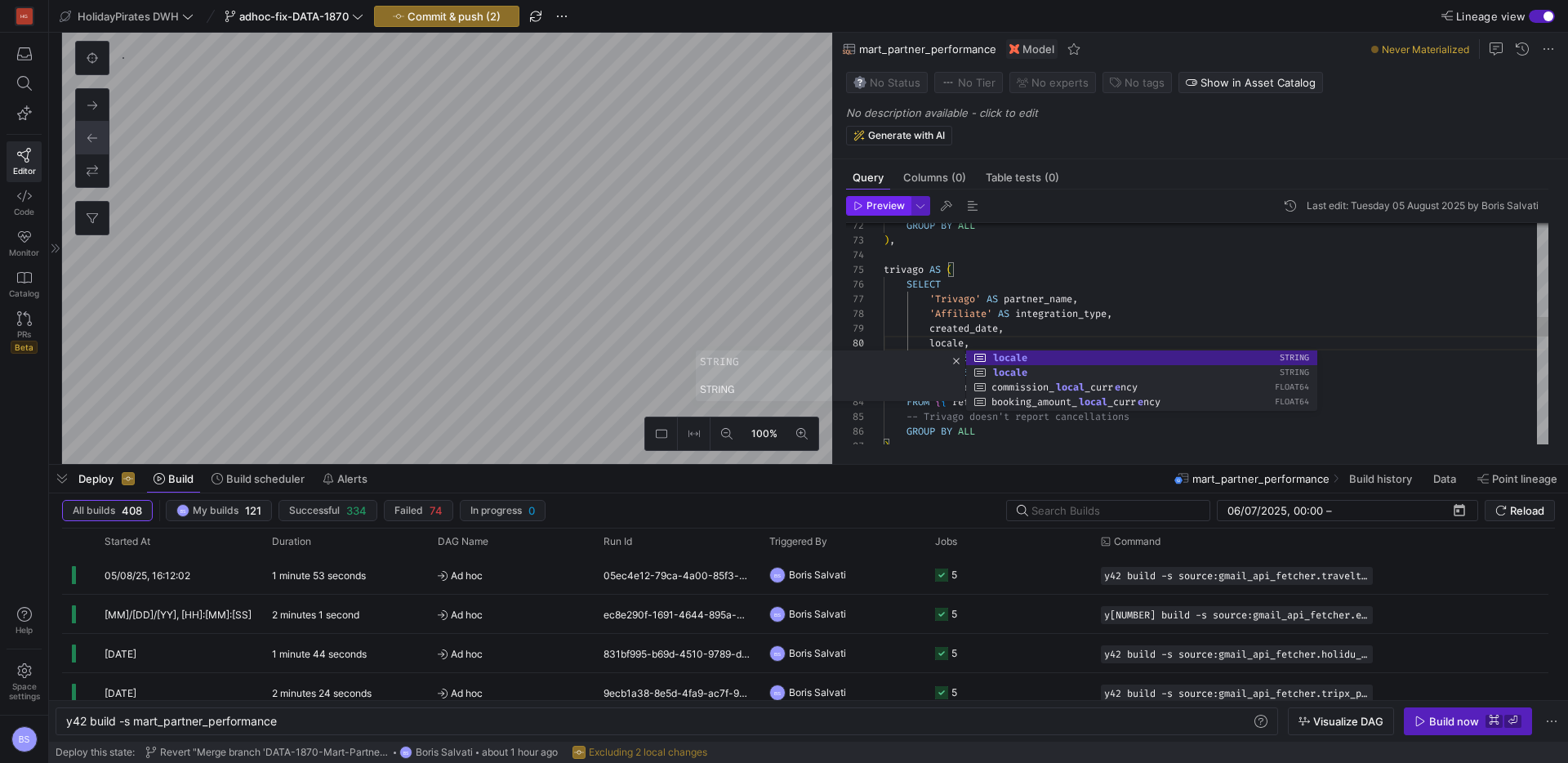 drag, startPoint x: 1069, startPoint y: 268, endPoint x: 908, endPoint y: 214, distance: 169.8146 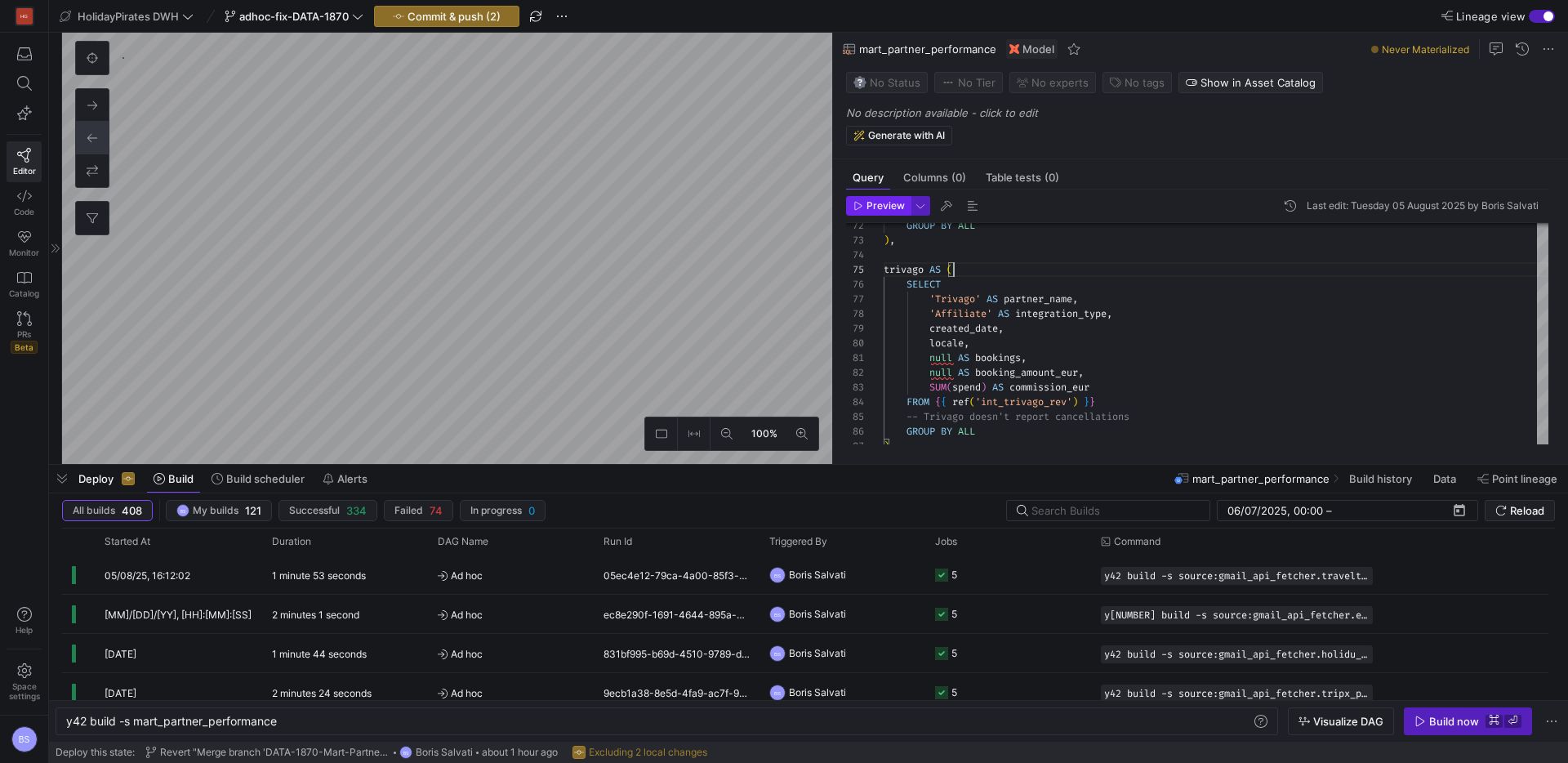 click on "Preview" at bounding box center [885, 206] 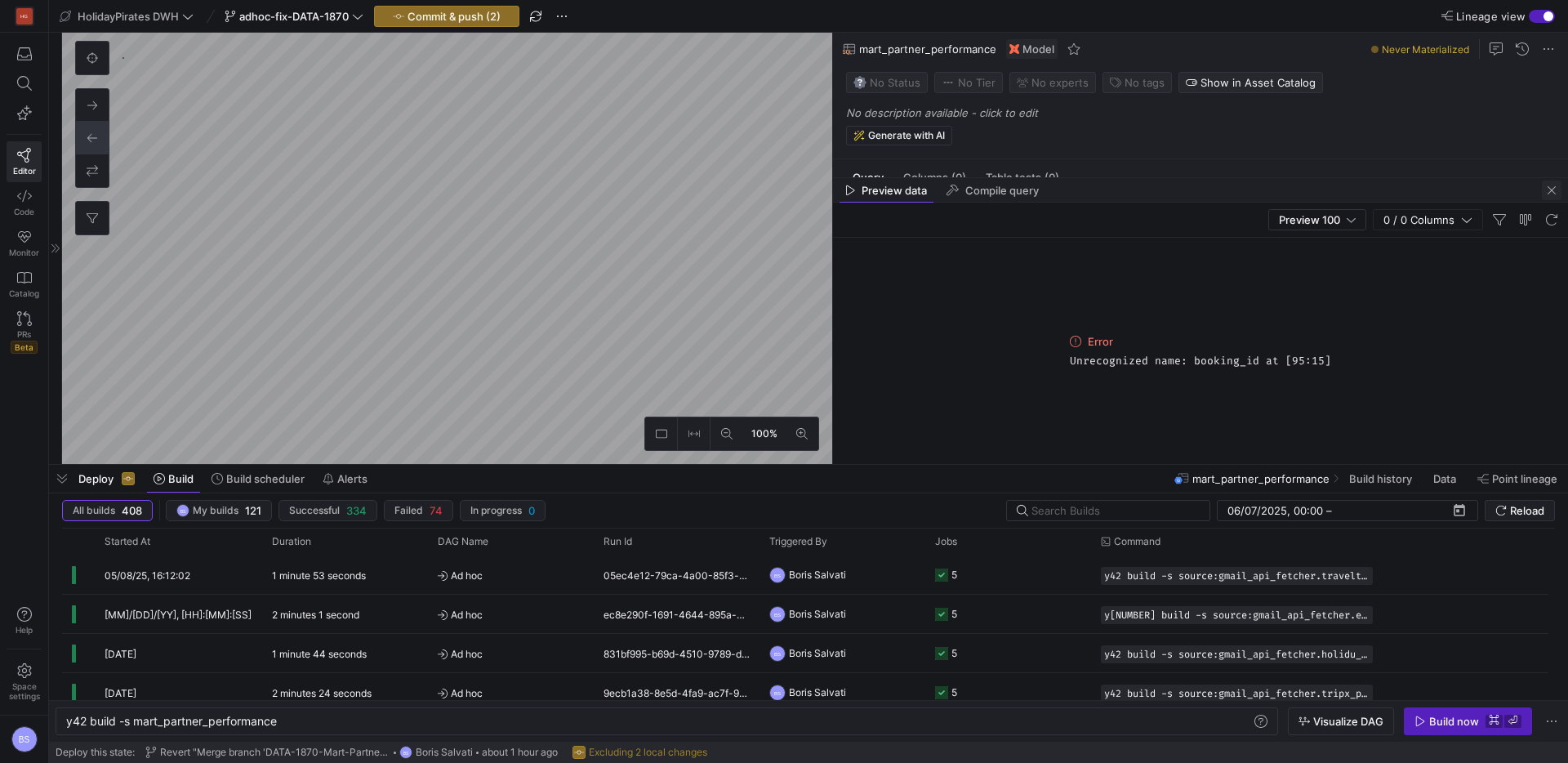 click 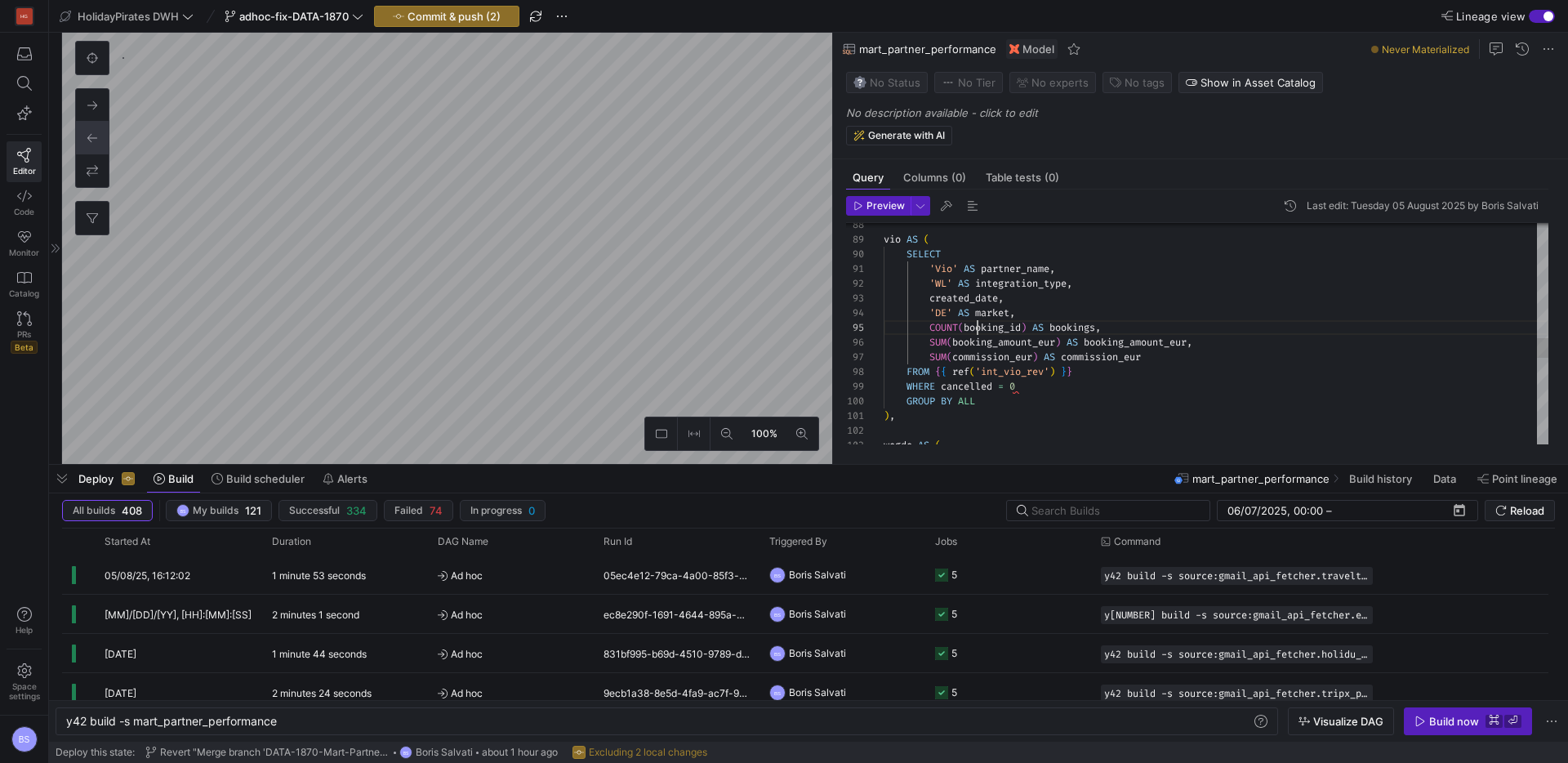click on "SELECT
'Vio' AS partner_name,
'WL' AS integration_type,
created_date,
market,
SUM(booking_amount_eur) AS booking_amount_eur,
SUM(commission_eur) AS commission_eur
FROM {{ ref('int_vio_rev') }}
WHERE cancelled = 0
GROUP BY ALL" at bounding box center [1216, 174] 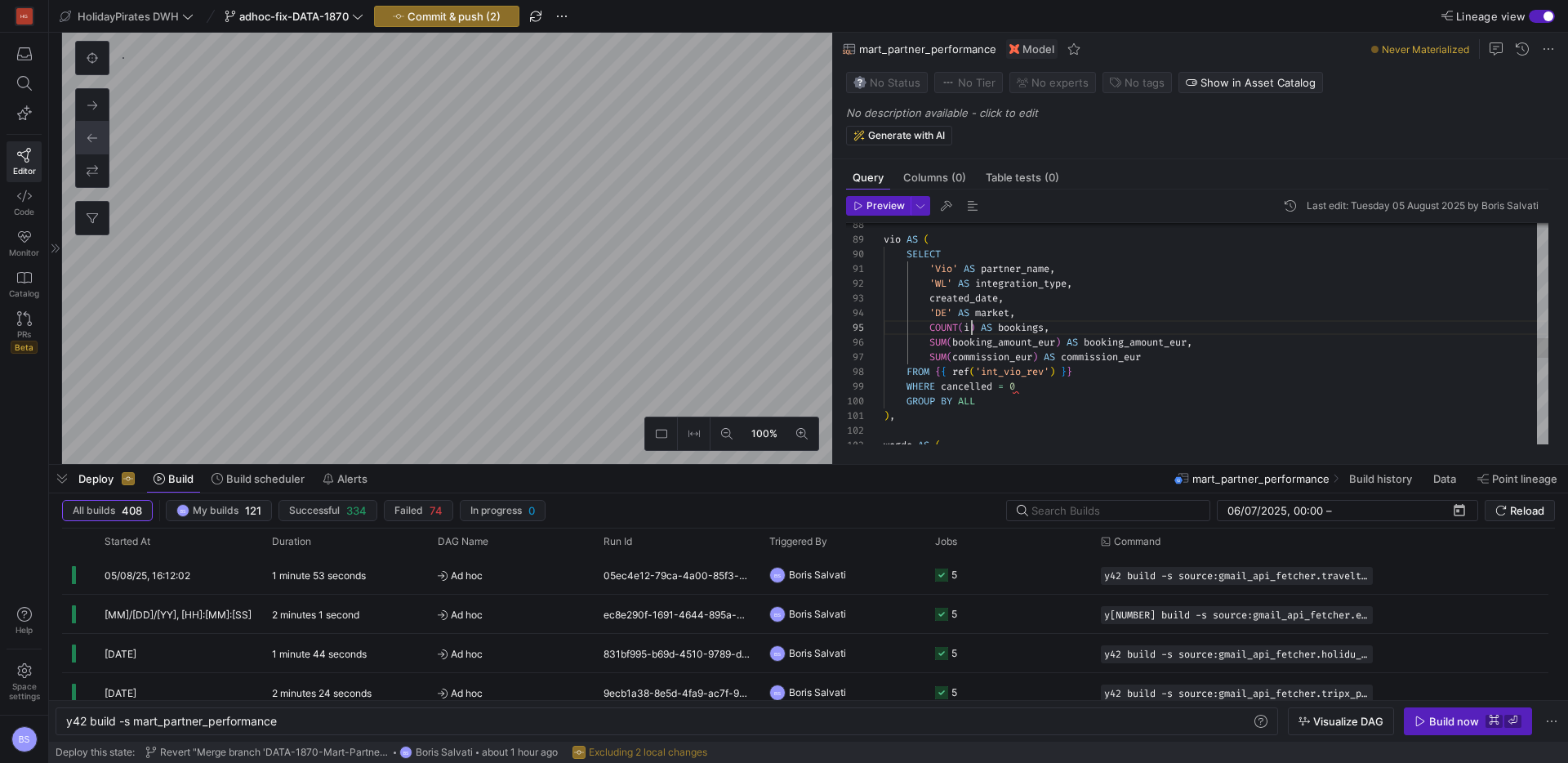 scroll, scrollTop: 59, scrollLeft: 94, axis: both 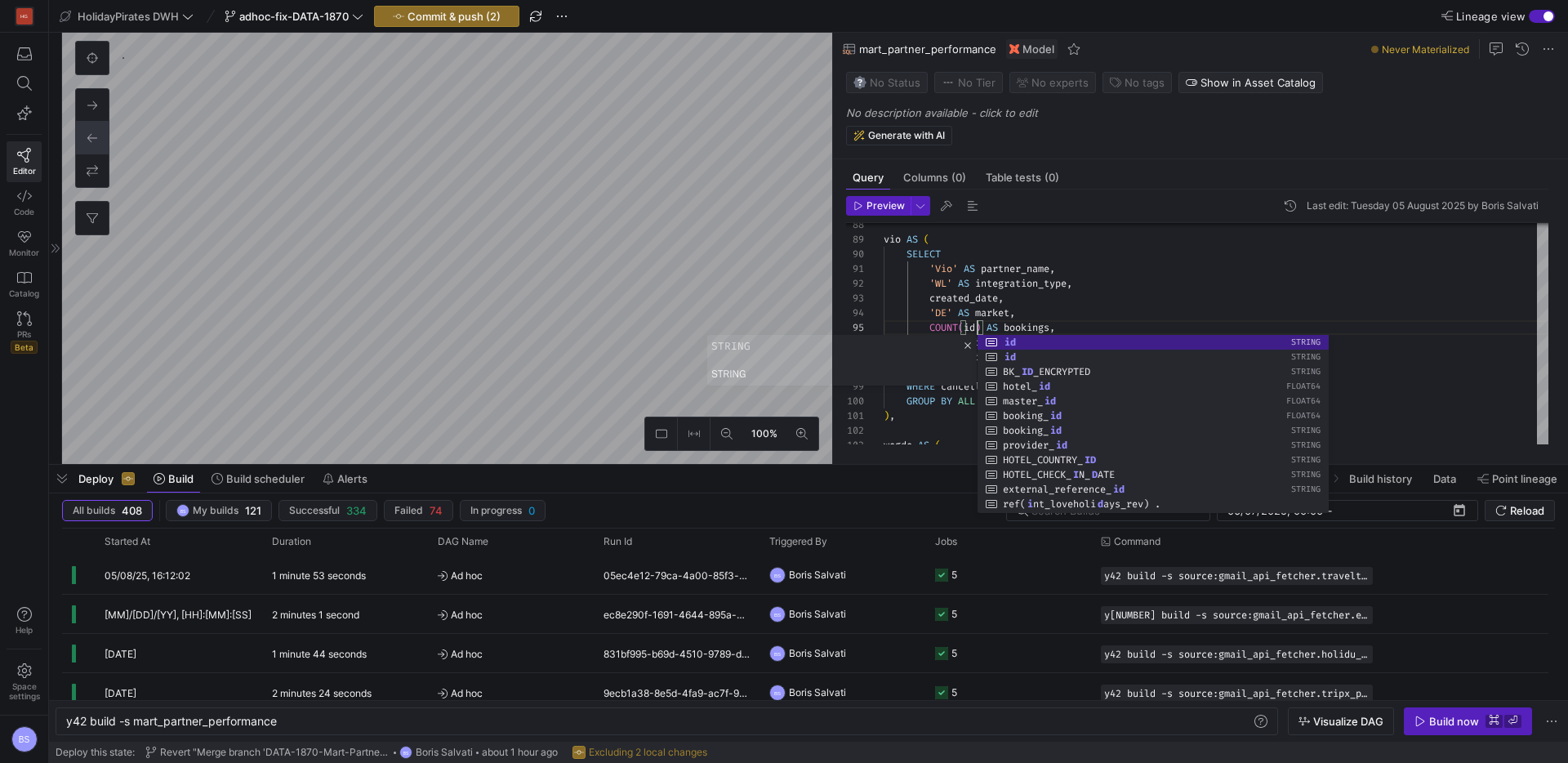 click on "Preview Last edit: [DATE] by [FIRST] [LAST]" at bounding box center (1197, 209) 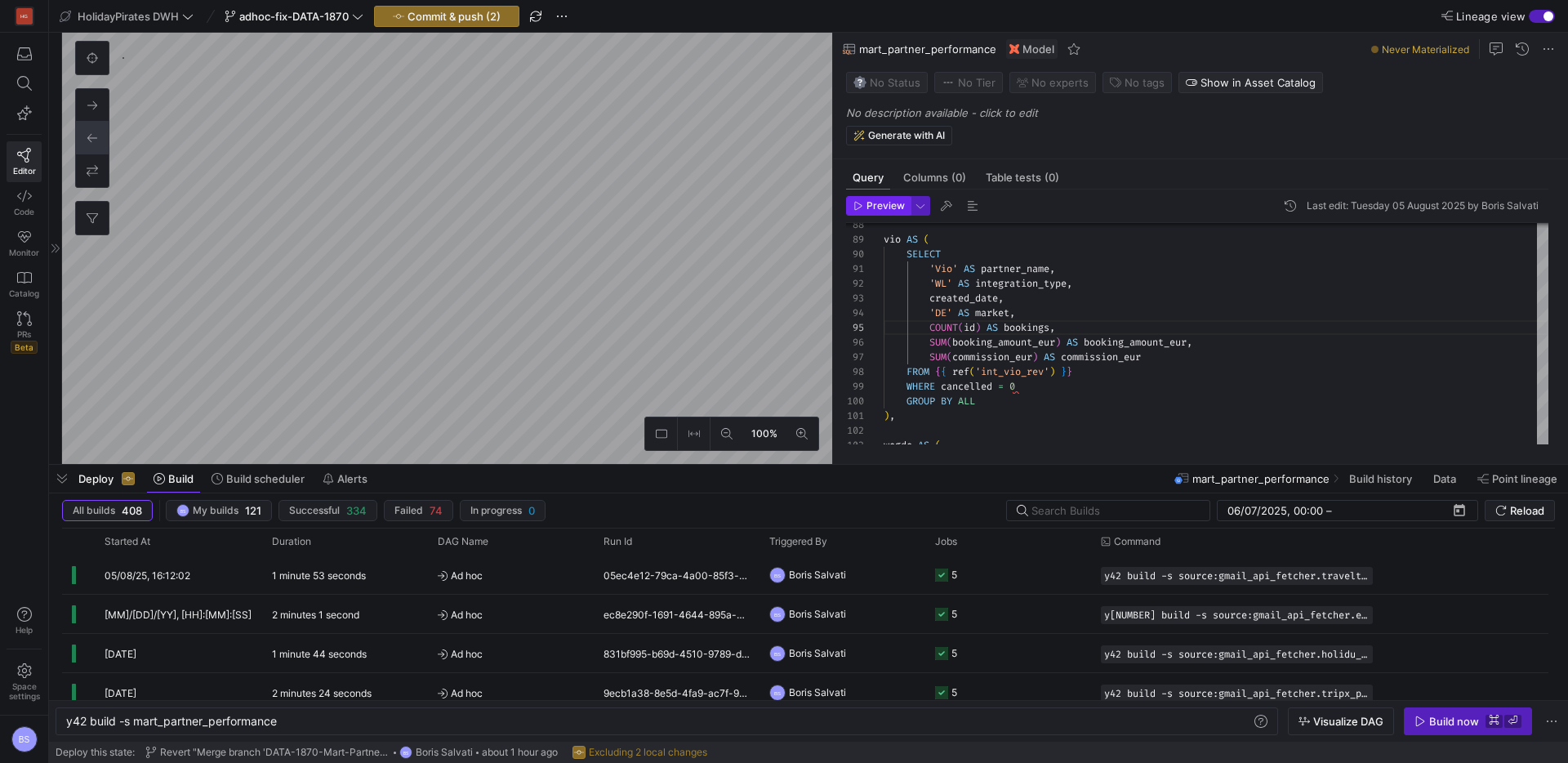click at bounding box center [878, 206] 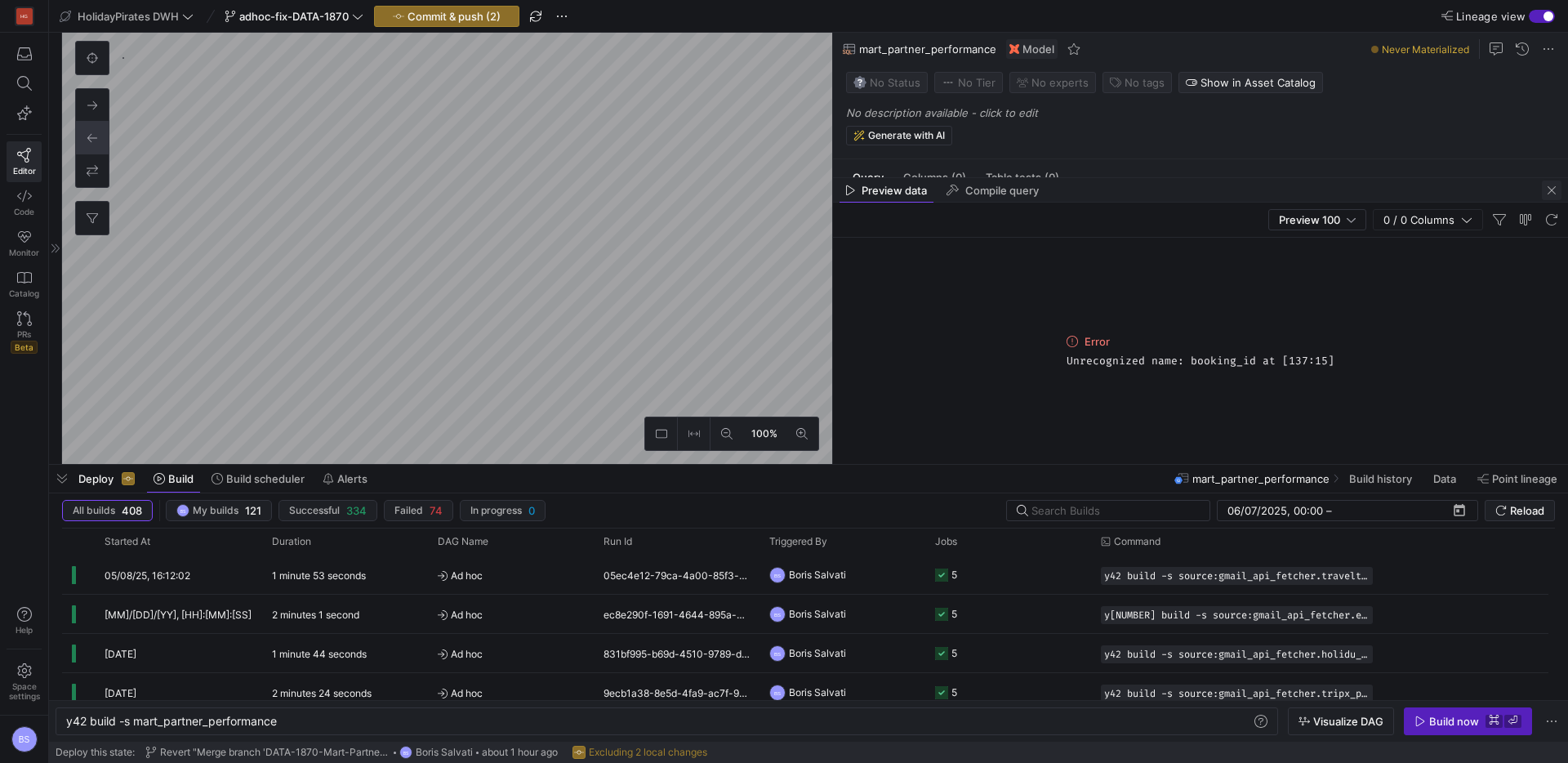 click 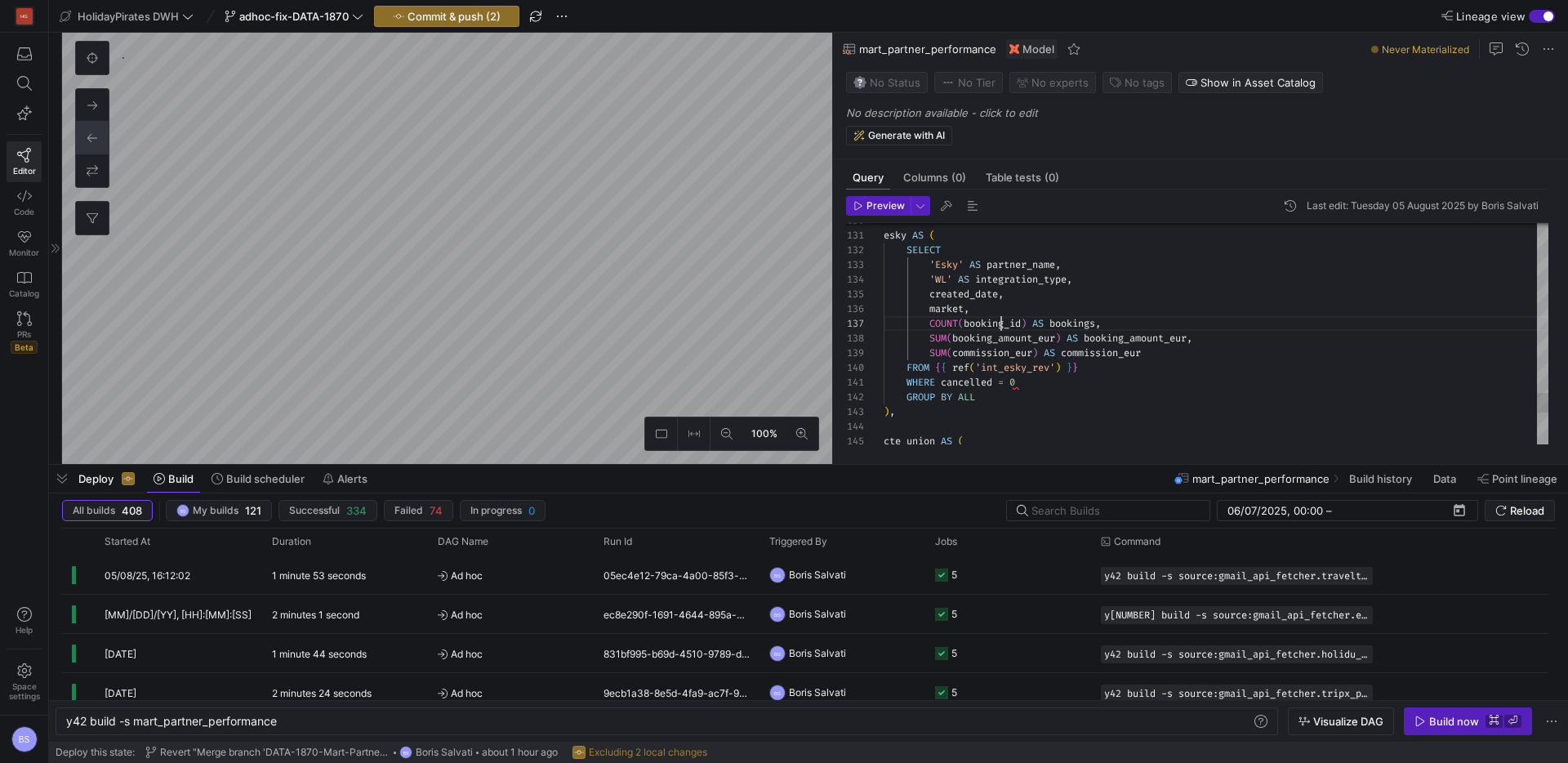 click on "market ,         COUNT ( booking_id )  AS  bookings ,         SUM ( booking_amount_eur )  AS  booking_amount_eur ,         SUM ( commission_eur )  AS  commission_eur         FROM  { {  ref ( 'int_[BRAND]_rev' )  } }         WHERE  cancelled  =  0           GROUP  BY  ALL ) , cte_union  AS  (           created_date ,         'WL'  AS  integration_type ,         '[BRAND]'  AS  partner_name ,         SELECT [BRAND]  AS  (" at bounding box center (1216, -448) 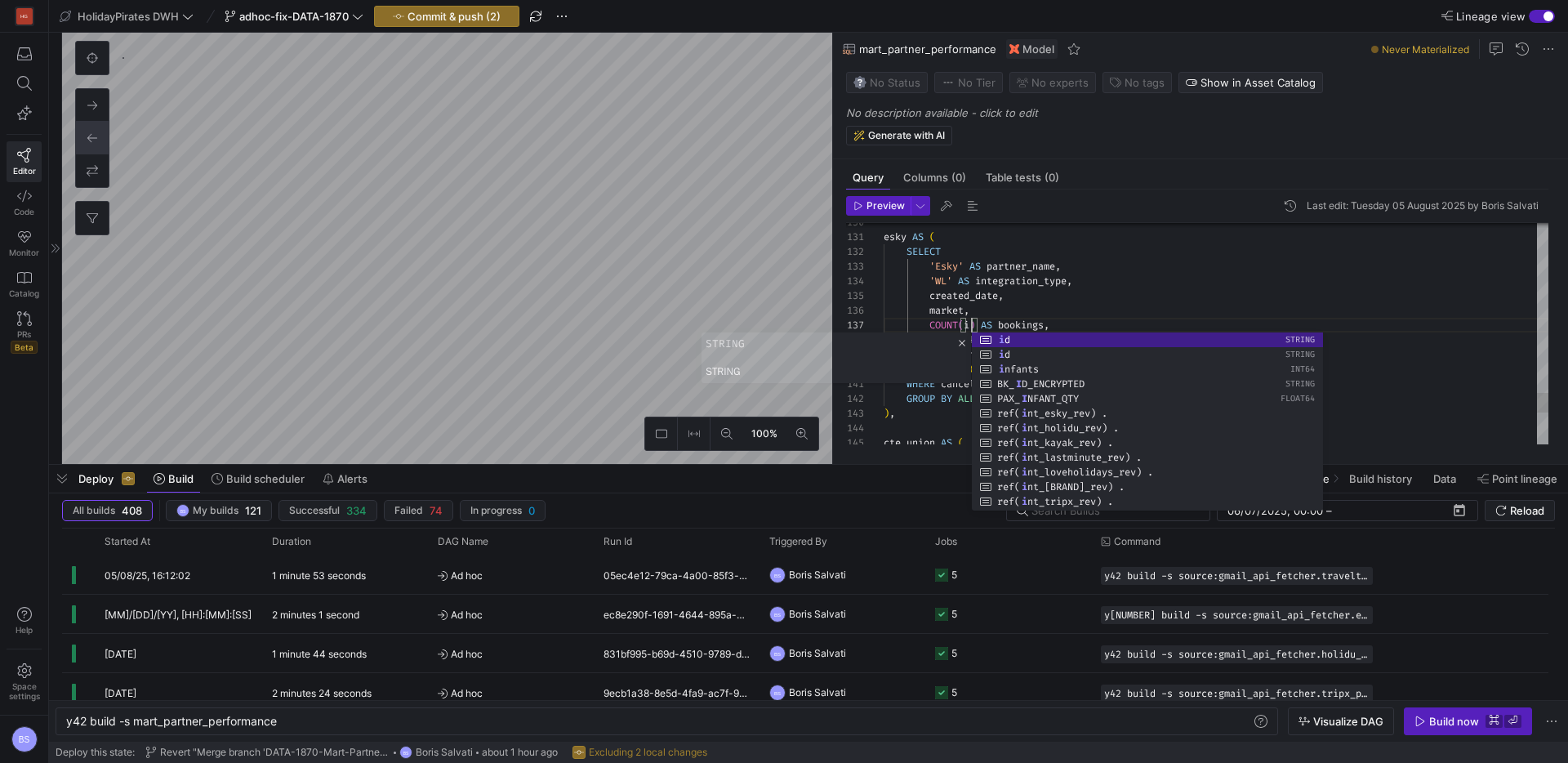 scroll, scrollTop: 88, scrollLeft: 94, axis: both 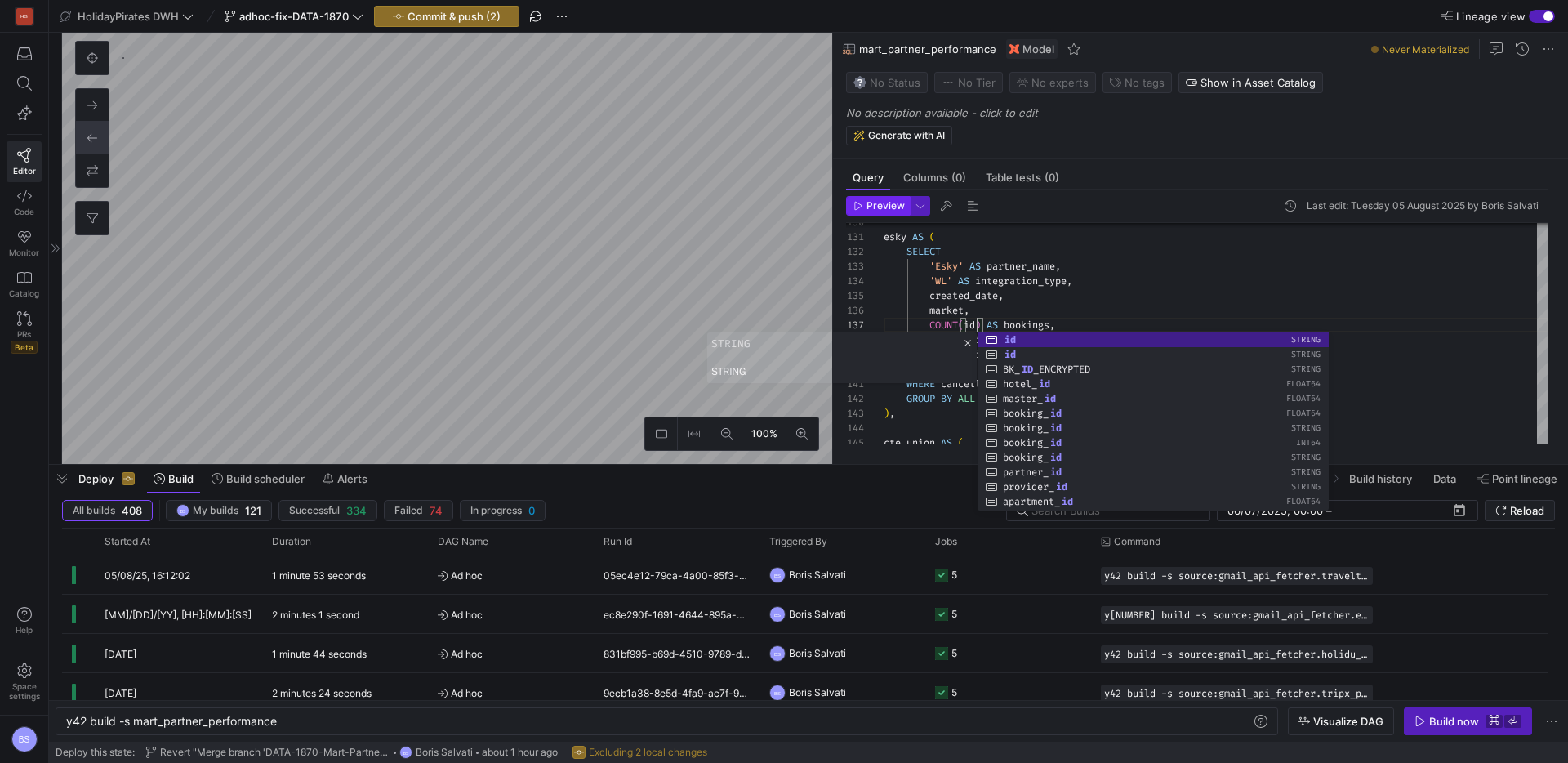 click on "Preview" at bounding box center (879, 206) 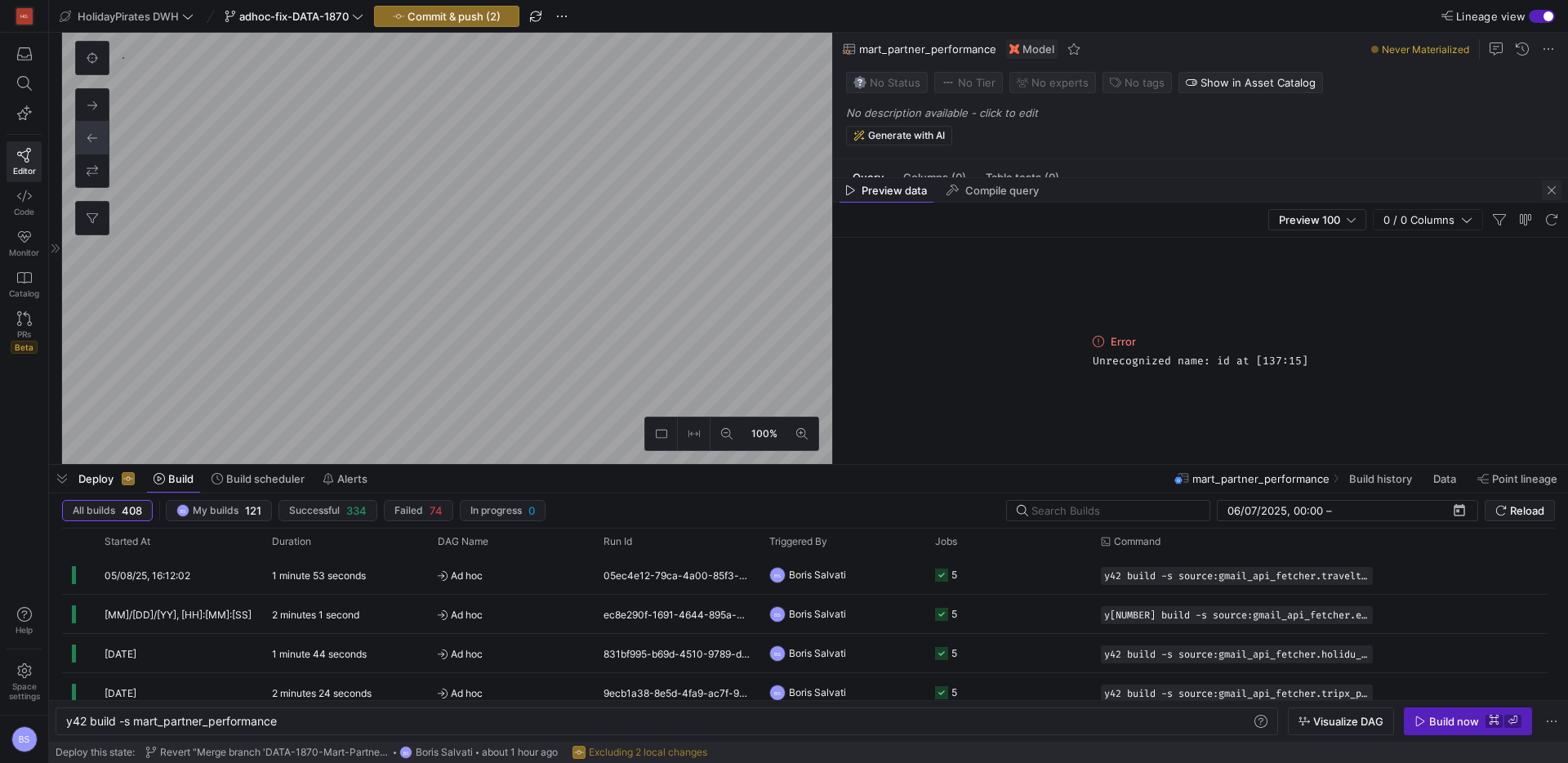 click 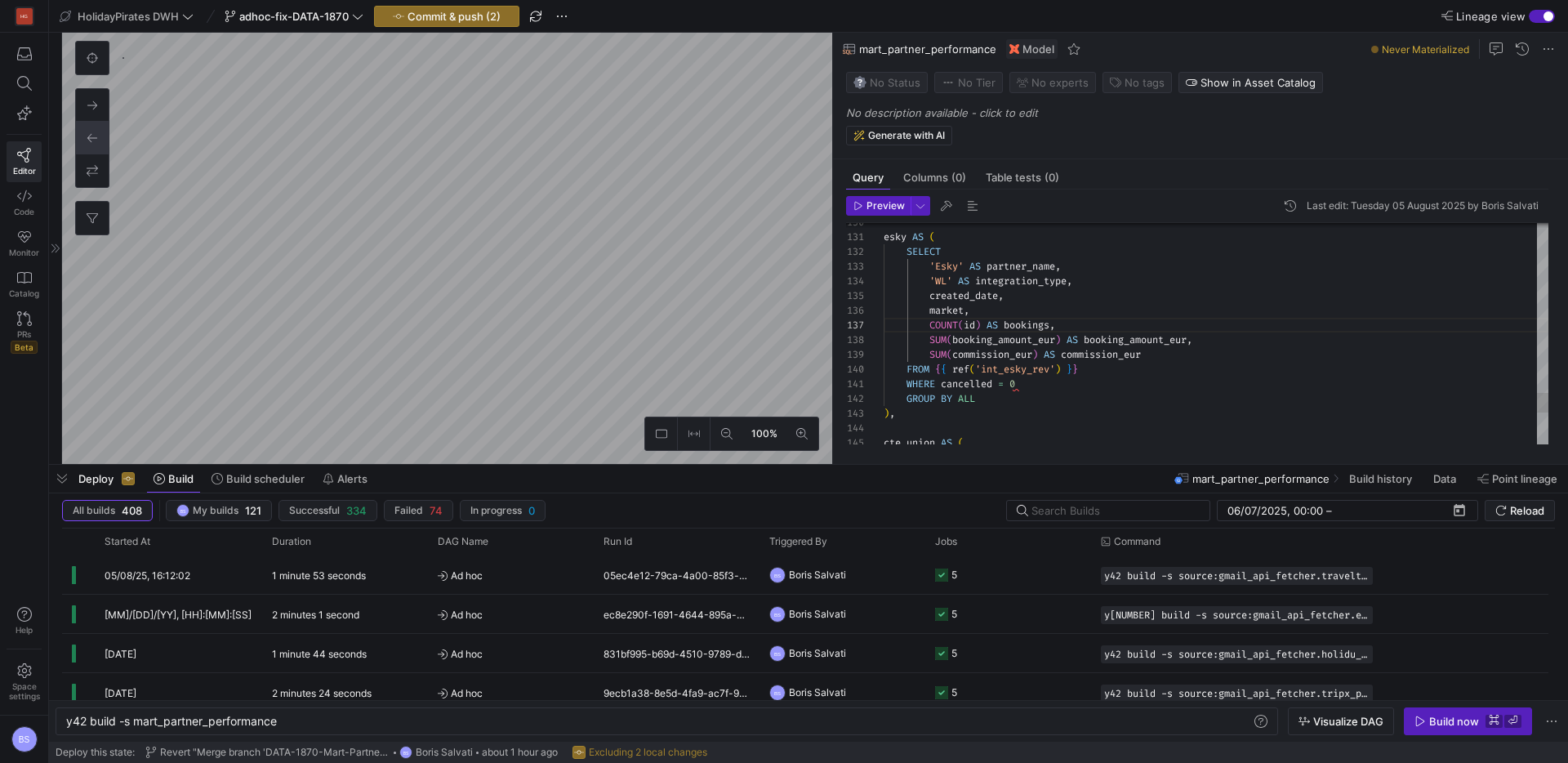 click on "market ,          COUNT ( id )   AS   bookings ,          created_date ,          'WL'   AS   integration_type ,          'Esky'   AS   partner_name ,      SELECT esky   AS   (          SUM ( booking_amount_eur )   AS   booking_amount_eur ,          SUM ( commission_eur )   AS   commission_eur      FROM   { {   ref ( 'int_esky_rev' )   } }      WHERE   cancelled   =   0           GROUP   BY   ALL ) , cte_union   AS   (" at bounding box center (1216, -446) 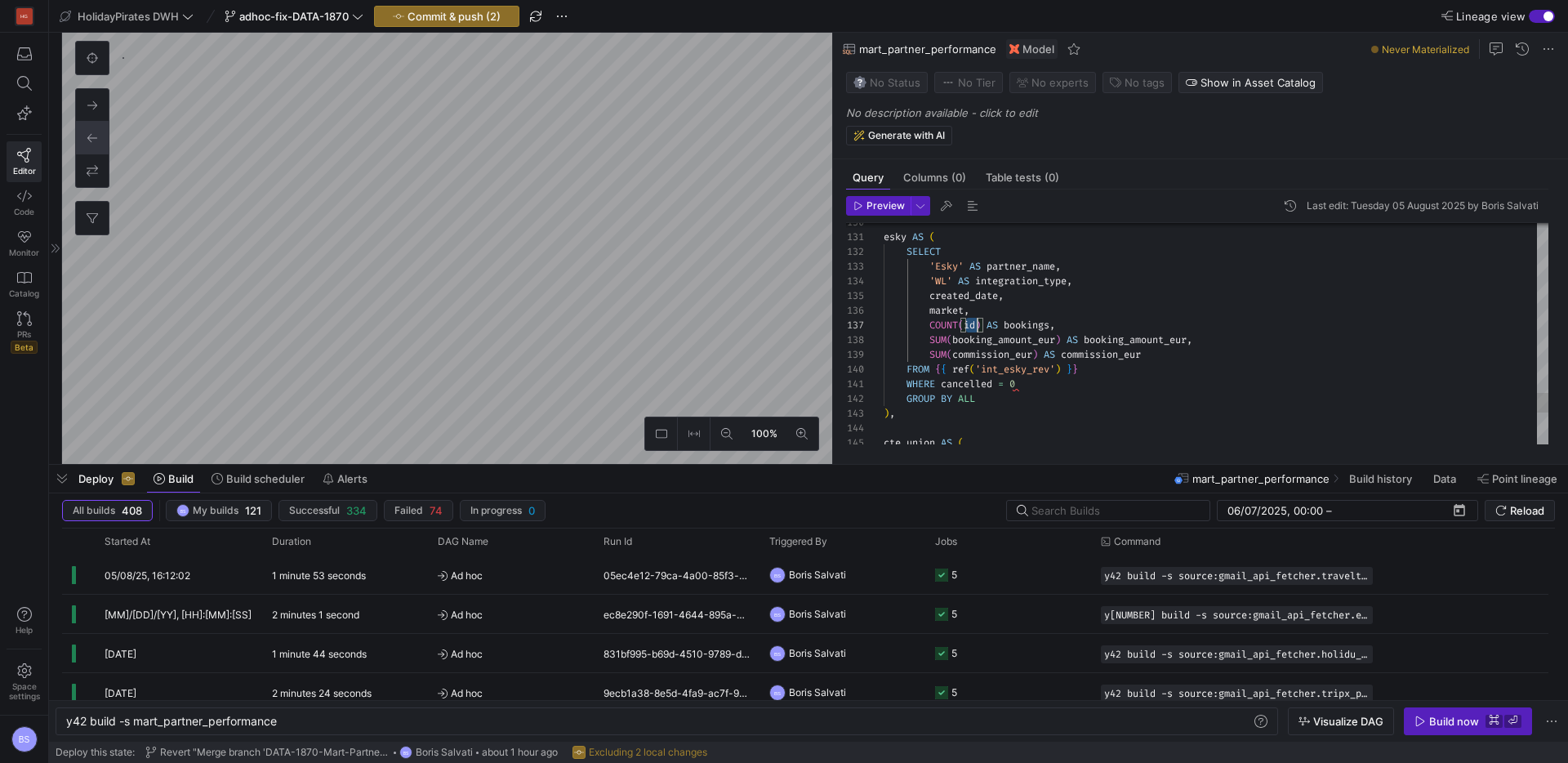 click on "market ,          COUNT ( id )   AS   bookings ,          created_date ,          'WL'   AS   integration_type ,          'Esky'   AS   partner_name ,      SELECT esky   AS   (          SUM ( booking_amount_eur )   AS   booking_amount_eur ,          SUM ( commission_eur )   AS   commission_eur      FROM   { {   ref ( 'int_esky_rev' )   } }      WHERE   cancelled   =   0           GROUP   BY   ALL ) , cte_union   AS   (" at bounding box center [1216, -446] 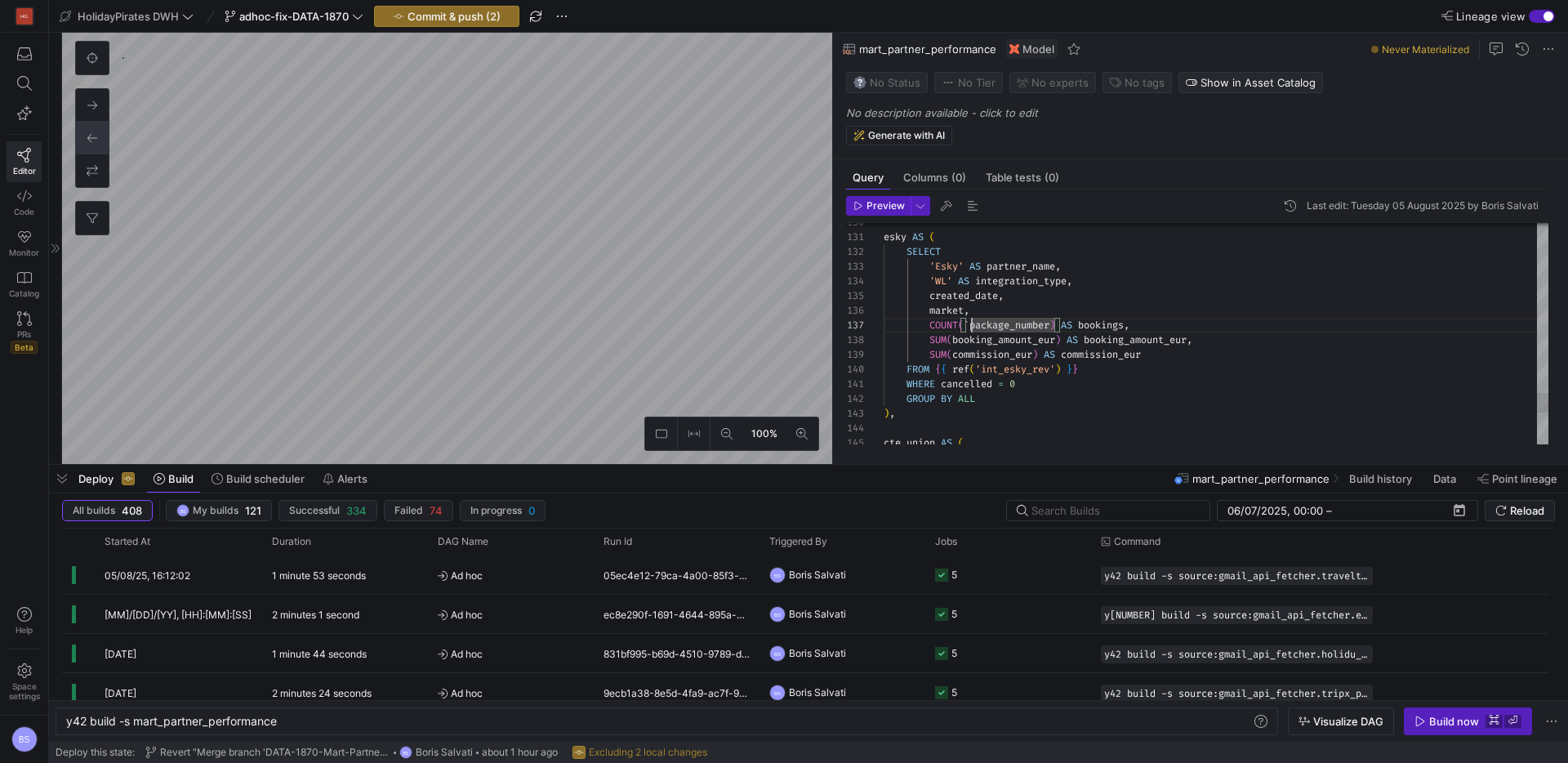 scroll, scrollTop: 88, scrollLeft: 82, axis: both 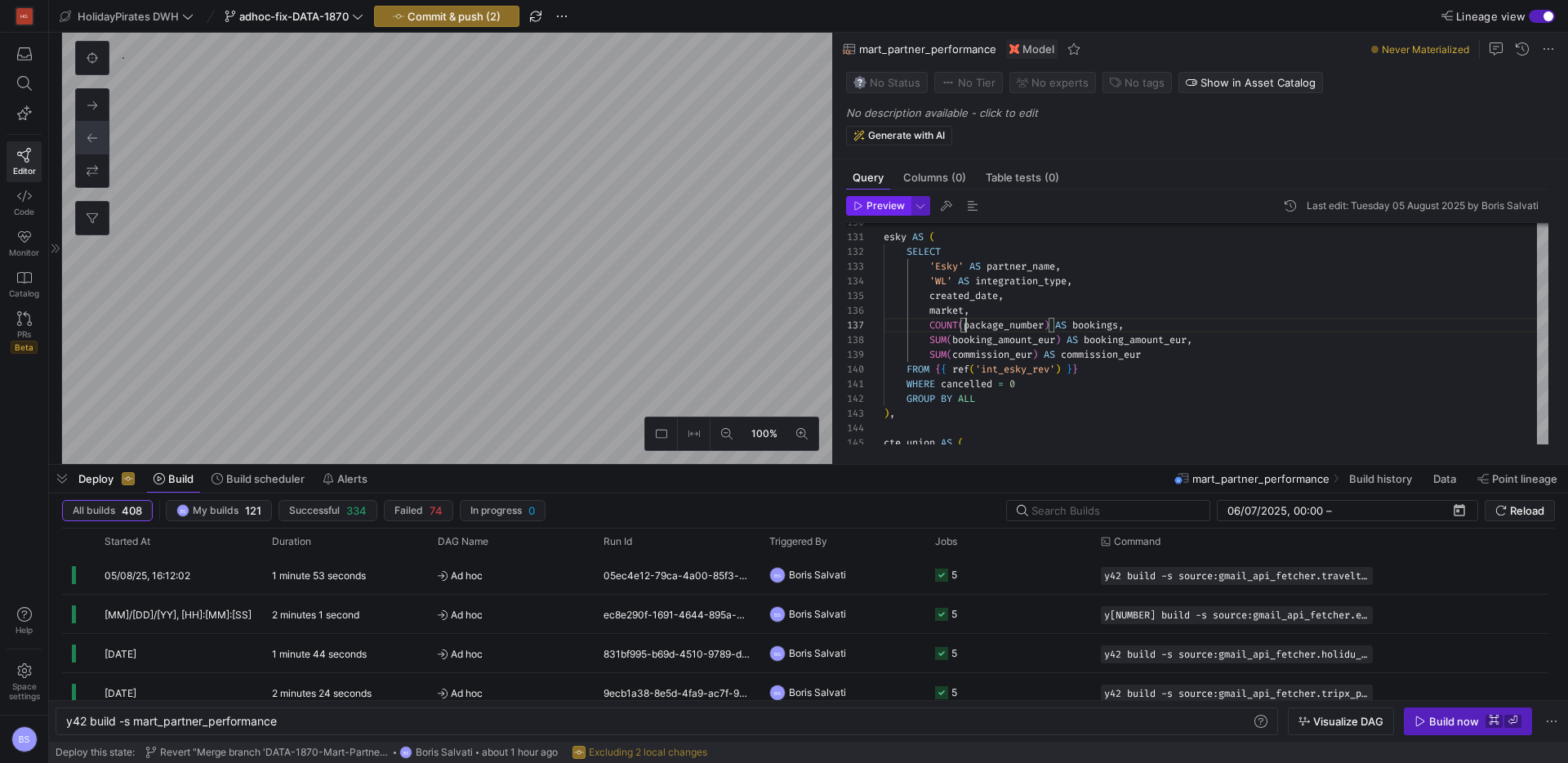 click on "Preview" at bounding box center (885, 206) 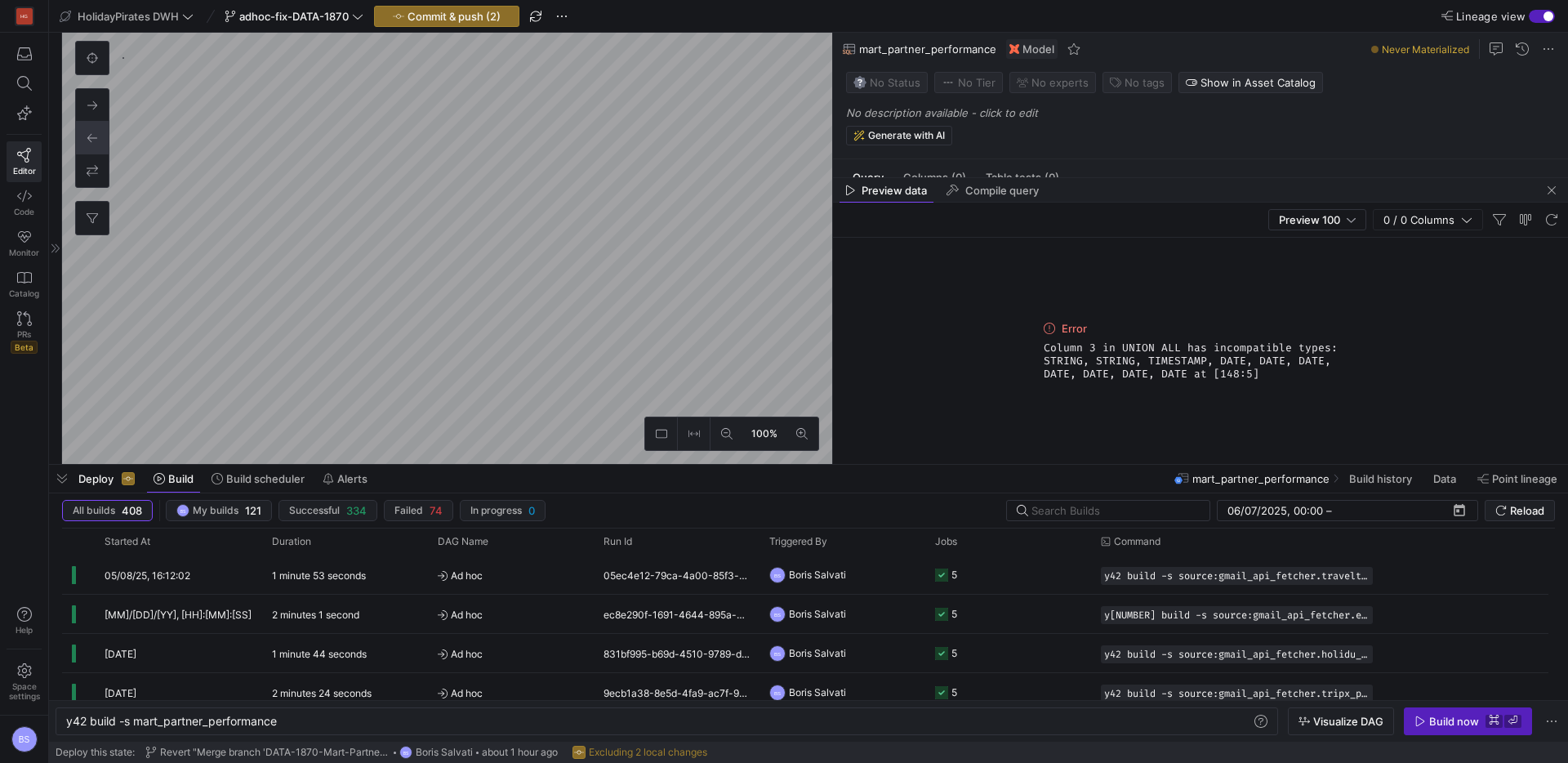 drag, startPoint x: 1549, startPoint y: 196, endPoint x: 1264, endPoint y: 241, distance: 288.53076 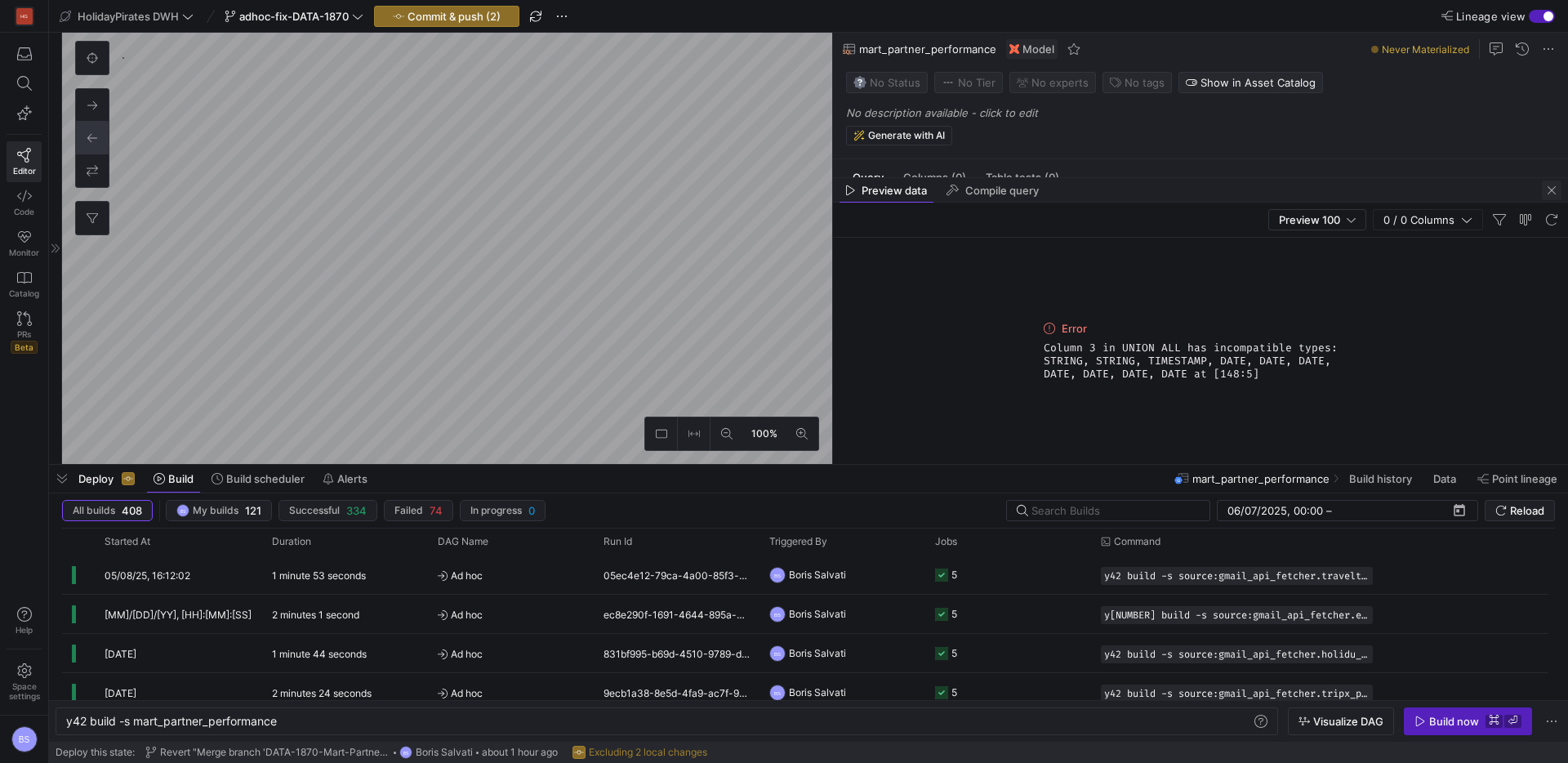 click 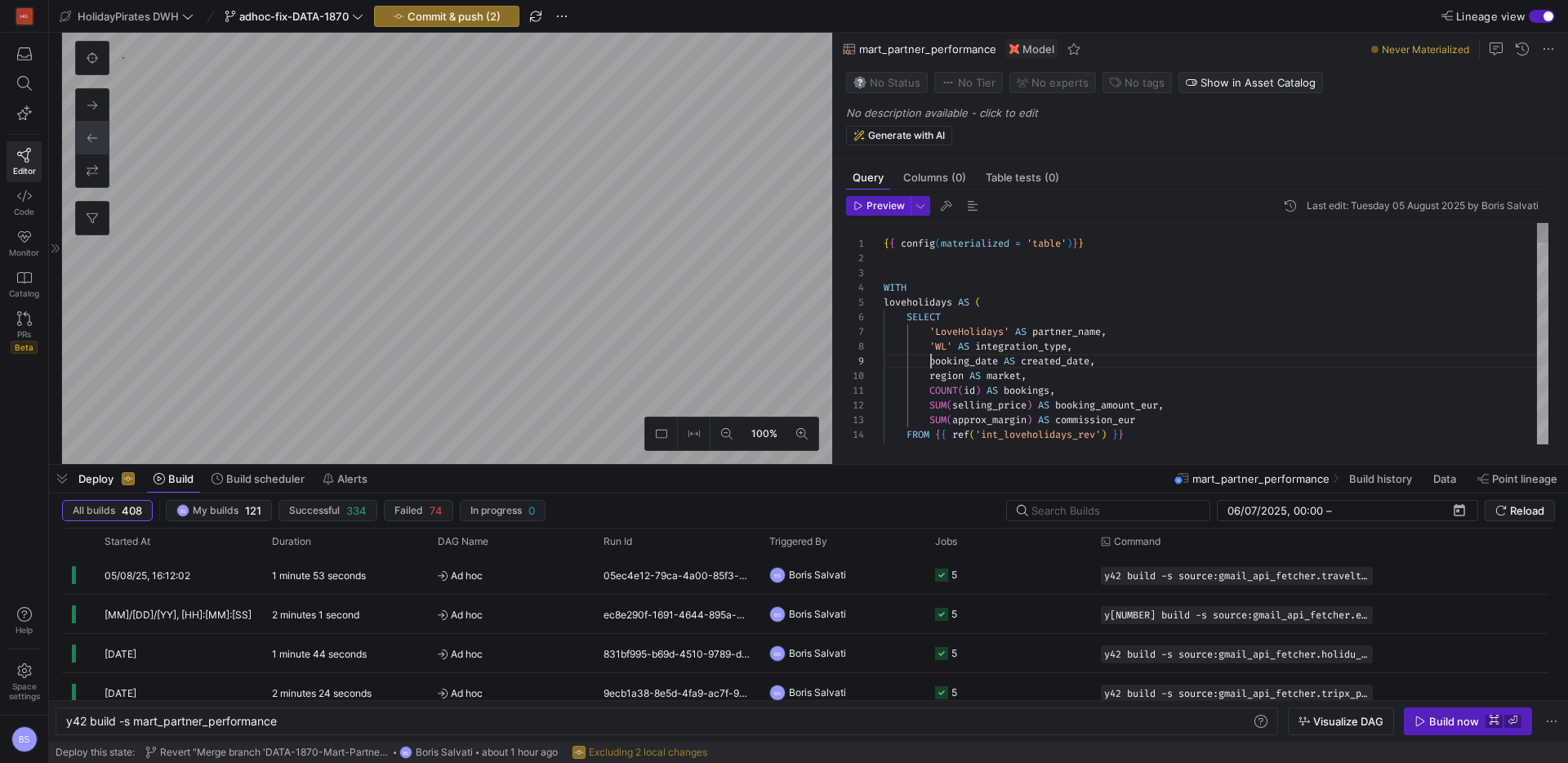 click on "SUM ( selling_price )   AS   booking_amount_eur ,          SUM ( approx_margin )   AS   commission_eur      FROM   { {   ref ( 'int_loveholidays_rev' )   } }      WHERE   cancelled   =   FALSE          'LoveHolidays'   AS   partner_name ,            'WL'   AS   integration_type ,          booking_date   AS   created_date ,          region   AS   market ,          COUNT ( id )   AS   bookings , { {   config ( materialized   =   'table' ) } } WITH loveholidays   AS   (      SELECT" at bounding box center [1216, 1472] 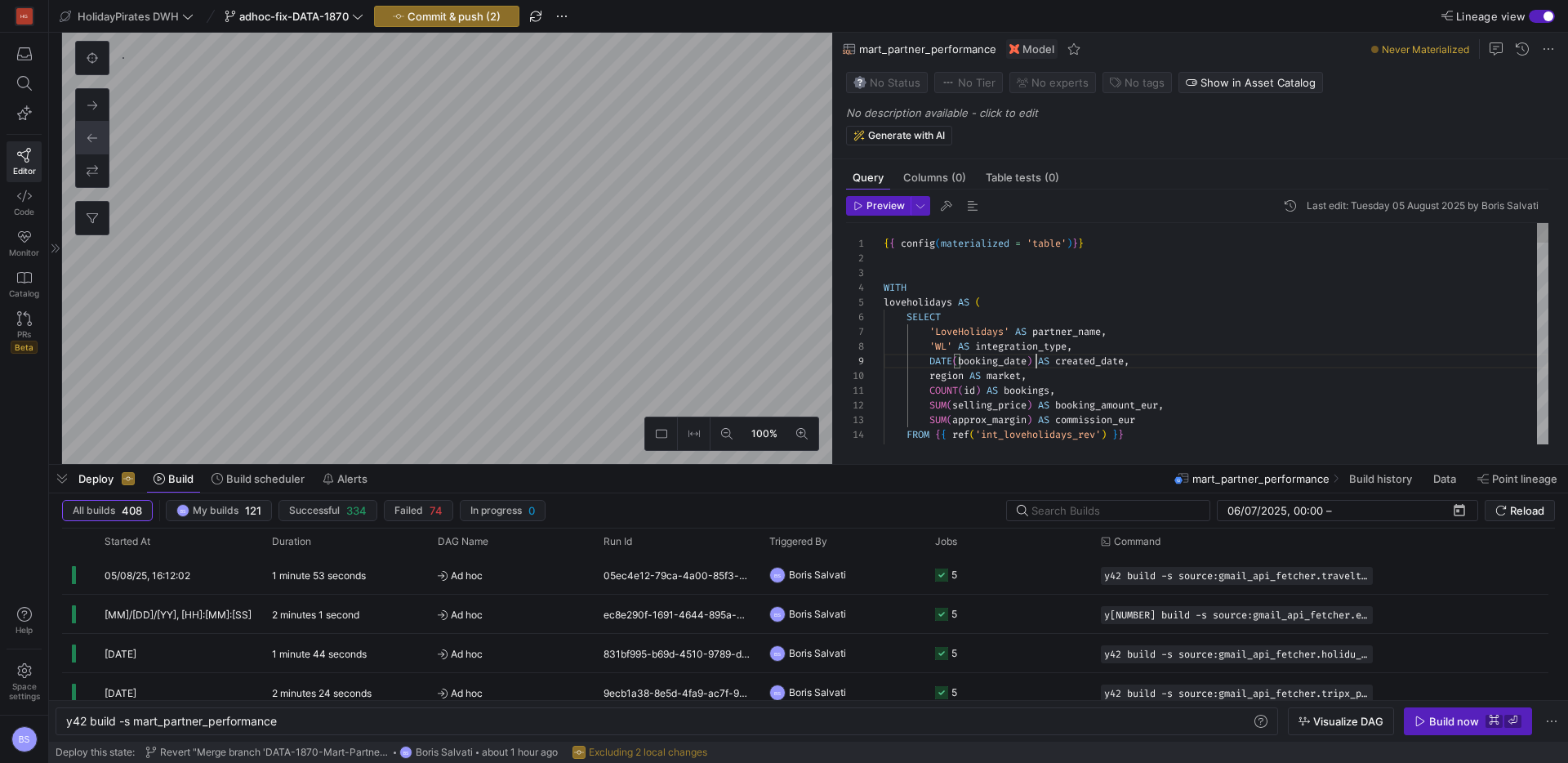 scroll, scrollTop: 118, scrollLeft: 153, axis: both 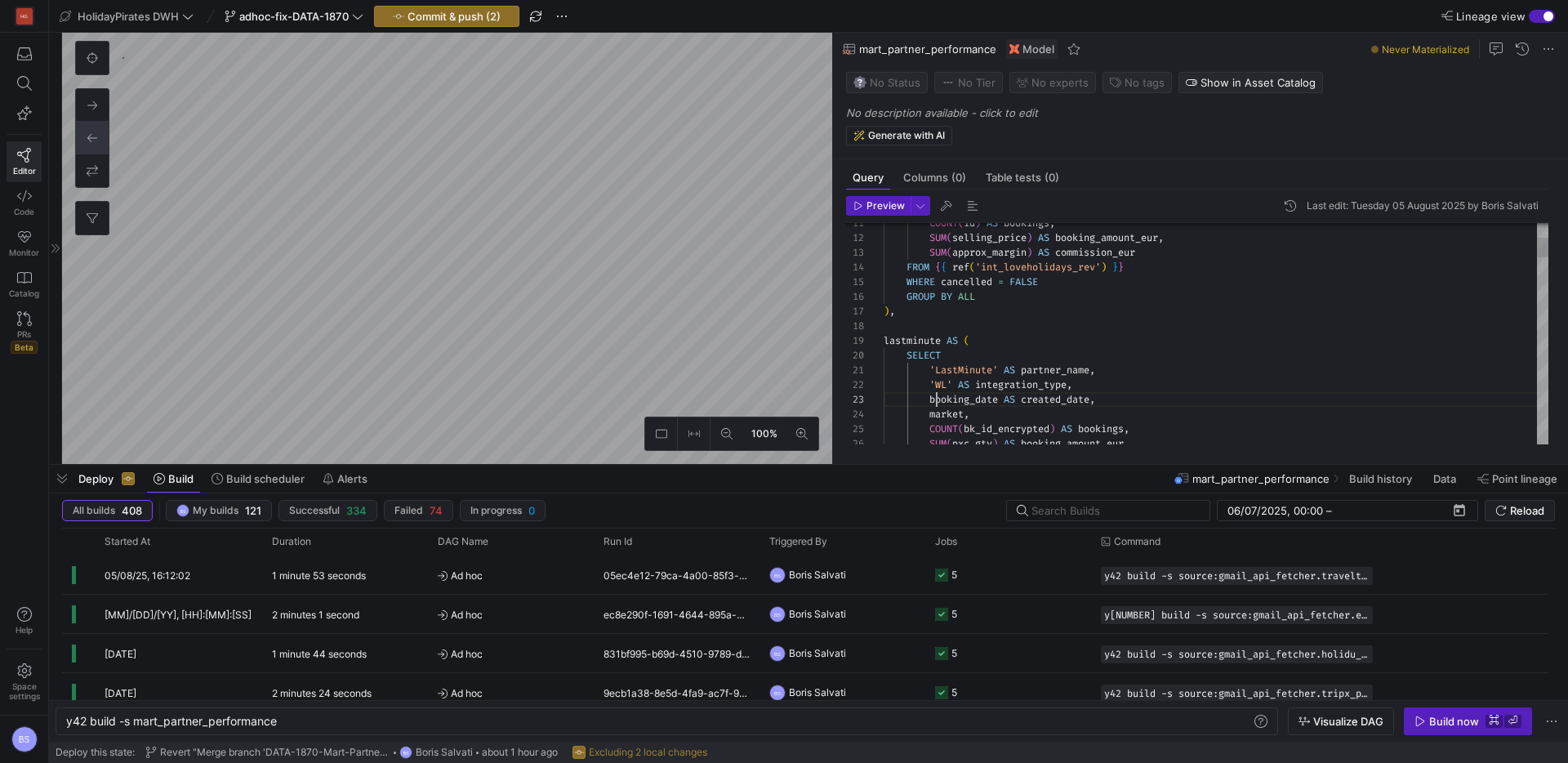 click on "SUM ( selling_price )   AS   booking_amount_eur ,          SUM ( approx_margin )   AS   commission_eur      FROM   { {   ref ( 'int_[BRAND]_rev' )   } }      WHERE   cancelled   =   FALSE          COUNT ( id )   AS   bookings ,      GROUP   BY   ALL ) , [BRAND]   AS   (      SELECT          '[BRAND]'   AS   partner_name ,            'WL'   AS   integration_type ,          booking_date   AS   created_date ,          market ,          COUNT ( bk_id_encrypted )   AS   bookings ,          SUM ( pxc_gtv )   AS   booking_amount_eur ," at bounding box center [1216, 1305] 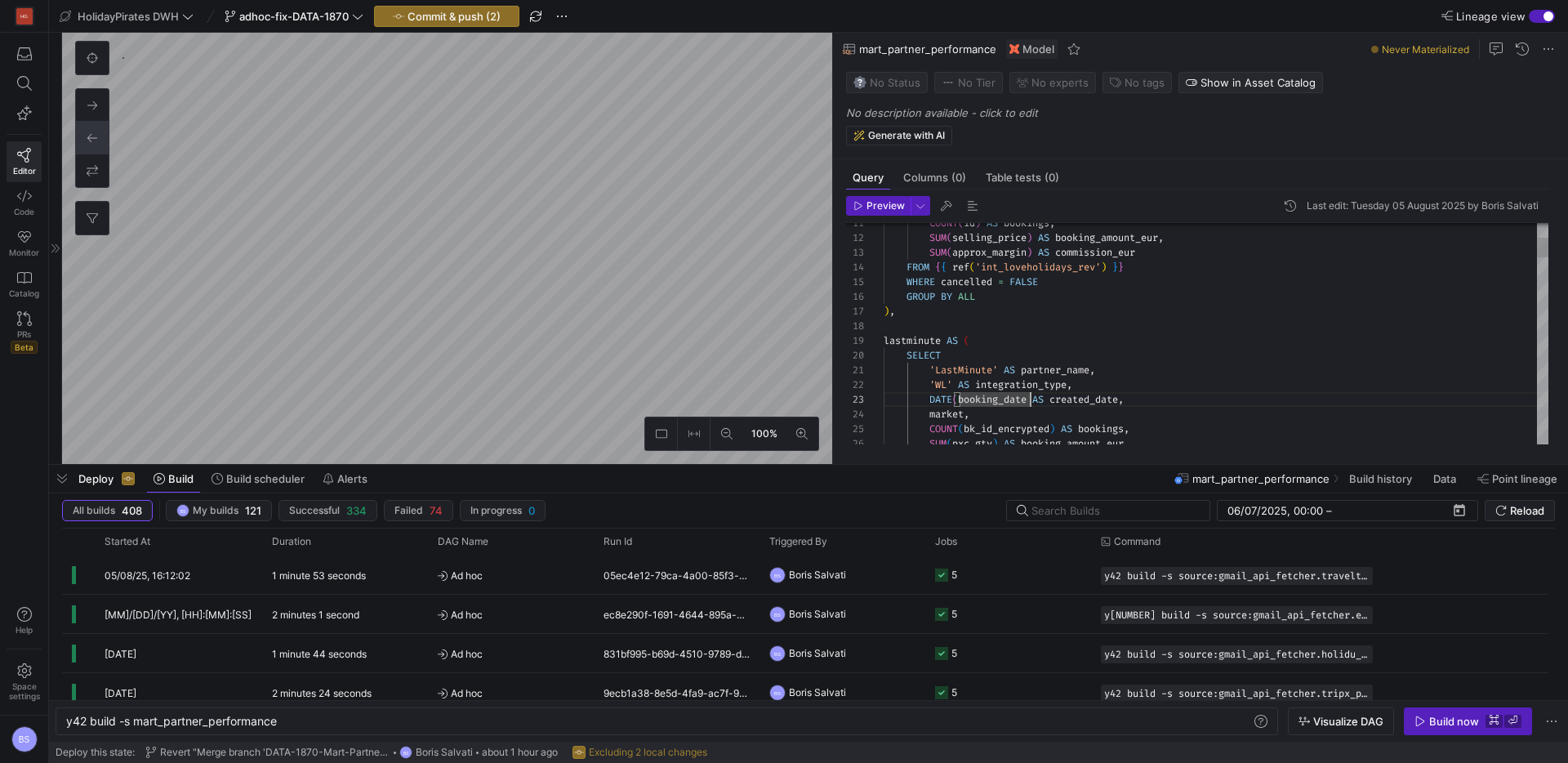 scroll, scrollTop: 29, scrollLeft: 153, axis: both 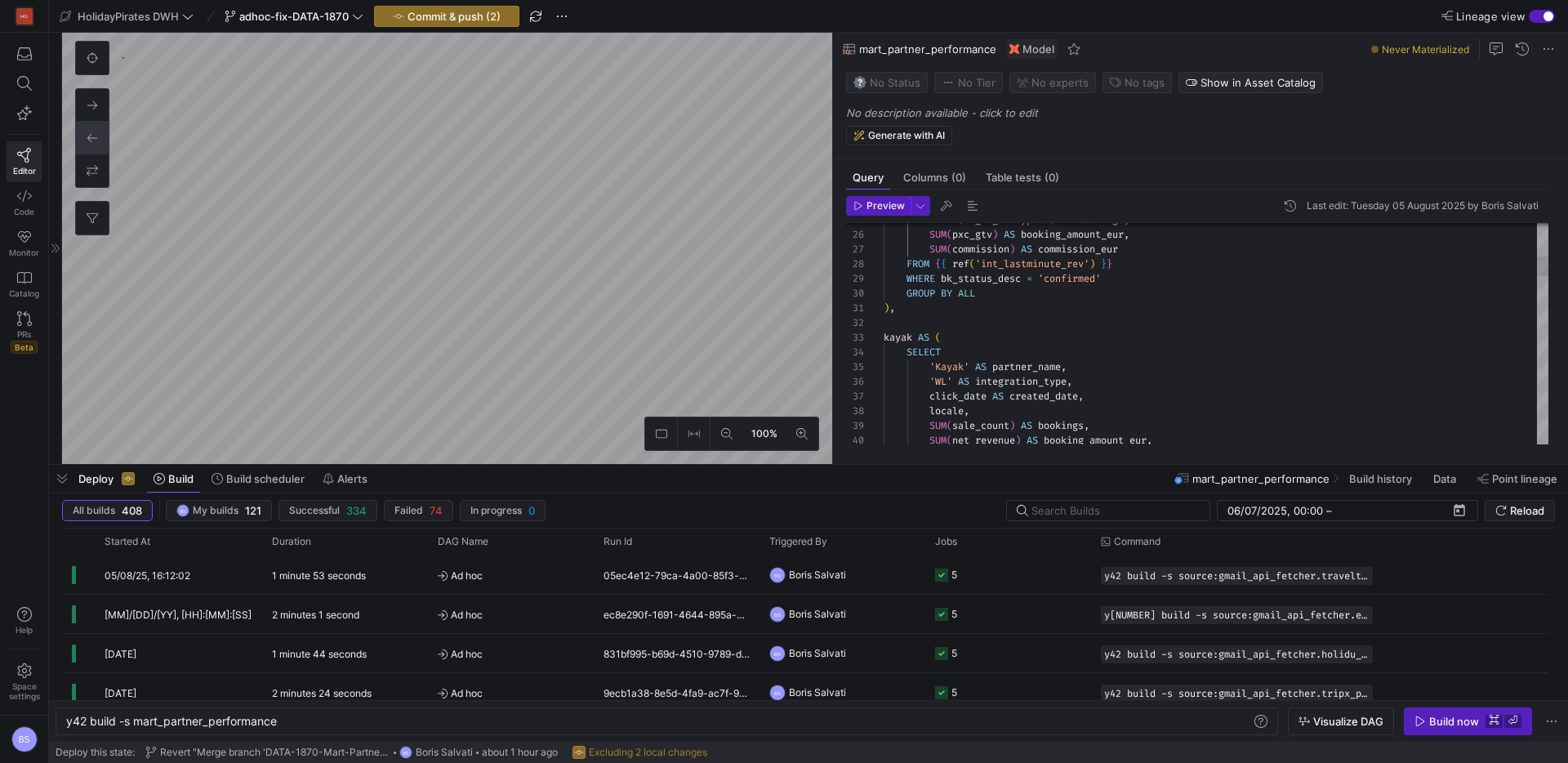 click on "COUNT ( bk_id_encrypted )   AS   bookings ,          SUM ( pxc_gtv )   AS   booking_amount_eur ,          SUM ( commission )   AS   commission_eur      FROM   { {   ref ( 'int_lastminute_rev' )   } }      WHERE   bk_status_desc   =   'confirmed'      GROUP   BY   ALL ) , kayak   AS   (      SELECT          '[BRAND]'   AS   partner_name ,          'WL'   AS   integration_type ,          click_date   AS   created_date ,          locale ,          SUM ( sale_count )   AS   bookings ,          SUM ( net_revenue )   AS   booking_amount_eur ," at bounding box center [1216, 1095] 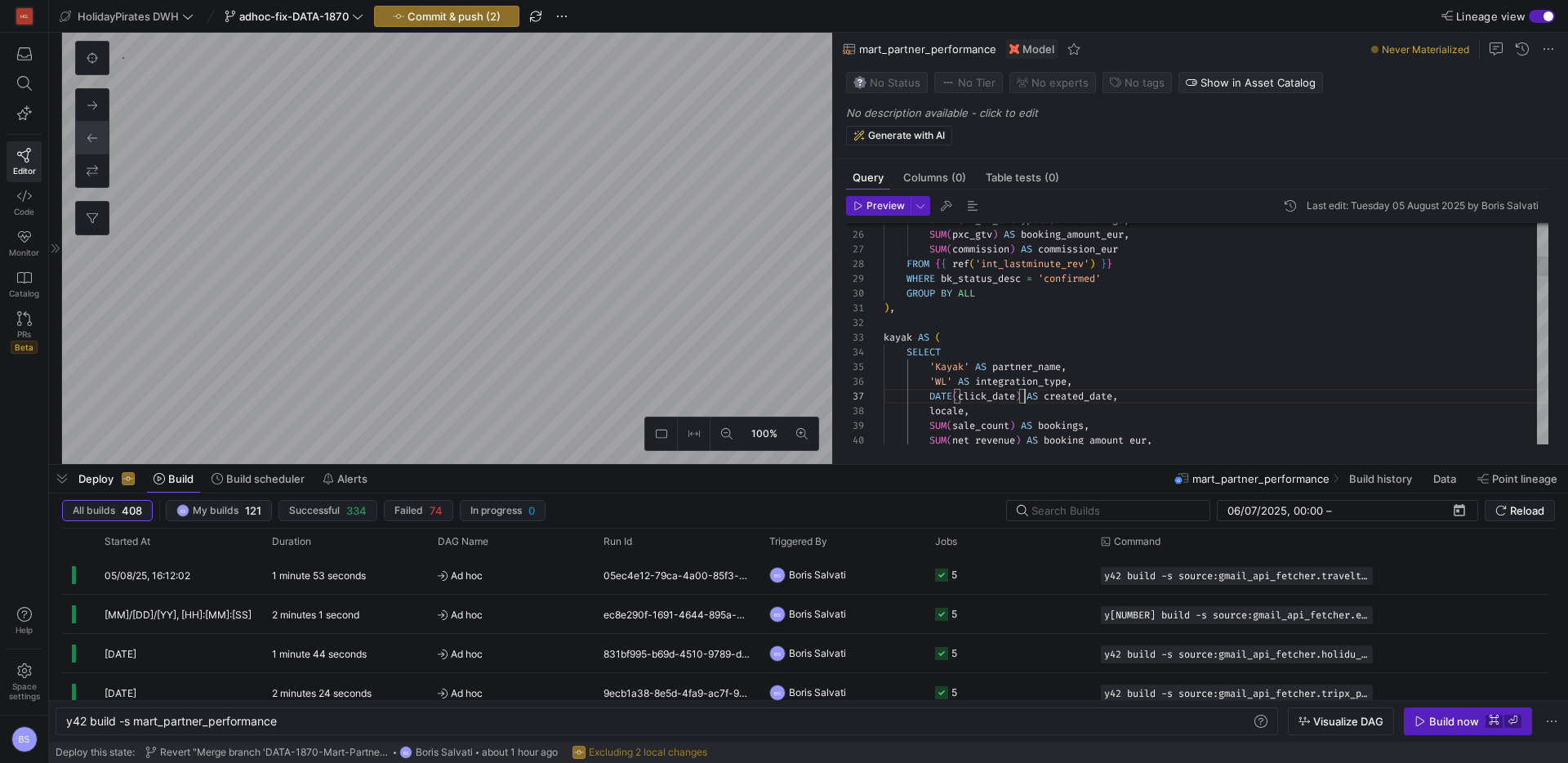 scroll, scrollTop: 88, scrollLeft: 141, axis: both 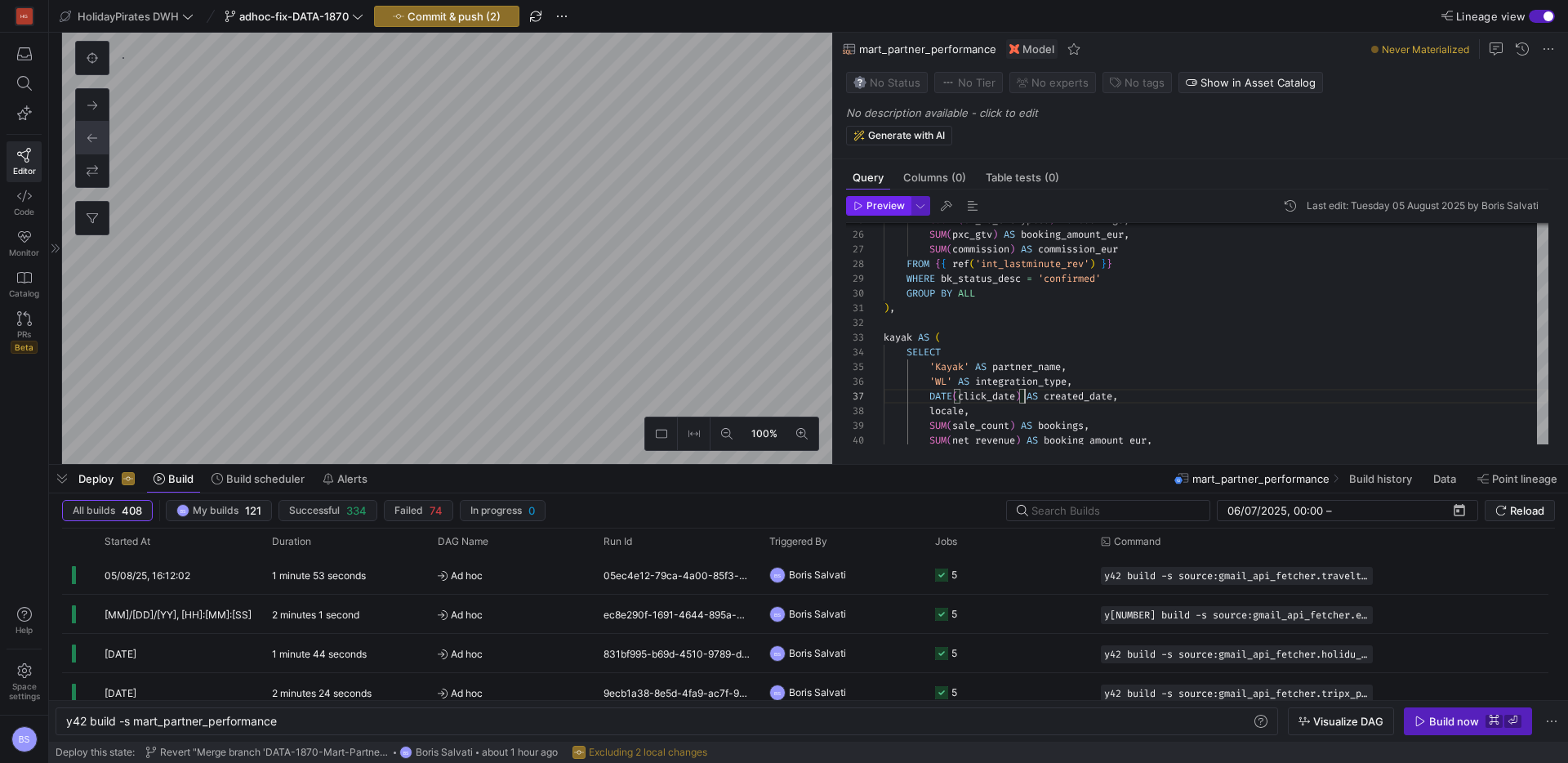 type on "),
kayak AS (
SELECT
'Kayak' AS partner_name,
'WL' AS integration_type,
DATE(click_date) AS created_date,
locale,
SUM(sale_count) AS bookings,
SUM(net_revenue) AS booking_amount_eur," 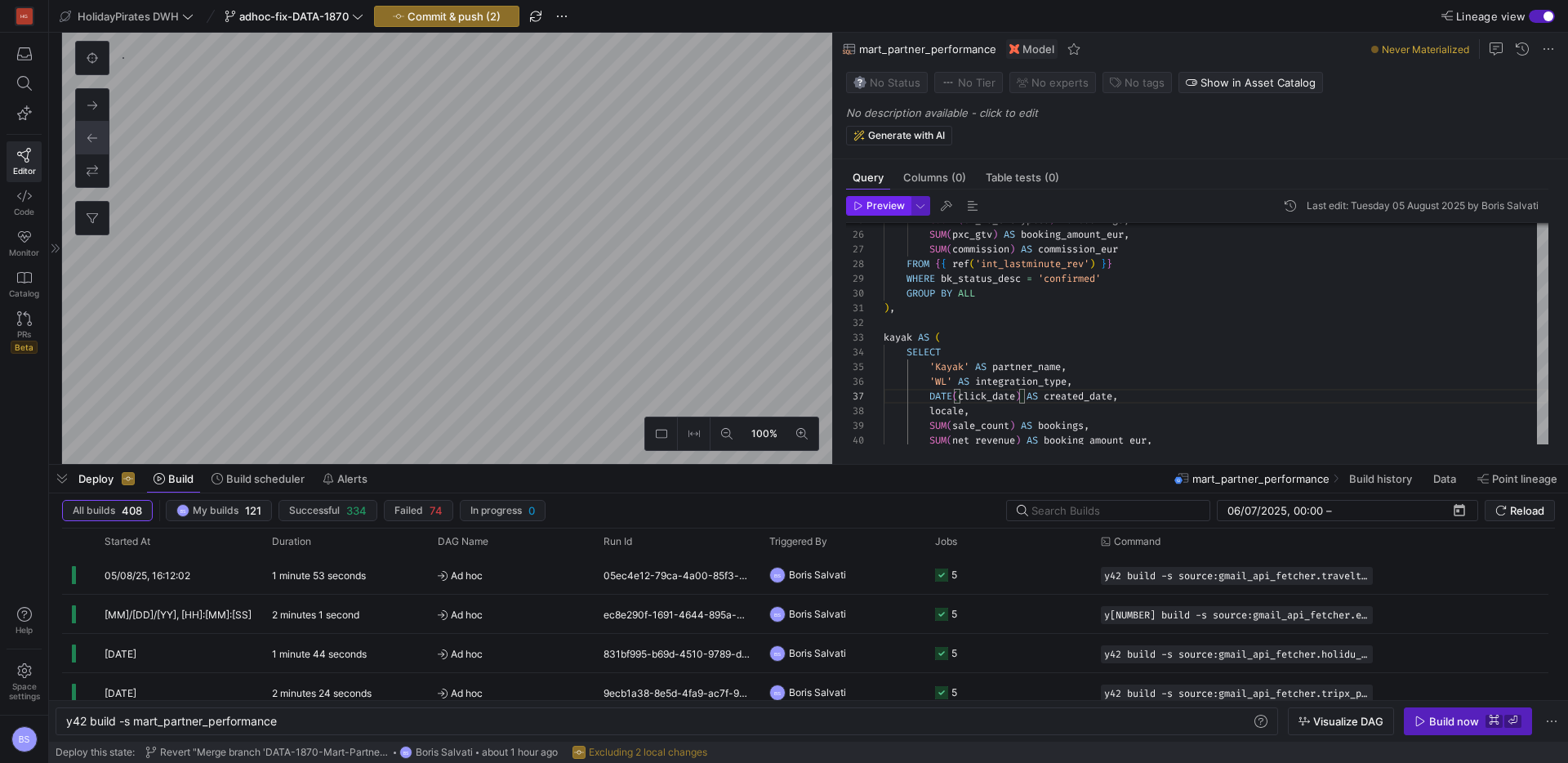 click on "Preview" at bounding box center (885, 206) 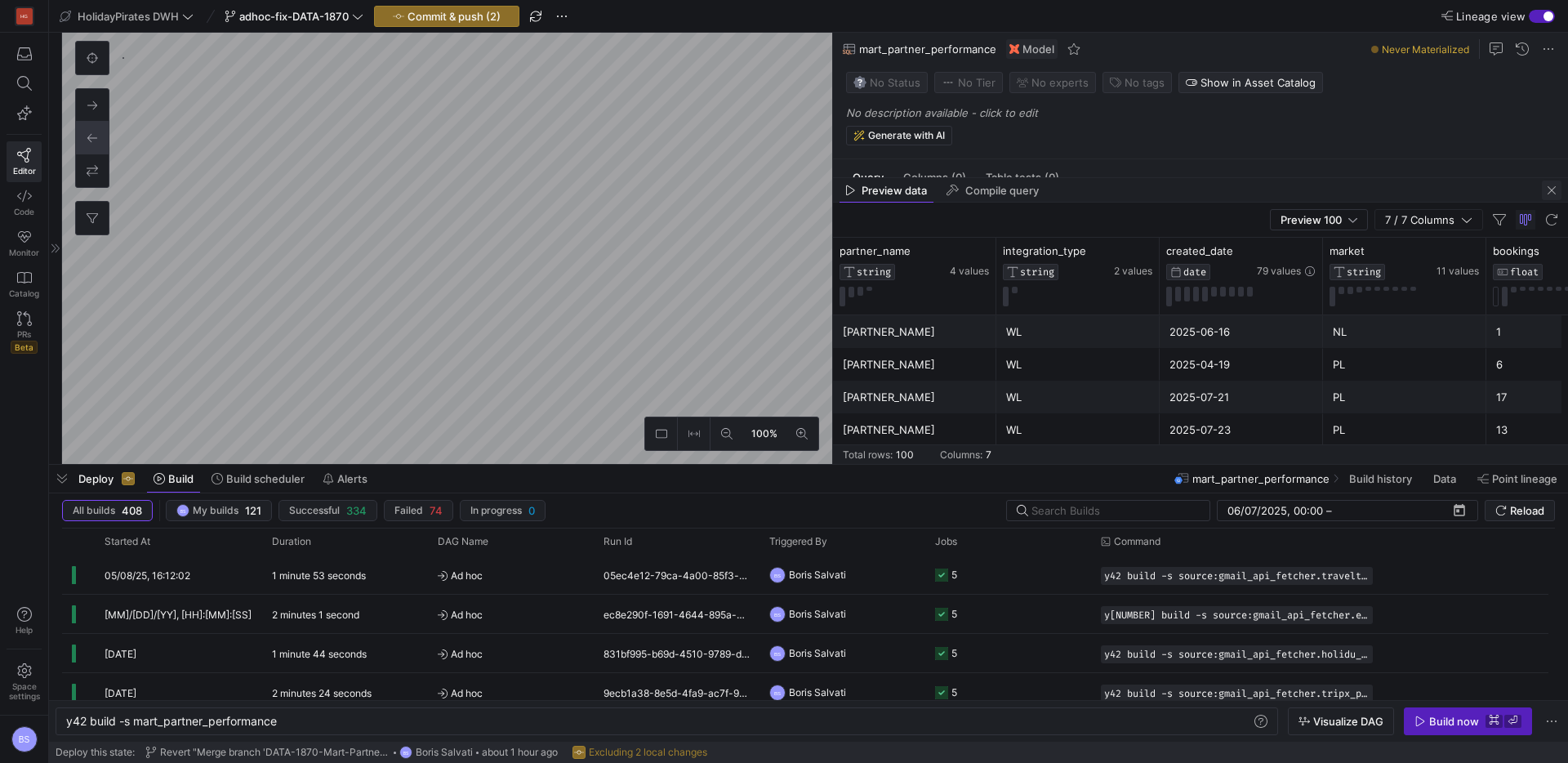 click 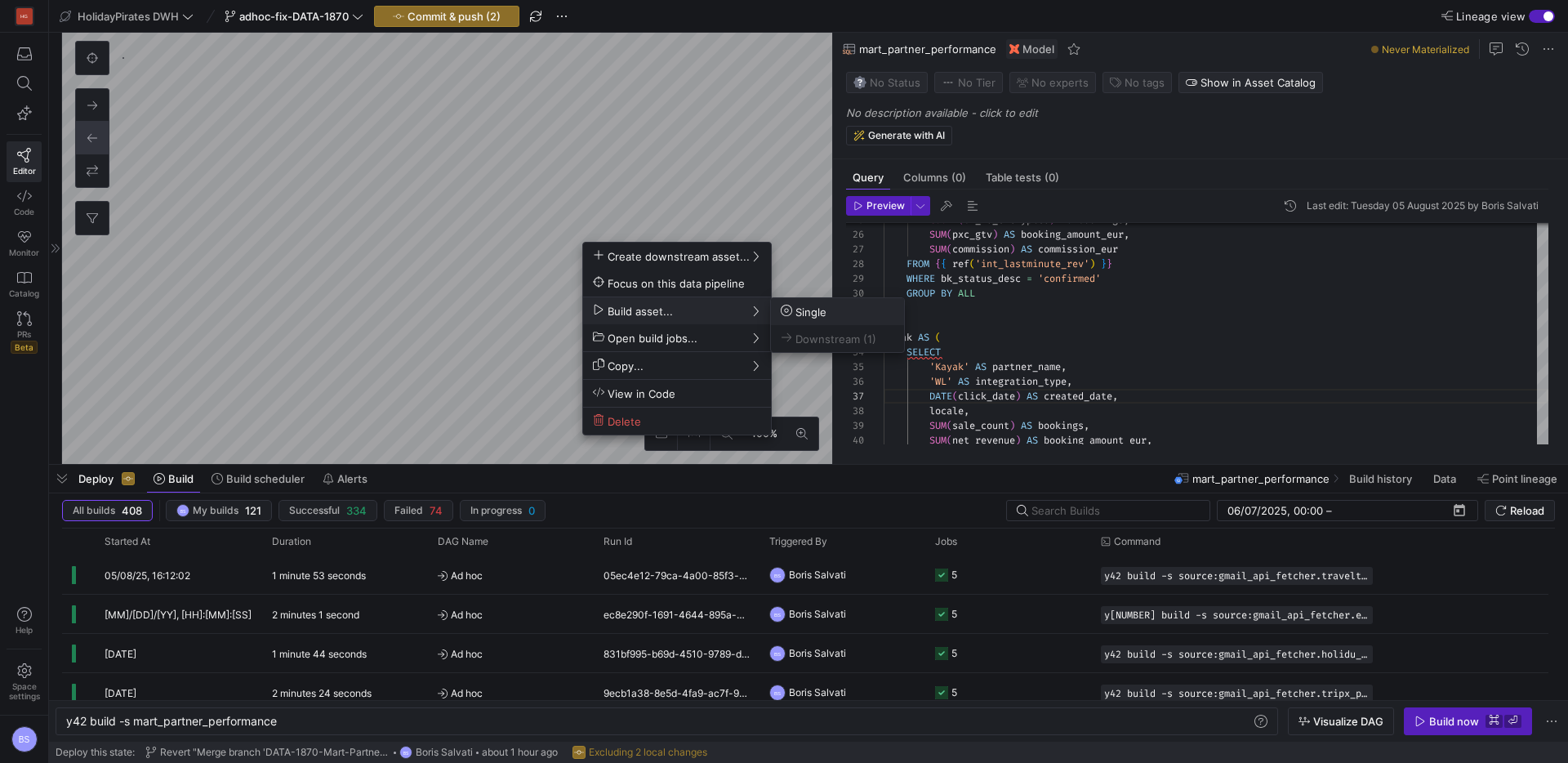 click on "Single" at bounding box center (804, 311) 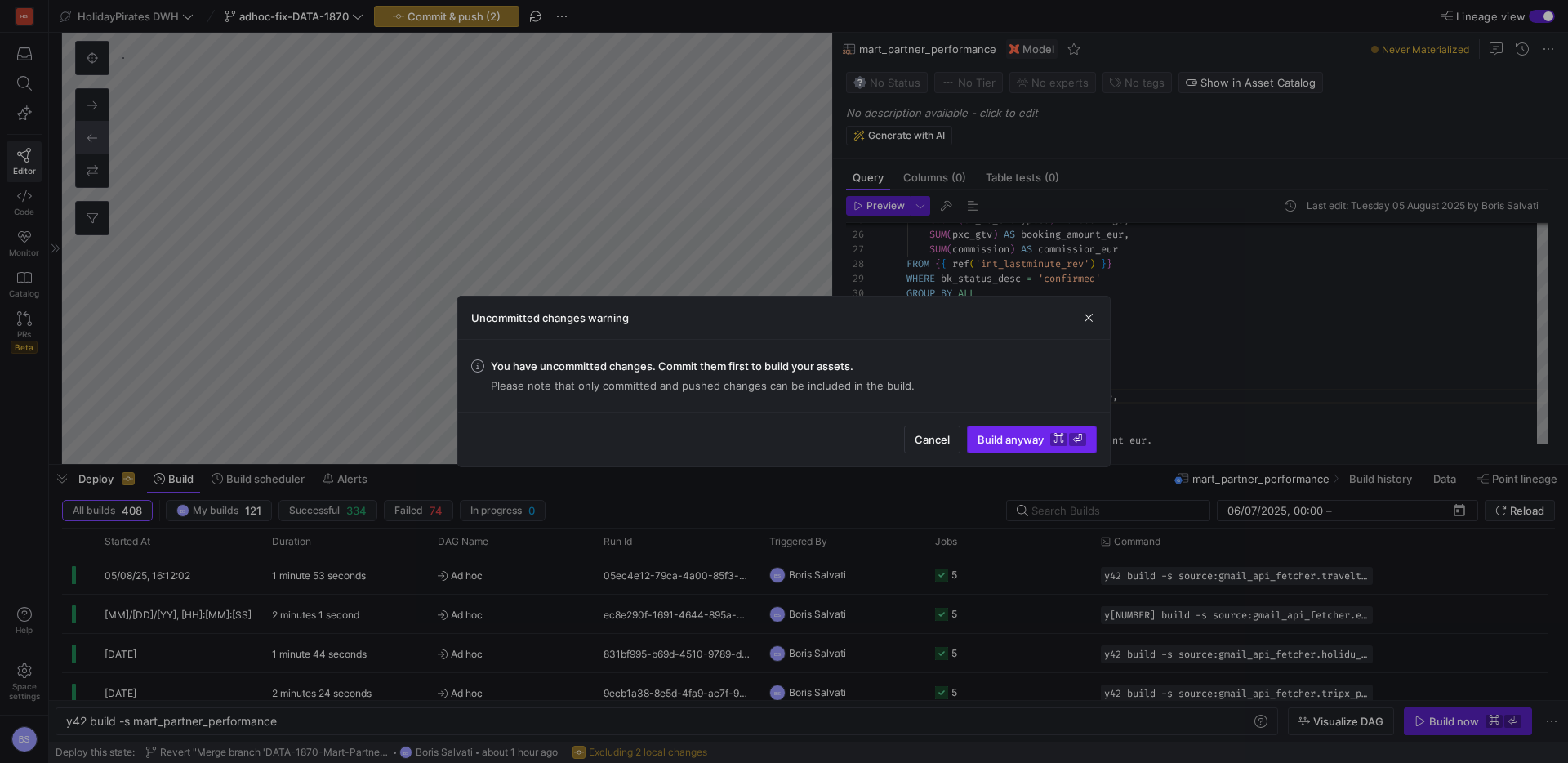 click on "Build anyway  ⌘ ⏎" at bounding box center (1031, 440) 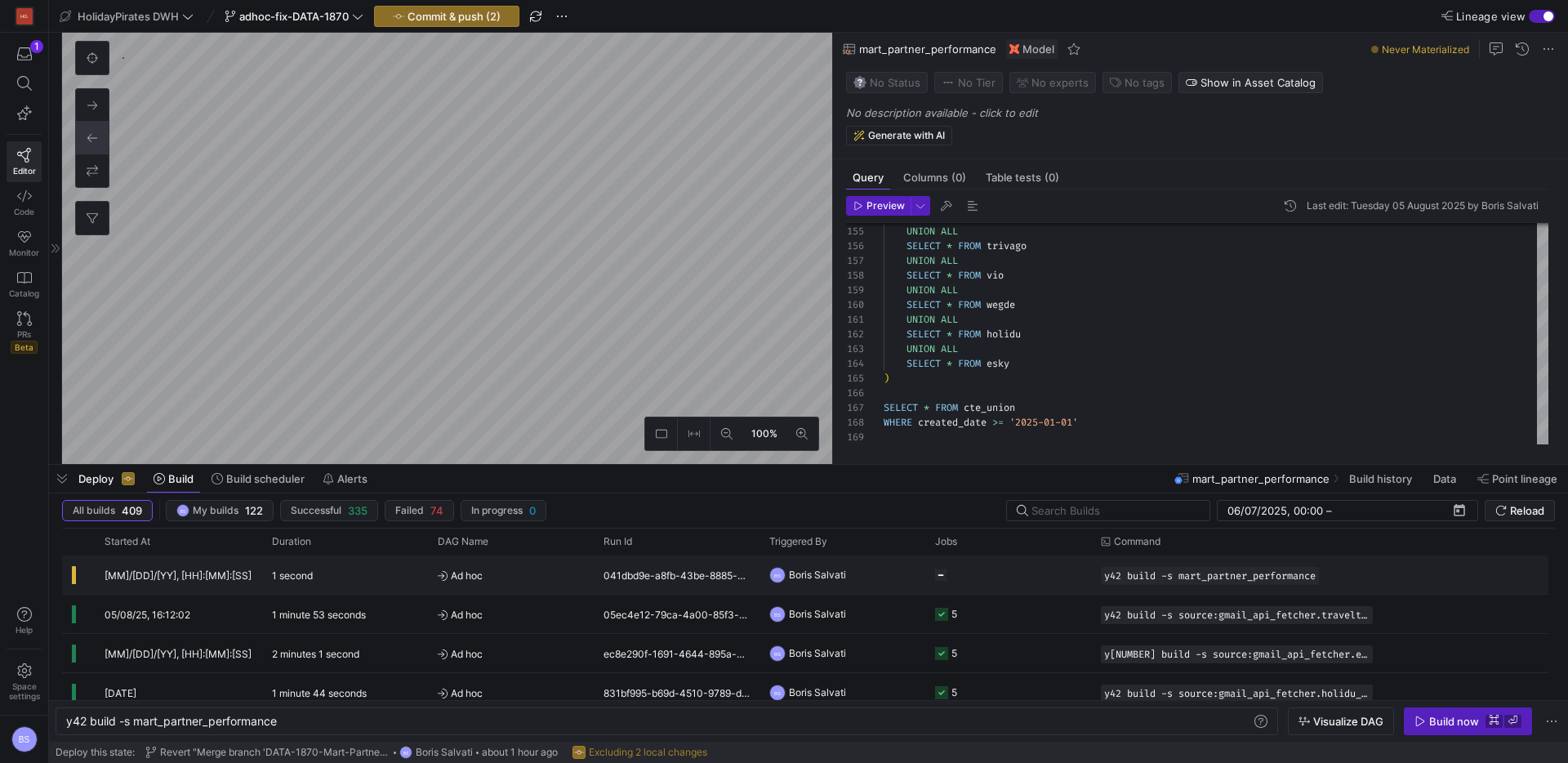 click on "1 second" 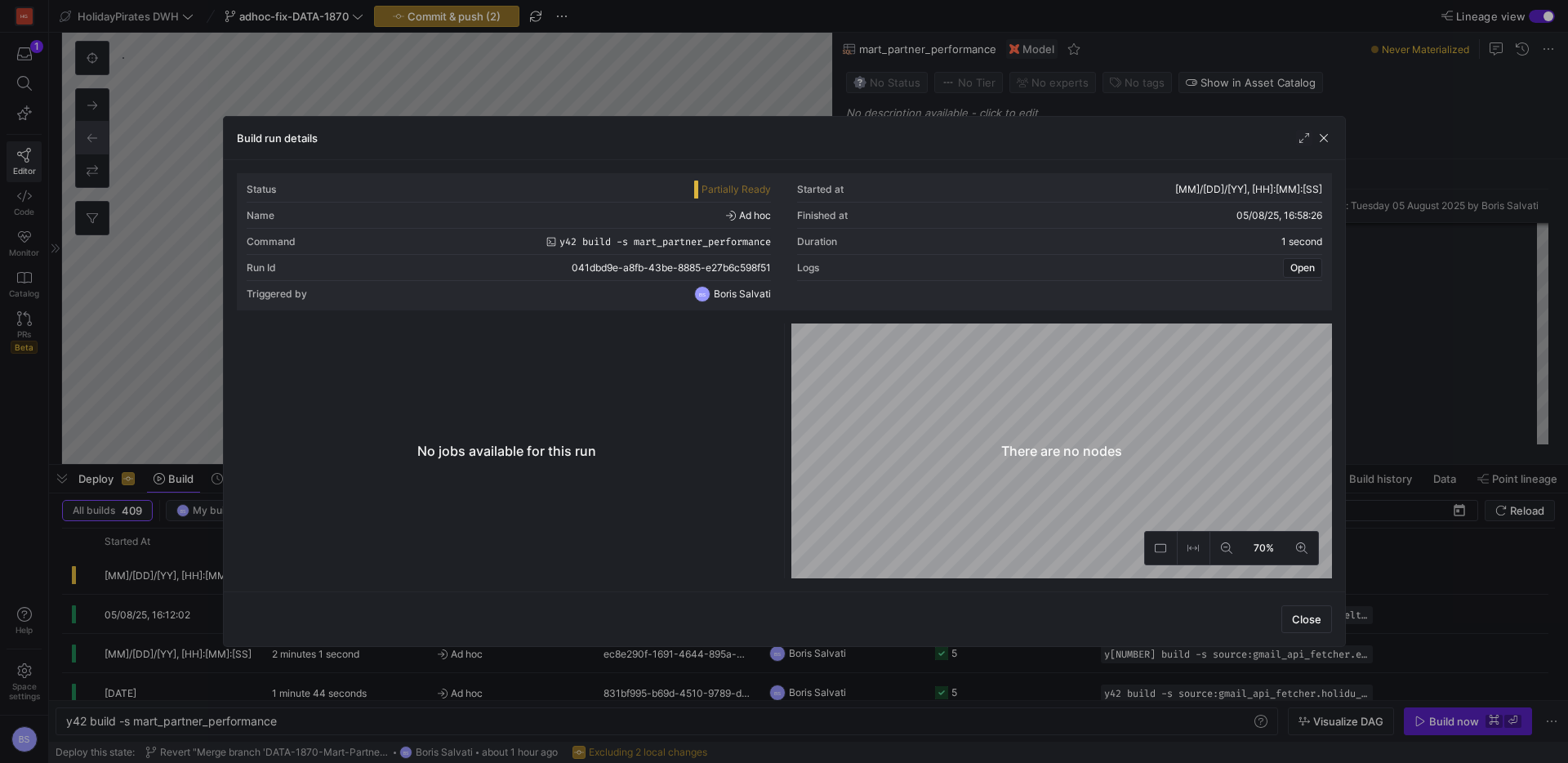 drag, startPoint x: 710, startPoint y: 192, endPoint x: 814, endPoint y: 176, distance: 105.22357 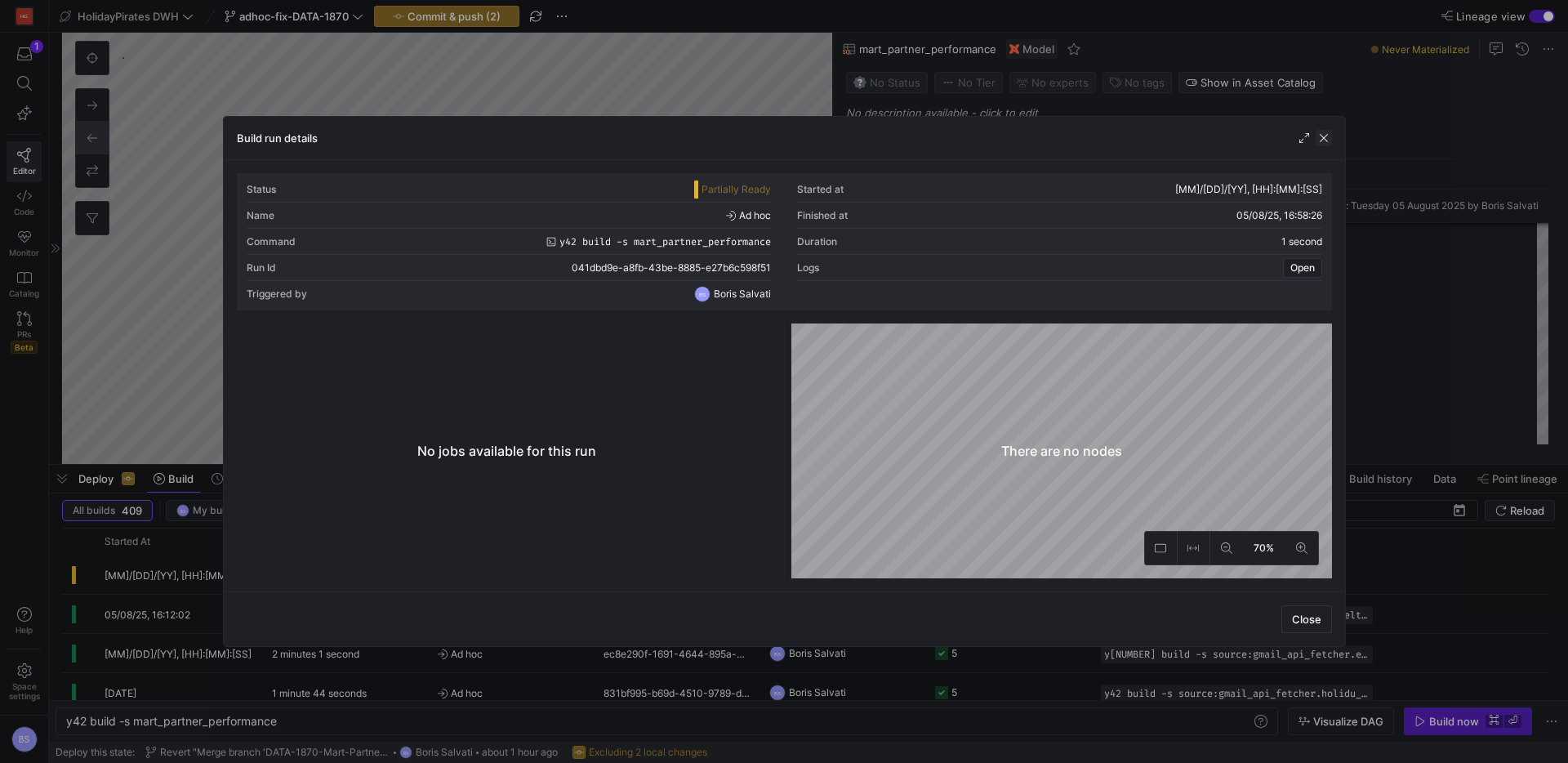 click 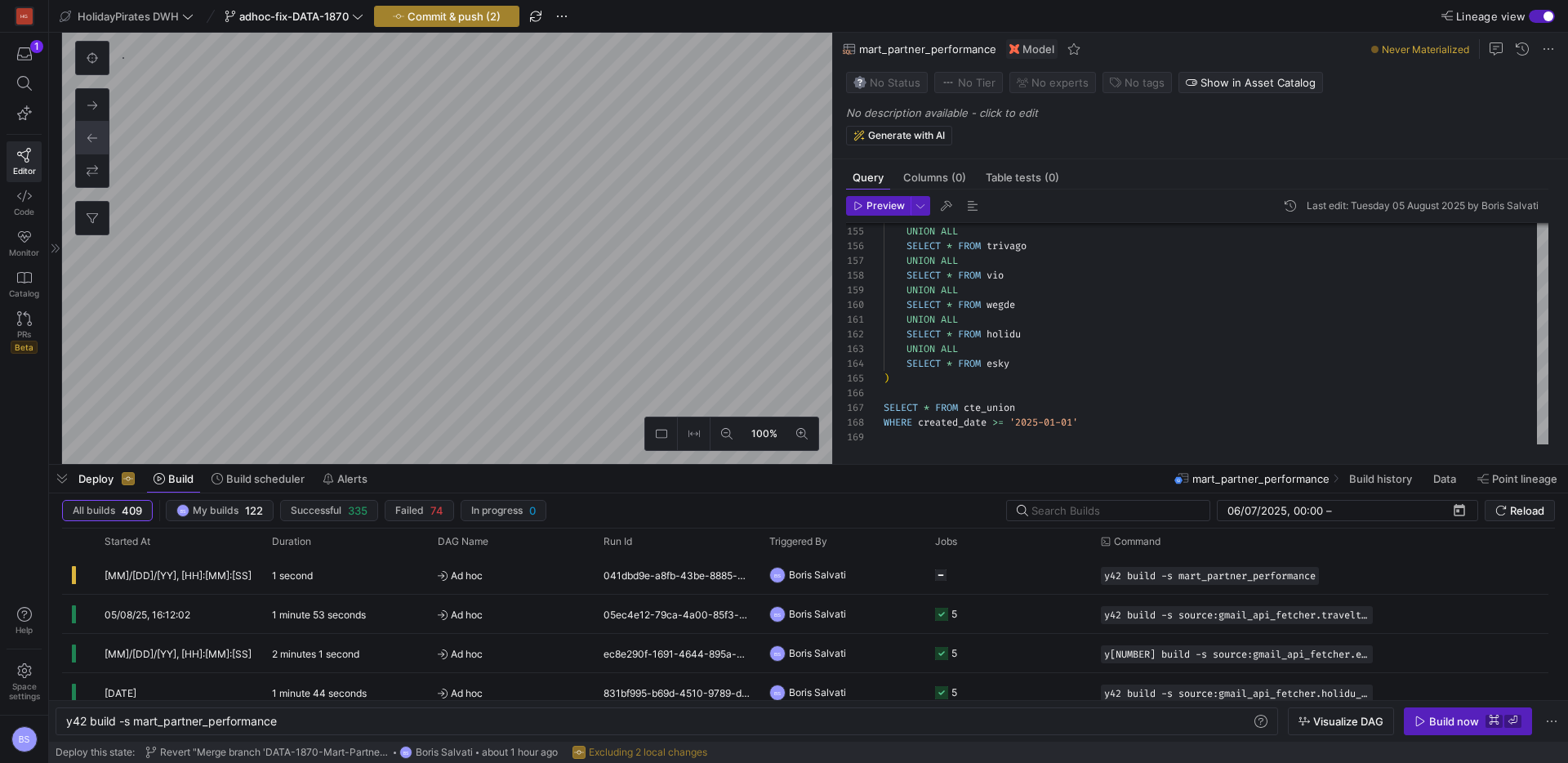 click on "Commit & push (2)" at bounding box center (454, 16) 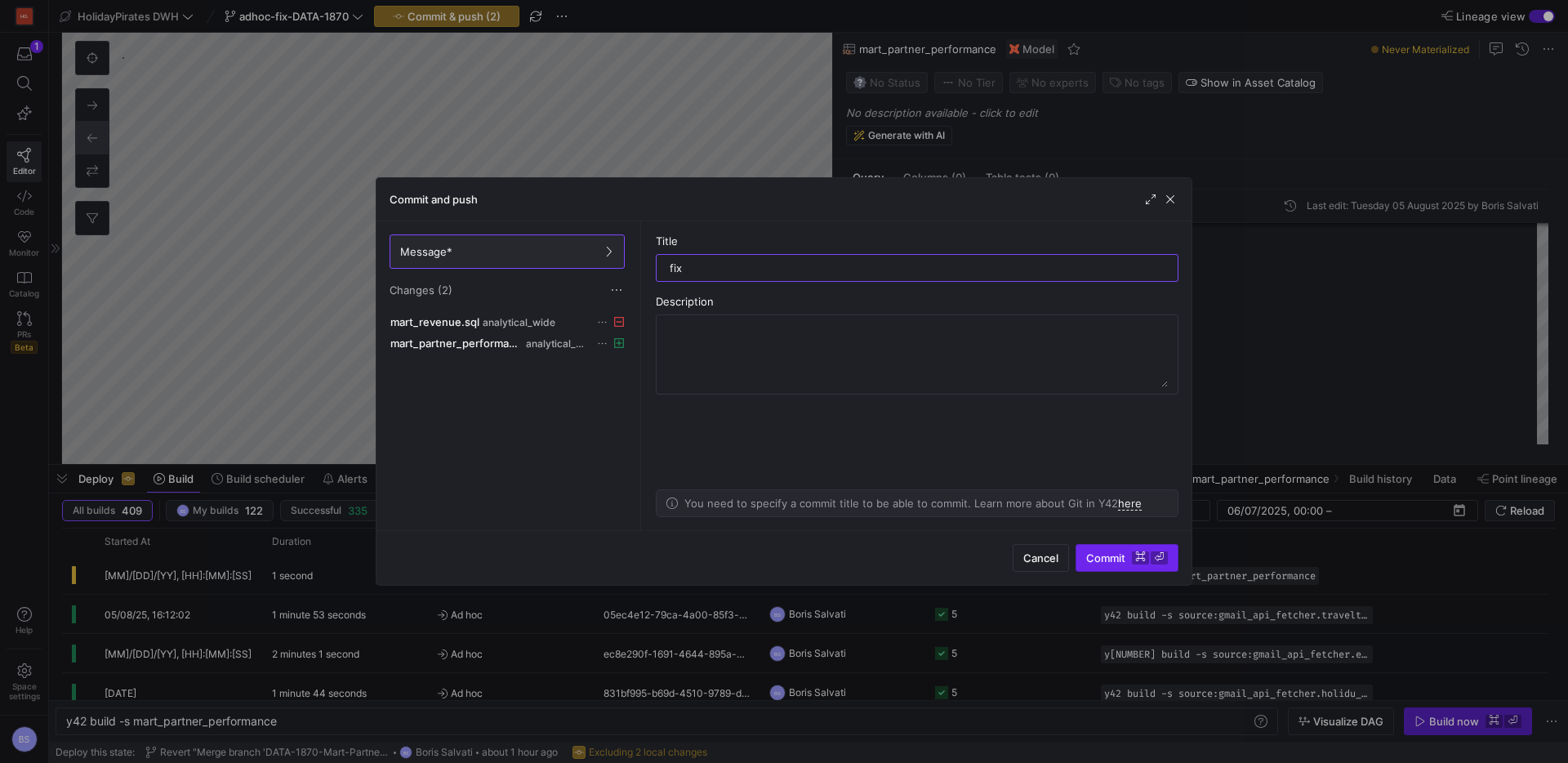 type on "fix" 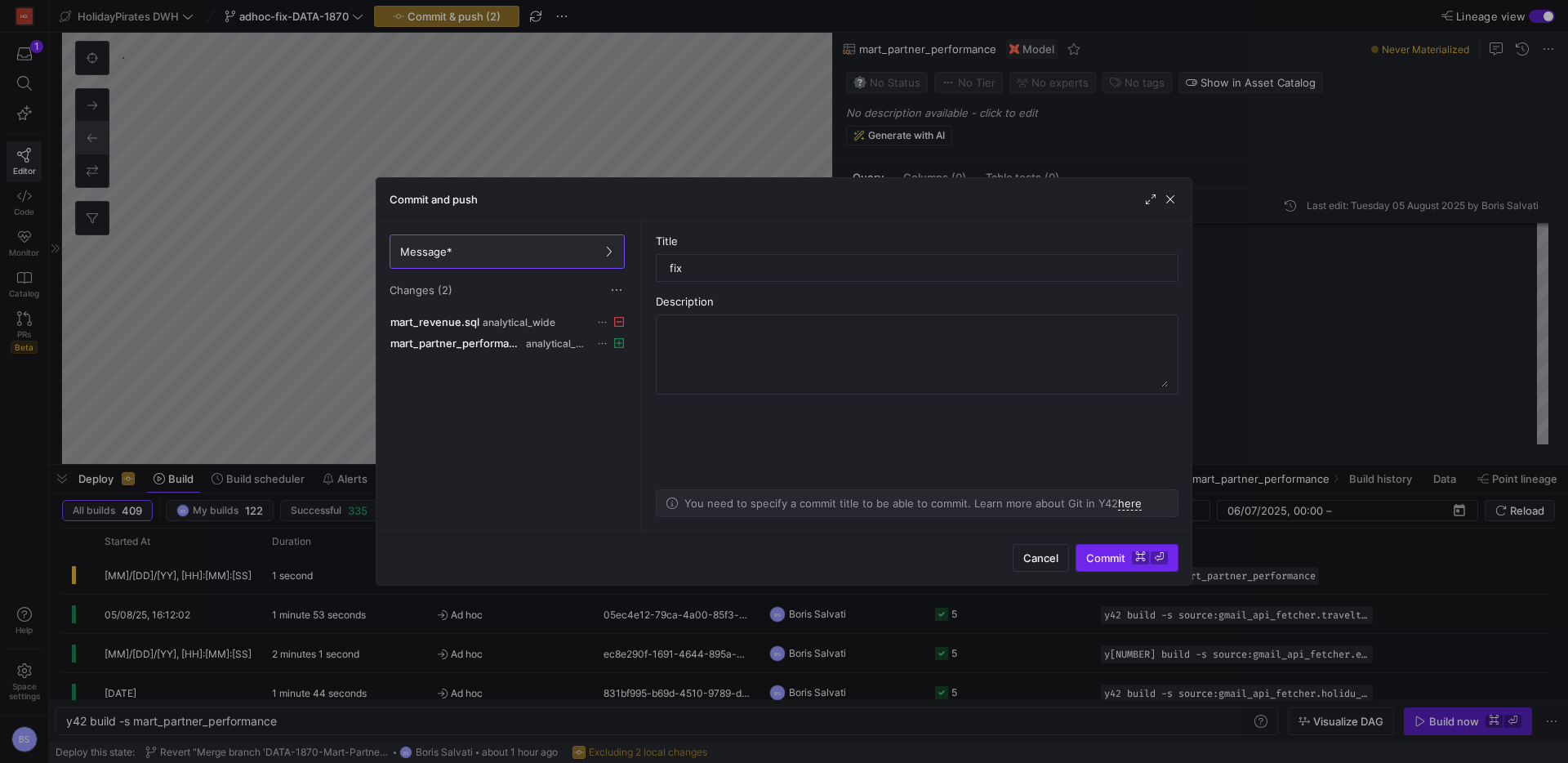 click on "Commit  ⌘ ⏎" at bounding box center (1127, 558) 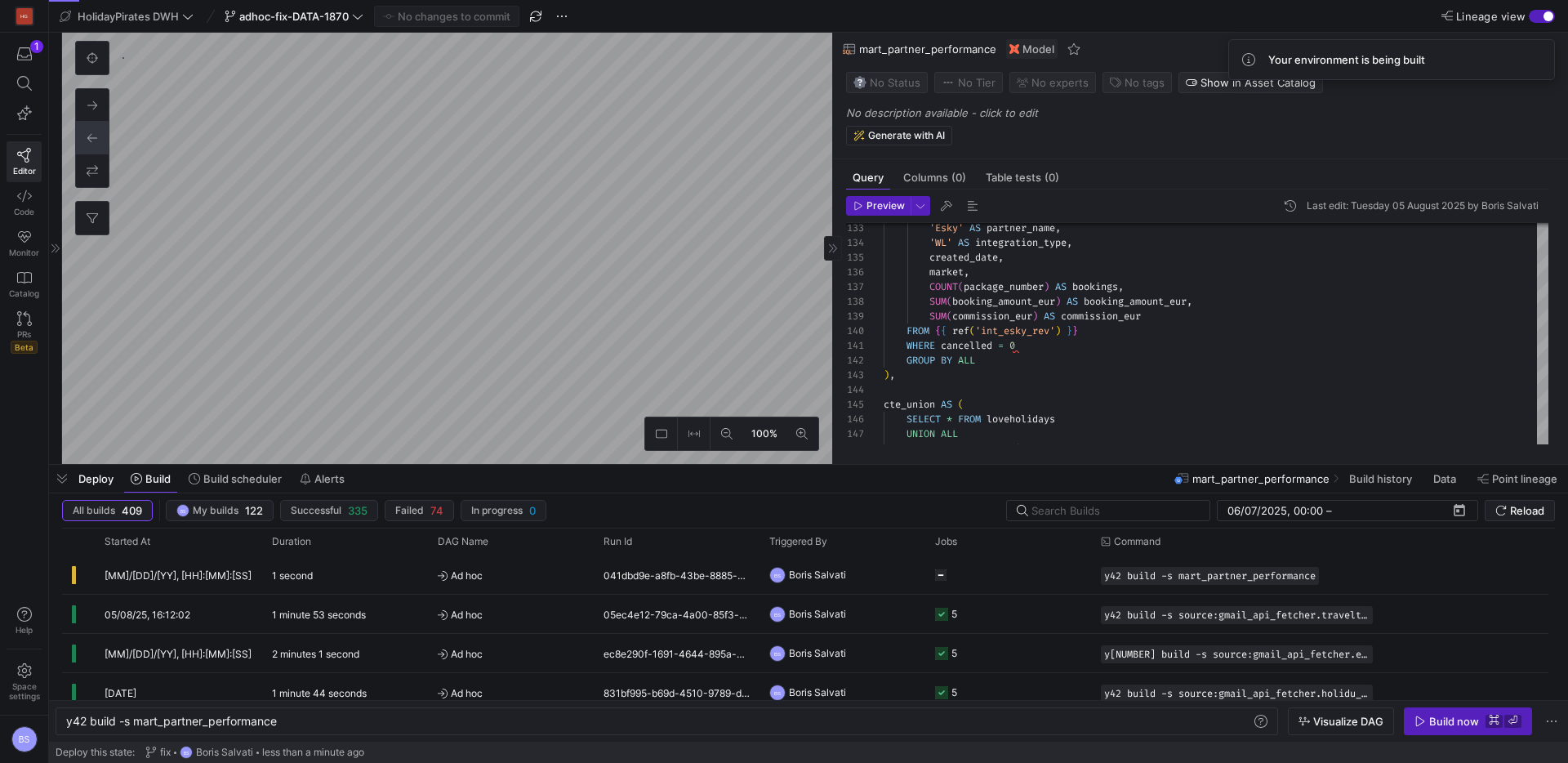 click on "No description available - click to edit" 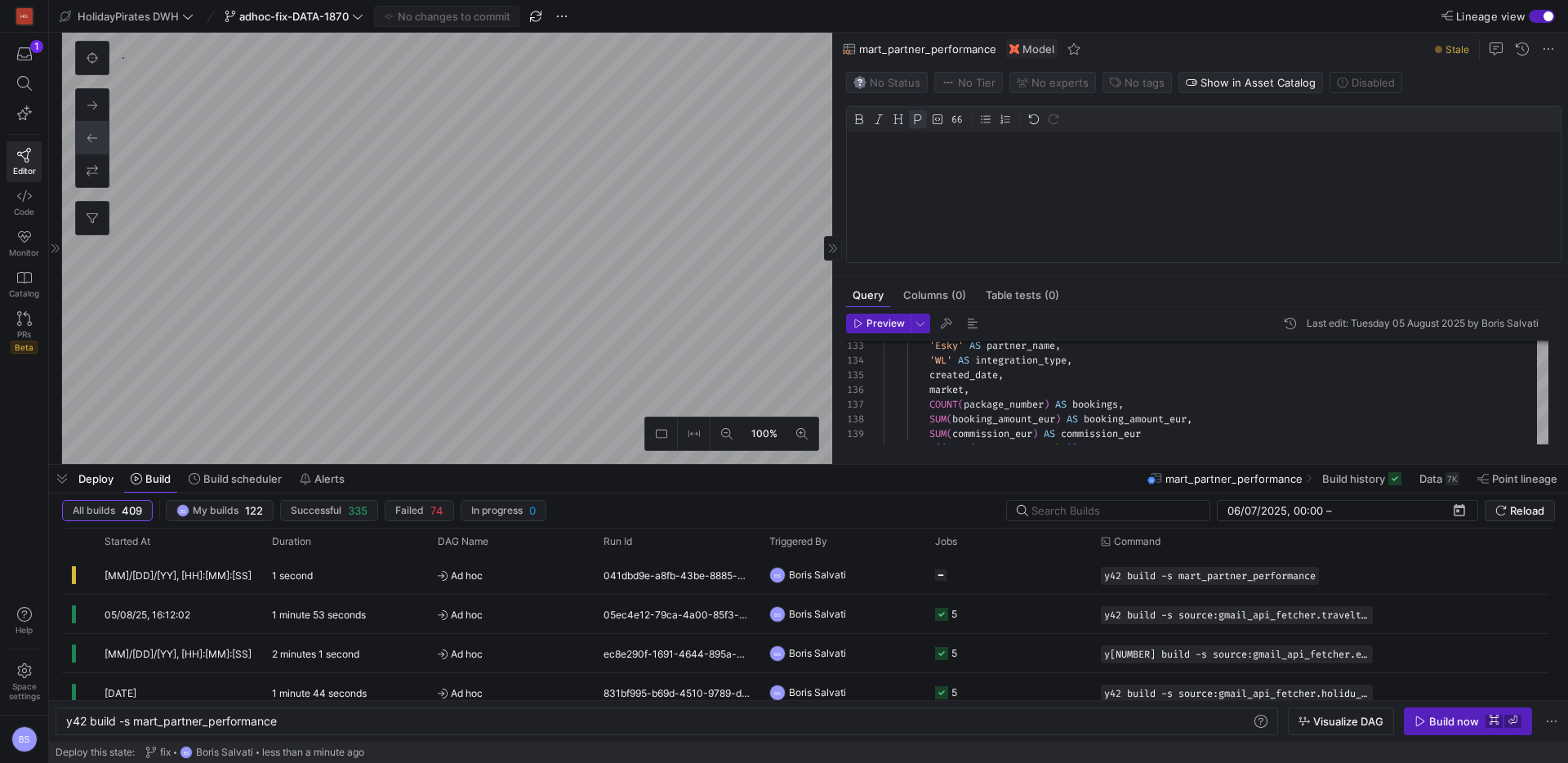 type 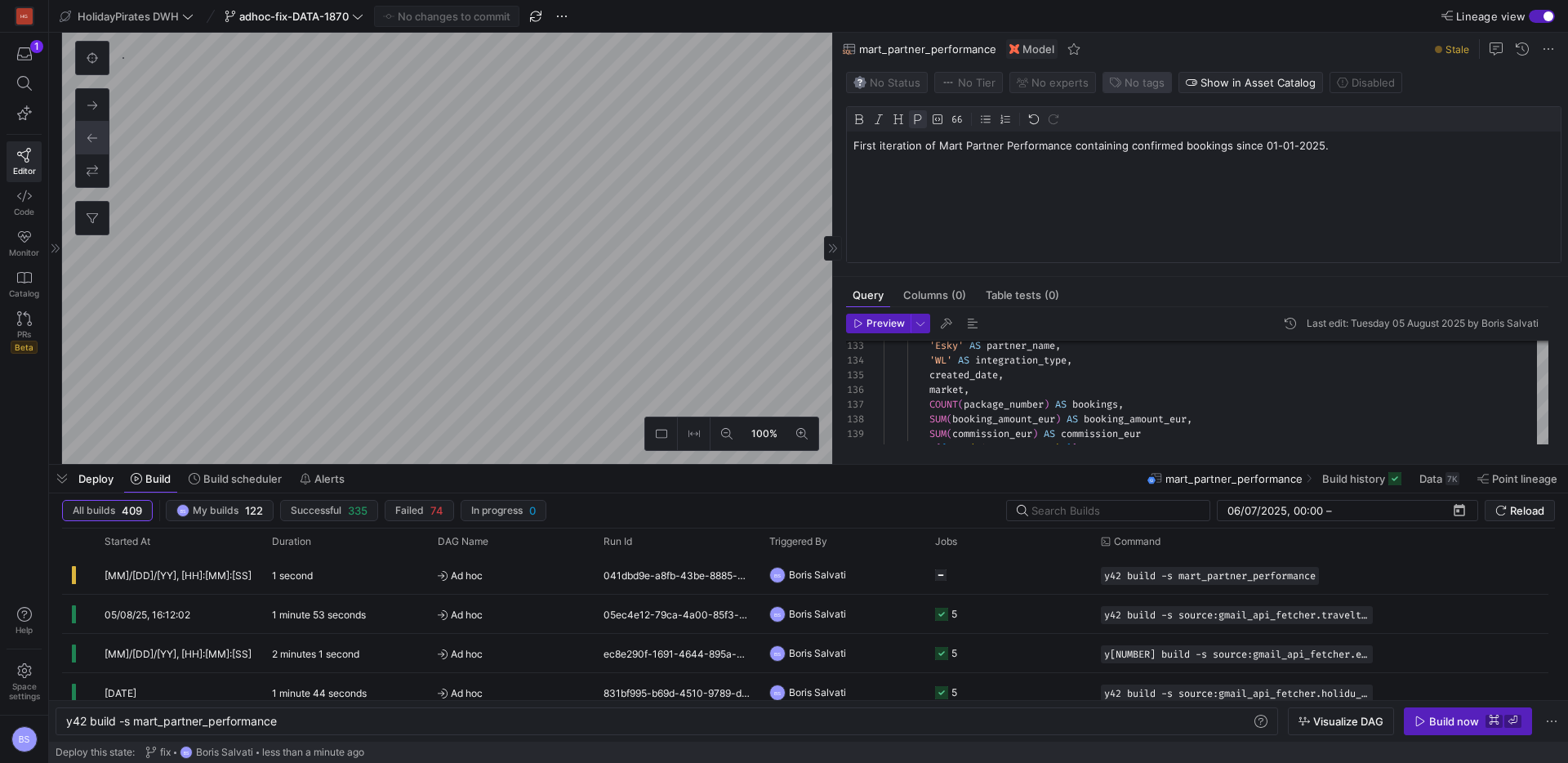 click 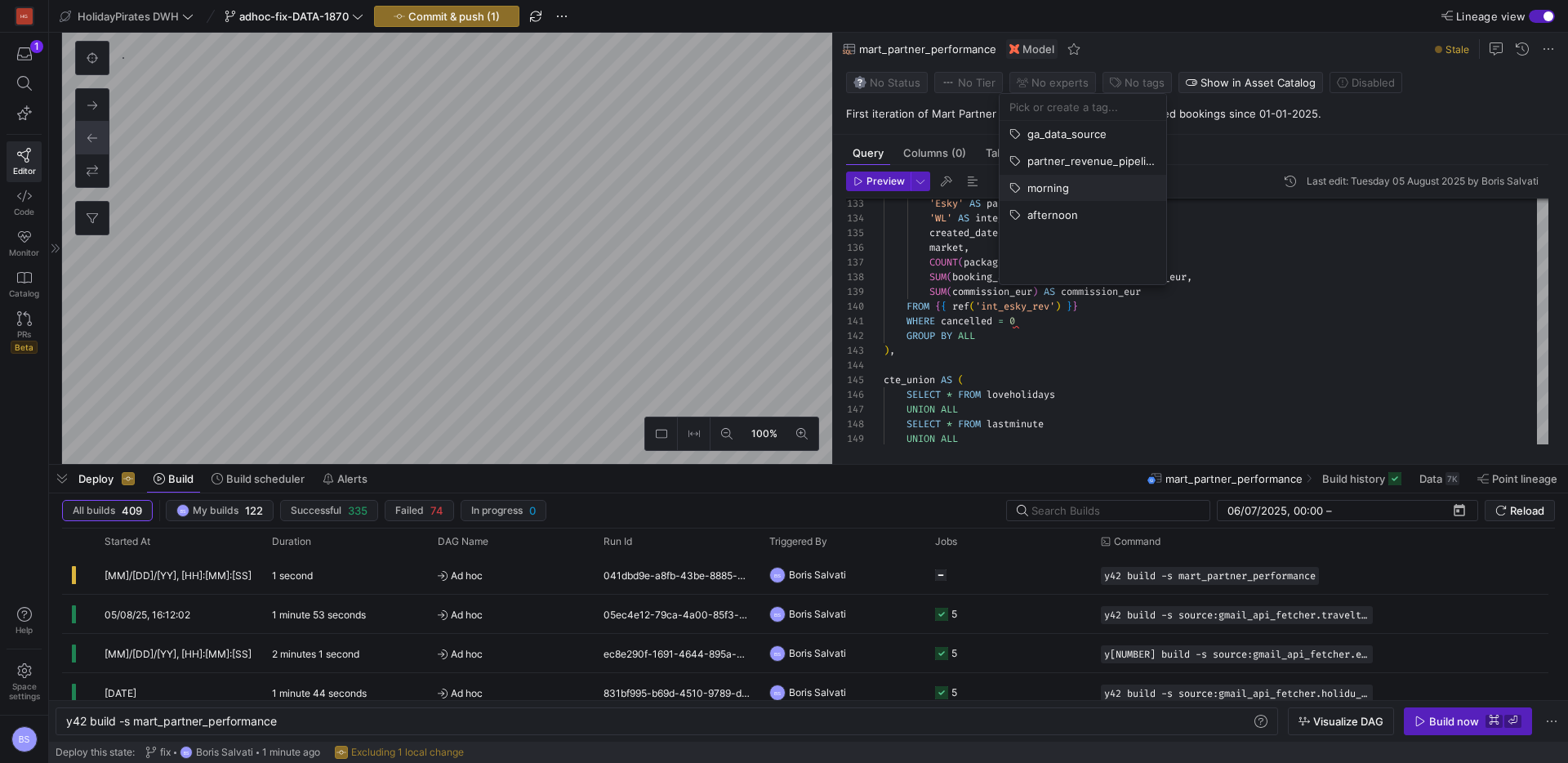 drag, startPoint x: 1071, startPoint y: 213, endPoint x: 1073, endPoint y: 199, distance: 14.142136 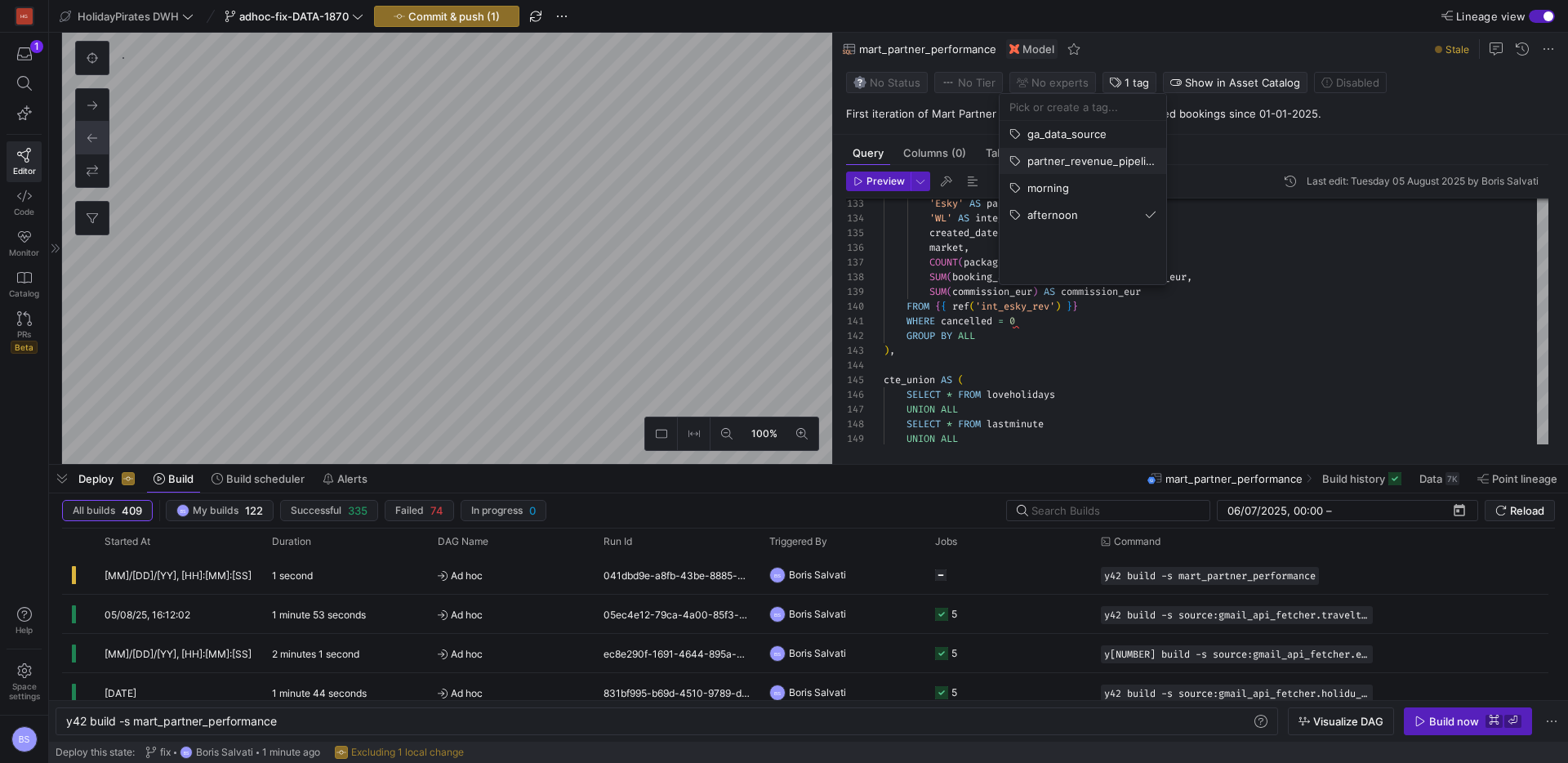 click on "partner_revenue_pipeline" at bounding box center (1092, 161) 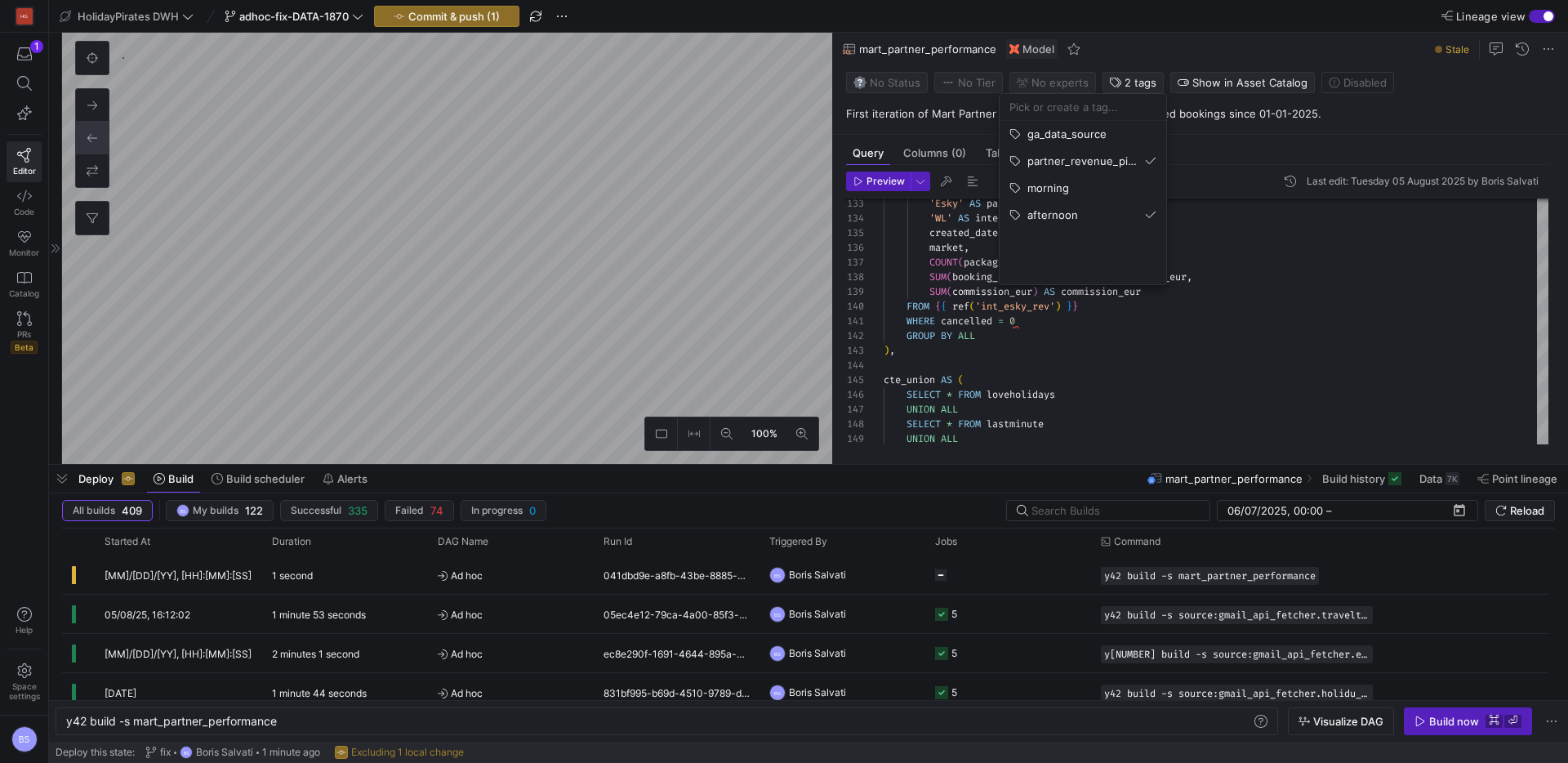 click at bounding box center [784, 382] 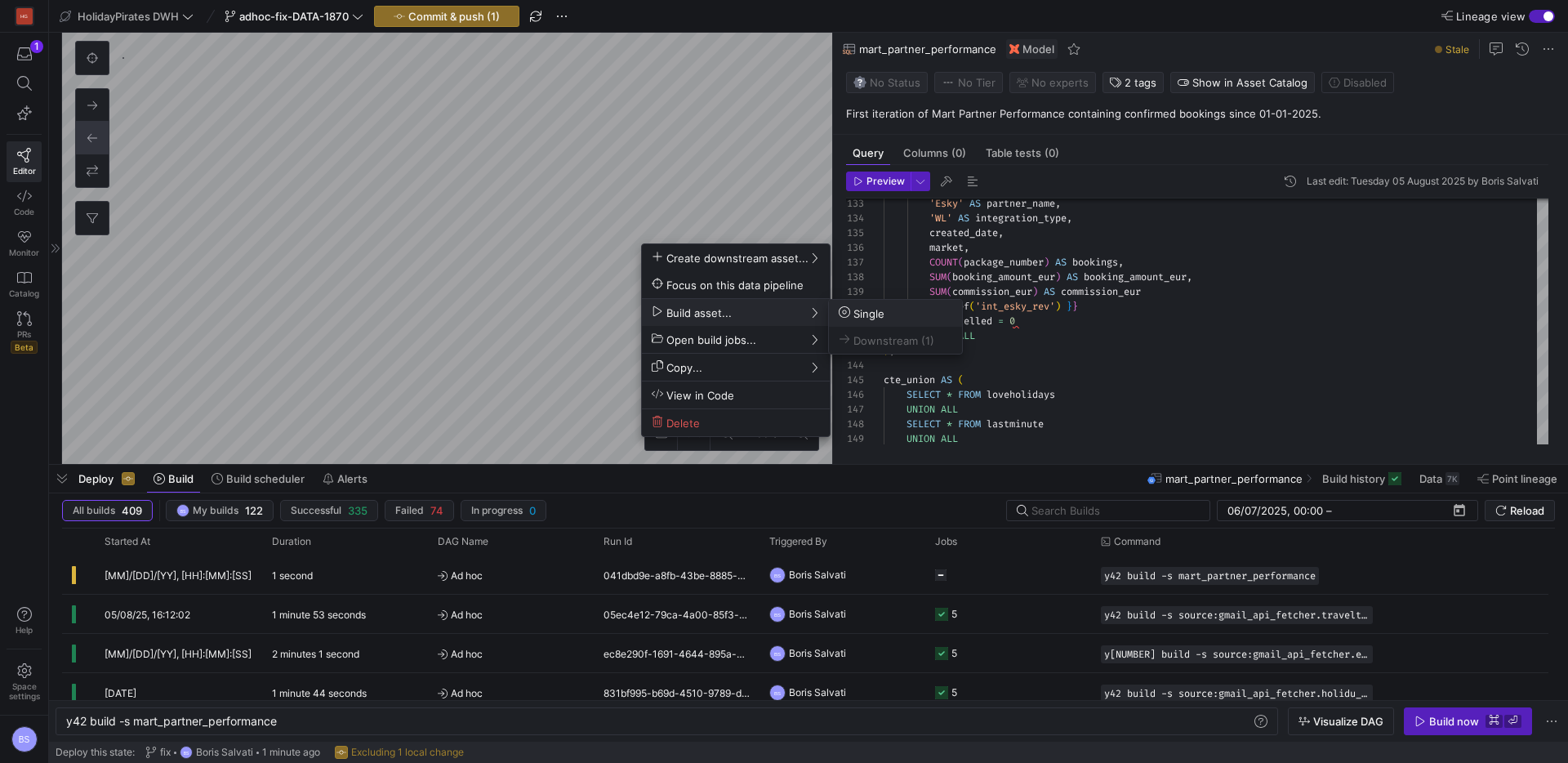 click on "Single" at bounding box center (862, 313) 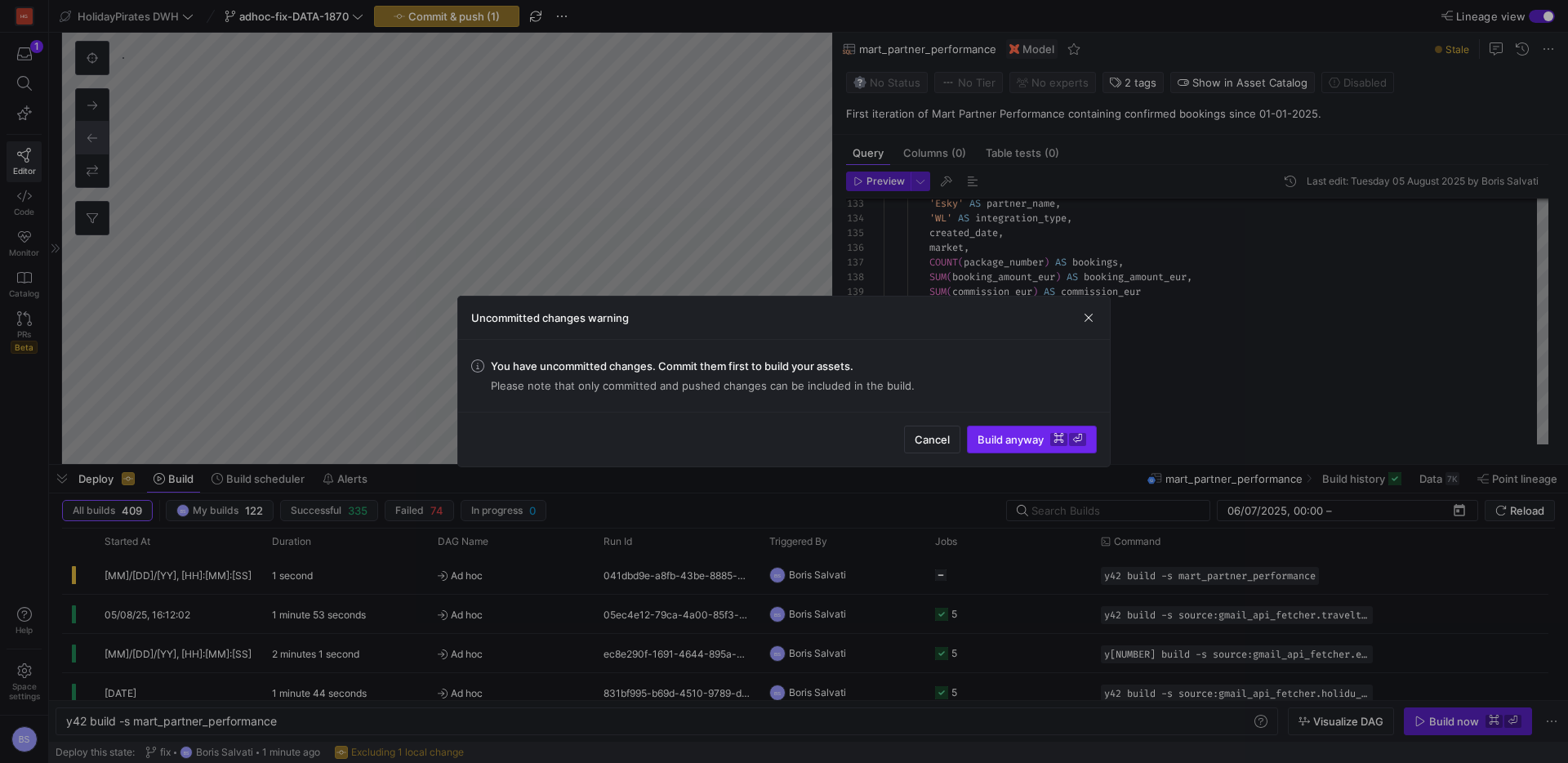 click on "Build anyway  ⌘ ⏎" at bounding box center [1031, 440] 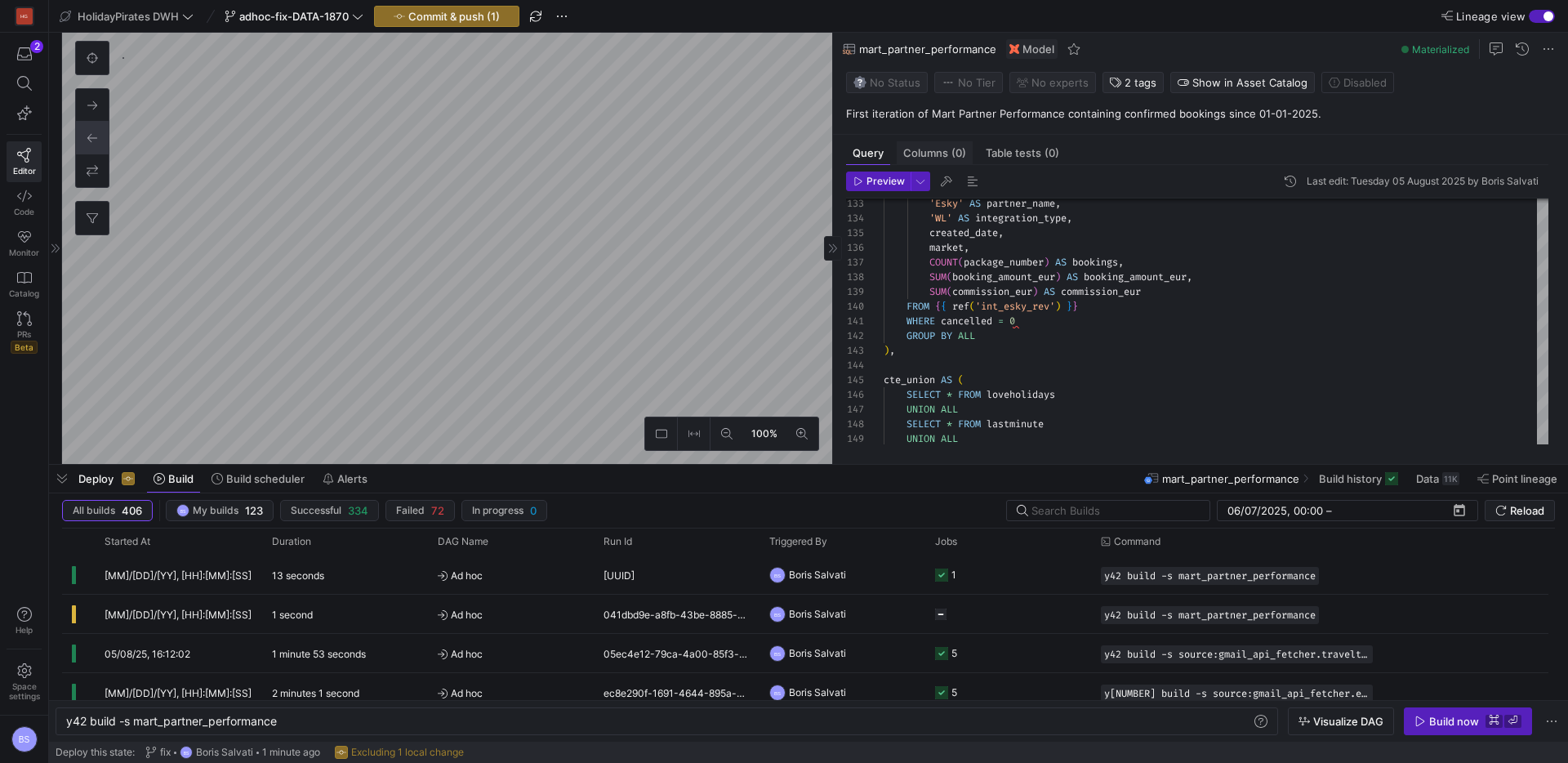 click on "Columns  (0)" at bounding box center (934, 153) 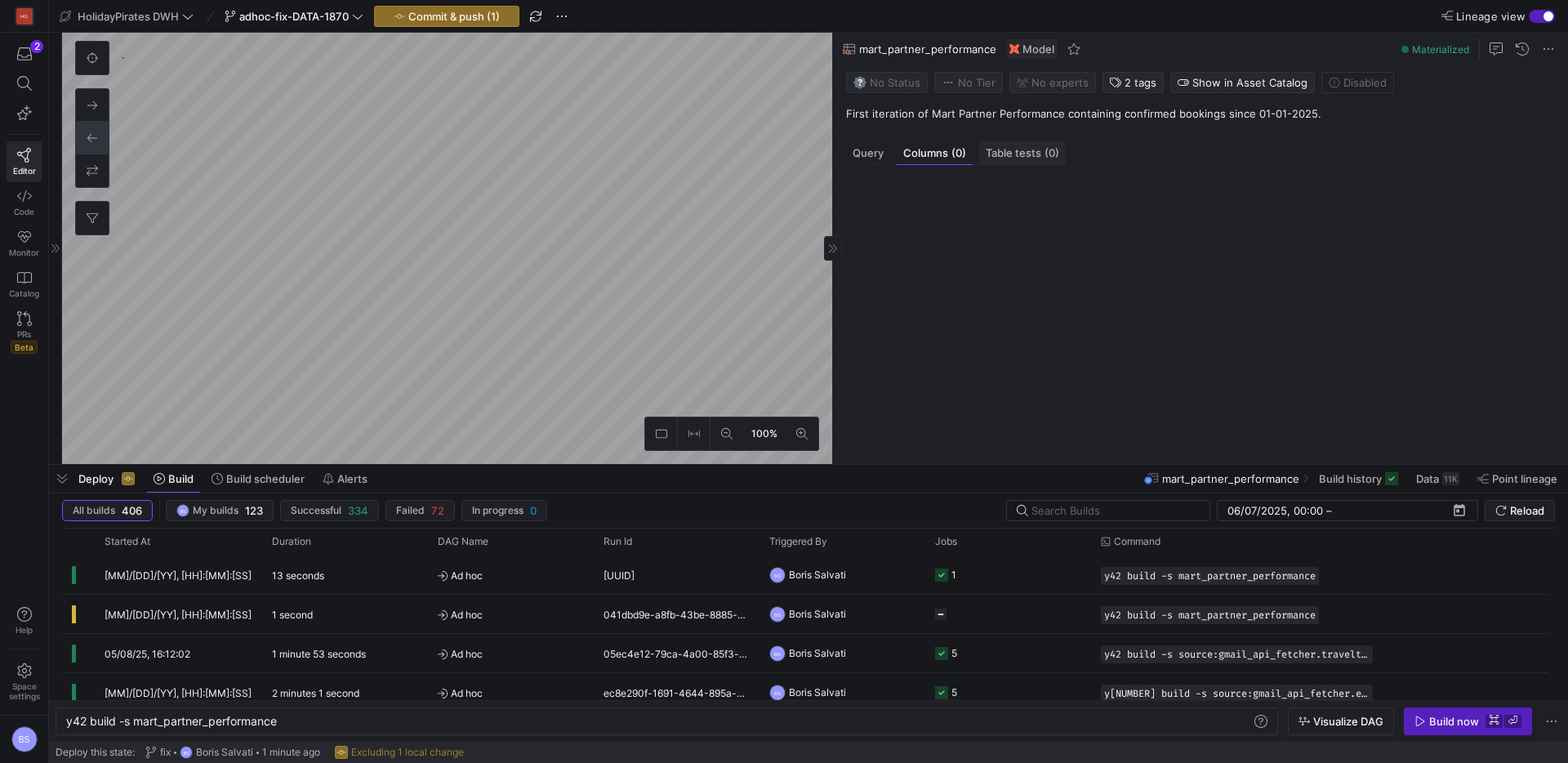 click on "Table tests  (0)" at bounding box center (1022, 153) 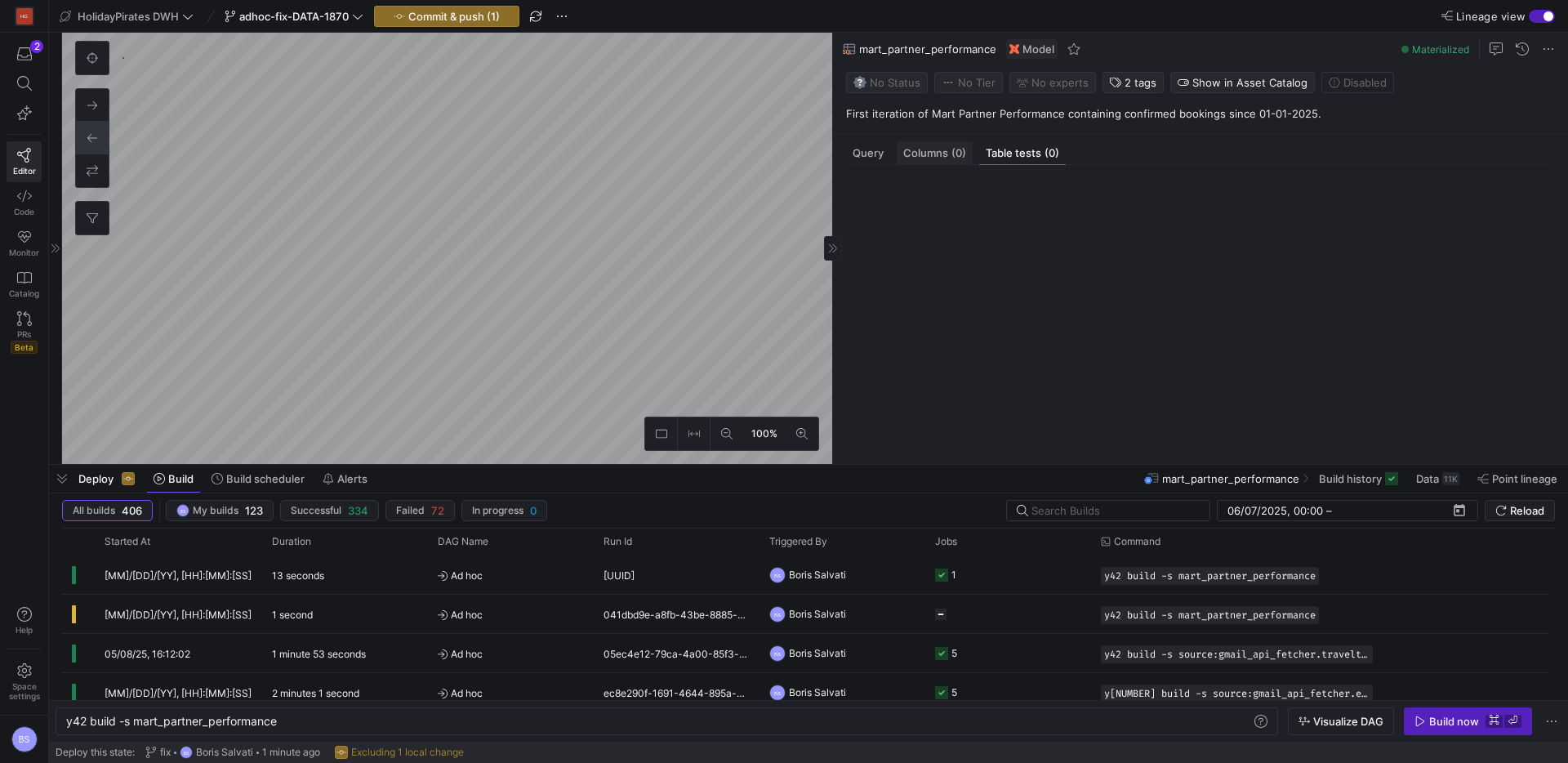 click on "Columns  (0)" at bounding box center [934, 153] 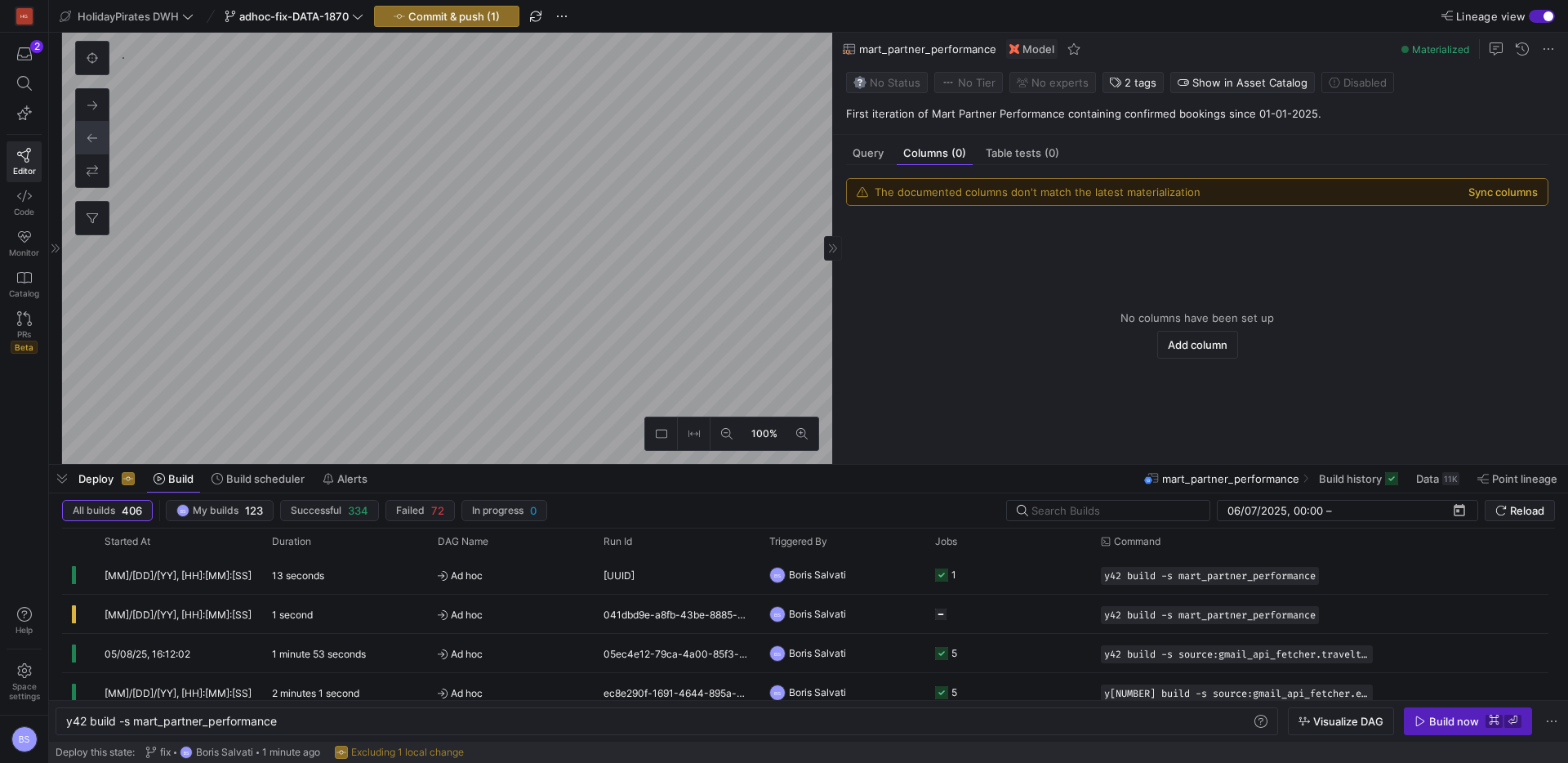 click on "Sync columns" 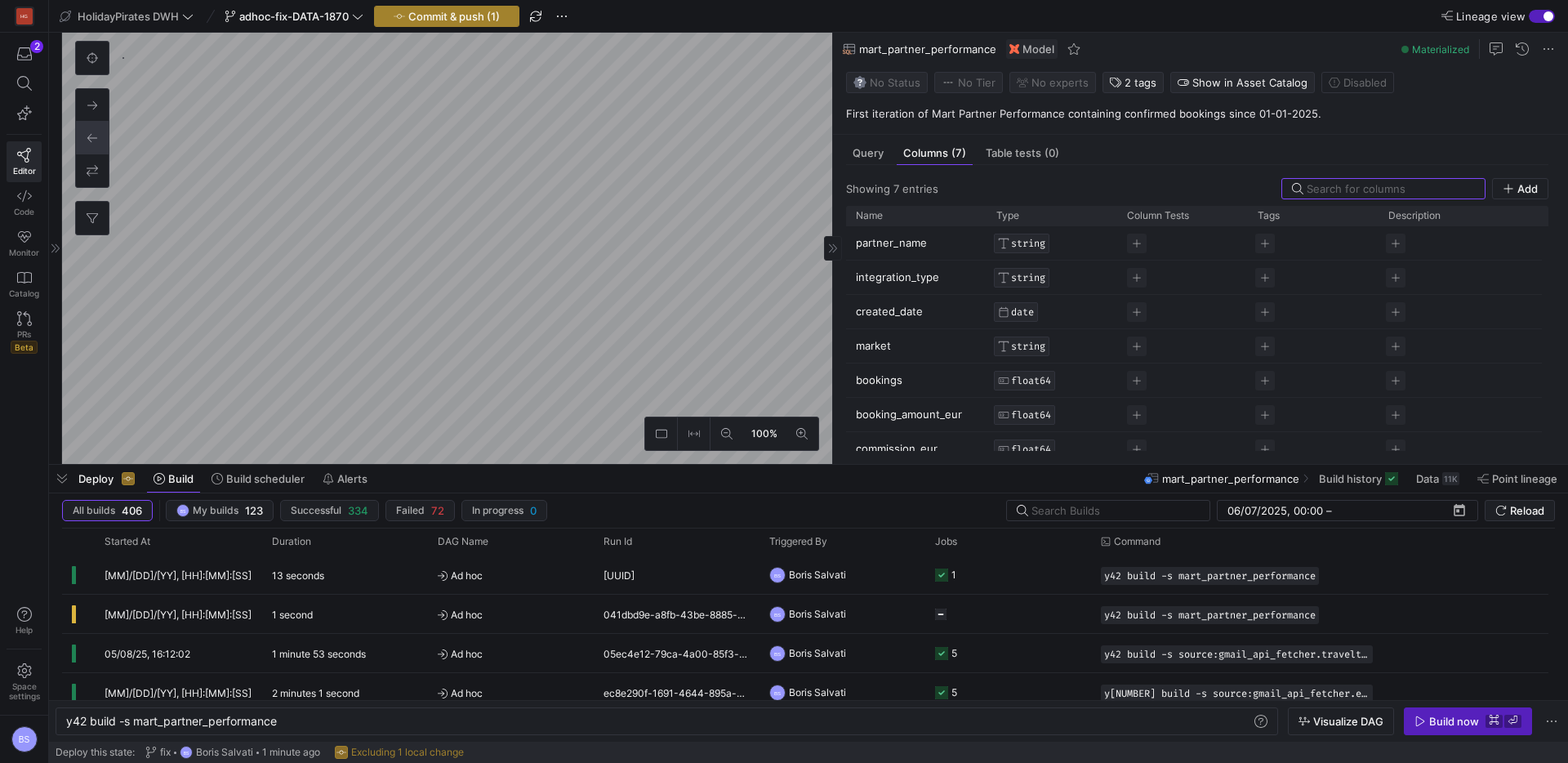 click on "Commit & push (1)" at bounding box center [454, 16] 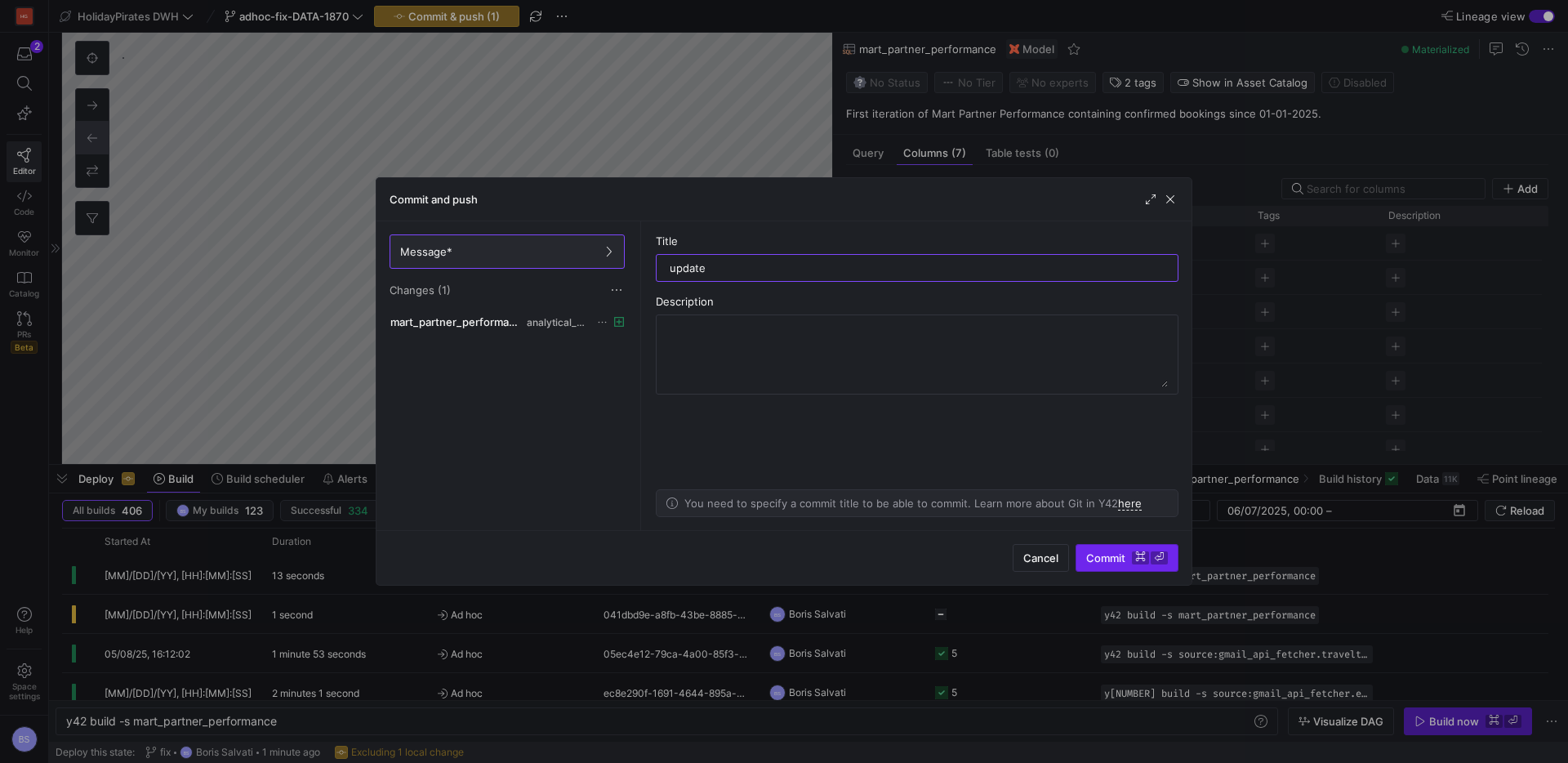 type on "update" 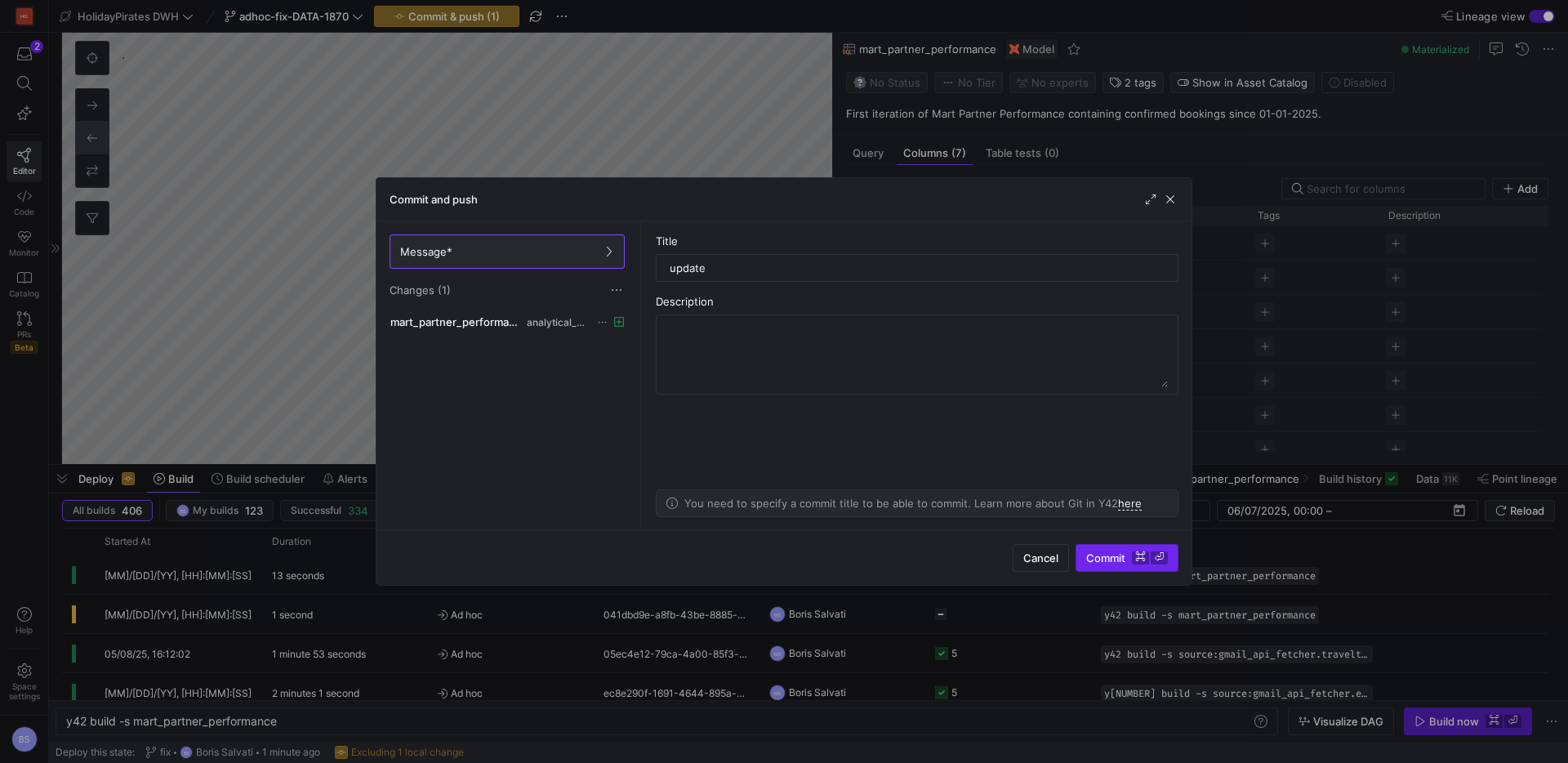 click on "Commit  ⌘ ⏎" at bounding box center (1127, 558) 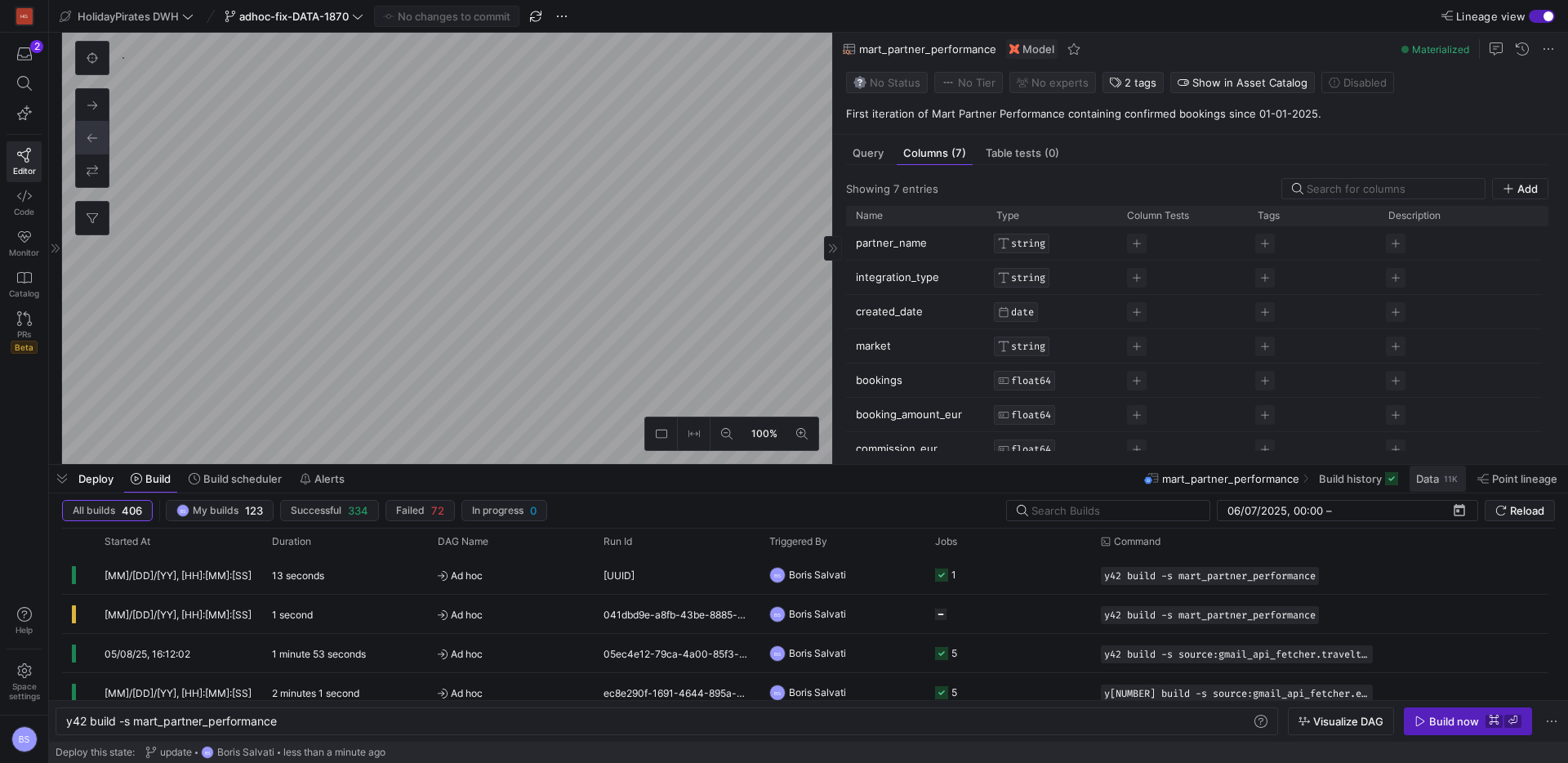 click on "Data" 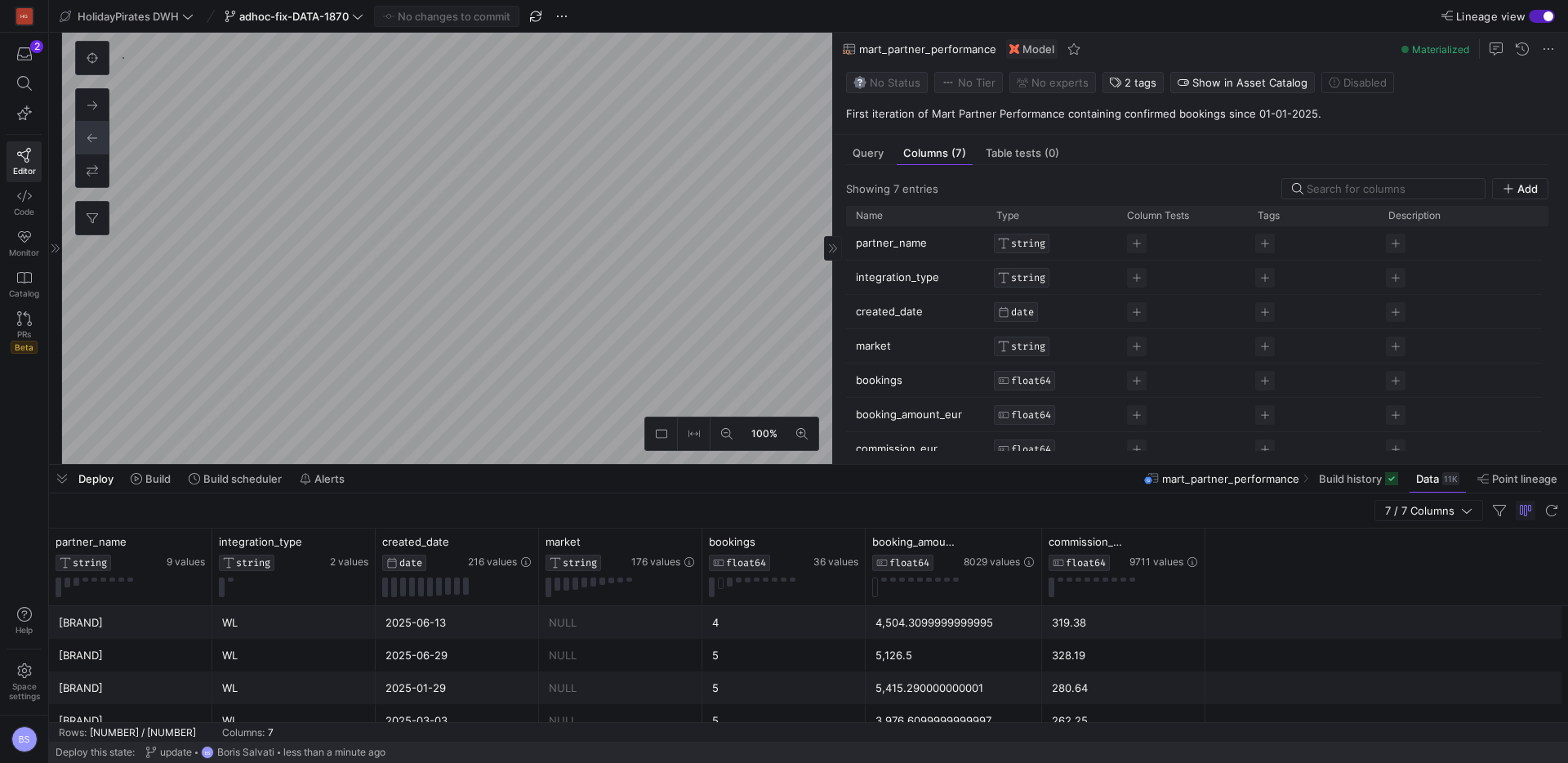 scroll, scrollTop: 2, scrollLeft: 0, axis: vertical 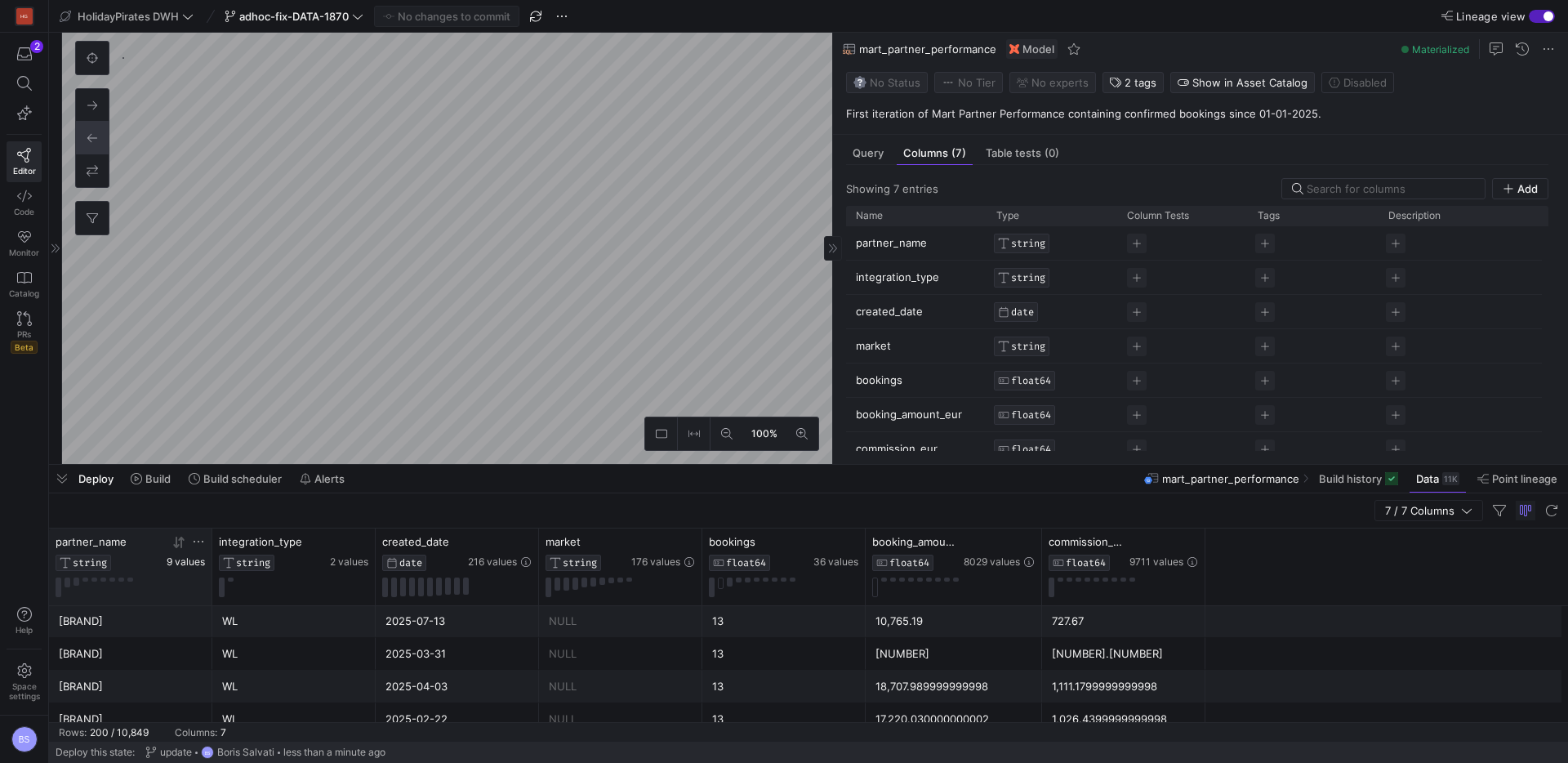 click on "9 values" 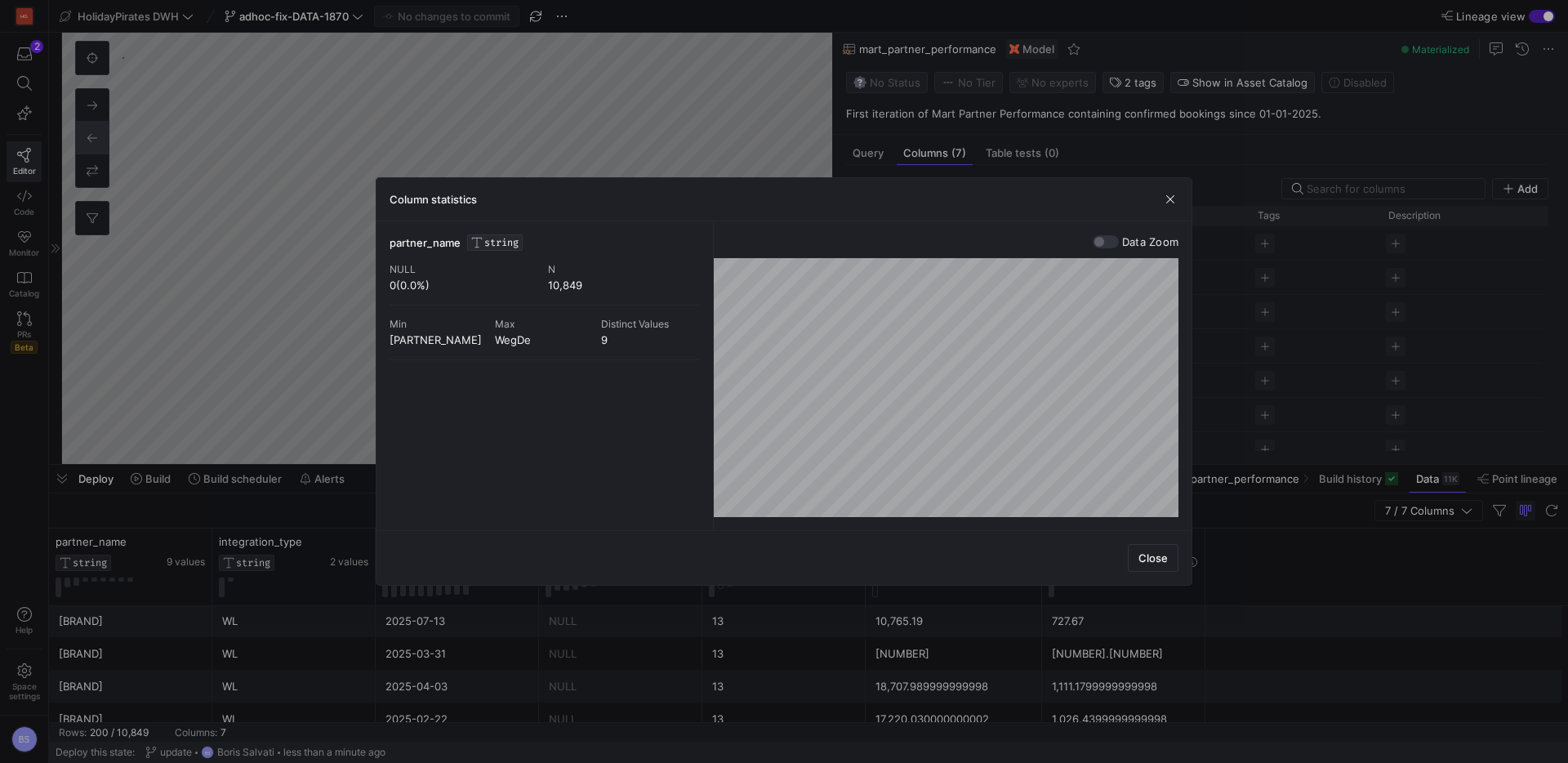 click on "Close" at bounding box center [784, 557] 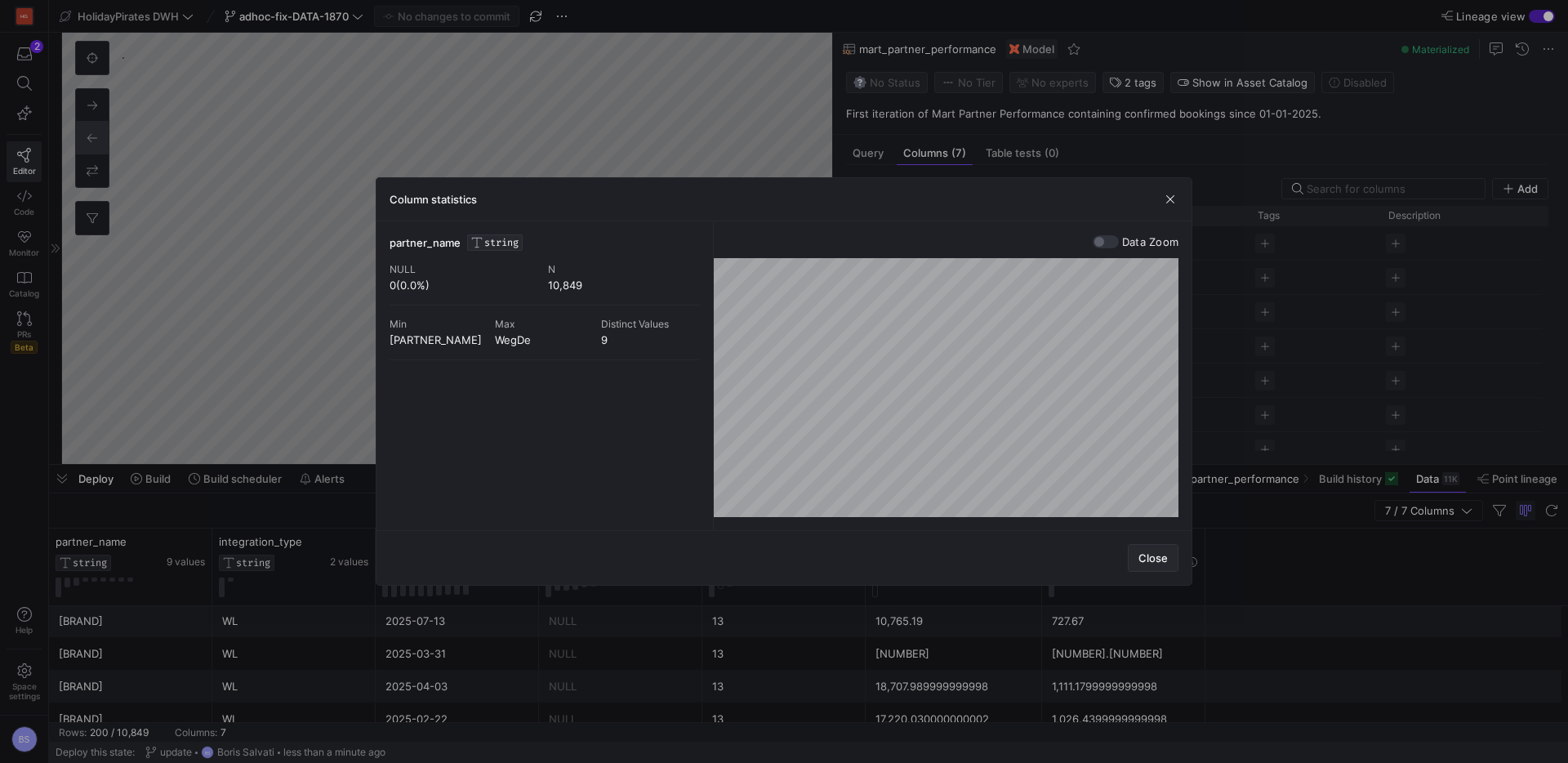 click on "Close" at bounding box center [1153, 558] 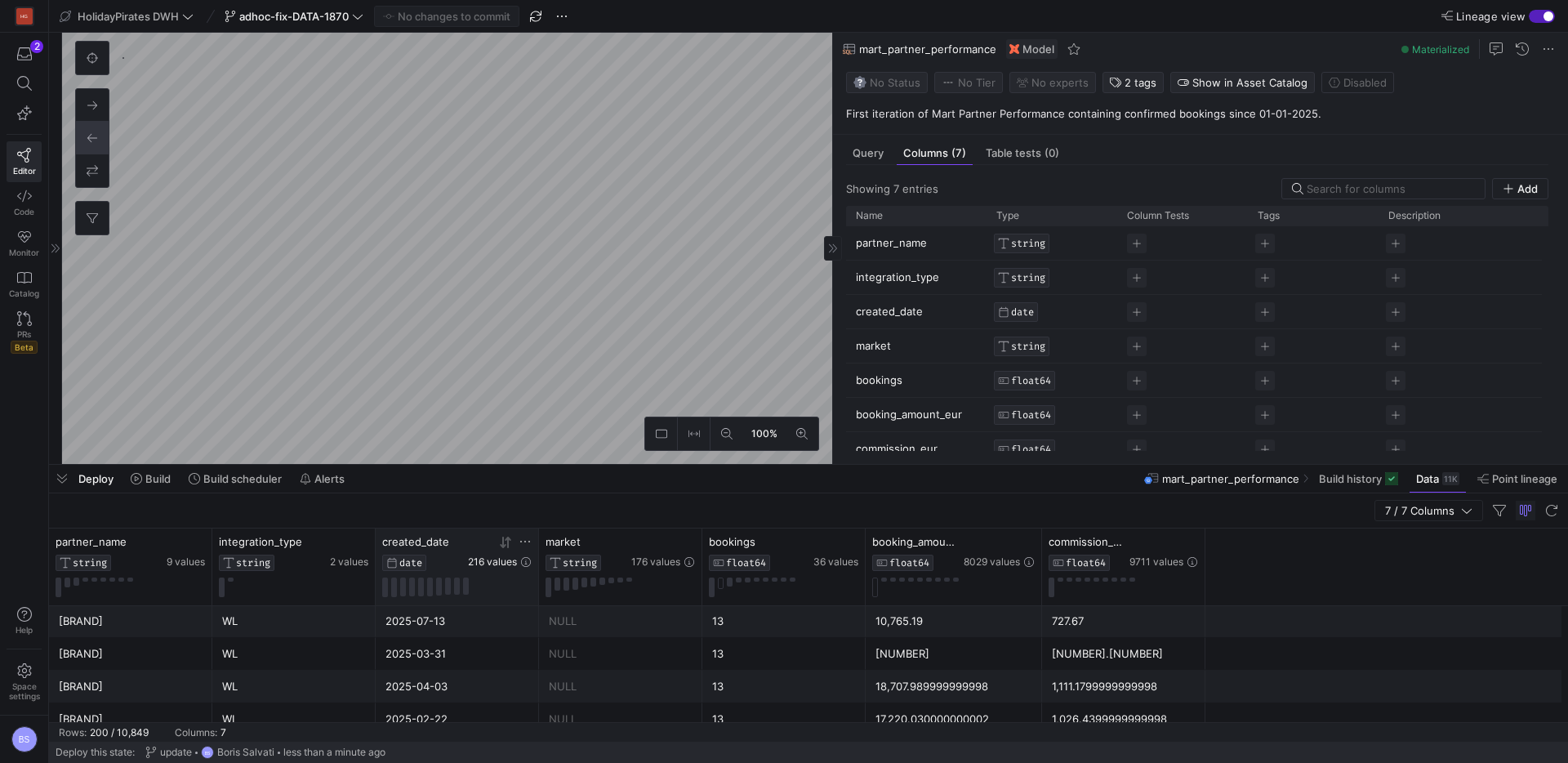 click on "216 values" 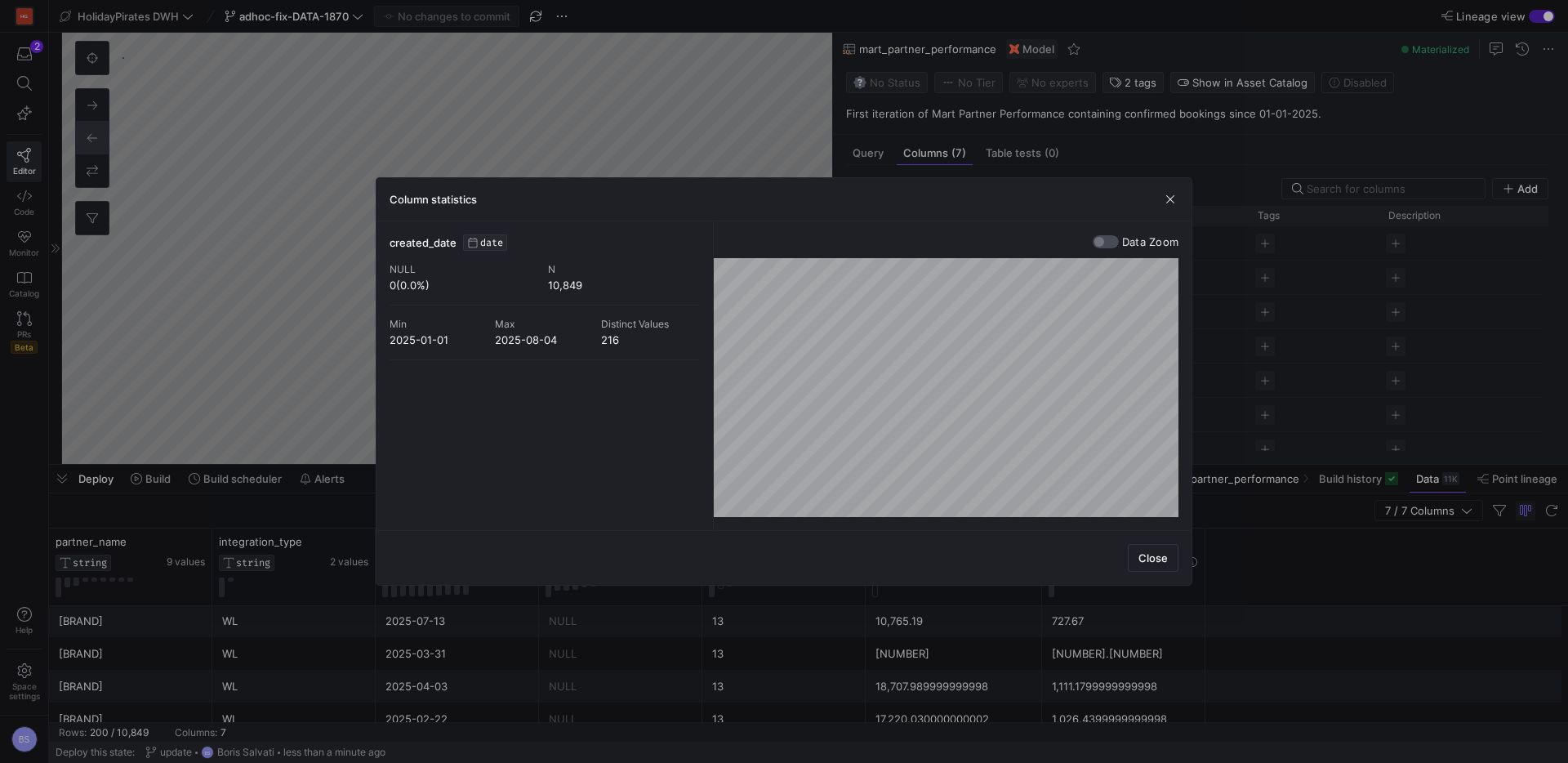 click at bounding box center [1106, 242] 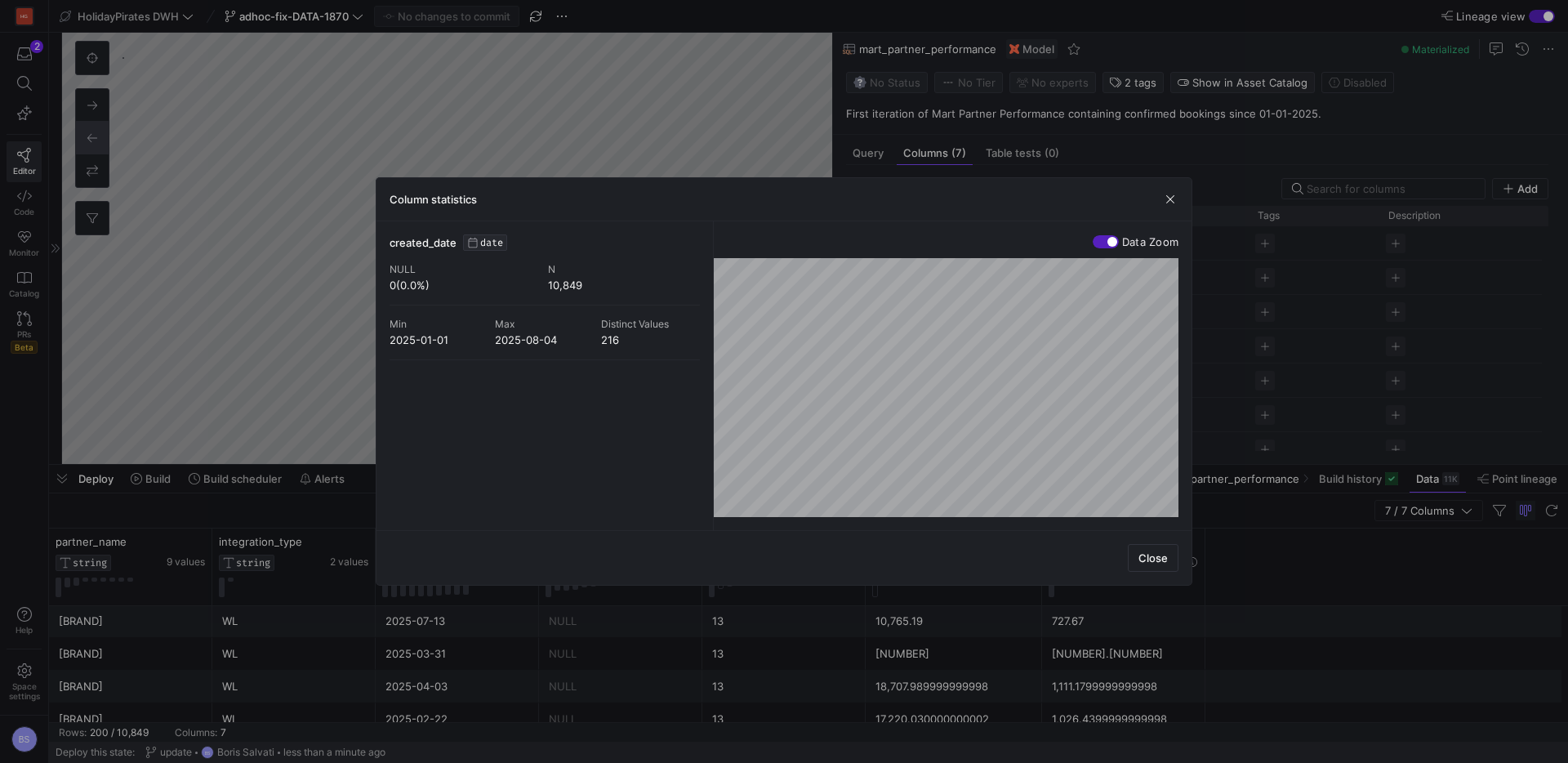 click at bounding box center [1106, 242] 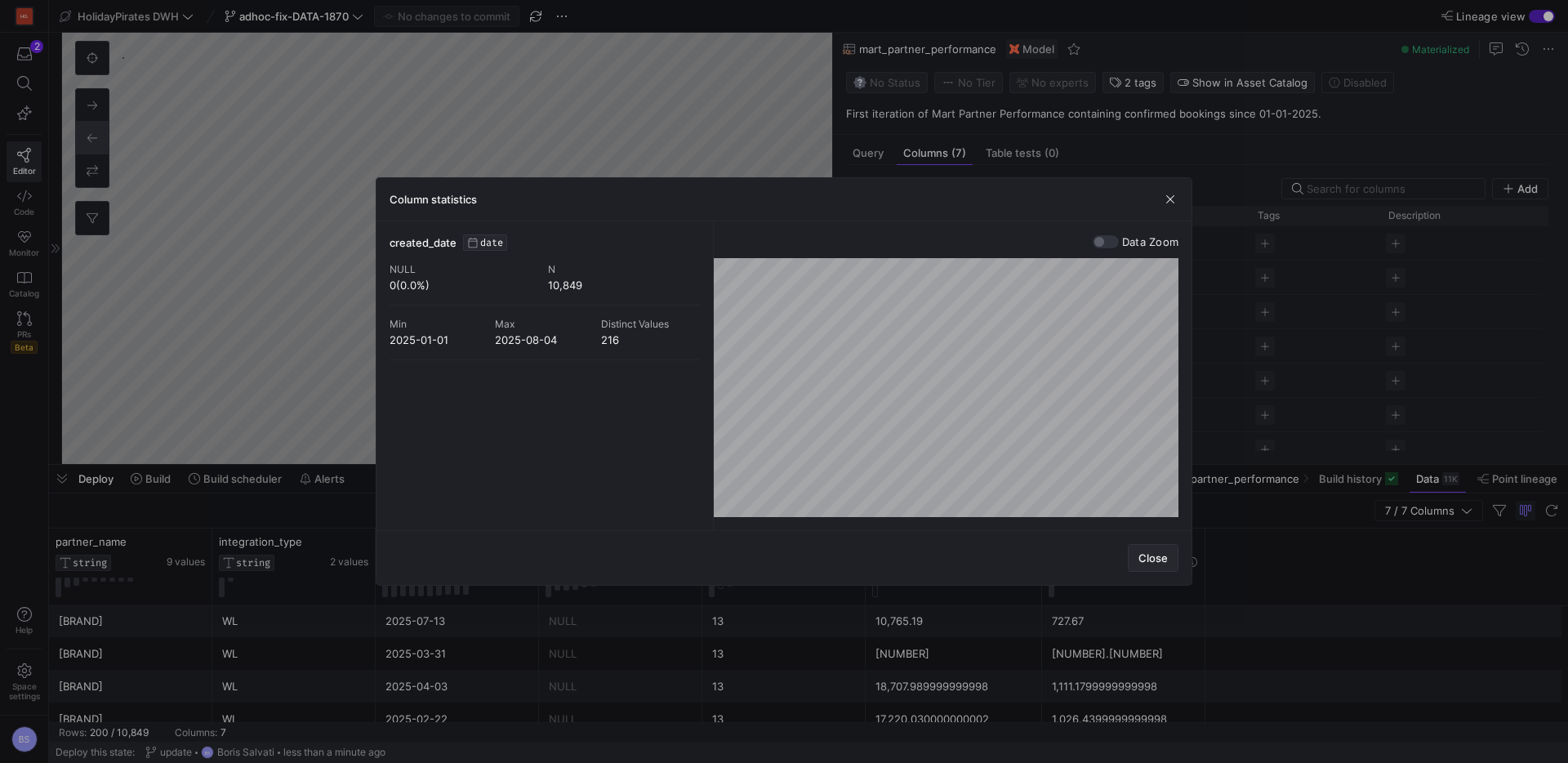drag, startPoint x: 1143, startPoint y: 551, endPoint x: 1137, endPoint y: 544, distance: 9.219544 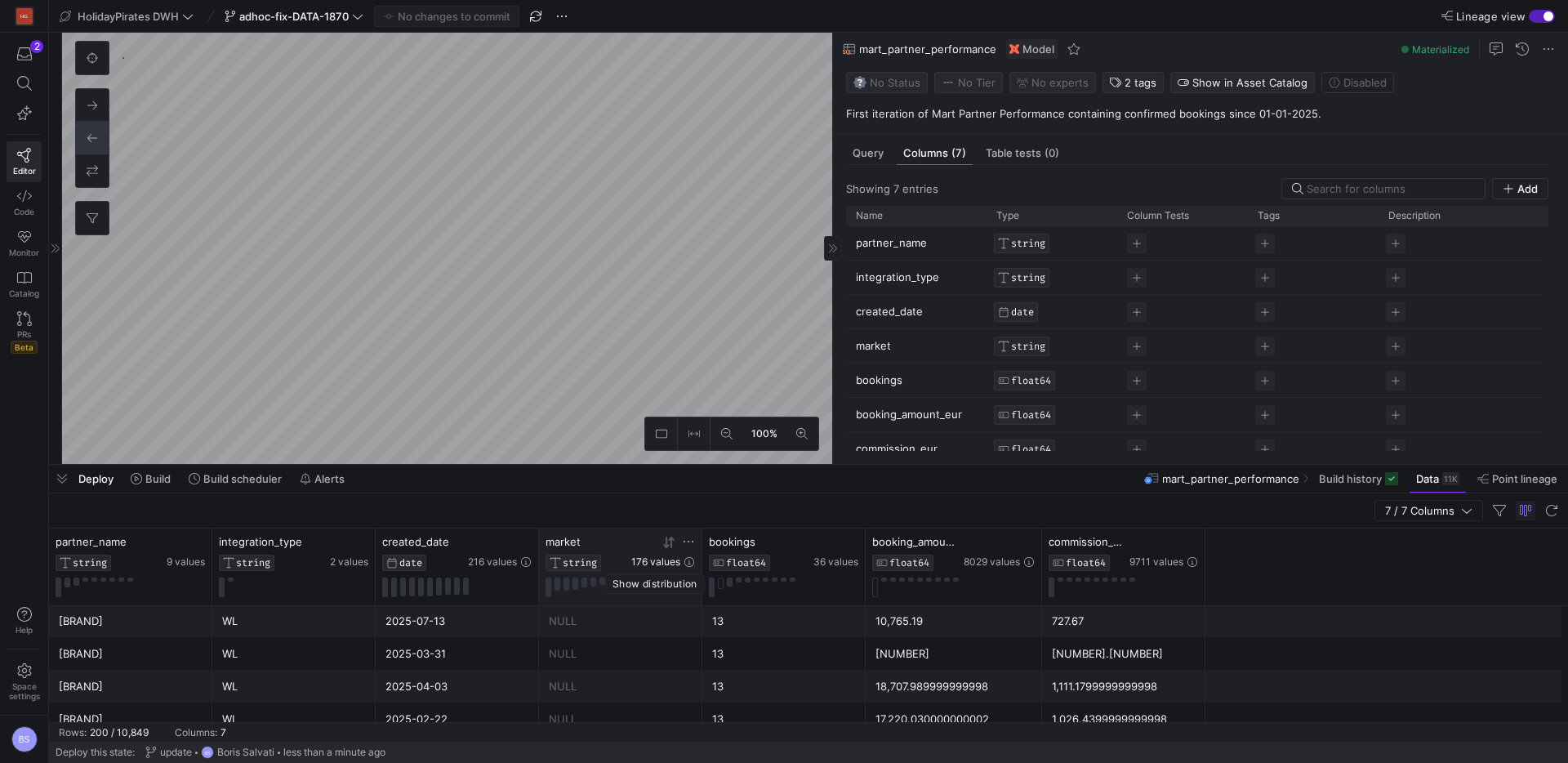 click on "176 values" 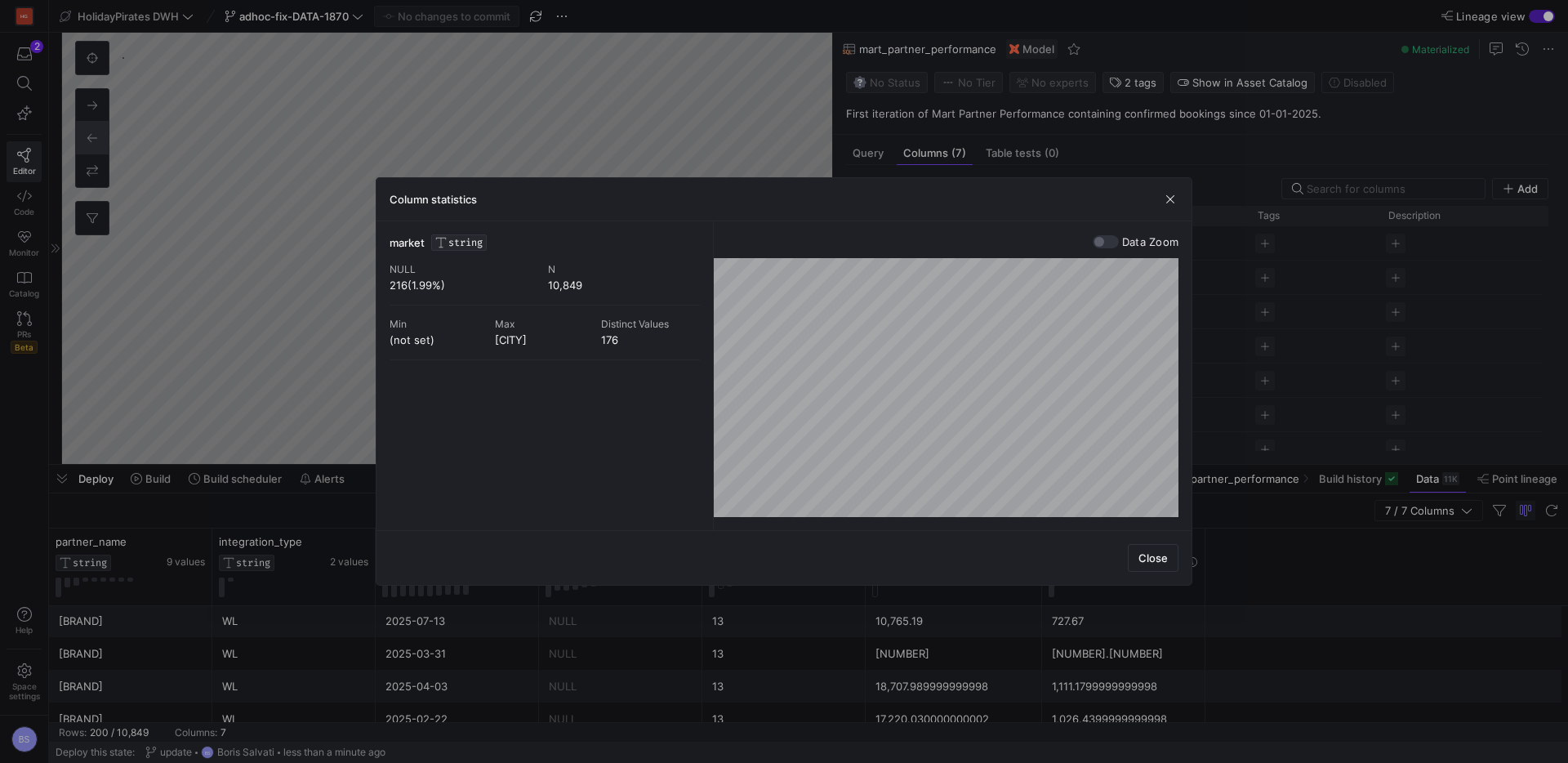 click on "Column statistics market
STRING NULL  [NUMBER]([NUMBER]%)  N  [NUMBER]   Min  (not set)  Max  [CITY]  Distinct Values  [NUMBER] Data Zoom  Close" at bounding box center (784, 382) 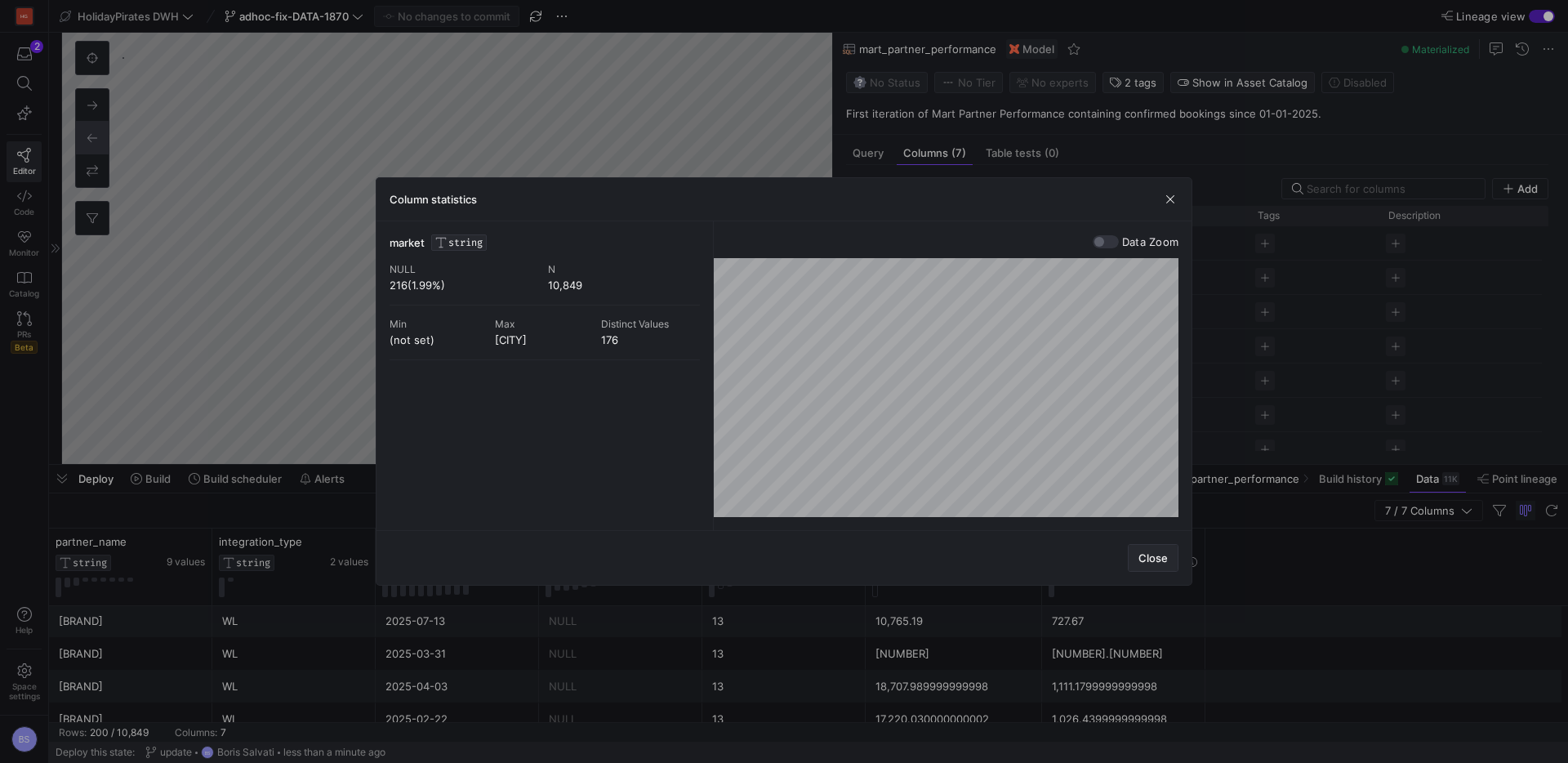 click on "Close" at bounding box center [1153, 558] 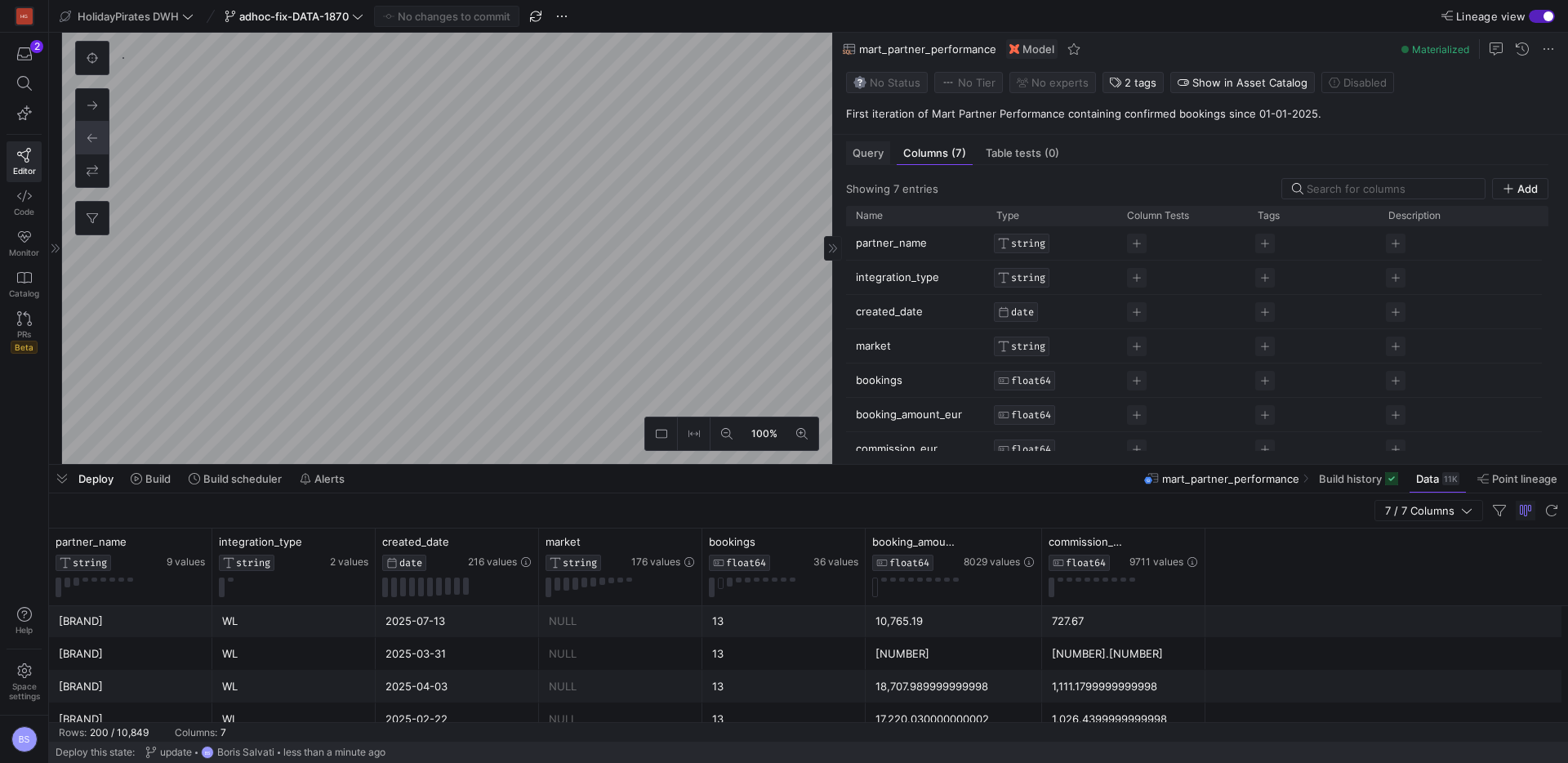 click on "Query" at bounding box center [868, 153] 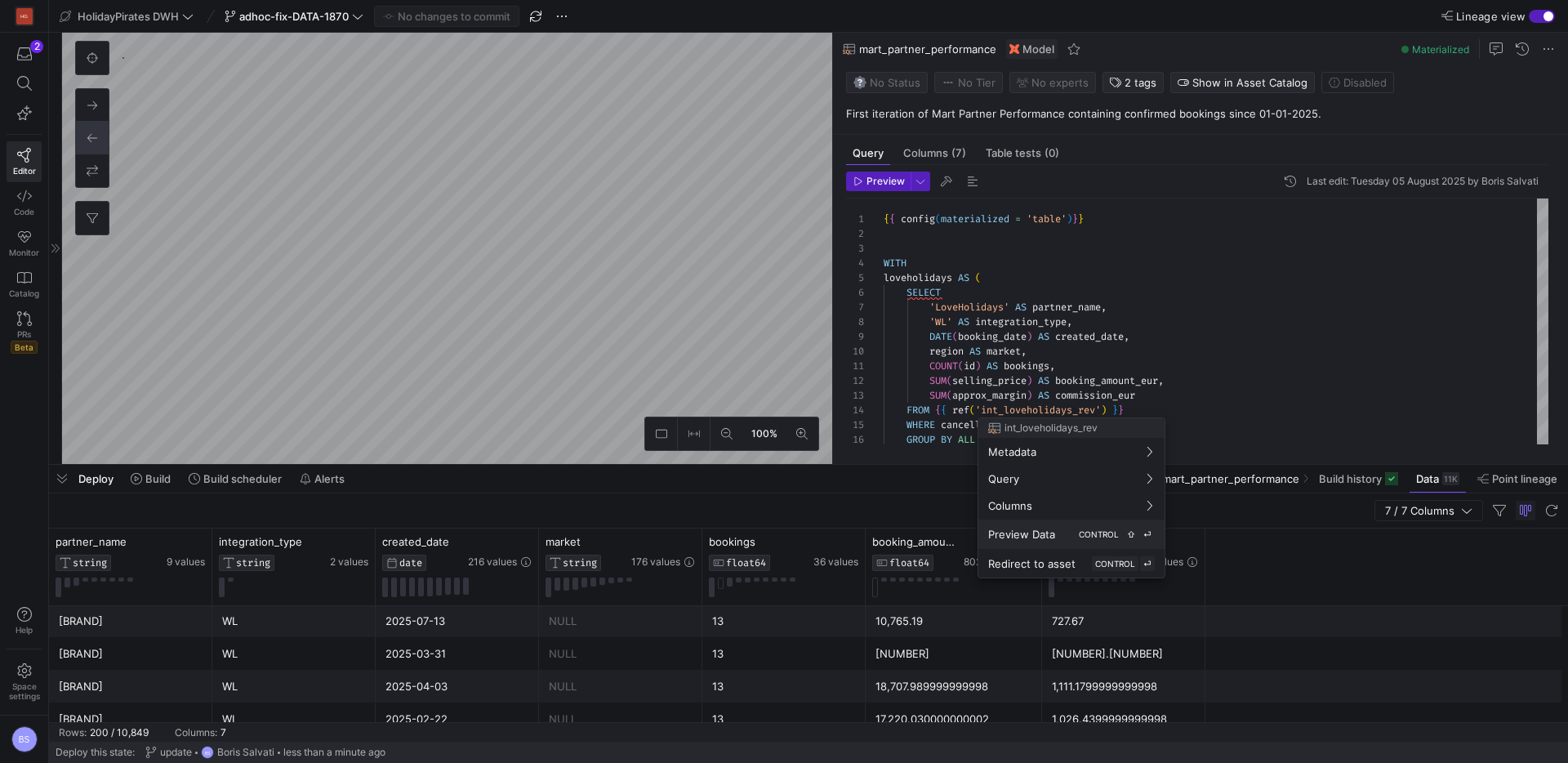 click on "CONTROL" at bounding box center (1098, 534) 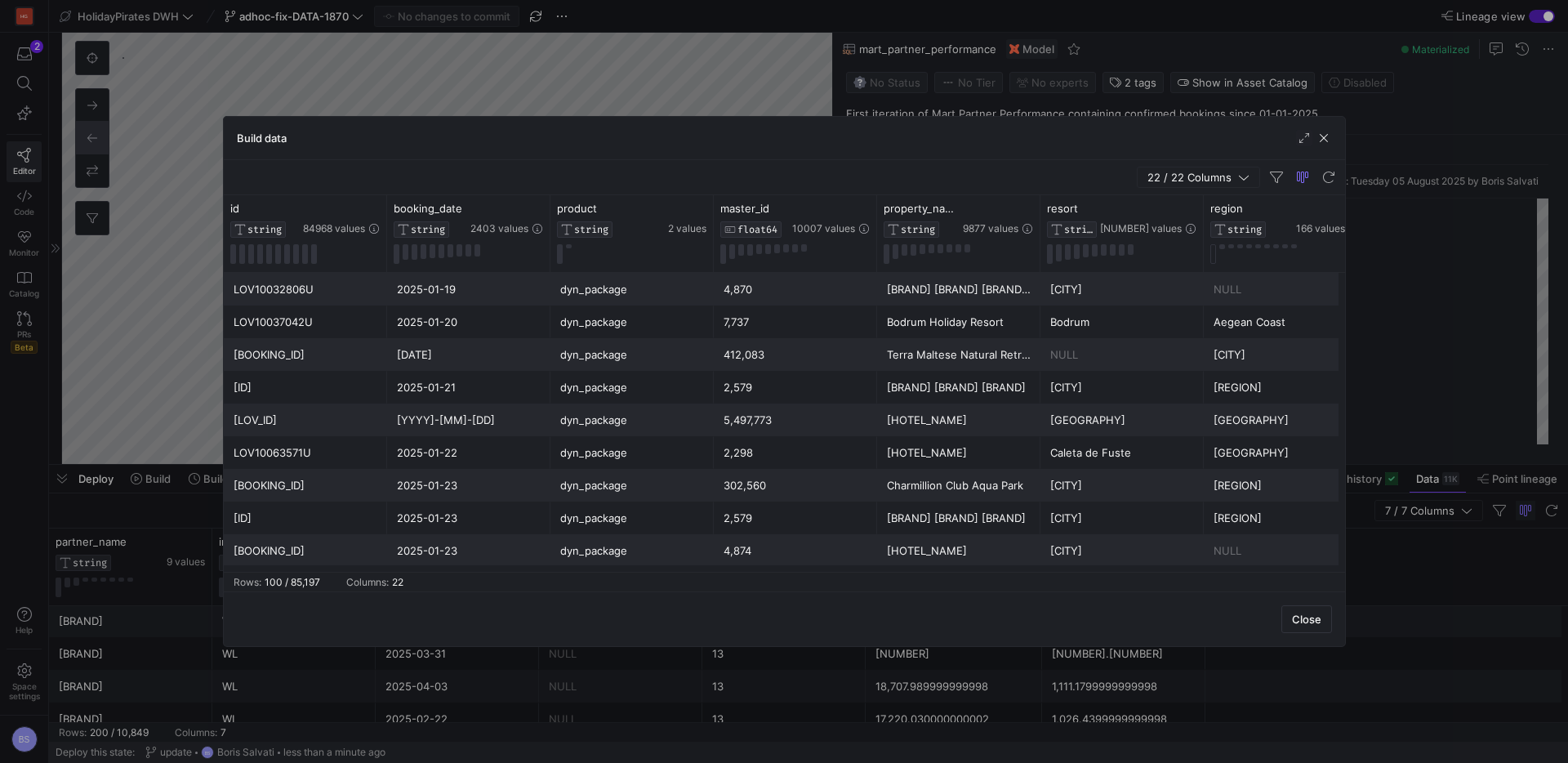 scroll, scrollTop: 0, scrollLeft: 138, axis: horizontal 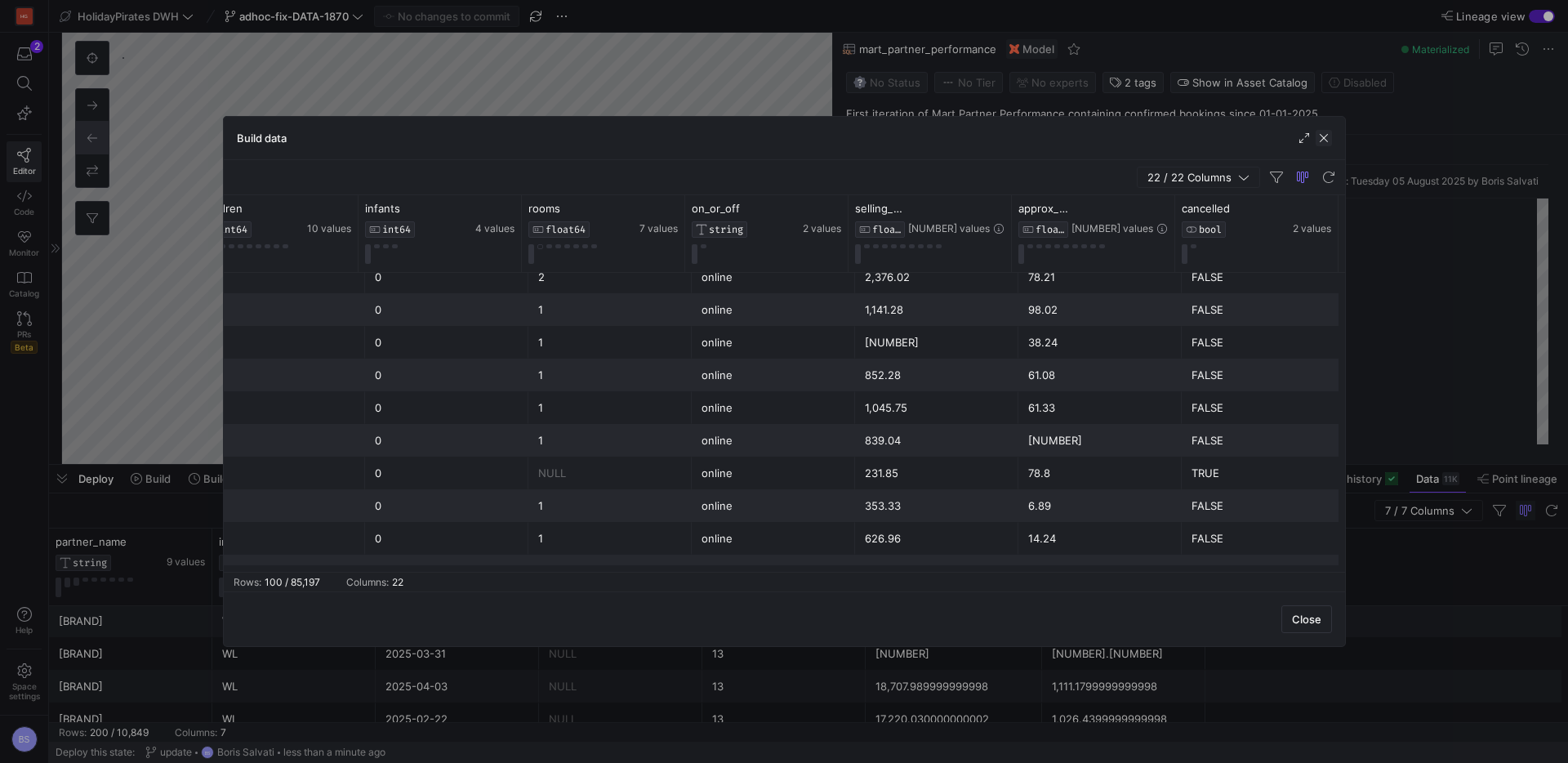 click 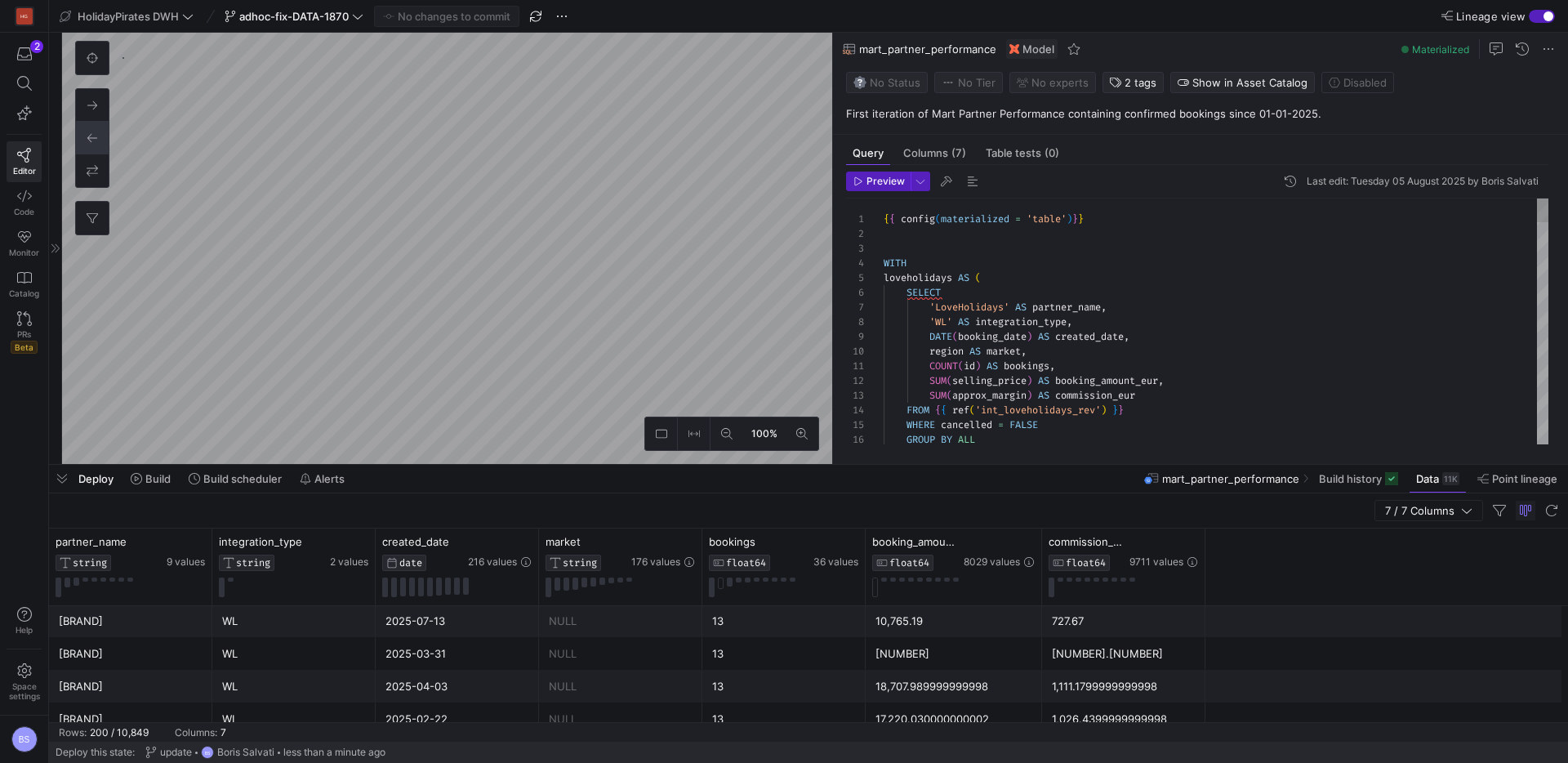 click on "GROUP   BY   ALL      FROM   { {   ref ( 'int_loveholidays_rev' )   } }      WHERE   cancelled   =   FALSE          SUM ( selling_price )   AS   booking_amount_eur ,          SUM ( approx_margin )   AS   commission_eur          region   AS   market ,          COUNT ( id )   AS   bookings ,          'WL'   AS   integration_type ,          DATE ( booking_date )   AS   created_date ,          'LoveHolidays'   AS   partner_name ,        SELECT WITH loveholidays   AS   ( { {   config ( materialized   =   'table' ) } }" at bounding box center [1216, 1448] 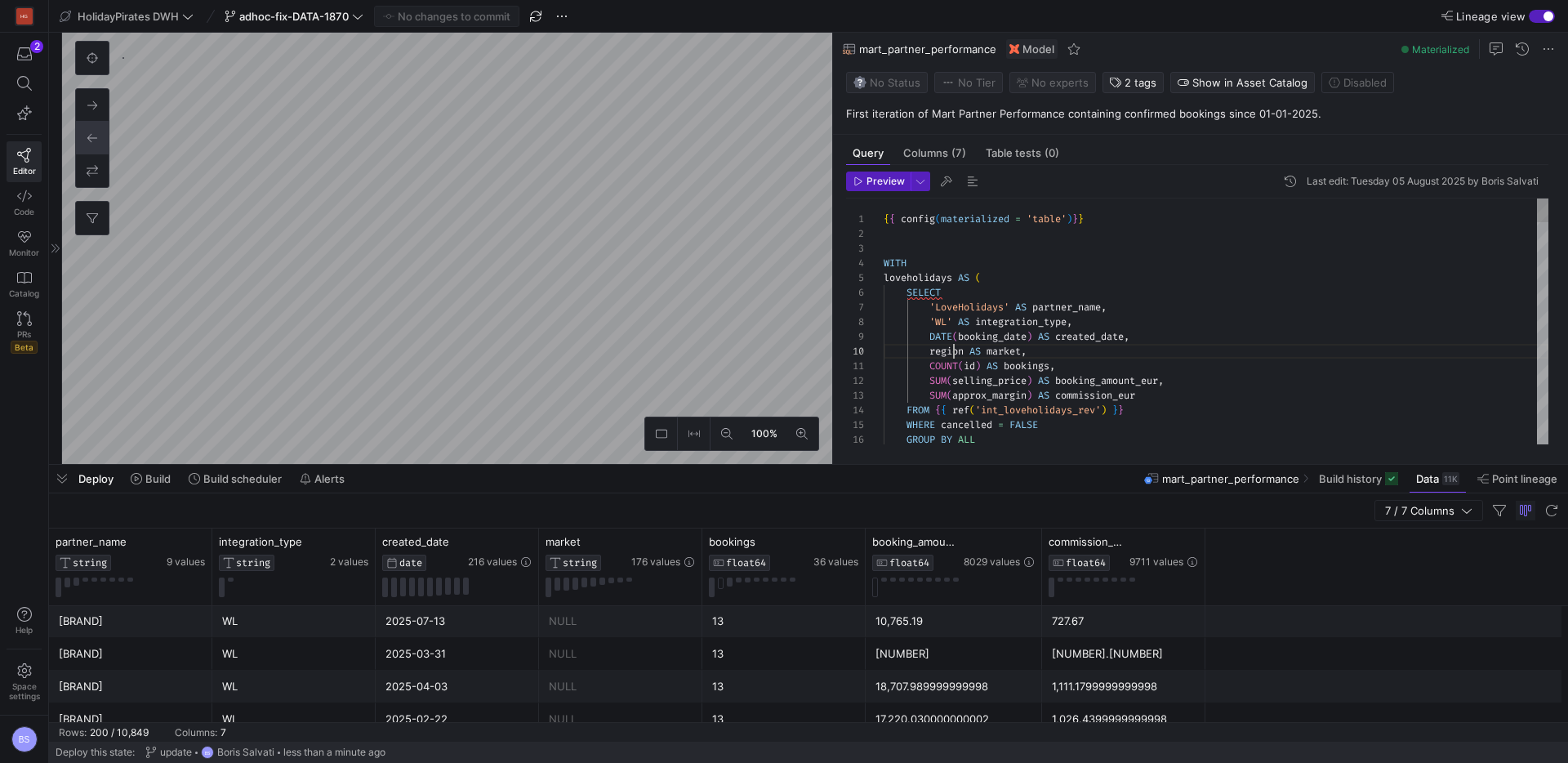 click on "GROUP   BY   ALL      FROM   { {   ref ( 'int_loveholidays_rev' )   } }      WHERE   cancelled   =   FALSE          SUM ( selling_price )   AS   booking_amount_eur ,          SUM ( approx_margin )   AS   commission_eur          region   AS   market ,          COUNT ( id )   AS   bookings ,          'WL'   AS   integration_type ,          DATE ( booking_date )   AS   created_date ,          'LoveHolidays'   AS   partner_name ,        SELECT WITH loveholidays   AS   ( { {   config ( materialized   =   'table' ) } }" at bounding box center (1216, 1448) 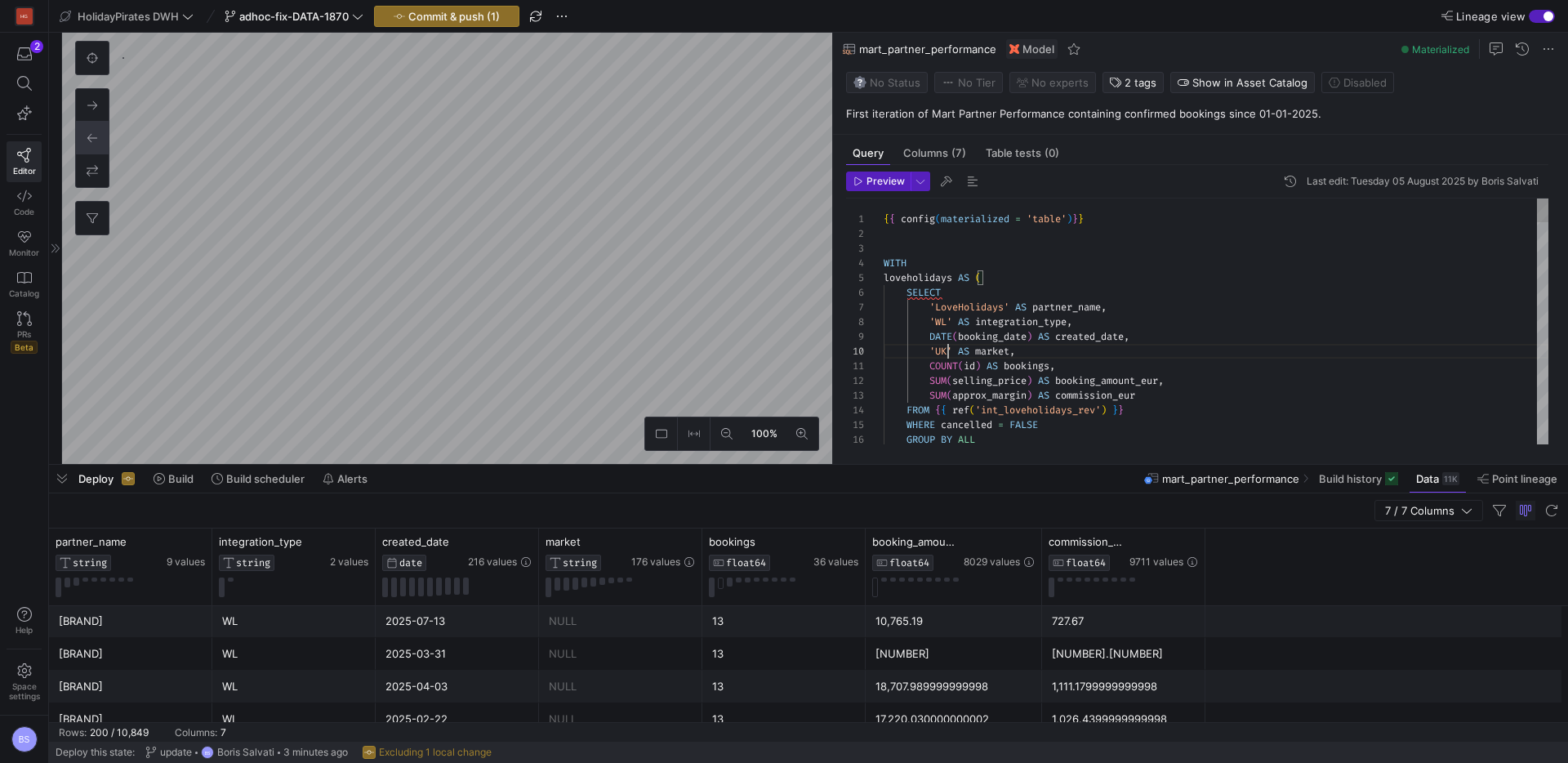 click on "GROUP BY ALL FROM { { ref('int_loveholidays_rev') } } WHERE cancelled = FALSE SUM(selling_price) AS booking_amount_eur, SUM(approx_margin) AS commission_eur 'UK' AS market, COUNT(id) AS bookings, 'WL' AS integration_type, DATE(booking_date) AS created_date, 'LoveHolidays' AS partner_name," at bounding box center [1216, 1448] 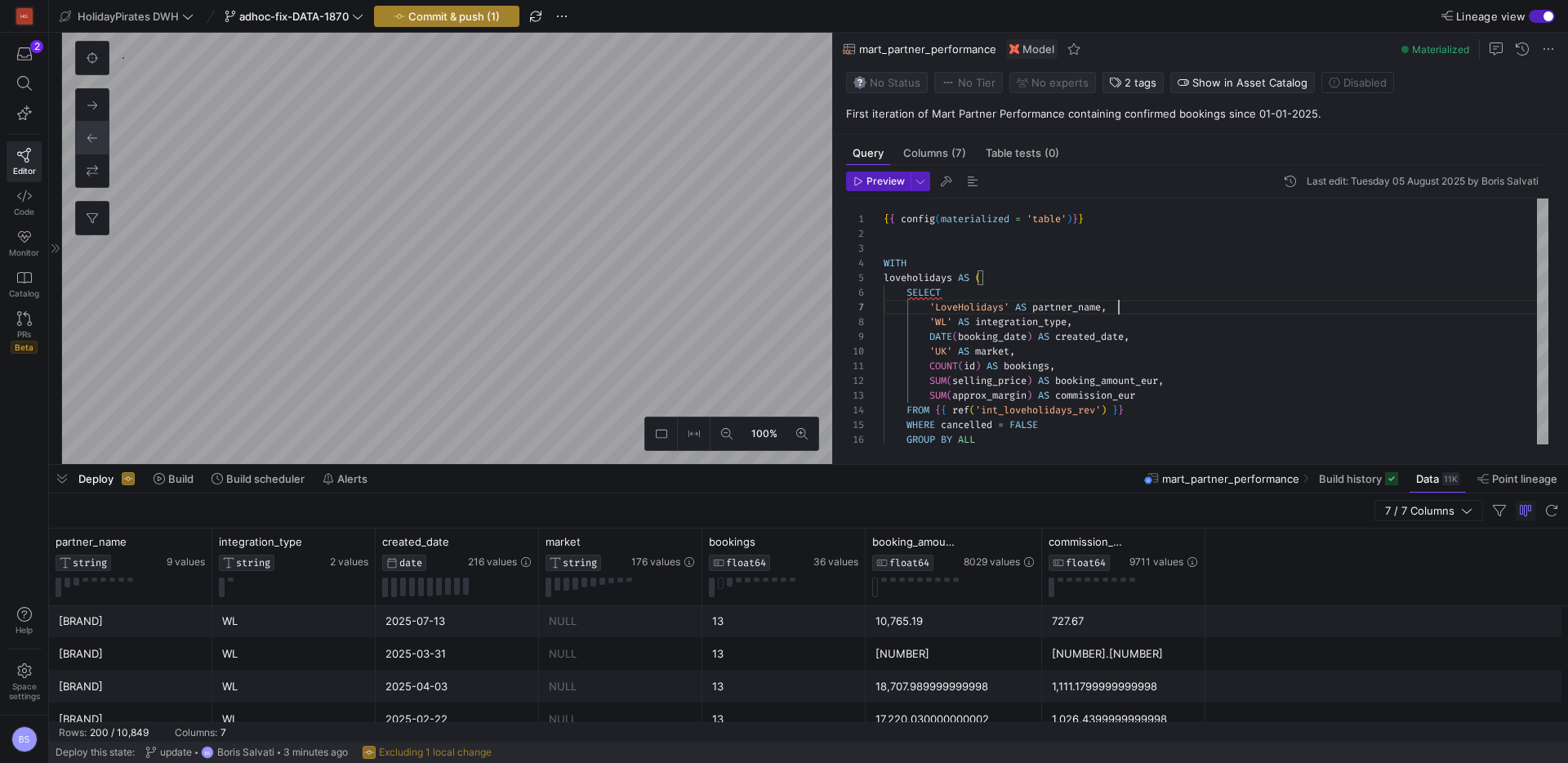 type on "{{ config(materialized = 'table')}}
WITH
loveholidays AS (
SELECT
'LoveHolidays' AS partner_name,
'WL' AS integration_type,
DATE(booking_date) AS created_date,
'UK' AS market," 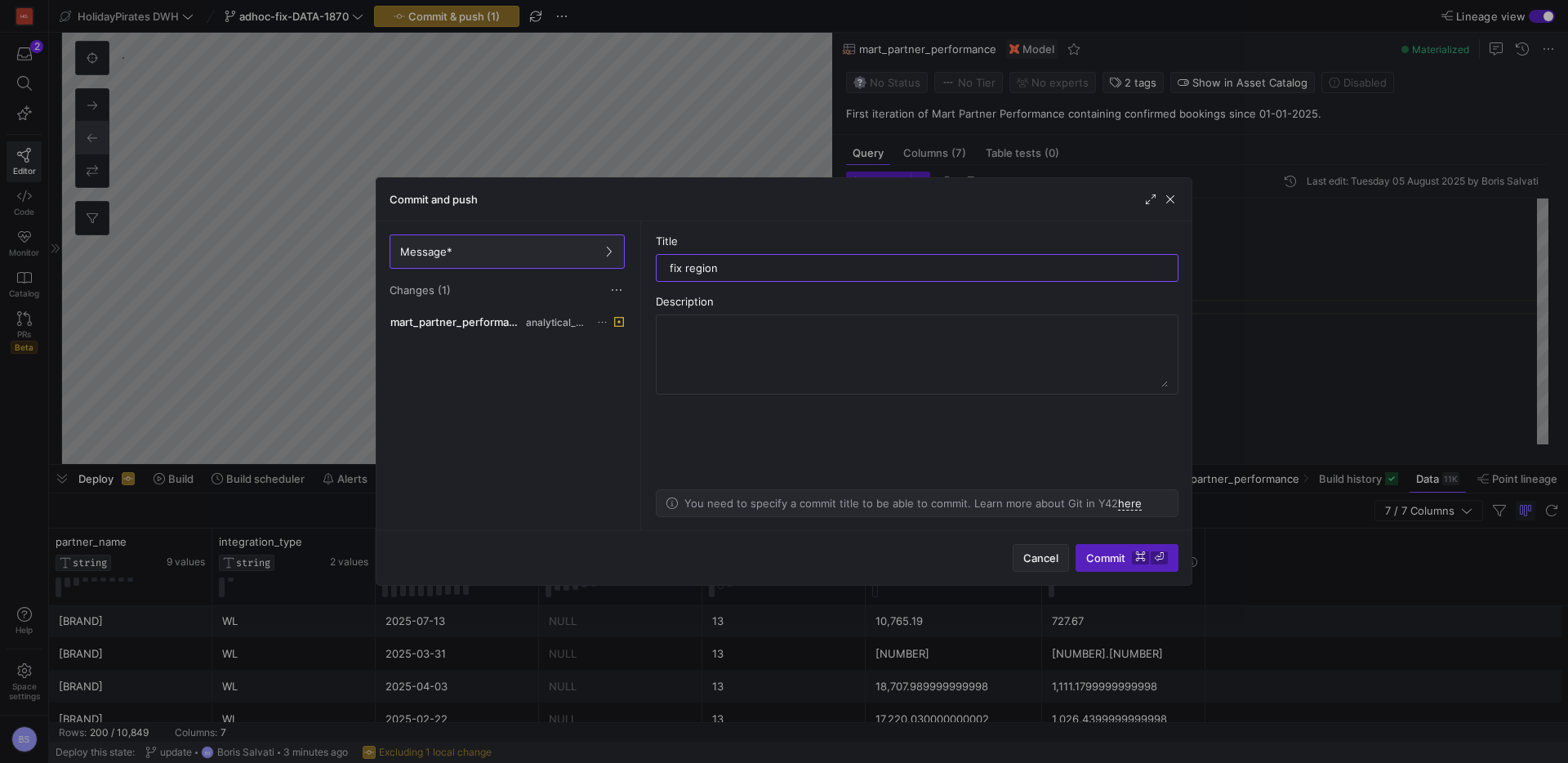 type on "fix region" 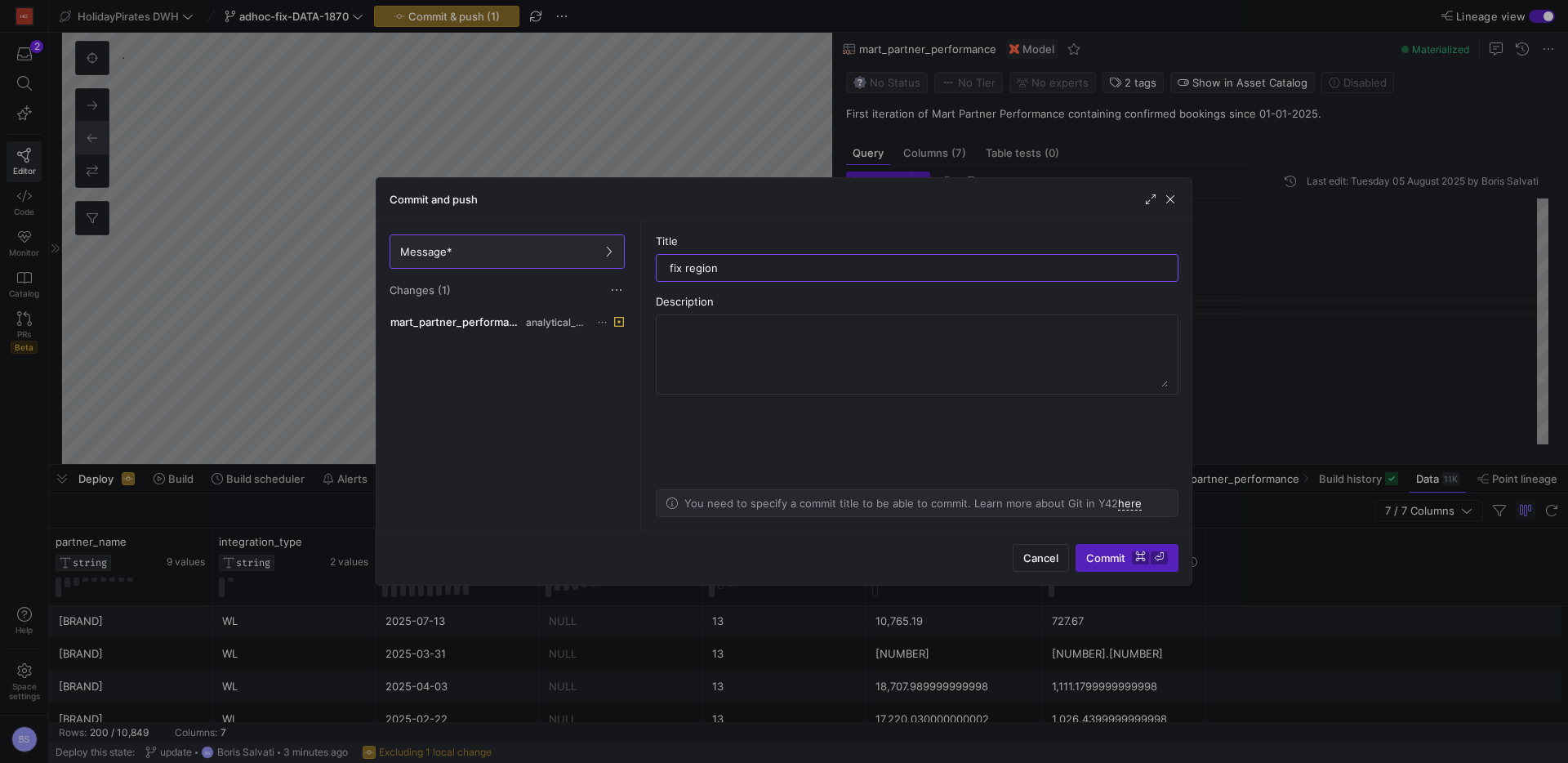 click on "Cancel   Commit  ⌘ ⏎" at bounding box center (1095, 558) 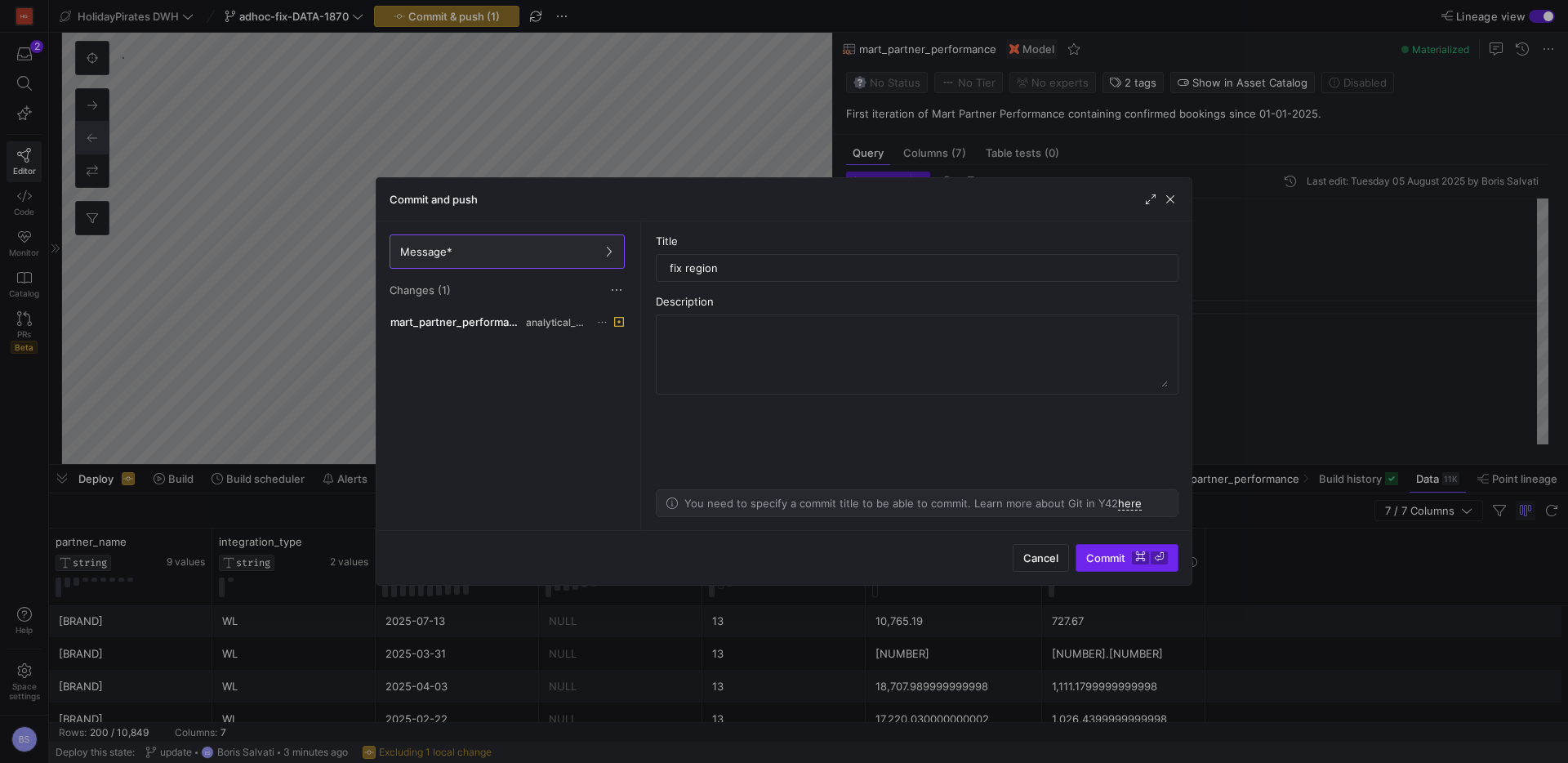 click at bounding box center (1127, 558) 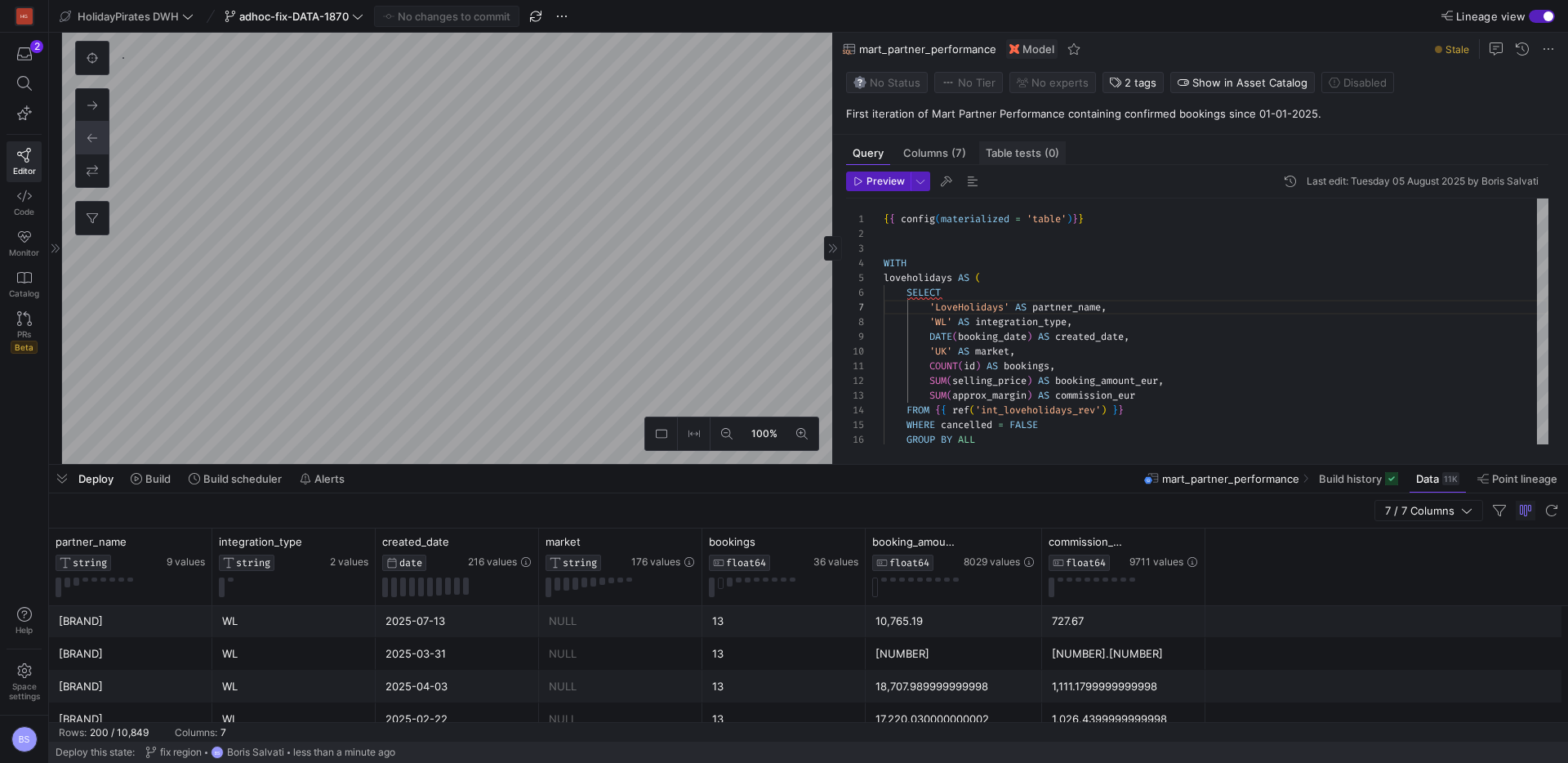 click on "Table tests  (0)" at bounding box center [1022, 153] 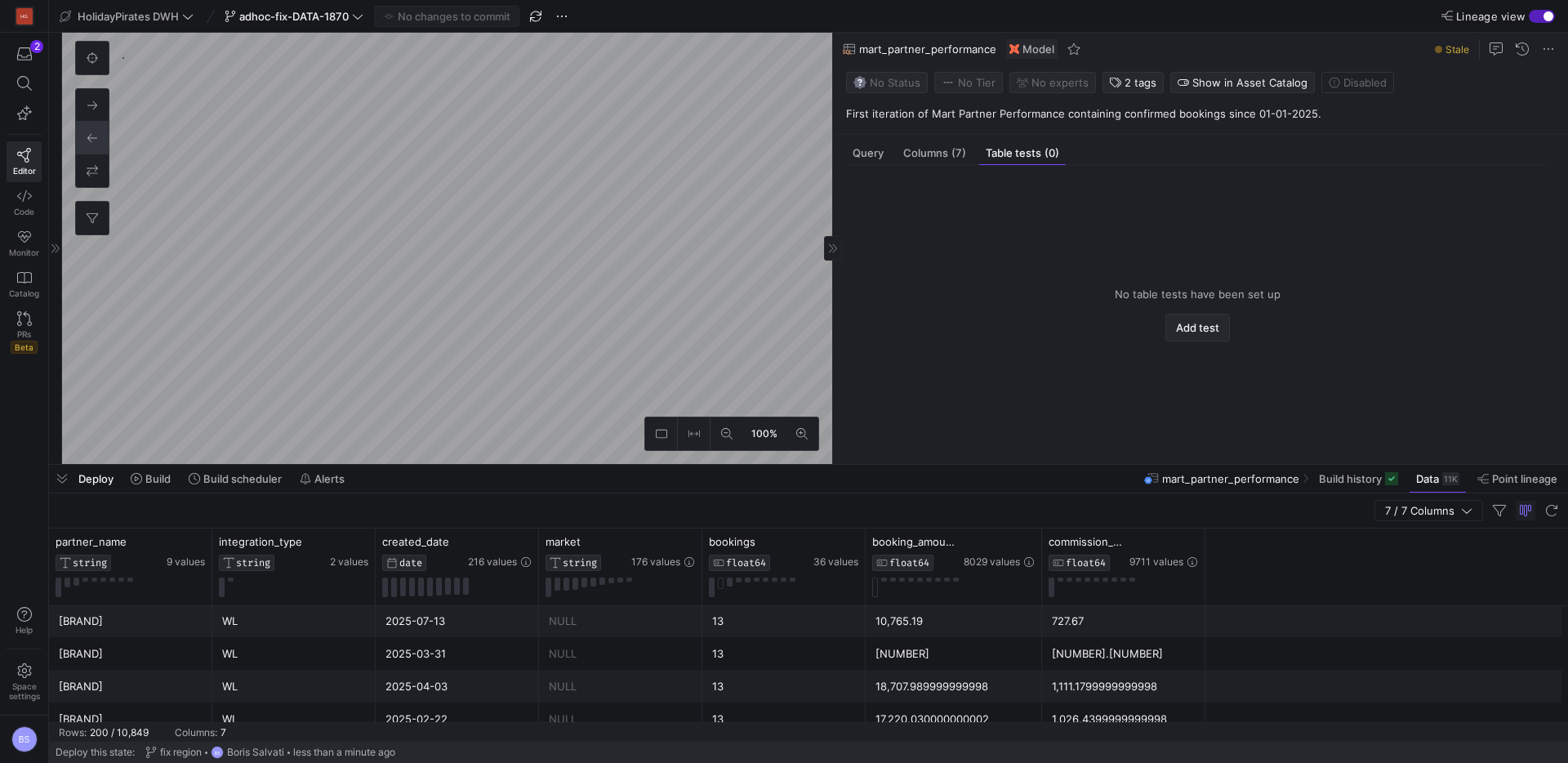 click at bounding box center (1197, 328) 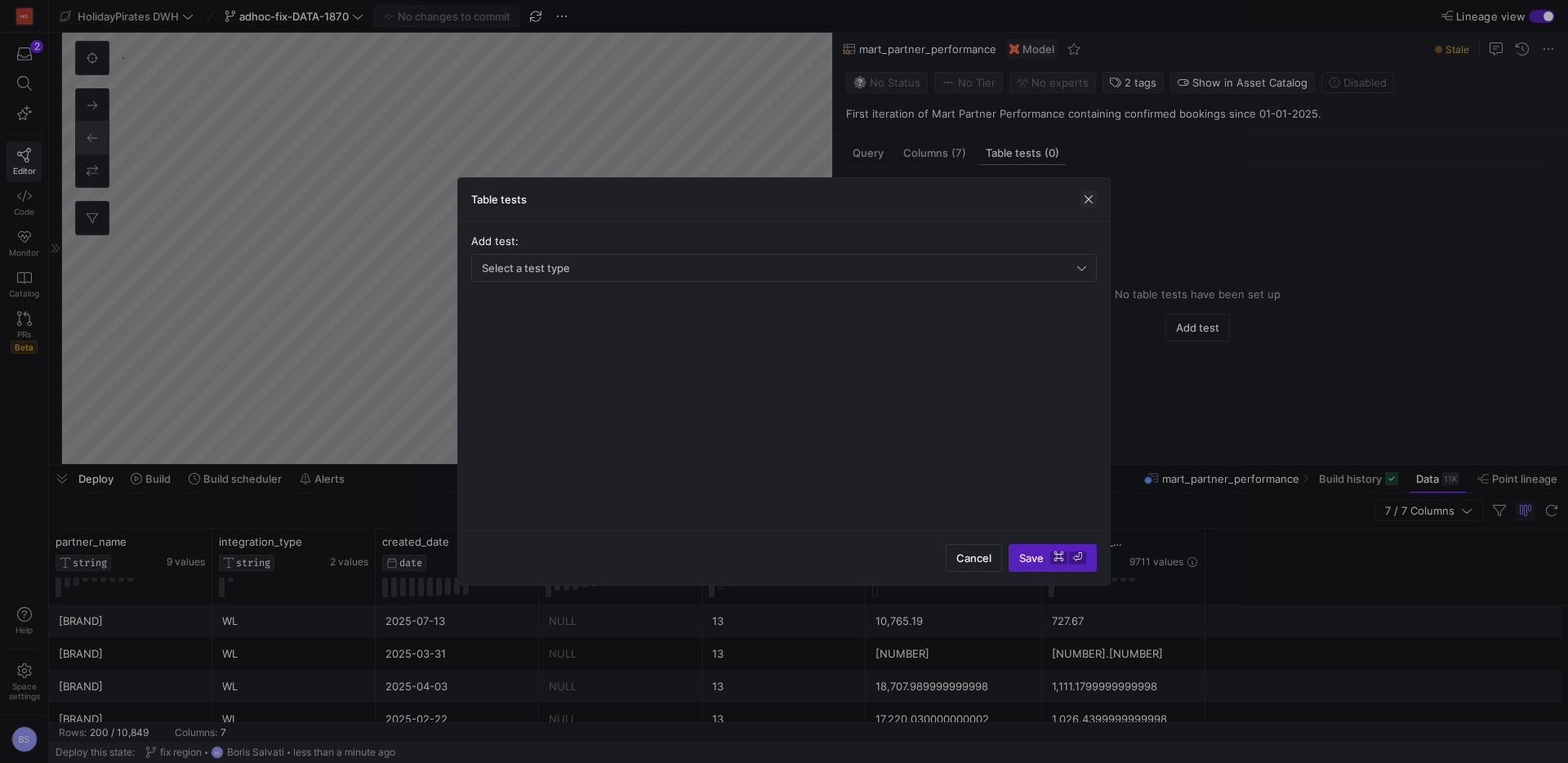 click at bounding box center (1089, 199) 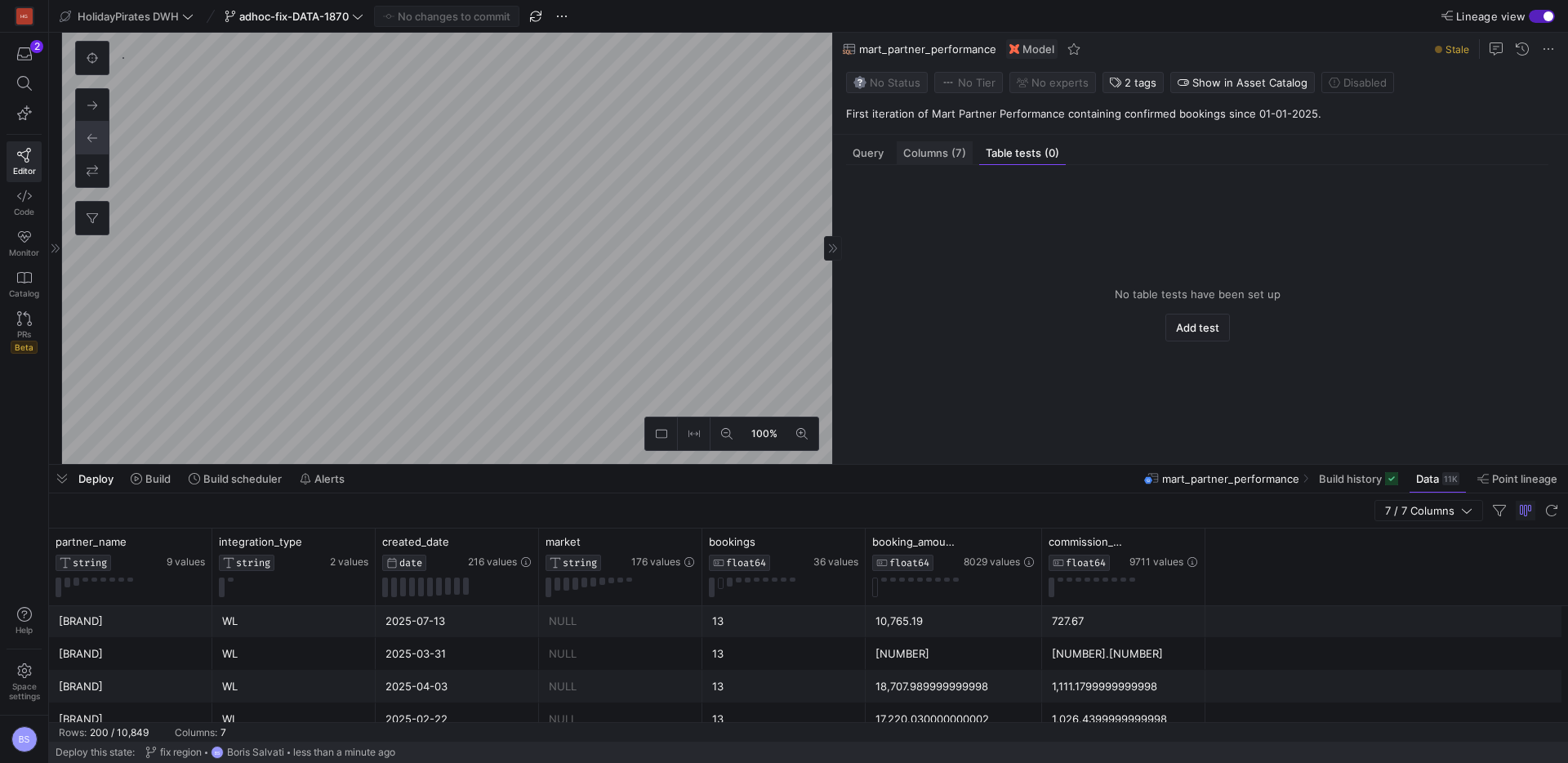 click on "Columns  (7)" at bounding box center (934, 153) 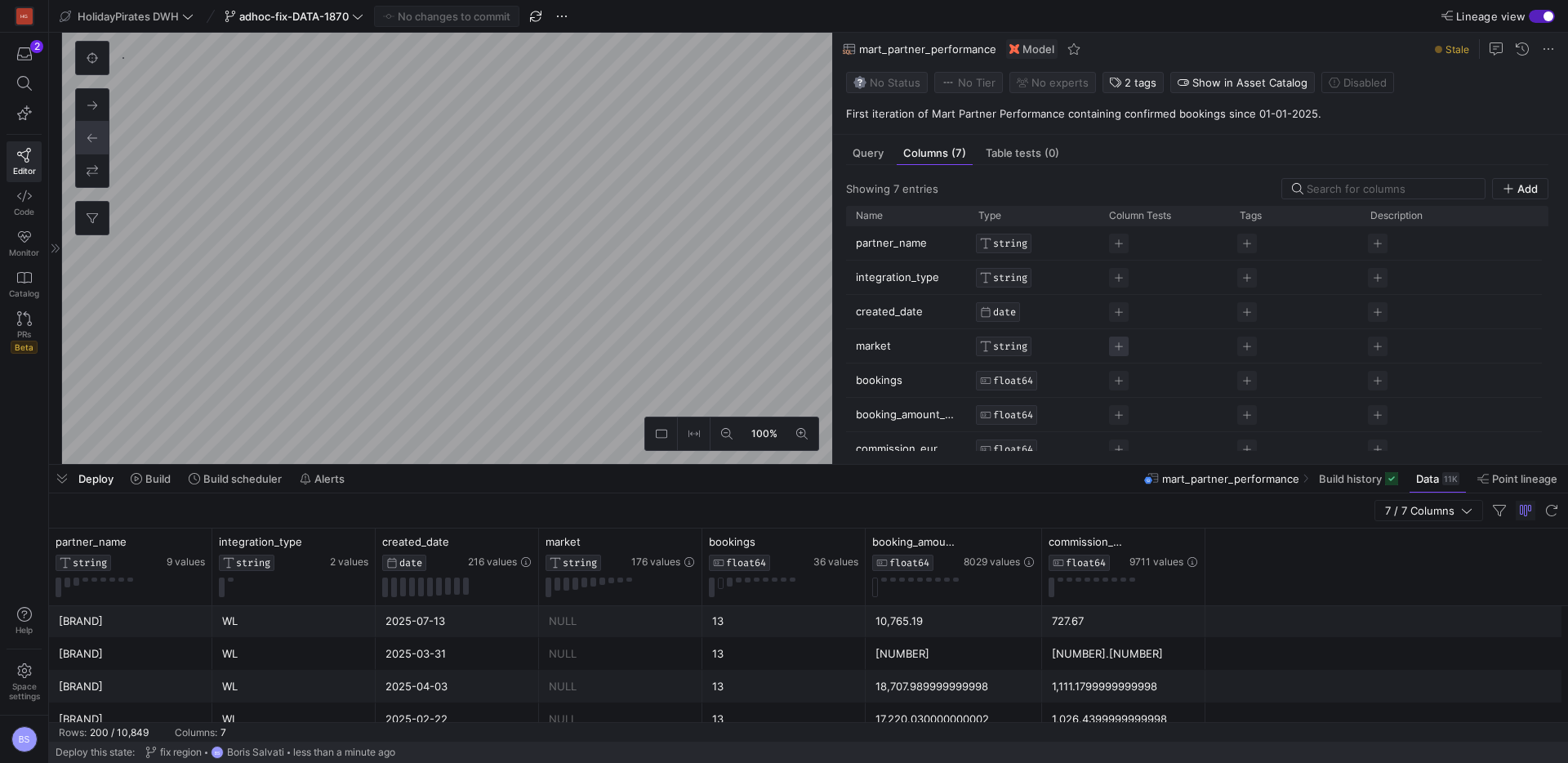 click 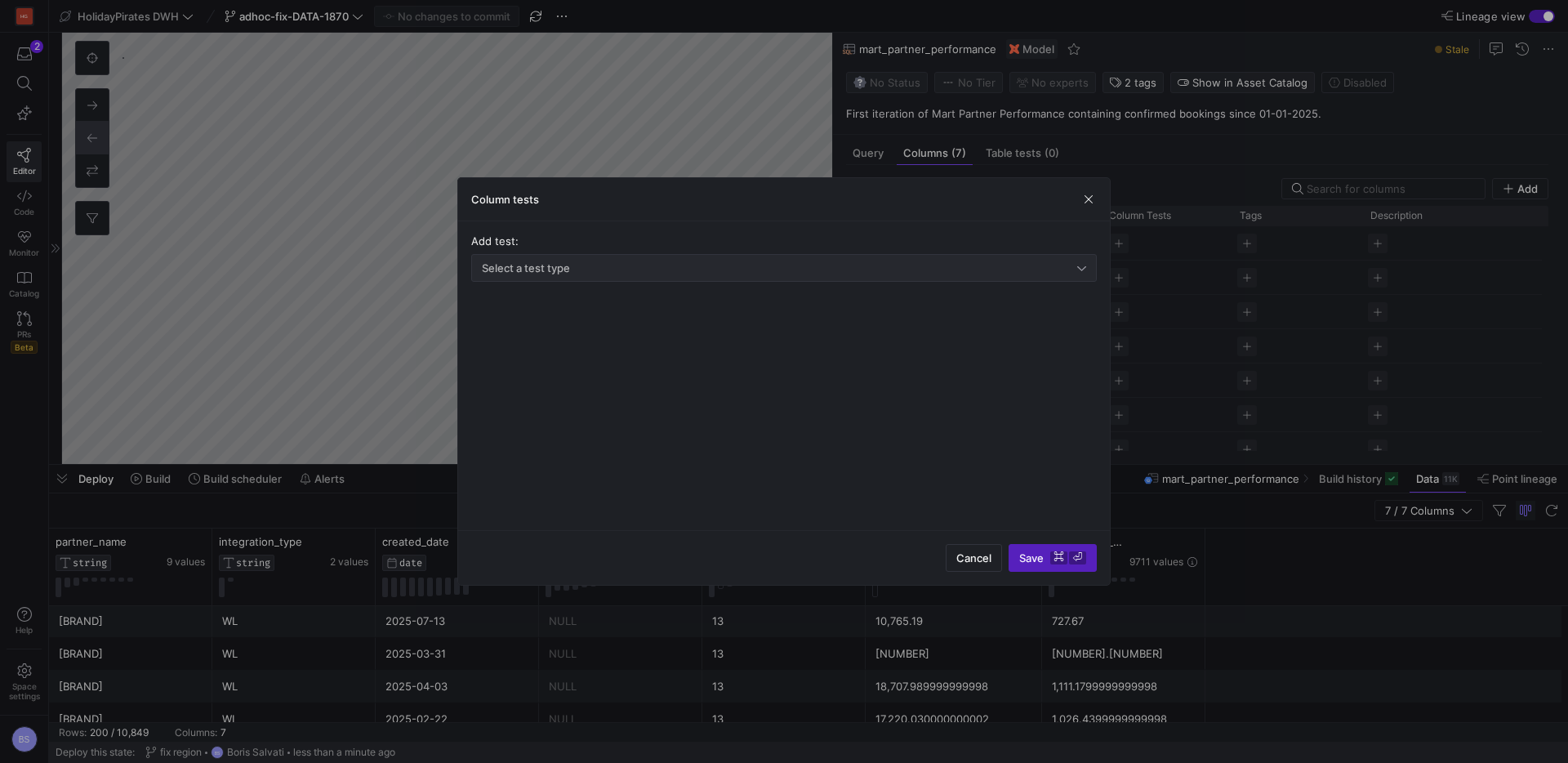 click on "Select a test type" at bounding box center (784, 268) 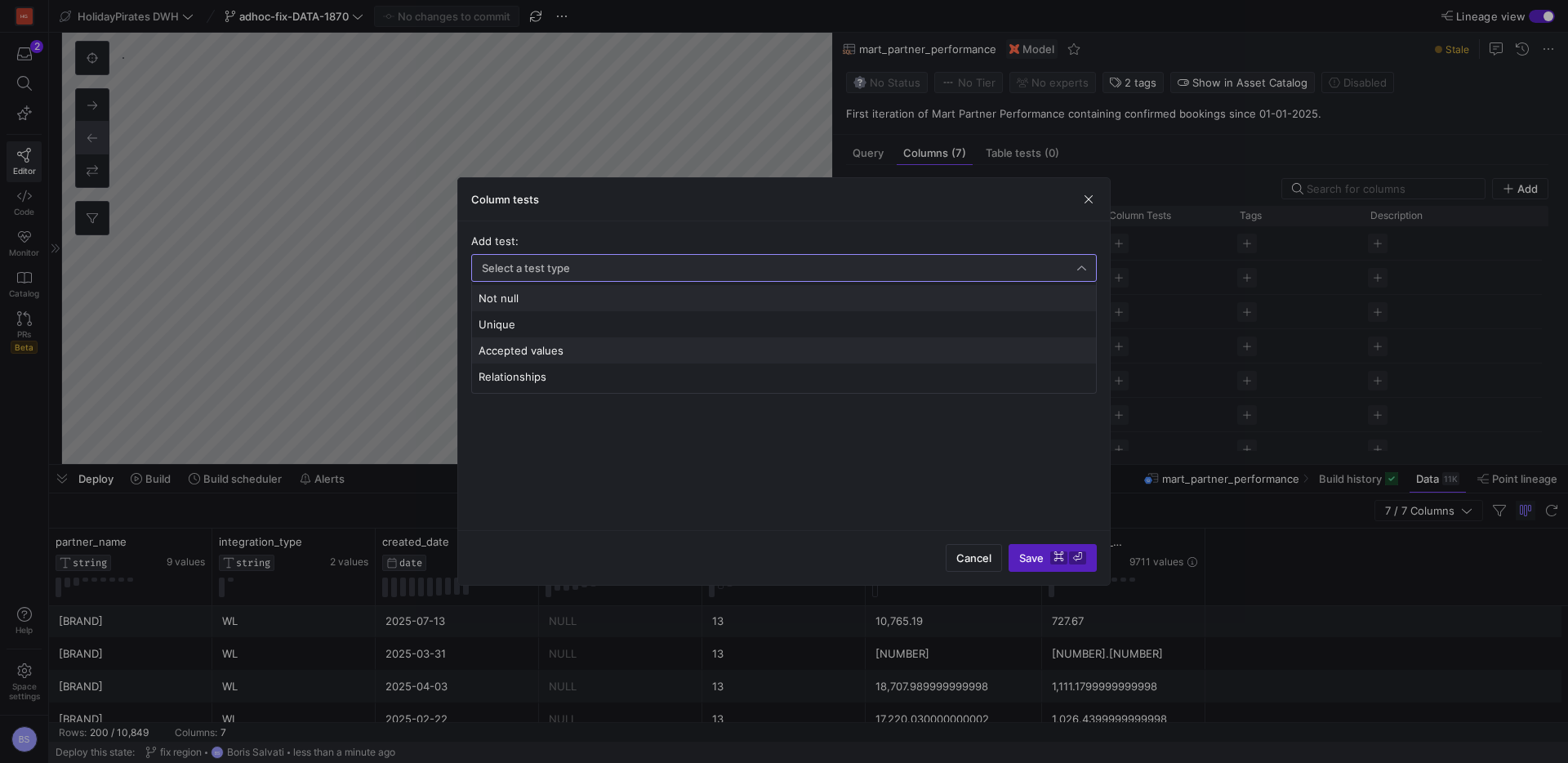 click on "Accepted values" at bounding box center (784, 350) 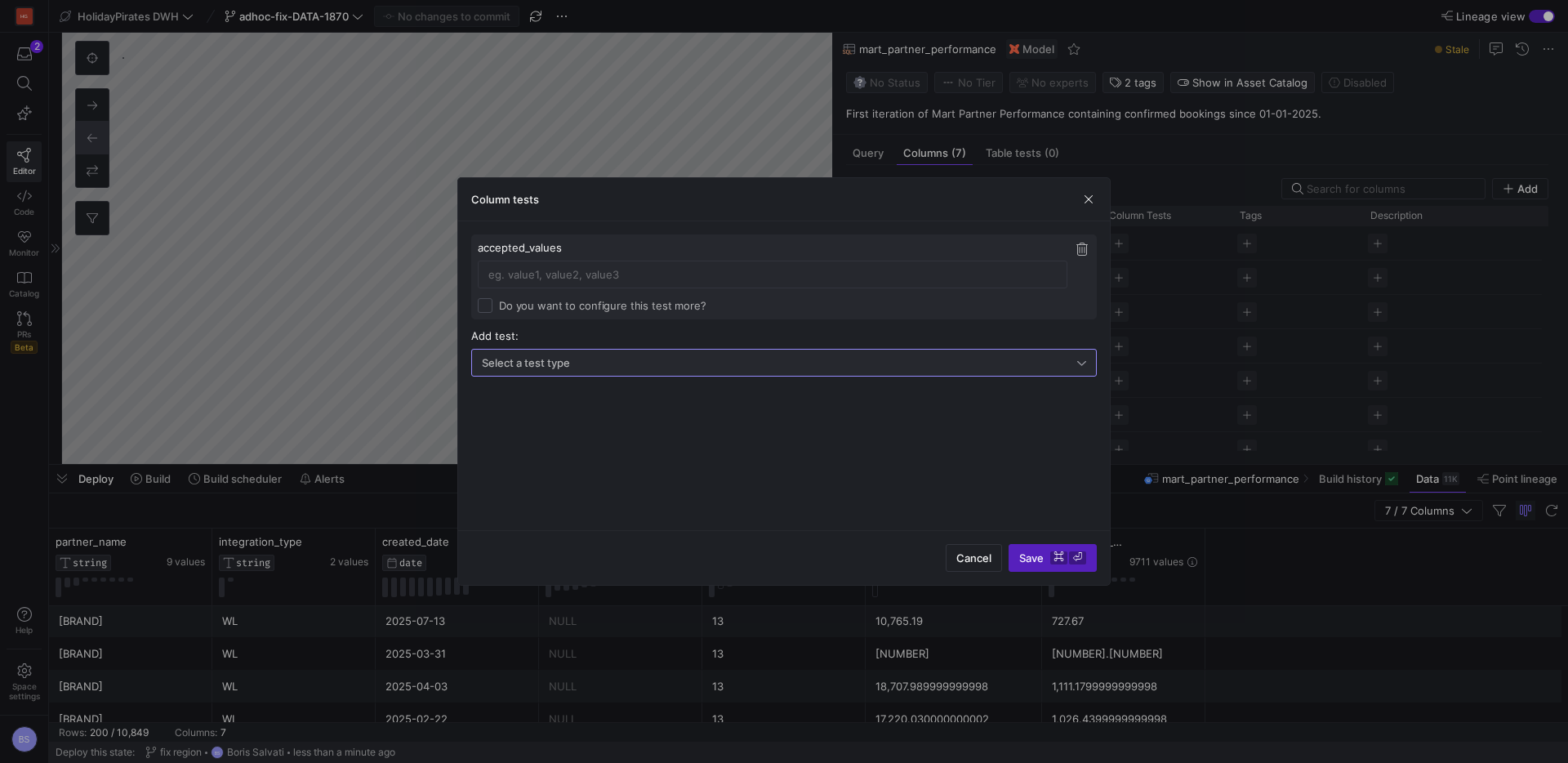 click on "Select a test type" at bounding box center [779, 363] 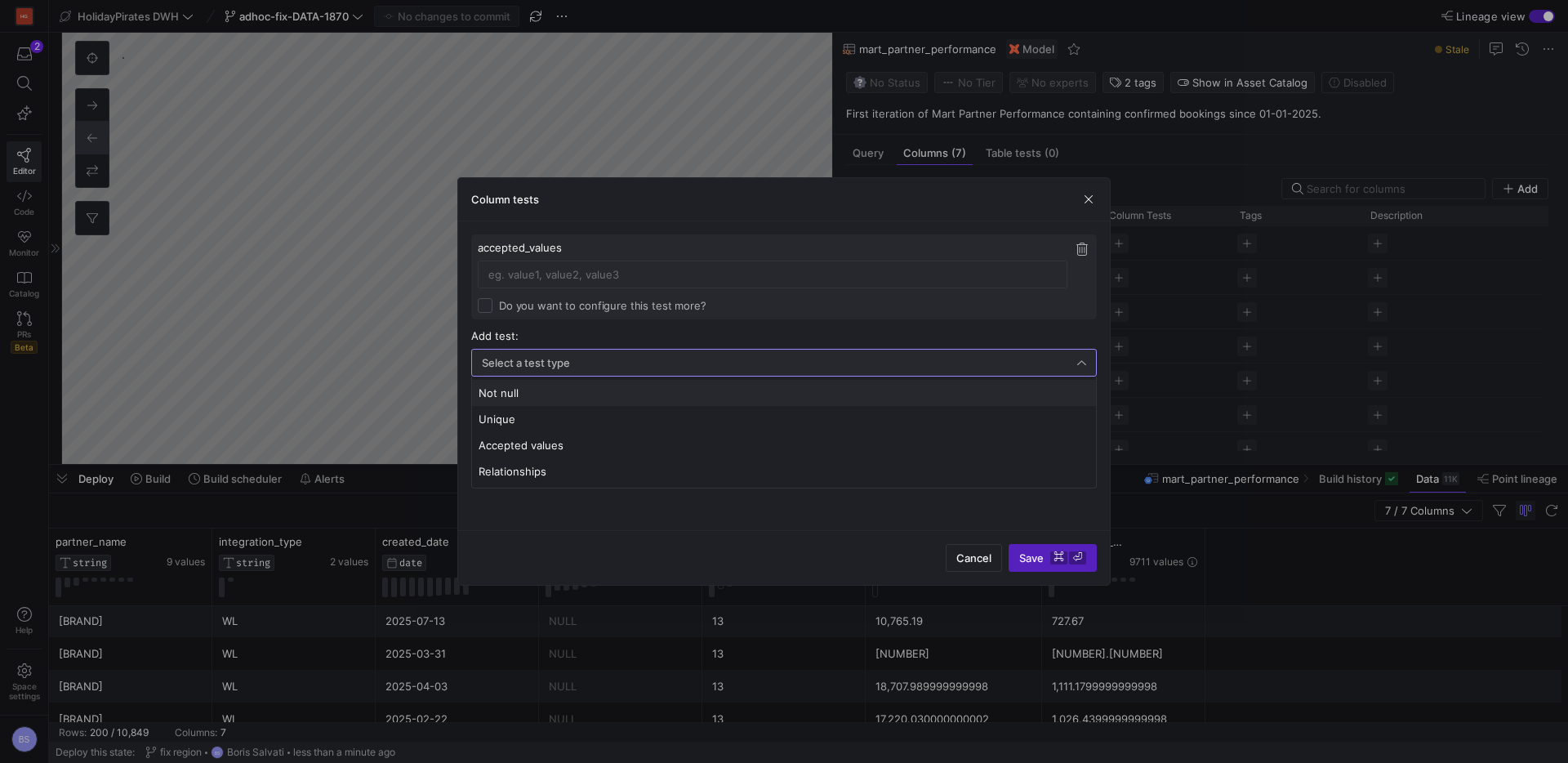 click at bounding box center [784, 382] 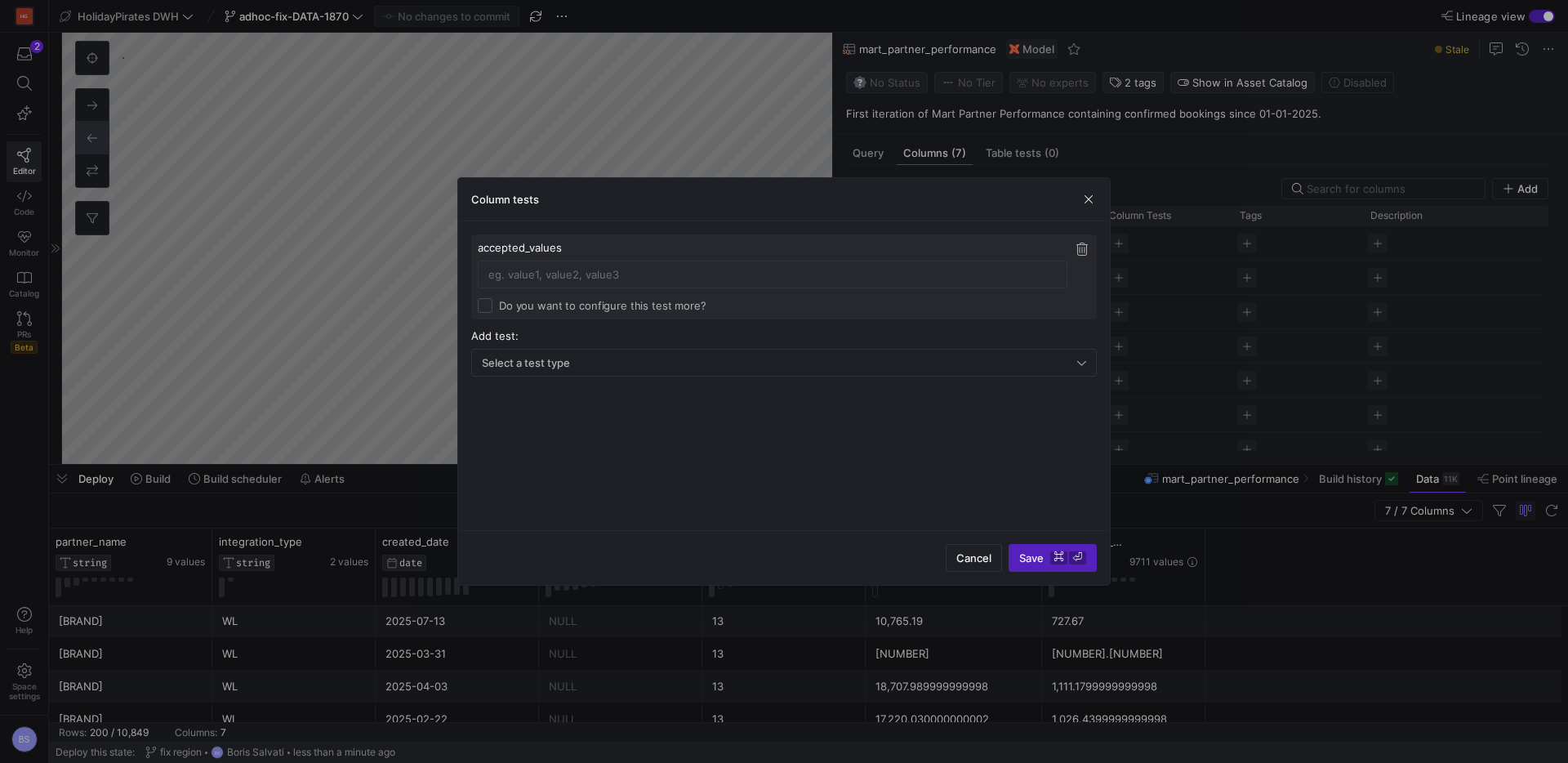 click on "Do you want to configure this test more?" at bounding box center [599, 306] 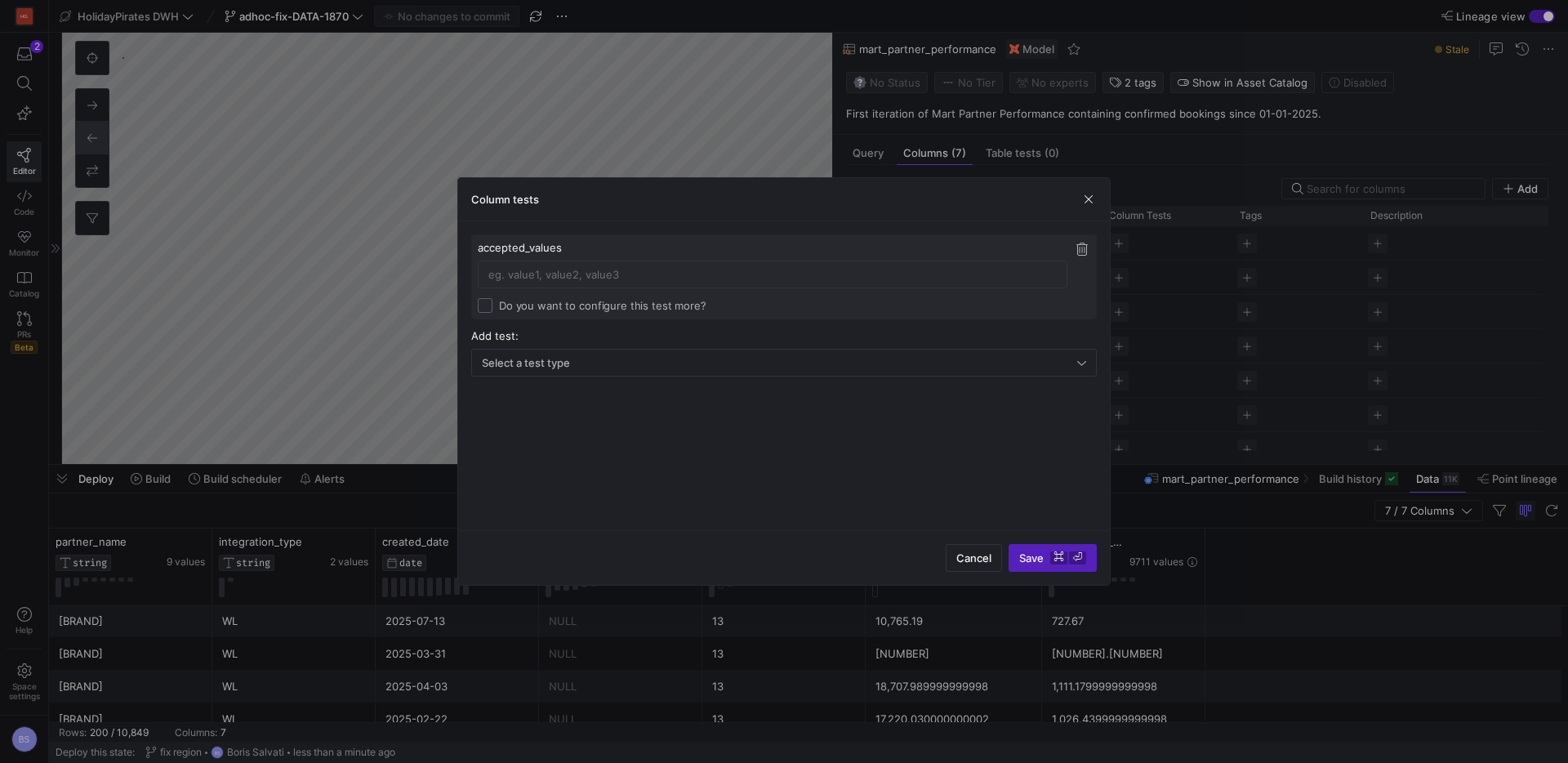 click on "Do you want to configure this test more?" at bounding box center [485, 306] 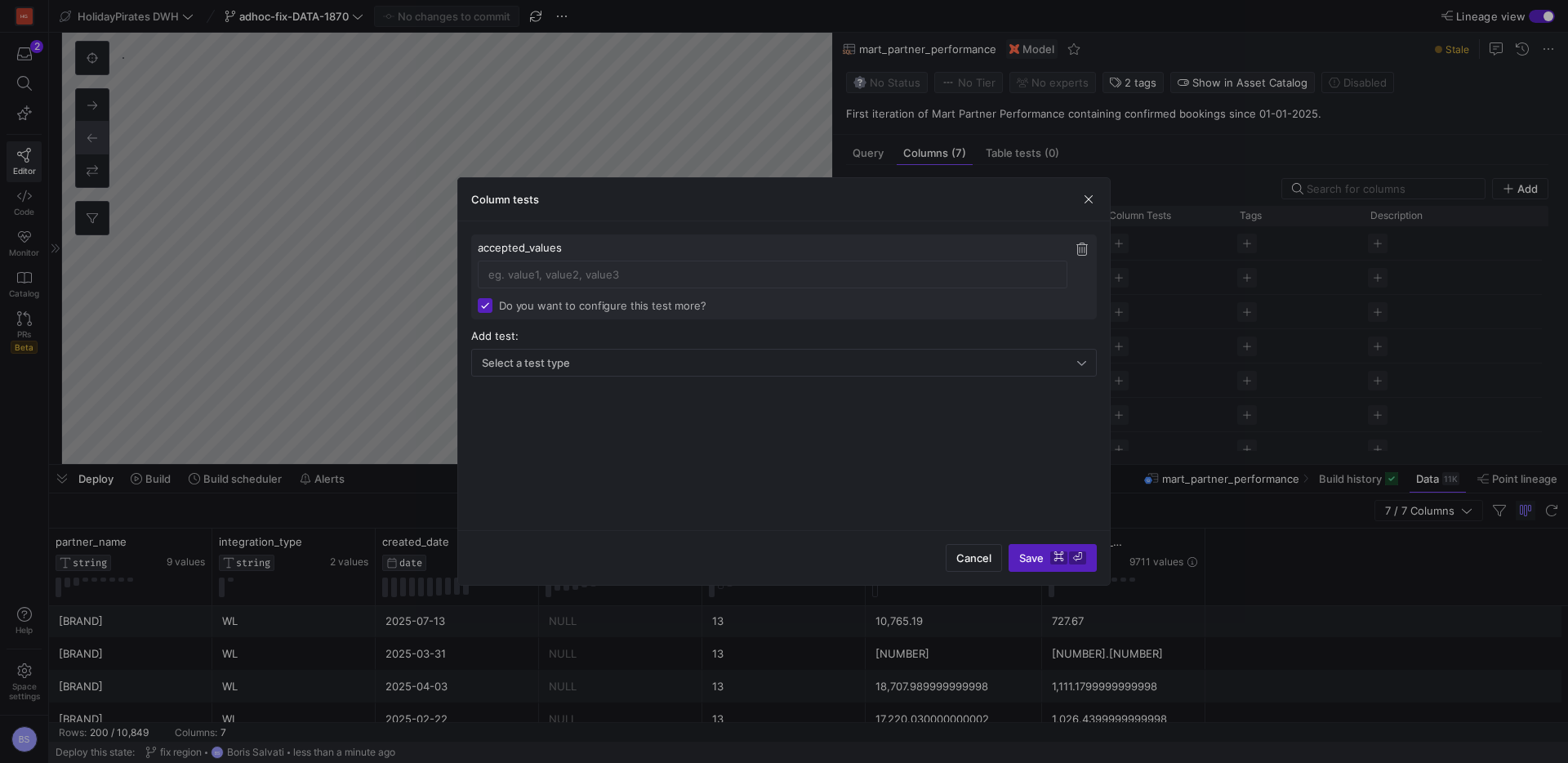 checkbox on "true" 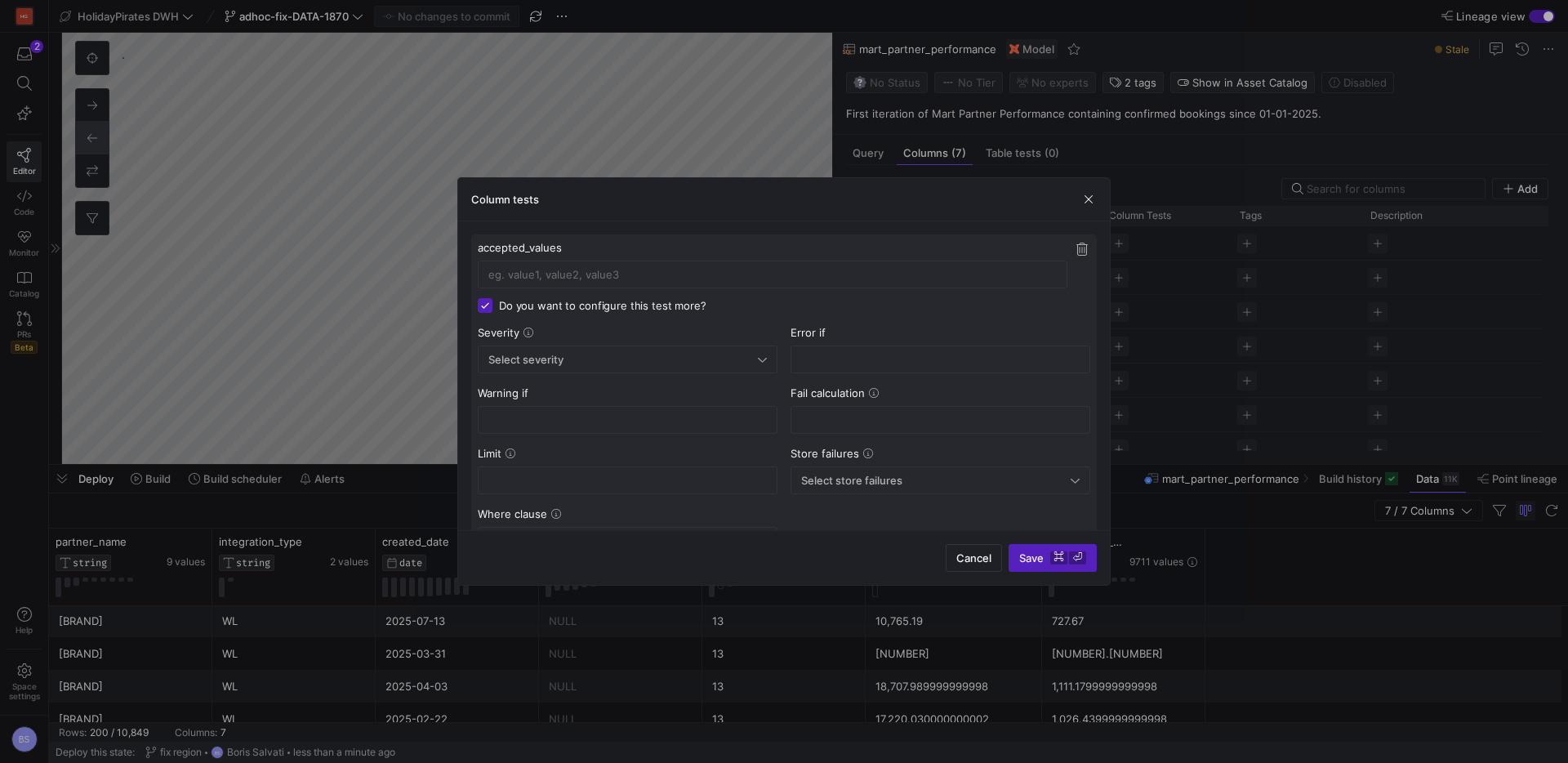 drag, startPoint x: 1083, startPoint y: 254, endPoint x: 1068, endPoint y: 255, distance: 15.033296 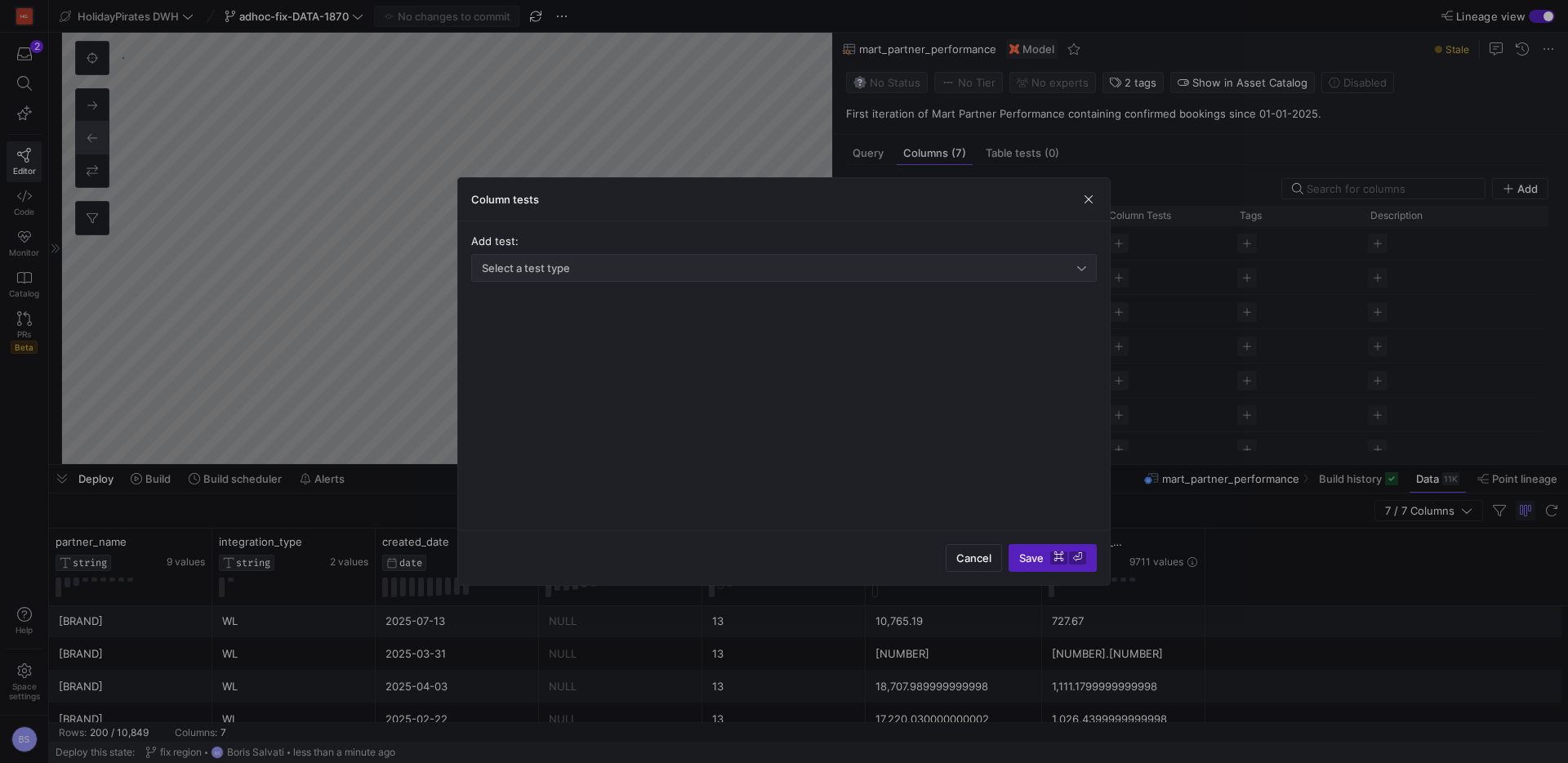 click on "Select a test type" at bounding box center [784, 268] 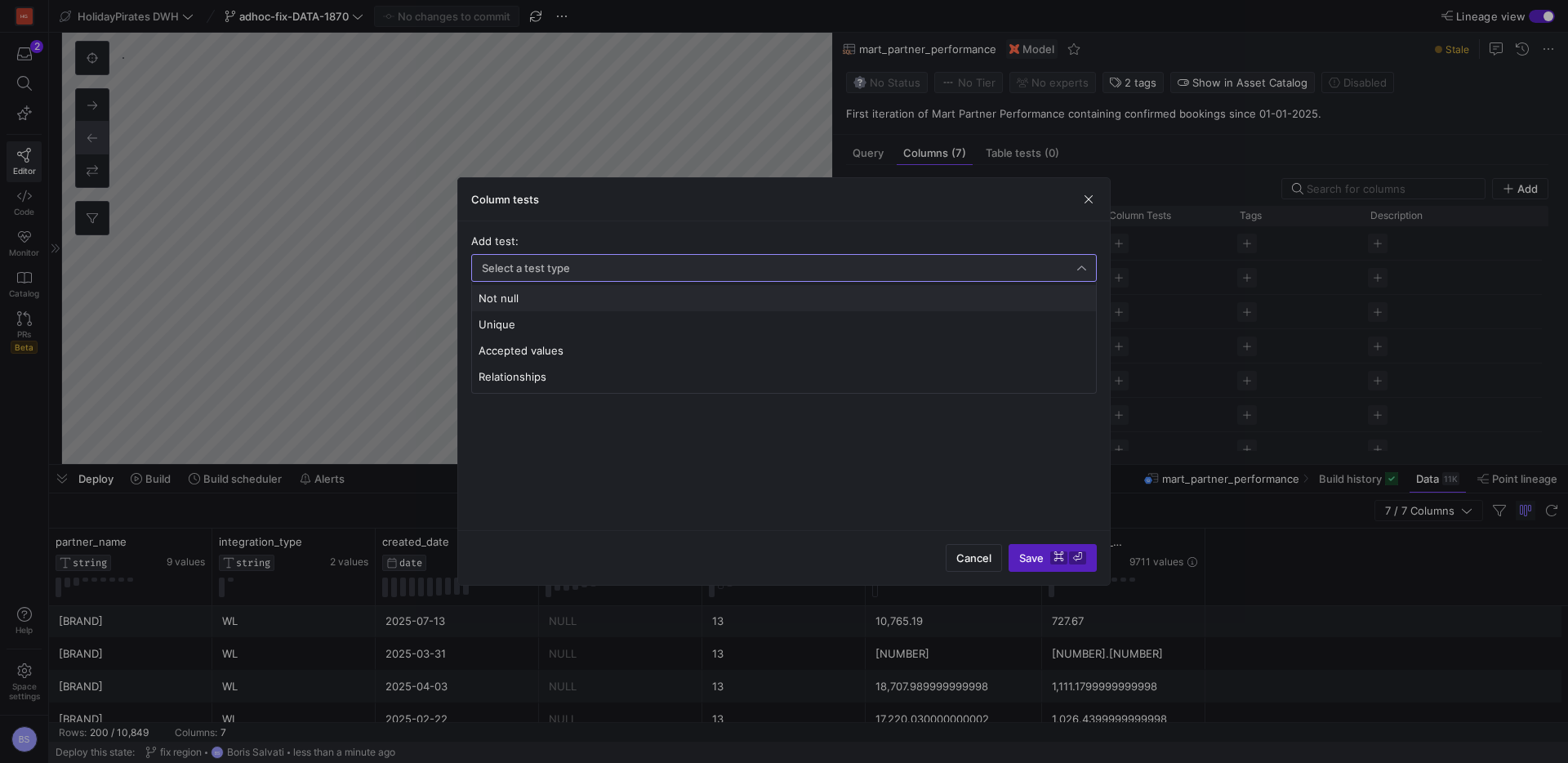 click at bounding box center (784, 382) 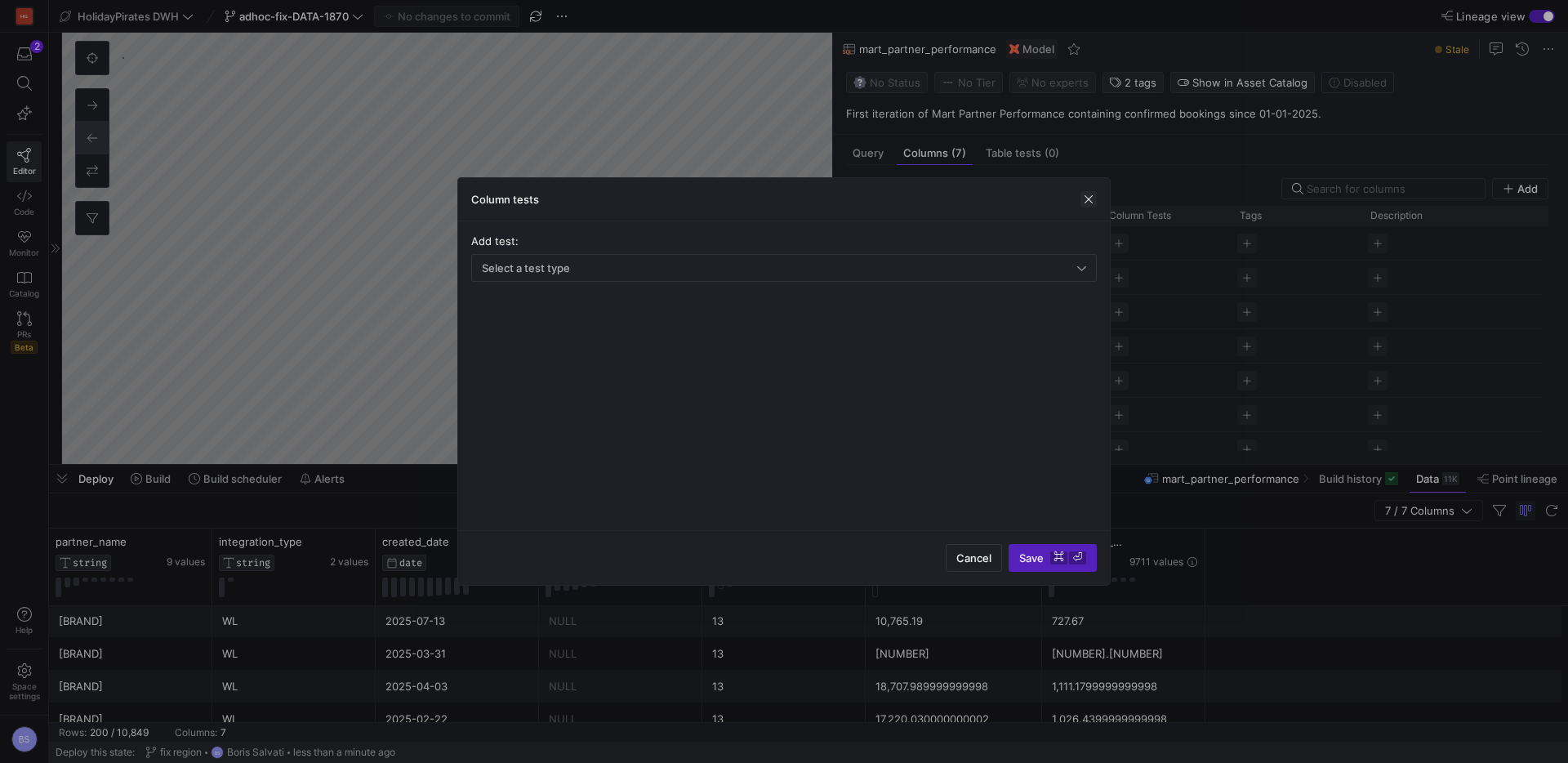 click at bounding box center [1089, 199] 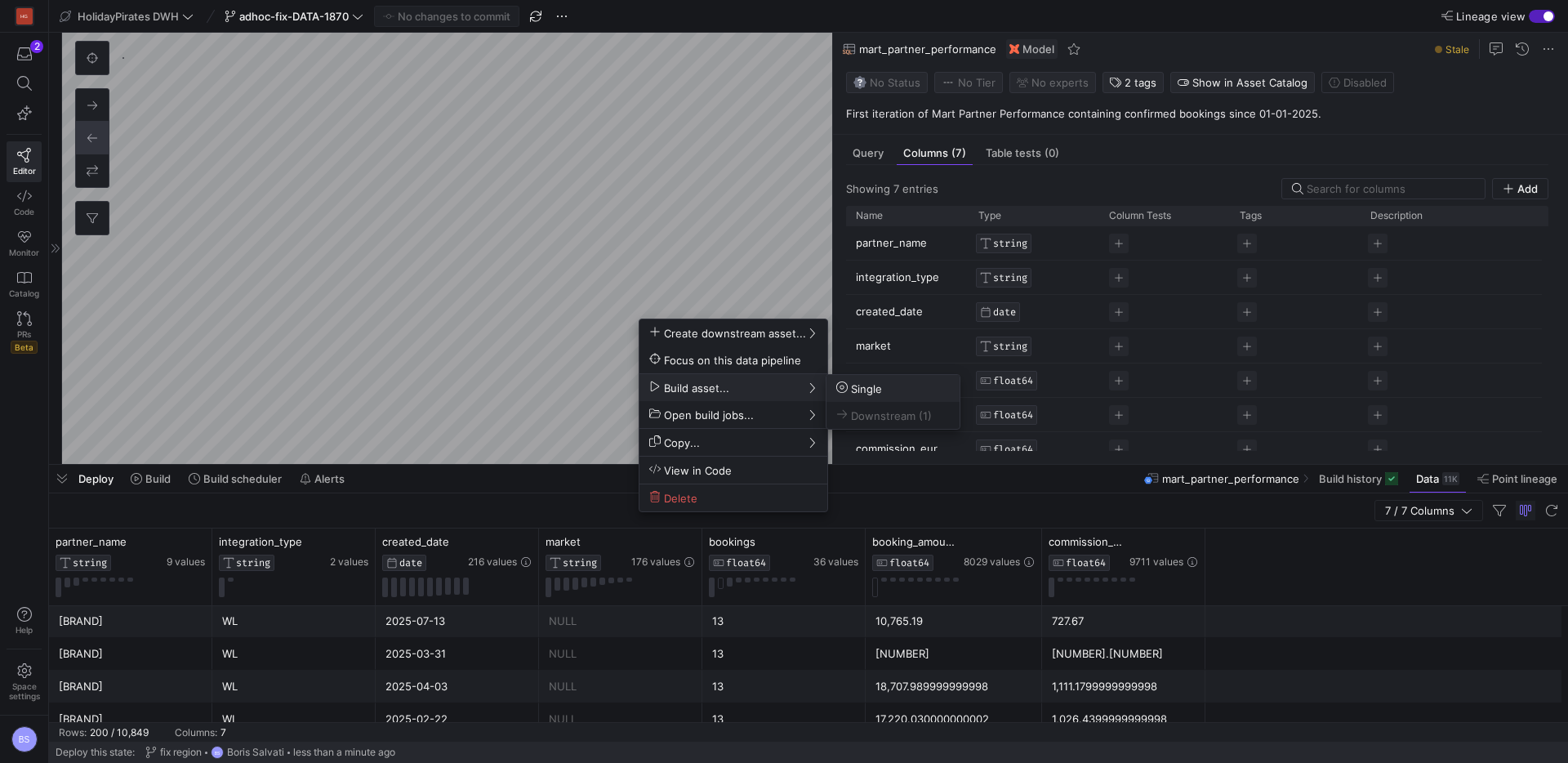 click on "Single" at bounding box center [893, 388] 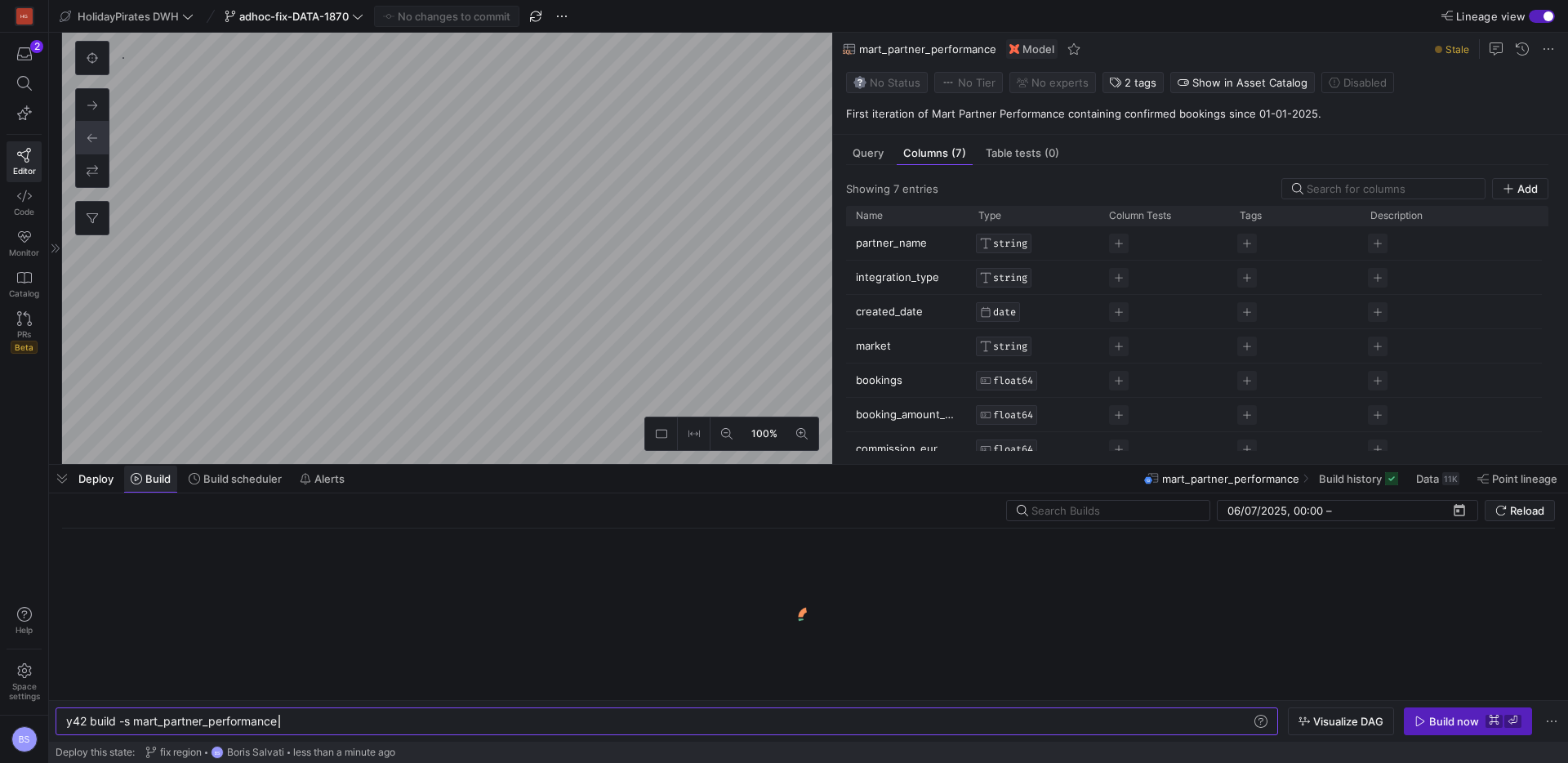 click on "Deploy Build Build scheduler Alerts" 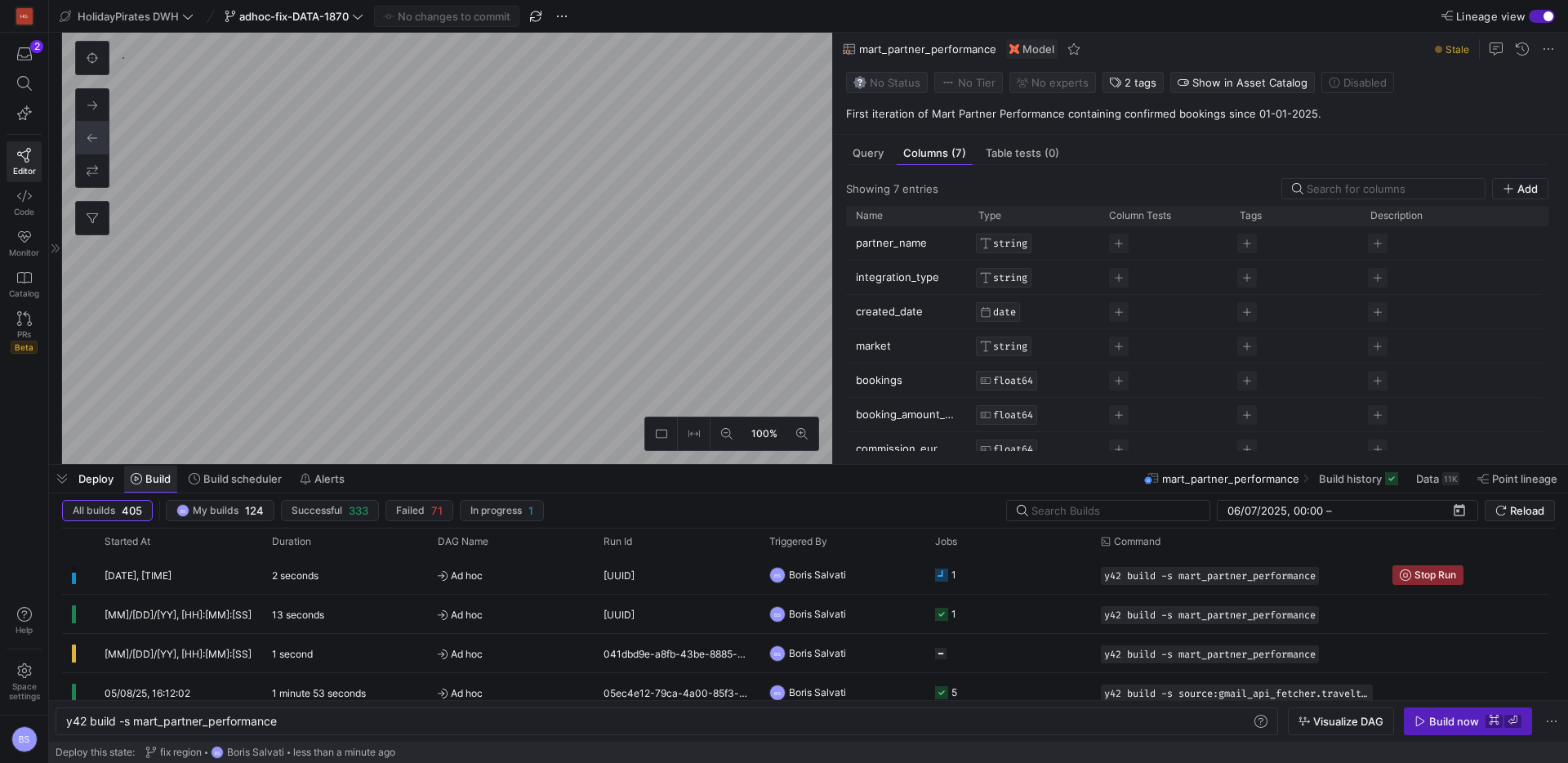 click on "Build" 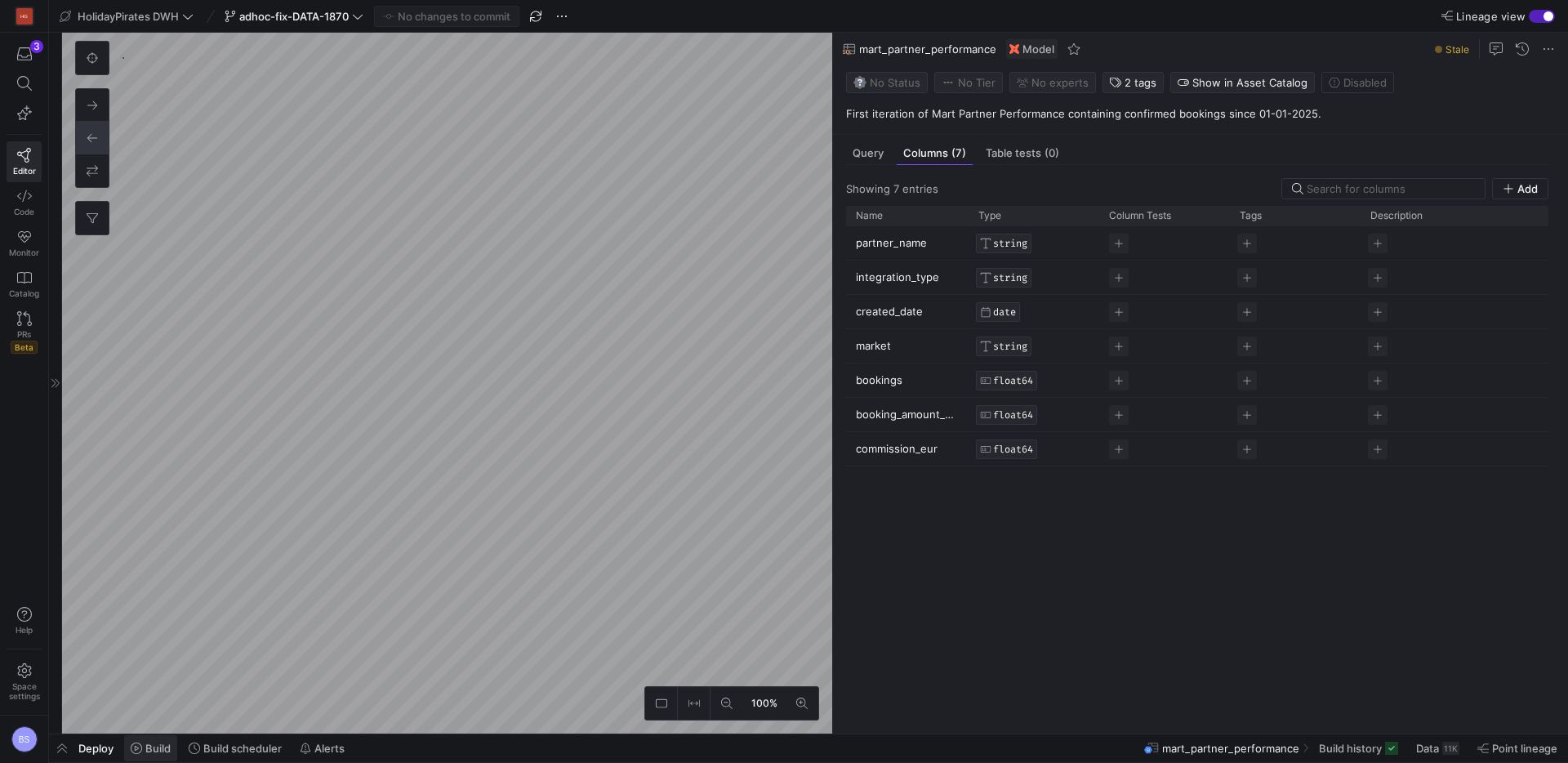 click 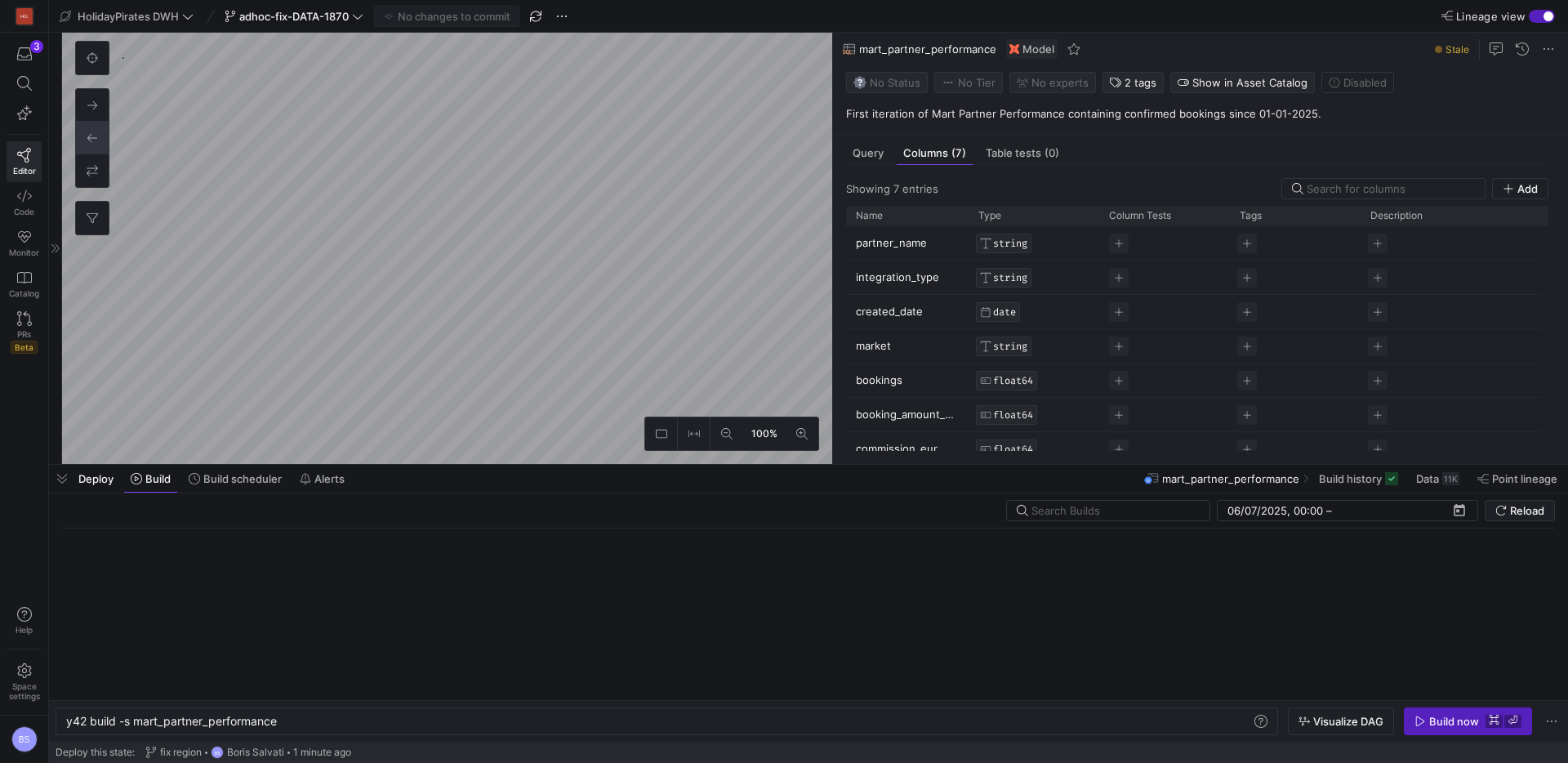 scroll, scrollTop: 0, scrollLeft: 212, axis: horizontal 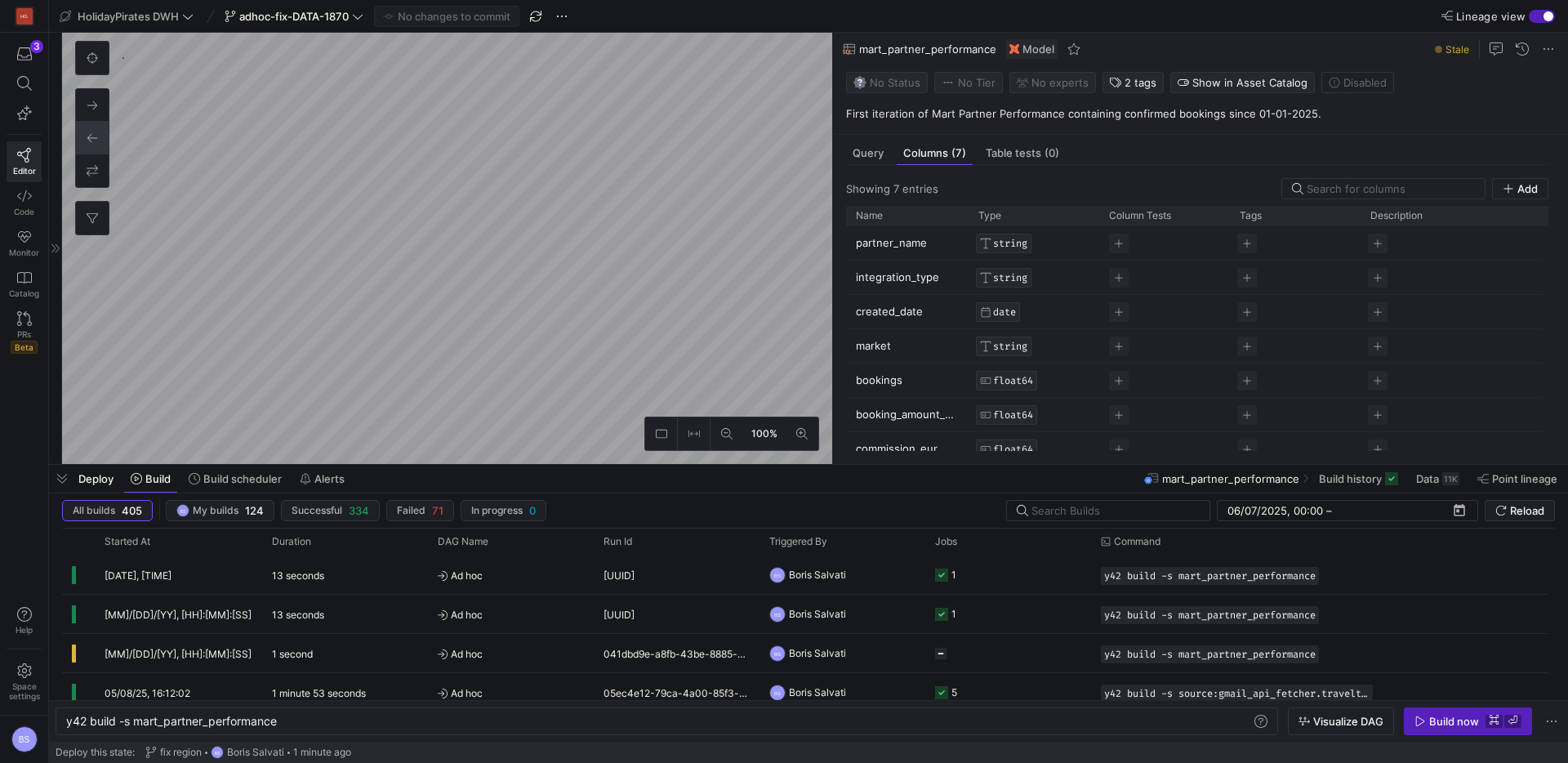 click on "HolidayPirates DWH  adhoc-fix-DATA-1870  No changes to commit Lineage view" 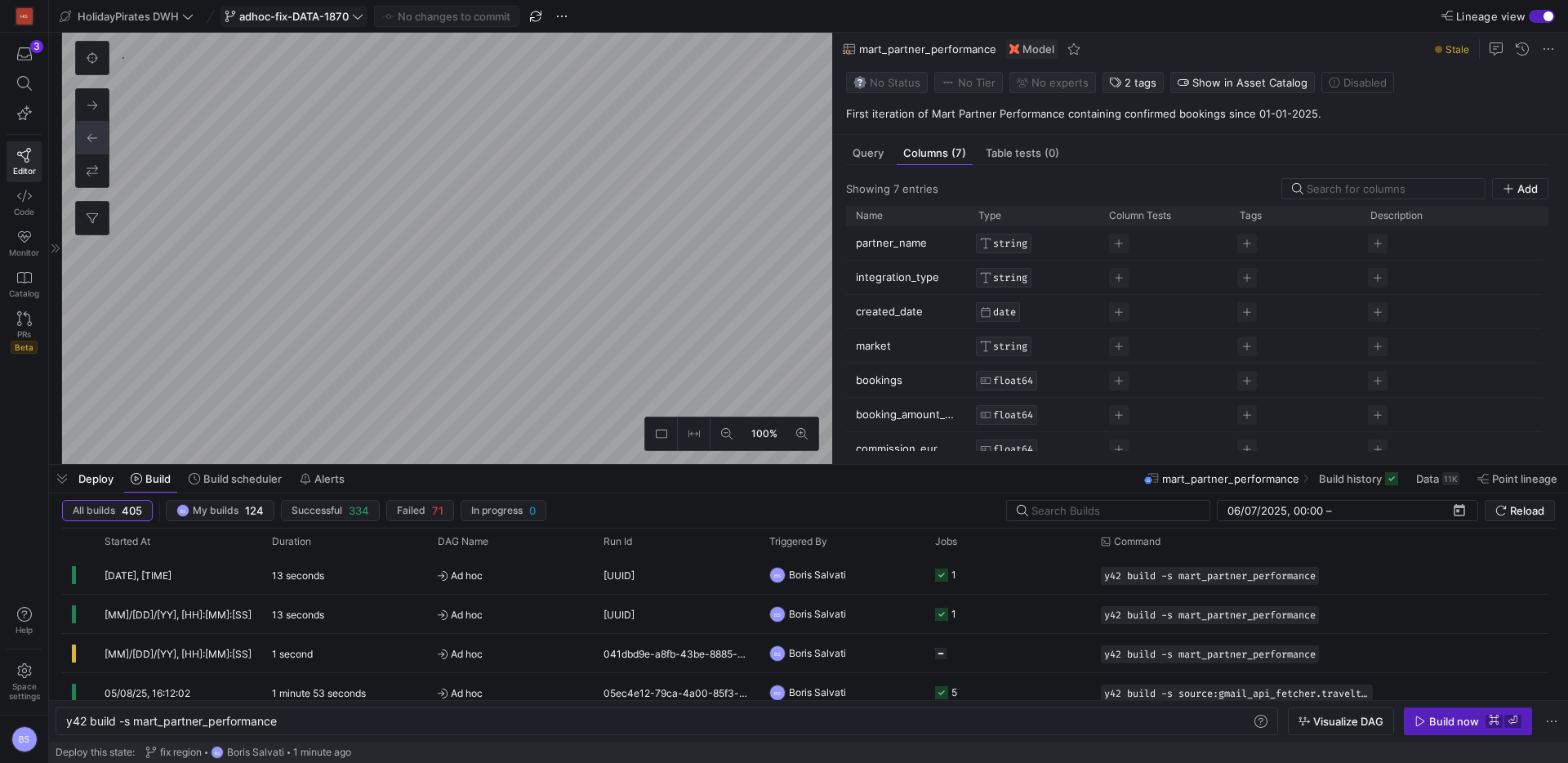 click on "adhoc-fix-DATA-1870" 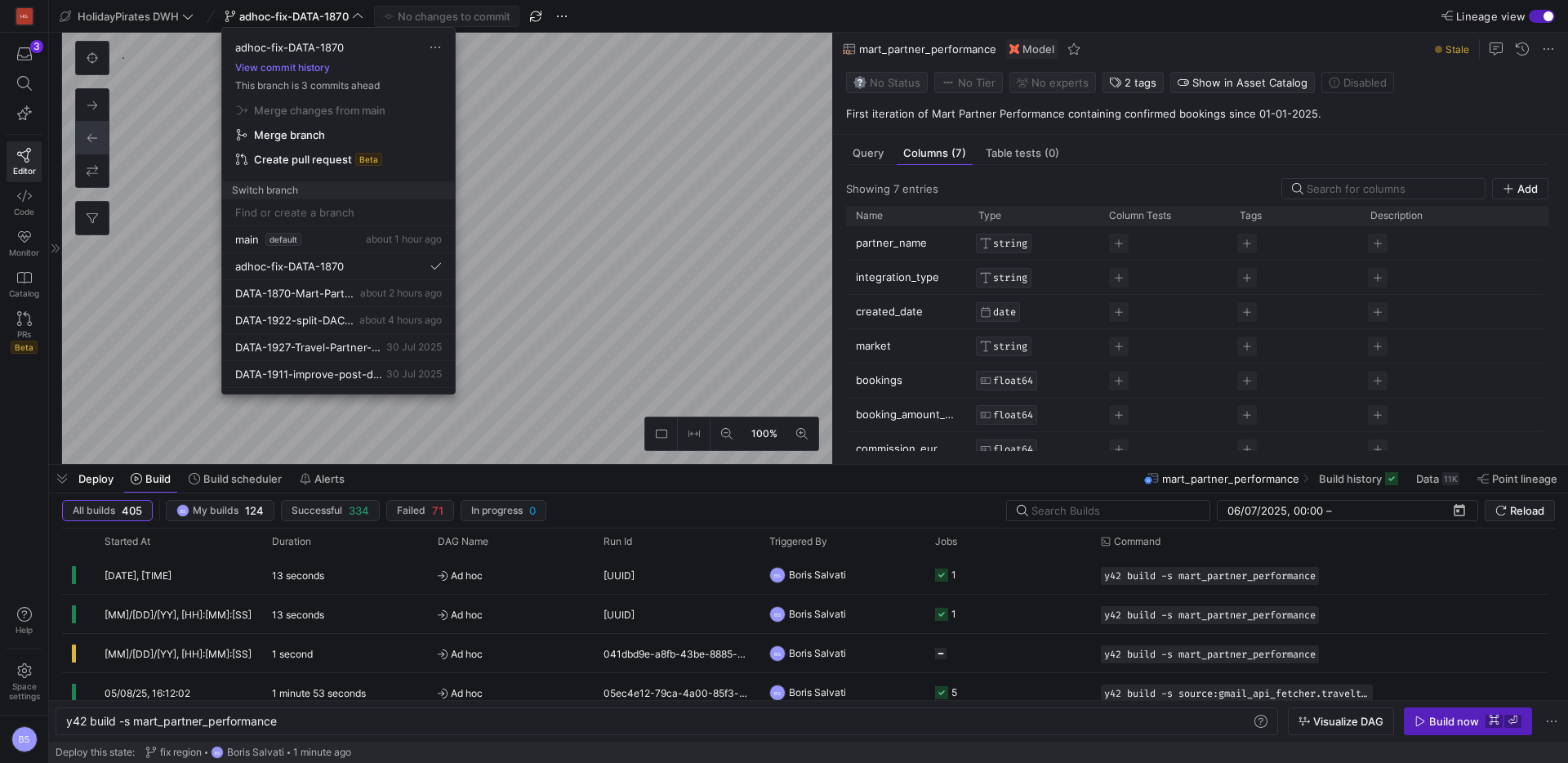 click on "Merge branch" at bounding box center (289, 135) 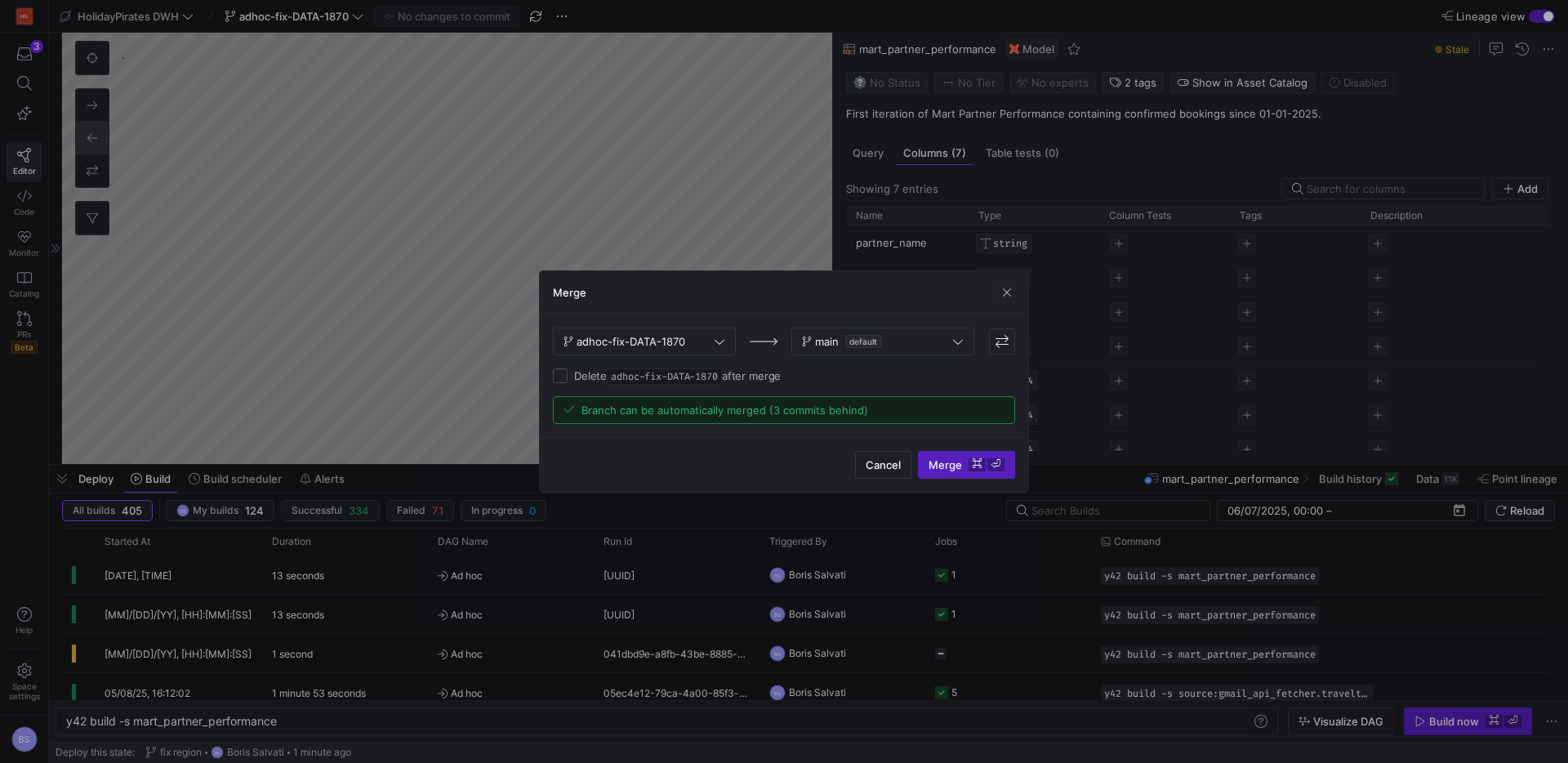 click on "adhoc-fix-DATA-1870" at bounding box center (664, 377) 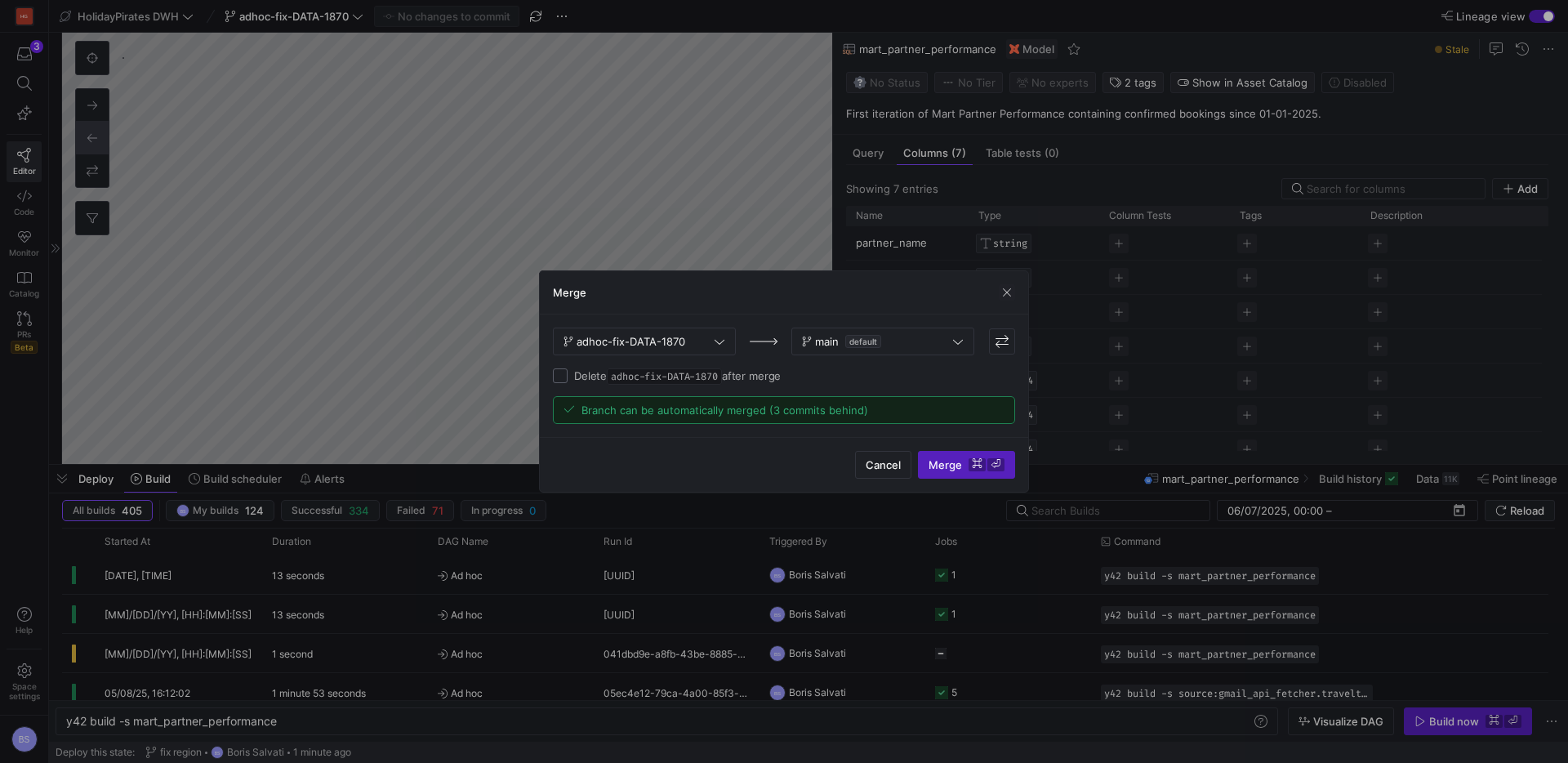 click on "Delete  adhoc-fix-DATA-1870  after merge" at bounding box center (560, 376) 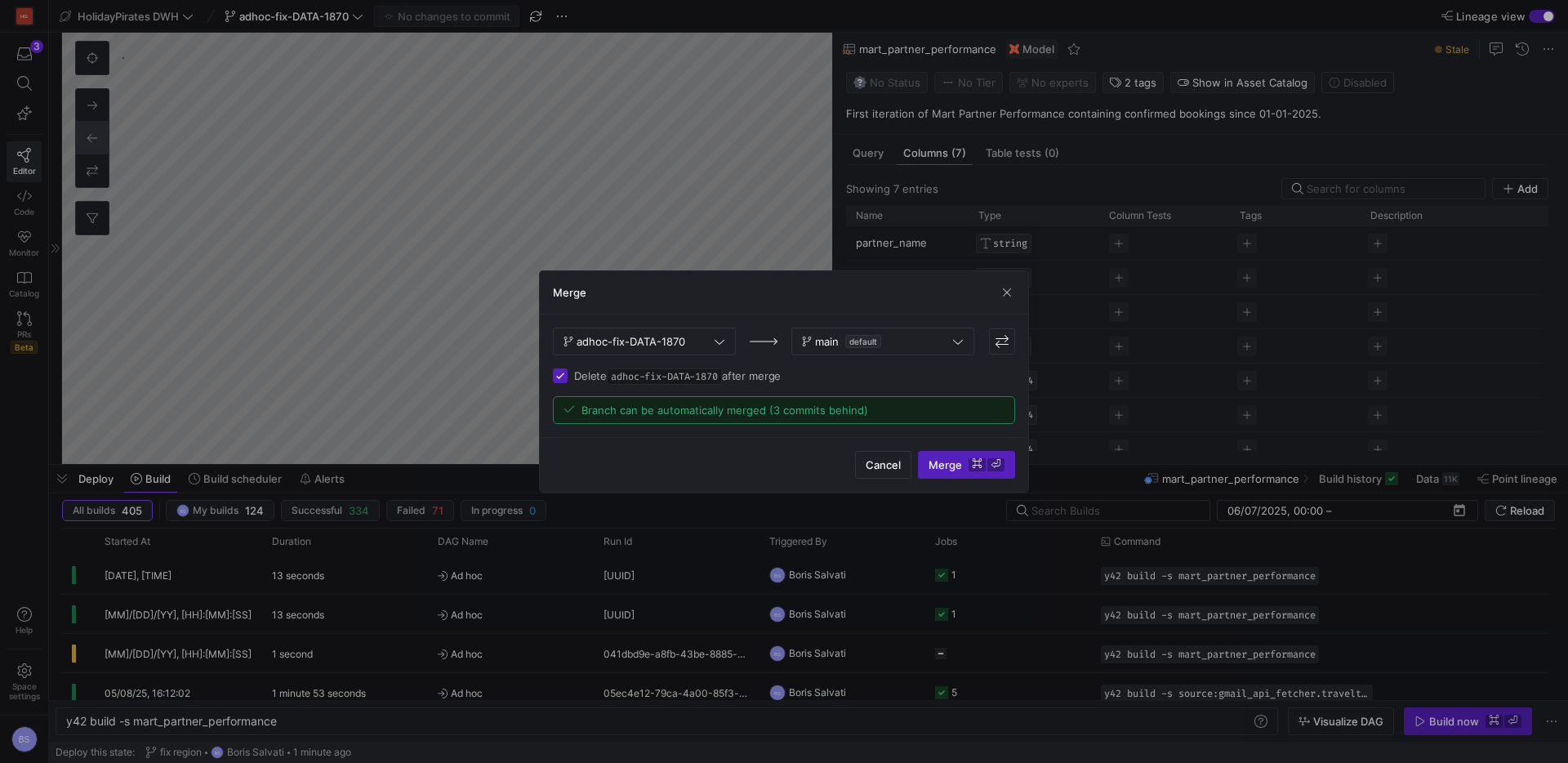 checkbox on "true" 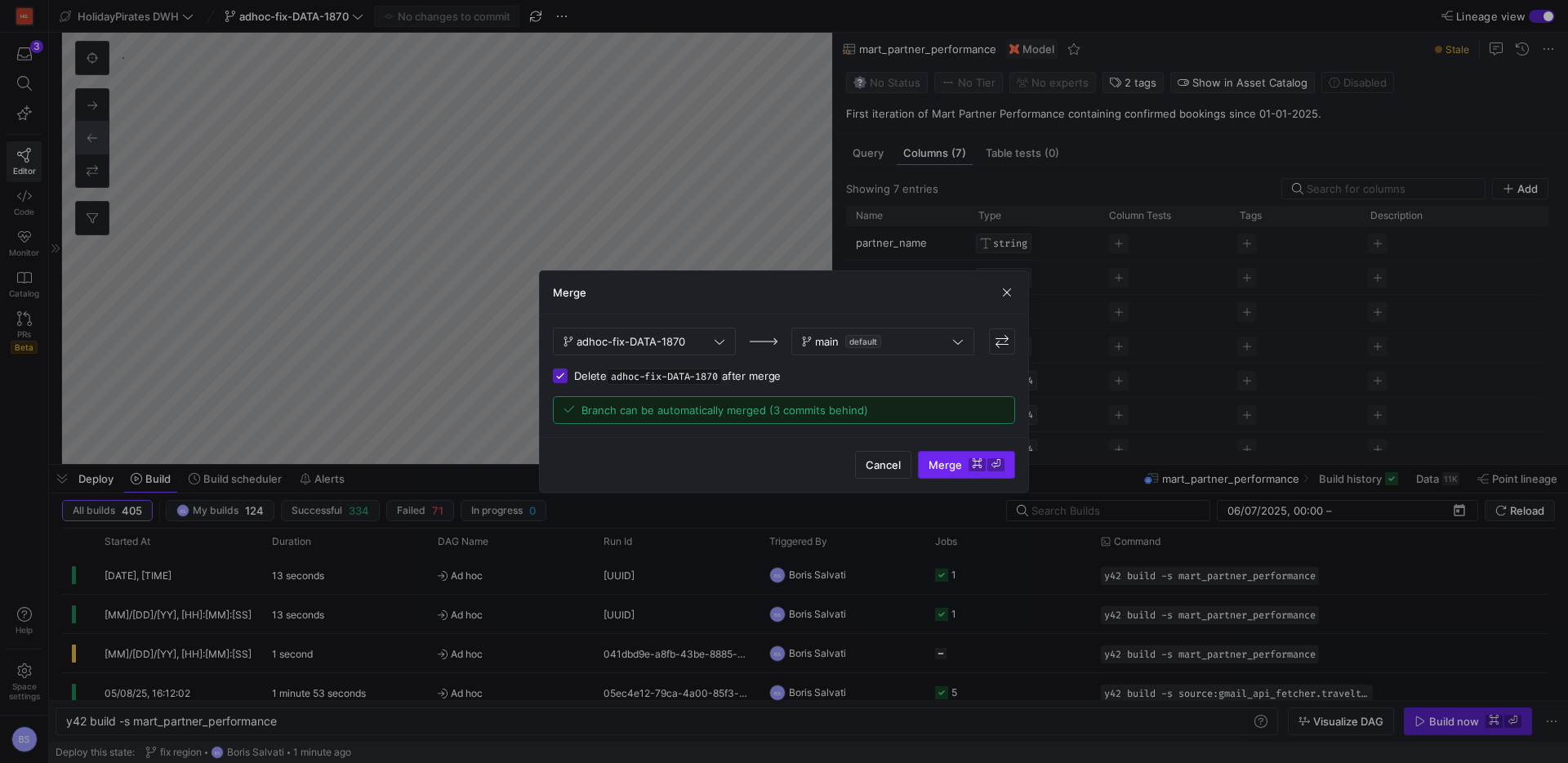 click on "Merge  ⌘ ⏎" at bounding box center [966, 465] 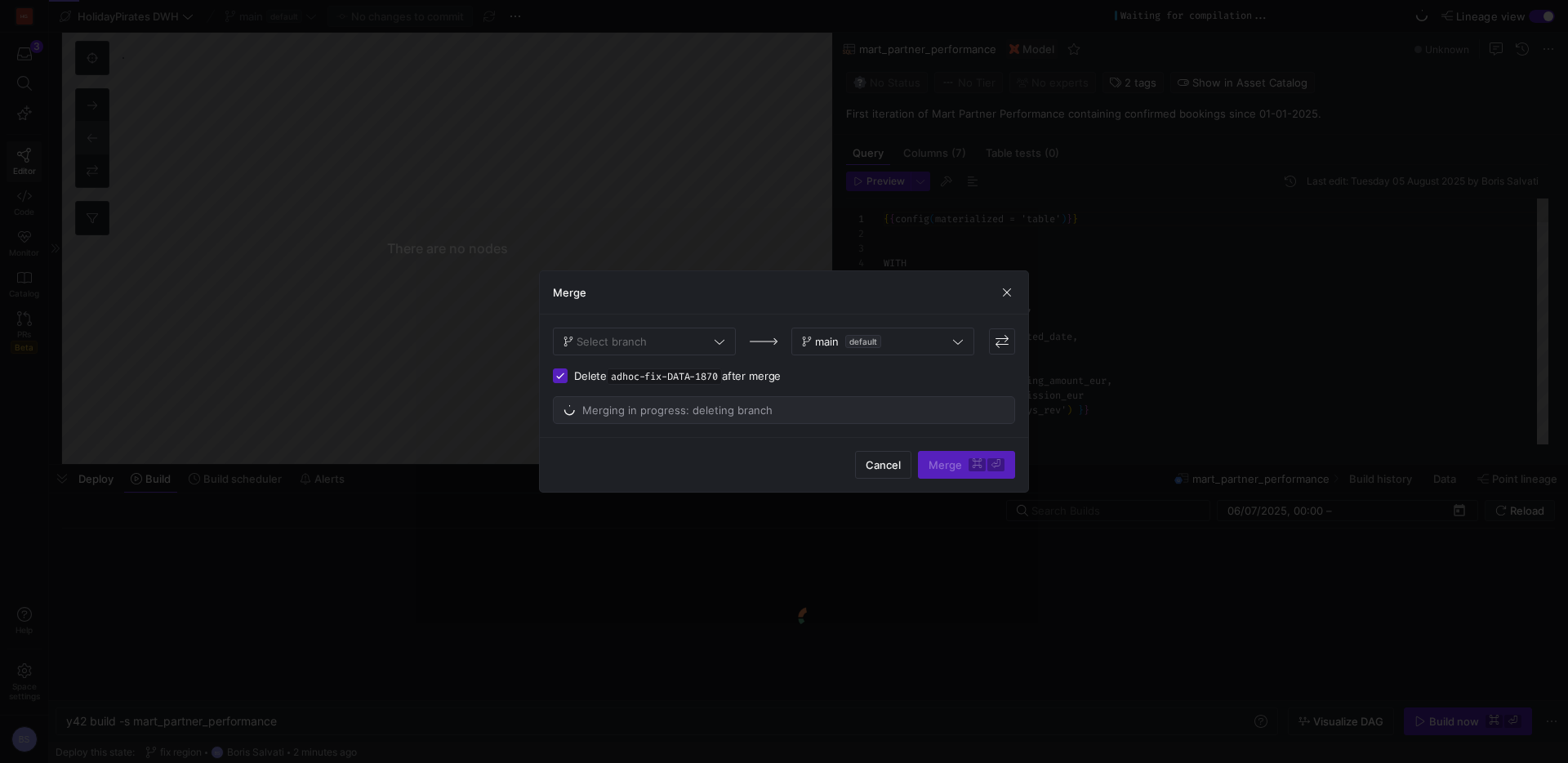 scroll, scrollTop: 147, scrollLeft: 0, axis: vertical 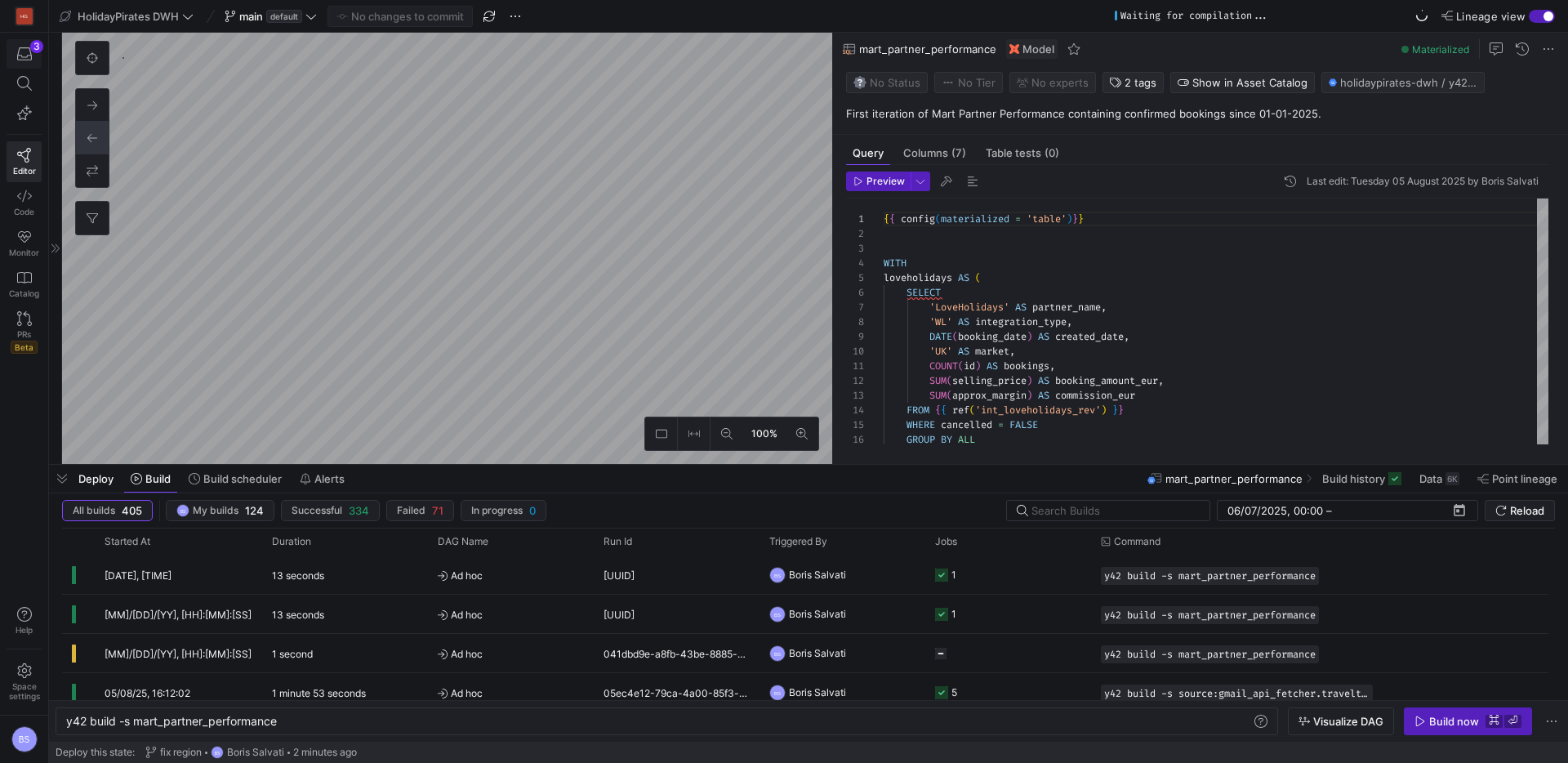 click at bounding box center [24, 54] 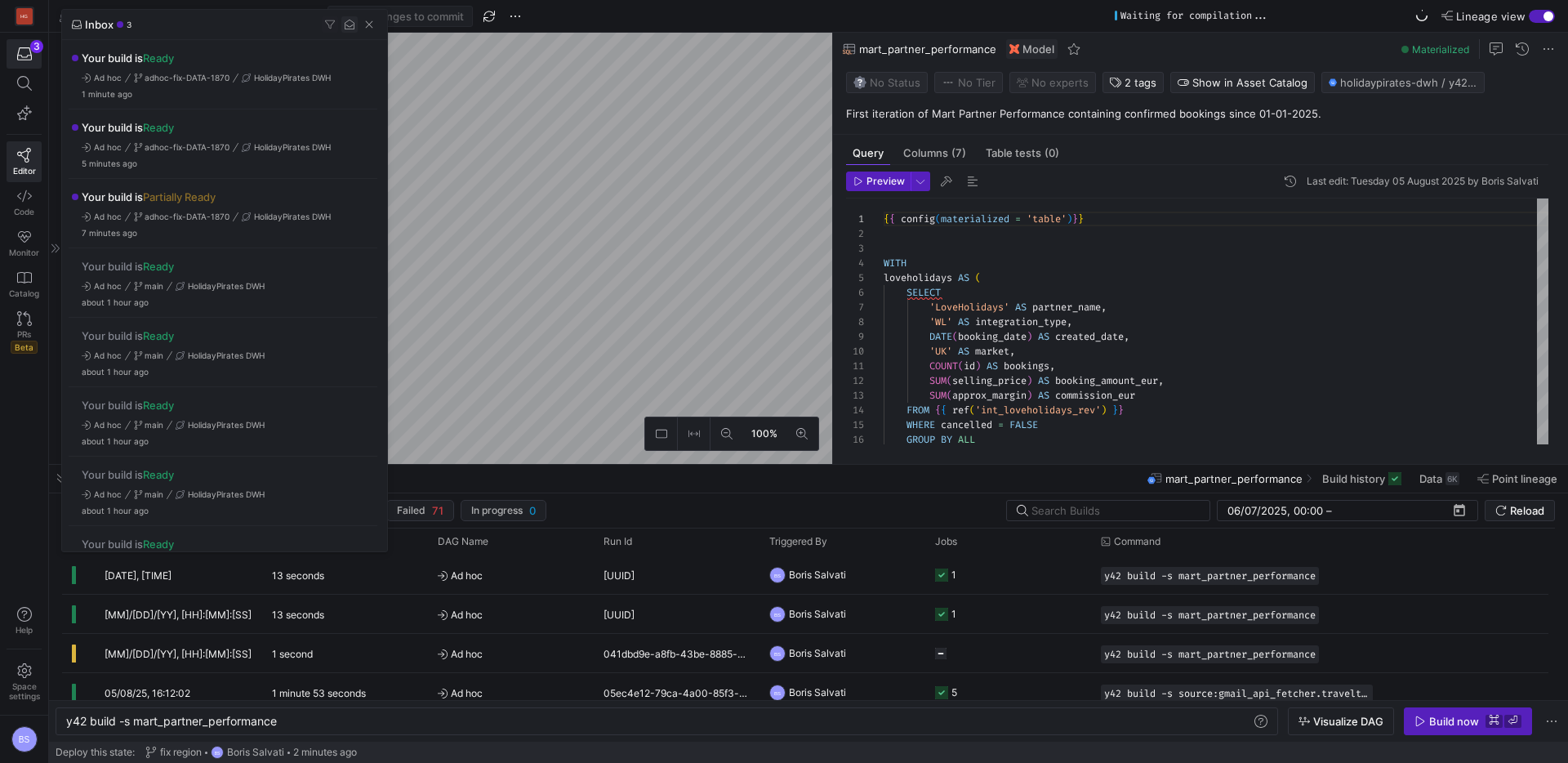 click at bounding box center [350, 25] 